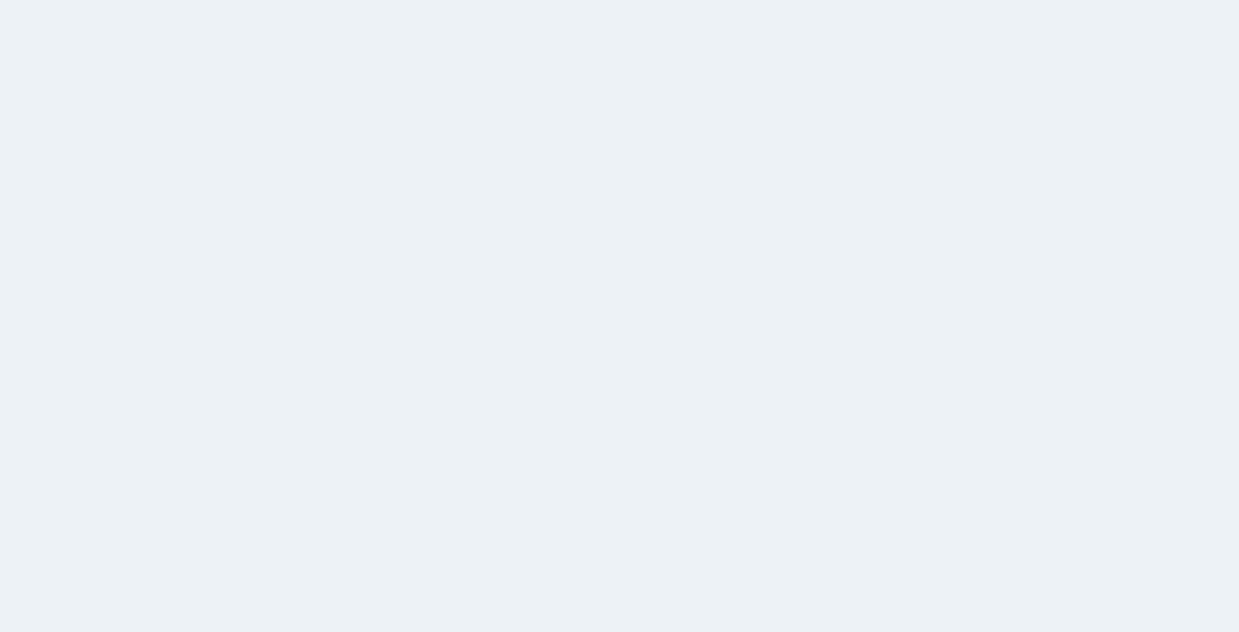 scroll, scrollTop: 0, scrollLeft: 0, axis: both 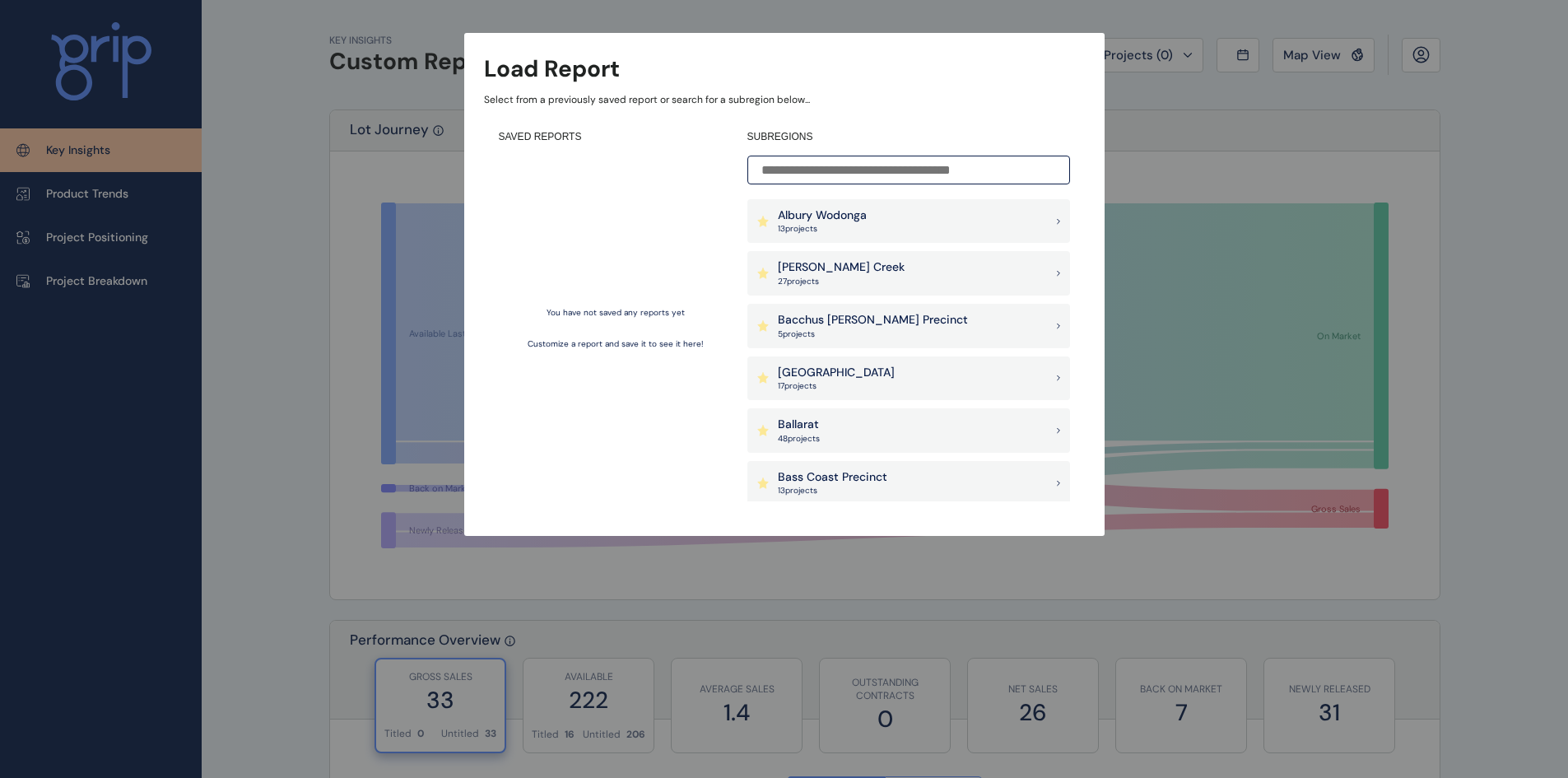 click at bounding box center (909, 170) 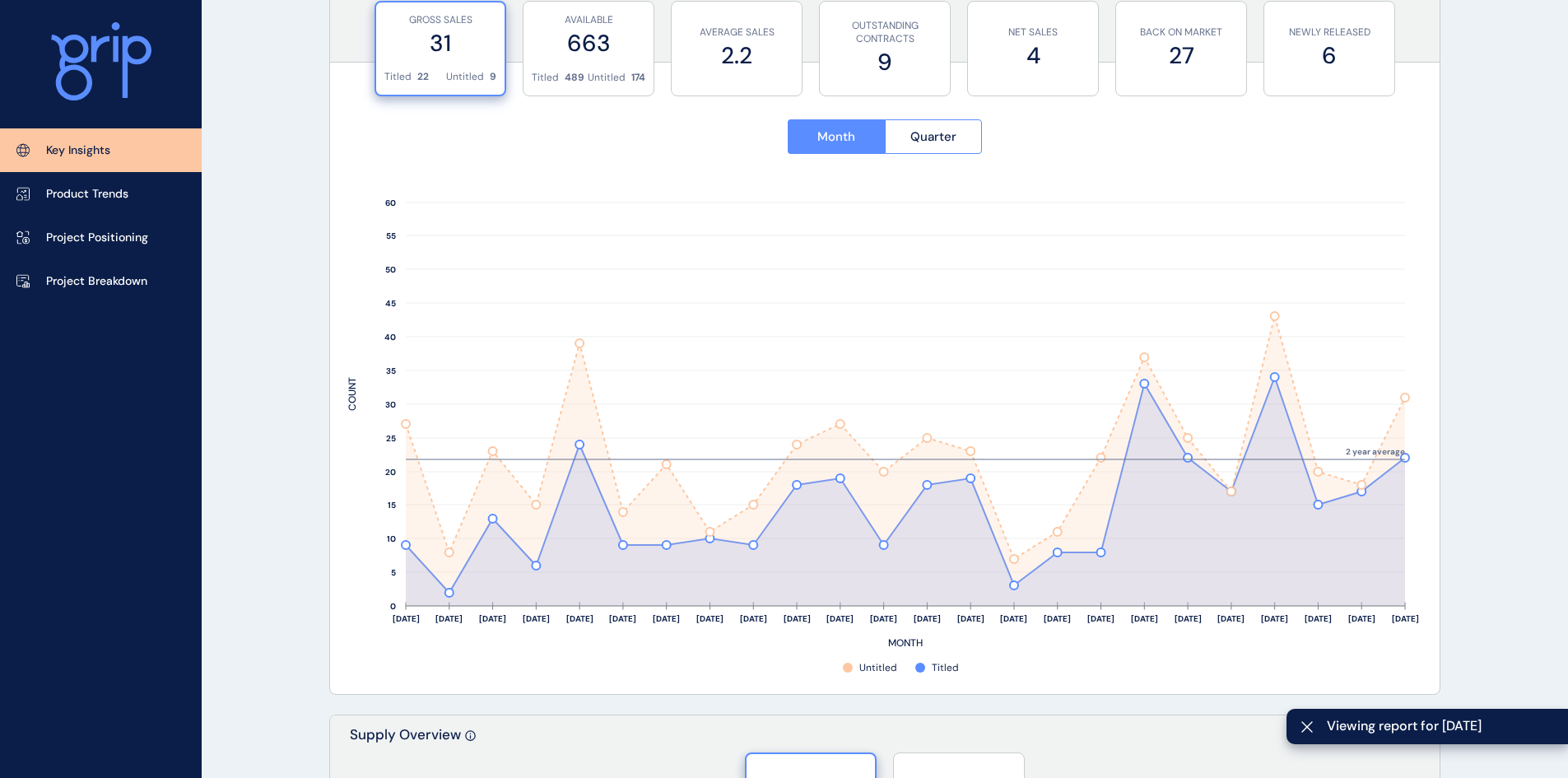 scroll, scrollTop: 659, scrollLeft: 0, axis: vertical 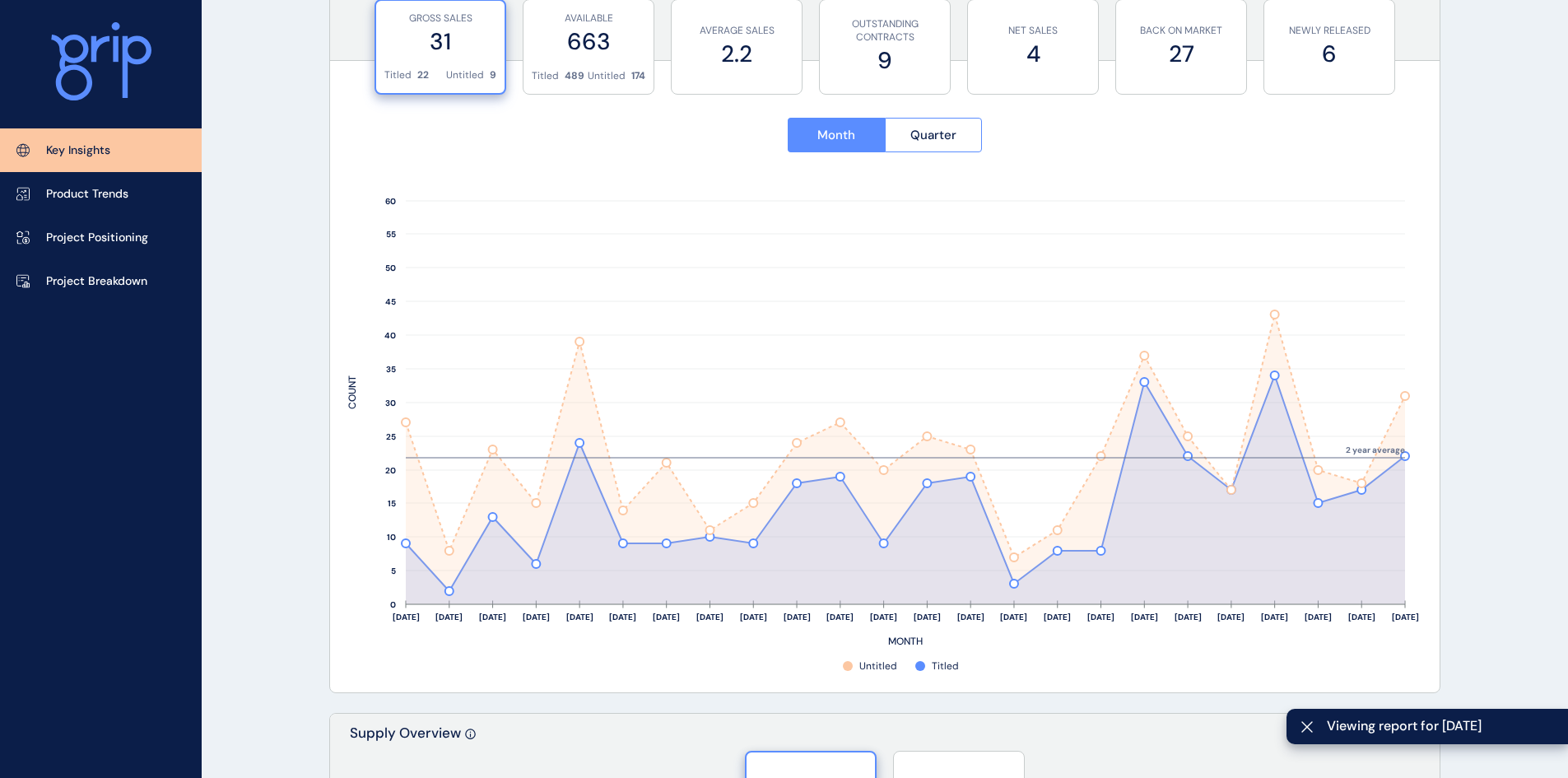 drag, startPoint x: 1057, startPoint y: 156, endPoint x: 1464, endPoint y: 119, distance: 408.67836 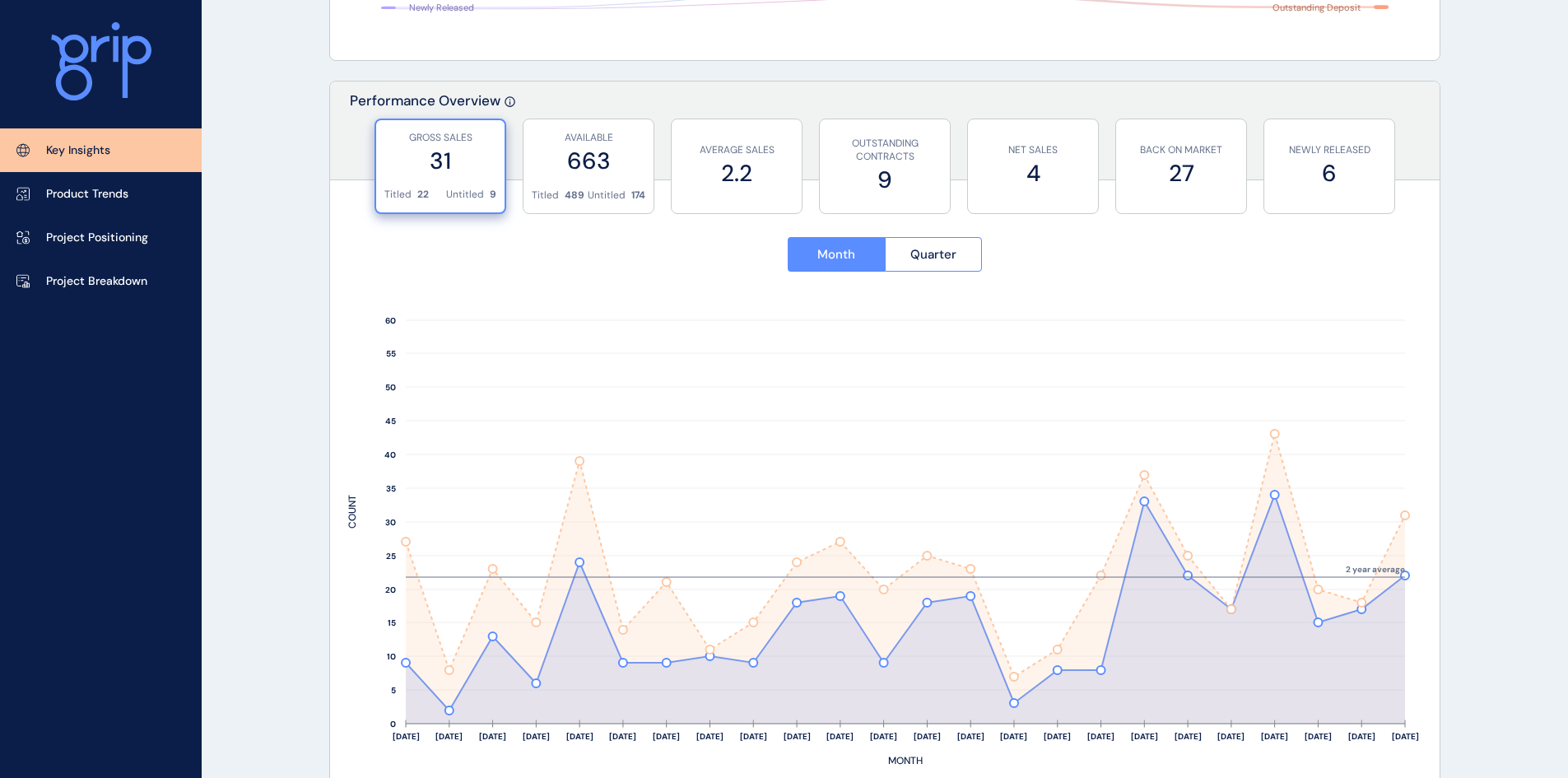 scroll, scrollTop: 576, scrollLeft: 0, axis: vertical 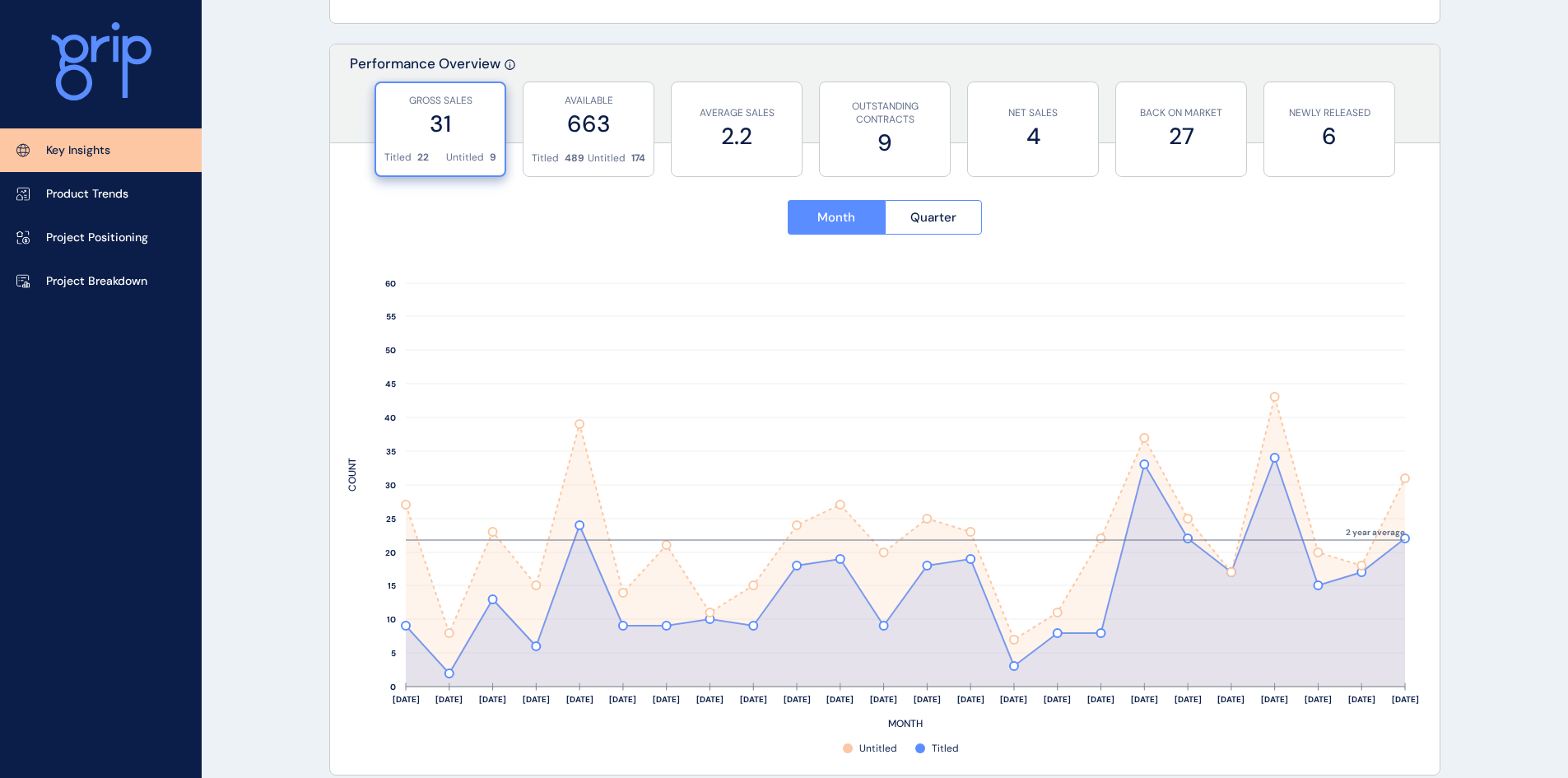 click on "KEY INSIGHTS Ballarat Save Load Report Projects ( 48 ) May 2025 2025 < > Jan No report is available for this period. New months are usually published 5 business days after the month start. Feb No report is available for this period. New months are usually published 5 business days after the month start. Mar No report is available for this period. New months are usually published 5 business days after the month start. Apr No report is available for this period. New months are usually published 5 business days after the month start. May No report is available for this period. New months are usually published 5 business days after the month start. Jun No report is available for this period. New months are usually published 5 business days after the month start. Jul No report is available for this period. New months are usually published 5 business days after the month start. Aug No report is available for this period. New months are usually published 5 business days after the month start. Sep Oct Nov Dec 31 22 9" at bounding box center (784, 1157) 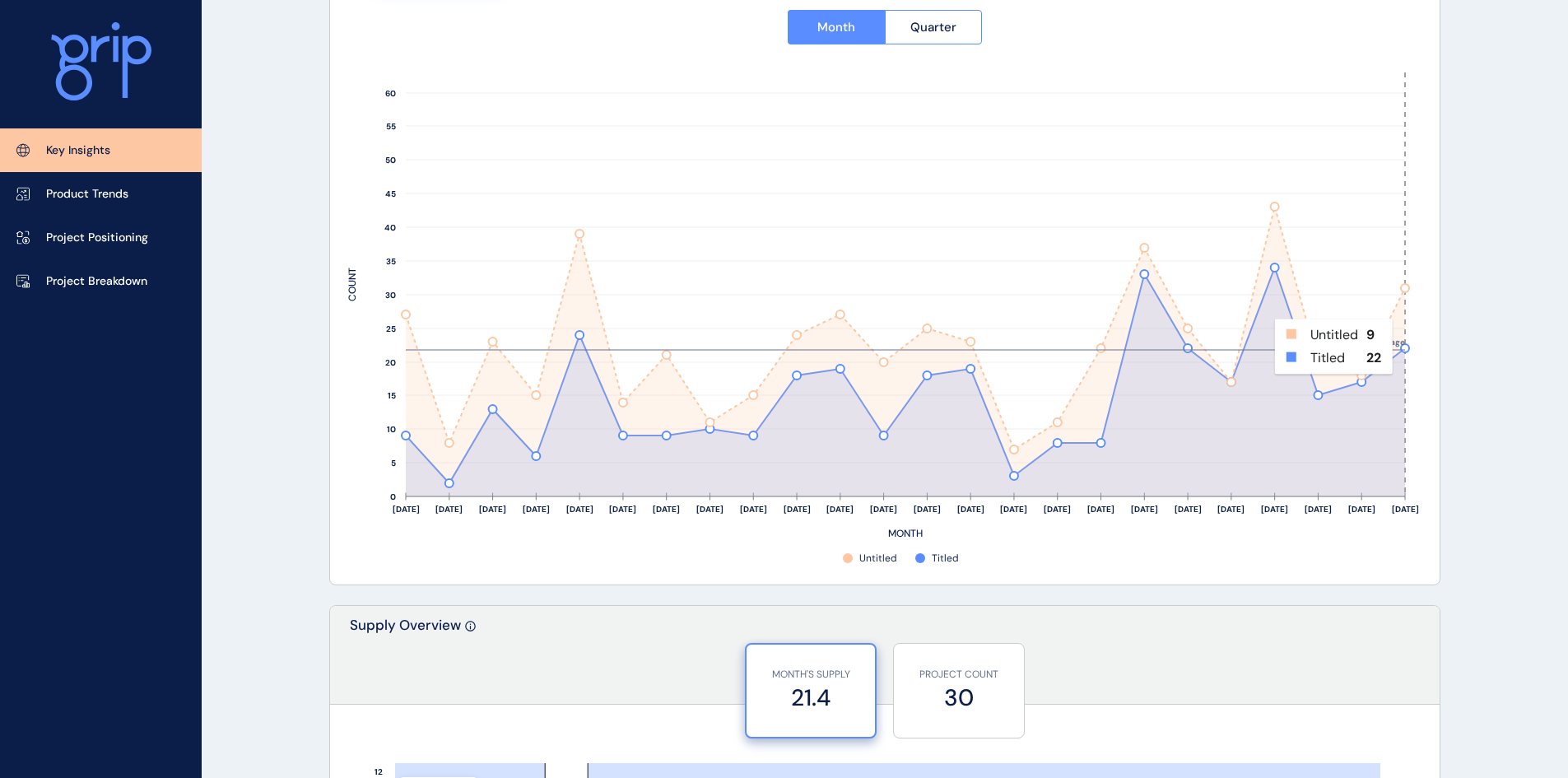 scroll, scrollTop: 741, scrollLeft: 0, axis: vertical 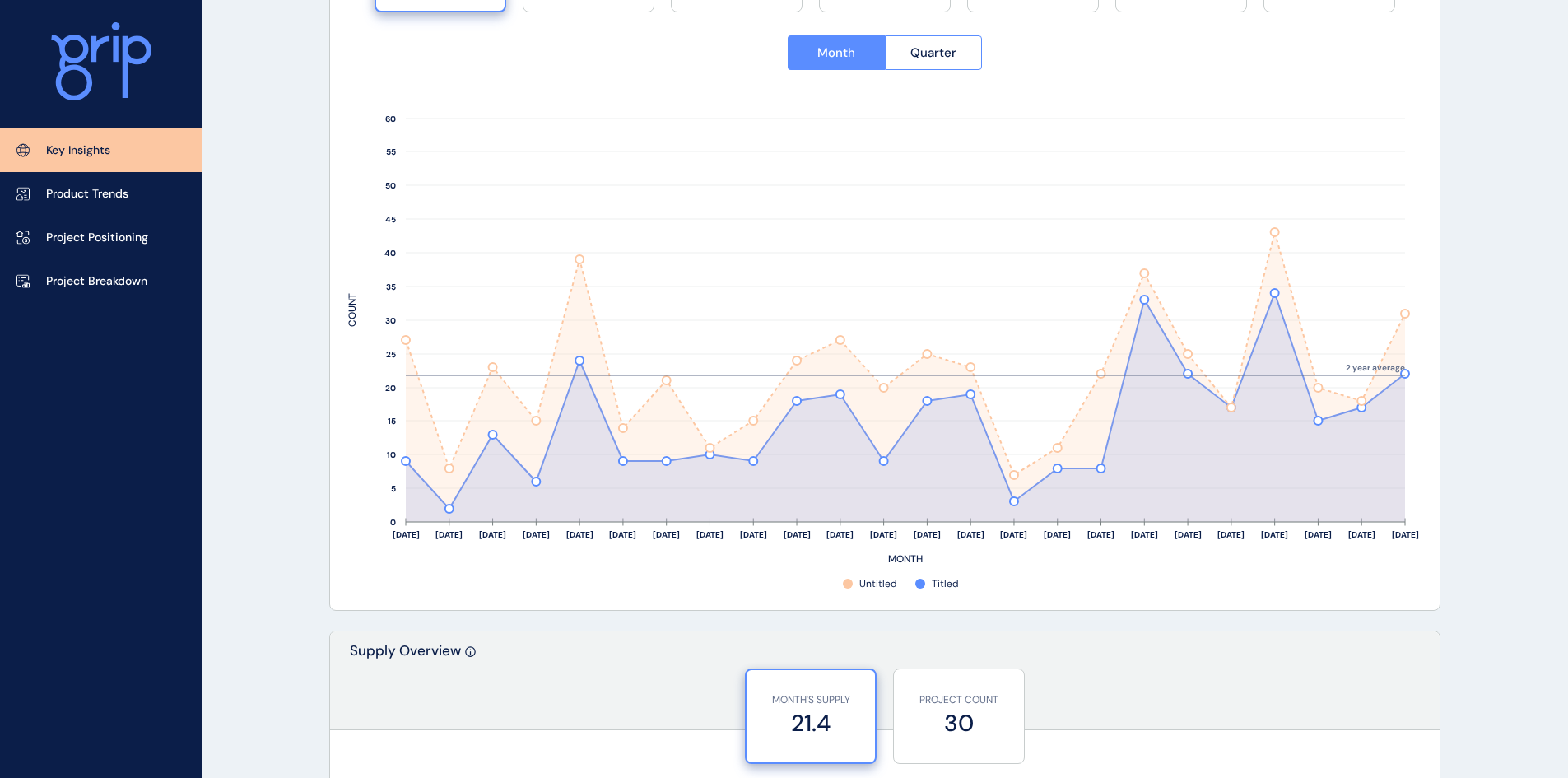 click on "KEY INSIGHTS Ballarat Save Load Report Projects ( 48 ) May 2025 2025 < > Jan No report is available for this period. New months are usually published 5 business days after the month start. Feb No report is available for this period. New months are usually published 5 business days after the month start. Mar No report is available for this period. New months are usually published 5 business days after the month start. Apr No report is available for this period. New months are usually published 5 business days after the month start. May No report is available for this period. New months are usually published 5 business days after the month start. Jun No report is available for this period. New months are usually published 5 business days after the month start. Jul No report is available for this period. New months are usually published 5 business days after the month start. Aug No report is available for this period. New months are usually published 5 business days after the month start. Sep Oct Nov Dec 31 22 9" at bounding box center [885, 992] 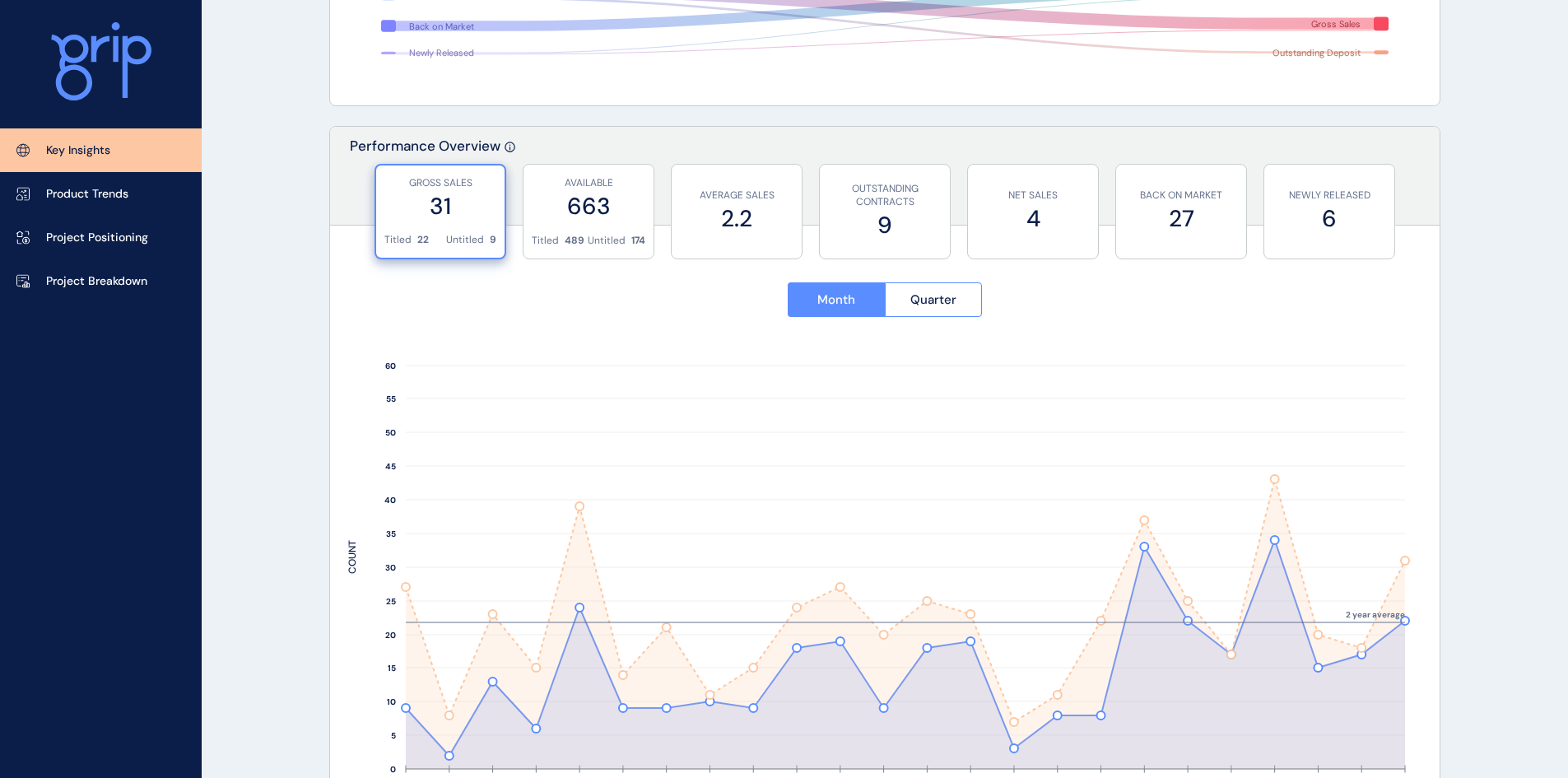 scroll, scrollTop: 576, scrollLeft: 0, axis: vertical 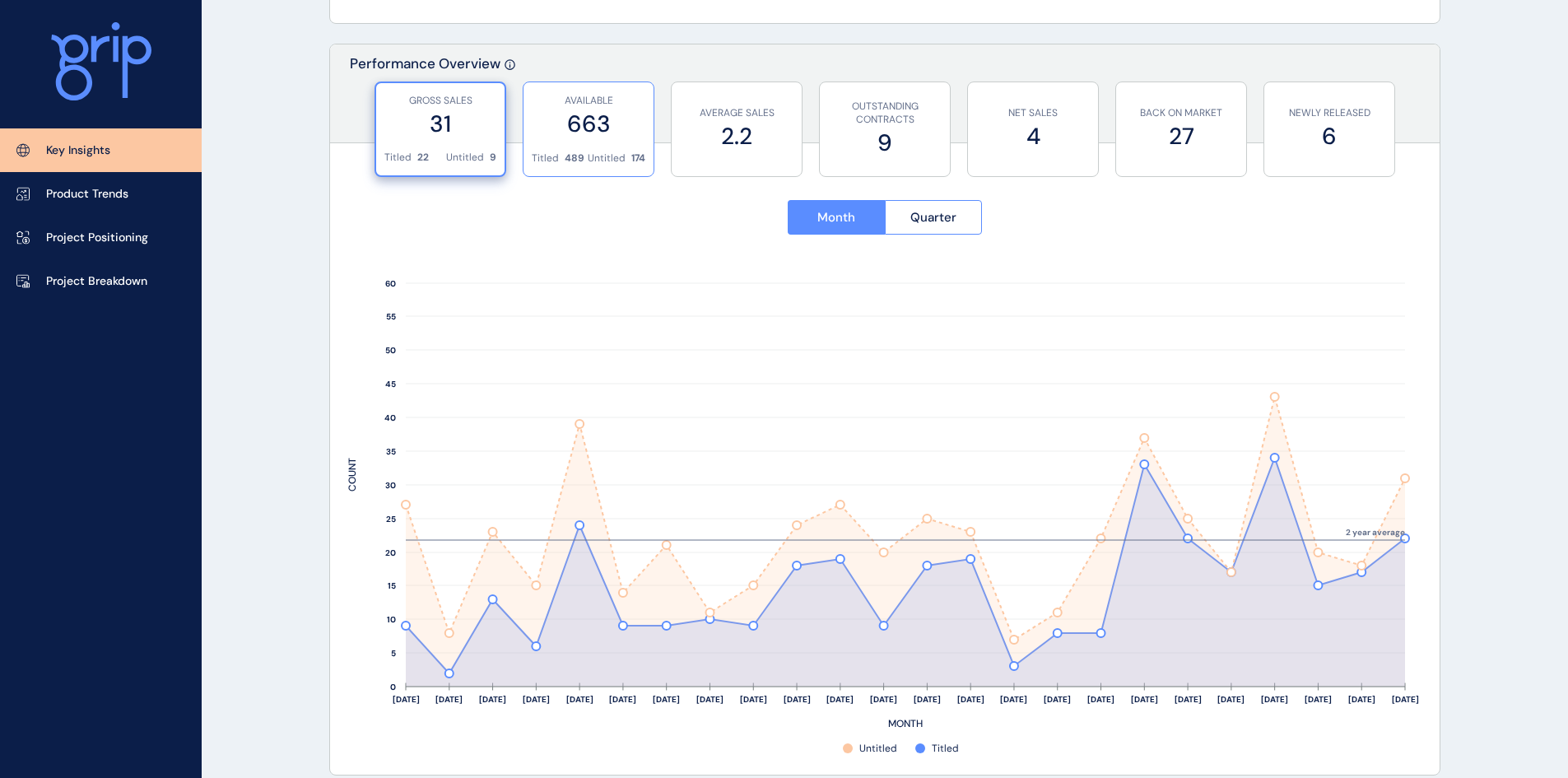 click on "663" at bounding box center (589, 123) 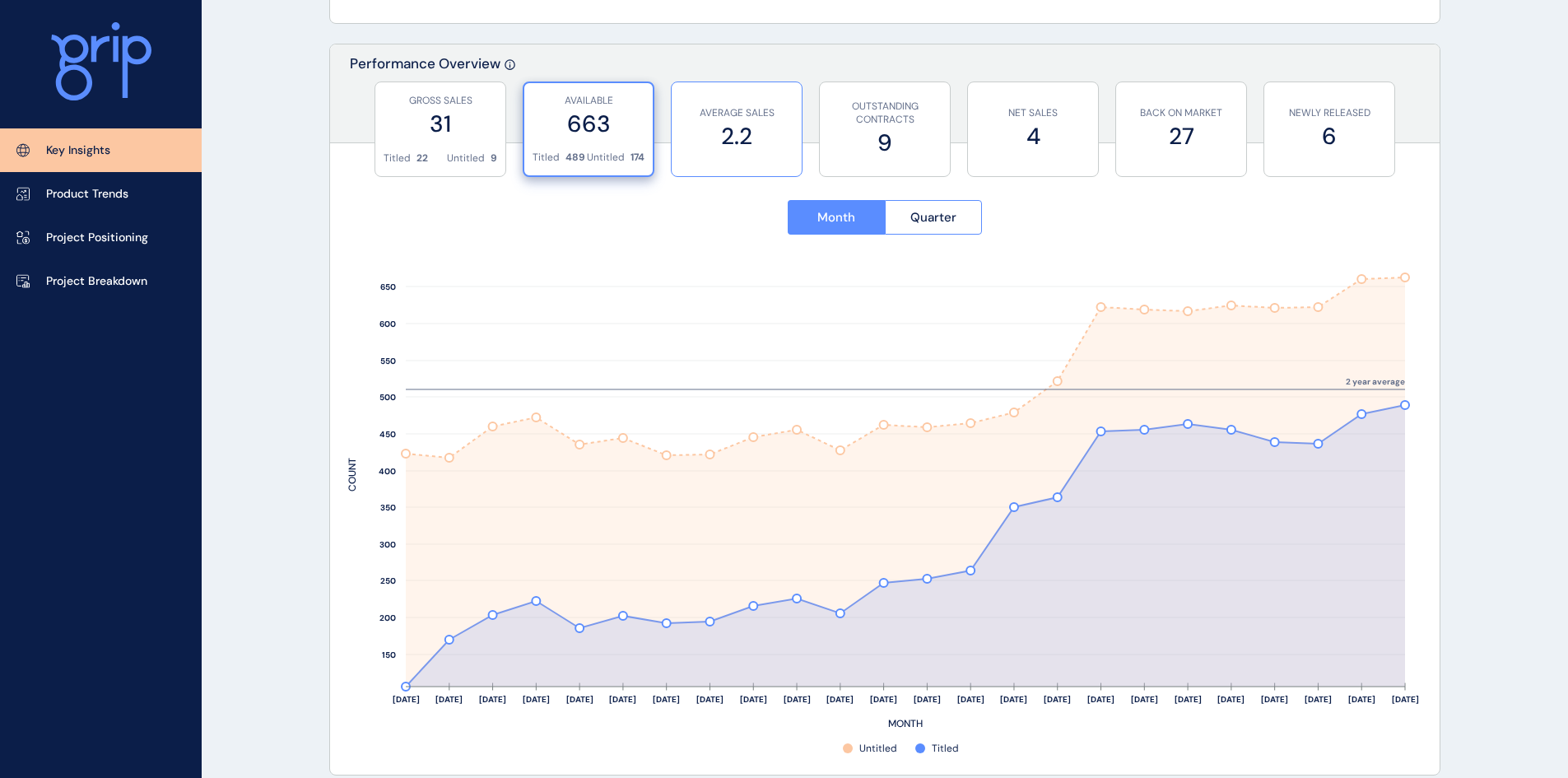 click on "2.2" at bounding box center [737, 136] 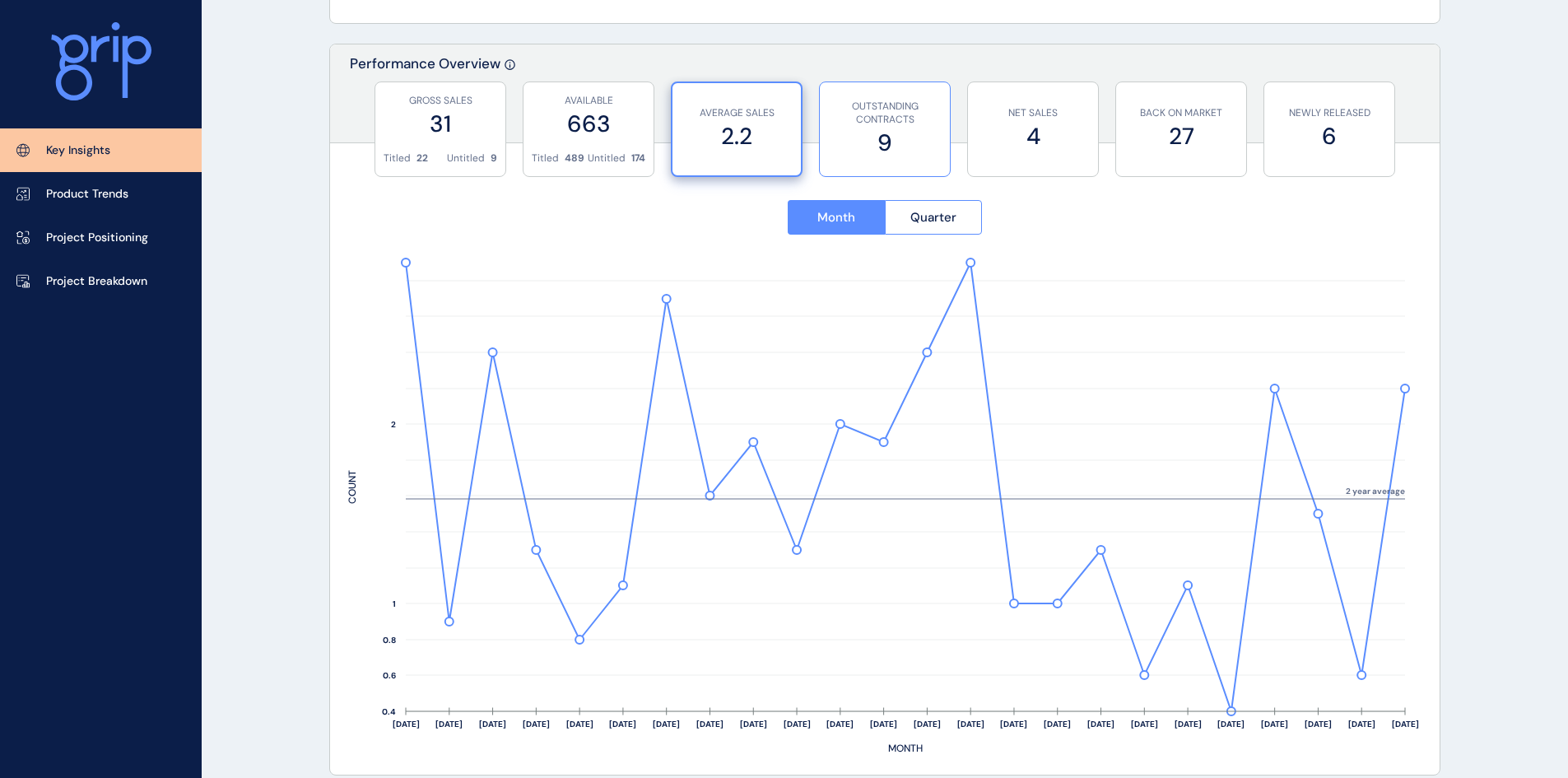 click on "9" at bounding box center [885, 142] 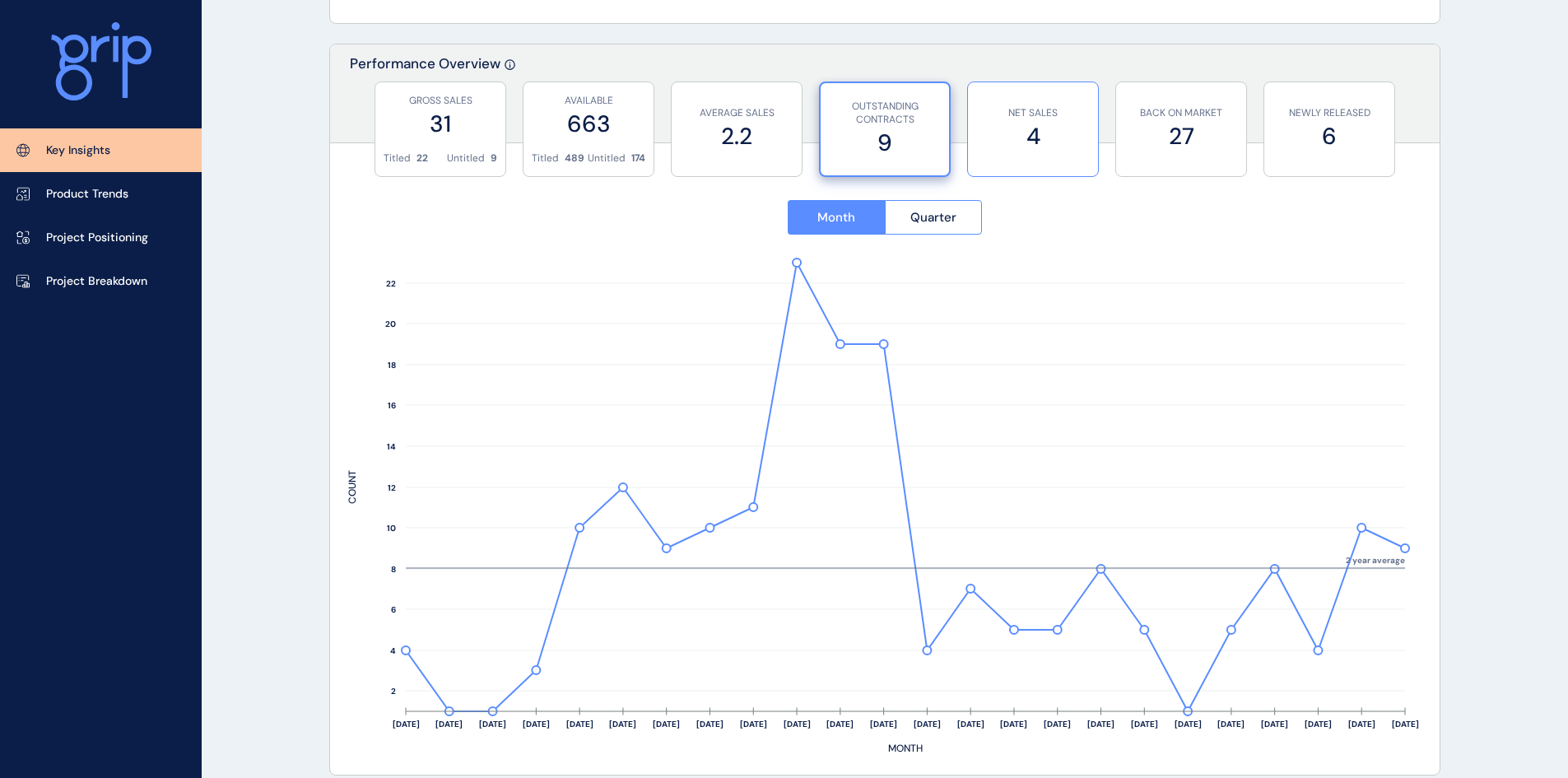 click on "4" at bounding box center [1033, 136] 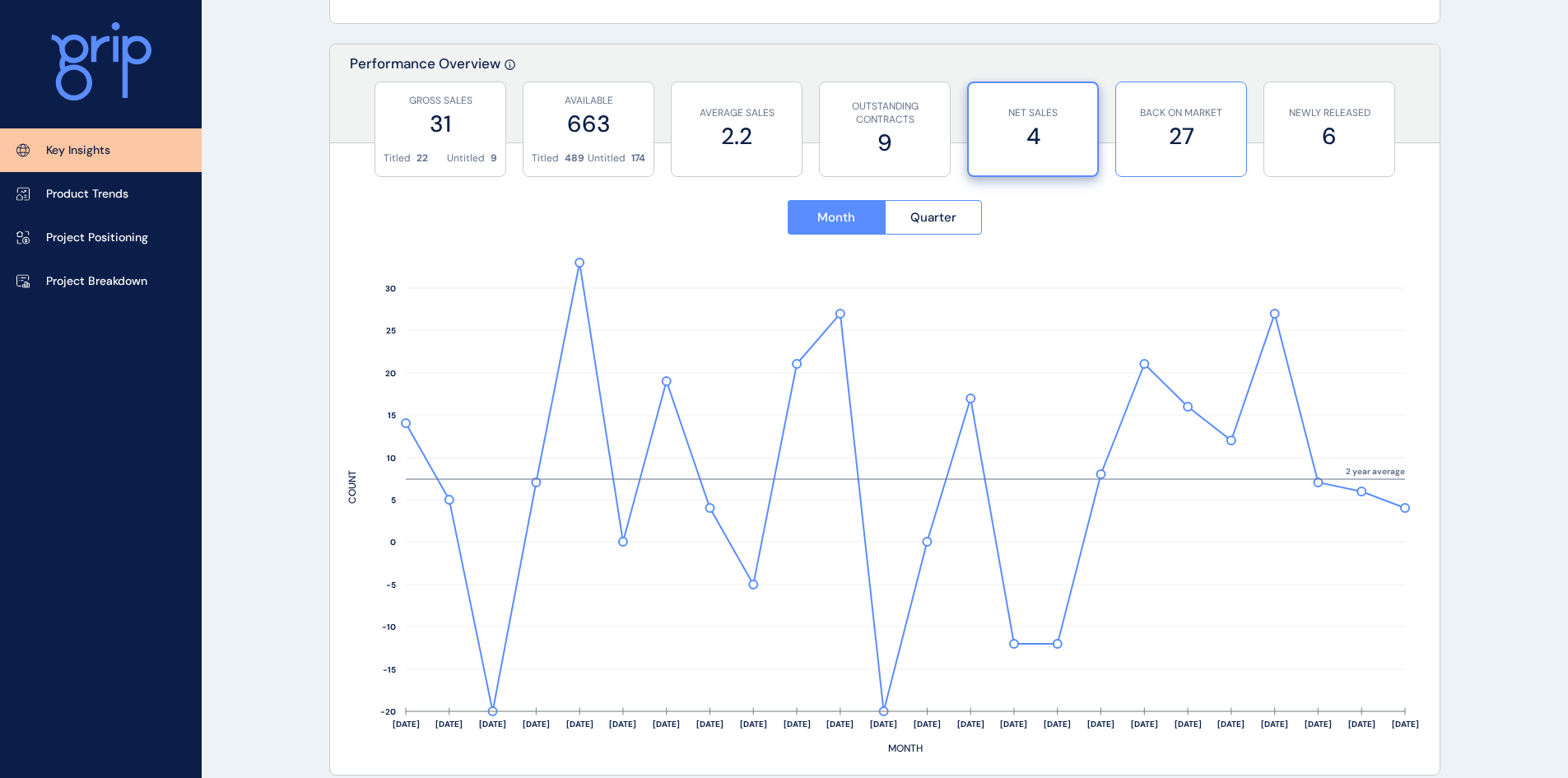 click on "27" at bounding box center (1181, 136) 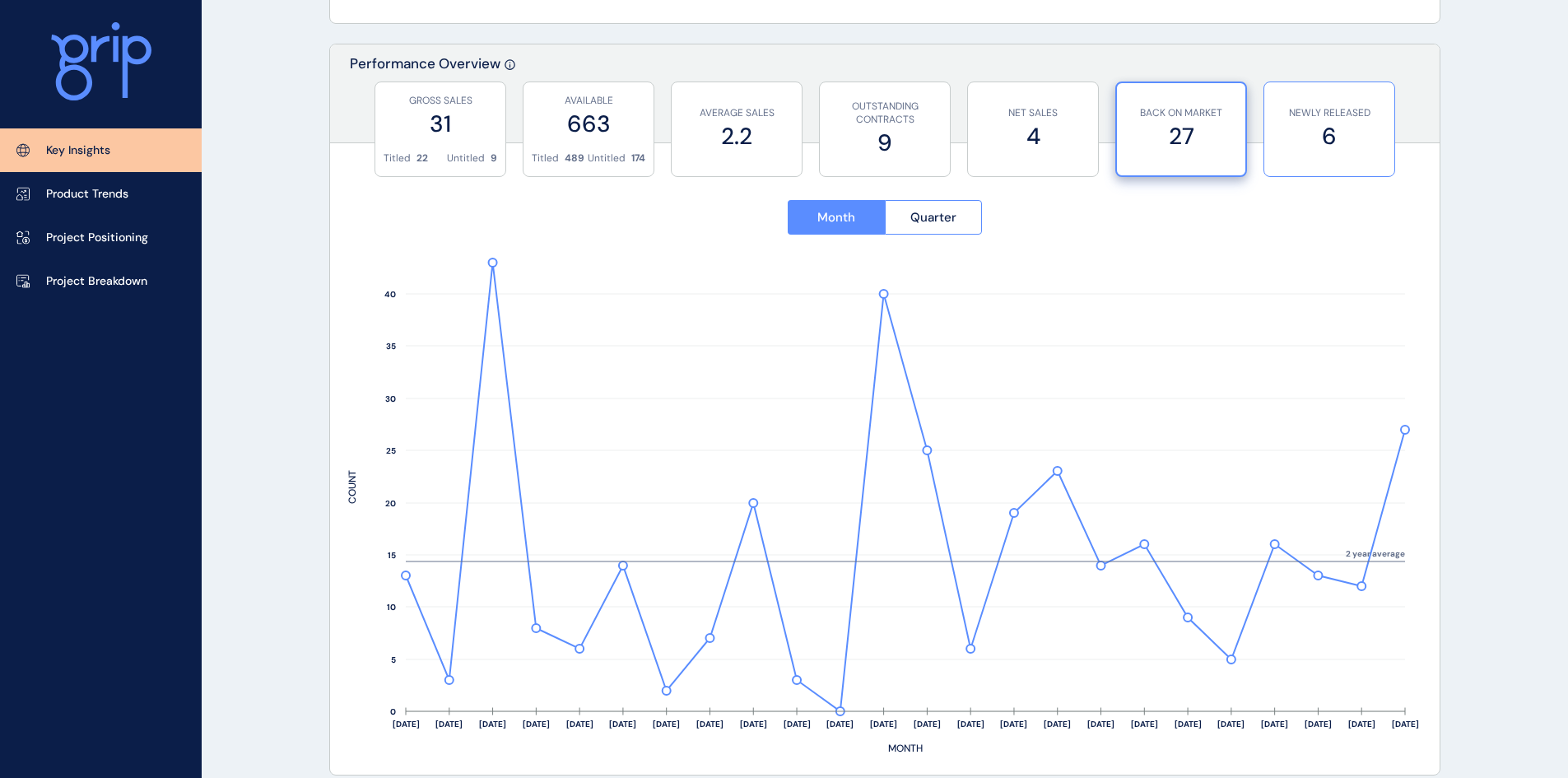 click on "6" at bounding box center [1329, 136] 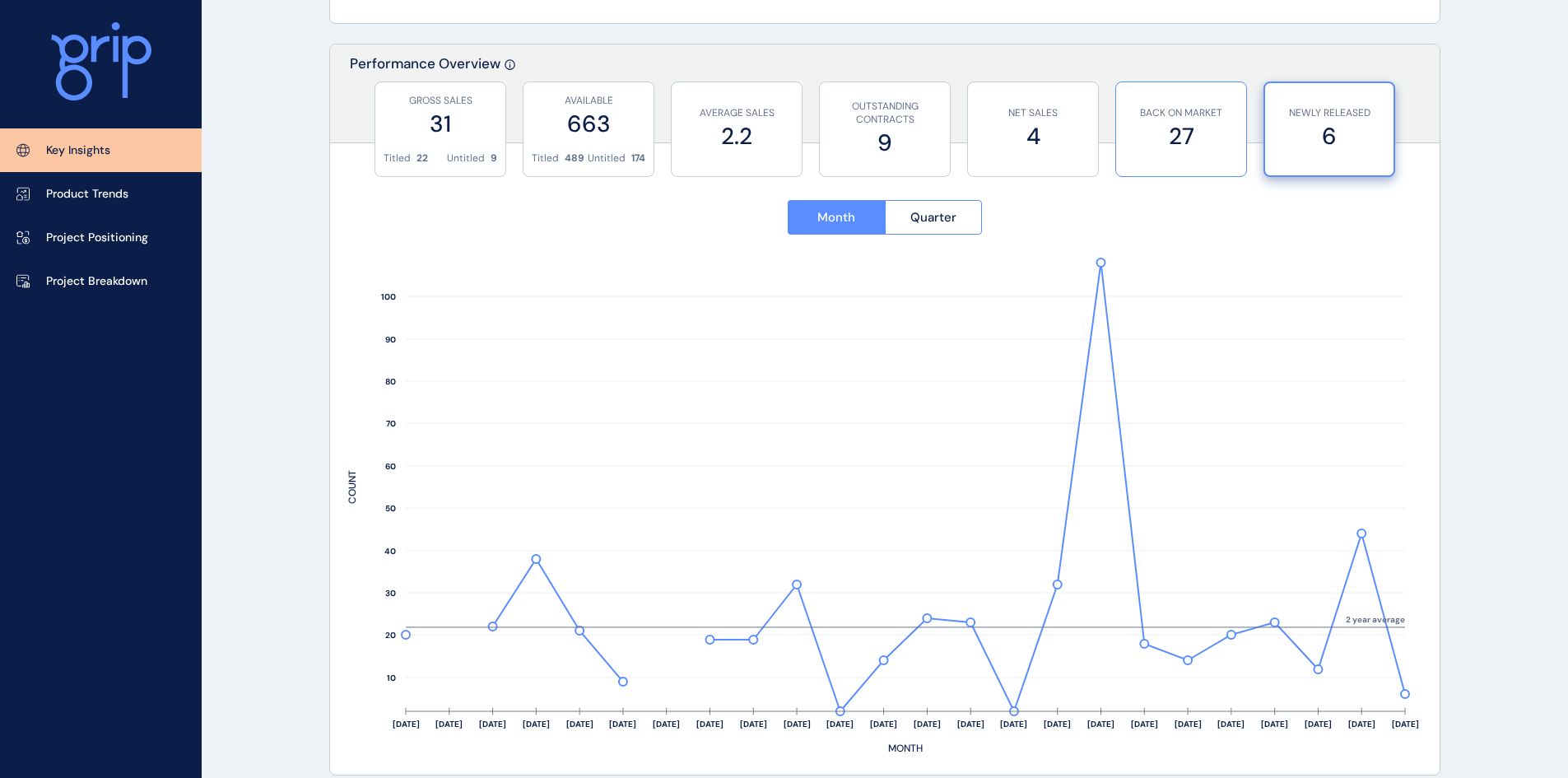 drag, startPoint x: 1193, startPoint y: 147, endPoint x: 1180, endPoint y: 151, distance: 13.601471 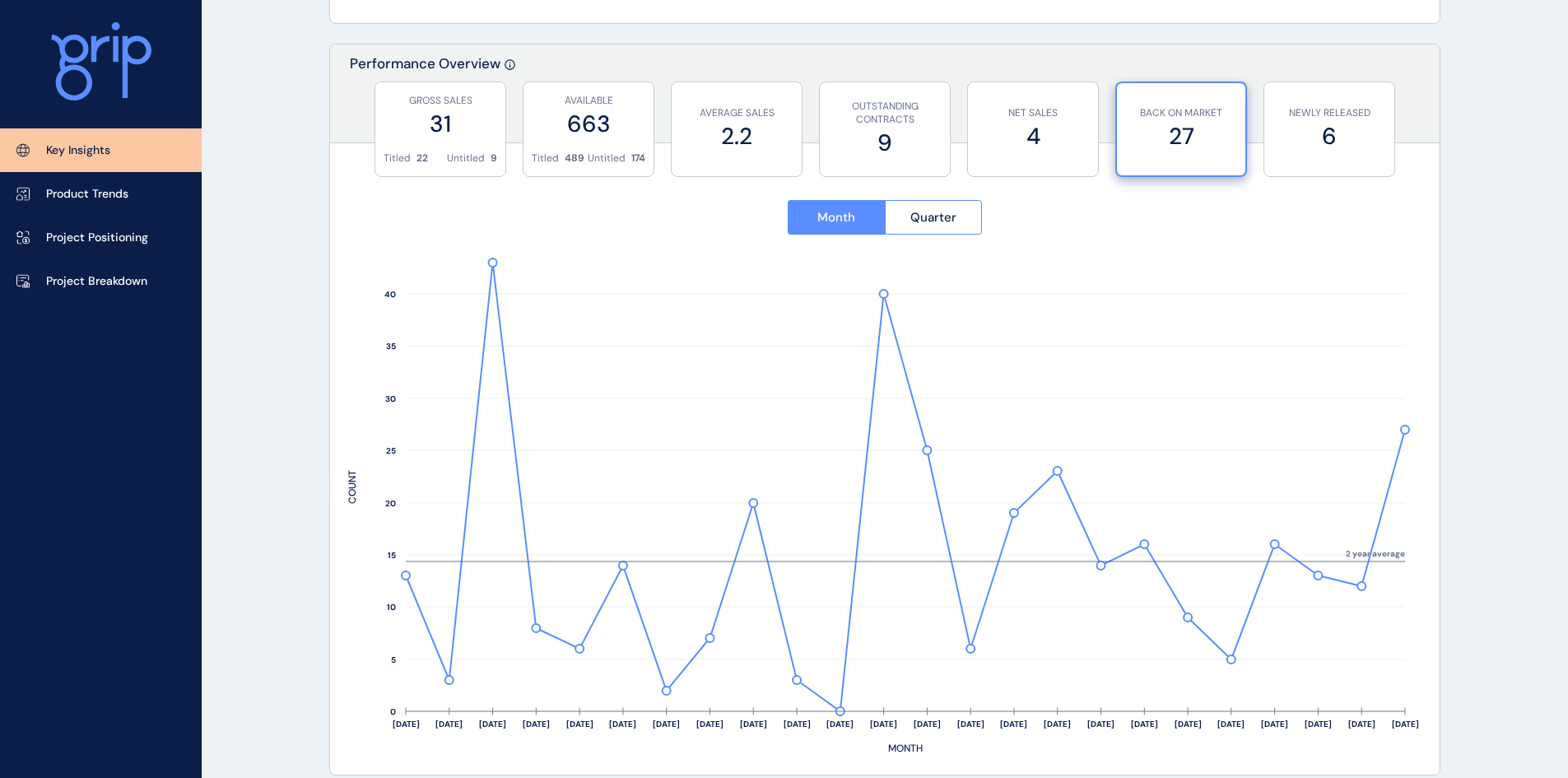 click on "Month Quarter Jun ’23 Jul ’23 Aug ’23 Sep ’23 Oct ’23 Nov ’23 Dec ’23 Jan ’24 Feb ’24 Mar ’24 Apr ’24 May ’24 Jun ’24 Jul ’24 Aug ’24 Sep ’24 Oct ’24 Nov ’24 Dec ’24 Jan ’25 Feb ’25 Mar ’25 Apr ’25 May ’25 MONTH 0 5 10 15 20 25 30 35 40 COUNT 2 year average" at bounding box center [885, 469] 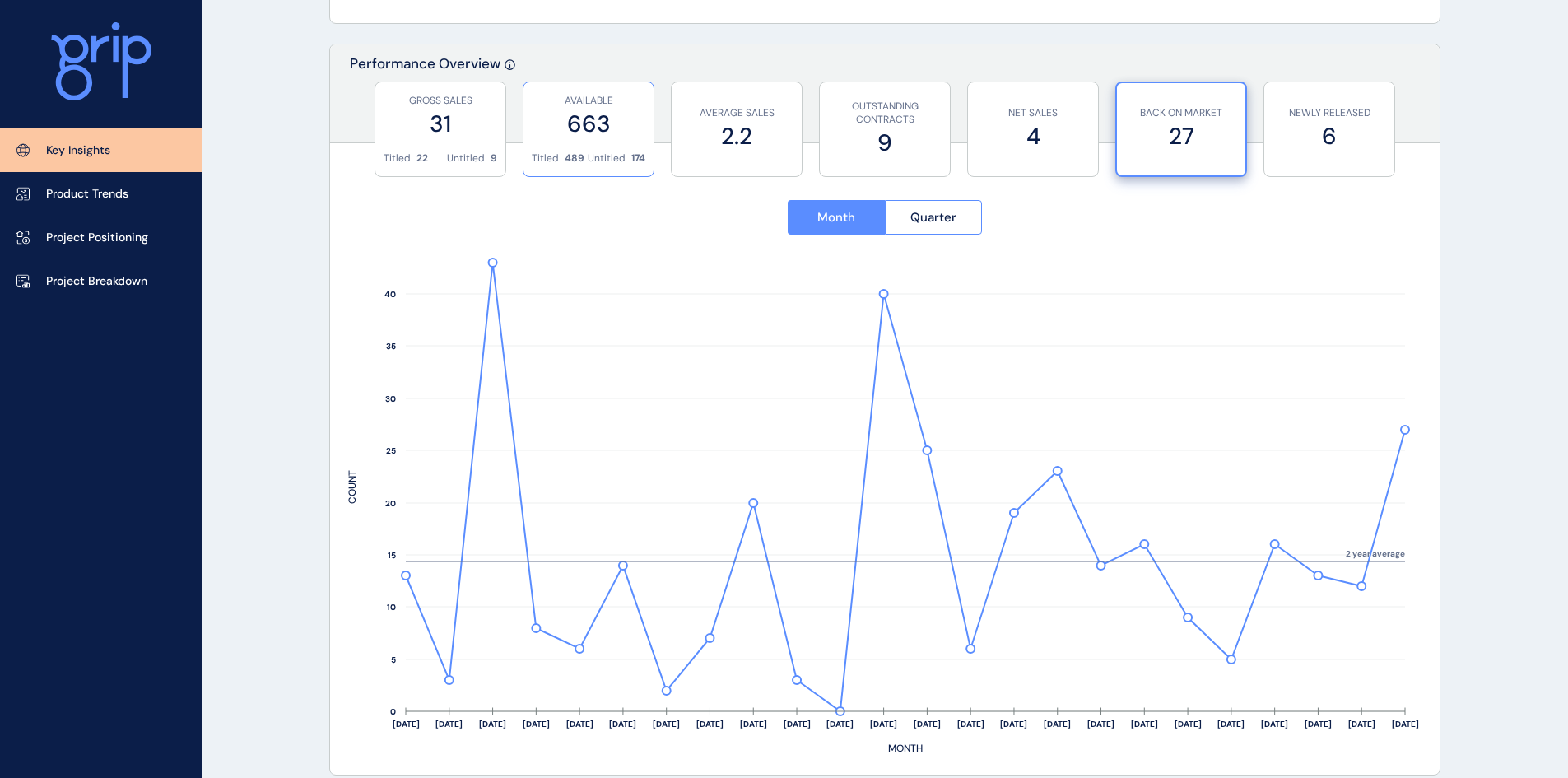 click on "Untitled" at bounding box center [607, 158] 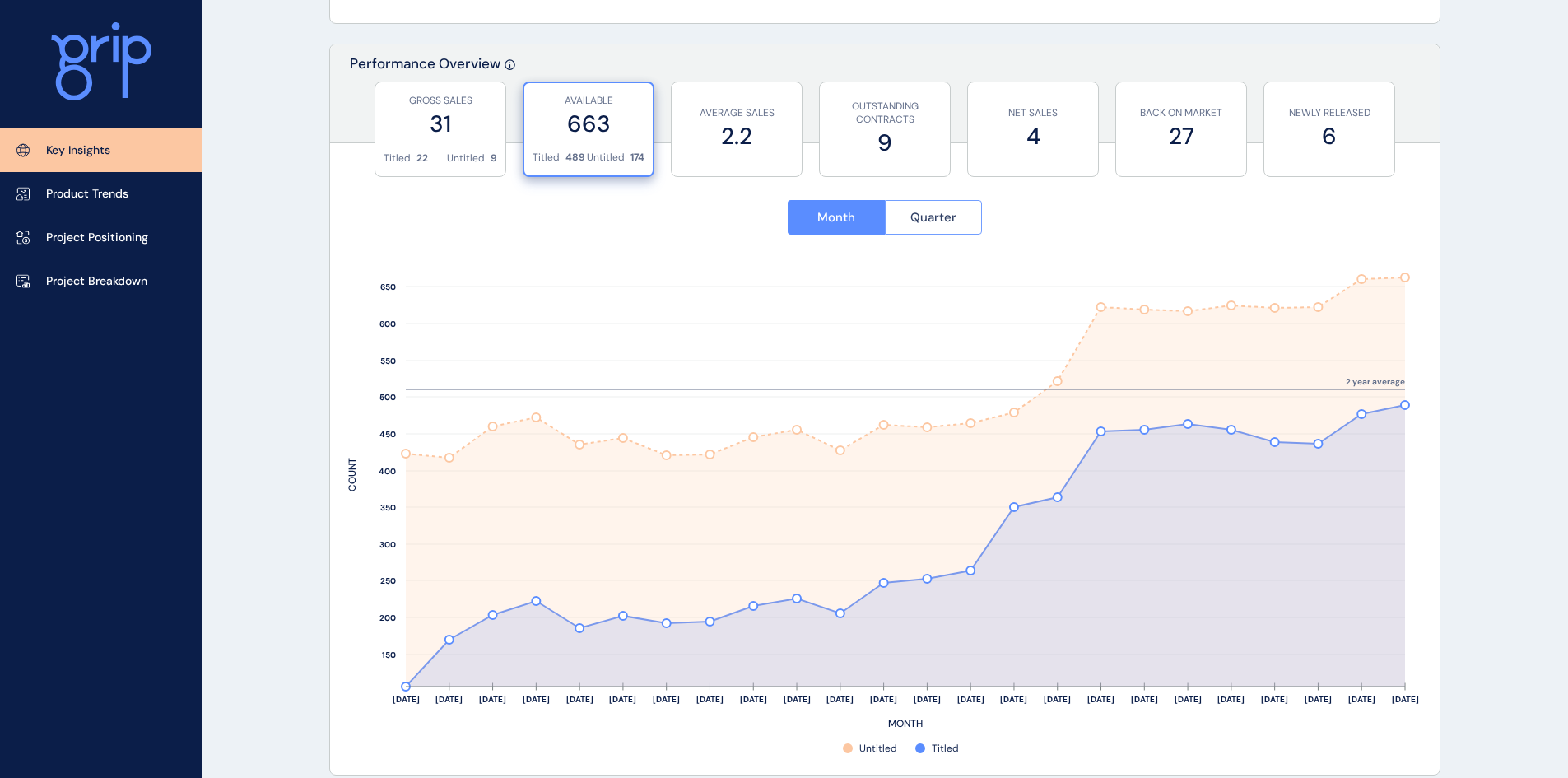 click on "Quarter" at bounding box center (933, 217) 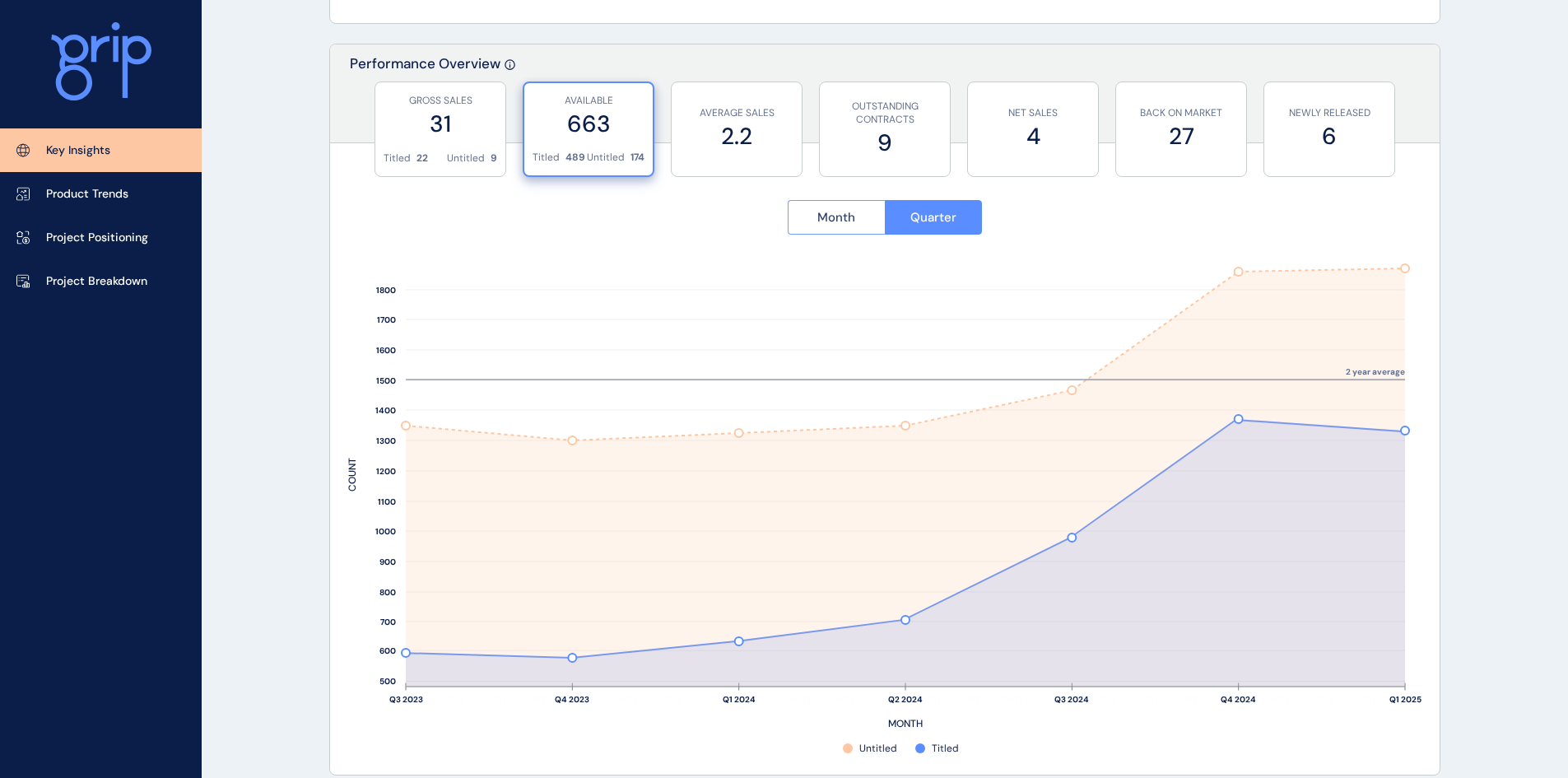 click on "Month" at bounding box center [836, 217] 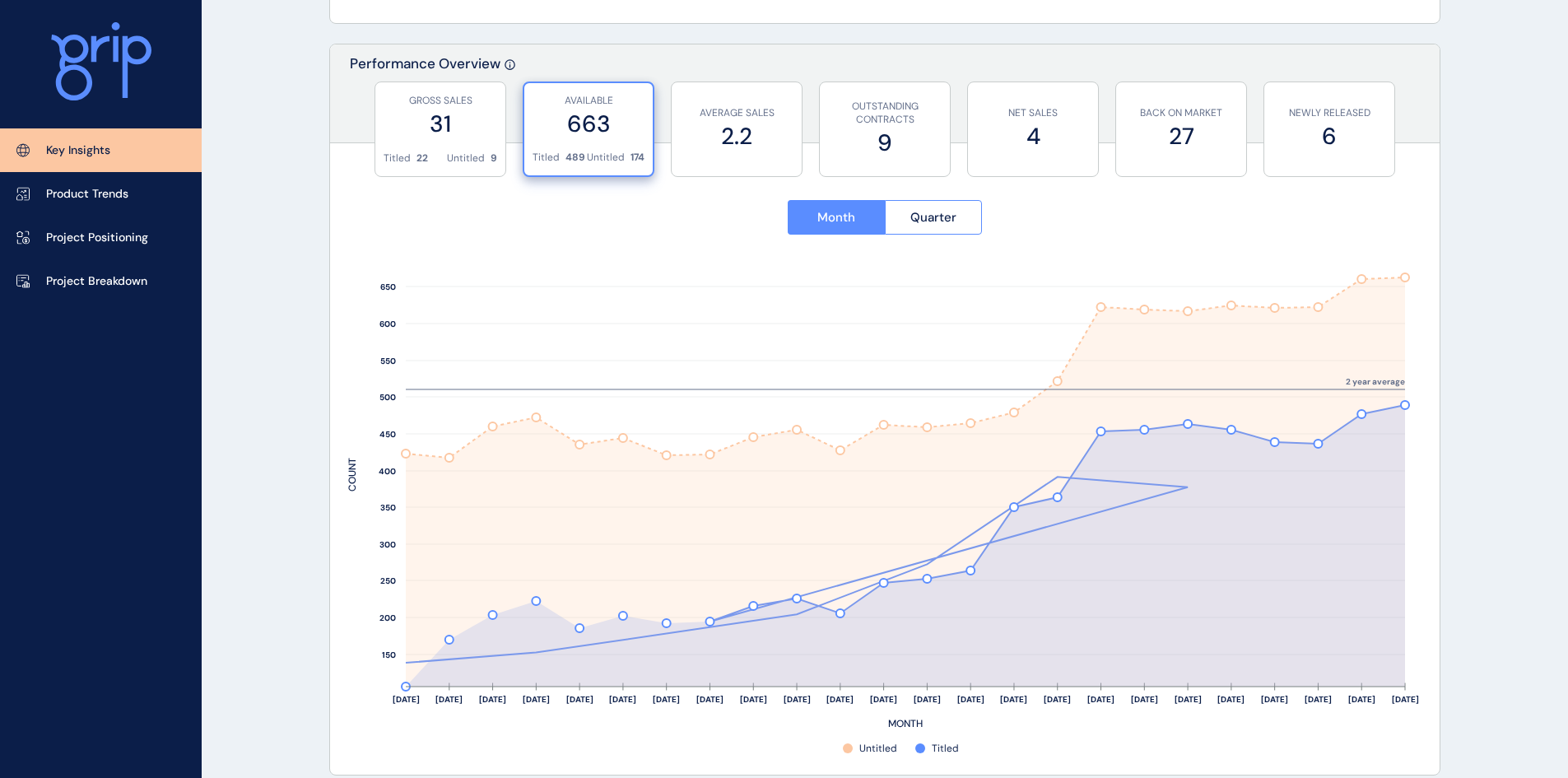 click on "KEY INSIGHTS Ballarat Save Load Report Projects ( 48 ) May 2025 2025 < > Jan No report is available for this period. New months are usually published 5 business days after the month start. Feb No report is available for this period. New months are usually published 5 business days after the month start. Mar No report is available for this period. New months are usually published 5 business days after the month start. Apr No report is available for this period. New months are usually published 5 business days after the month start. May No report is available for this period. New months are usually published 5 business days after the month start. Jun No report is available for this period. New months are usually published 5 business days after the month start. Jul No report is available for this period. New months are usually published 5 business days after the month start. Aug No report is available for this period. New months are usually published 5 business days after the month start. Sep Oct Nov Dec 31 22 9" at bounding box center (784, 1157) 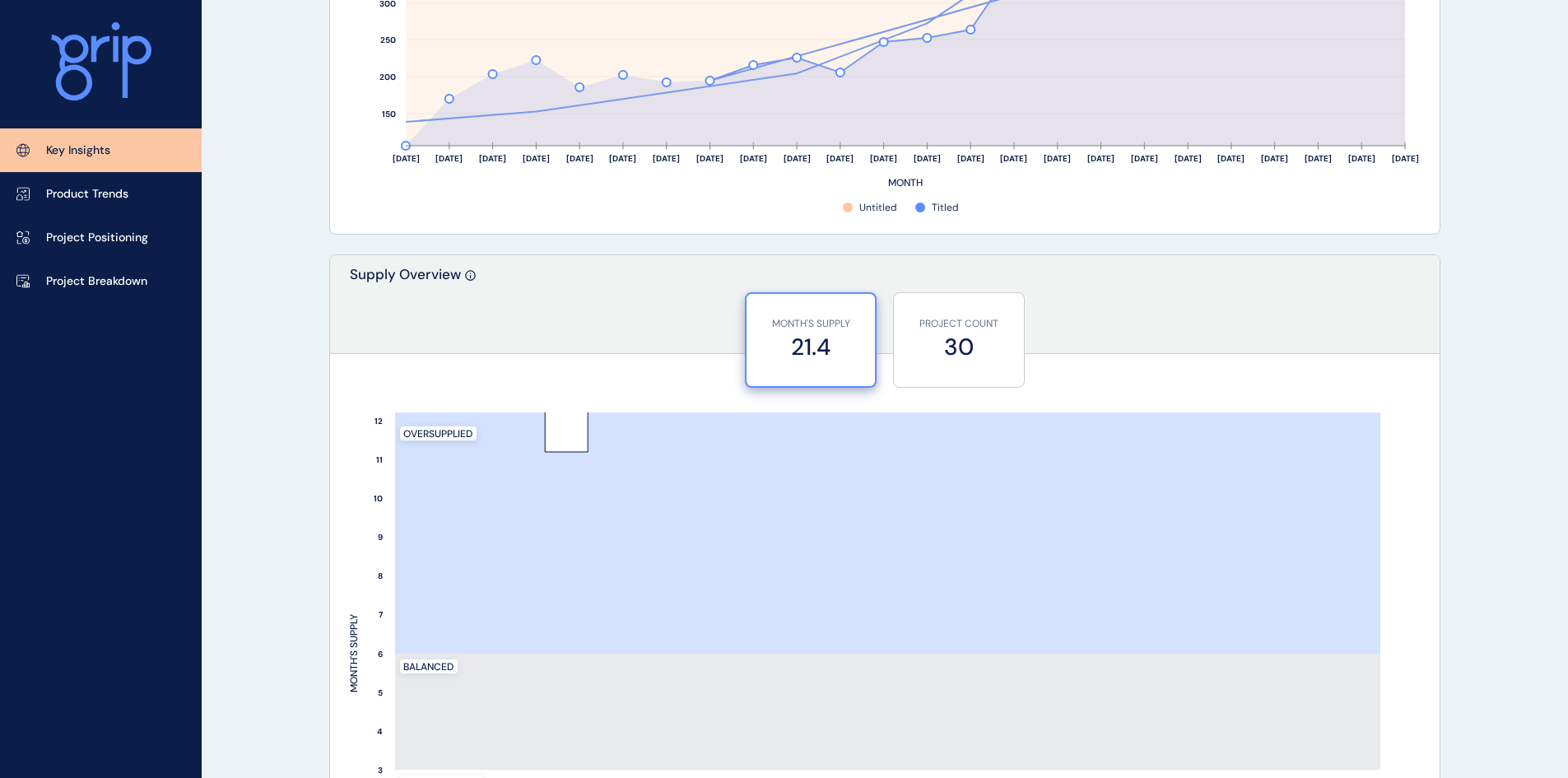 scroll, scrollTop: 1153, scrollLeft: 0, axis: vertical 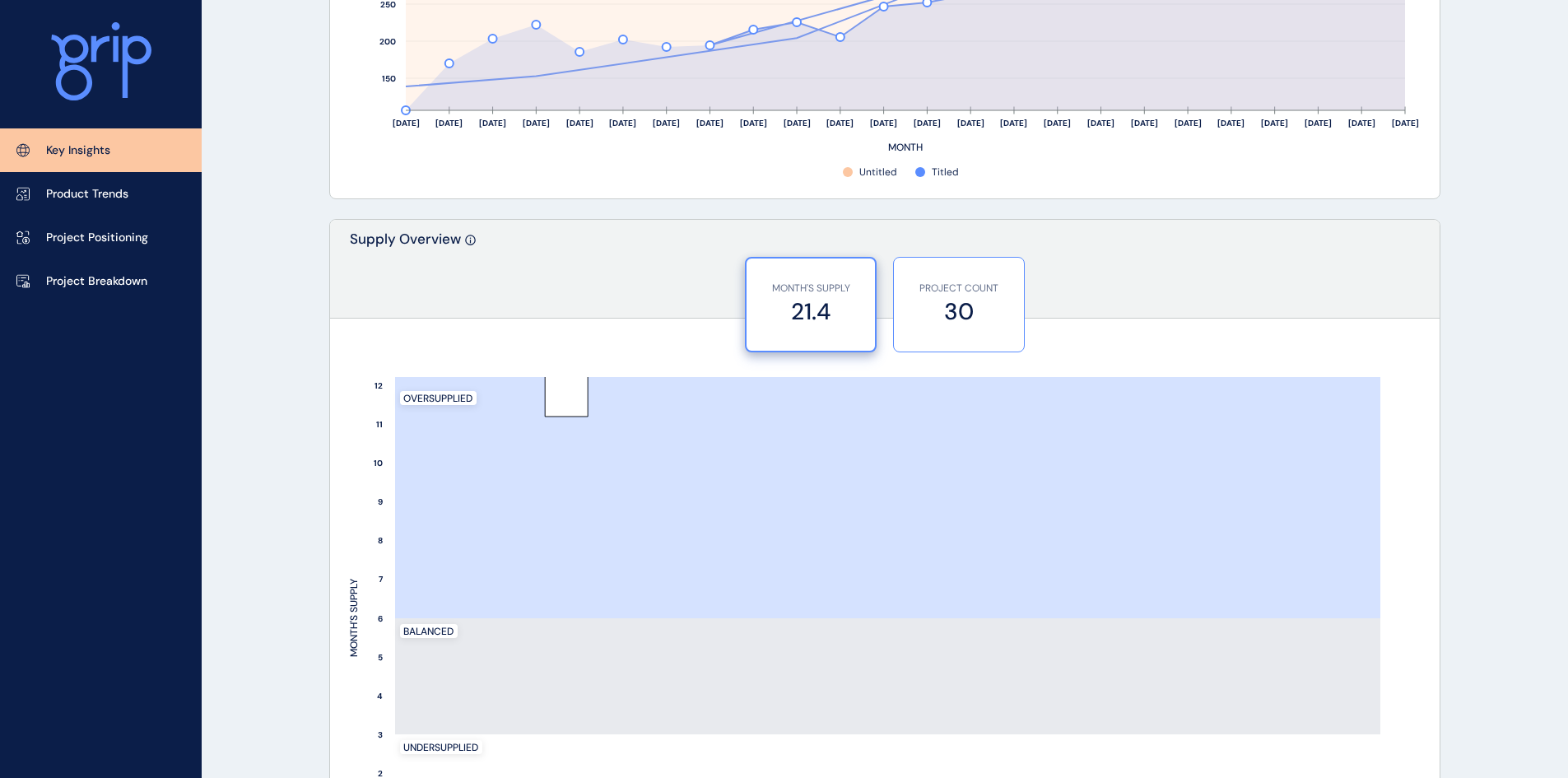 click on "30" at bounding box center [959, 311] 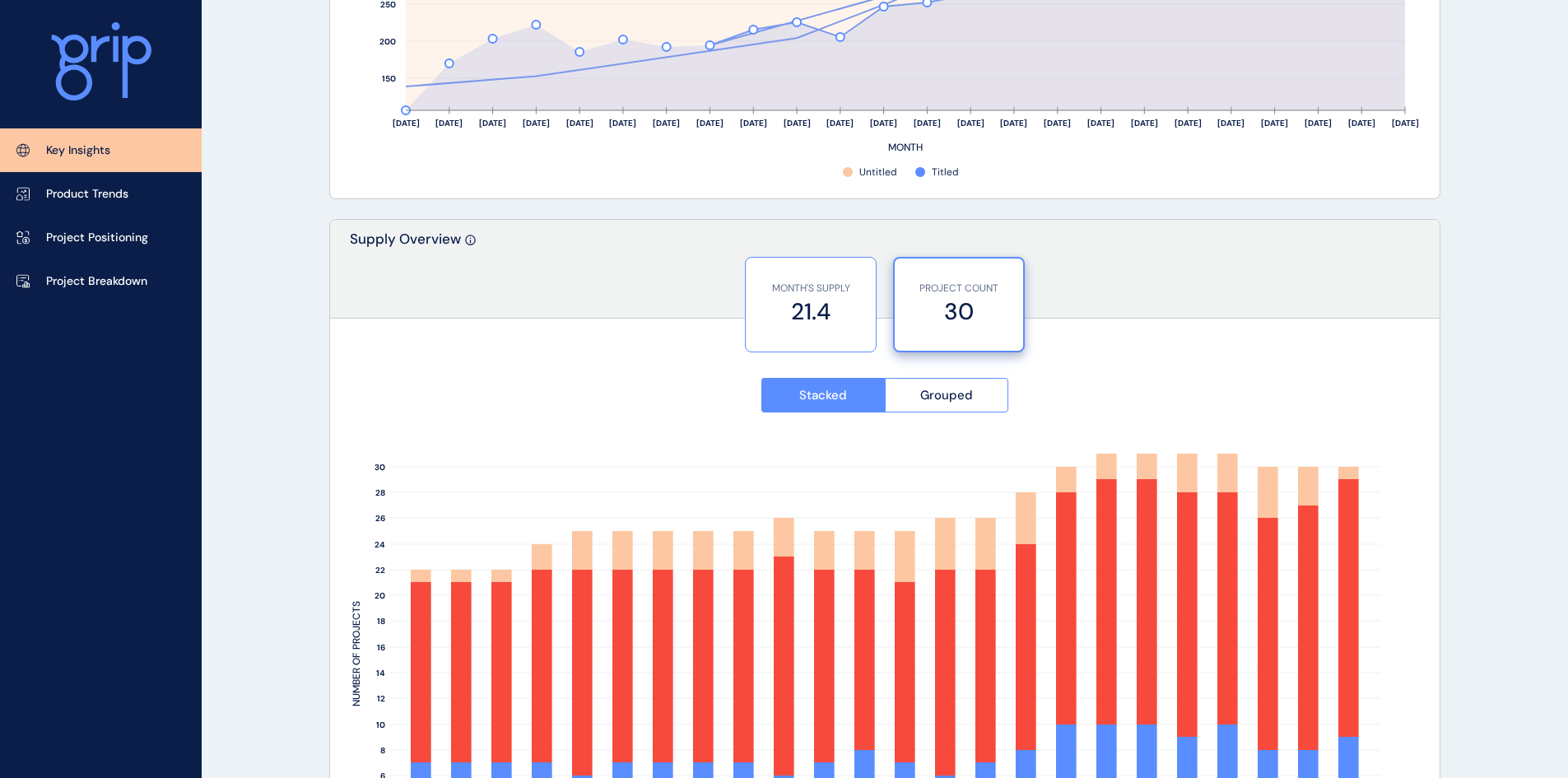 click on "21.4" at bounding box center (811, 311) 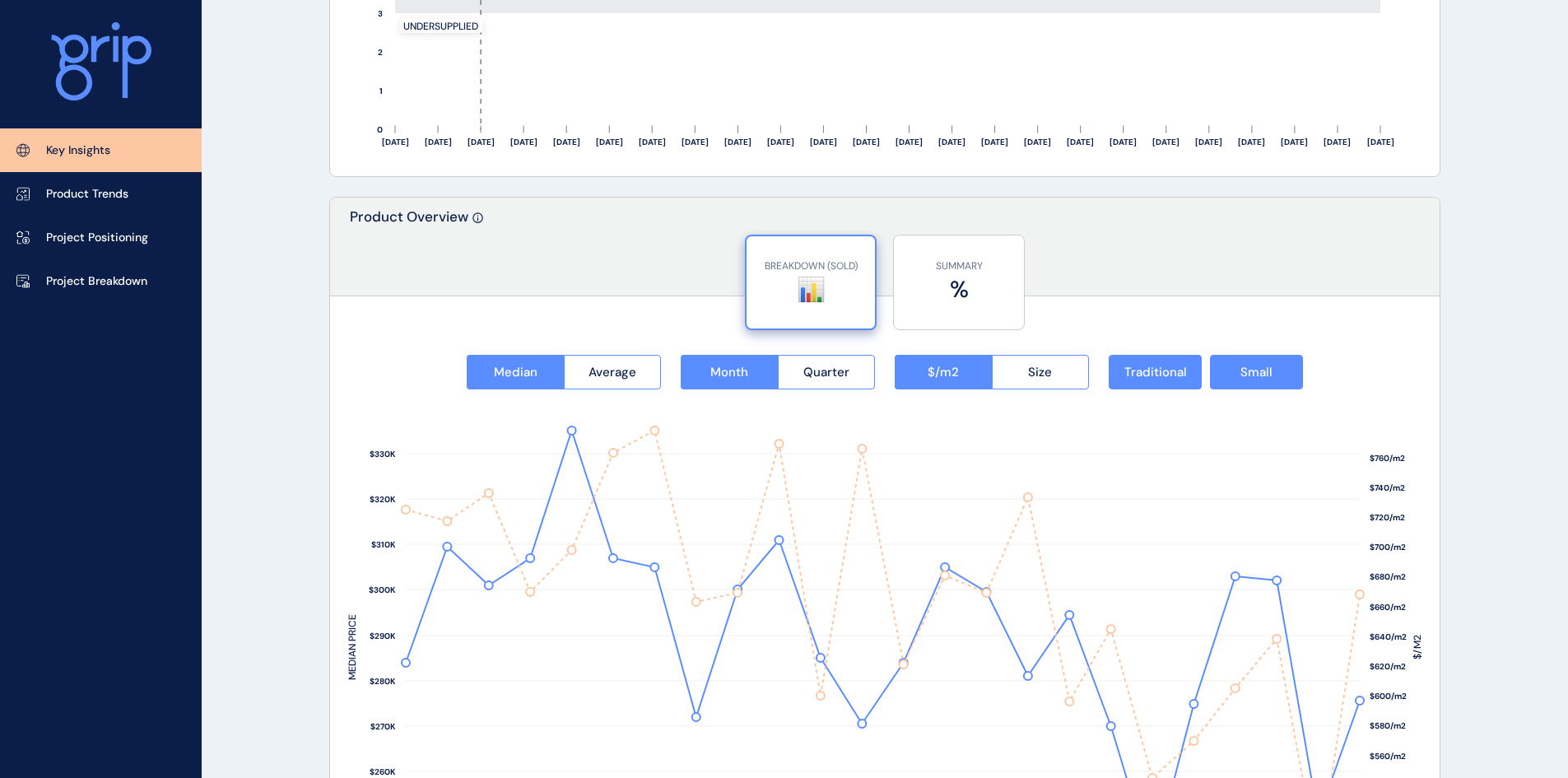 scroll, scrollTop: 1976, scrollLeft: 0, axis: vertical 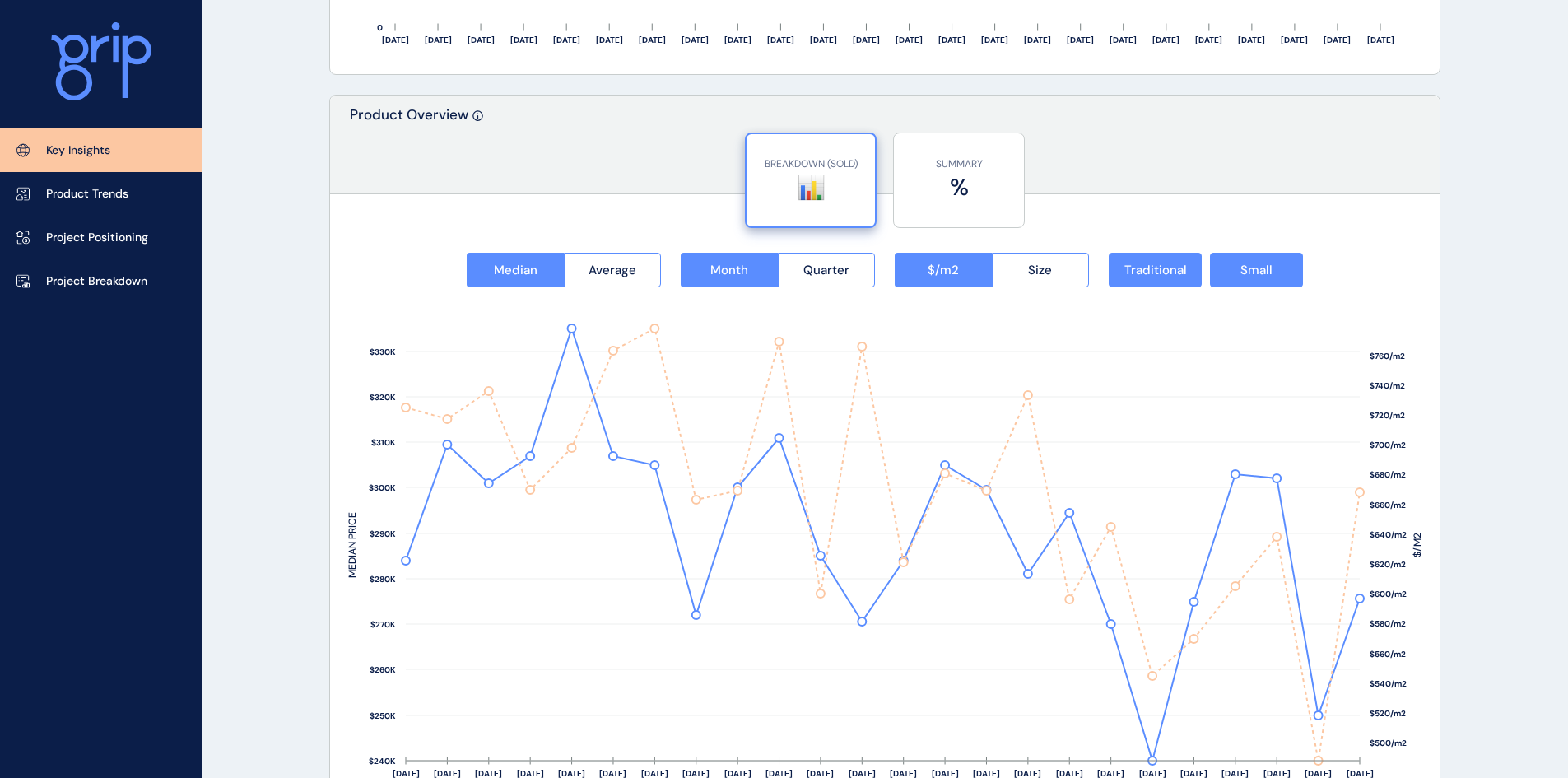 click on "KEY INSIGHTS Ballarat Save Load Report Projects ( 48 ) May 2025 2025 < > Jan No report is available for this period. New months are usually published 5 business days after the month start. Feb No report is available for this period. New months are usually published 5 business days after the month start. Mar No report is available for this period. New months are usually published 5 business days after the month start. Apr No report is available for this period. New months are usually published 5 business days after the month start. May No report is available for this period. New months are usually published 5 business days after the month start. Jun No report is available for this period. New months are usually published 5 business days after the month start. Jul No report is available for this period. New months are usually published 5 business days after the month start. Aug No report is available for this period. New months are usually published 5 business days after the month start. Sep Oct Nov Dec 31 22 9" at bounding box center [784, -243] 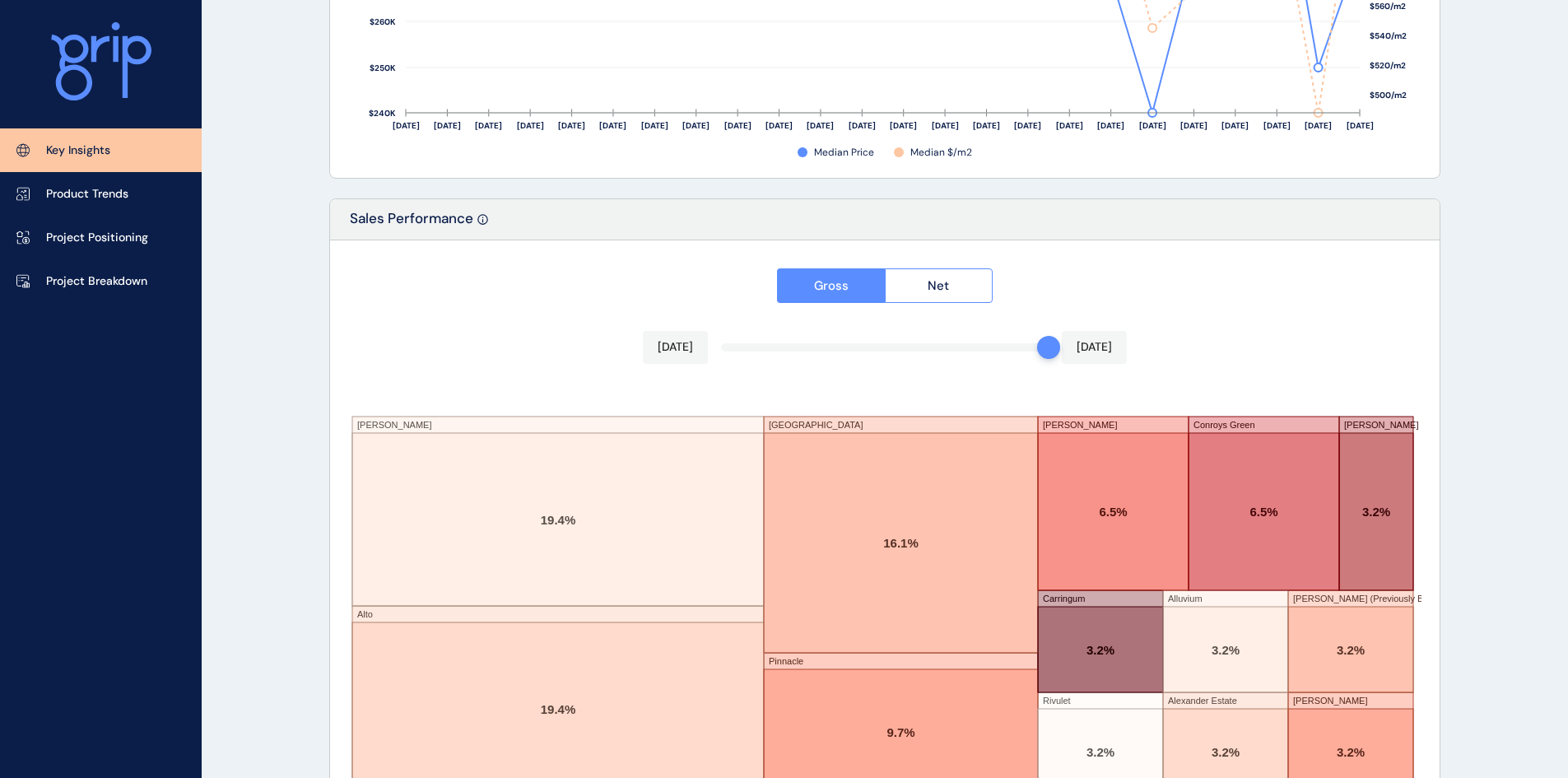 scroll, scrollTop: 2688, scrollLeft: 0, axis: vertical 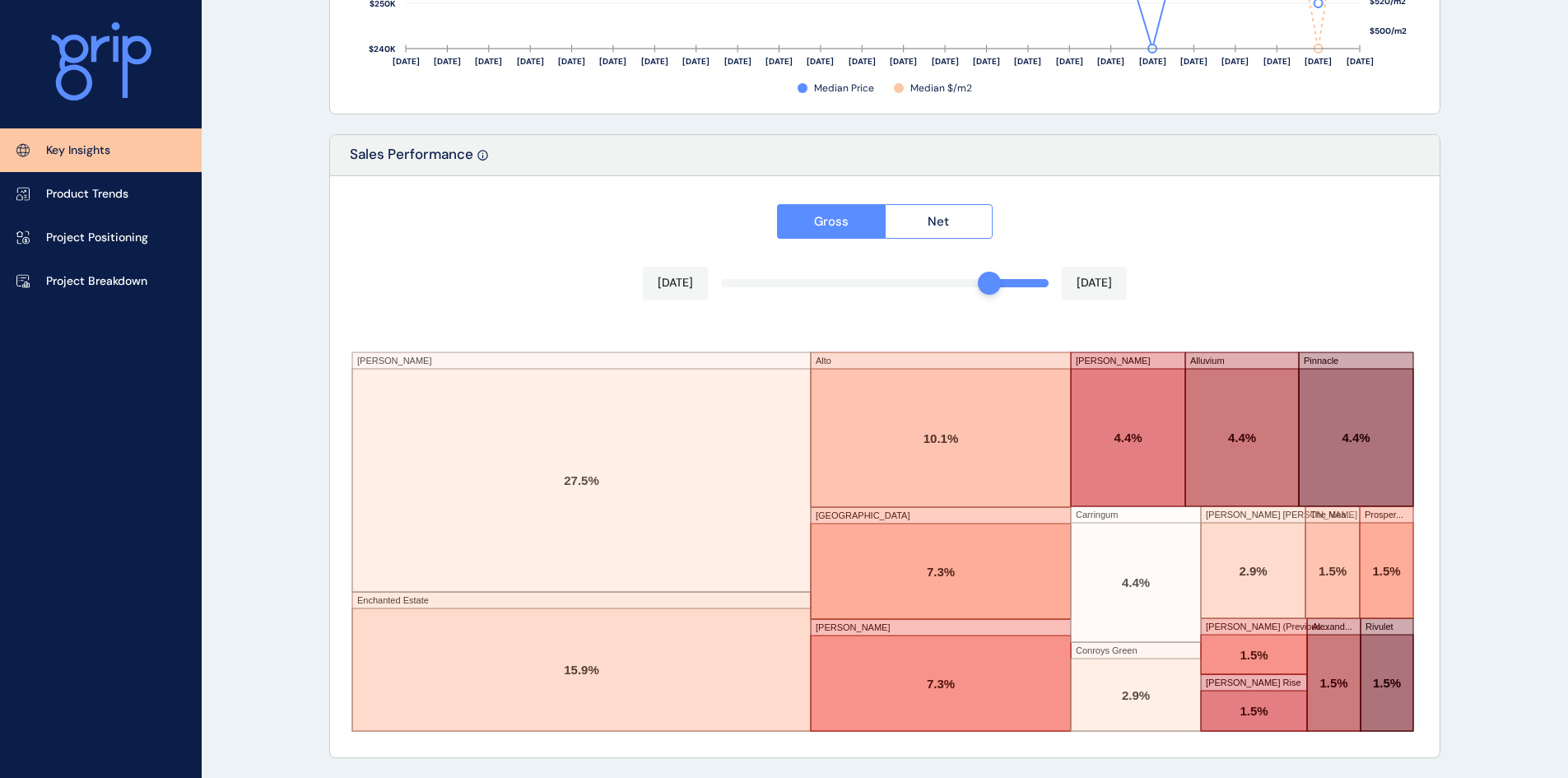 drag, startPoint x: 1040, startPoint y: 287, endPoint x: 993, endPoint y: 285, distance: 47.0425 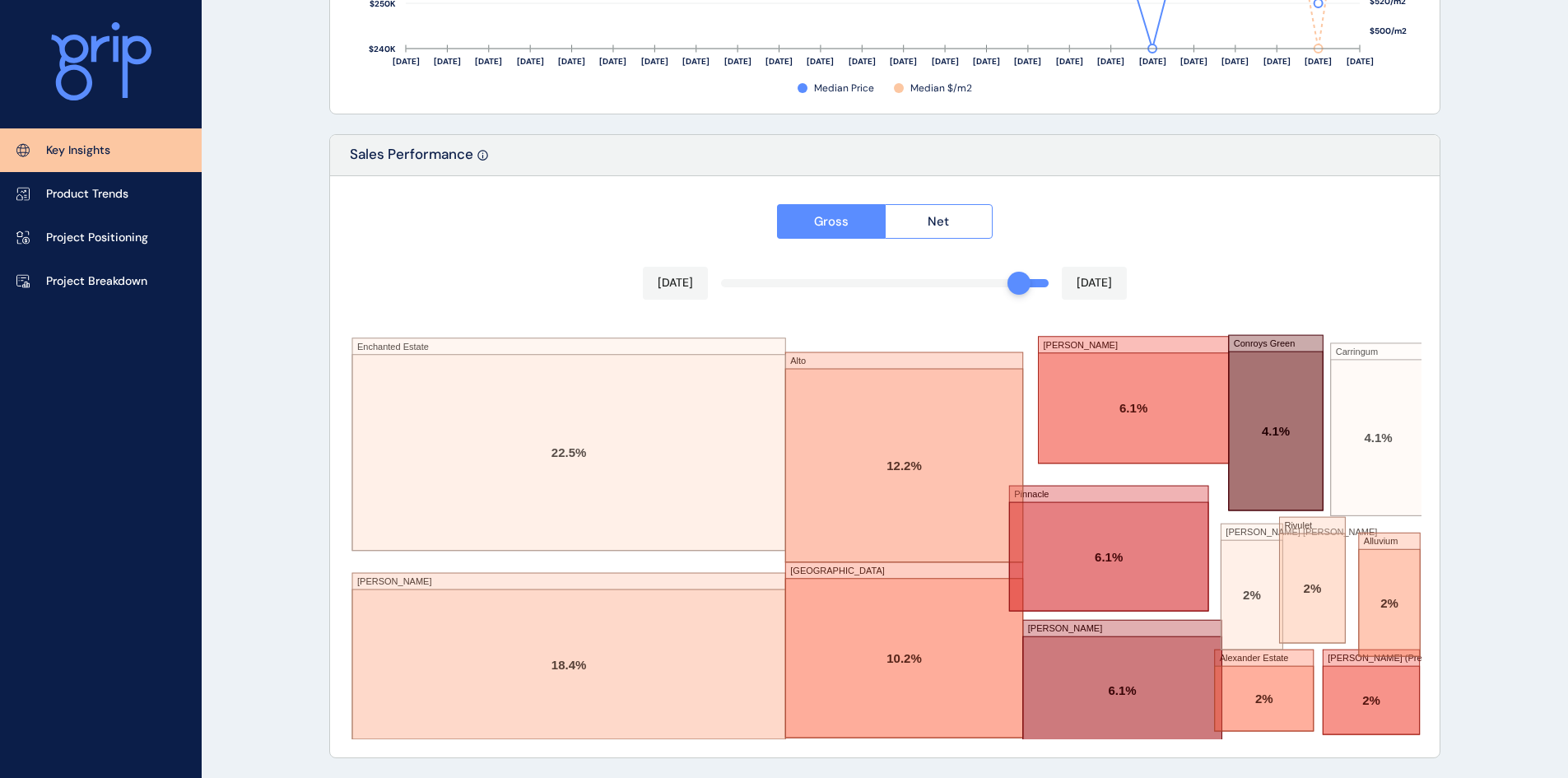 drag, startPoint x: 985, startPoint y: 292, endPoint x: 1001, endPoint y: 294, distance: 16.124515 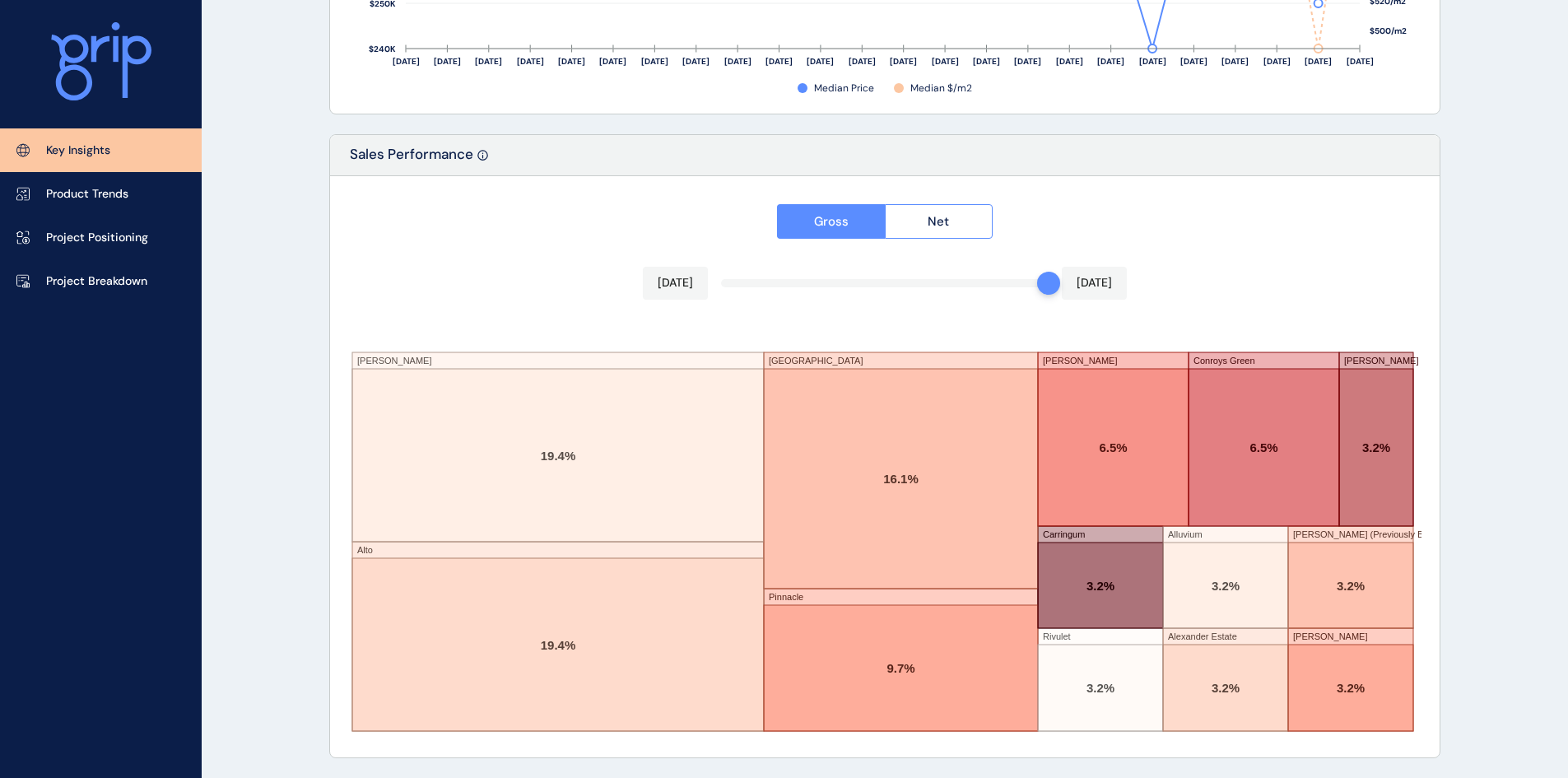 click on "Gross Net May 2025 May 2025 Winterfield Alto Aberdeen Pinnacle Lucas Conroys Green Drews Paddock Carringum Rivulet Alluvium Alexander Estate Floriana (Previously B... Lucio 19.4% 19.4% 16.1% 9.7% 6.5% 6.5% 3.2% 3.2% 3.2% 3.2% 3.2% 3.2% 3.2%" at bounding box center (885, 467) 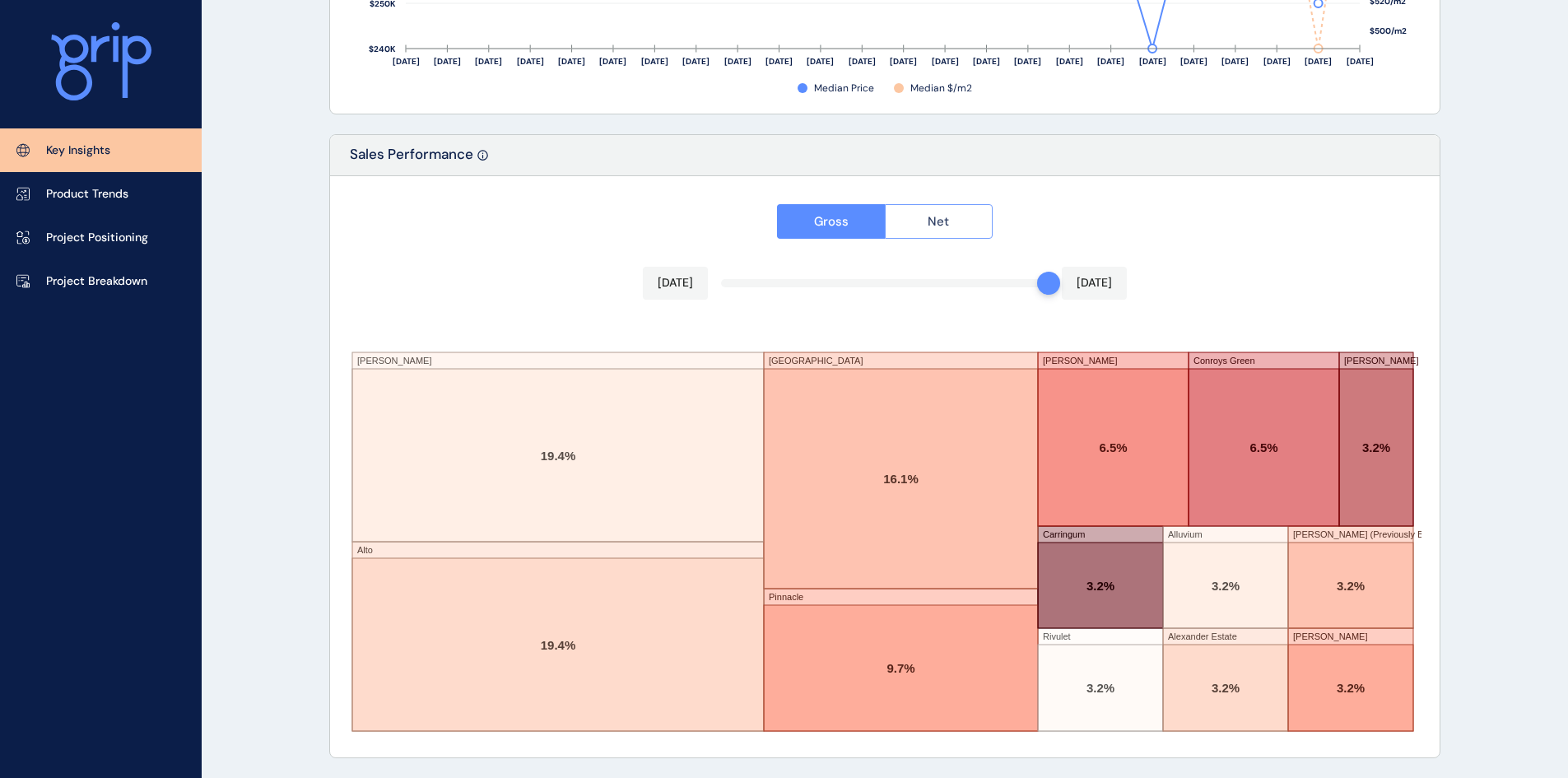 click on "Net" at bounding box center [939, 221] 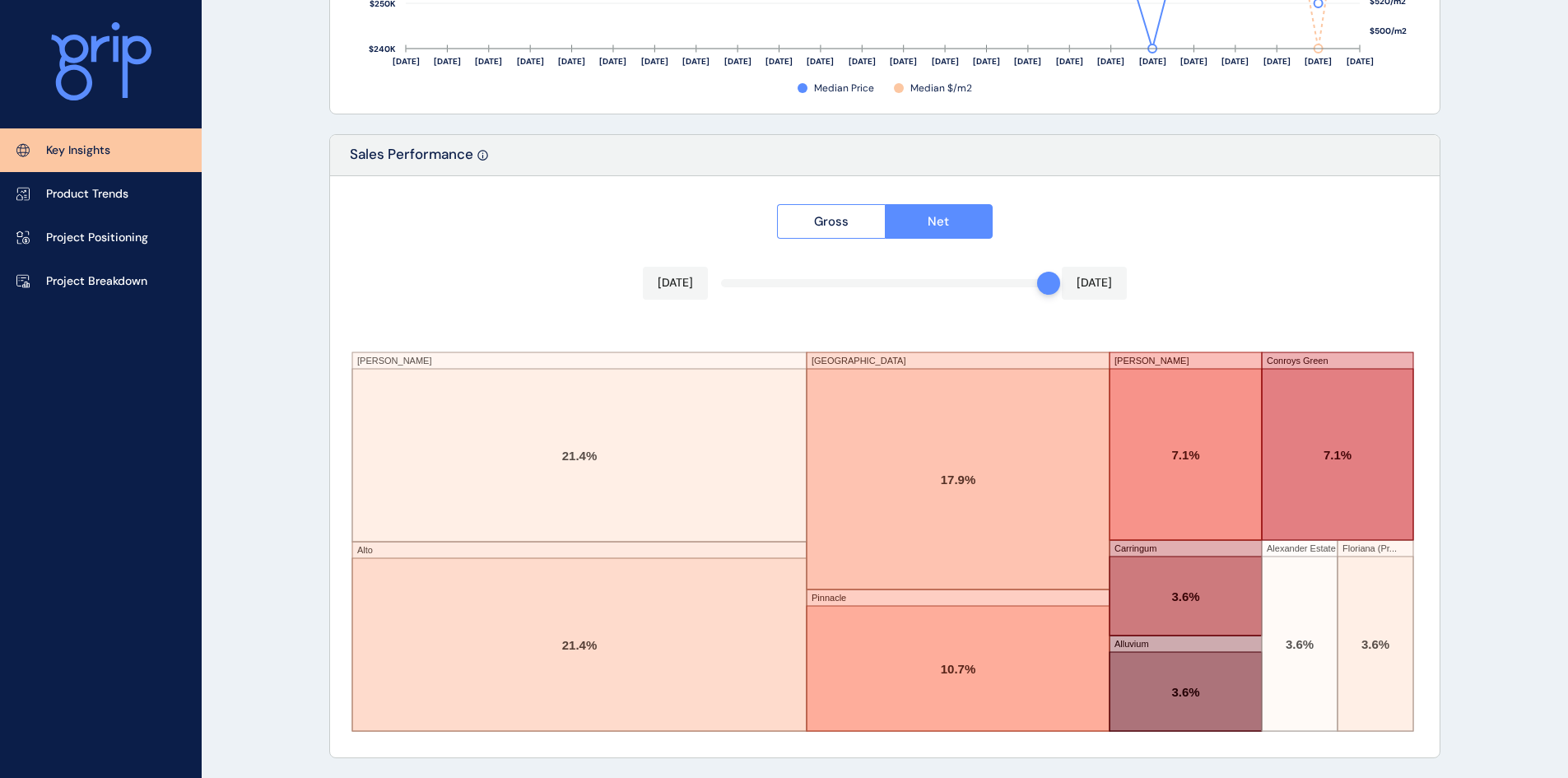 click on "Gross Net May 2025 May 2025 Winterfield Alto Aberdeen Pinnacle Lucas Conroys Green Carringum Alluvium Alexander Estate Floriana (Pr... 21.4% 21.4% 17.9% 10.7% 7.1% 7.1% 3.6% 3.6% 3.6% 3.6%" at bounding box center (885, 467) 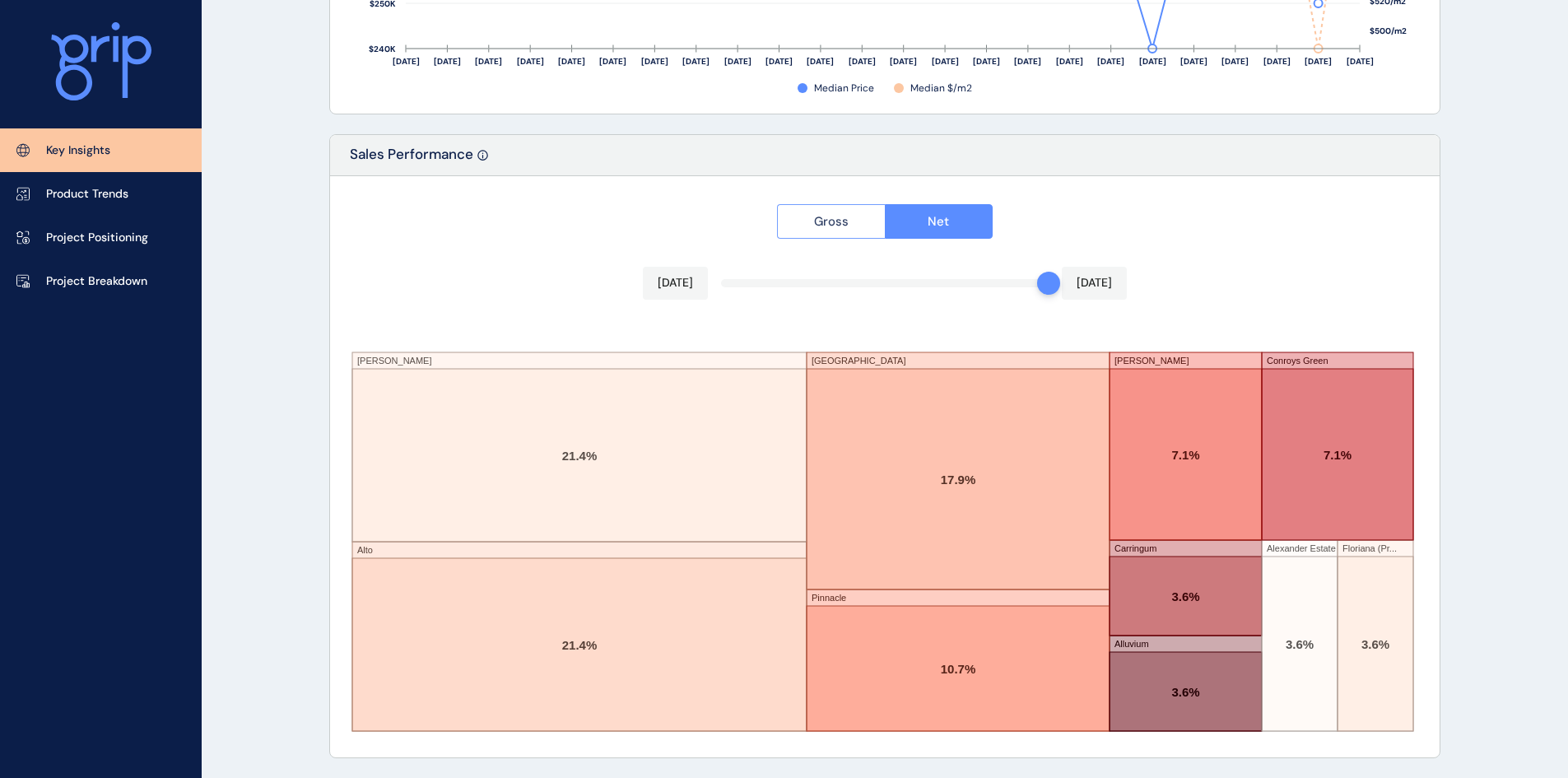 click on "Gross" at bounding box center [831, 221] 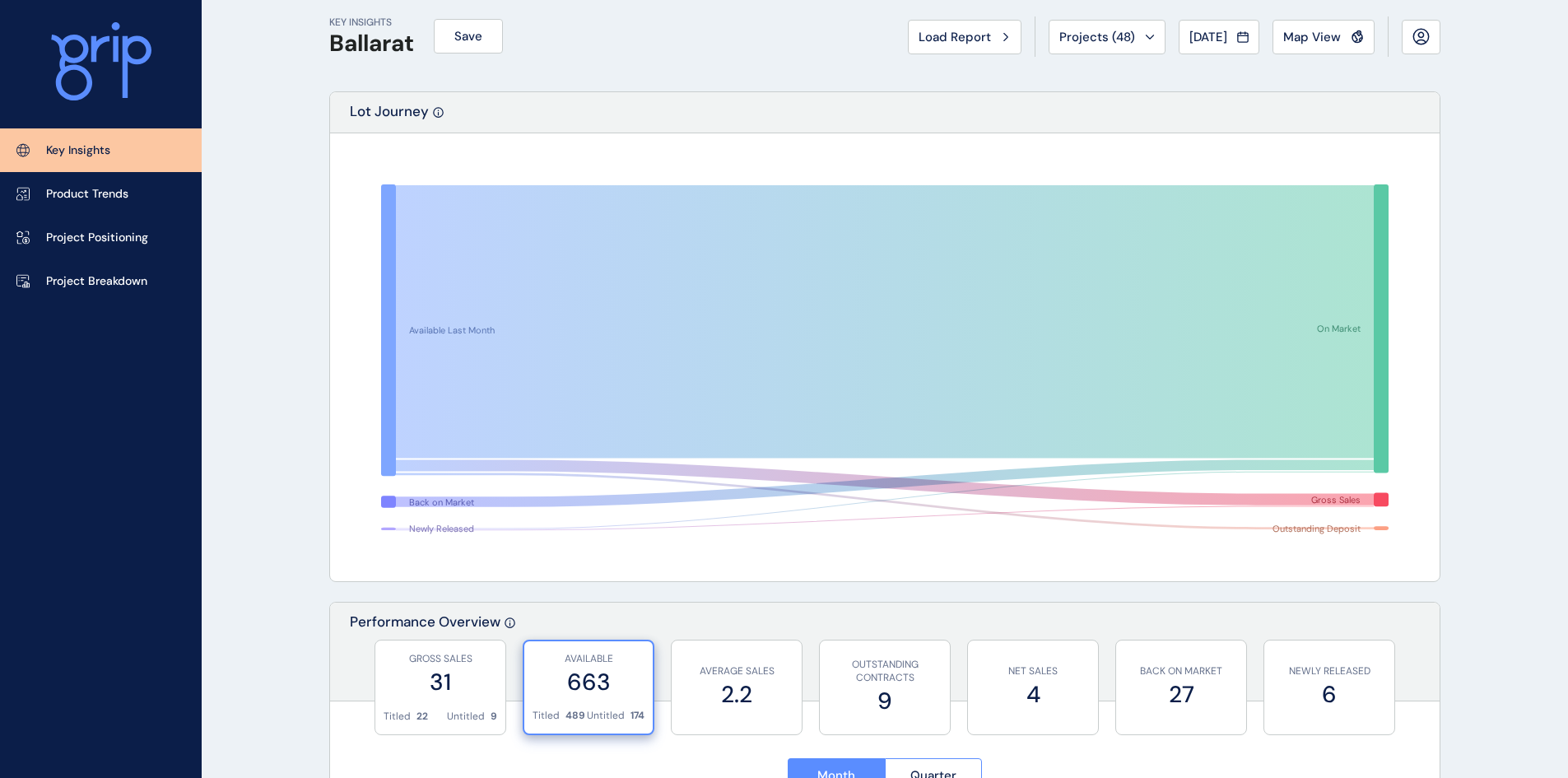 scroll, scrollTop: 0, scrollLeft: 0, axis: both 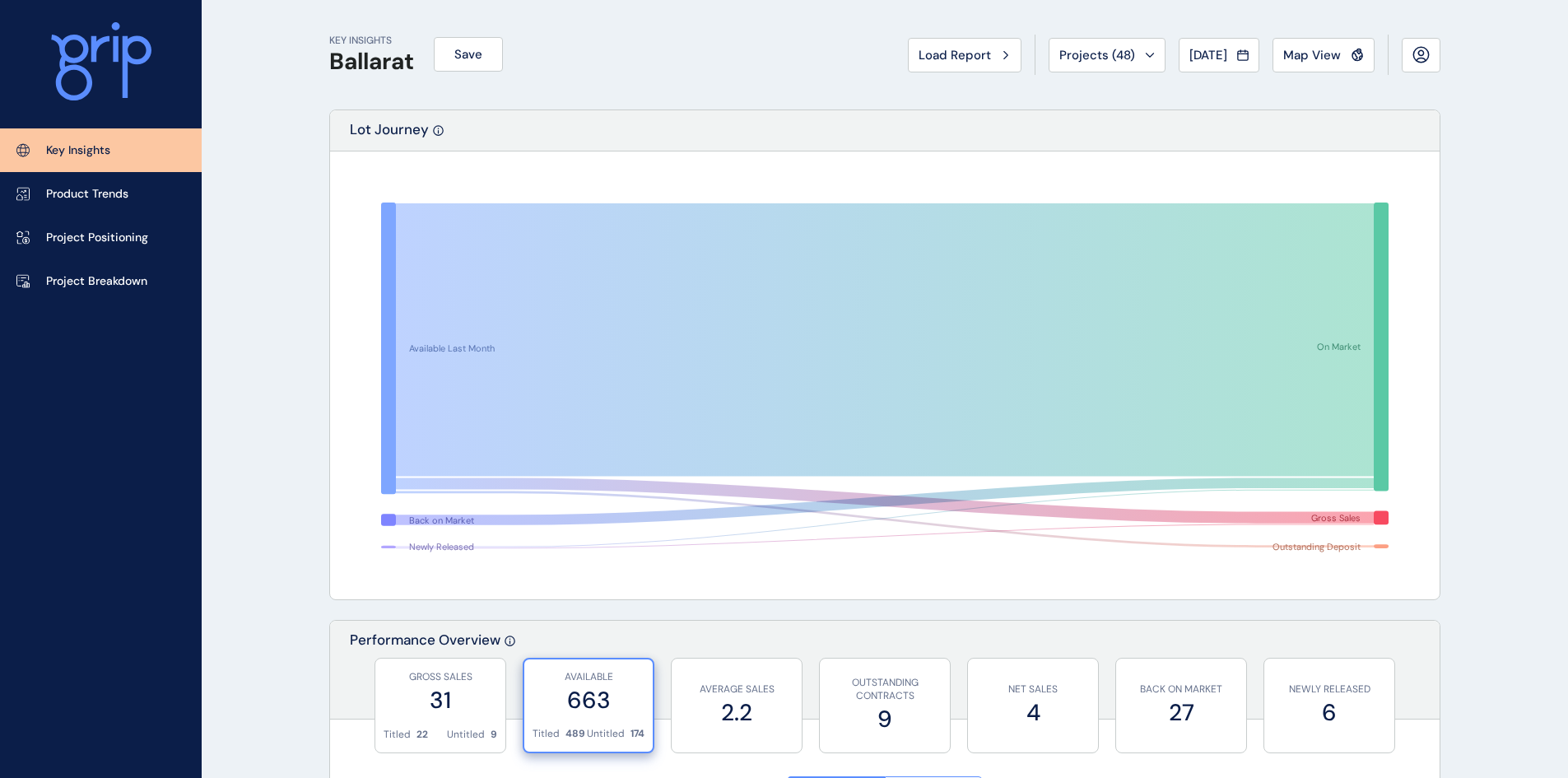 drag, startPoint x: 1513, startPoint y: 147, endPoint x: 1435, endPoint y: 382, distance: 247.60654 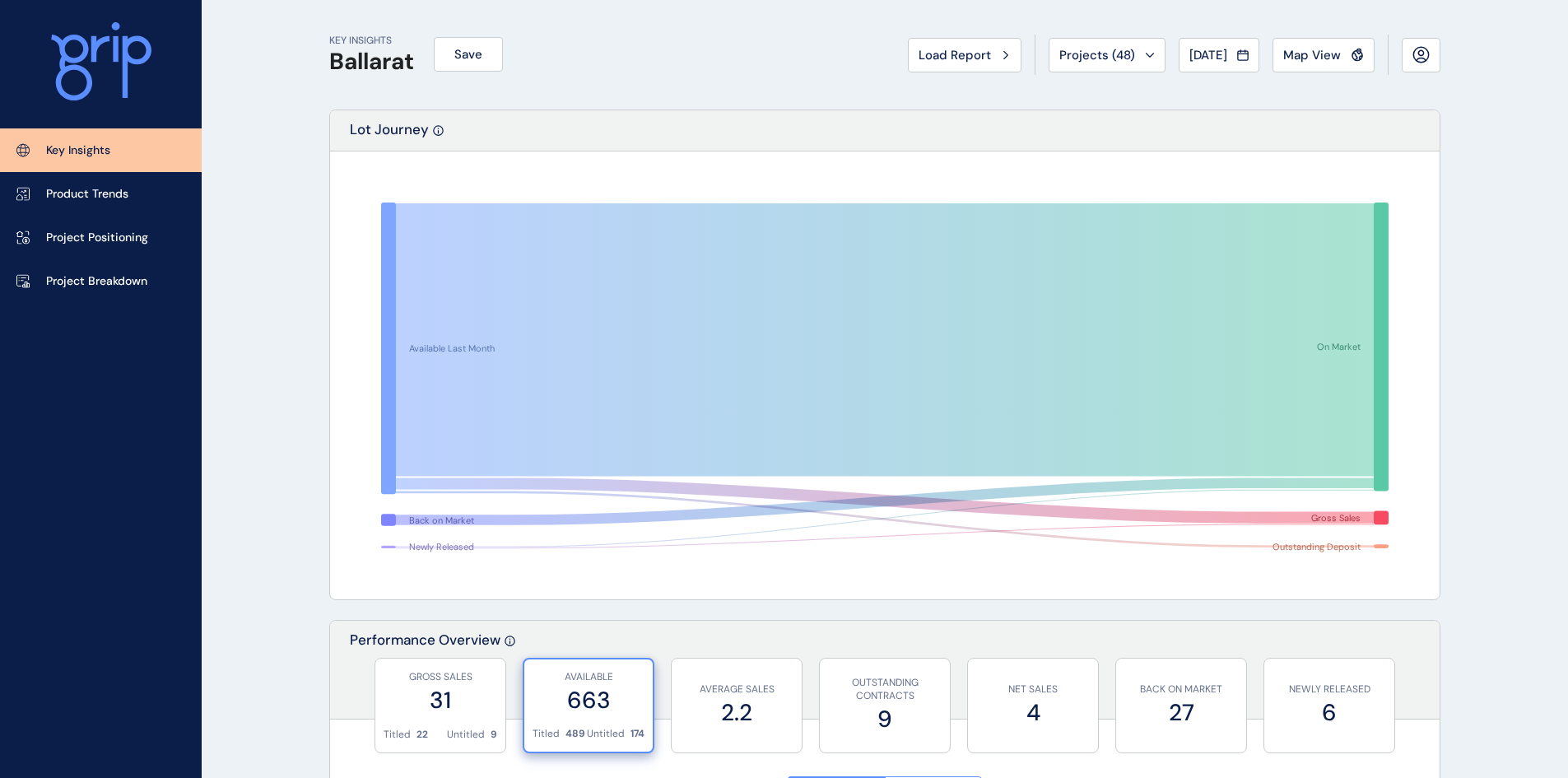 click on "KEY INSIGHTS Ballarat Save Load Report Projects ( 48 ) May 2025 2025 < > Jan No report is available for this period. New months are usually published 5 business days after the month start. Feb No report is available for this period. New months are usually published 5 business days after the month start. Mar No report is available for this period. New months are usually published 5 business days after the month start. Apr No report is available for this period. New months are usually published 5 business days after the month start. May No report is available for this period. New months are usually published 5 business days after the month start. Jun No report is available for this period. New months are usually published 5 business days after the month start. Jul No report is available for this period. New months are usually published 5 business days after the month start. Aug No report is available for this period. New months are usually published 5 business days after the month start. Sep Oct Nov Dec 31 22 9" at bounding box center [784, 1733] 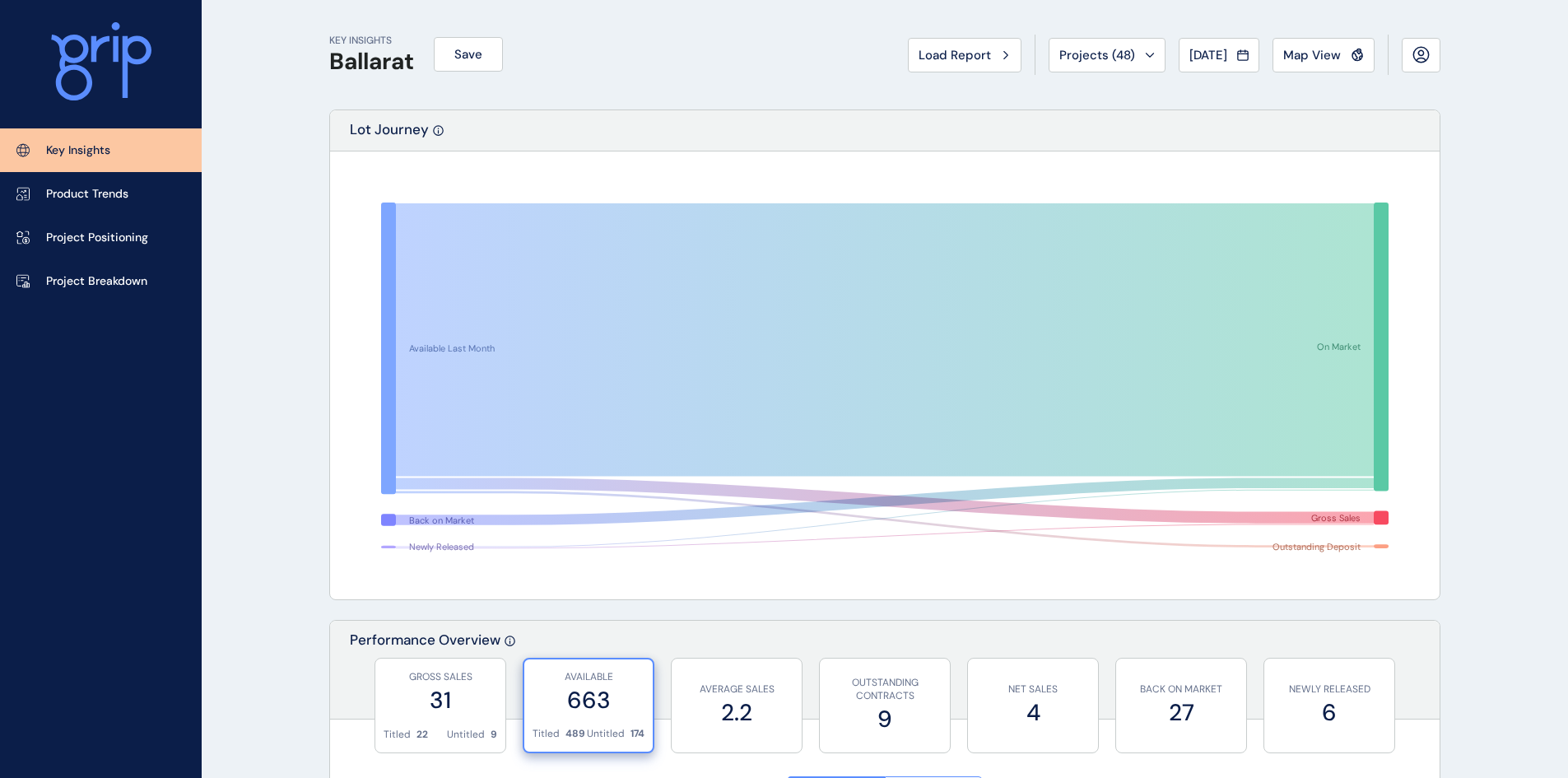 click on "KEY INSIGHTS Ballarat Save Load Report Projects ( 48 ) May 2025 2025 < > Jan No report is available for this period. New months are usually published 5 business days after the month start. Feb No report is available for this period. New months are usually published 5 business days after the month start. Mar No report is available for this period. New months are usually published 5 business days after the month start. Apr No report is available for this period. New months are usually published 5 business days after the month start. May No report is available for this period. New months are usually published 5 business days after the month start. Jun No report is available for this period. New months are usually published 5 business days after the month start. Jul No report is available for this period. New months are usually published 5 business days after the month start. Aug No report is available for this period. New months are usually published 5 business days after the month start. Sep Oct Nov Dec 31 22 9" at bounding box center (784, 1733) 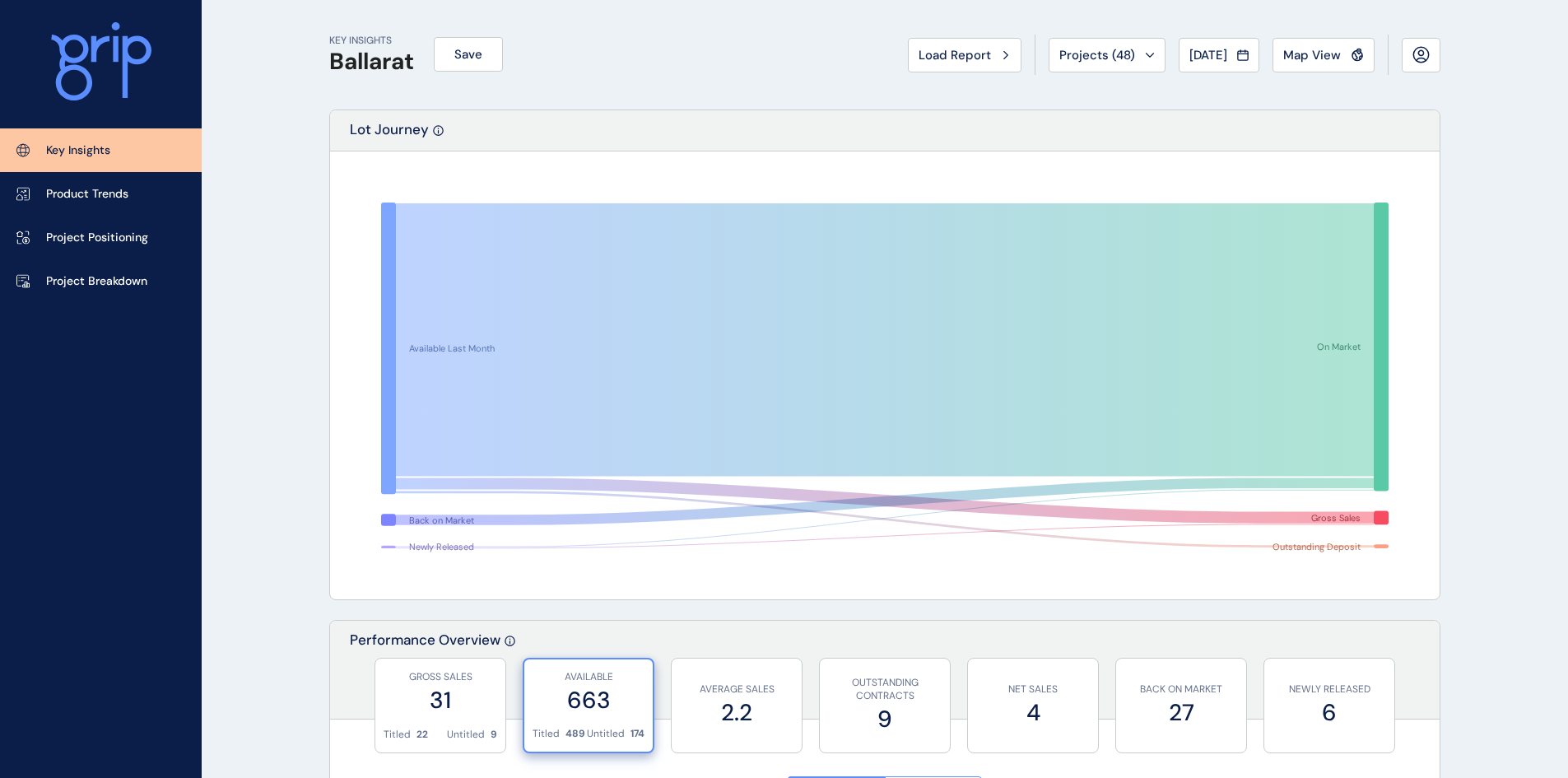 click on "Lot Journey" at bounding box center [389, 135] 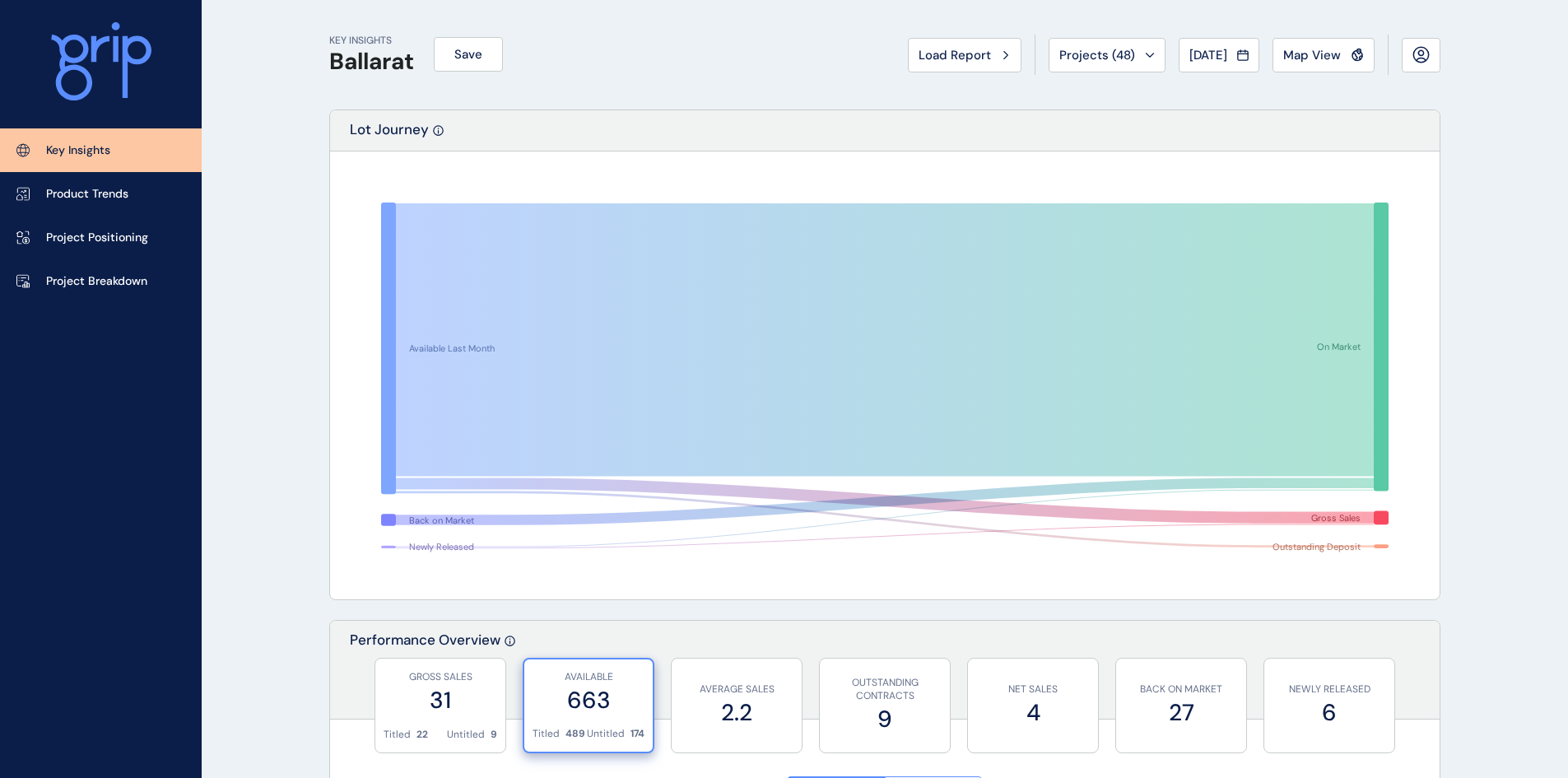 click on "Lot Journey" at bounding box center [885, 131] 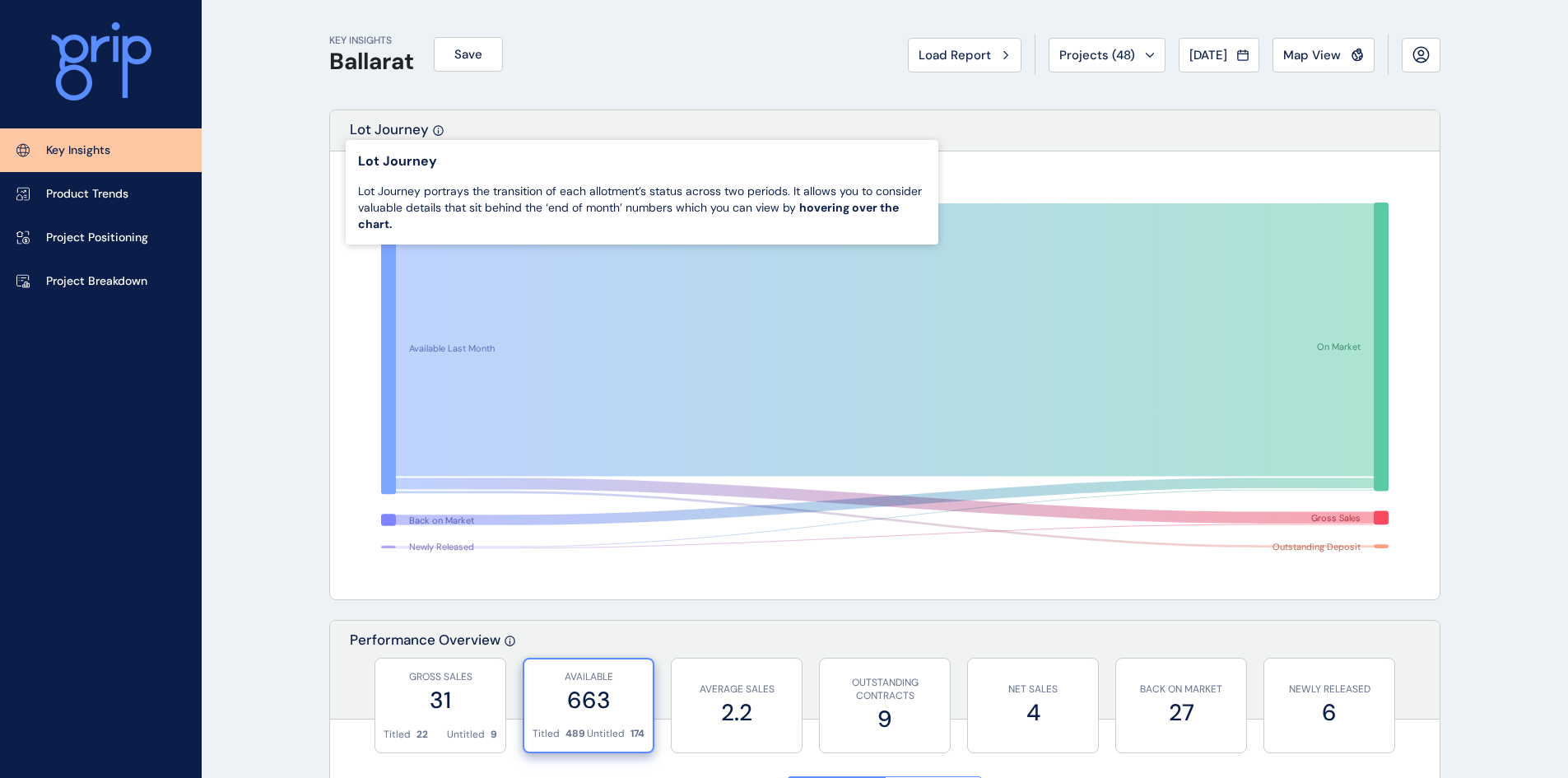 click 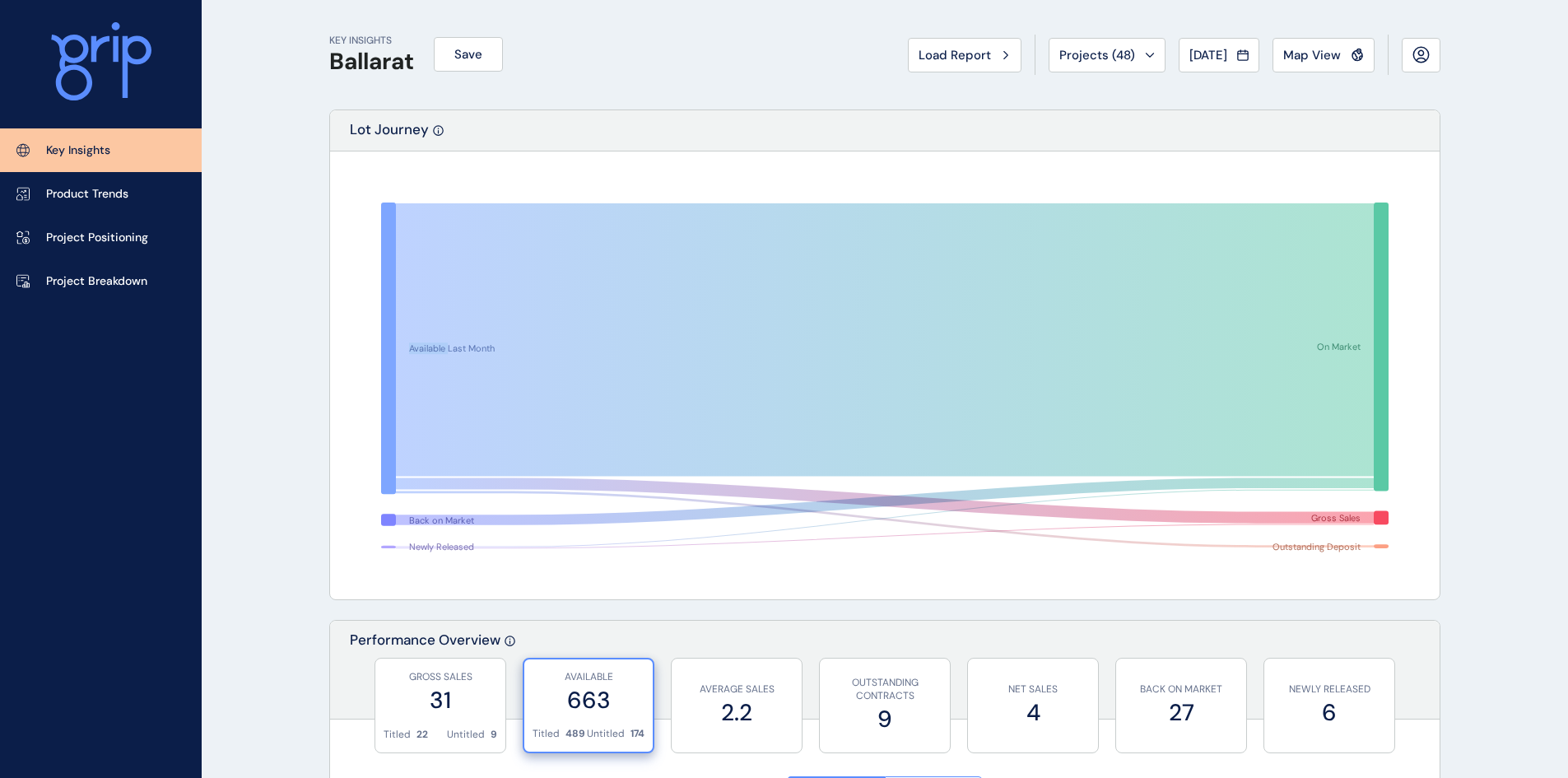 click 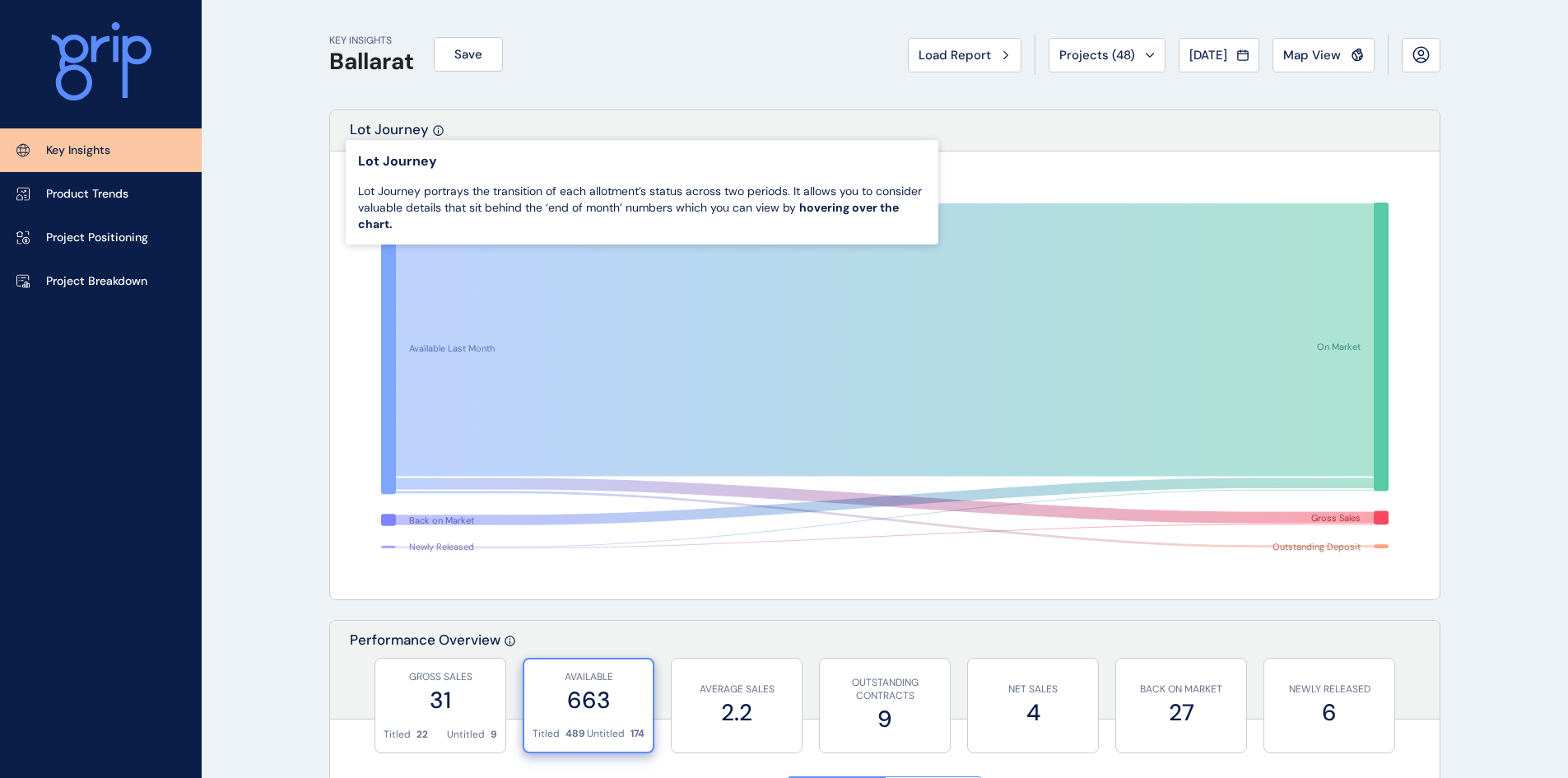 click 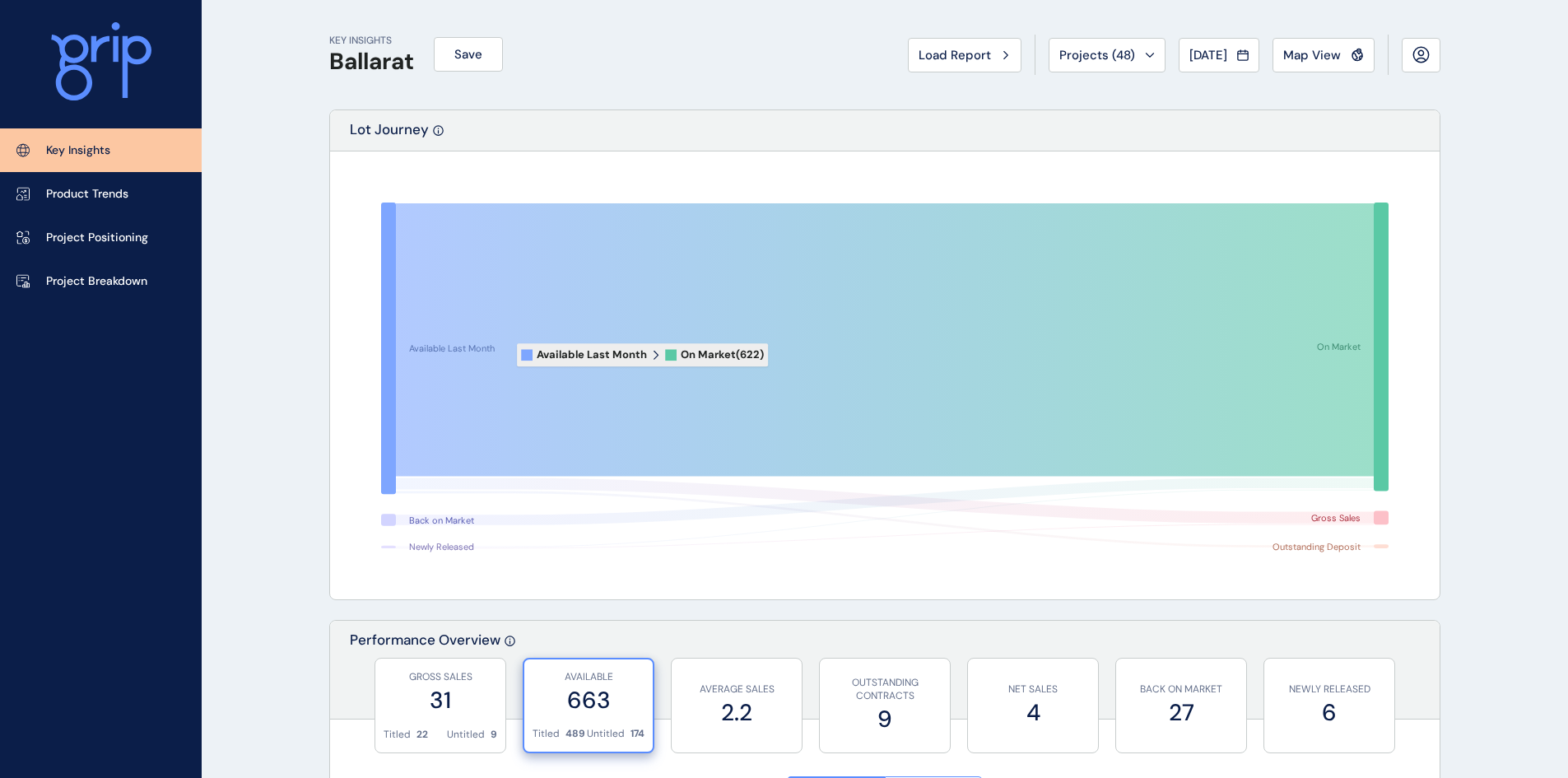 click 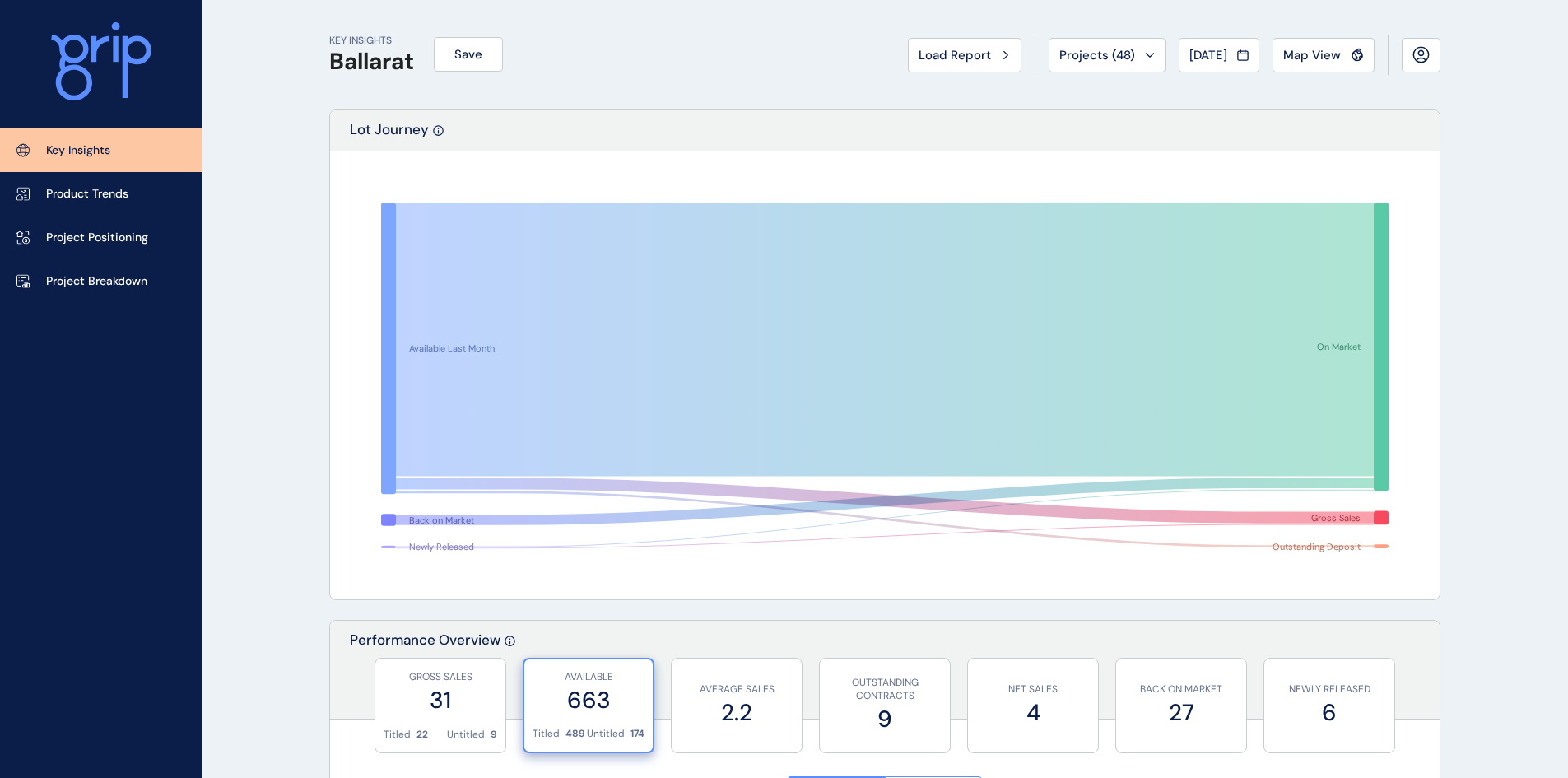 click on "KEY INSIGHTS Ballarat Save Load Report Projects ( 48 ) May 2025 2025 < > Jan No report is available for this period. New months are usually published 5 business days after the month start. Feb No report is available for this period. New months are usually published 5 business days after the month start. Mar No report is available for this period. New months are usually published 5 business days after the month start. Apr No report is available for this period. New months are usually published 5 business days after the month start. May No report is available for this period. New months are usually published 5 business days after the month start. Jun No report is available for this period. New months are usually published 5 business days after the month start. Jul No report is available for this period. New months are usually published 5 business days after the month start. Aug No report is available for this period. New months are usually published 5 business days after the month start. Sep Oct Nov Dec 31 22 9" at bounding box center (784, 1733) 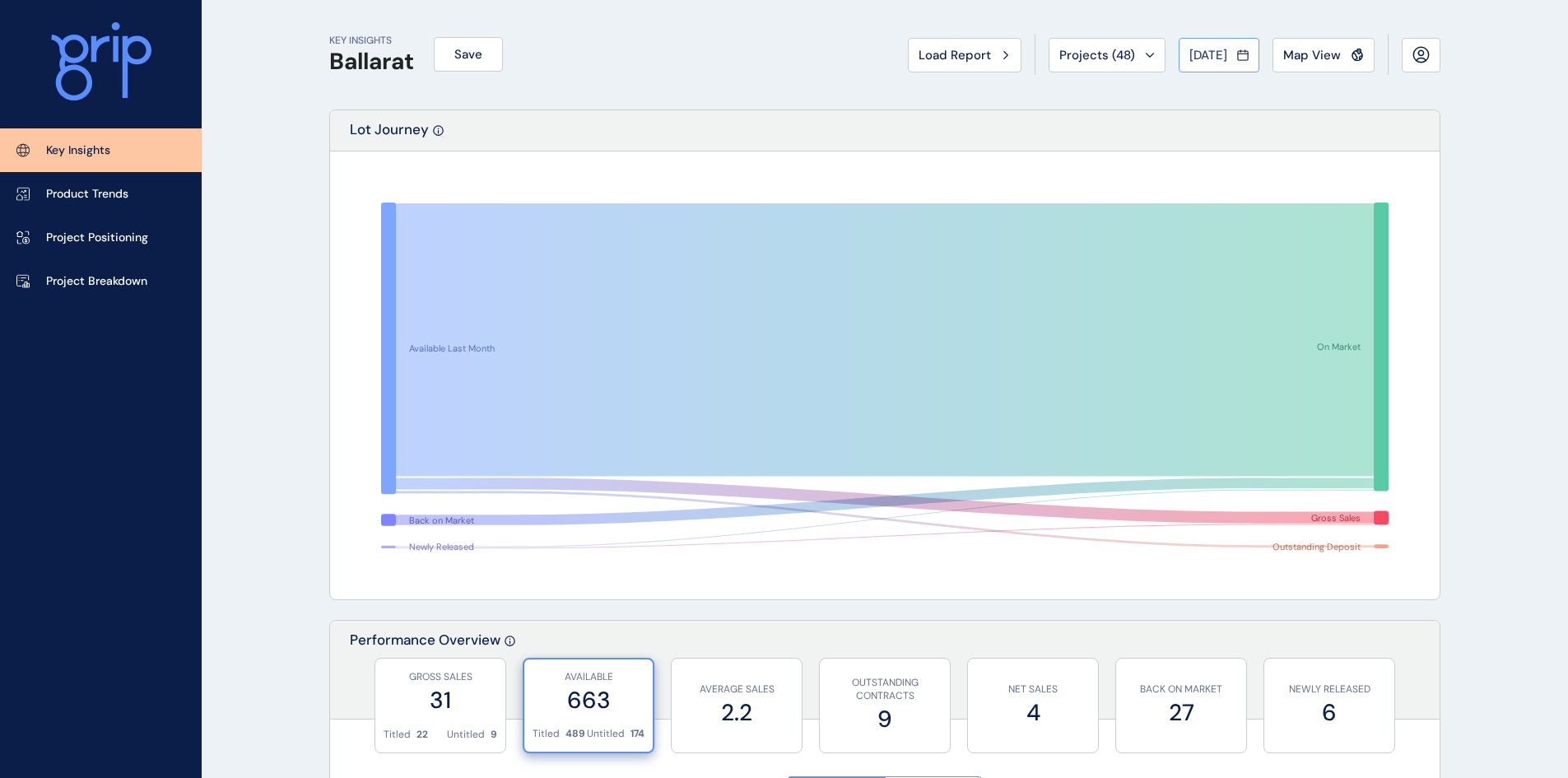 click on "[DATE]" at bounding box center (1219, 55) 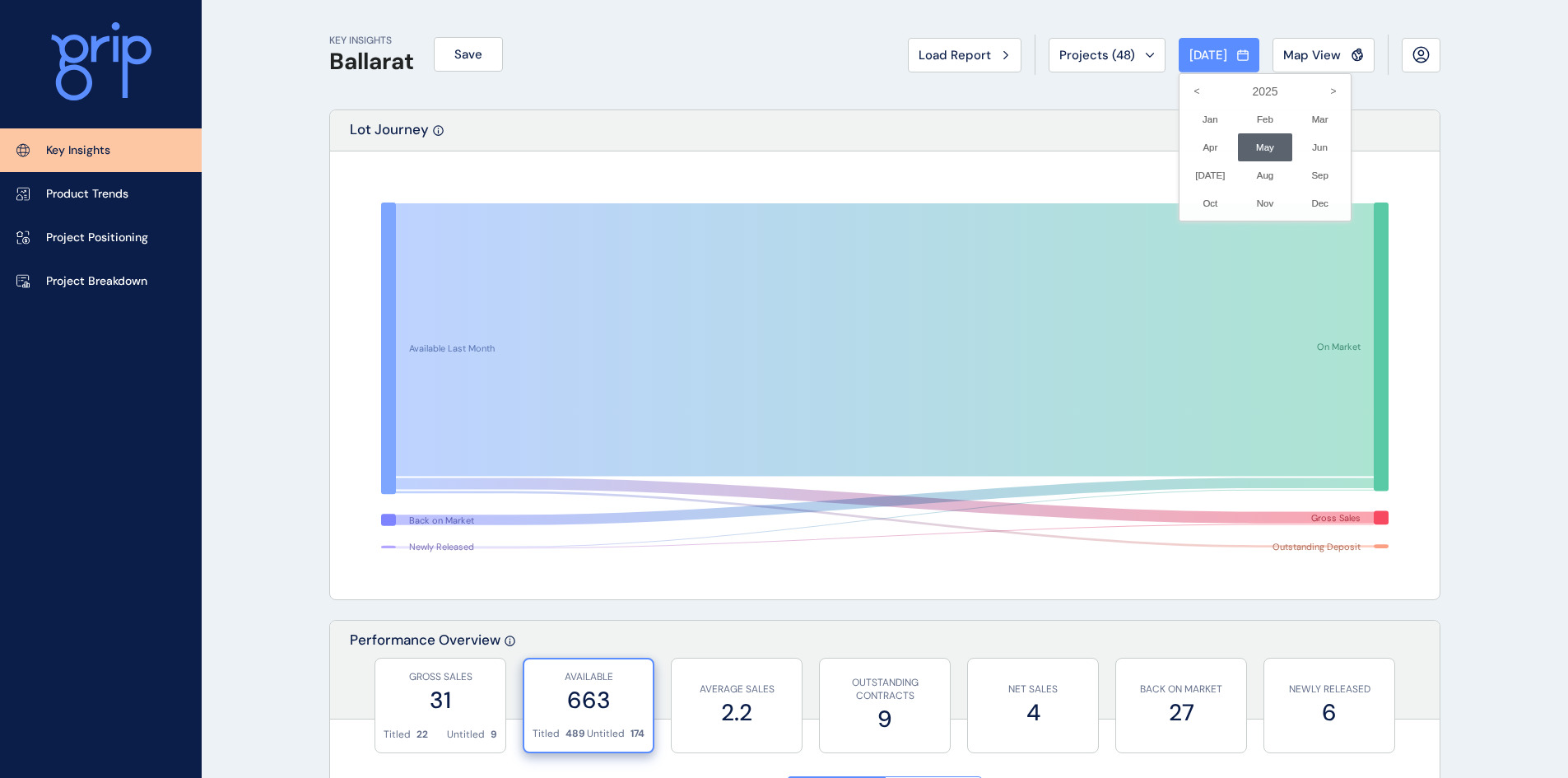 click at bounding box center (784, 389) 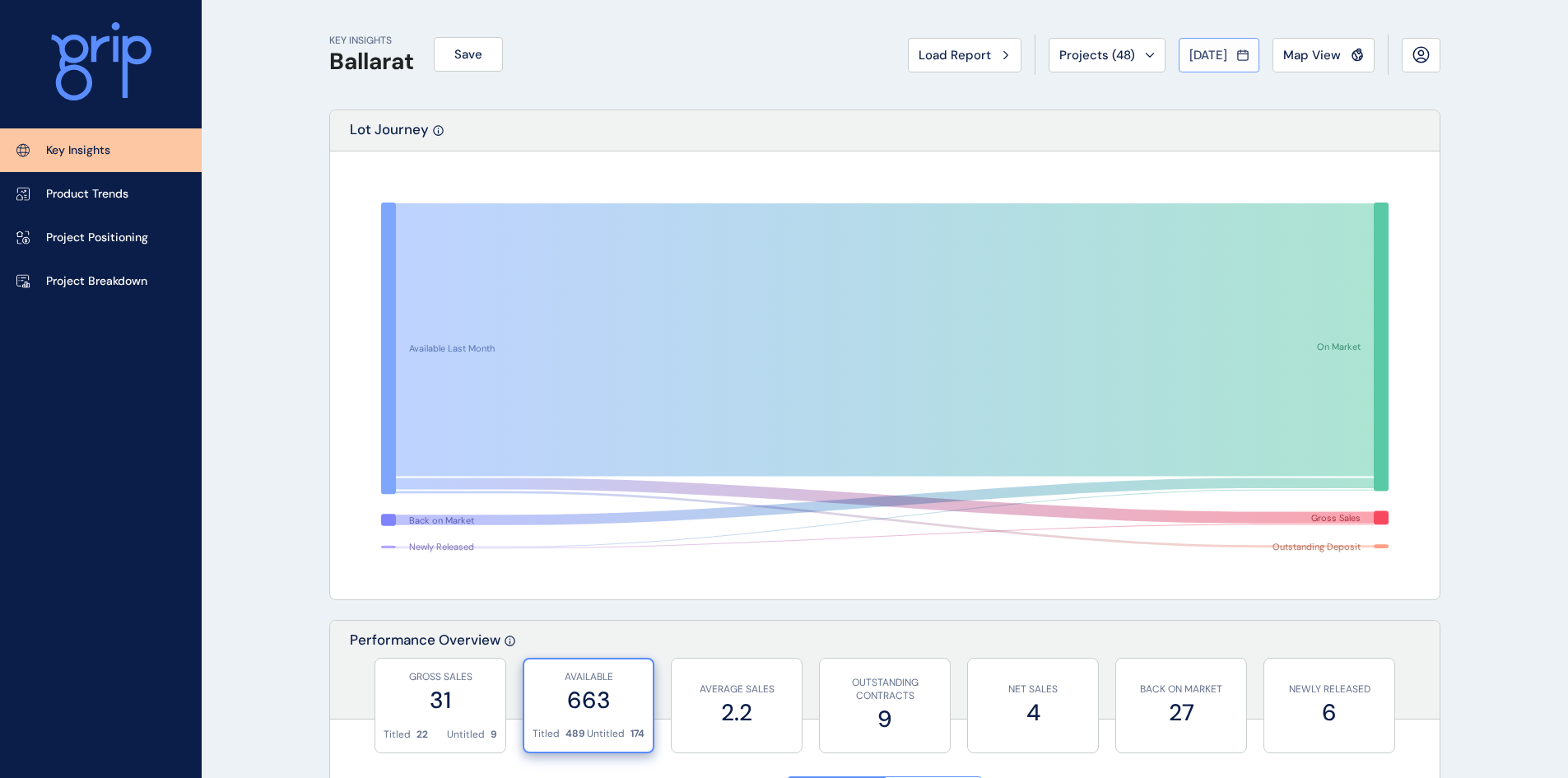 click 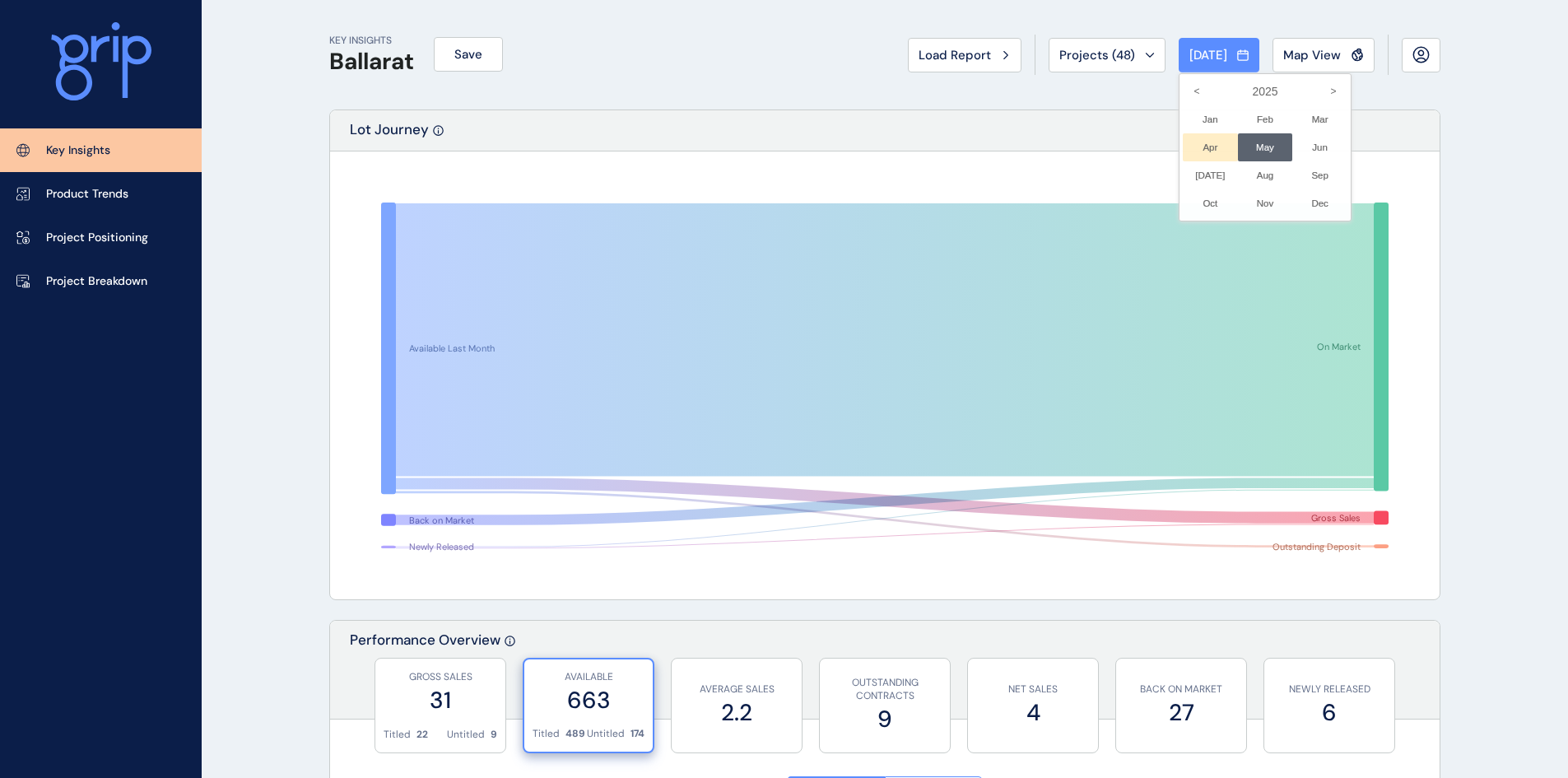 click on "Apr No report is available for this period. New months are usually published 5 business days after the month start." at bounding box center (1210, 147) 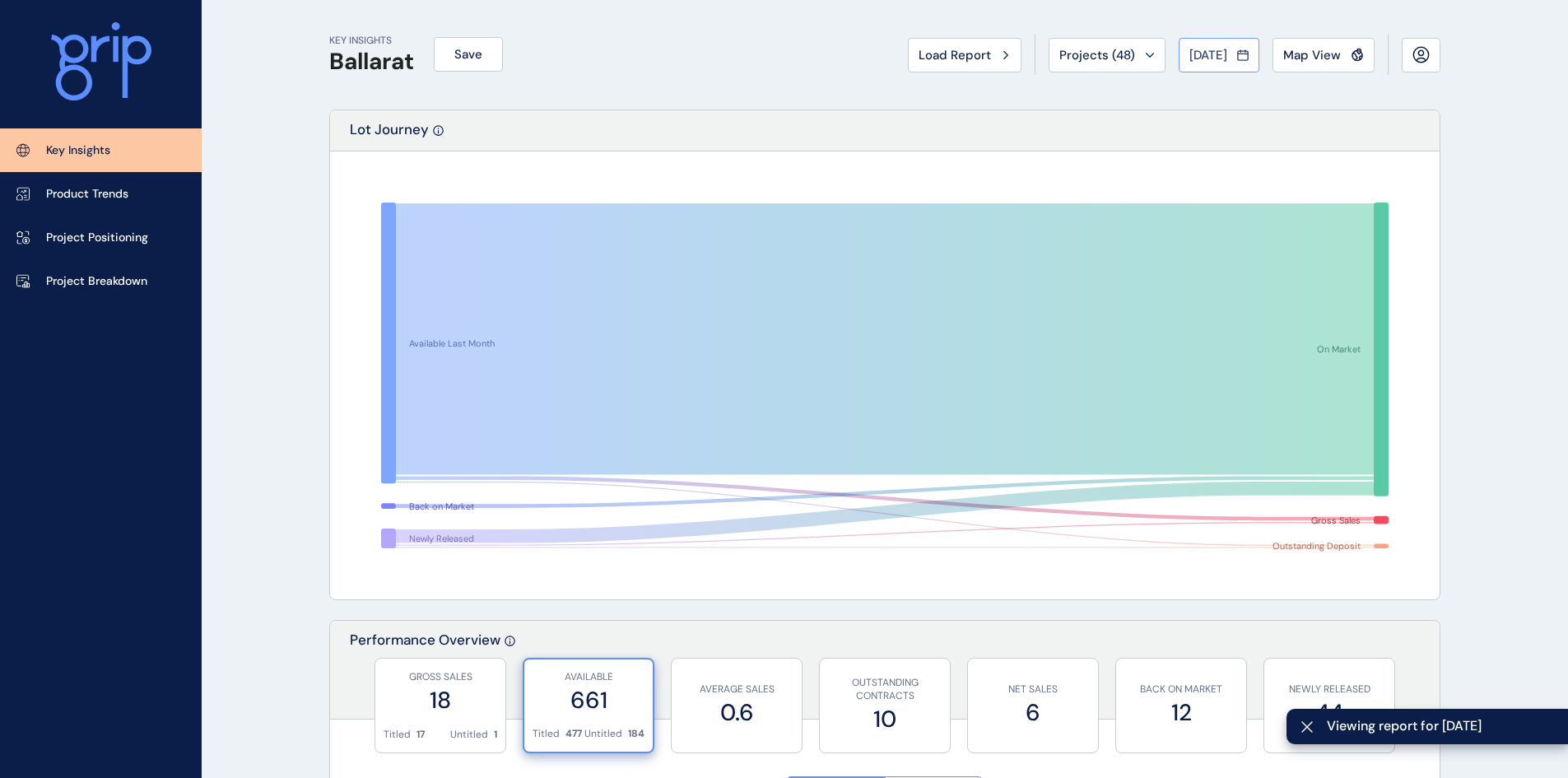 click 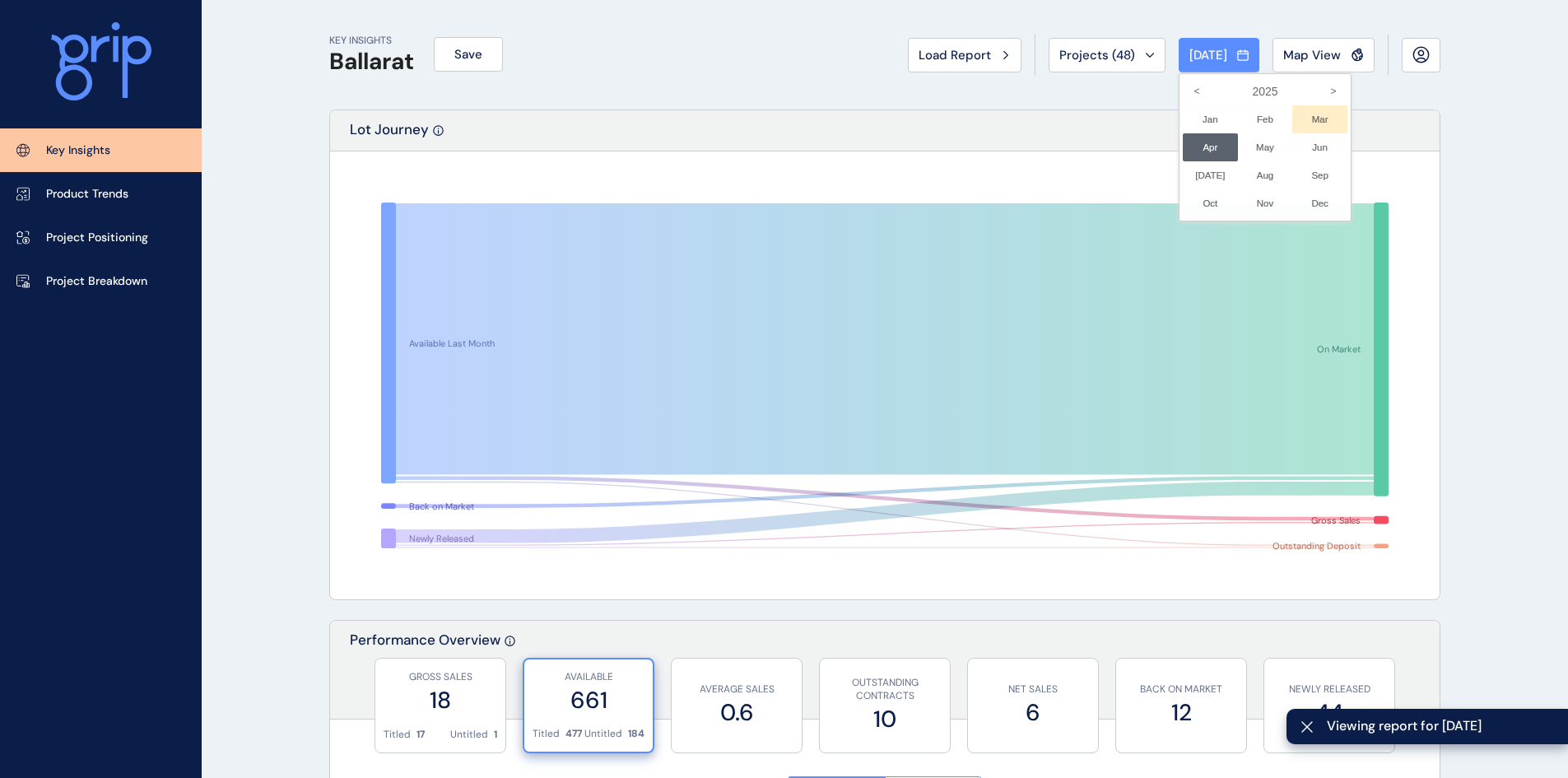 click on "Mar No report is available for this period. New months are usually published 5 business days after the month start." at bounding box center [1319, 119] 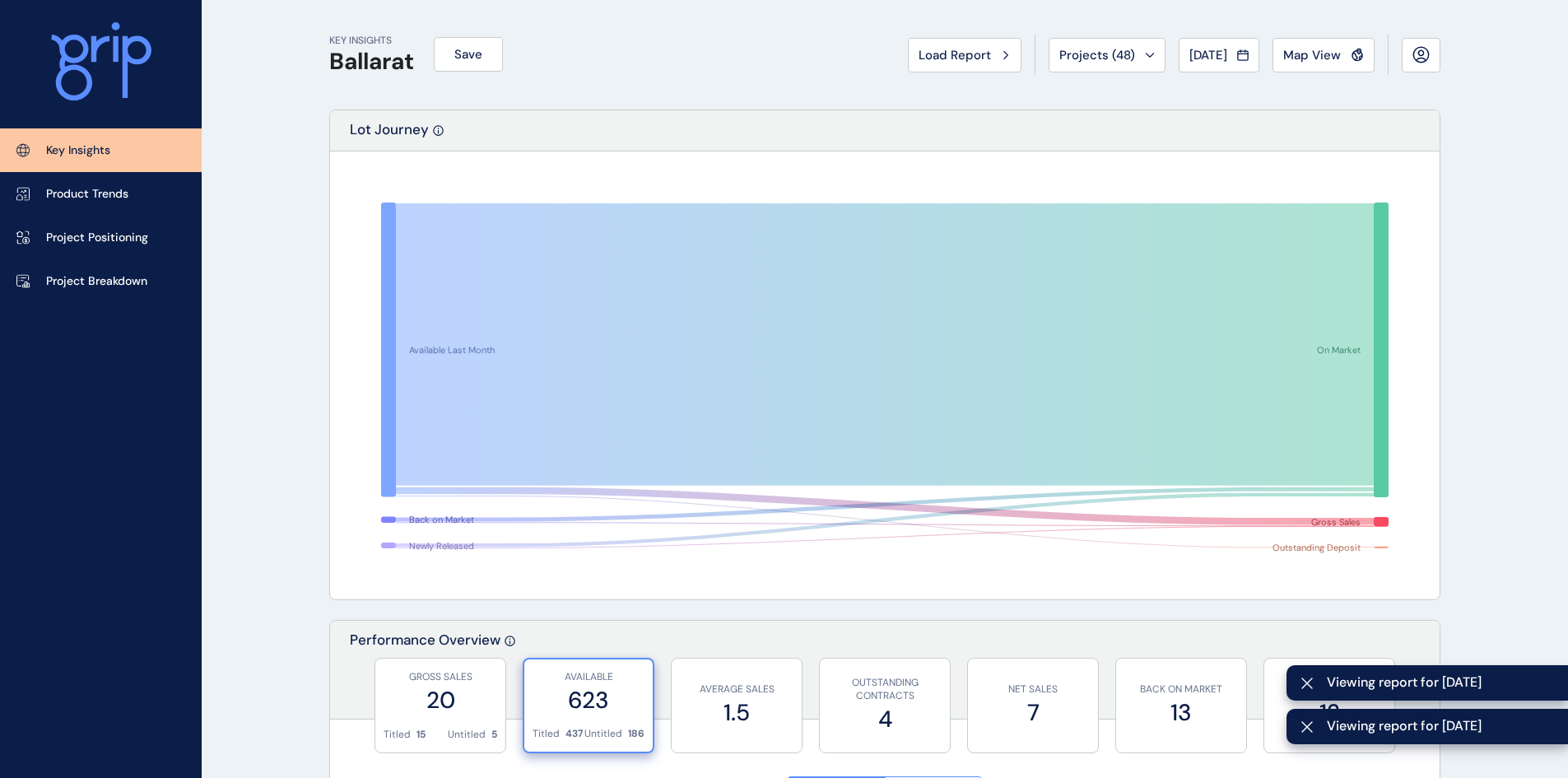 click on "Mar 2025" at bounding box center (1219, 55) 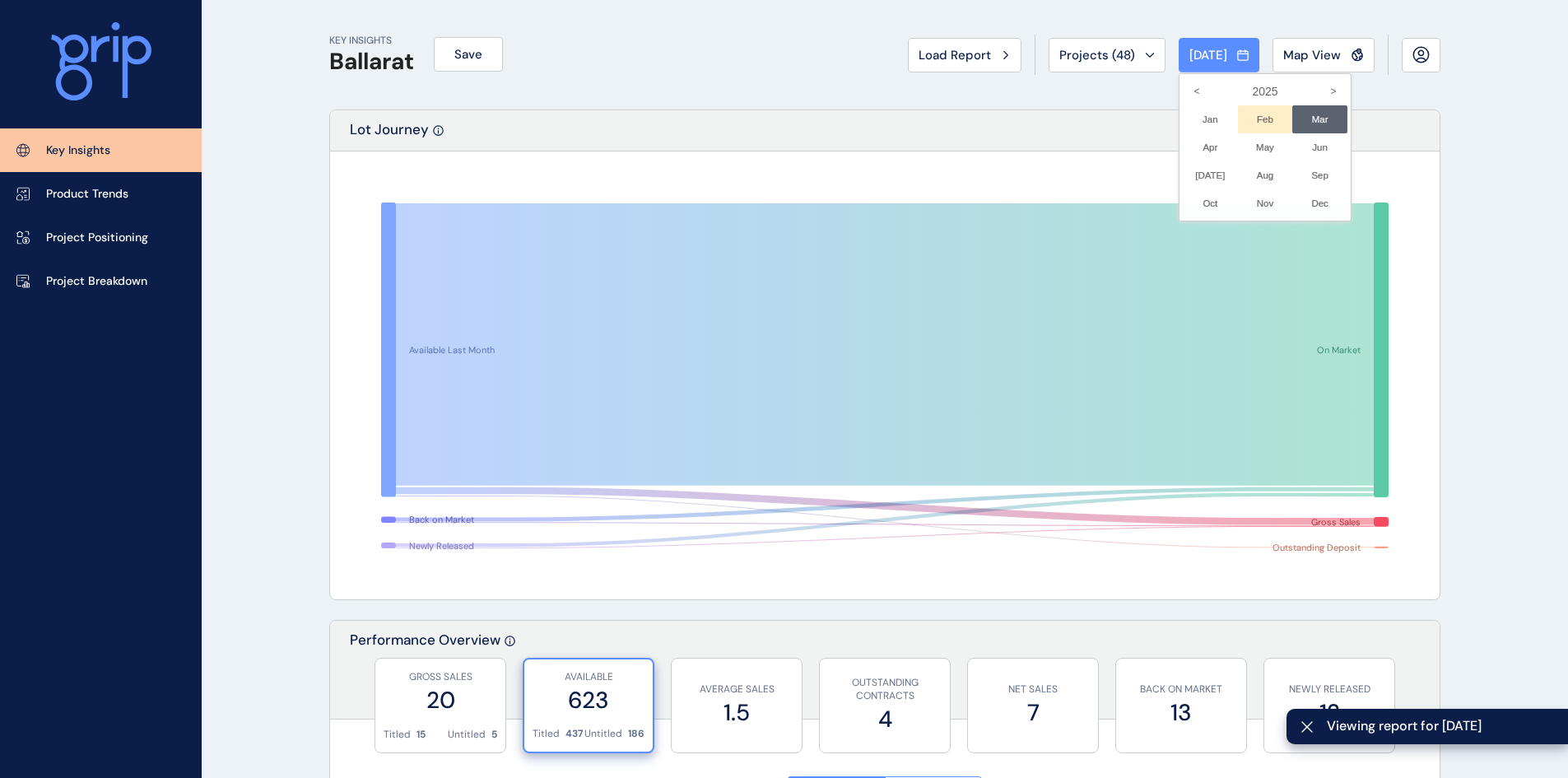 click on "Feb No report is available for this period. New months are usually published 5 business days after the month start." at bounding box center [1265, 119] 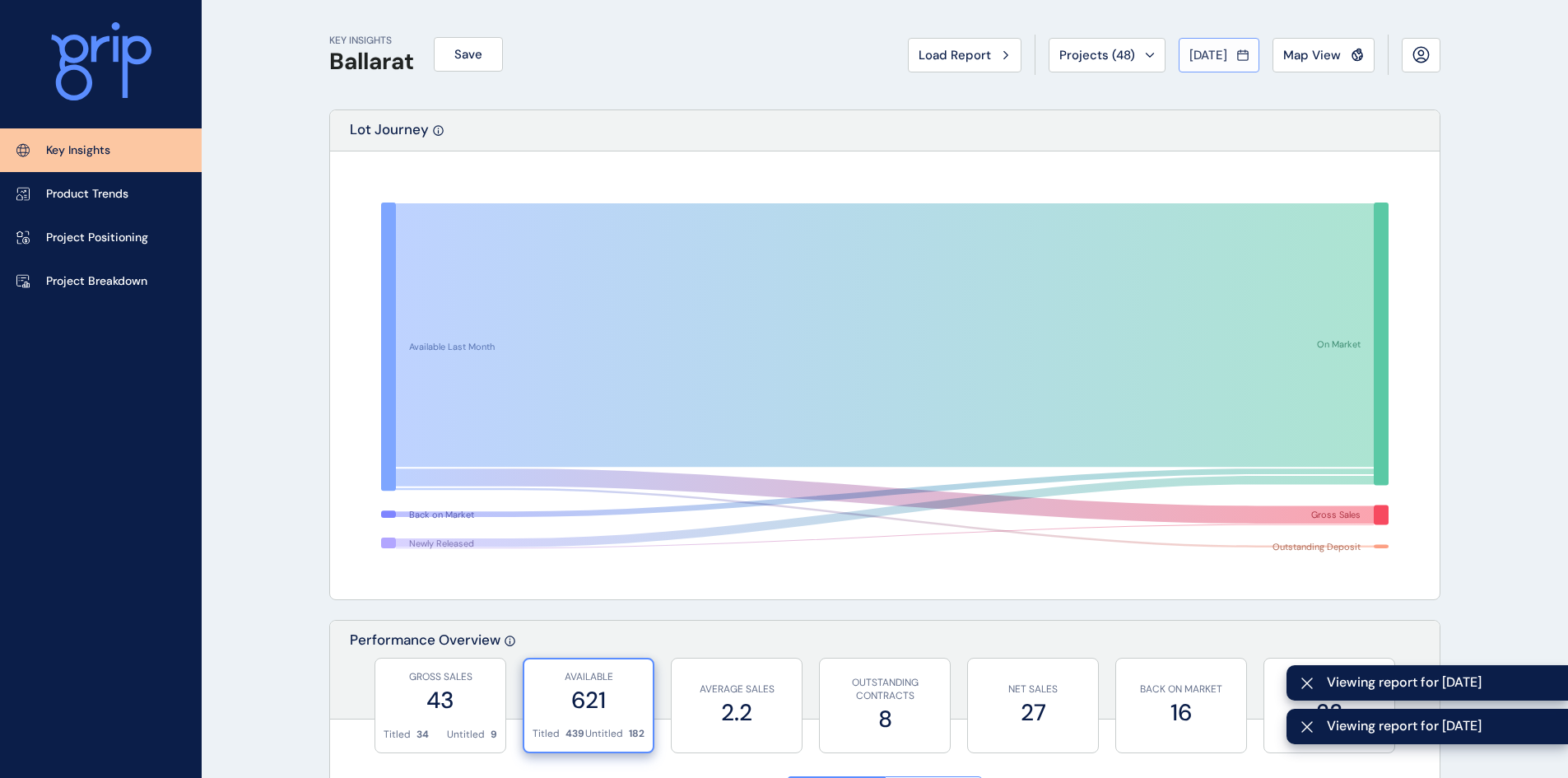 click on "Feb 2025" at bounding box center [1219, 55] 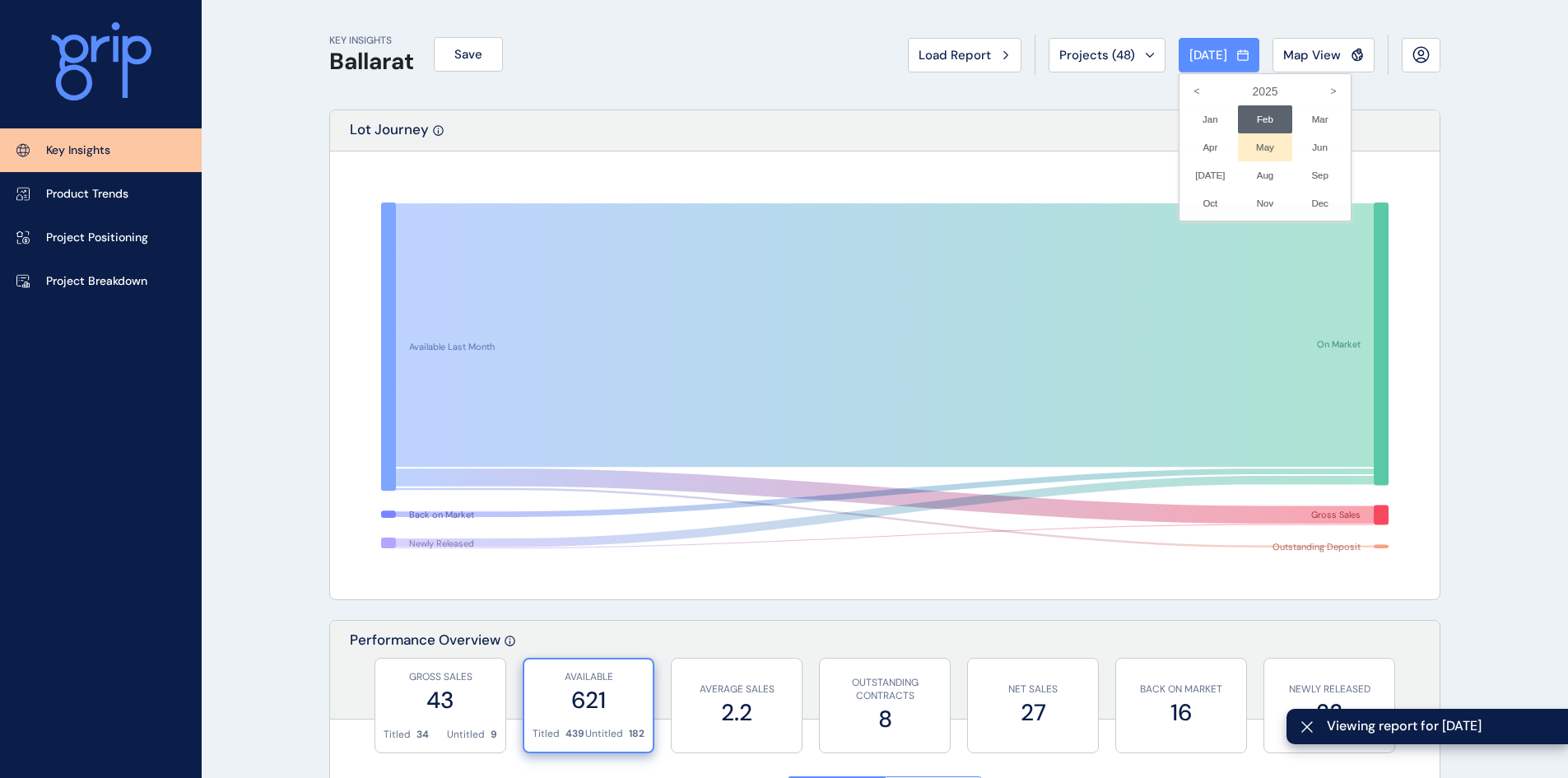click on "May No report is available for this period. New months are usually published 5 business days after the month start." at bounding box center (1265, 147) 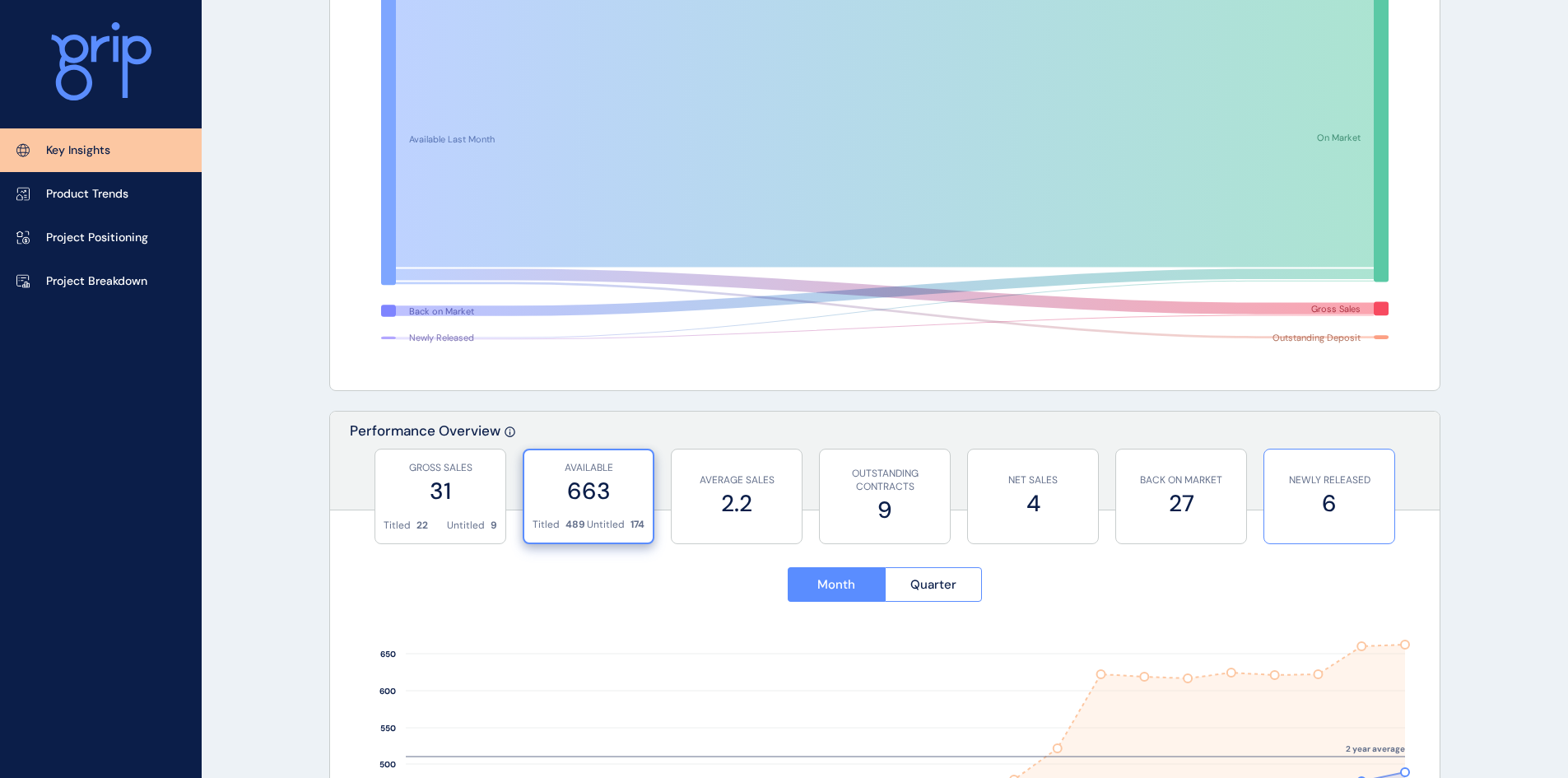 scroll, scrollTop: 247, scrollLeft: 0, axis: vertical 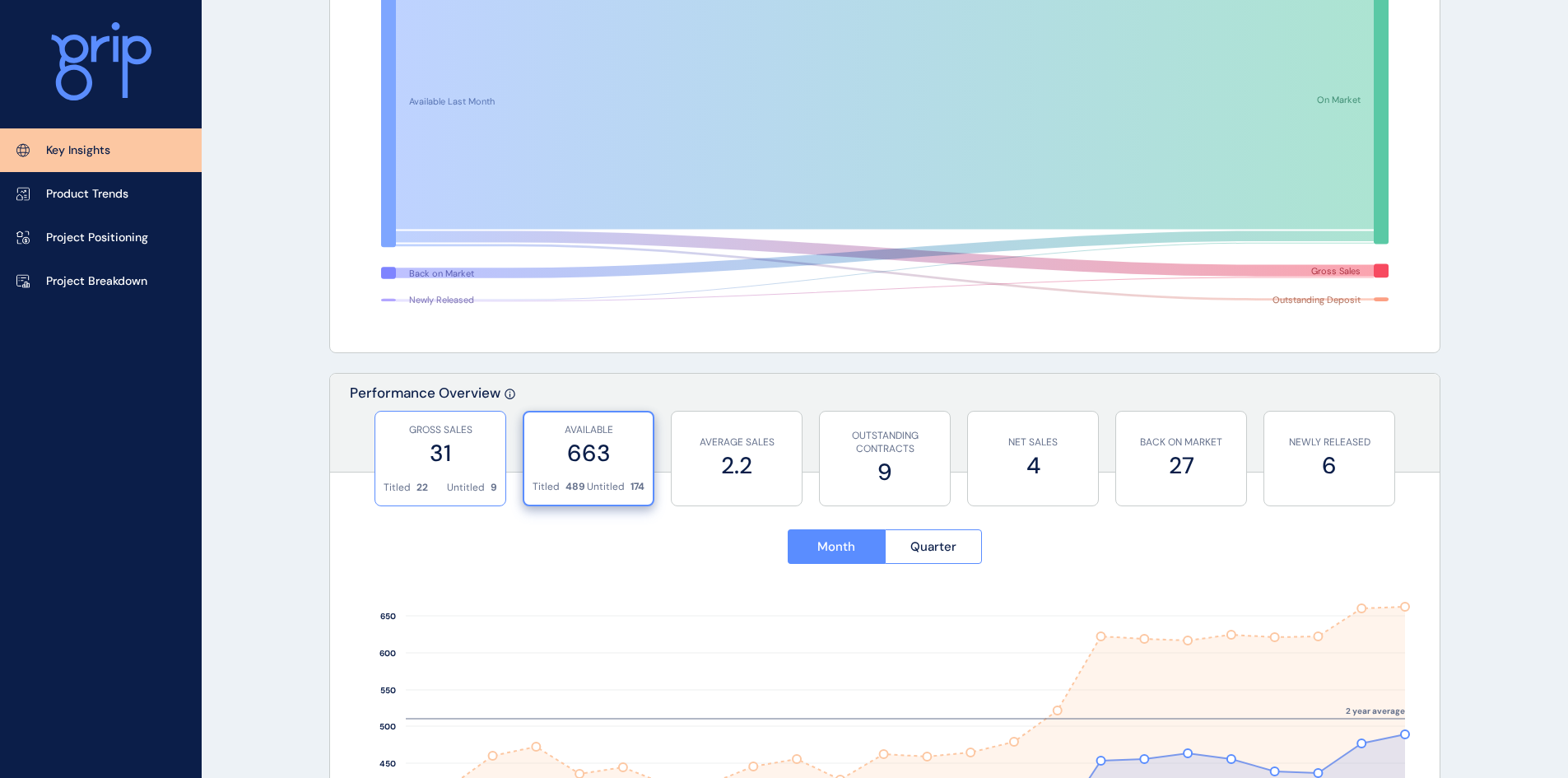 click on "31" at bounding box center (440, 453) 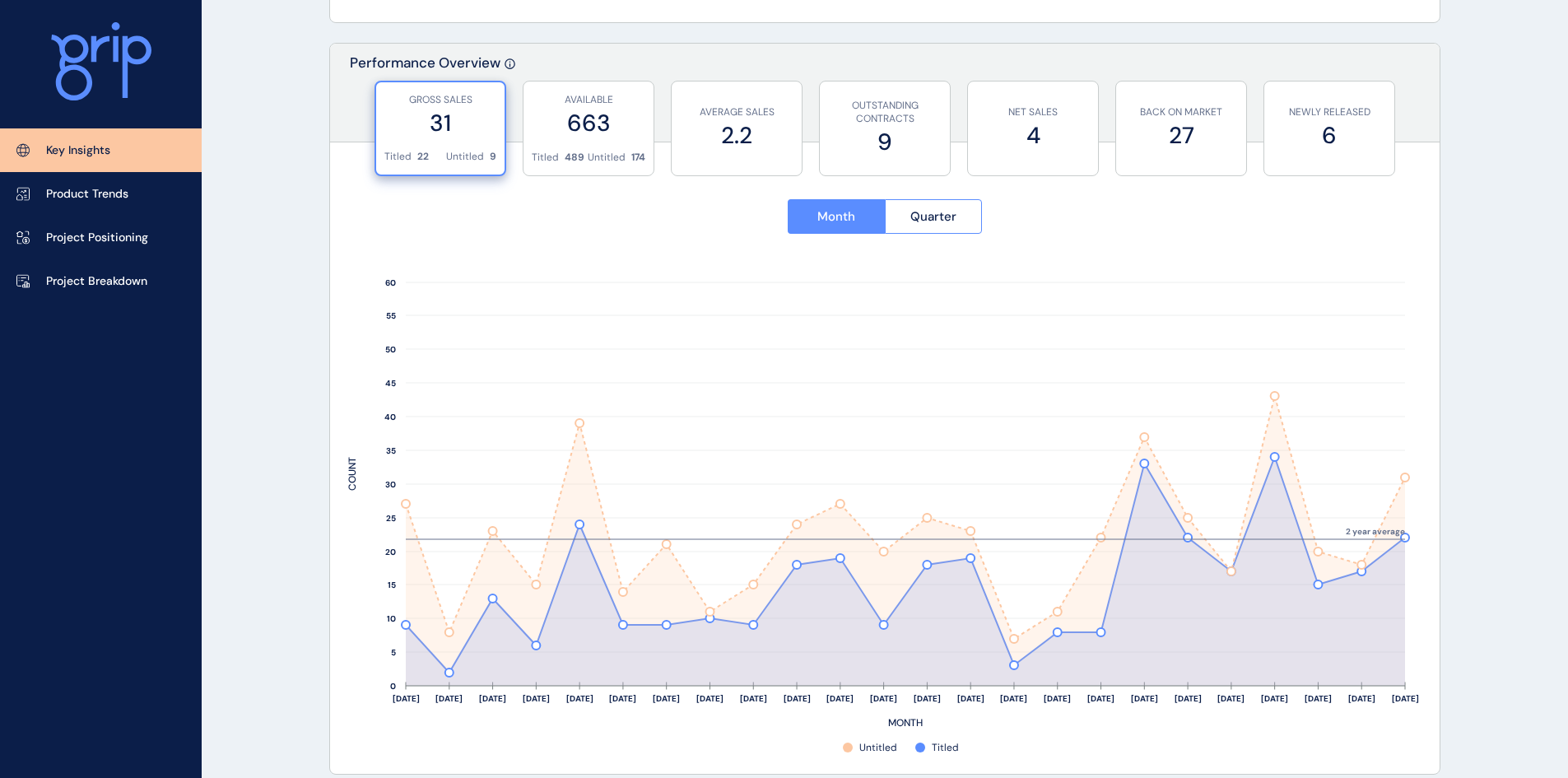 scroll, scrollTop: 576, scrollLeft: 0, axis: vertical 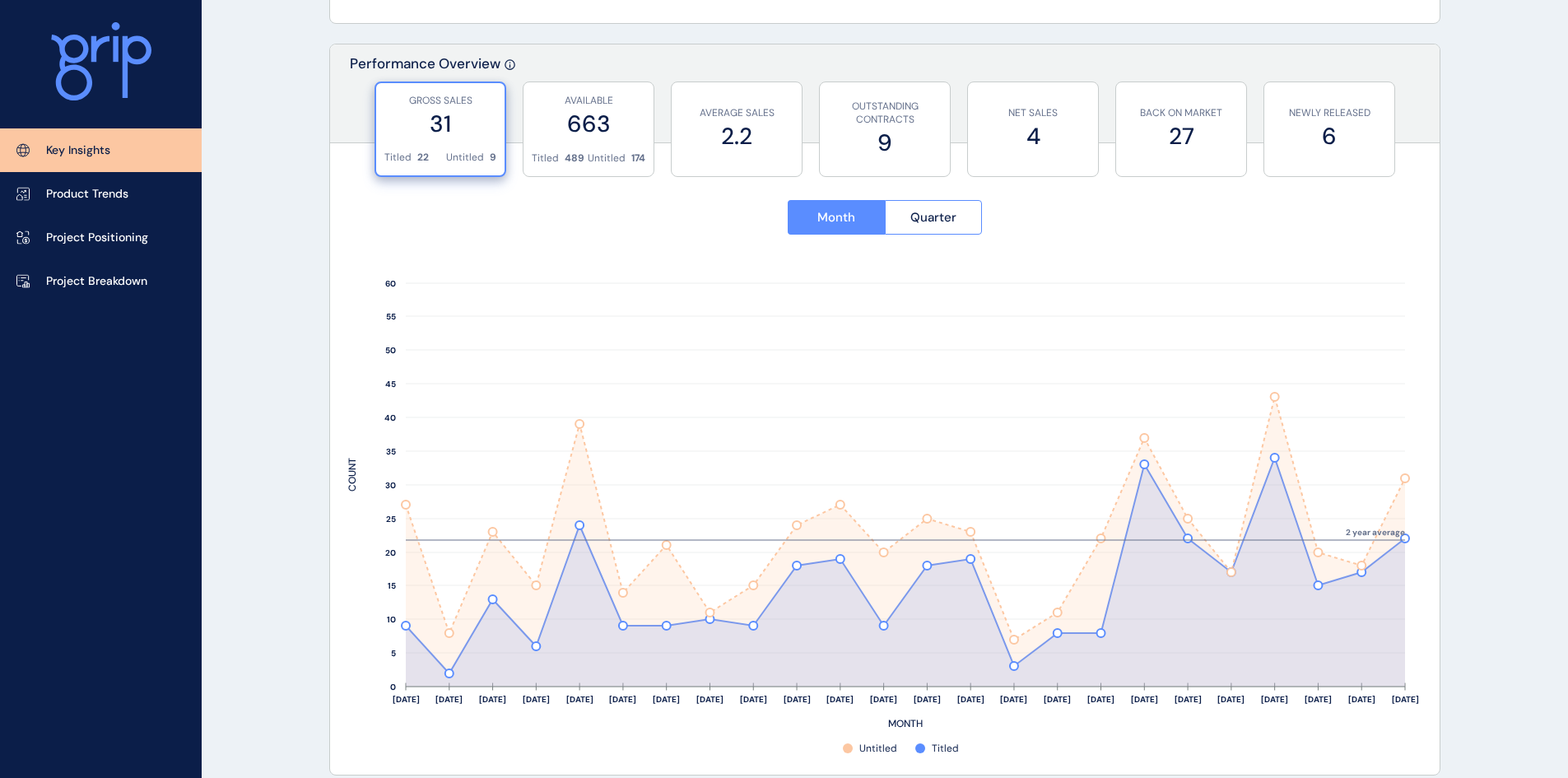 click on "KEY INSIGHTS Ballarat Save Load Report Projects ( 48 ) May 2025 2025 < > Jan No report is available for this period. New months are usually published 5 business days after the month start. Feb No report is available for this period. New months are usually published 5 business days after the month start. Mar No report is available for this period. New months are usually published 5 business days after the month start. Apr No report is available for this period. New months are usually published 5 business days after the month start. May No report is available for this period. New months are usually published 5 business days after the month start. Jun No report is available for this period. New months are usually published 5 business days after the month start. Jul No report is available for this period. New months are usually published 5 business days after the month start. Aug No report is available for this period. New months are usually published 5 business days after the month start. Sep Oct Nov Dec 31 22 9" at bounding box center (784, 1157) 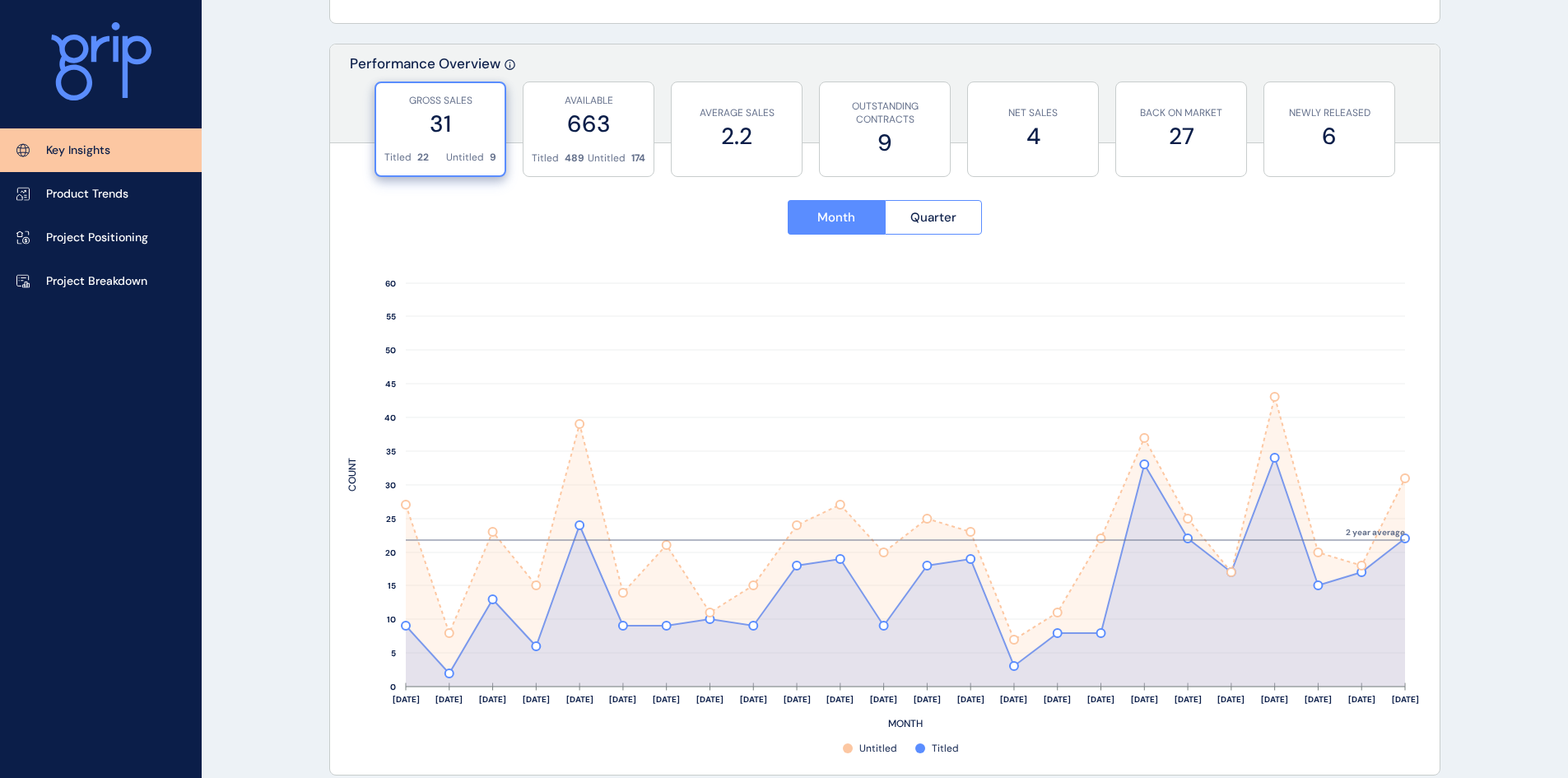 click on "KEY INSIGHTS Ballarat Save Load Report Projects ( 48 ) May 2025 2025 < > Jan No report is available for this period. New months are usually published 5 business days after the month start. Feb No report is available for this period. New months are usually published 5 business days after the month start. Mar No report is available for this period. New months are usually published 5 business days after the month start. Apr No report is available for this period. New months are usually published 5 business days after the month start. May No report is available for this period. New months are usually published 5 business days after the month start. Jun No report is available for this period. New months are usually published 5 business days after the month start. Jul No report is available for this period. New months are usually published 5 business days after the month start. Aug No report is available for this period. New months are usually published 5 business days after the month start. Sep Oct Nov Dec 31 22 9" at bounding box center (784, 1157) 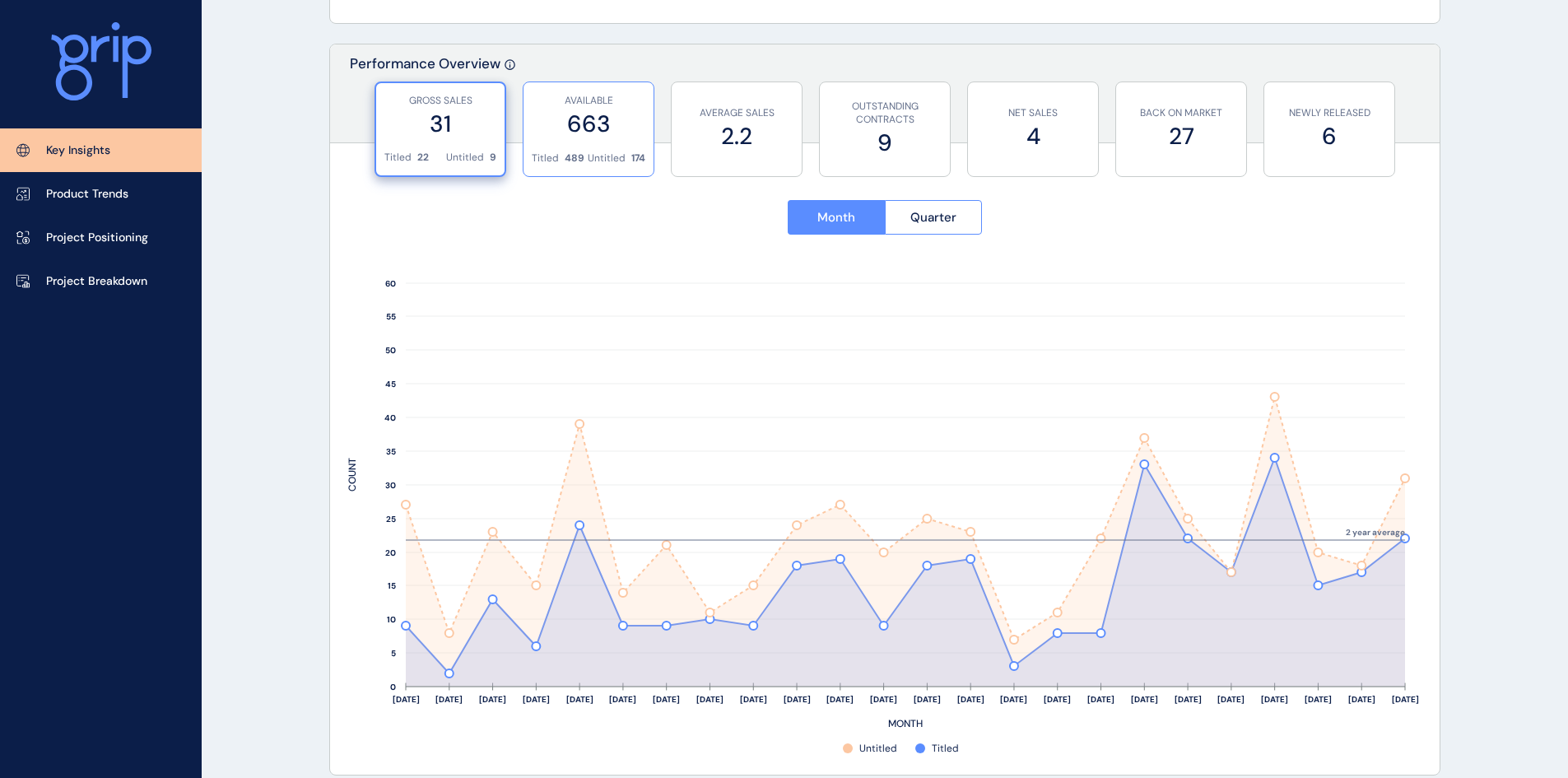 click on "663" at bounding box center (589, 123) 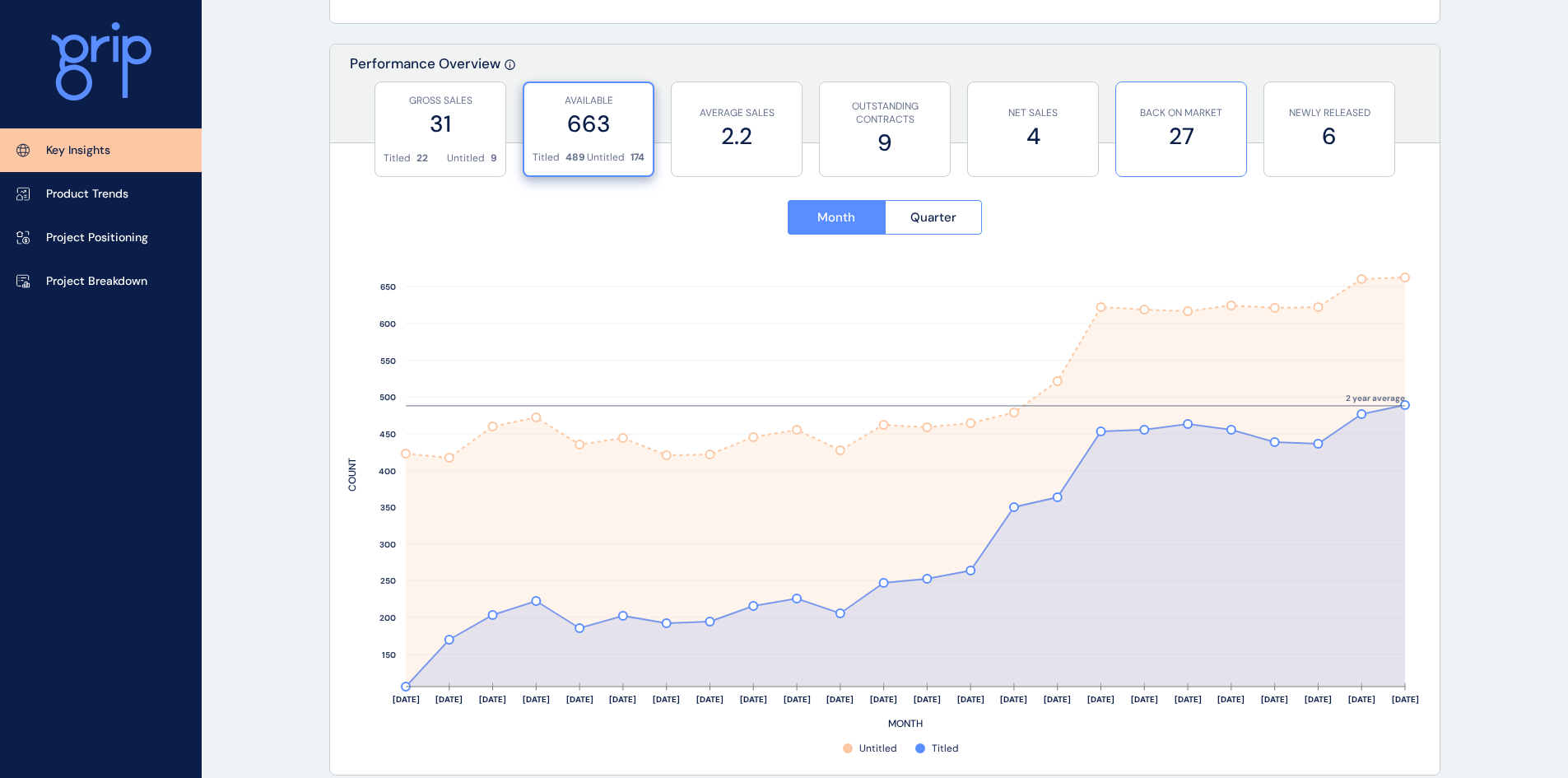 click on "BACK ON MARKET 27" at bounding box center (1181, 129) 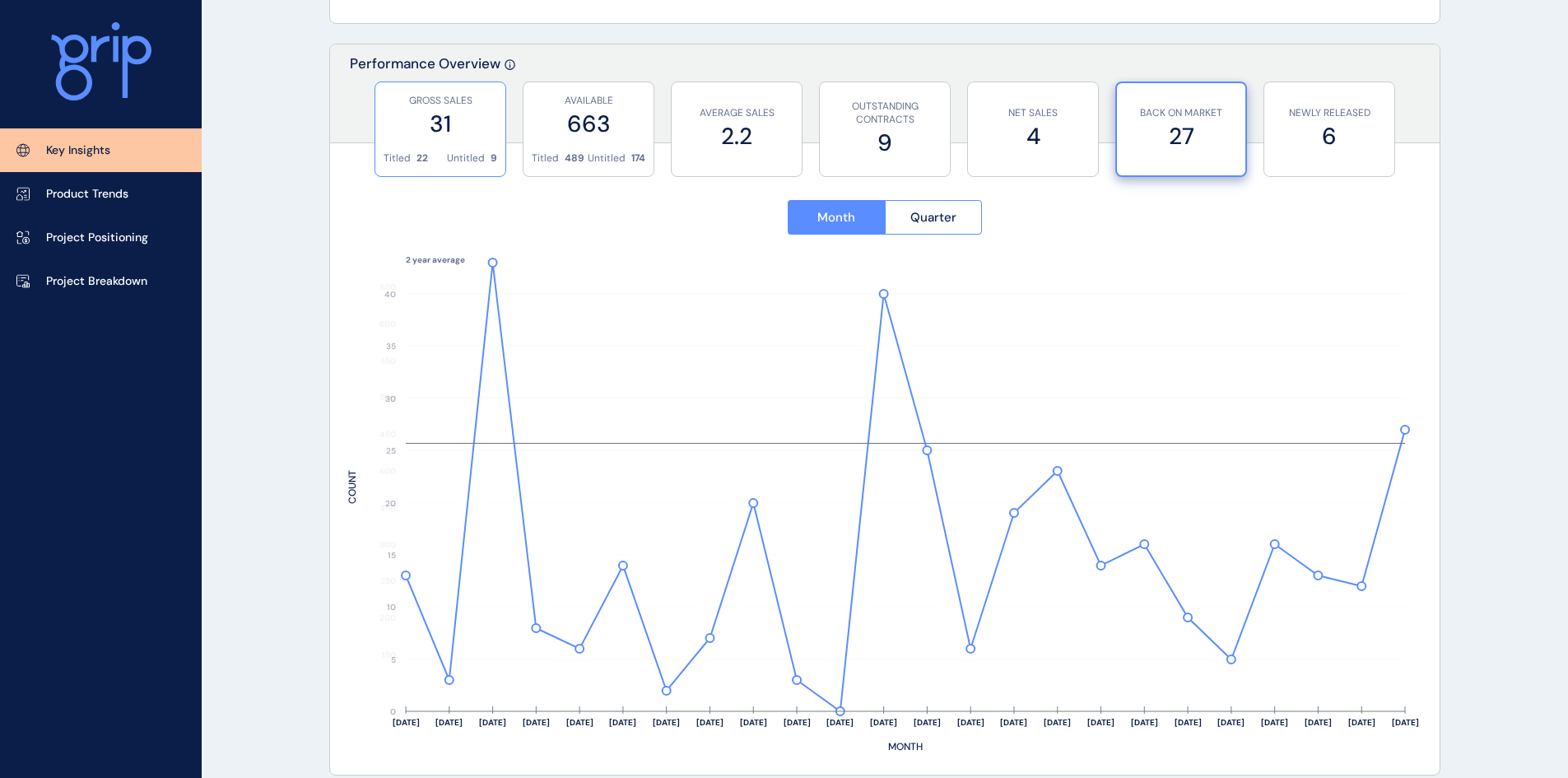 click on "31" at bounding box center [440, 123] 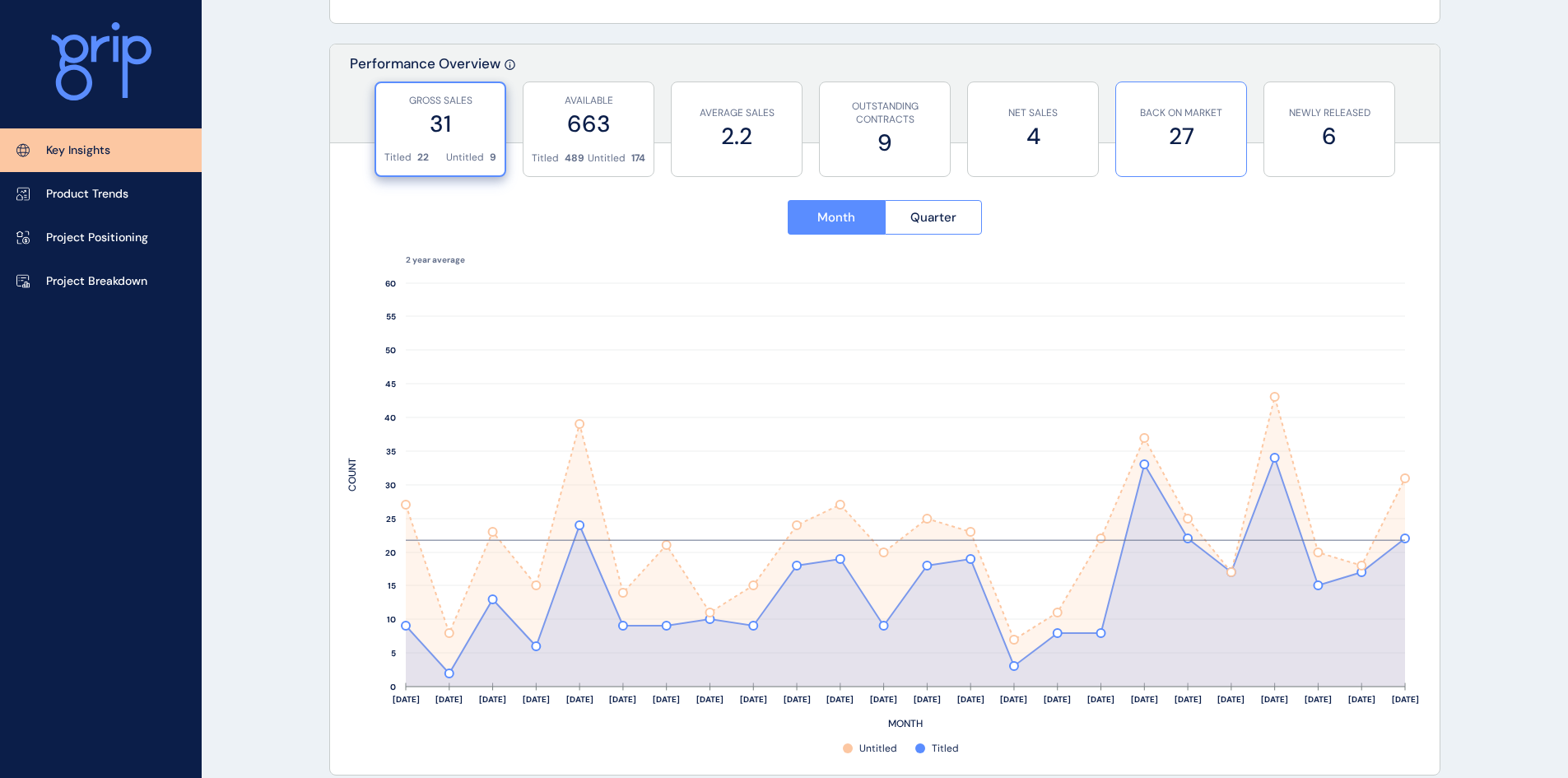click on "BACK ON MARKET" at bounding box center [1181, 113] 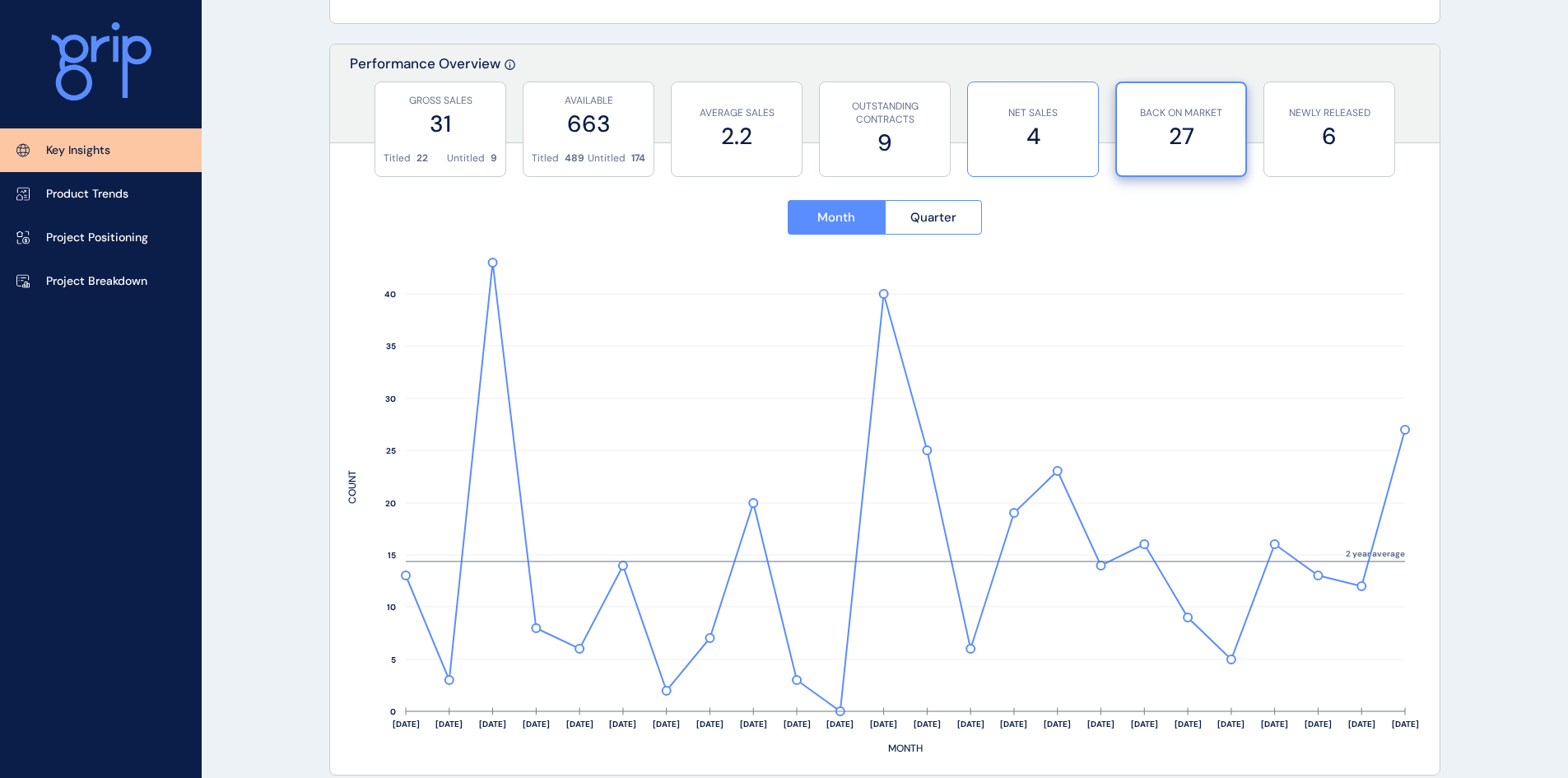 click on "4" at bounding box center (1033, 136) 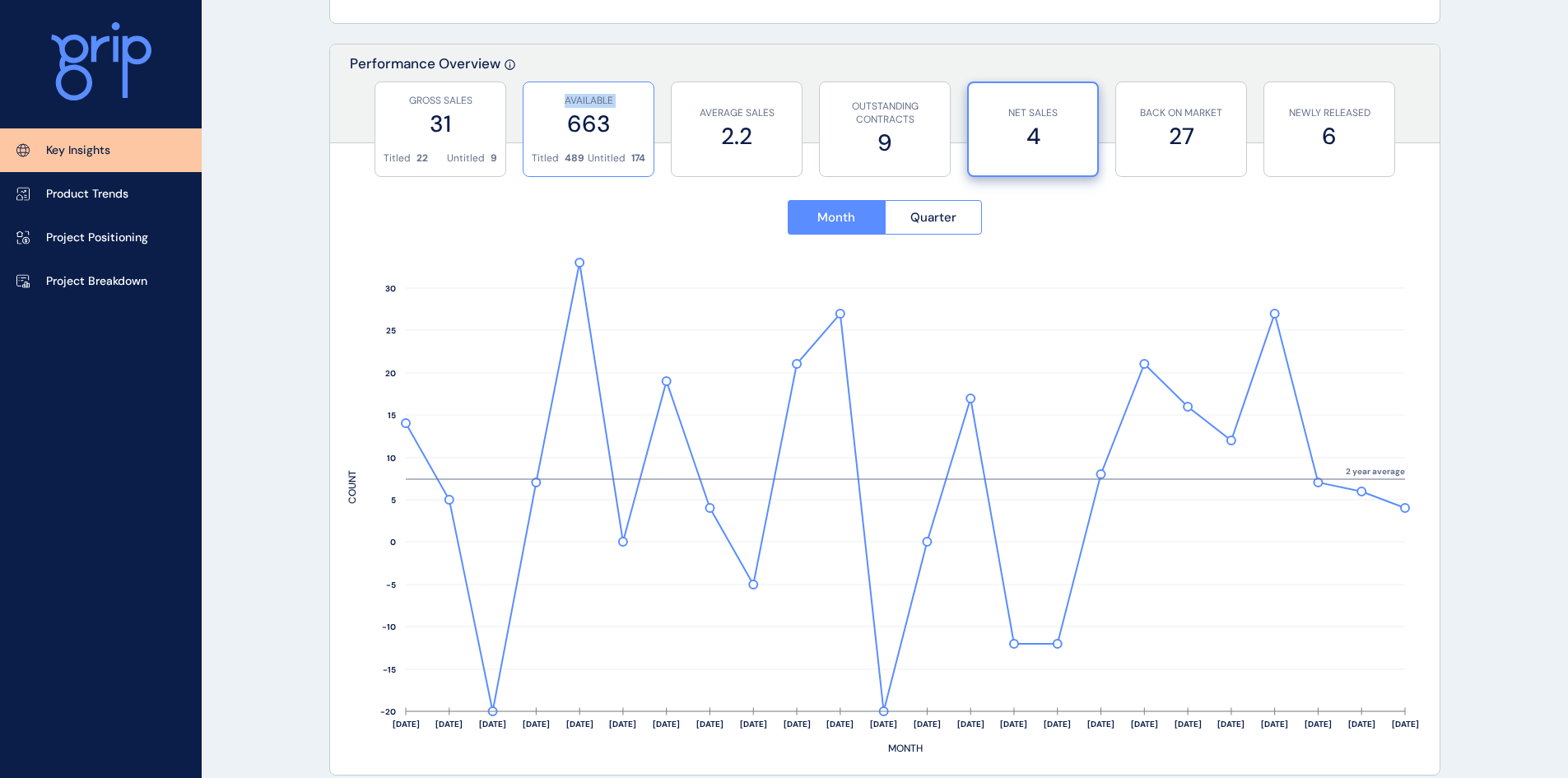 click on "AVAILABLE 663" at bounding box center (589, 117) 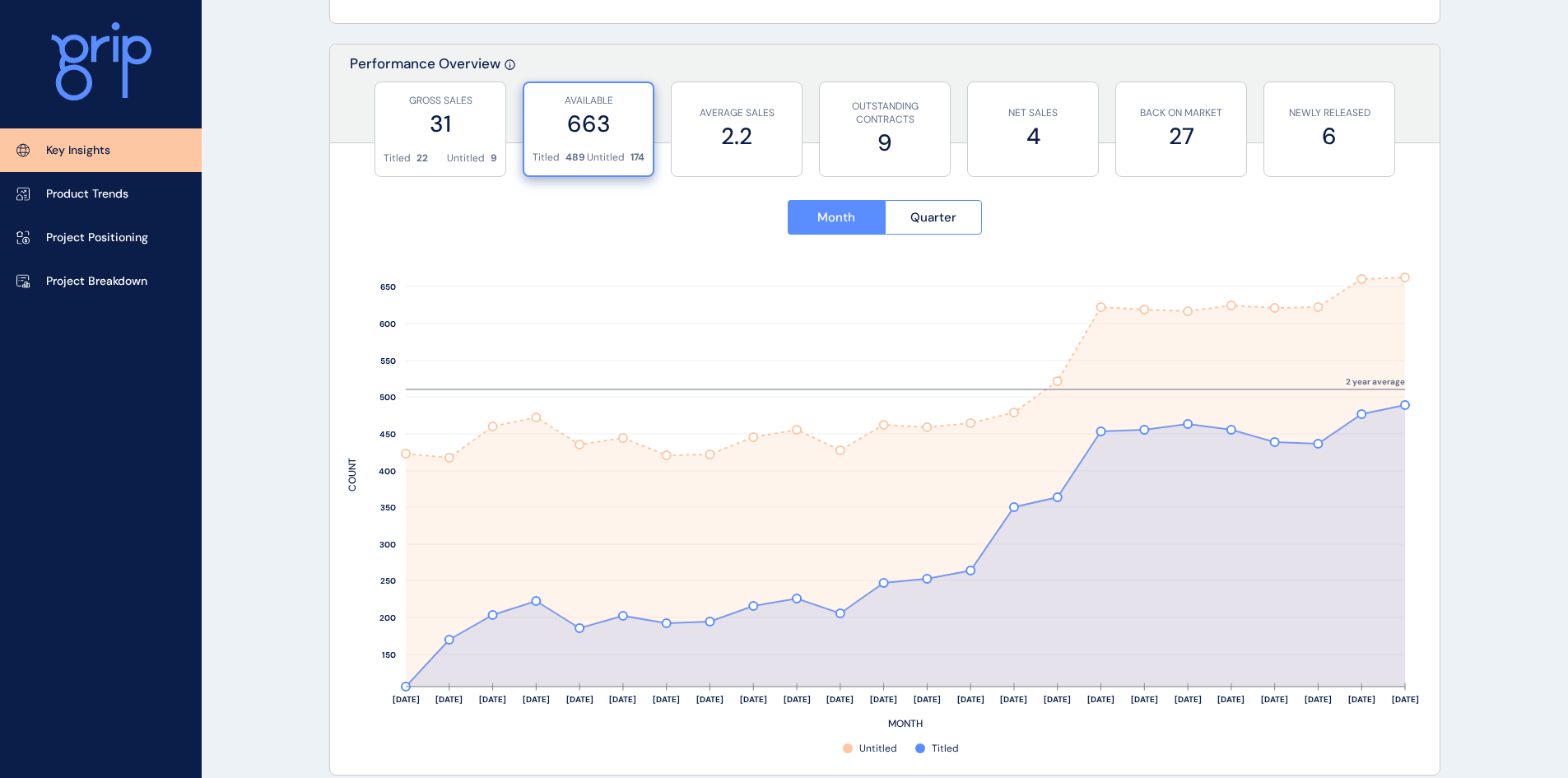 click on "KEY INSIGHTS Ballarat Save Load Report Projects ( 48 ) May 2025 2025 < > Jan No report is available for this period. New months are usually published 5 business days after the month start. Feb No report is available for this period. New months are usually published 5 business days after the month start. Mar No report is available for this period. New months are usually published 5 business days after the month start. Apr No report is available for this period. New months are usually published 5 business days after the month start. May No report is available for this period. New months are usually published 5 business days after the month start. Jun No report is available for this period. New months are usually published 5 business days after the month start. Jul No report is available for this period. New months are usually published 5 business days after the month start. Aug No report is available for this period. New months are usually published 5 business days after the month start. Sep Oct Nov Dec 31 22 9" at bounding box center [784, 1157] 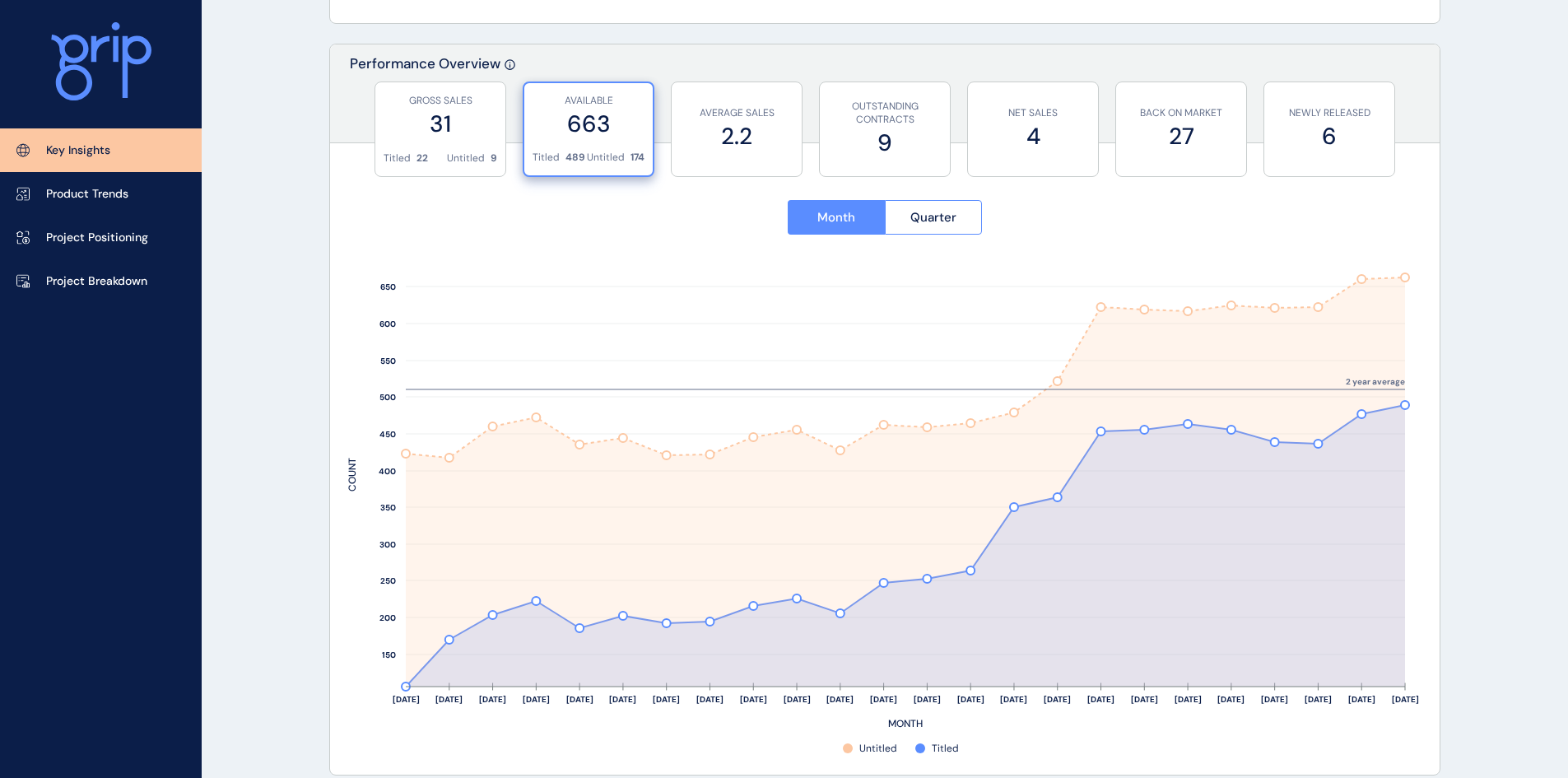 drag, startPoint x: 237, startPoint y: 305, endPoint x: 256, endPoint y: 296, distance: 21.023796 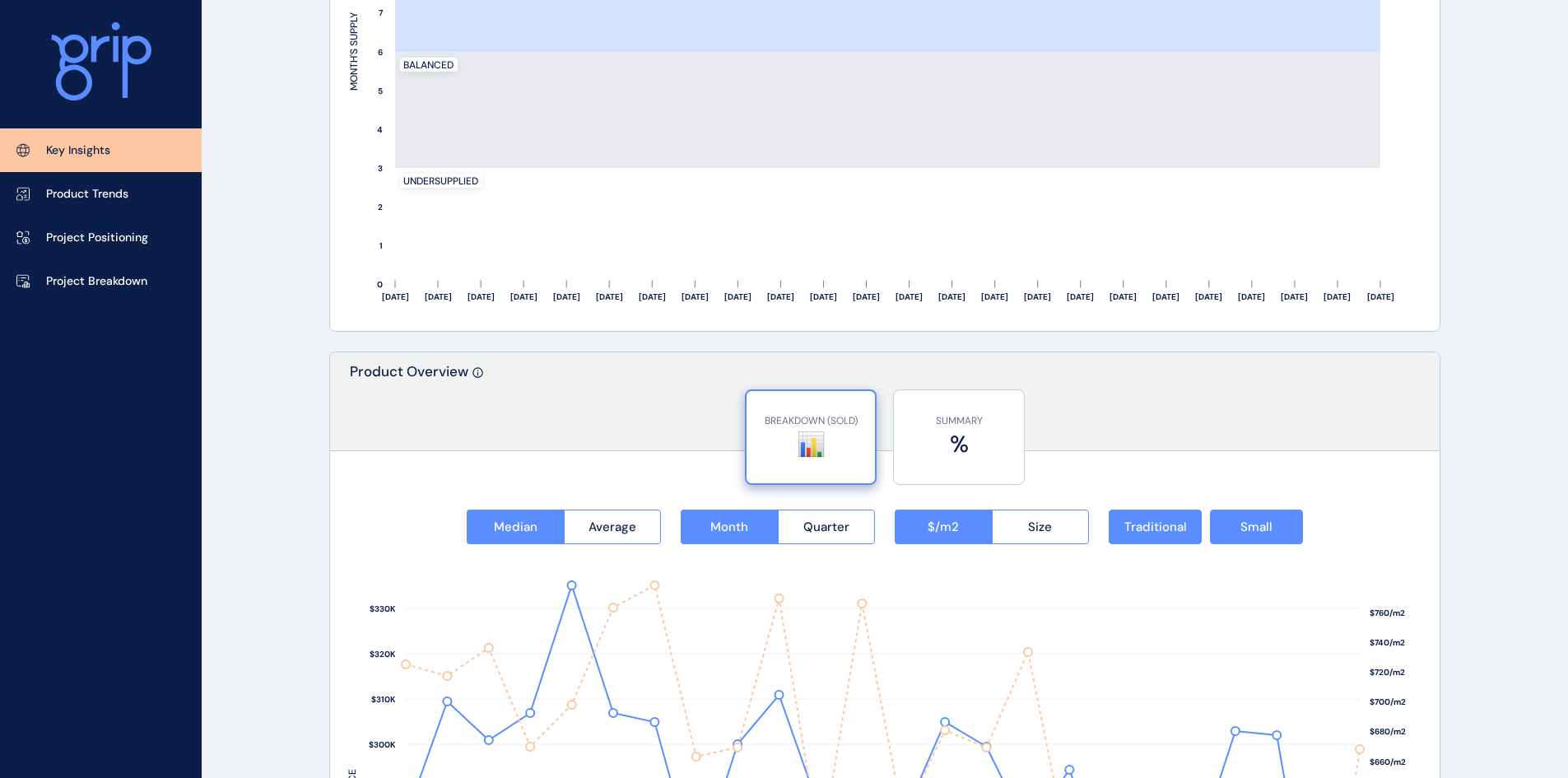 scroll, scrollTop: 1811, scrollLeft: 0, axis: vertical 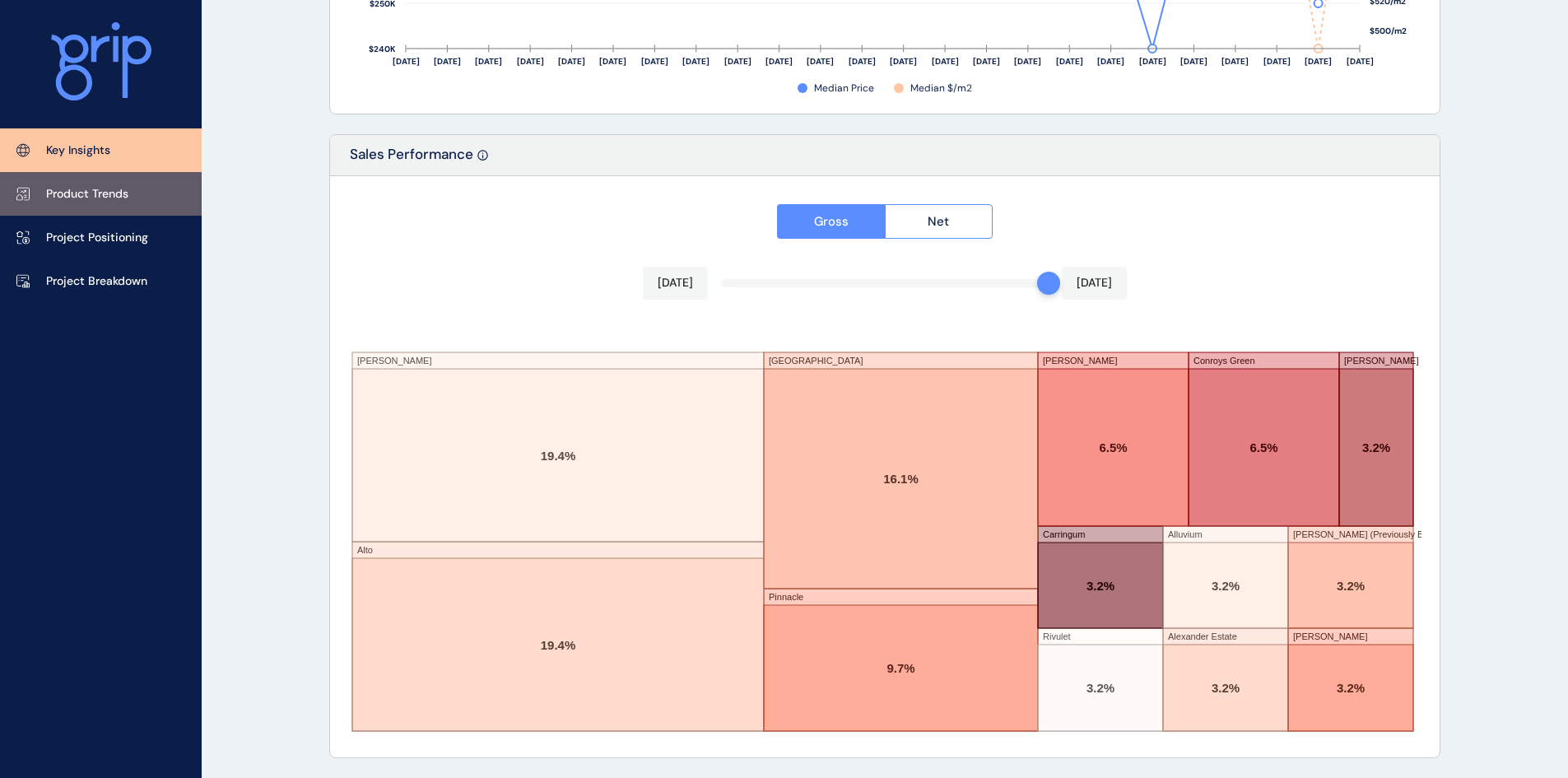 click on "Product Trends" at bounding box center [100, 193] 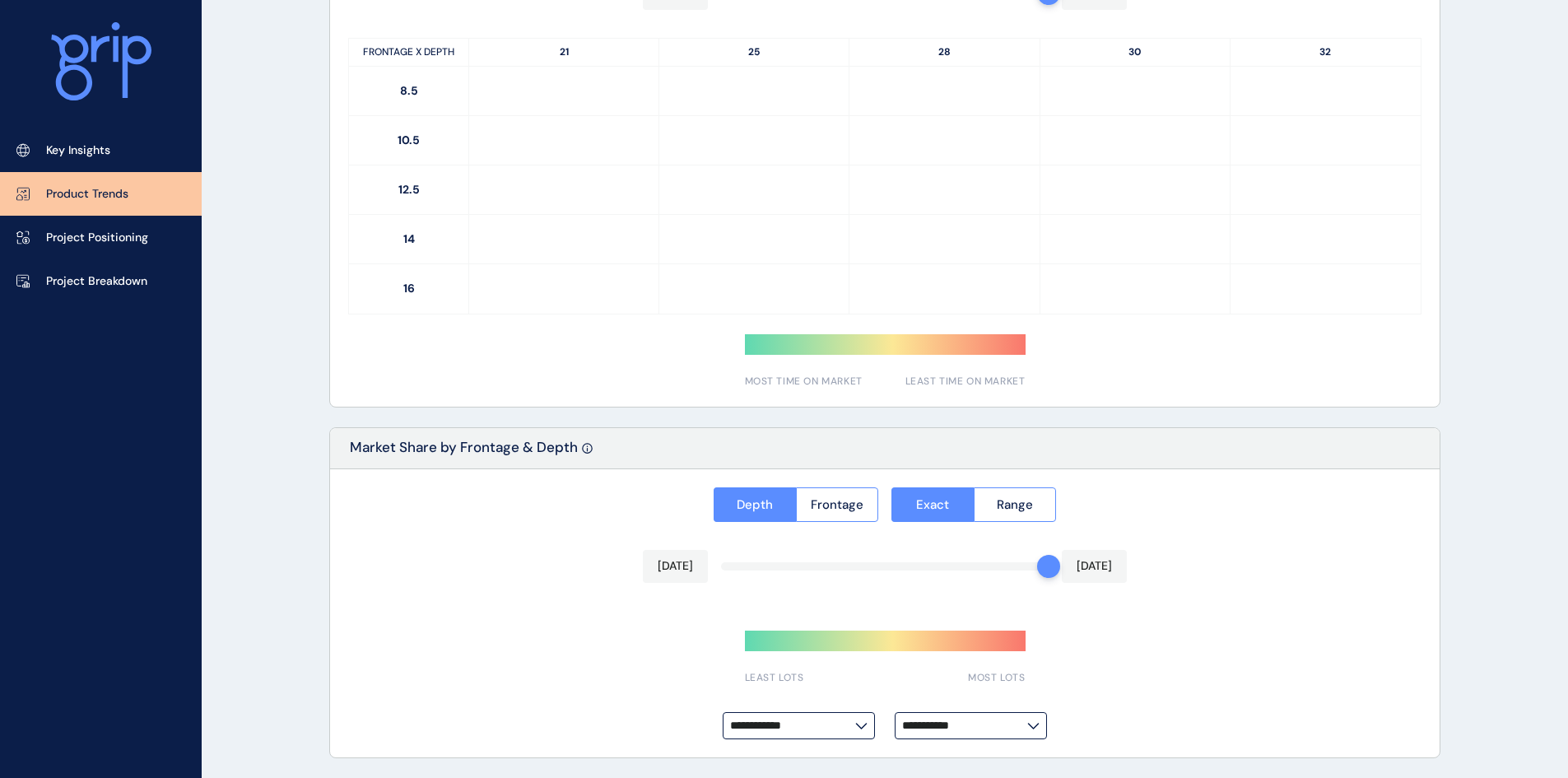 type on "*********" 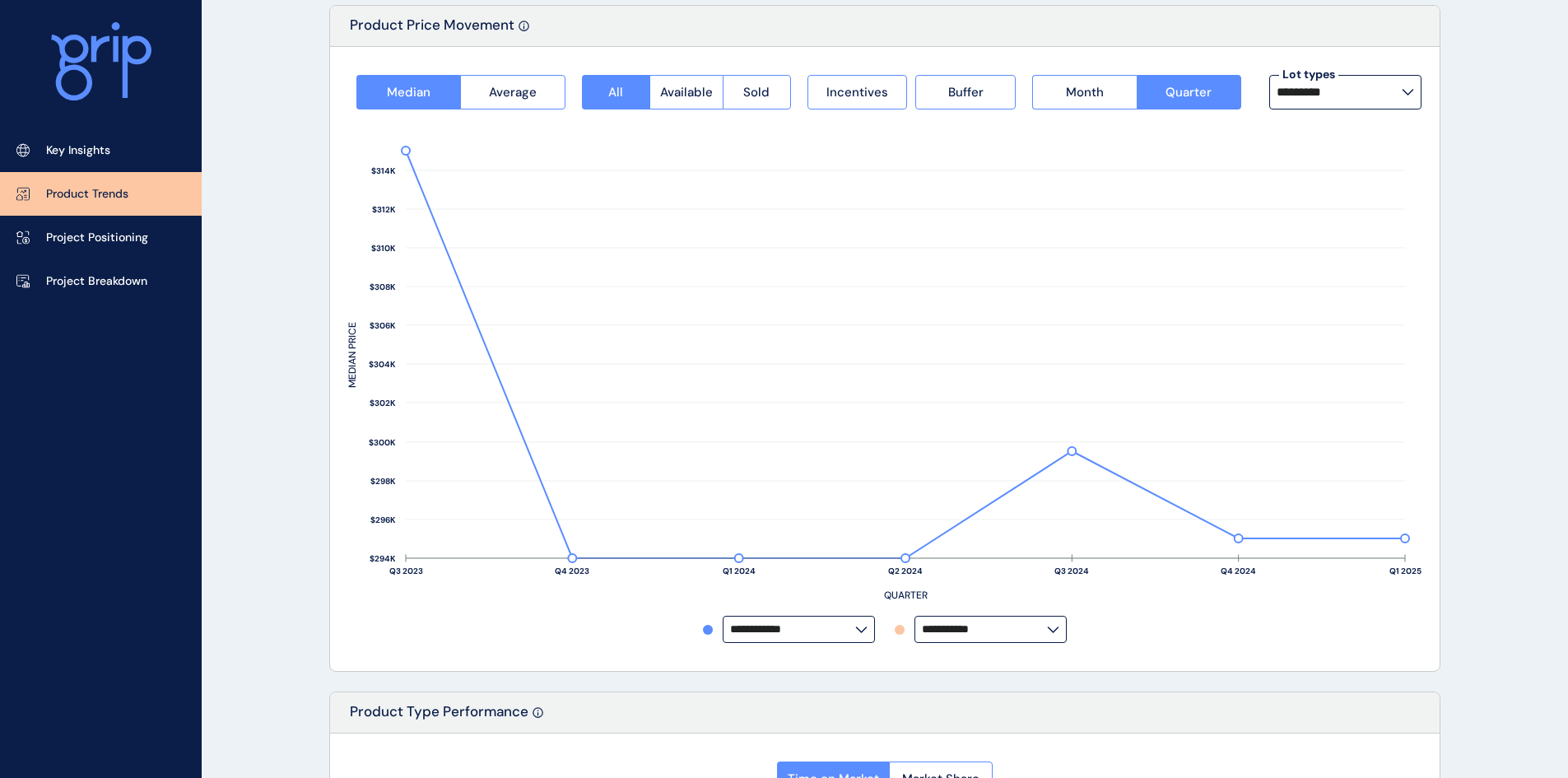 scroll, scrollTop: 0, scrollLeft: 0, axis: both 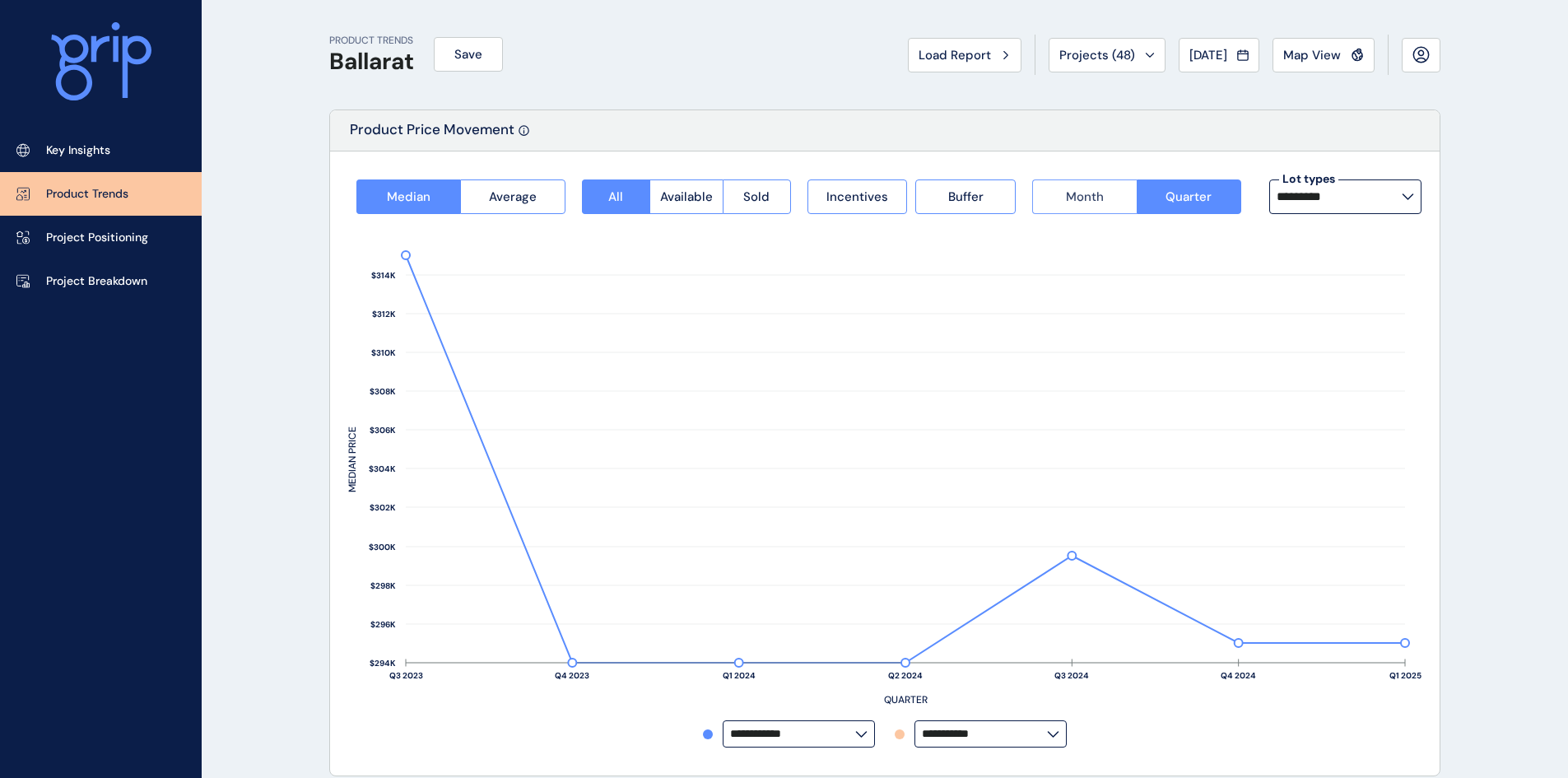 click on "Month" at bounding box center (1084, 197) 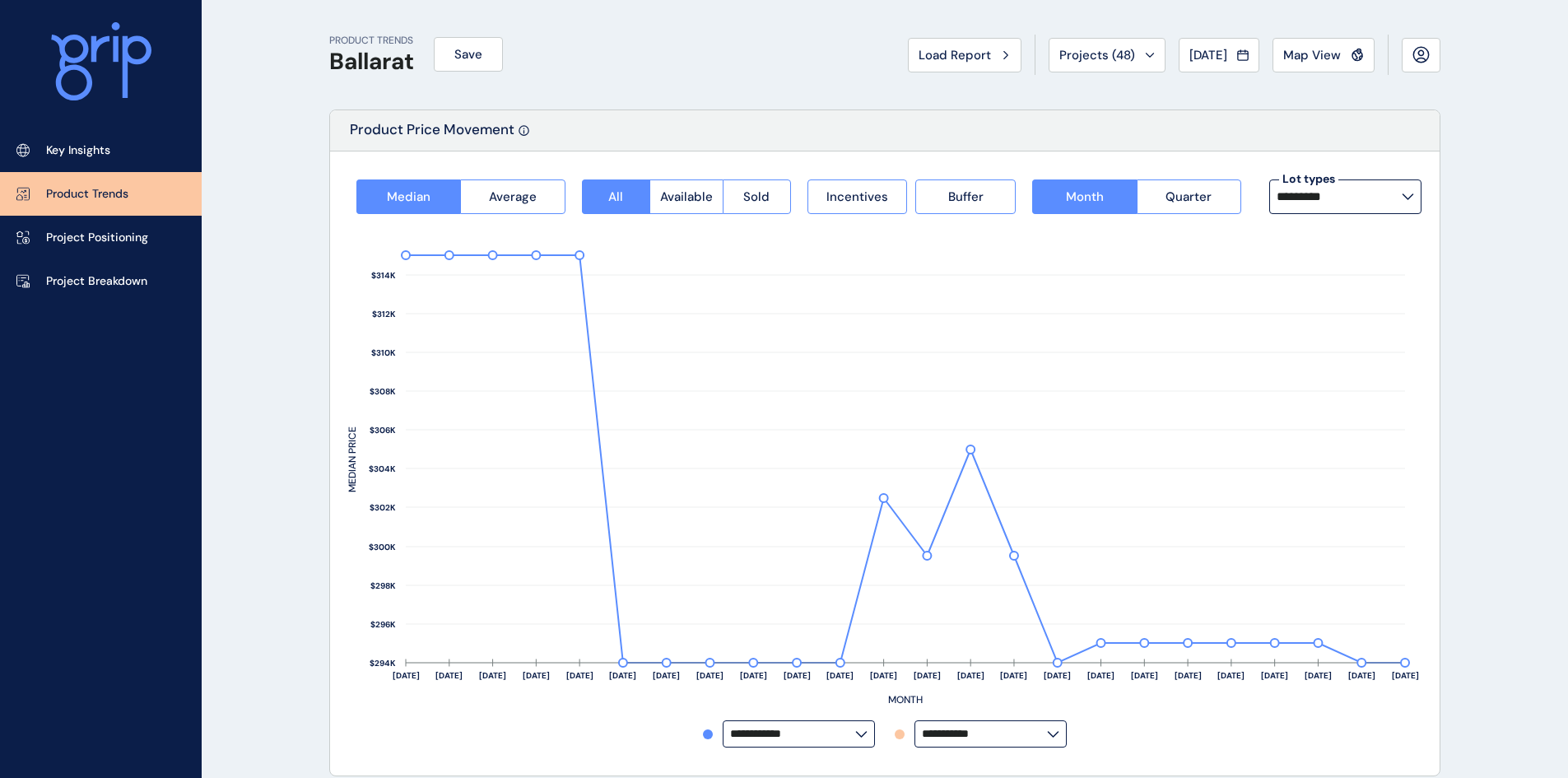 click on "*********" at bounding box center (1339, 197) 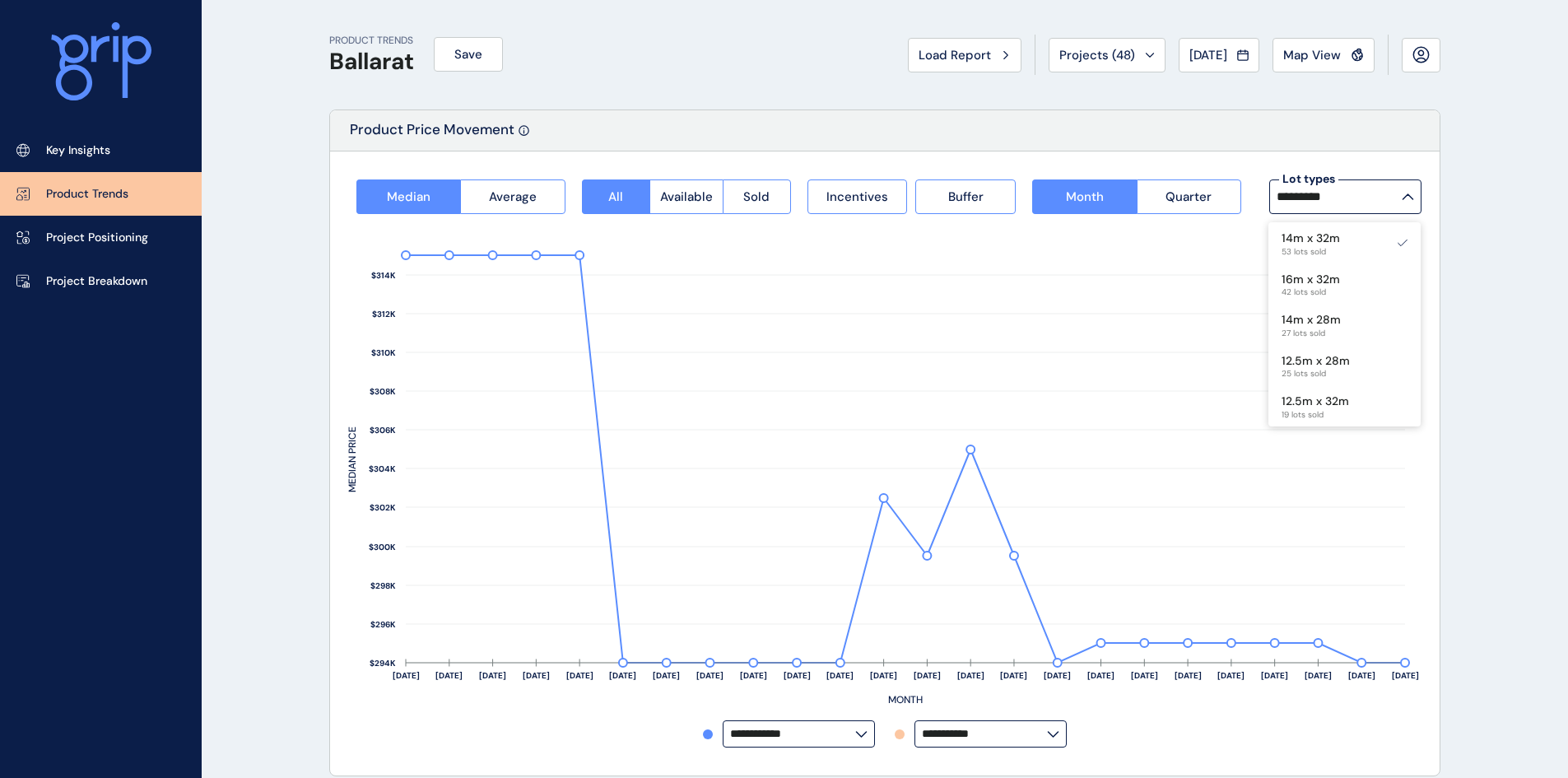 click on "PRODUCT TRENDS Ballarat Save Load Report Projects ( 48 ) May 2025 2025 < > Jan No report is available for this period. New months are usually published 5 business days after the month start. Feb No report is available for this period. New months are usually published 5 business days after the month start. Mar No report is available for this period. New months are usually published 5 business days after the month start. Apr No report is available for this period. New months are usually published 5 business days after the month start. May No report is available for this period. New months are usually published 5 business days after the month start. Jun No report is available for this period. New months are usually published 5 business days after the month start. Jul No report is available for this period. New months are usually published 5 business days after the month start. Aug No report is available for this period. New months are usually published 5 business days after the month start. Sep Oct Nov Dec All 7" at bounding box center [784, 963] 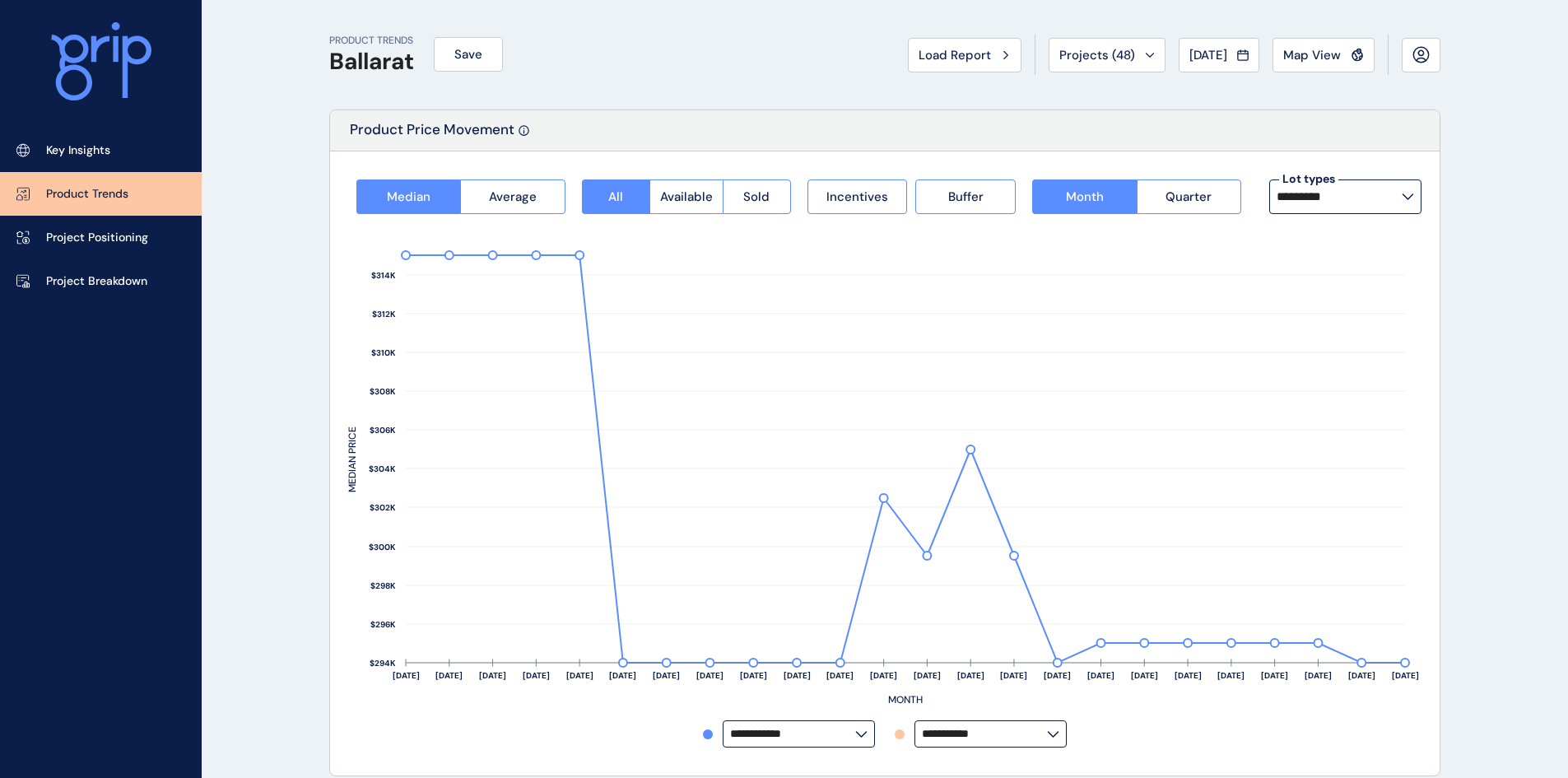 click on "*********" at bounding box center [1345, 197] 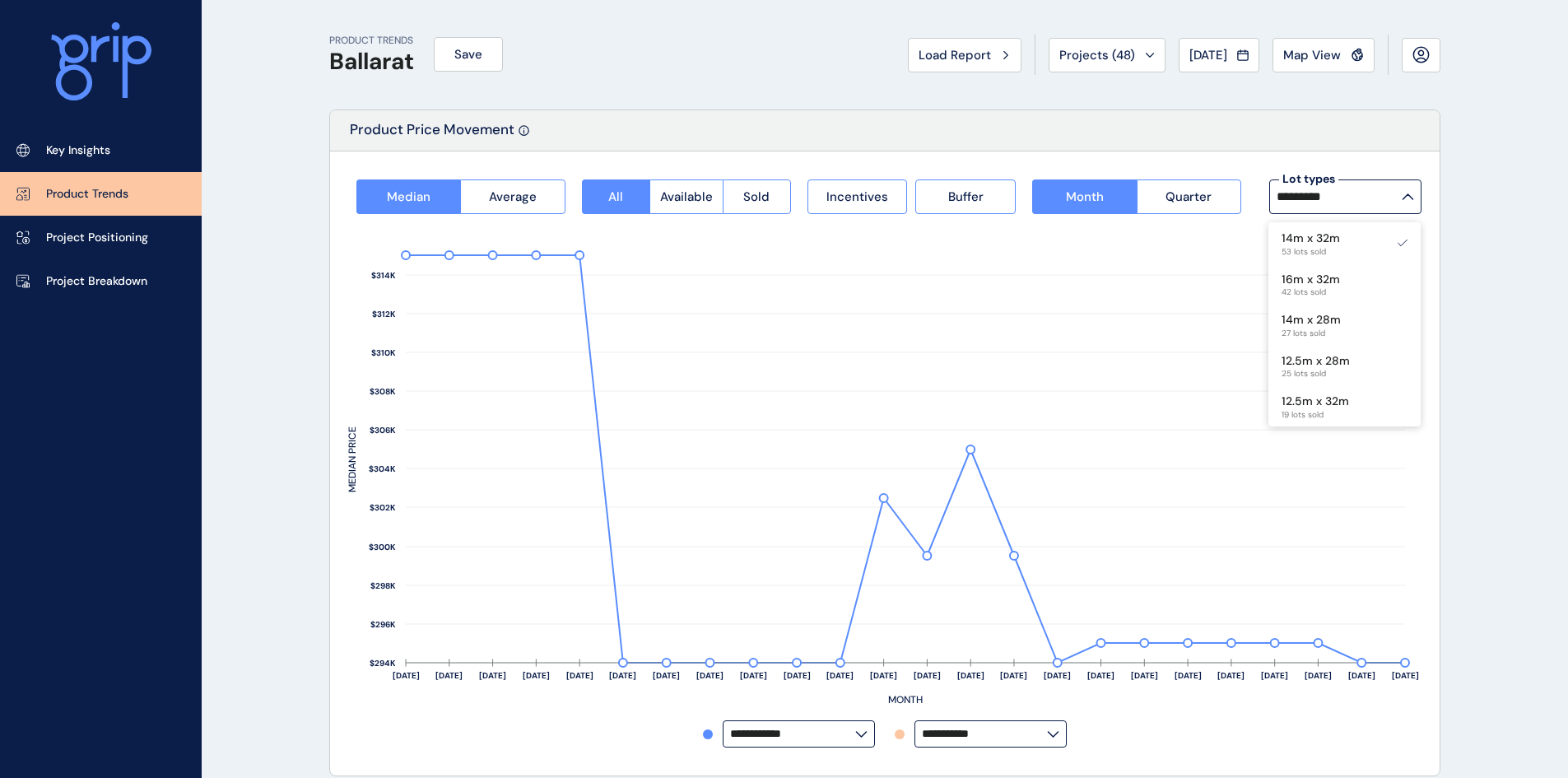 click on "Product Price Movement" at bounding box center [885, 131] 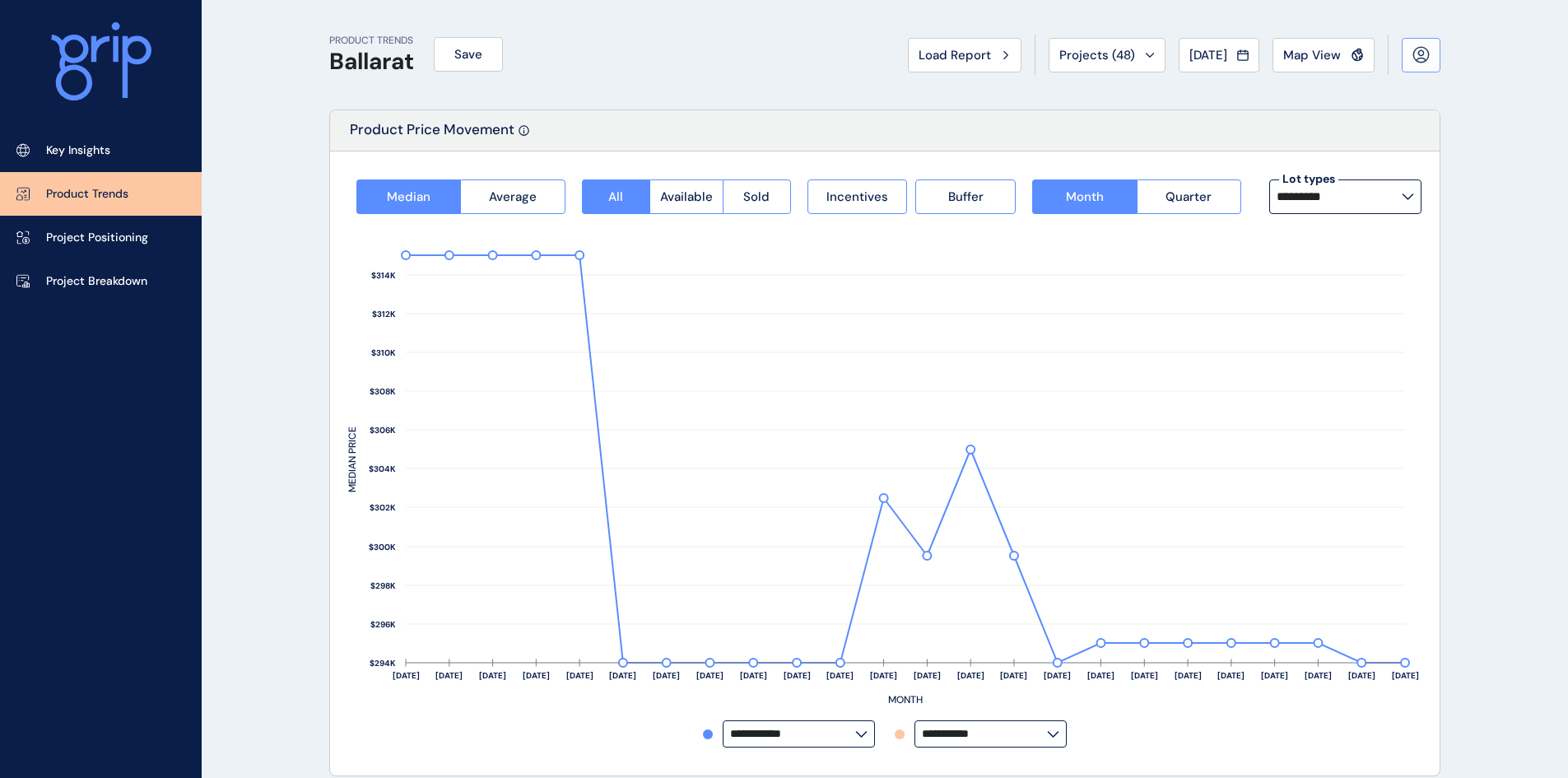 click 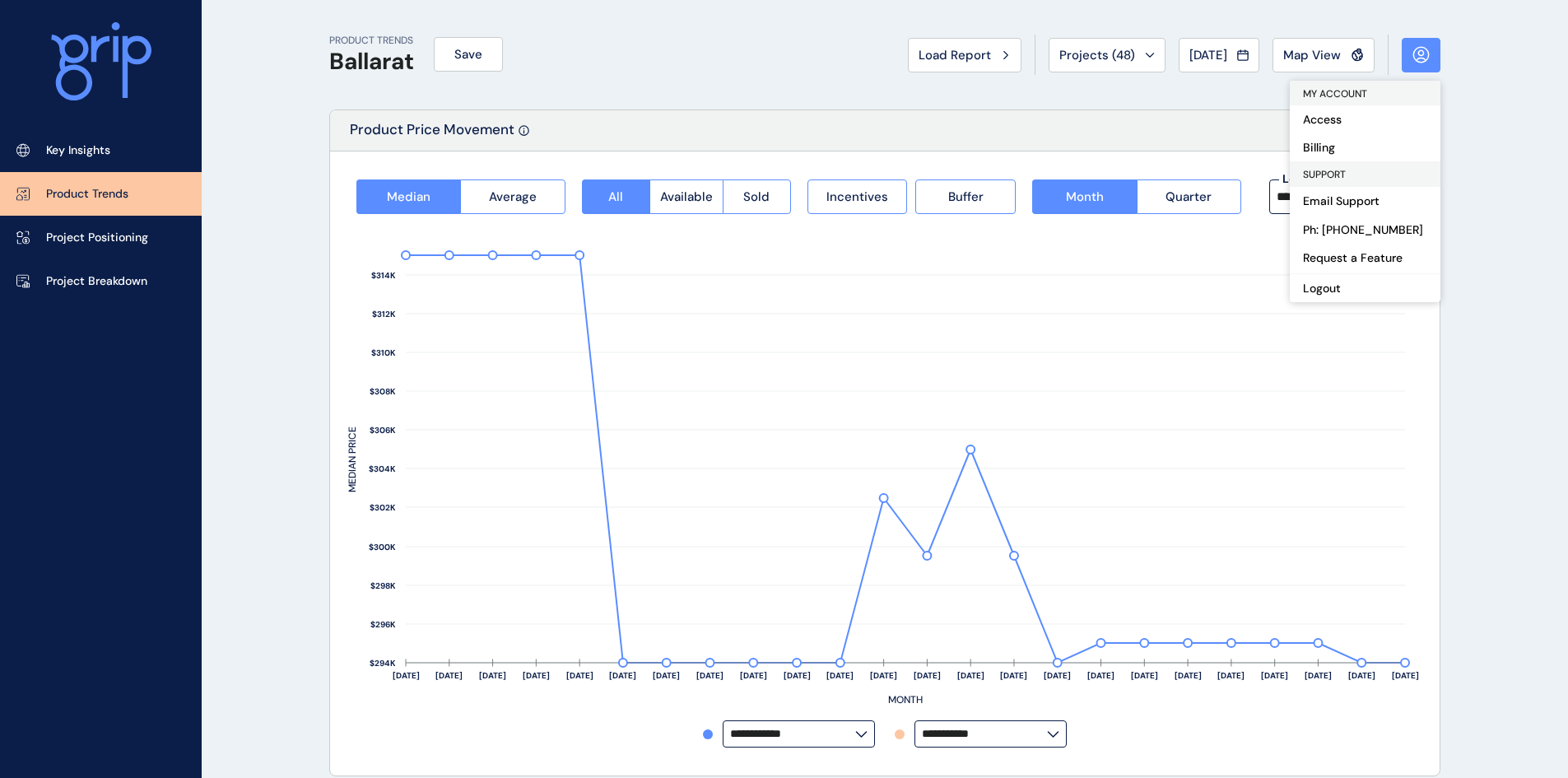 click on "PRODUCT TRENDS Ballarat Save Load Report Projects ( 48 ) May 2025 2025 < > Jan No report is available for this period. New months are usually published 5 business days after the month start. Feb No report is available for this period. New months are usually published 5 business days after the month start. Mar No report is available for this period. New months are usually published 5 business days after the month start. Apr No report is available for this period. New months are usually published 5 business days after the month start. May No report is available for this period. New months are usually published 5 business days after the month start. Jun No report is available for this period. New months are usually published 5 business days after the month start. Jul No report is available for this period. New months are usually published 5 business days after the month start. Aug No report is available for this period. New months are usually published 5 business days after the month start. Sep Oct Nov Dec All 7" at bounding box center (784, 963) 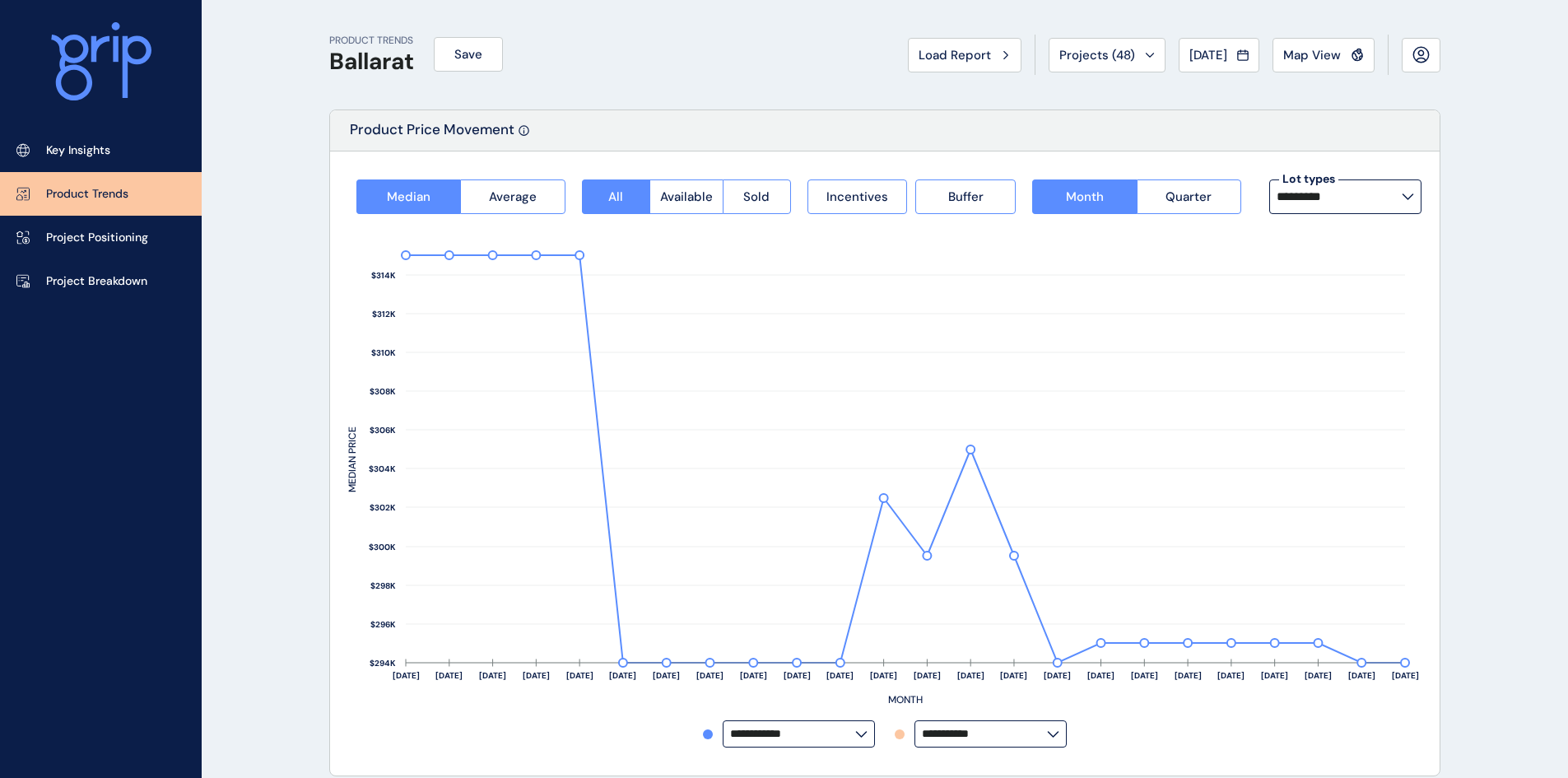 click on "PRODUCT TRENDS Ballarat Save Load Report Projects ( 48 ) May 2025 2025 < > Jan No report is available for this period. New months are usually published 5 business days after the month start. Feb No report is available for this period. New months are usually published 5 business days after the month start. Mar No report is available for this period. New months are usually published 5 business days after the month start. Apr No report is available for this period. New months are usually published 5 business days after the month start. May No report is available for this period. New months are usually published 5 business days after the month start. Jun No report is available for this period. New months are usually published 5 business days after the month start. Jul No report is available for this period. New months are usually published 5 business days after the month start. Aug No report is available for this period. New months are usually published 5 business days after the month start. Sep Oct Nov Dec" at bounding box center [885, 54] 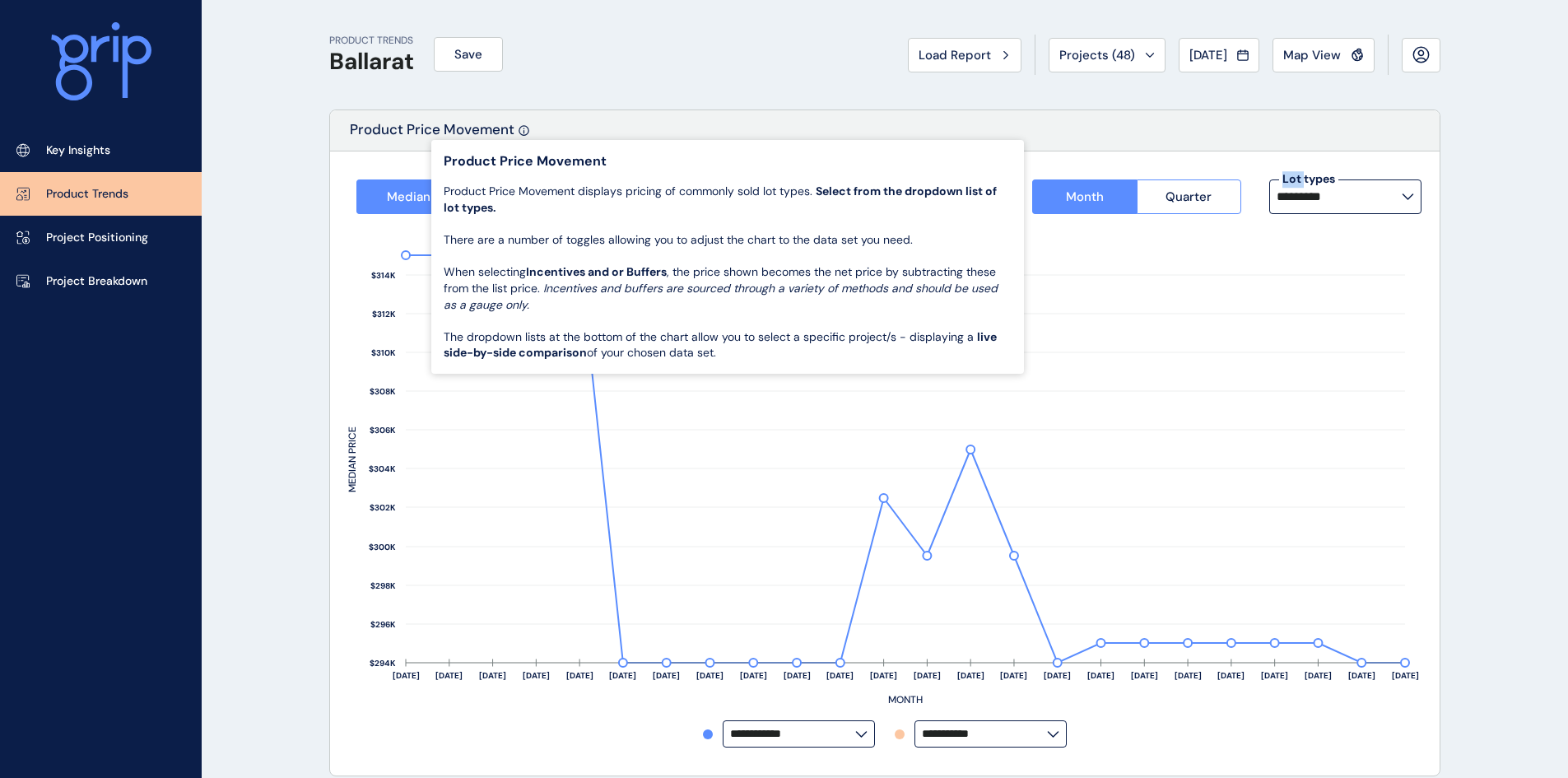 click 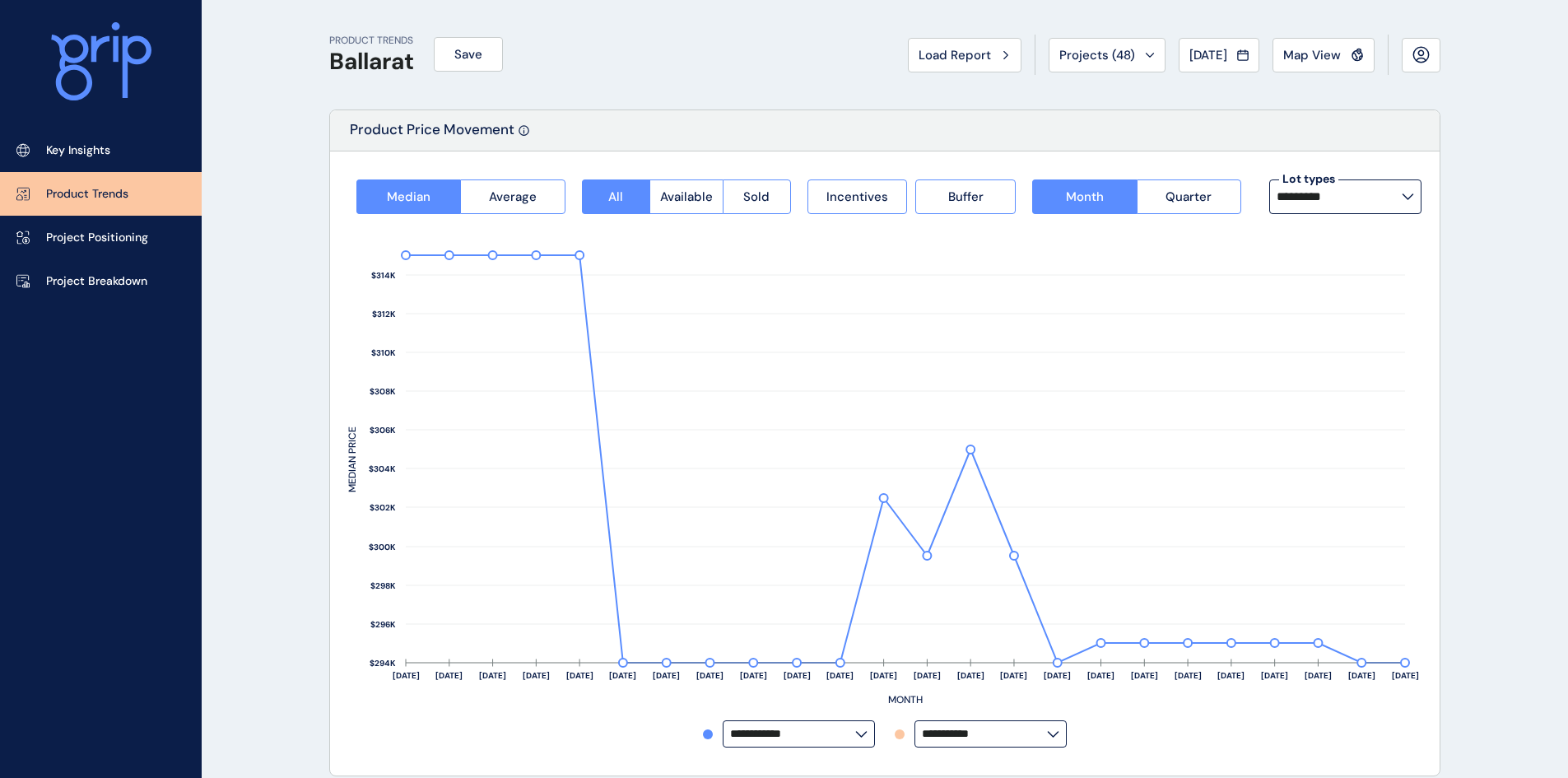 drag, startPoint x: 629, startPoint y: 93, endPoint x: 699, endPoint y: 91, distance: 70.02857 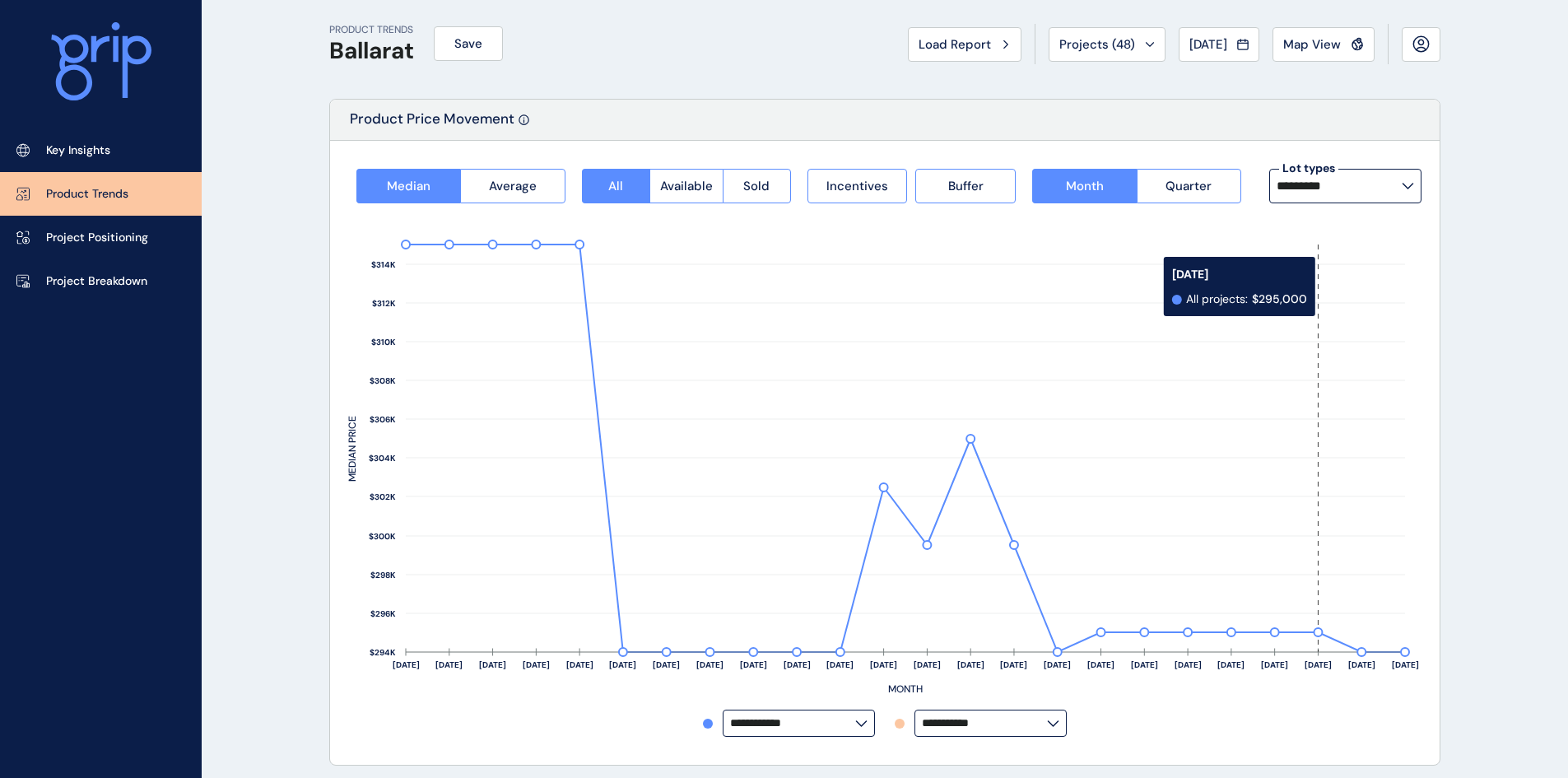 scroll, scrollTop: 0, scrollLeft: 0, axis: both 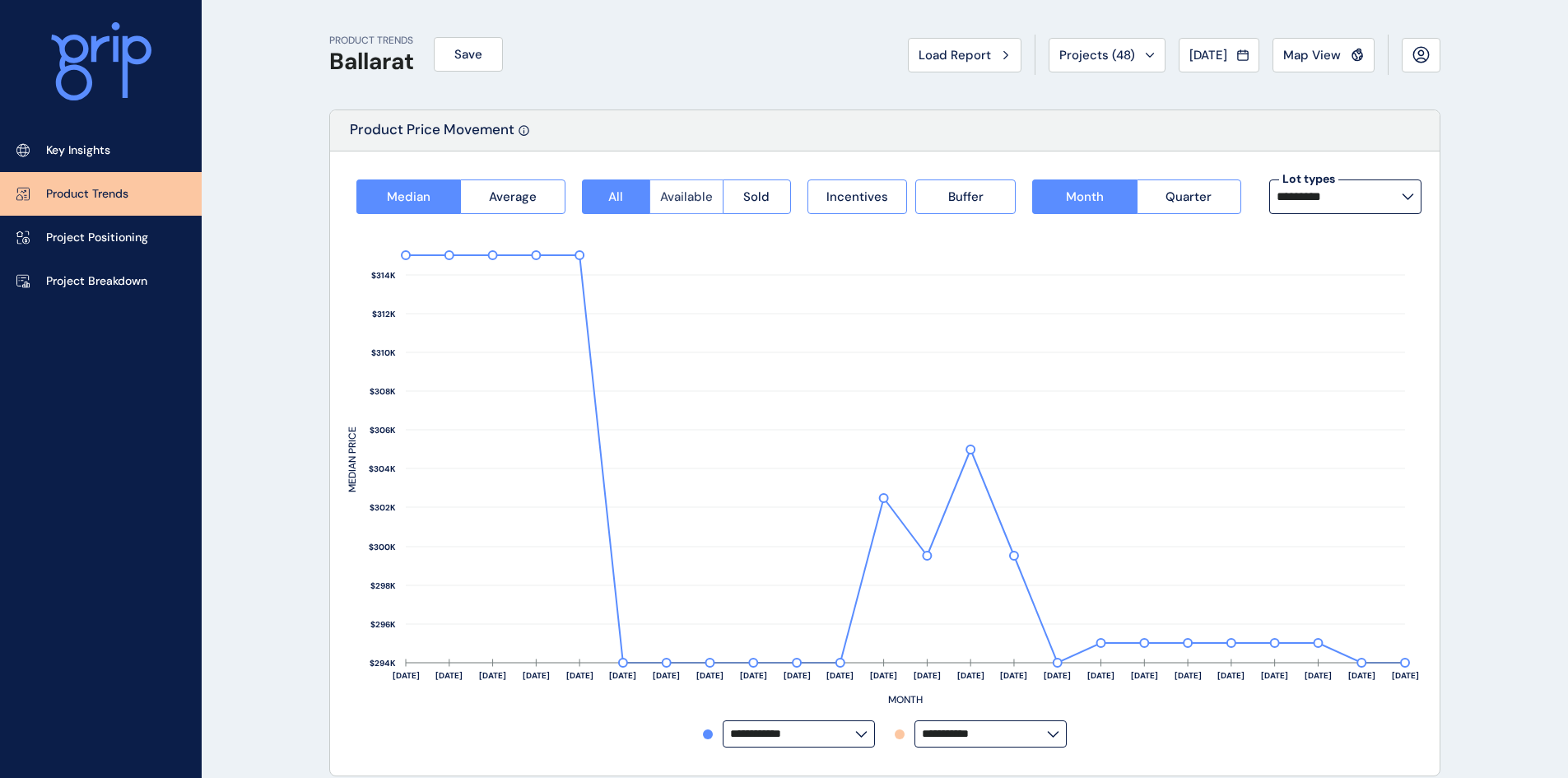 click on "Available" at bounding box center (686, 197) 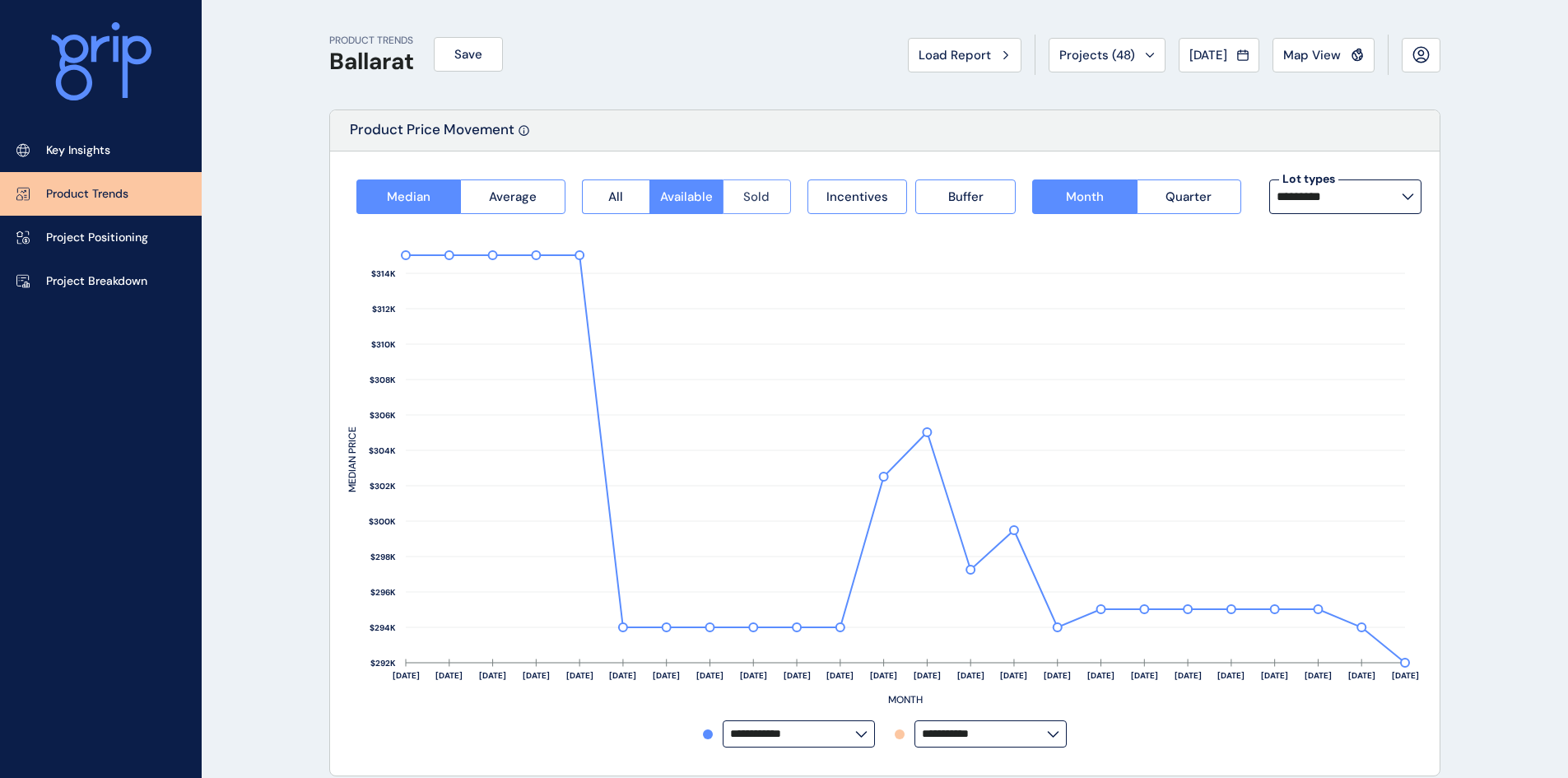 click on "Sold" at bounding box center [756, 197] 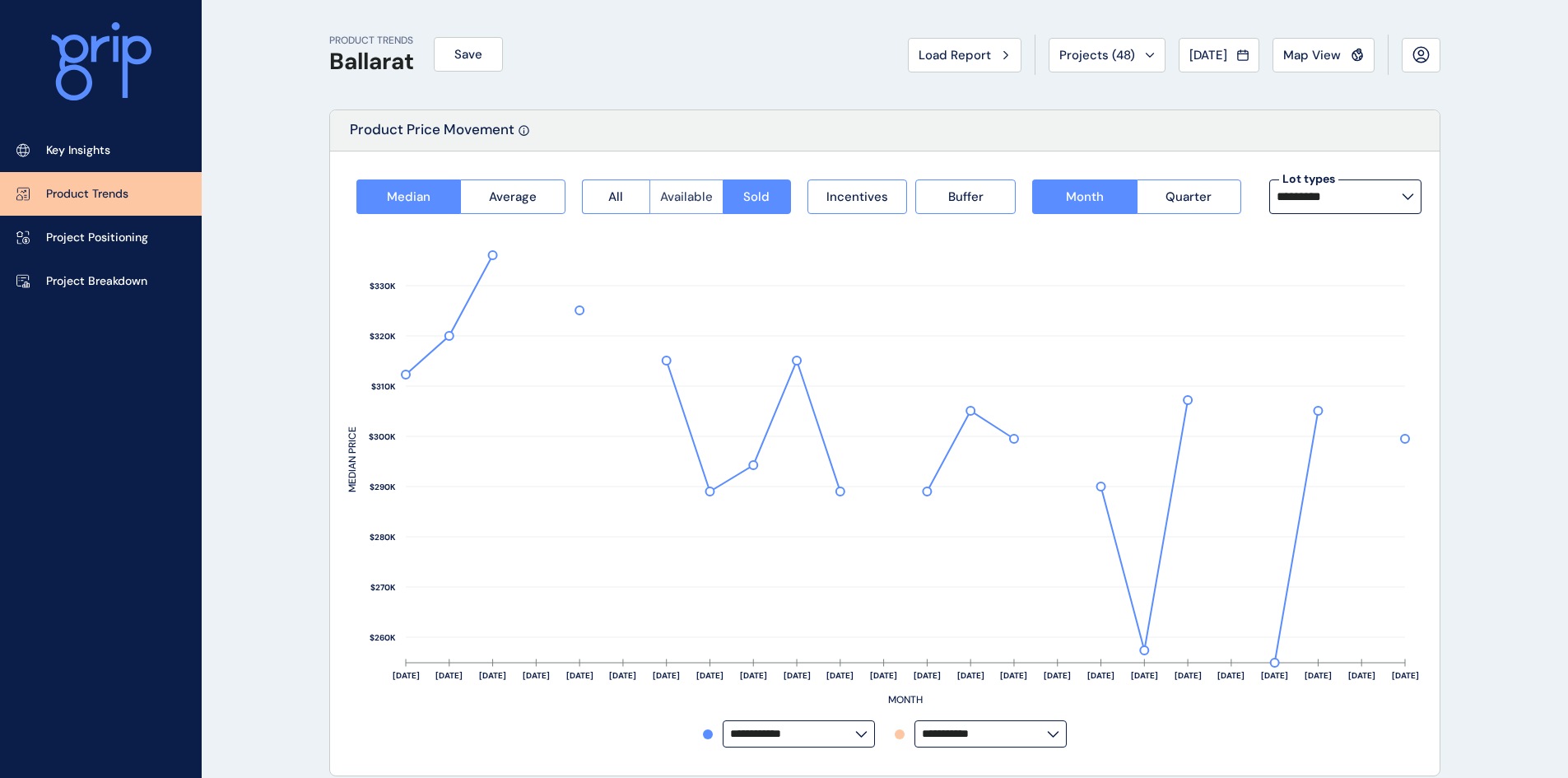 click on "Available" at bounding box center [686, 197] 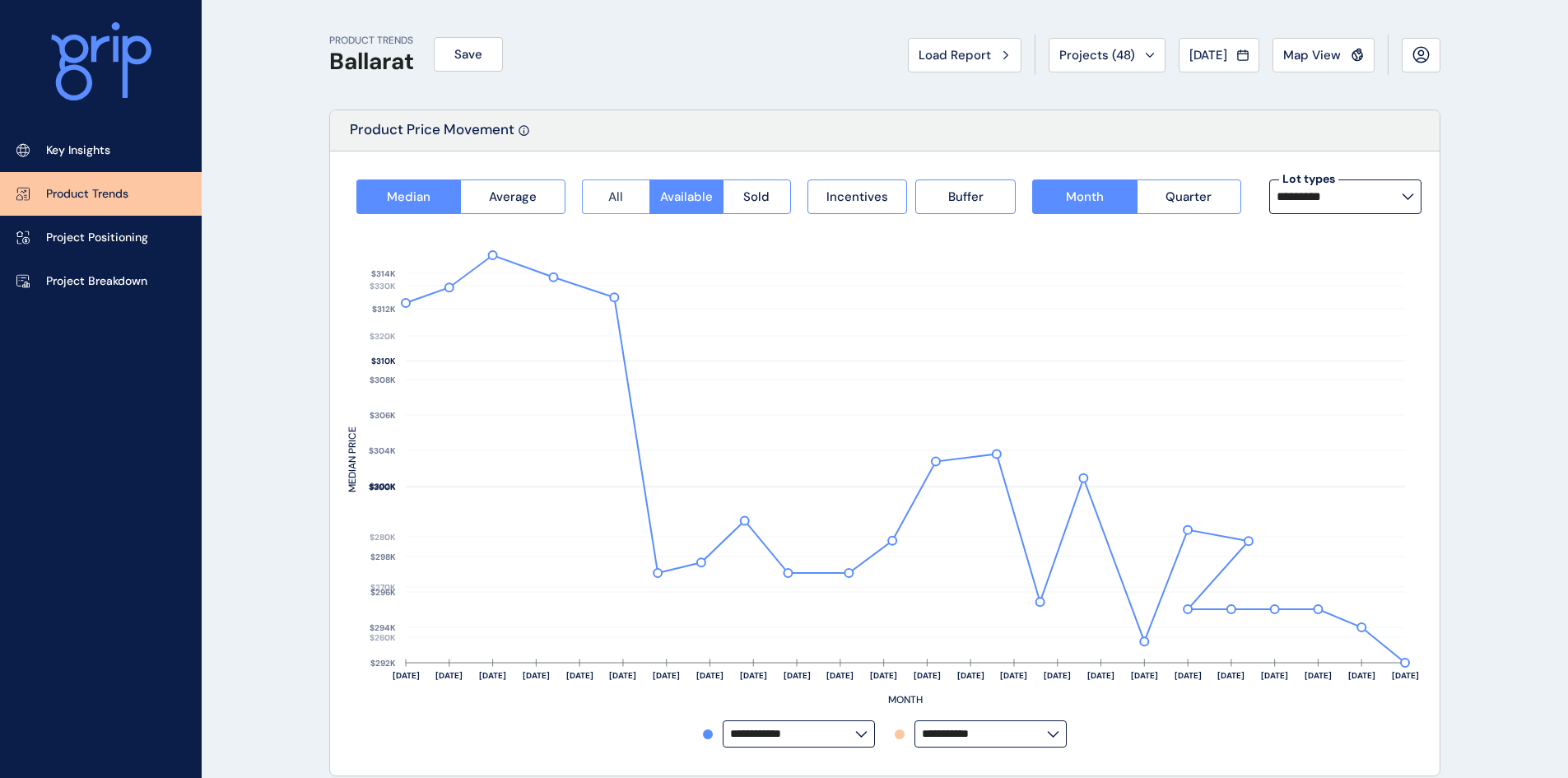 click on "All" at bounding box center (616, 197) 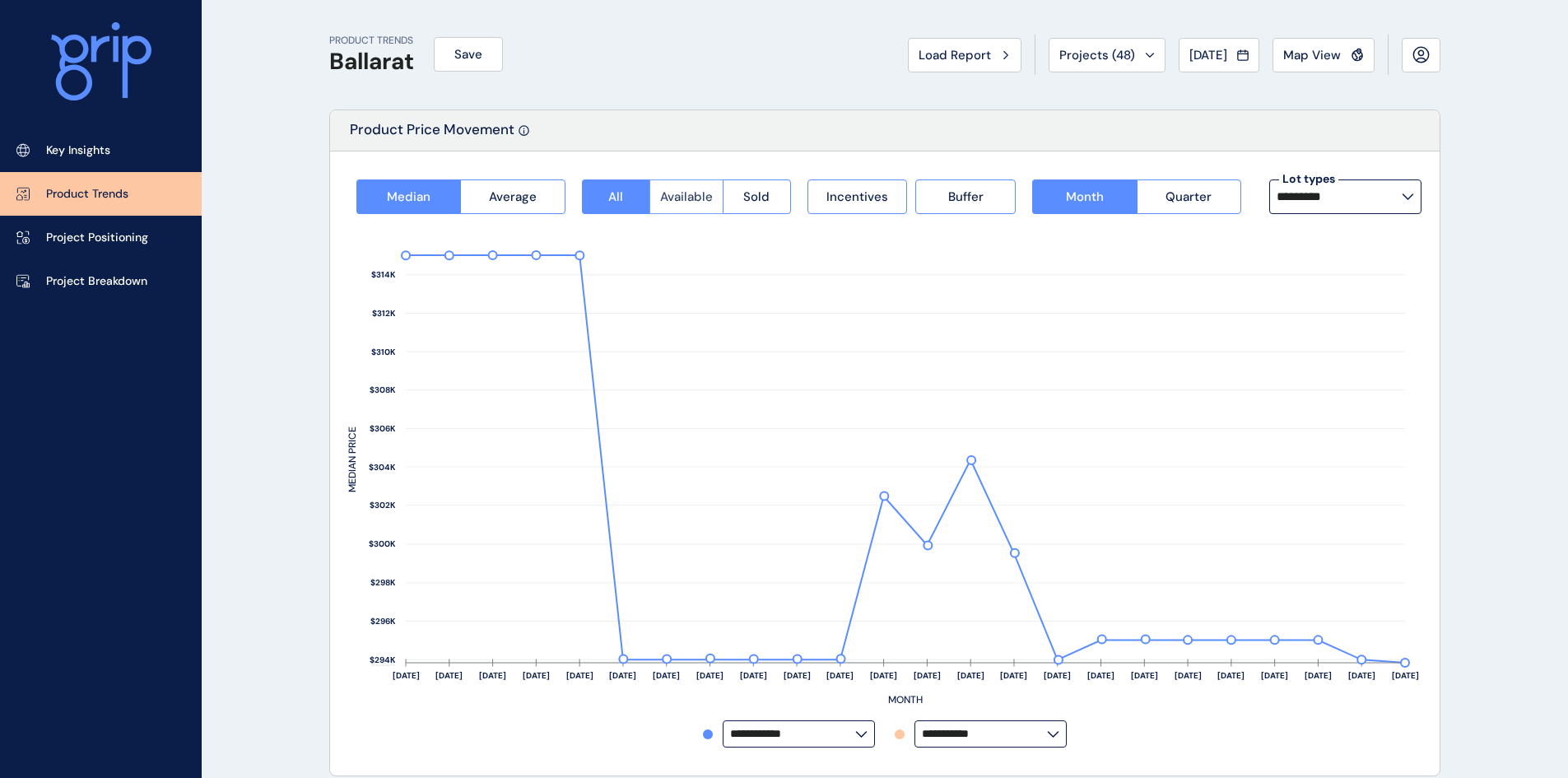 click on "Available" at bounding box center (686, 197) 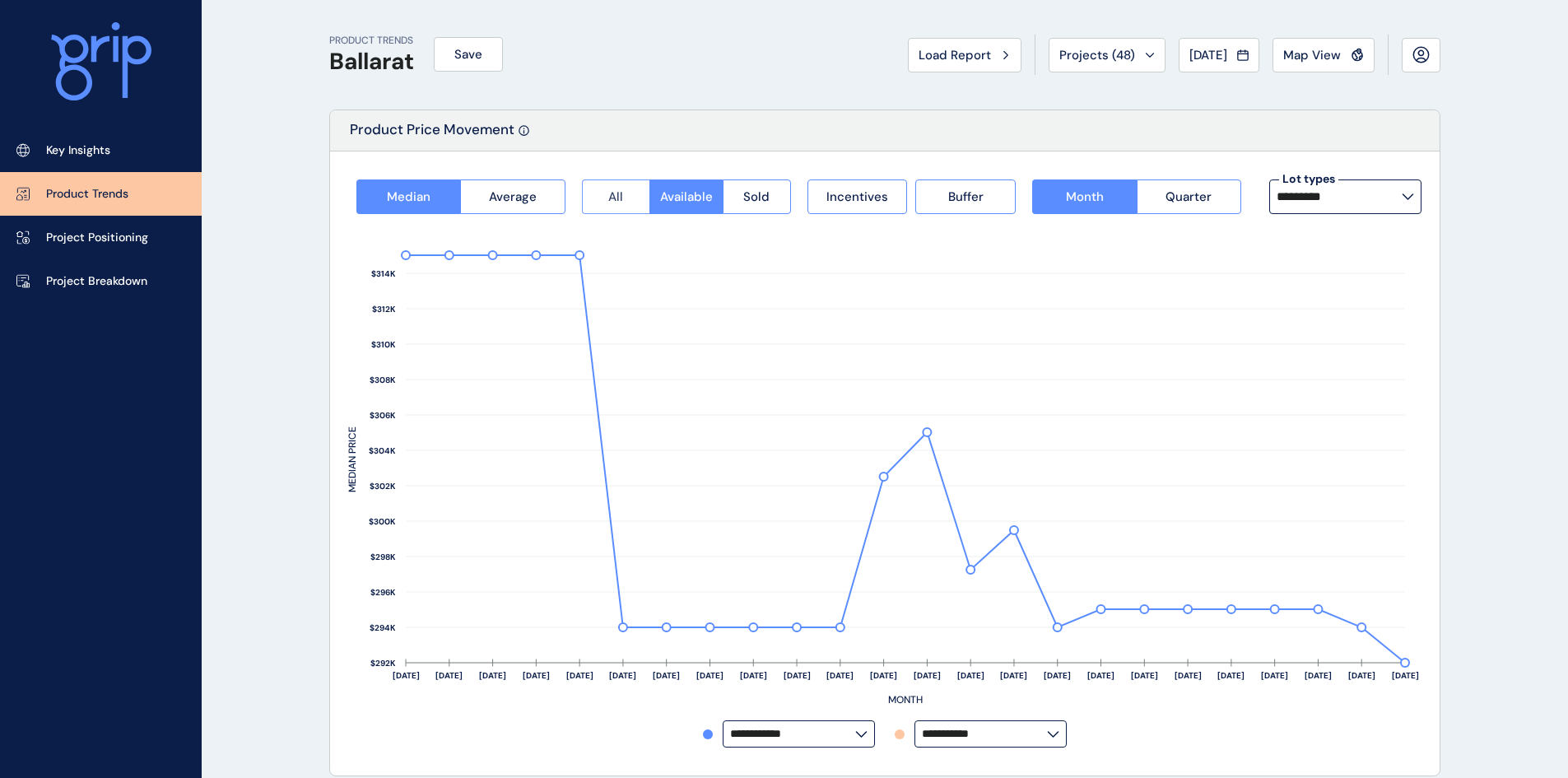 click on "All" at bounding box center (616, 197) 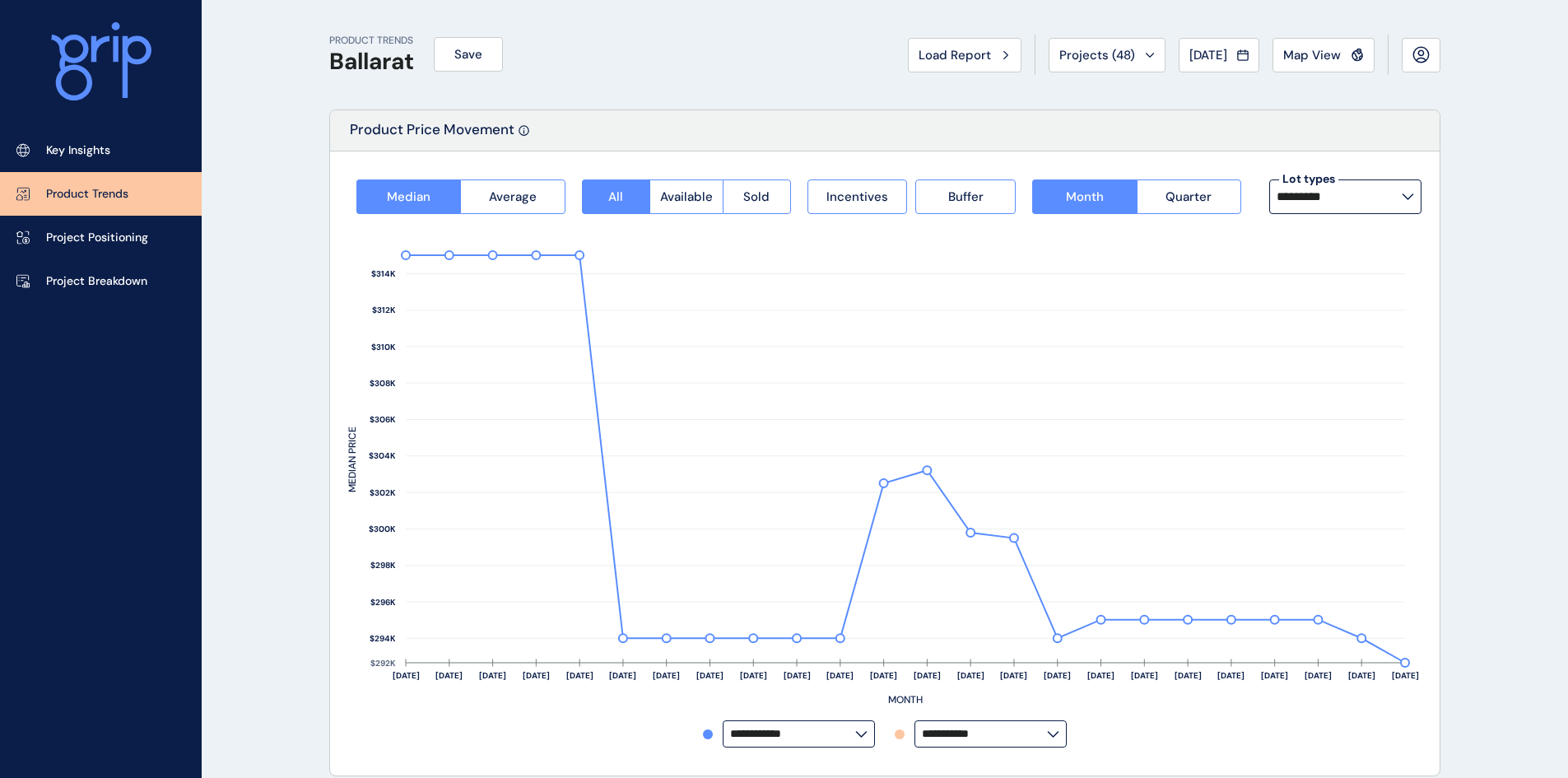 click on "PRODUCT TRENDS Ballarat Save Load Report Projects ( 48 ) May 2025 2025 < > Jan No report is available for this period. New months are usually published 5 business days after the month start. Feb No report is available for this period. New months are usually published 5 business days after the month start. Mar No report is available for this period. New months are usually published 5 business days after the month start. Apr No report is available for this period. New months are usually published 5 business days after the month start. May No report is available for this period. New months are usually published 5 business days after the month start. Jun No report is available for this period. New months are usually published 5 business days after the month start. Jul No report is available for this period. New months are usually published 5 business days after the month start. Aug No report is available for this period. New months are usually published 5 business days after the month start. Sep Oct Nov Dec" at bounding box center (885, 54) 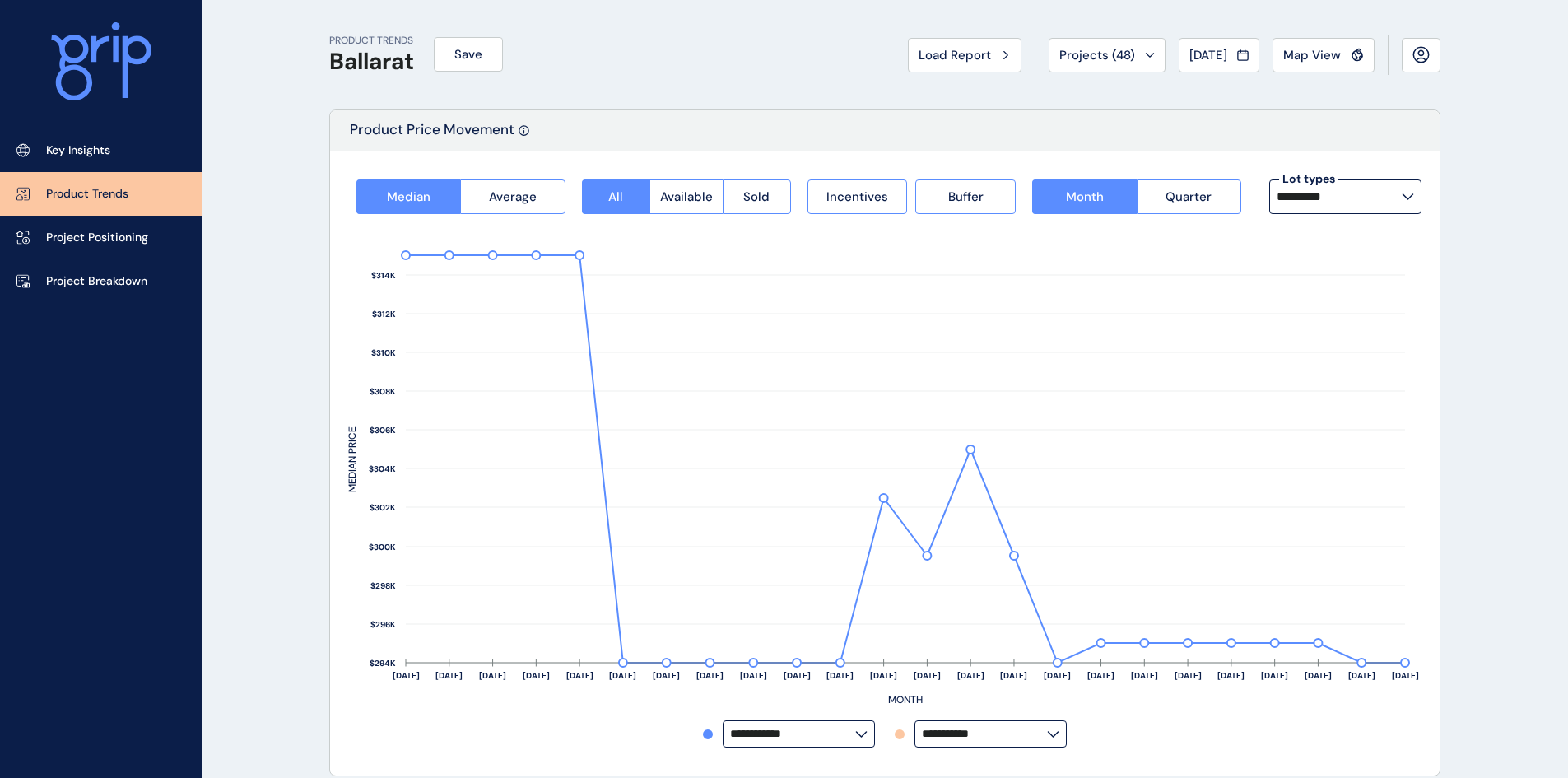 drag, startPoint x: 706, startPoint y: 196, endPoint x: 722, endPoint y: 169, distance: 31.38471 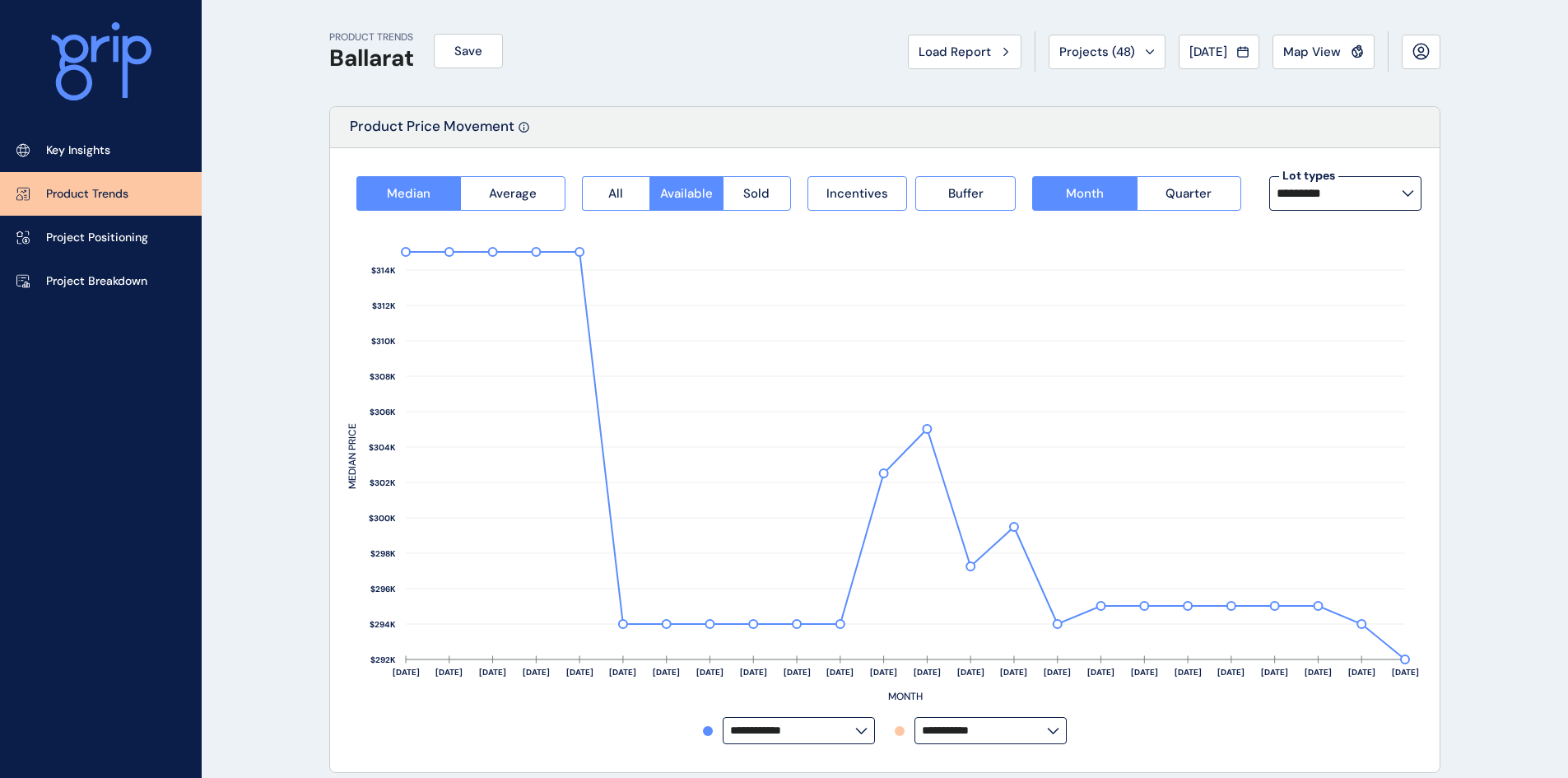scroll, scrollTop: 0, scrollLeft: 0, axis: both 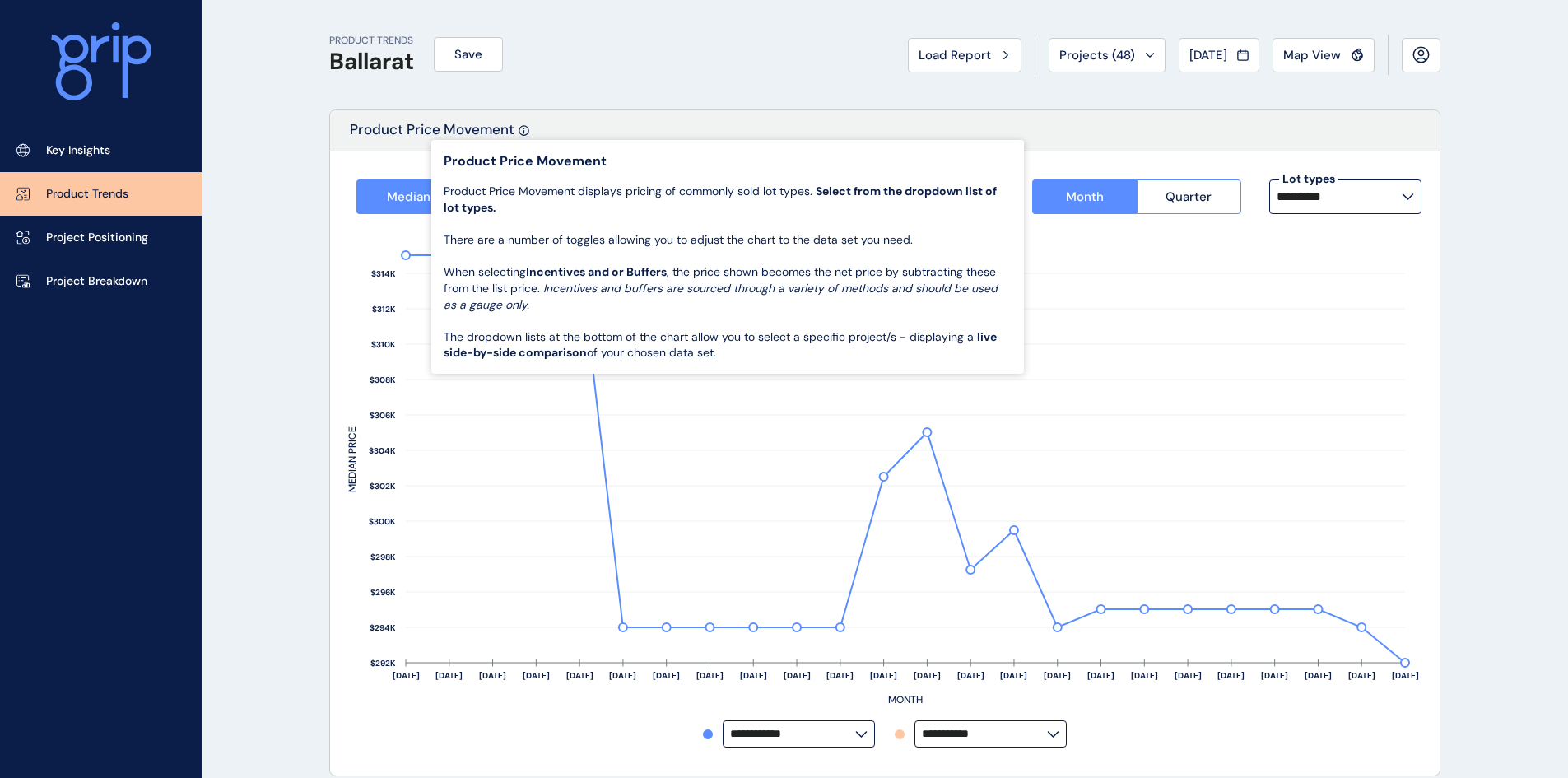 click on "PRODUCT TRENDS Ballarat Save Load Report Projects ( 48 ) May 2025 2025 < > Jan No report is available for this period. New months are usually published 5 business days after the month start. Feb No report is available for this period. New months are usually published 5 business days after the month start. Mar No report is available for this period. New months are usually published 5 business days after the month start. Apr No report is available for this period. New months are usually published 5 business days after the month start. May No report is available for this period. New months are usually published 5 business days after the month start. Jun No report is available for this period. New months are usually published 5 business days after the month start. Jul No report is available for this period. New months are usually published 5 business days after the month start. Aug No report is available for this period. New months are usually published 5 business days after the month start. Sep Oct Nov Dec" at bounding box center (885, 54) 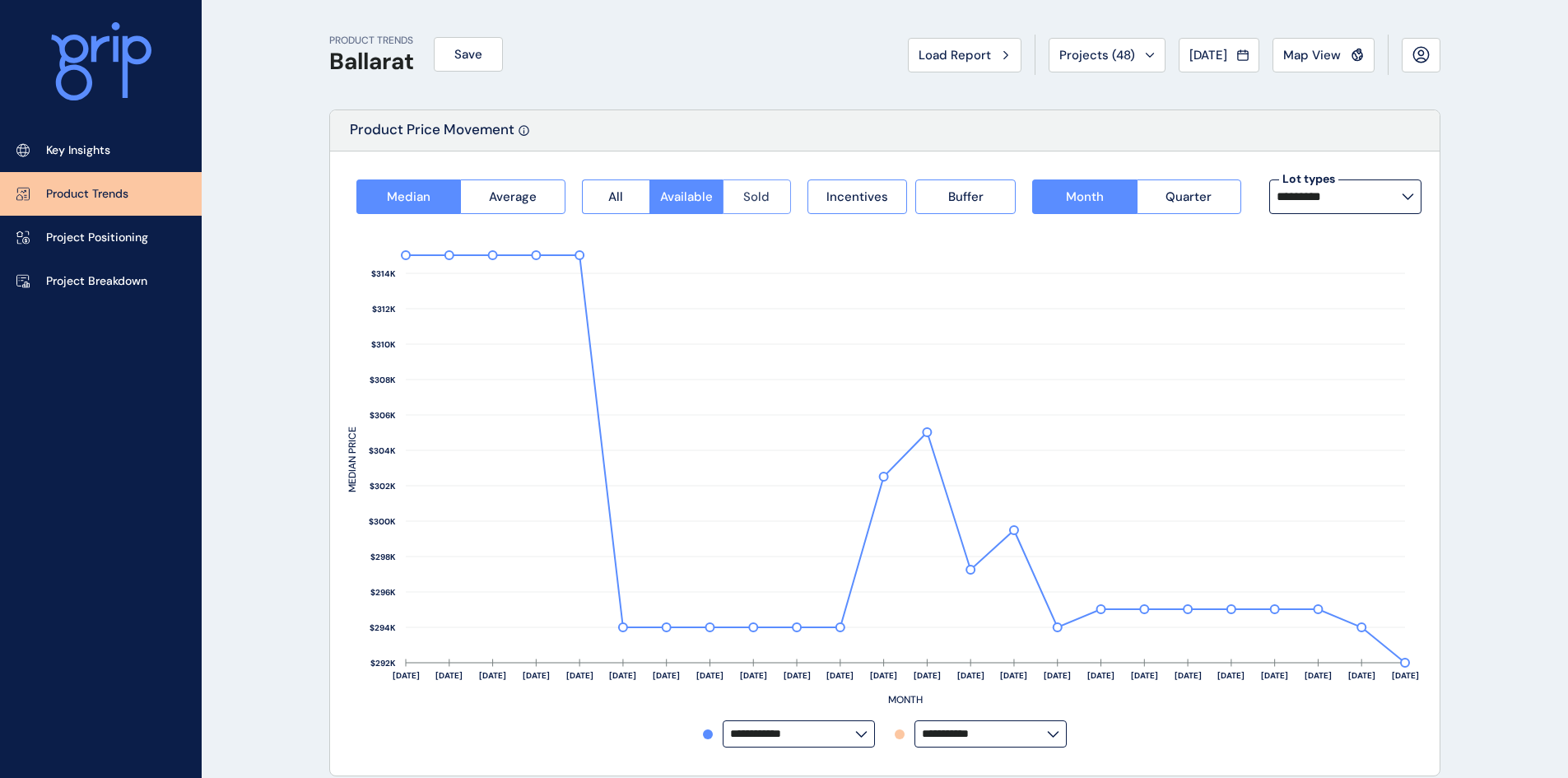 click on "Sold" at bounding box center [756, 197] 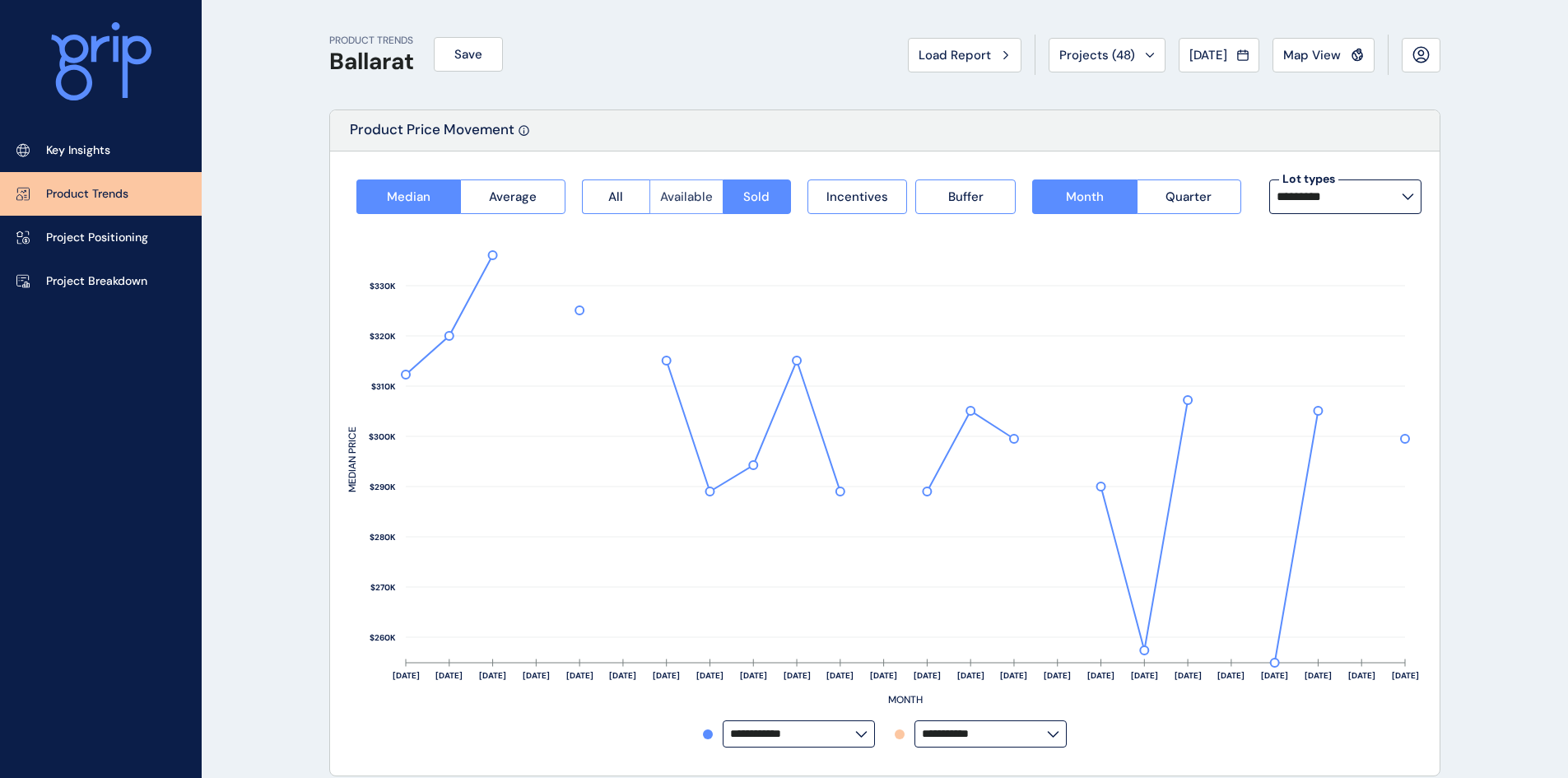 click on "Available" at bounding box center [686, 197] 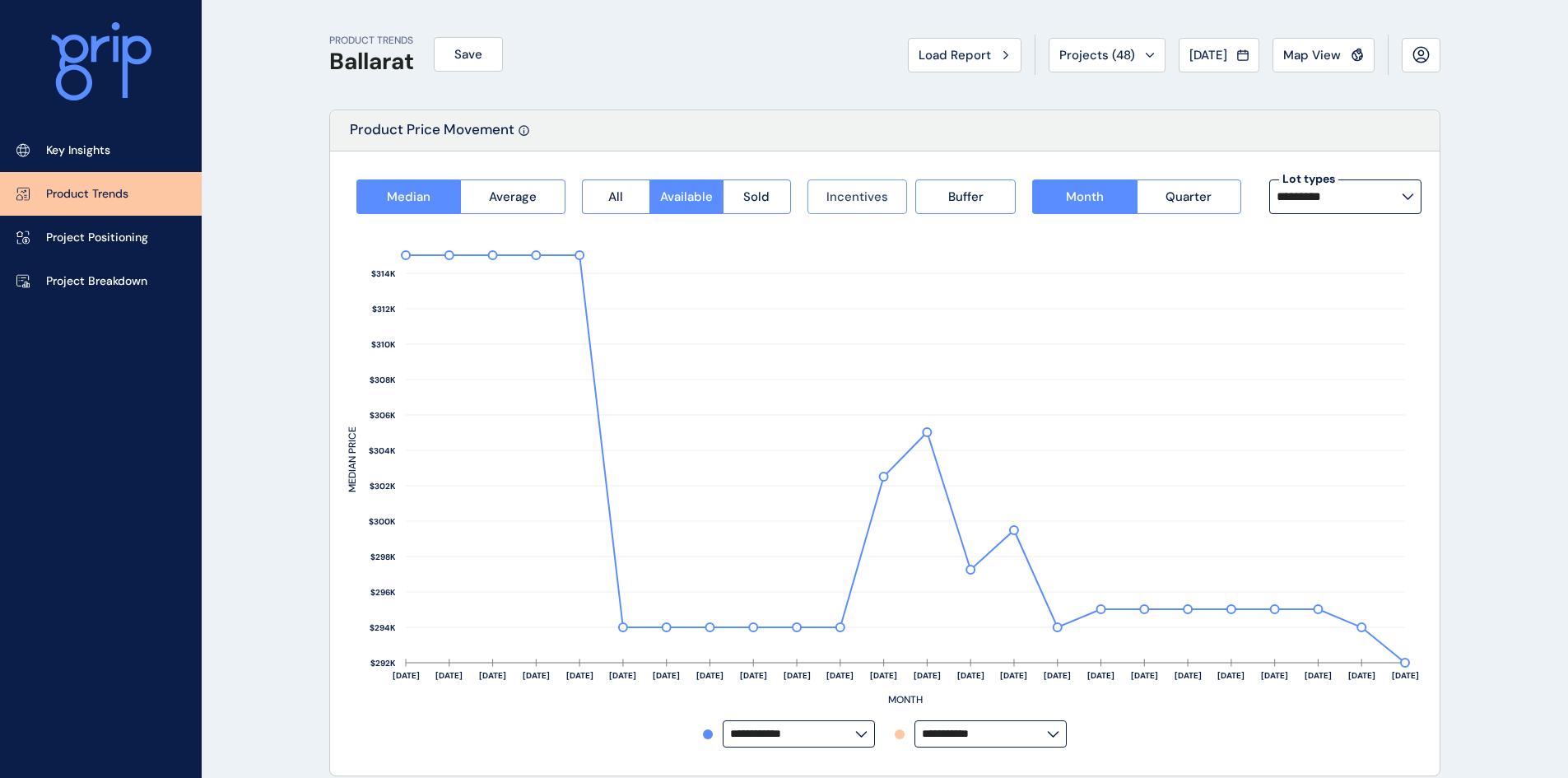 click on "Incentives" at bounding box center [858, 197] 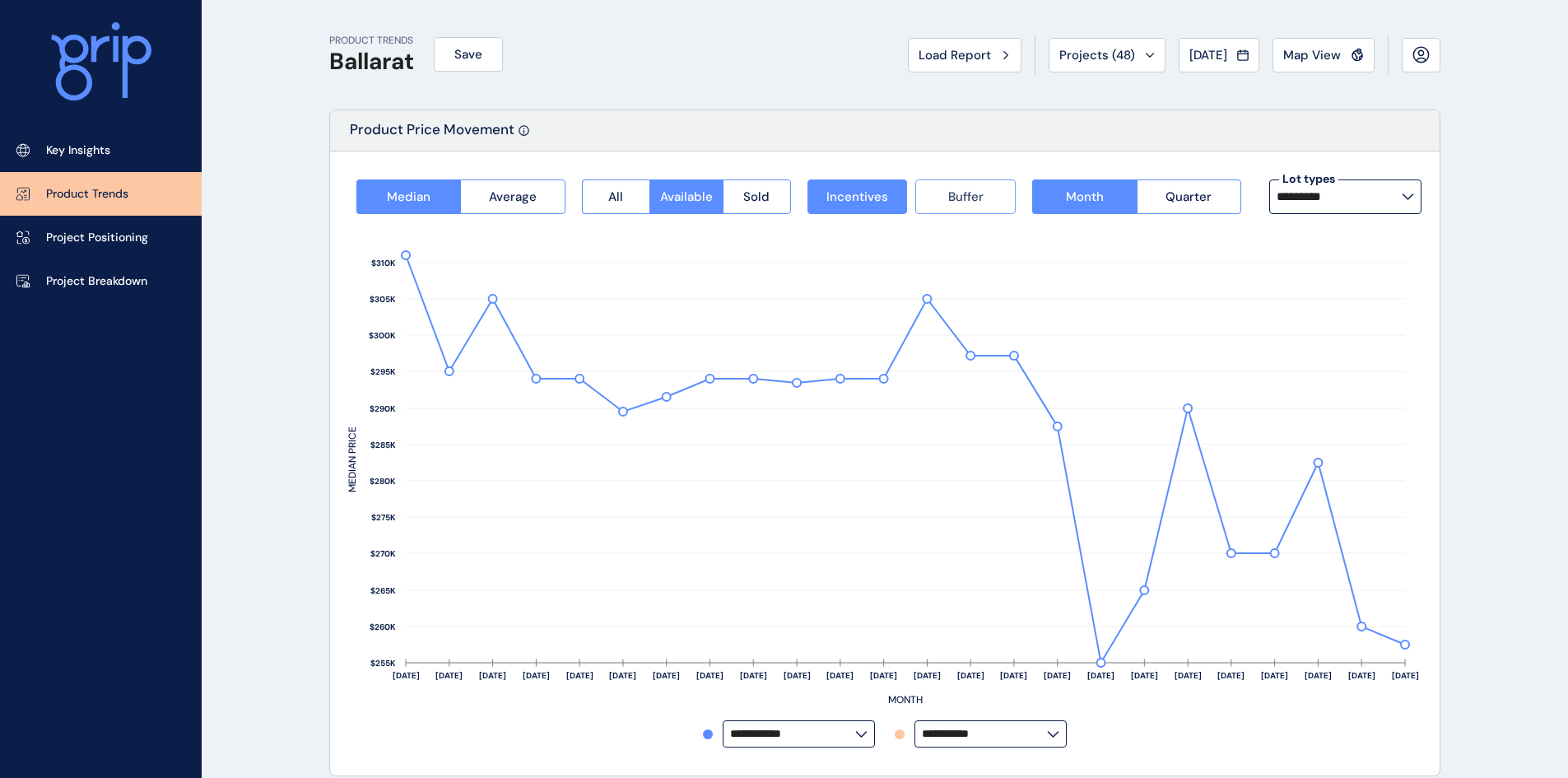 click on "Buffer" at bounding box center [965, 197] 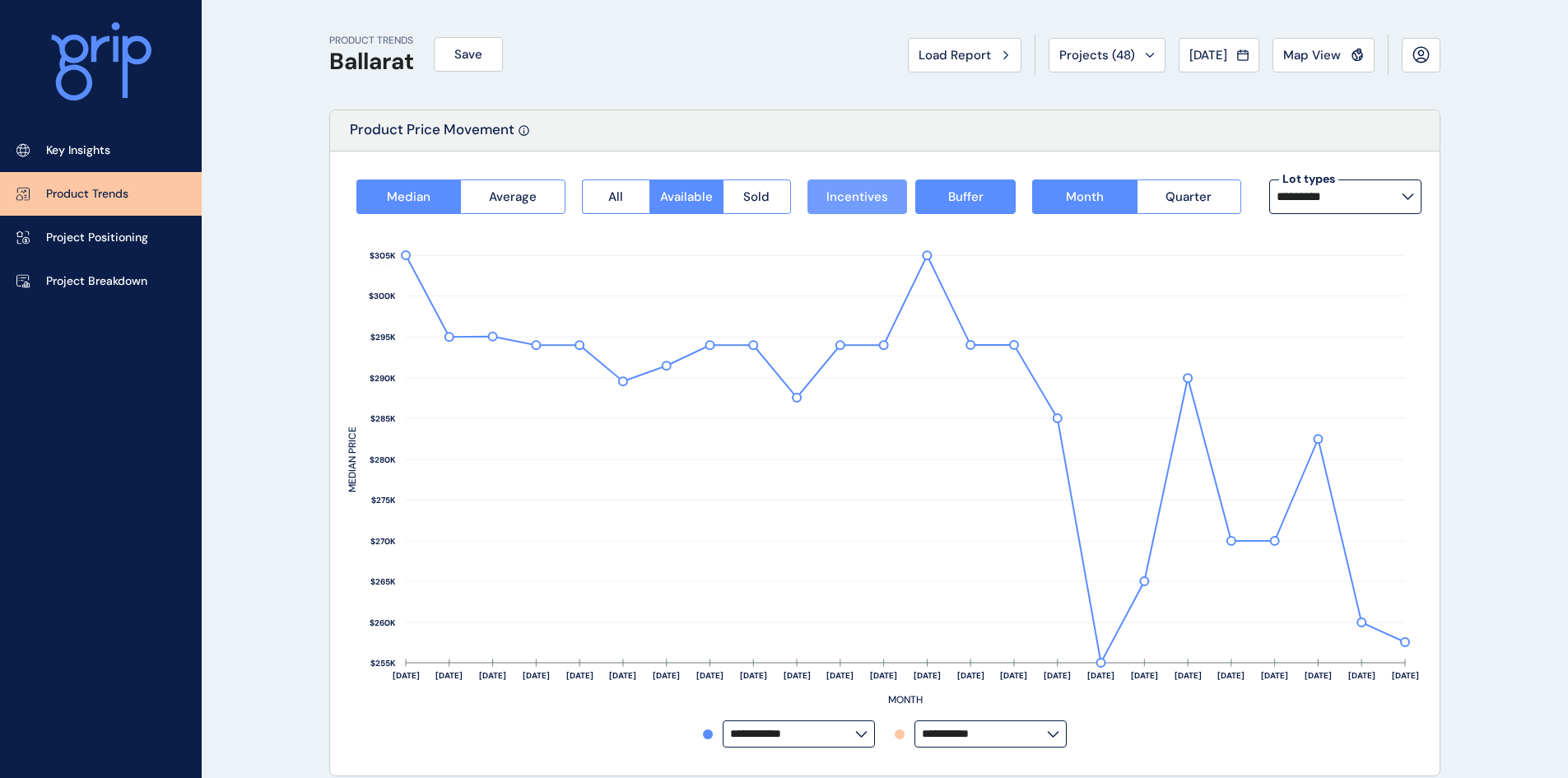 click on "Incentives" at bounding box center (857, 197) 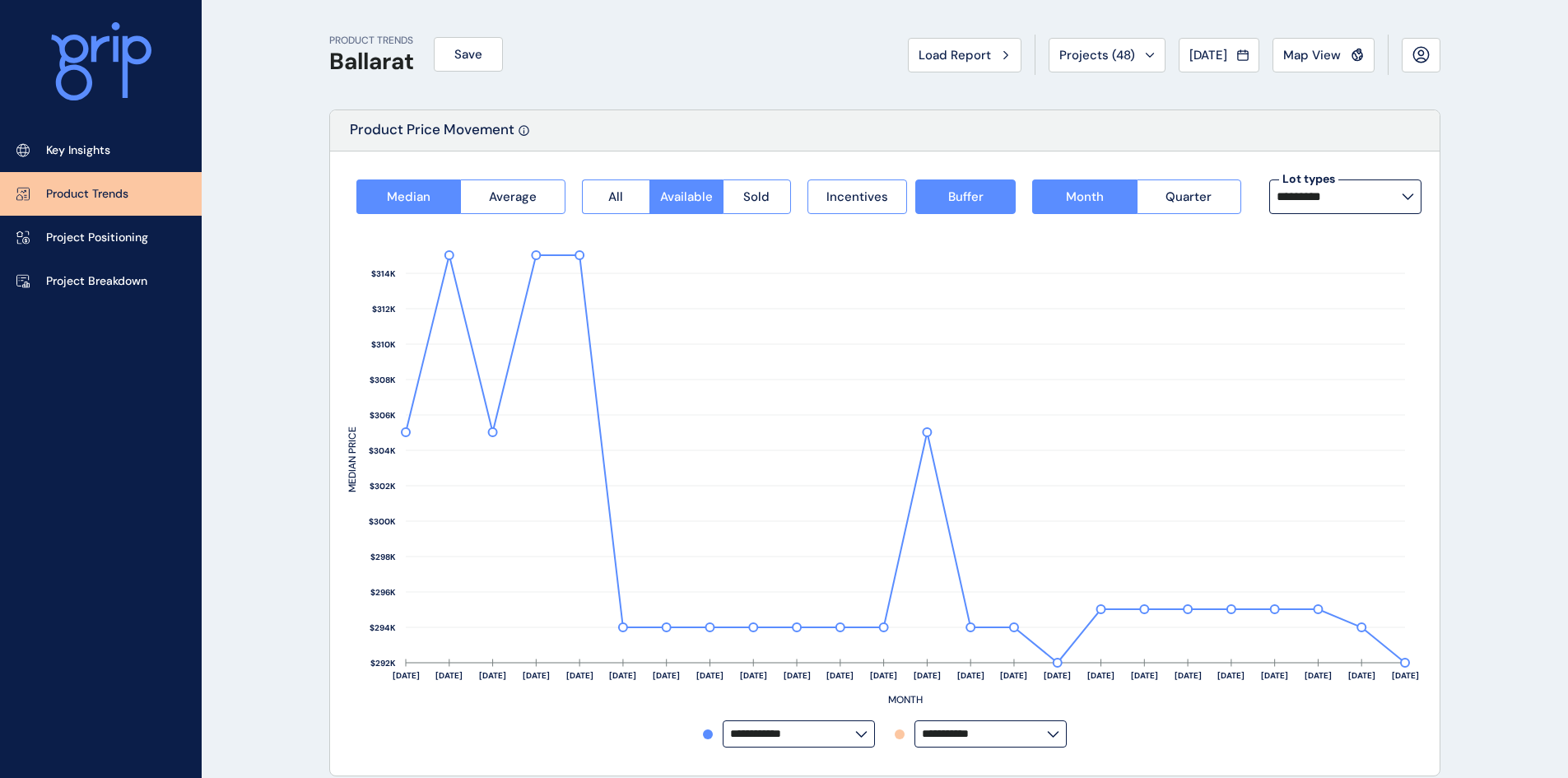 drag, startPoint x: 847, startPoint y: 179, endPoint x: 834, endPoint y: 123, distance: 57.489129 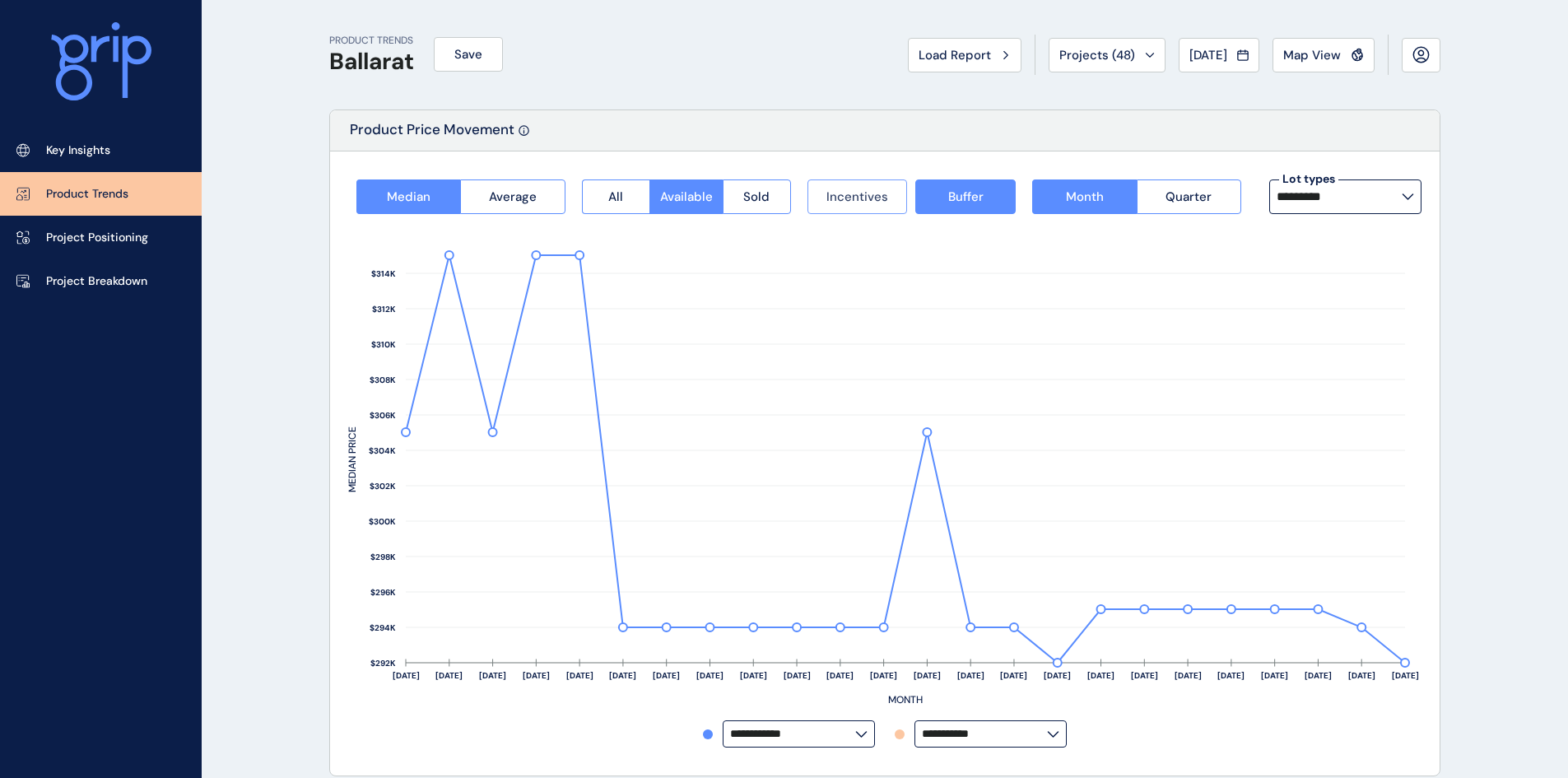 click on "Incentives" at bounding box center (857, 197) 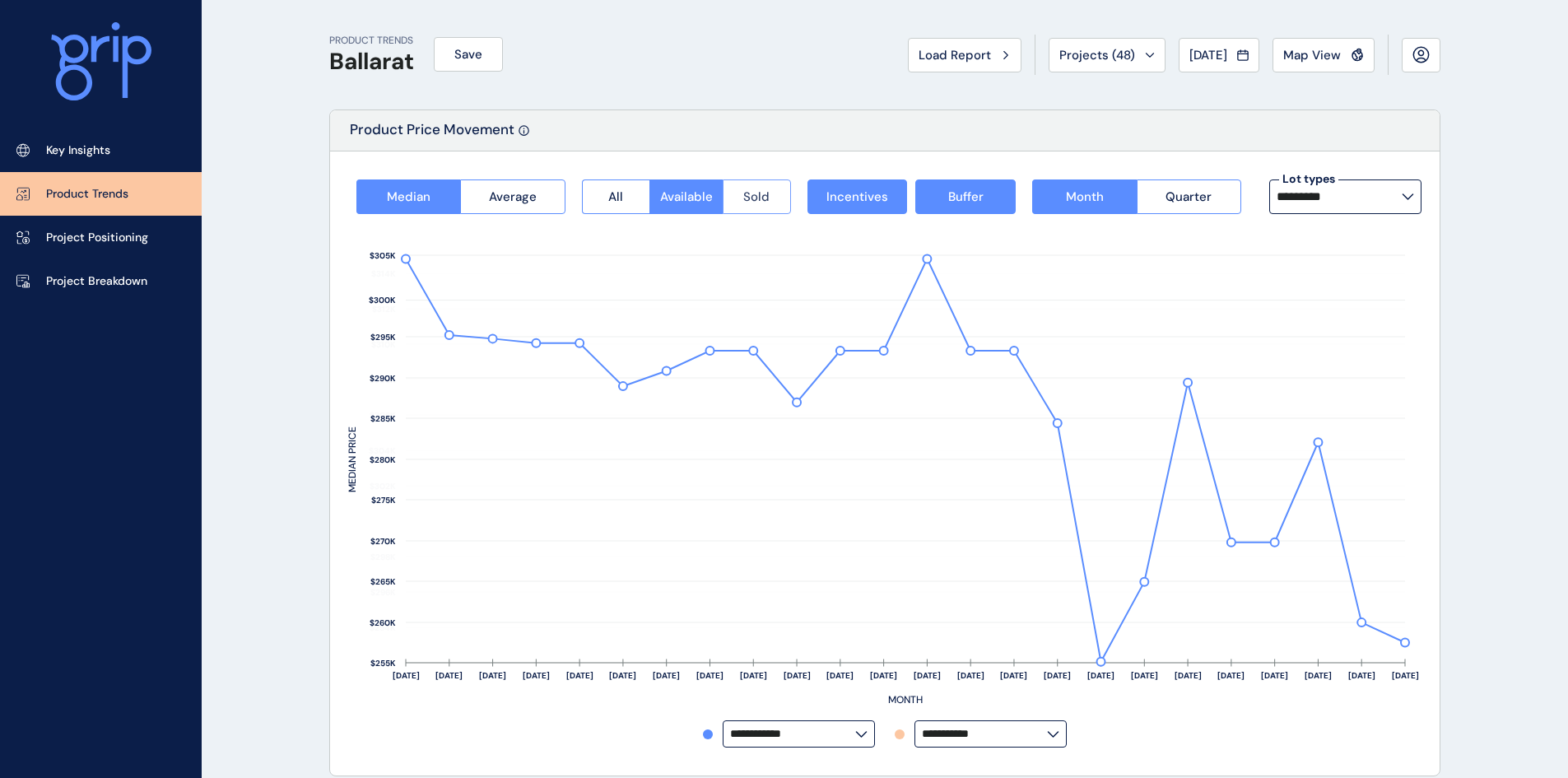 click on "Sold" at bounding box center (756, 197) 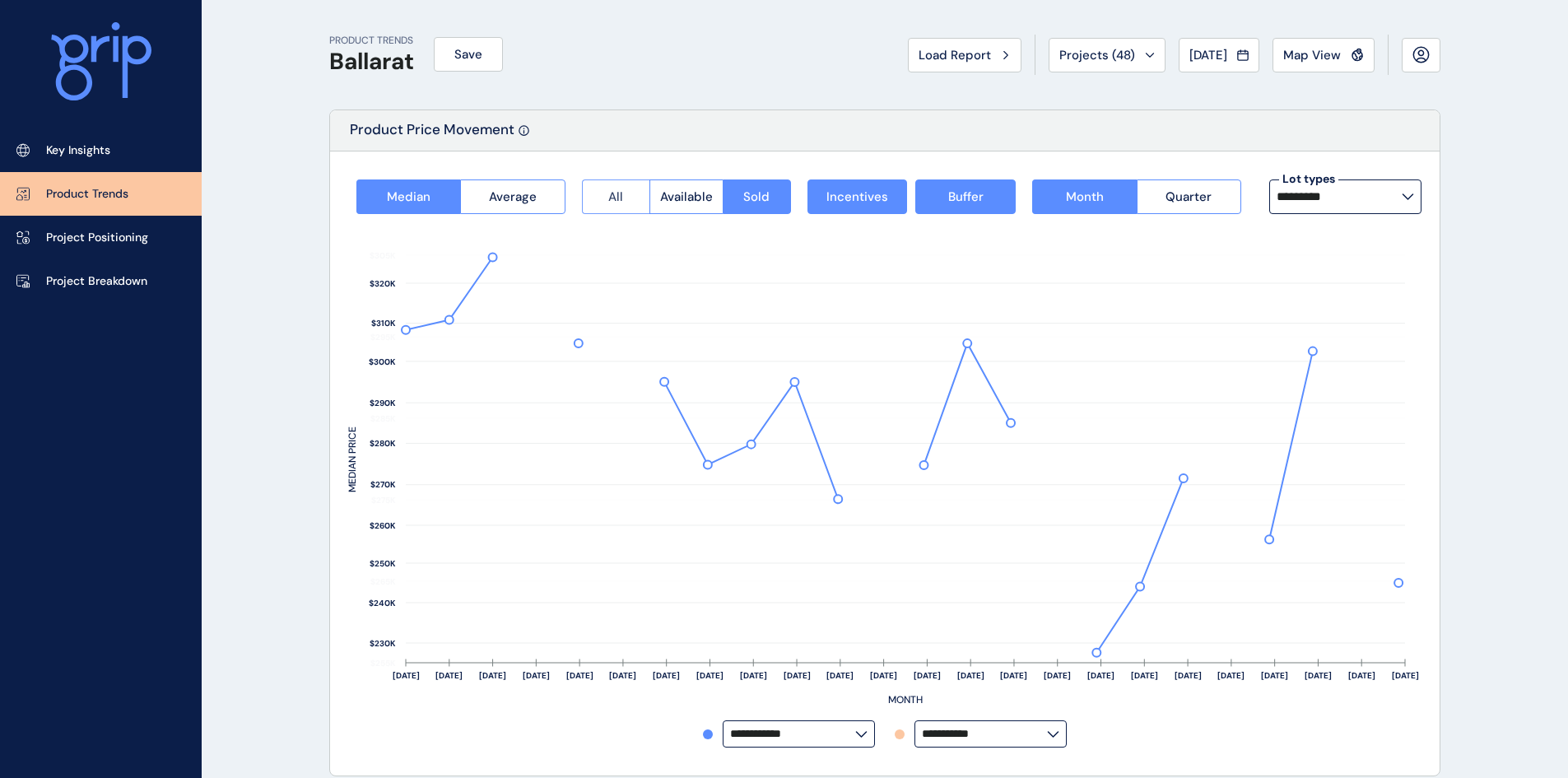 click on "All" at bounding box center (616, 197) 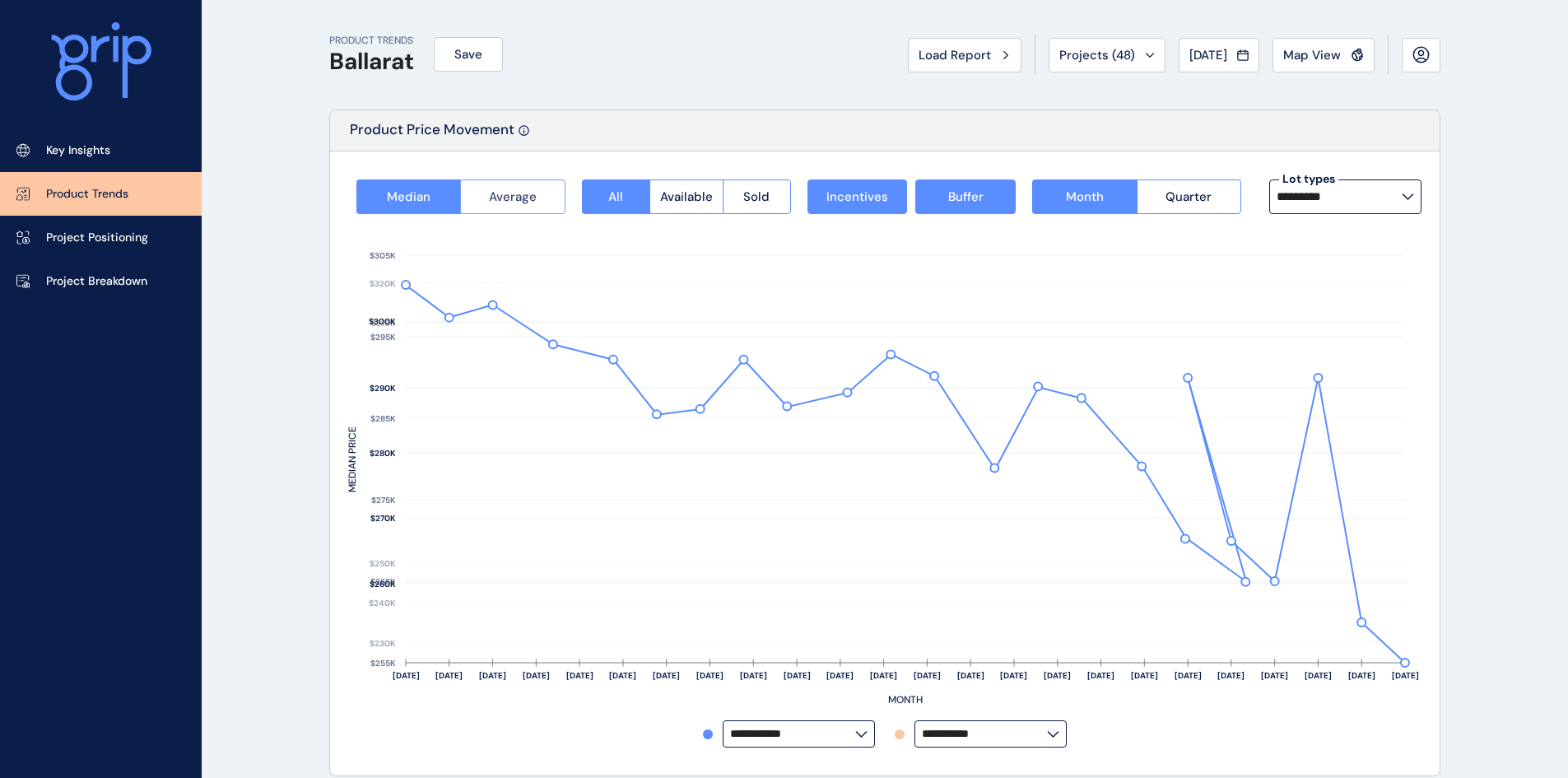click on "Average" at bounding box center (513, 197) 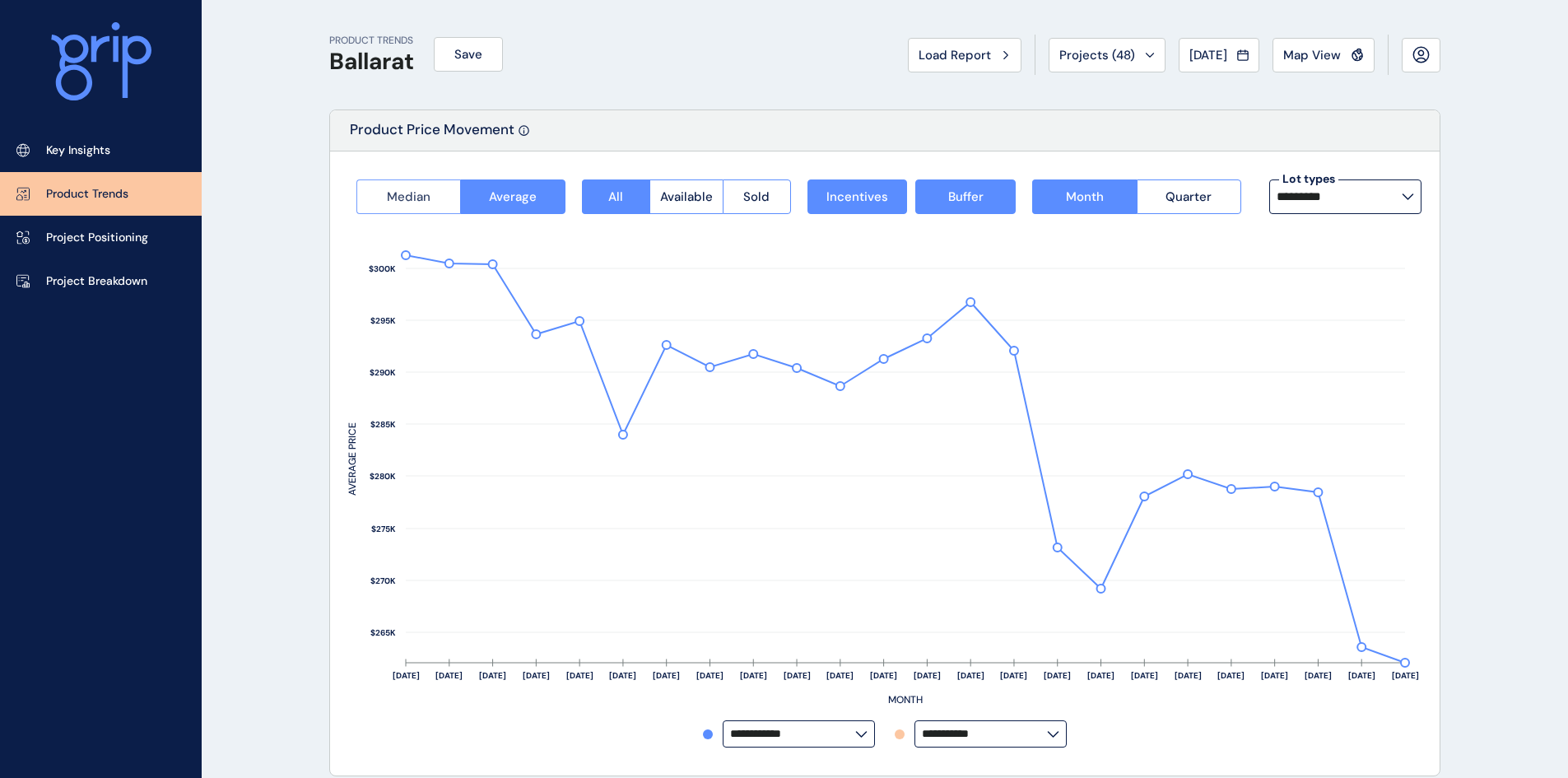 click on "Median" at bounding box center (408, 197) 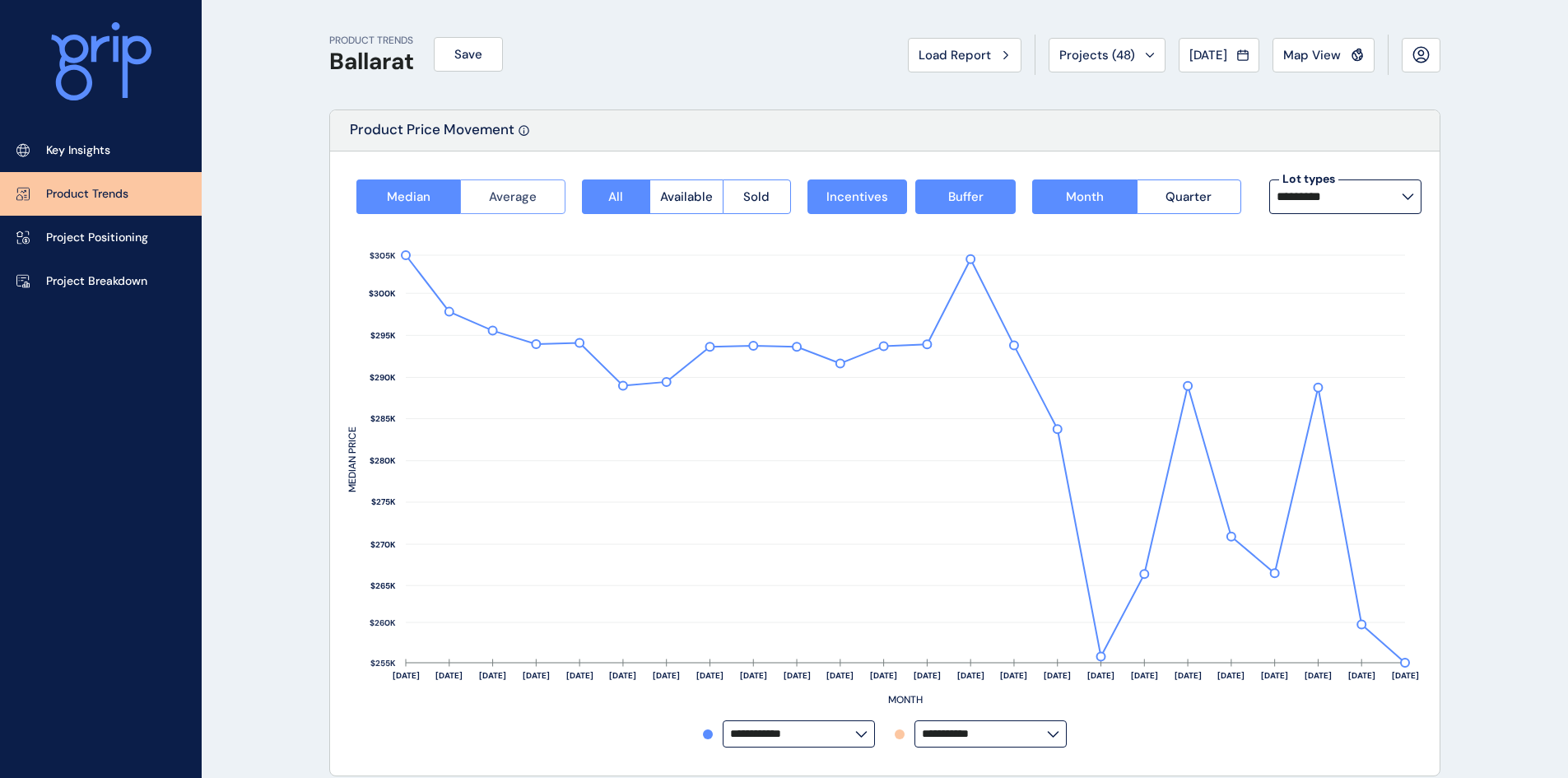 click on "Average" at bounding box center (513, 197) 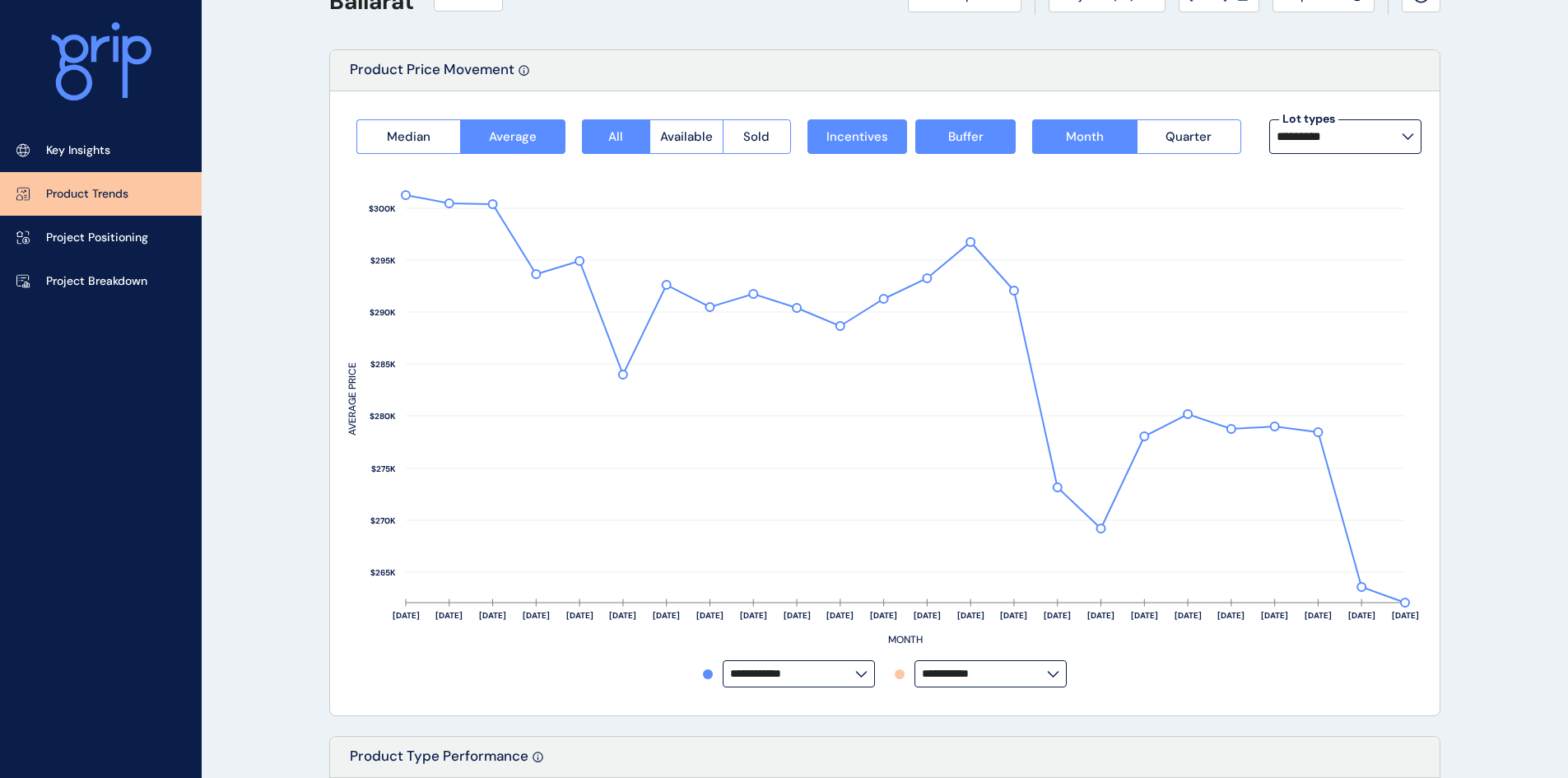 scroll, scrollTop: 0, scrollLeft: 0, axis: both 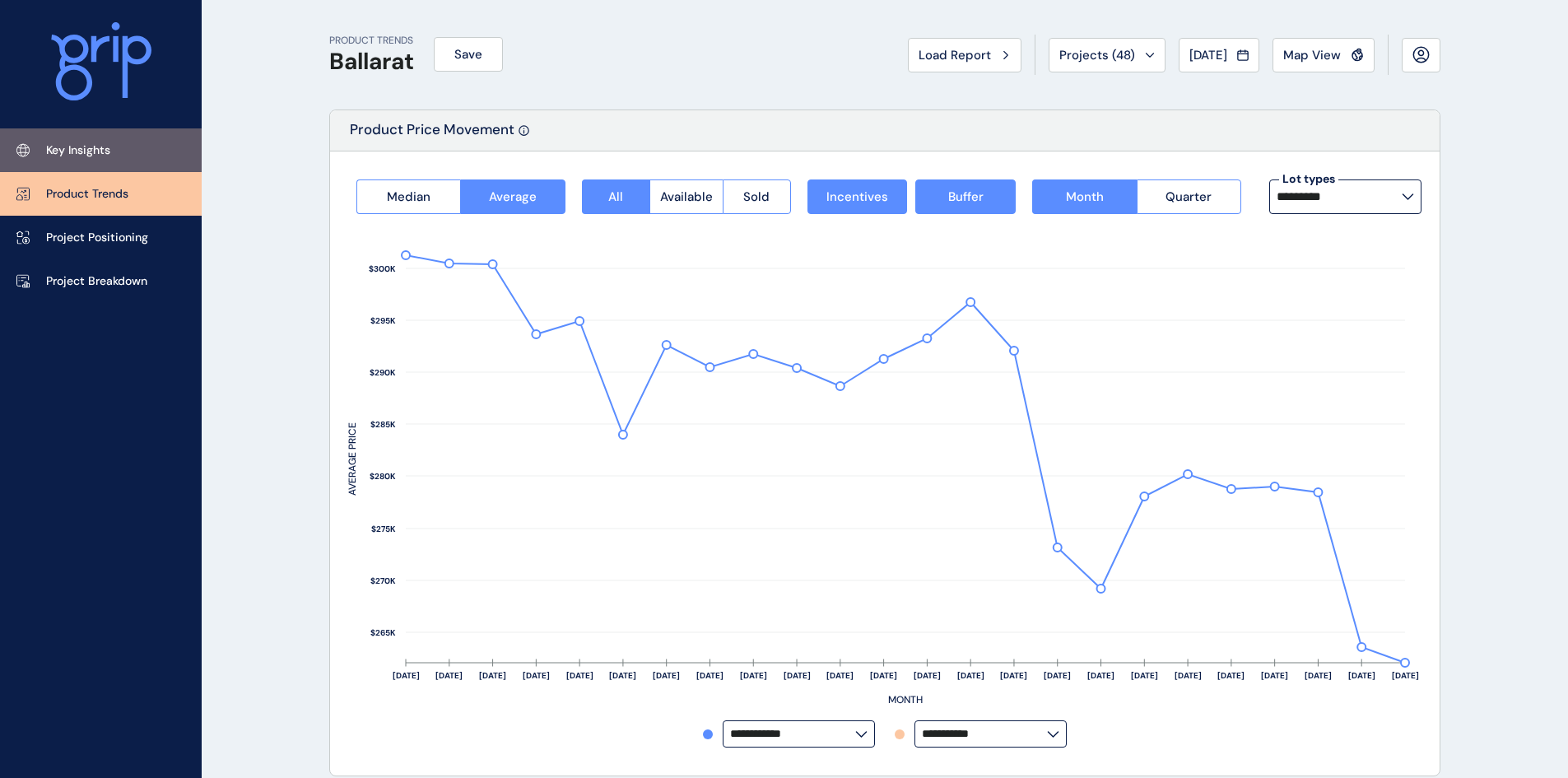 click on "Key Insights" at bounding box center [100, 150] 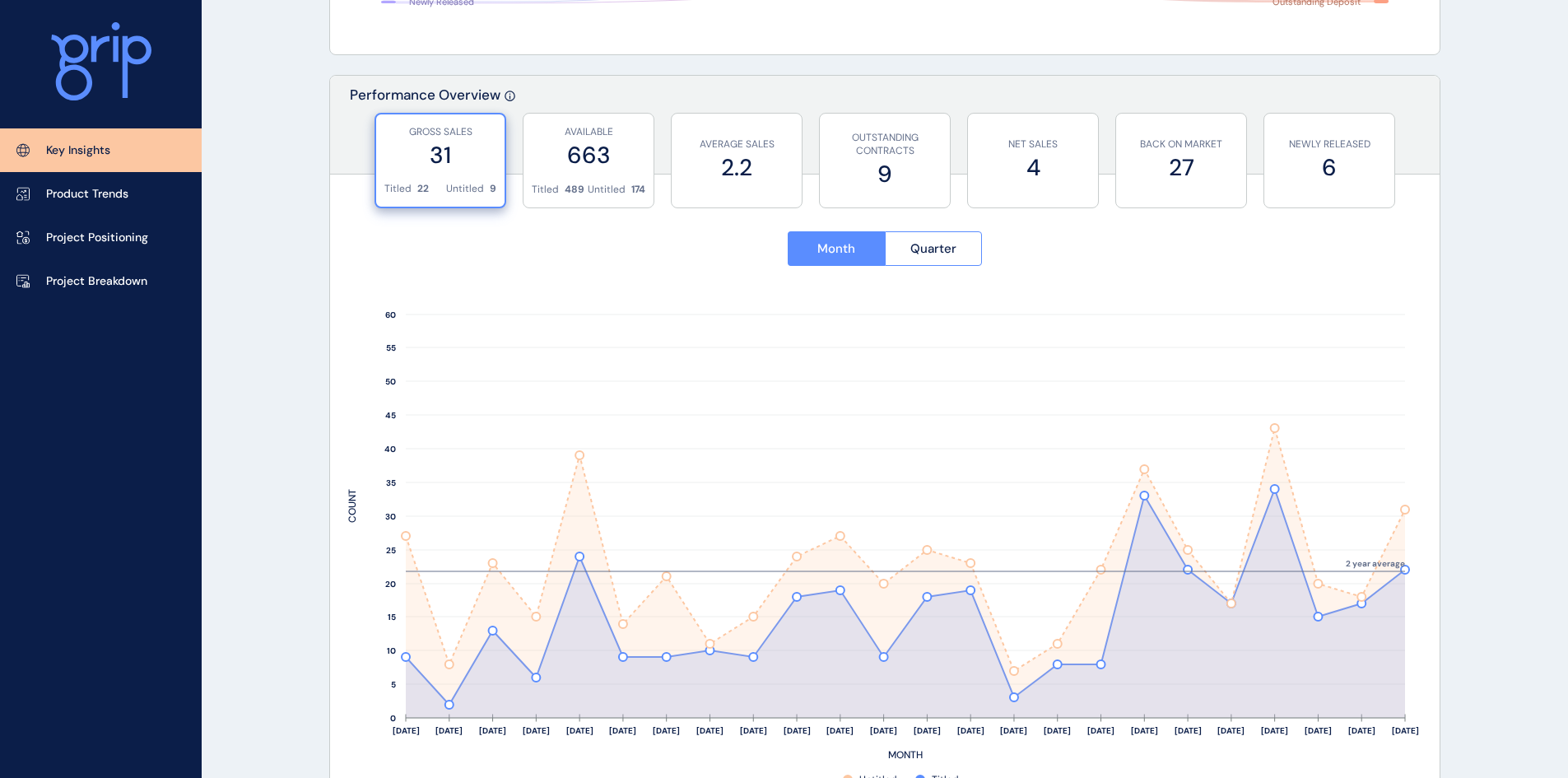 scroll, scrollTop: 576, scrollLeft: 0, axis: vertical 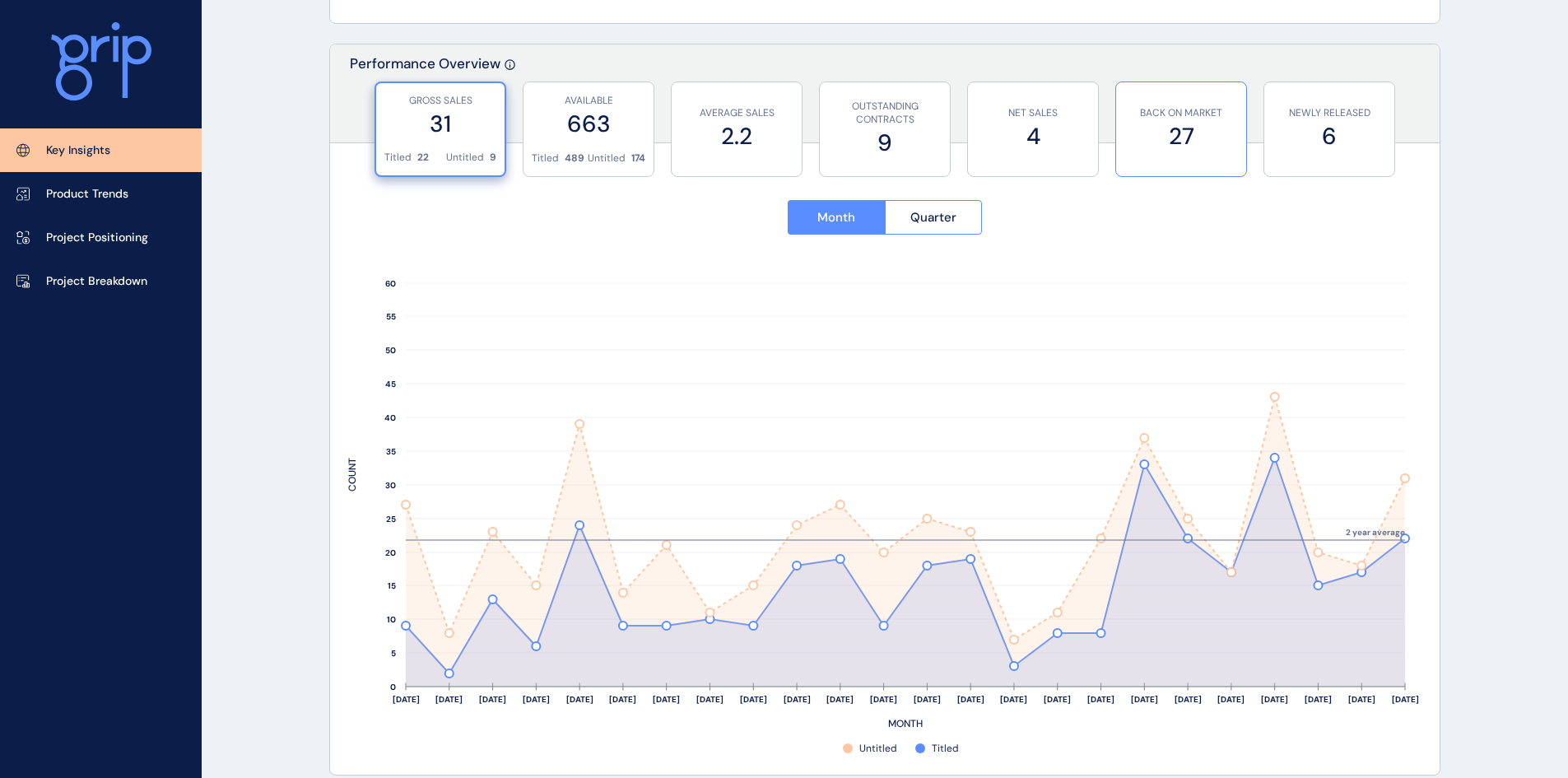 click on "27" at bounding box center [1181, 136] 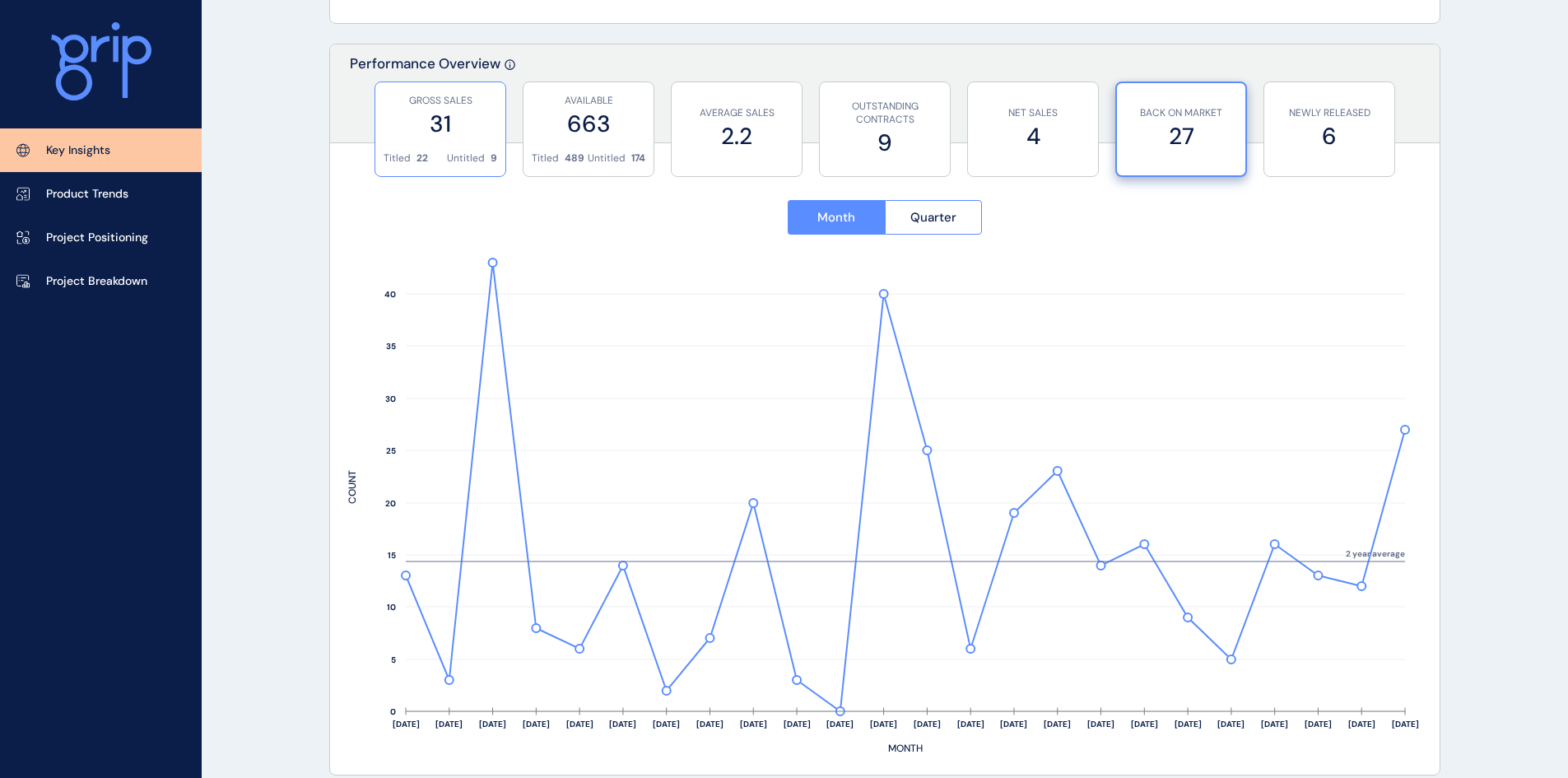 click on "GROSS SALES 31" at bounding box center [440, 117] 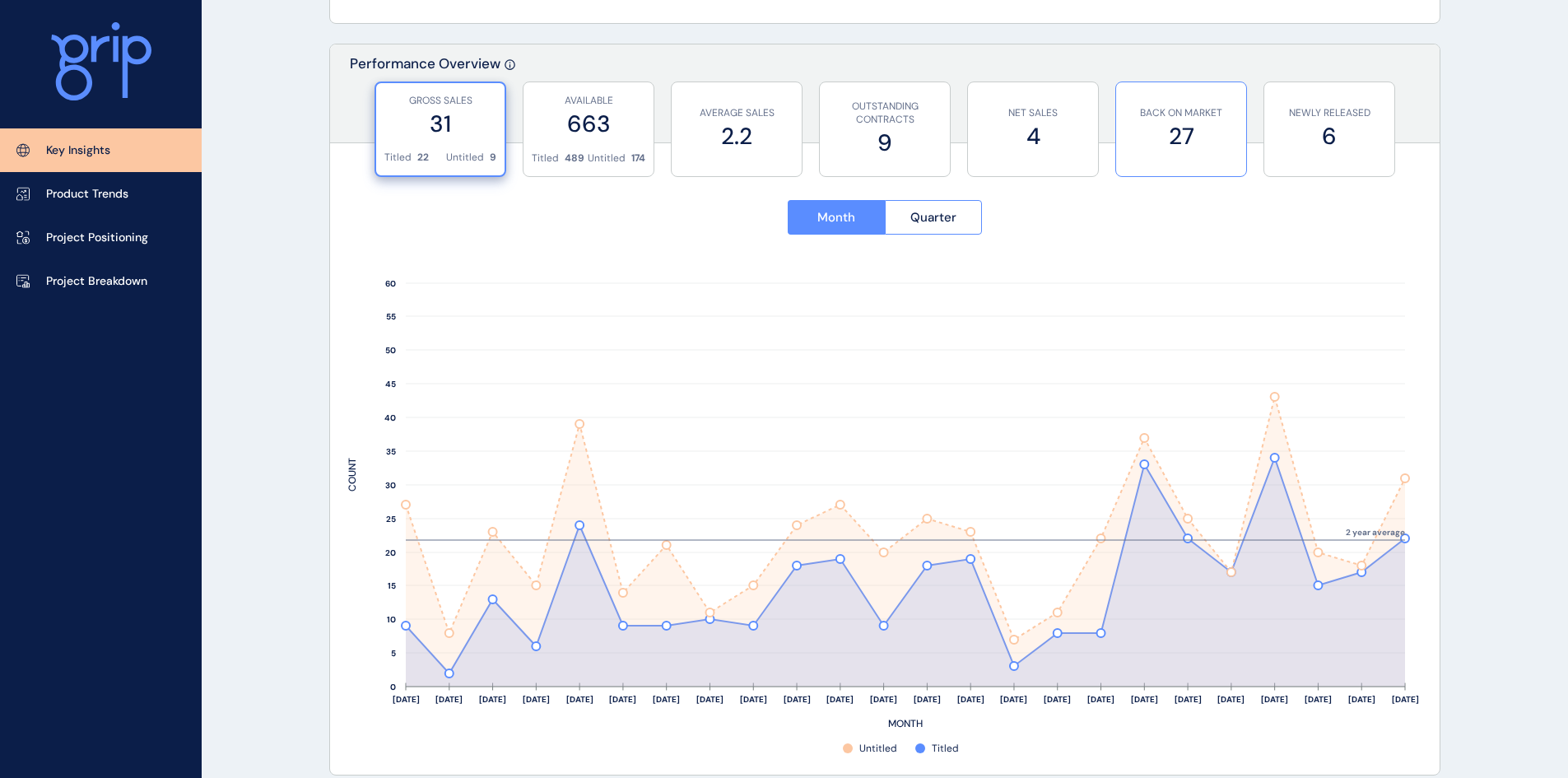 click on "27" at bounding box center [1181, 136] 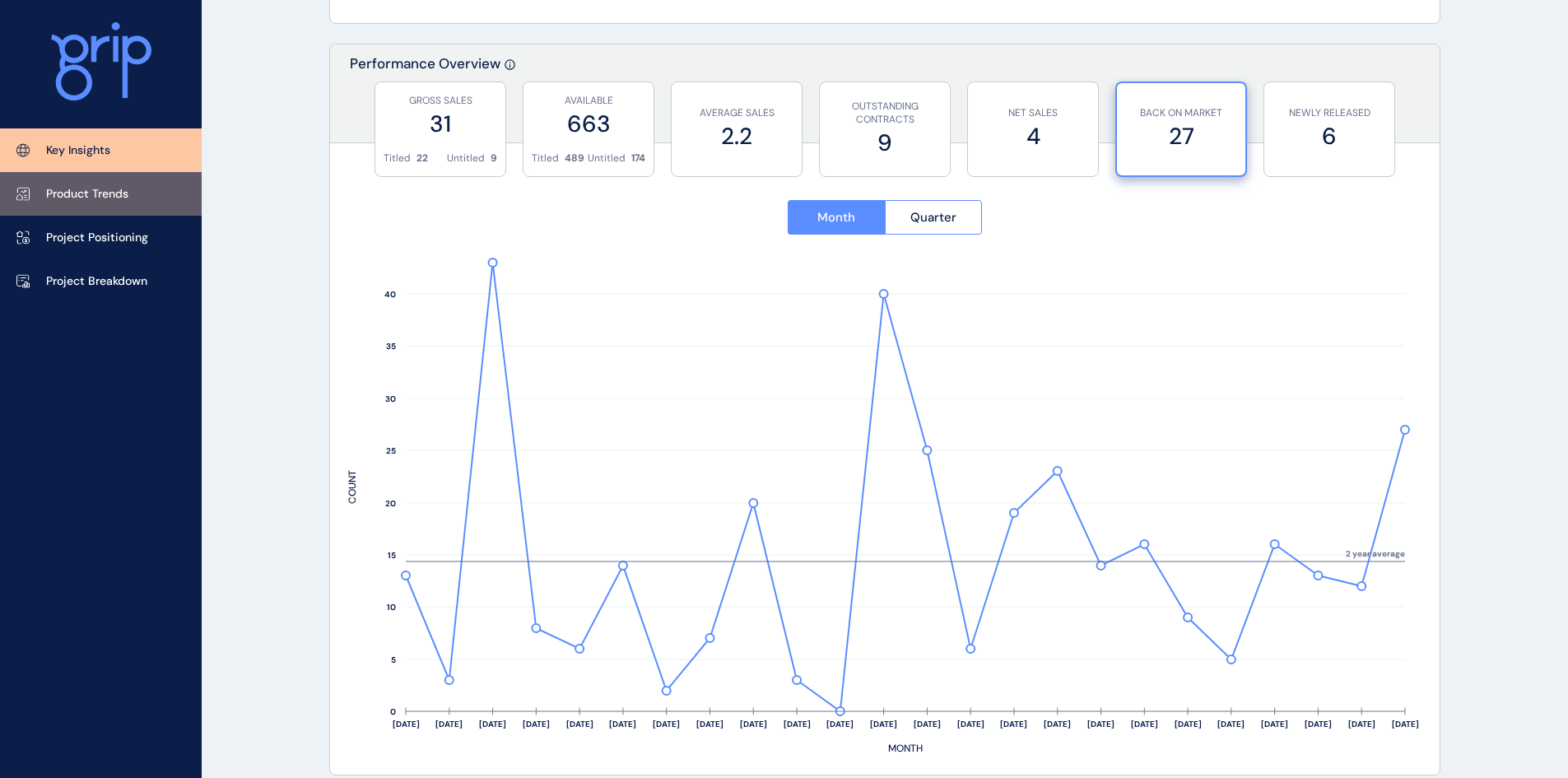 click on "Product Trends" at bounding box center [87, 194] 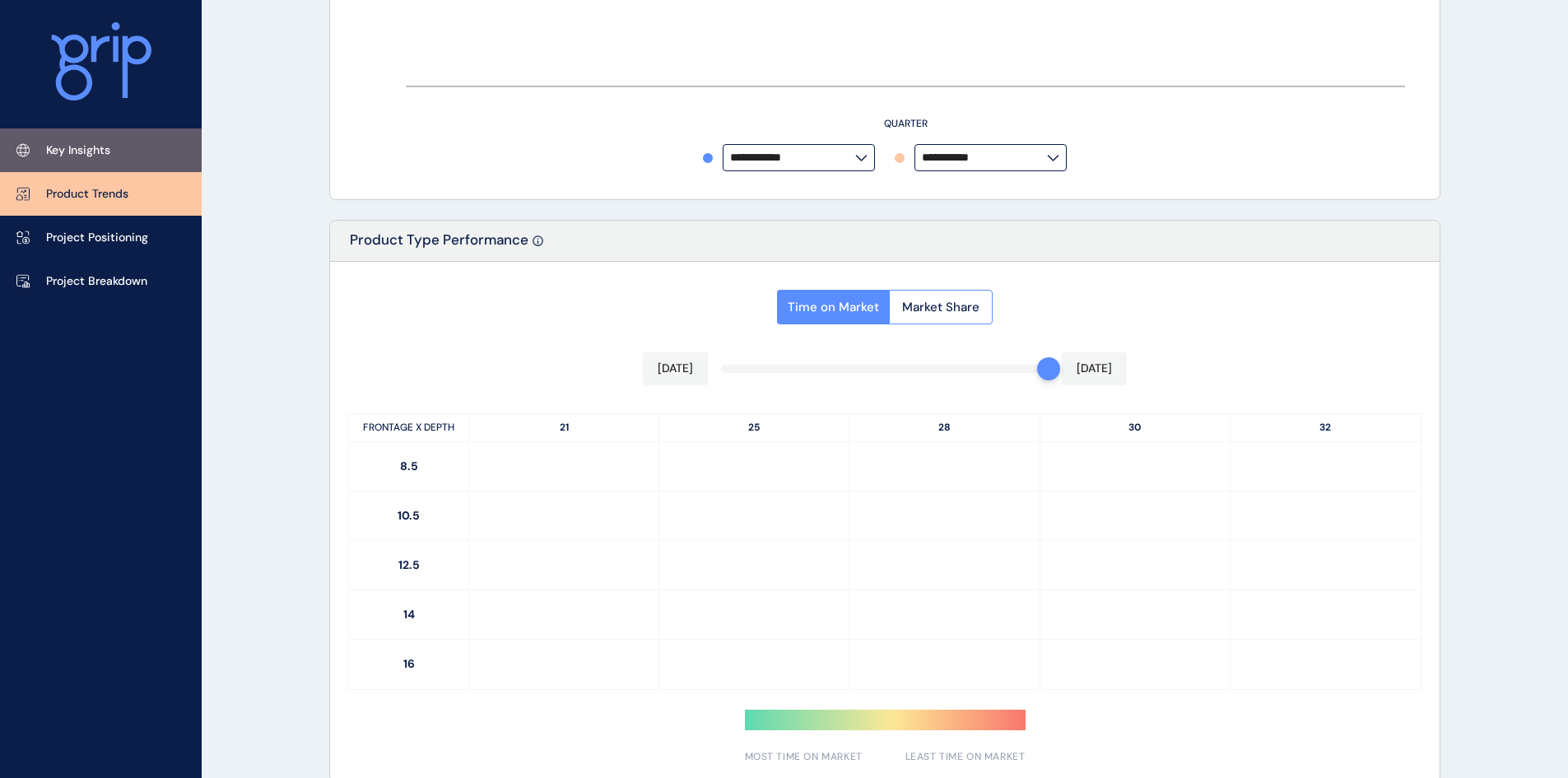 type on "*********" 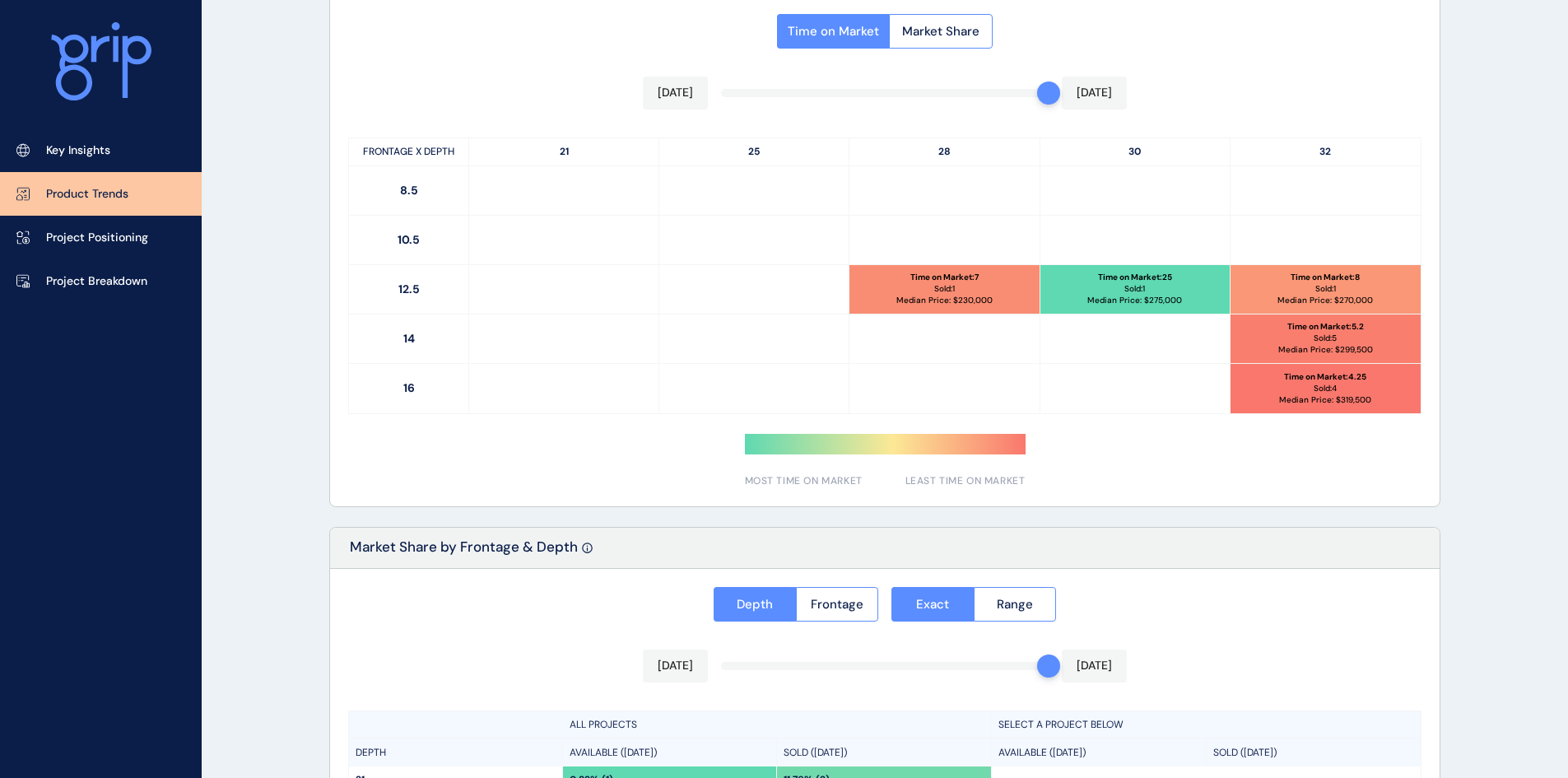 scroll, scrollTop: 823, scrollLeft: 0, axis: vertical 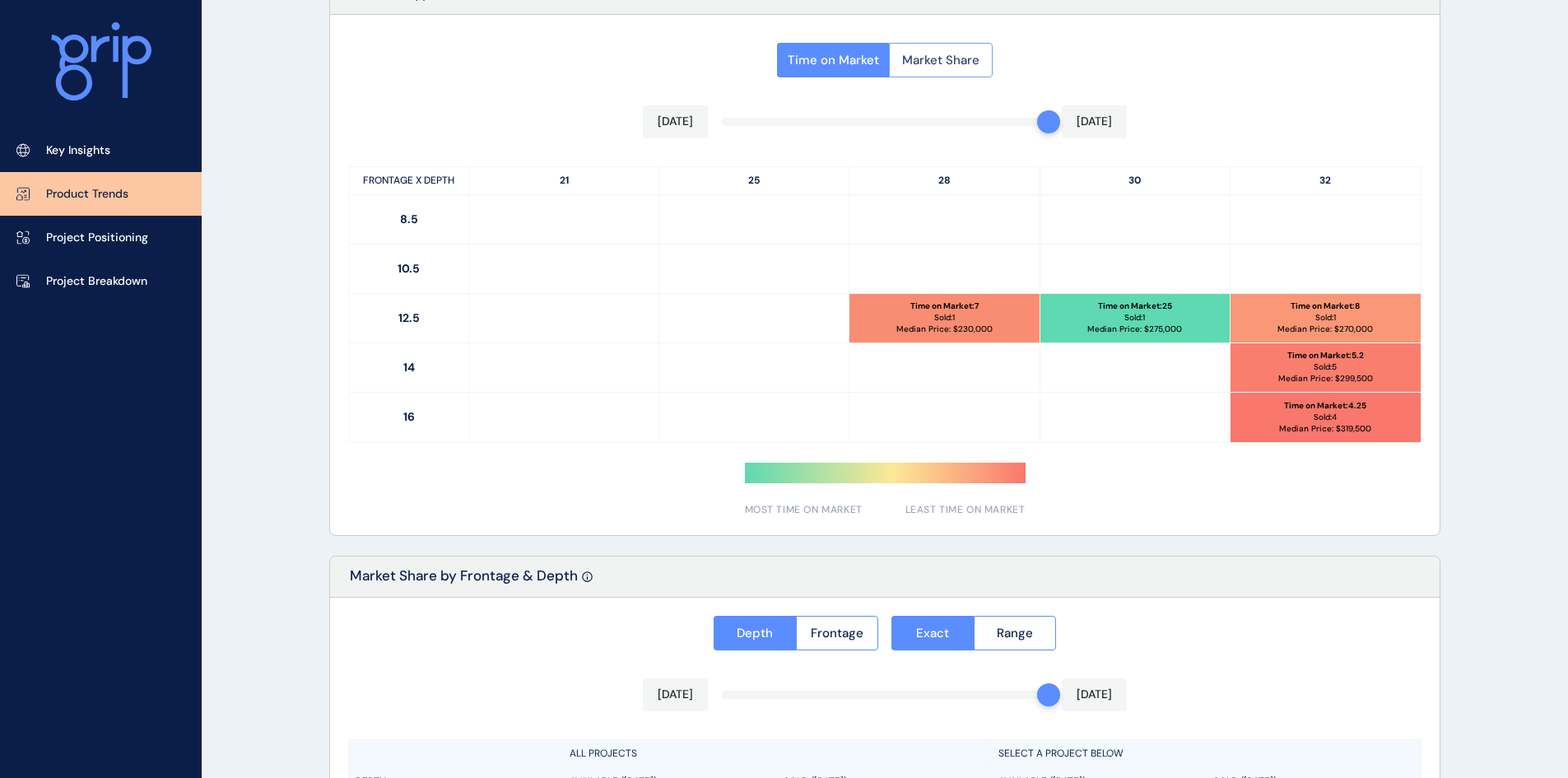 click on "Market Share" at bounding box center (941, 60) 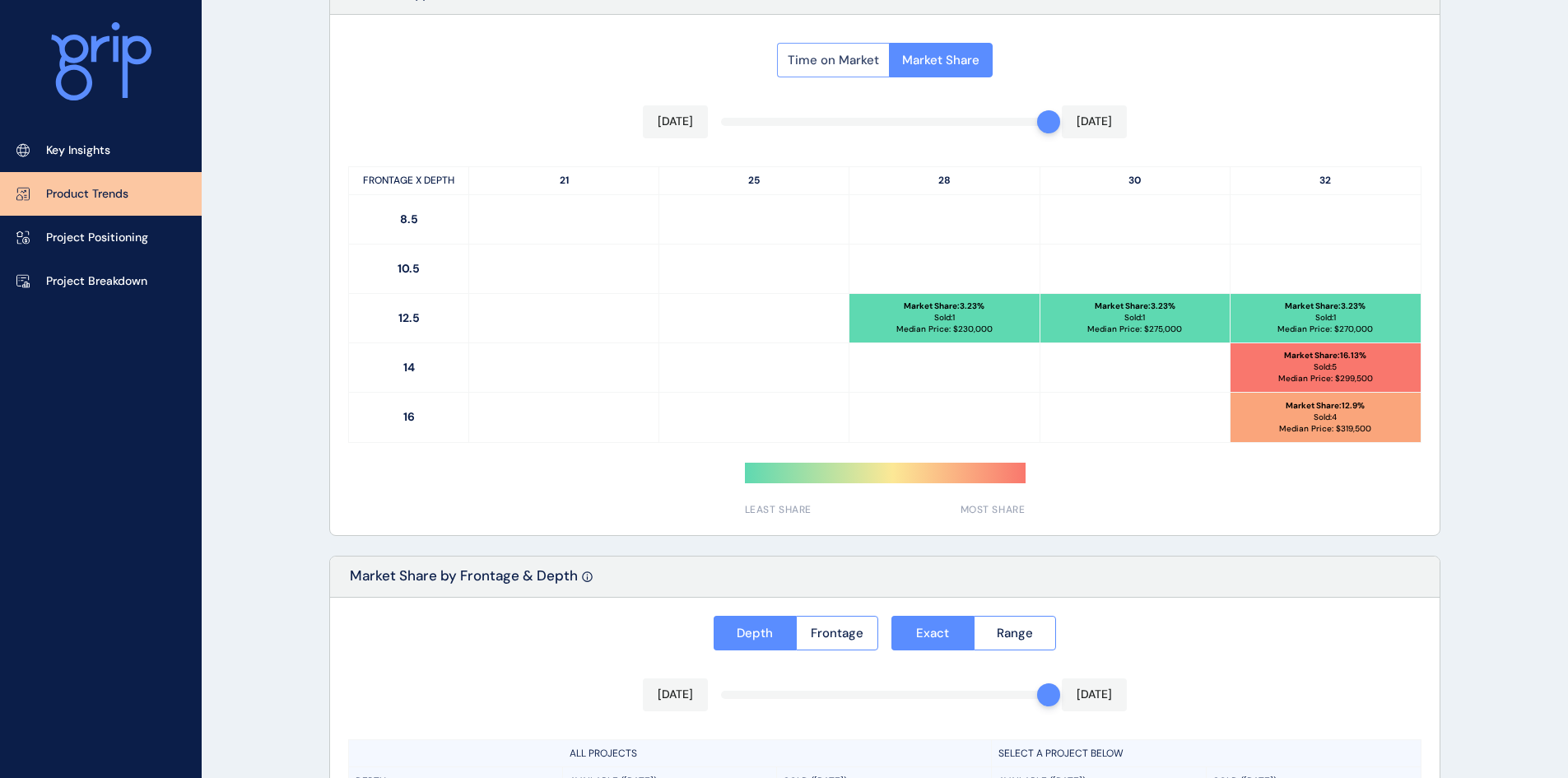 click on "Time on Market" at bounding box center [833, 60] 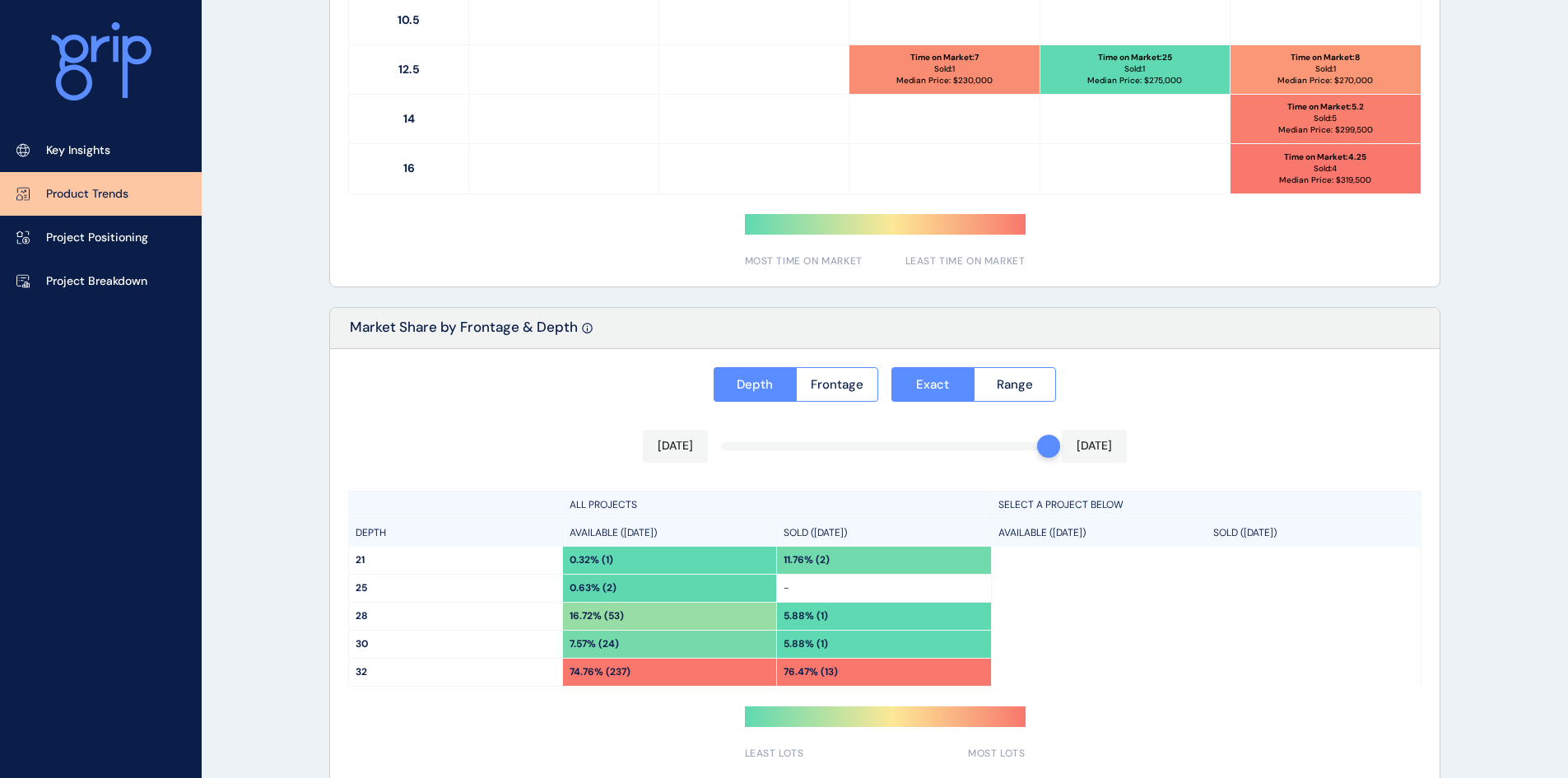 scroll, scrollTop: 1148, scrollLeft: 0, axis: vertical 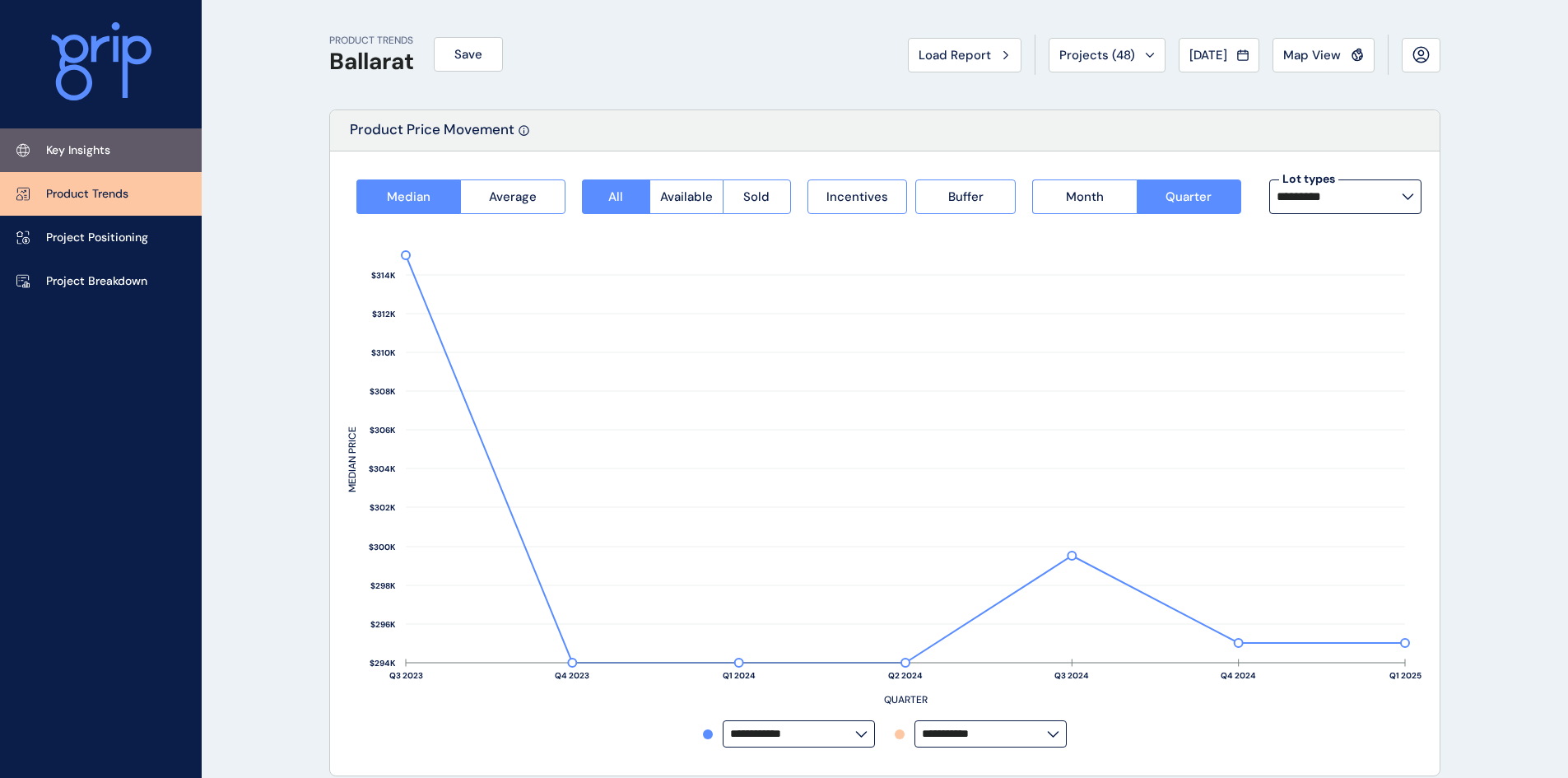click on "Key Insights" at bounding box center [100, 150] 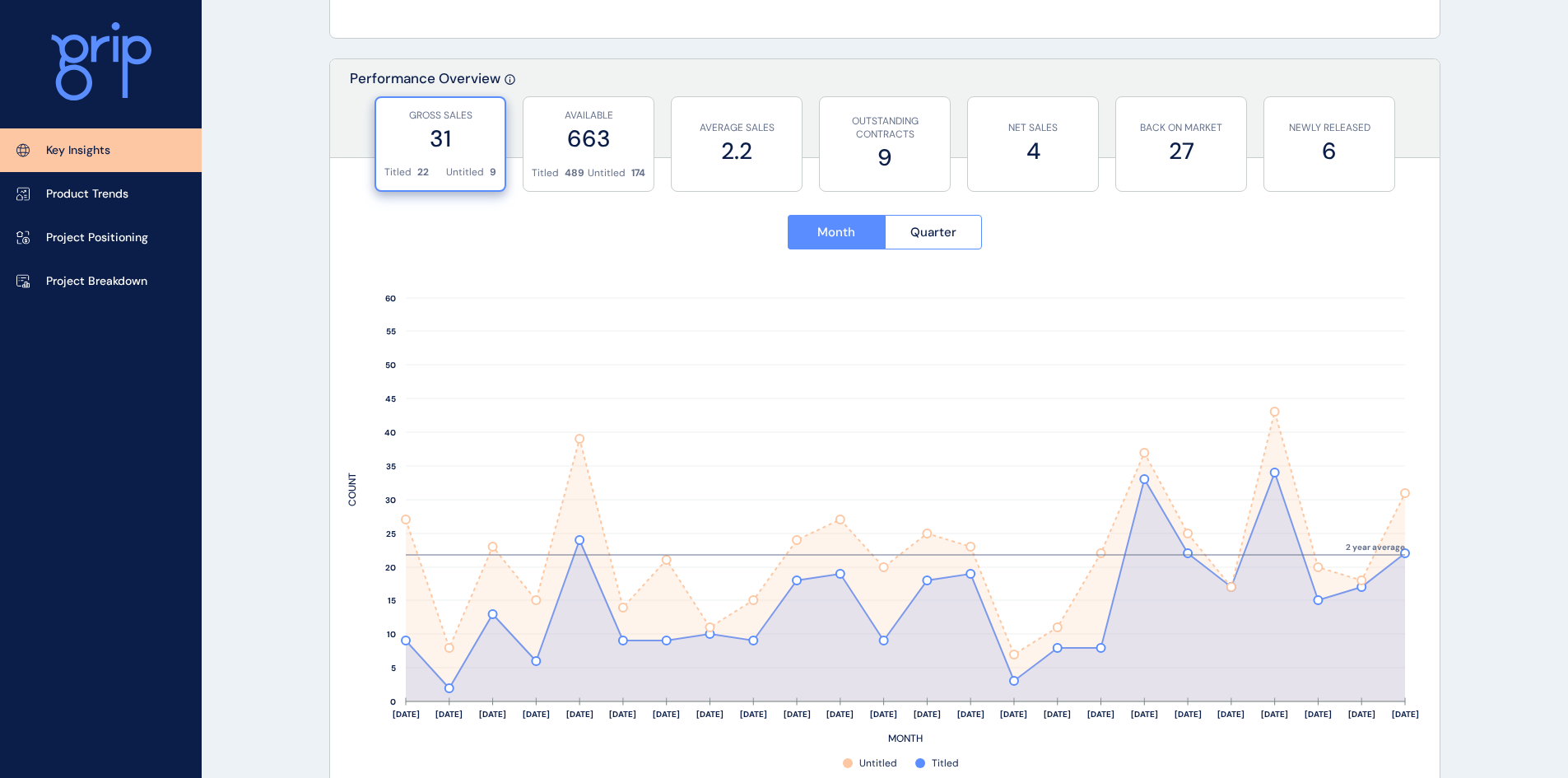 scroll, scrollTop: 576, scrollLeft: 0, axis: vertical 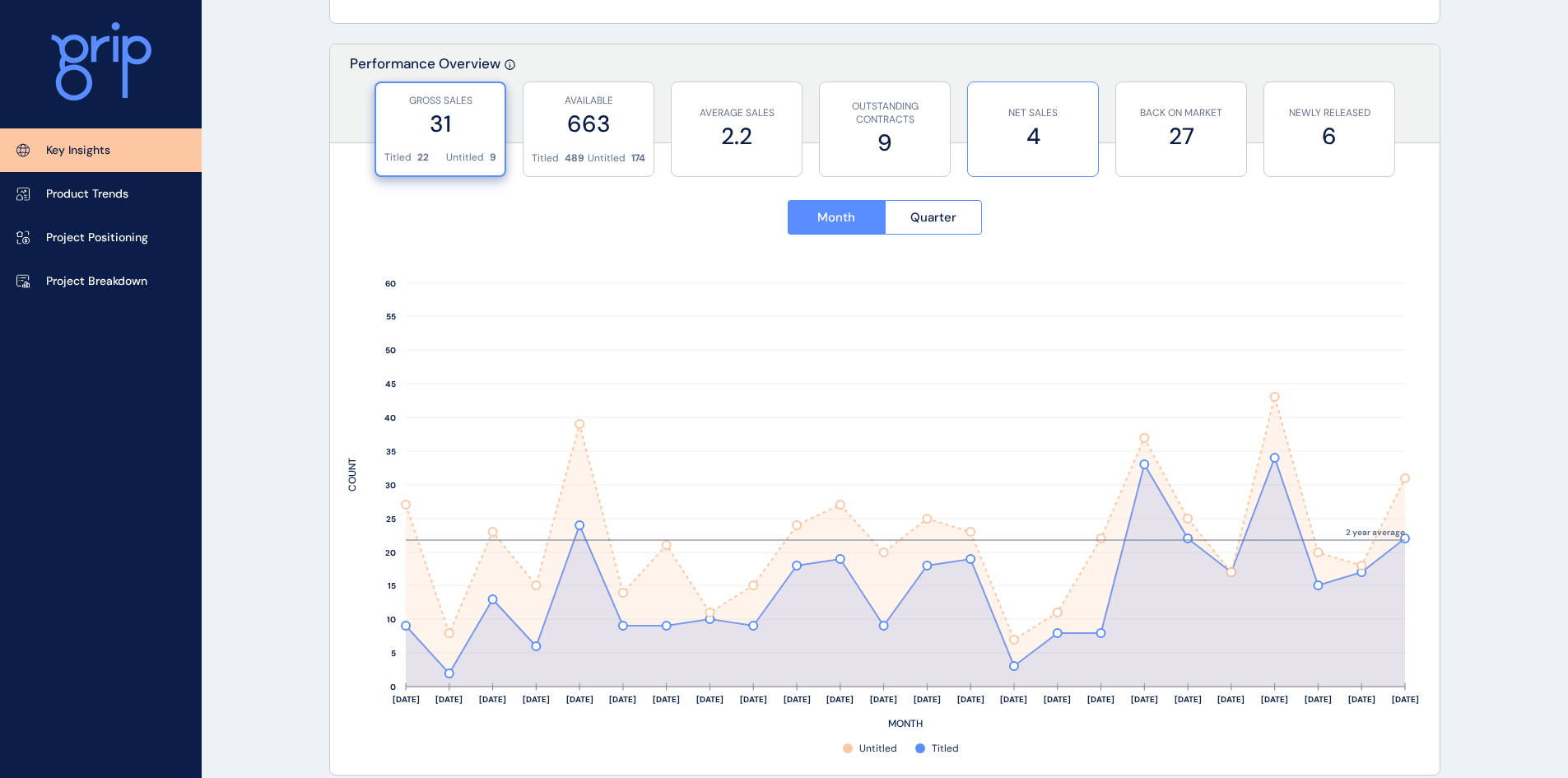 click on "4" at bounding box center [1033, 136] 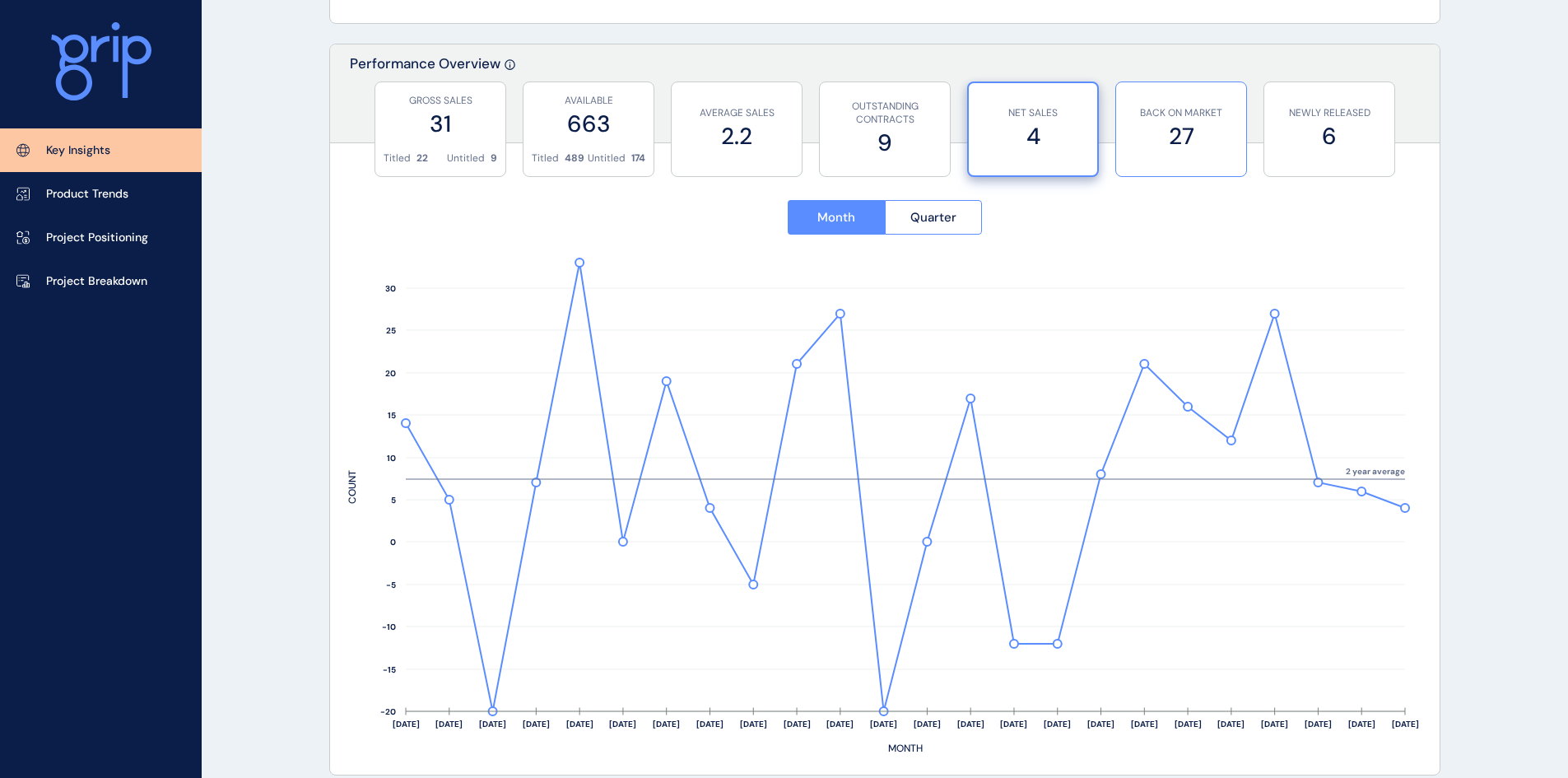 click on "BACK ON MARKET" at bounding box center (1181, 113) 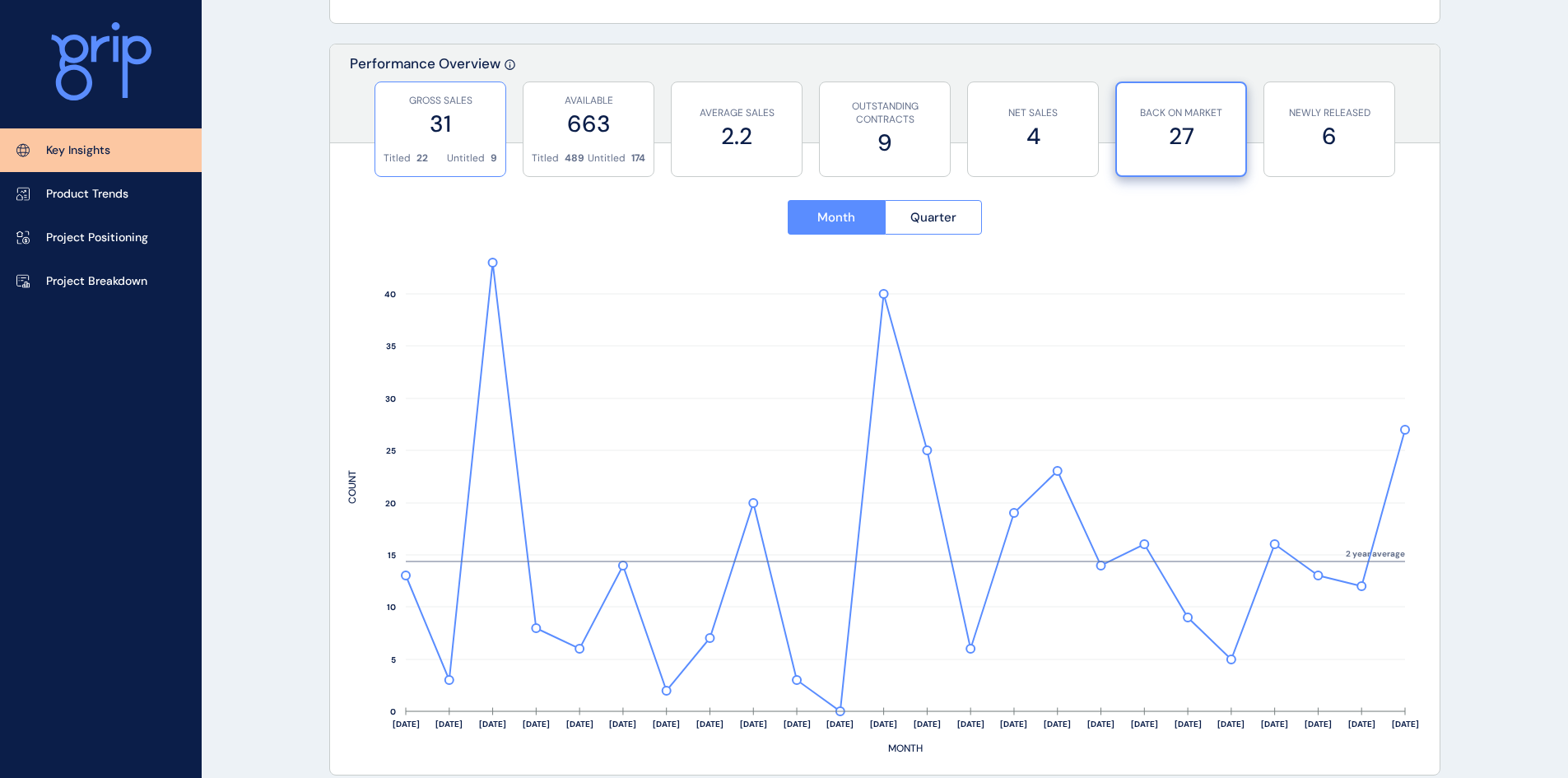 click on "31" at bounding box center [440, 123] 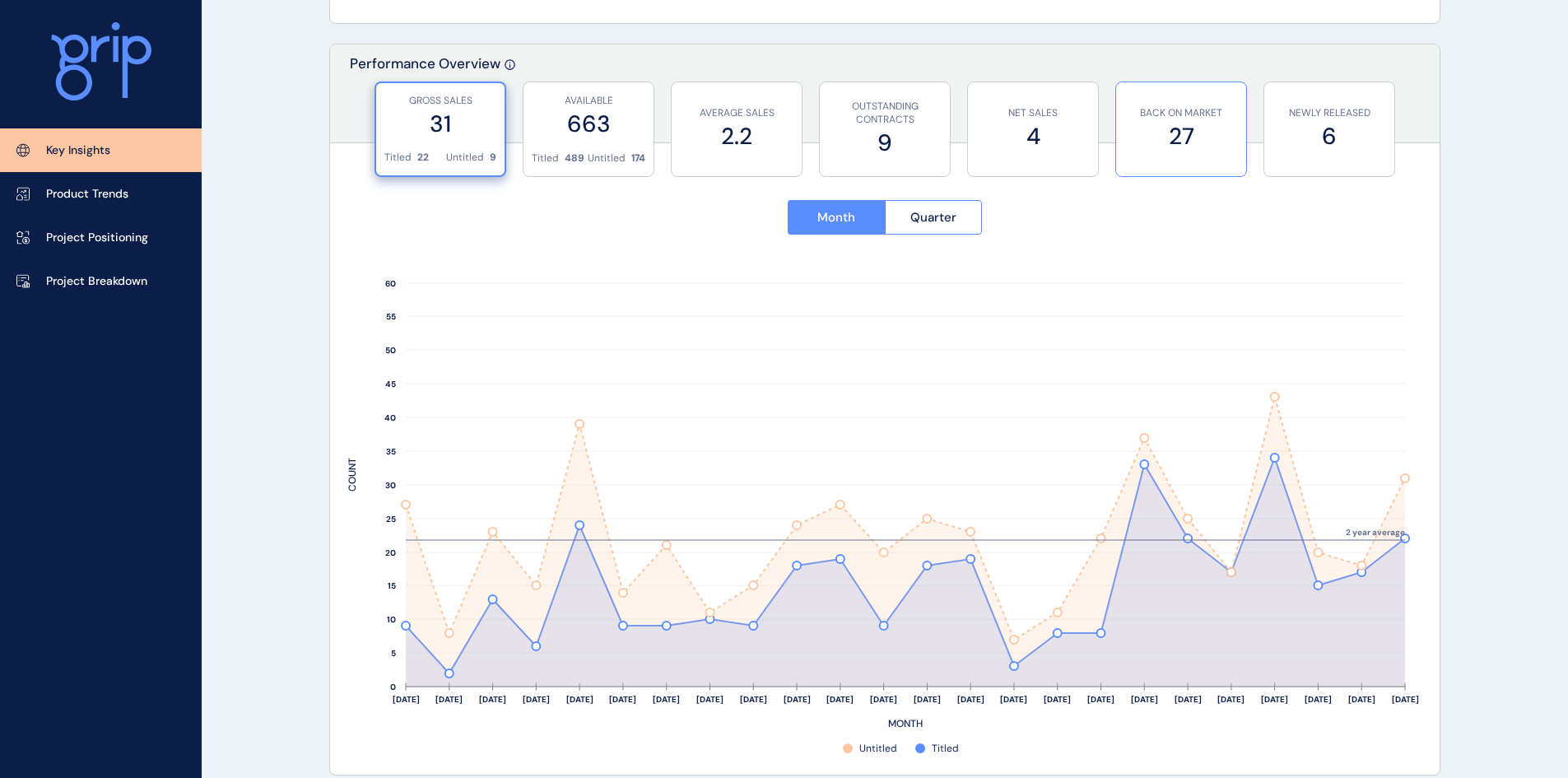click on "BACK ON MARKET 27" at bounding box center (1181, 129) 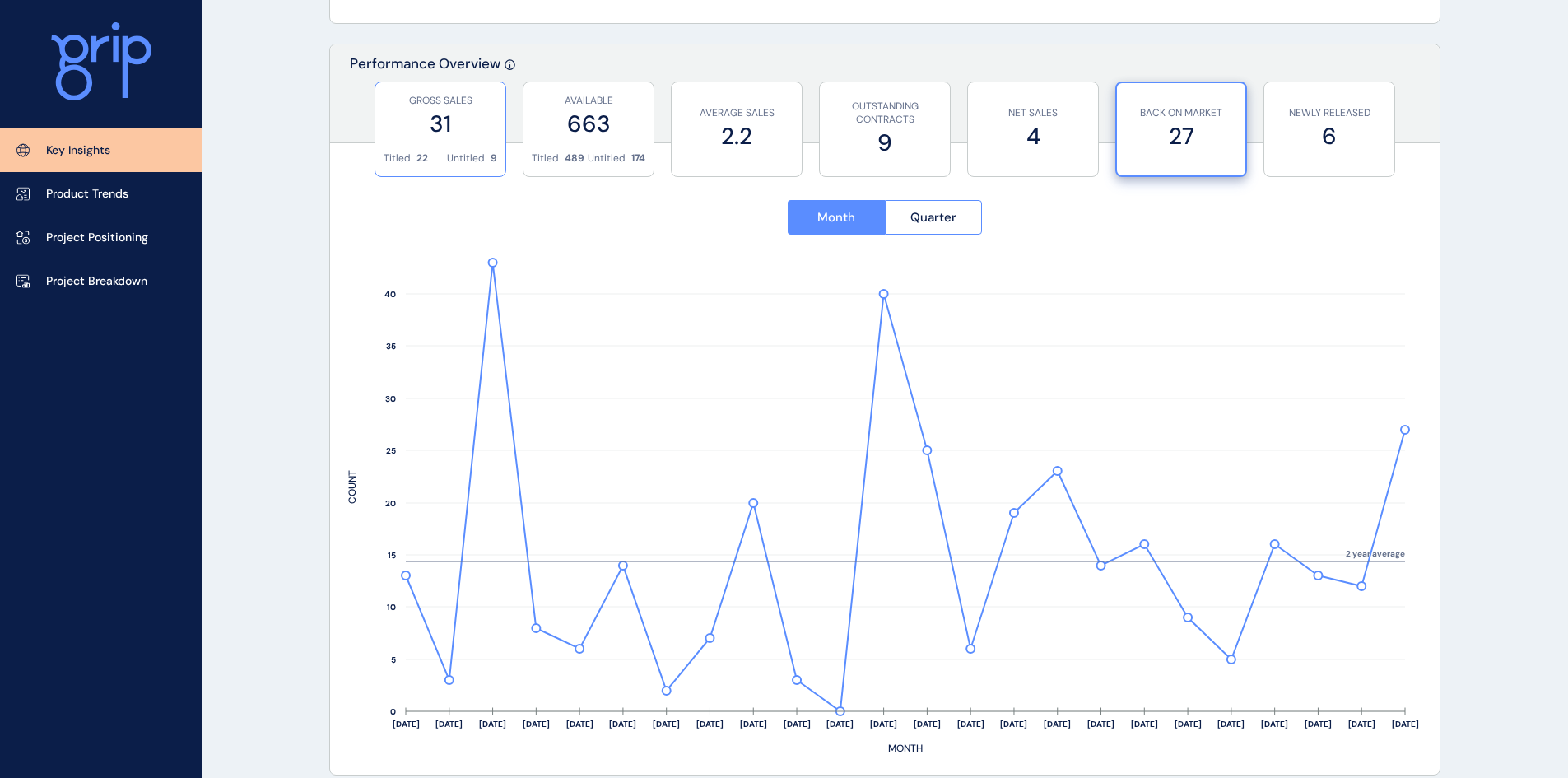 click on "GROSS SALES 31" at bounding box center [440, 117] 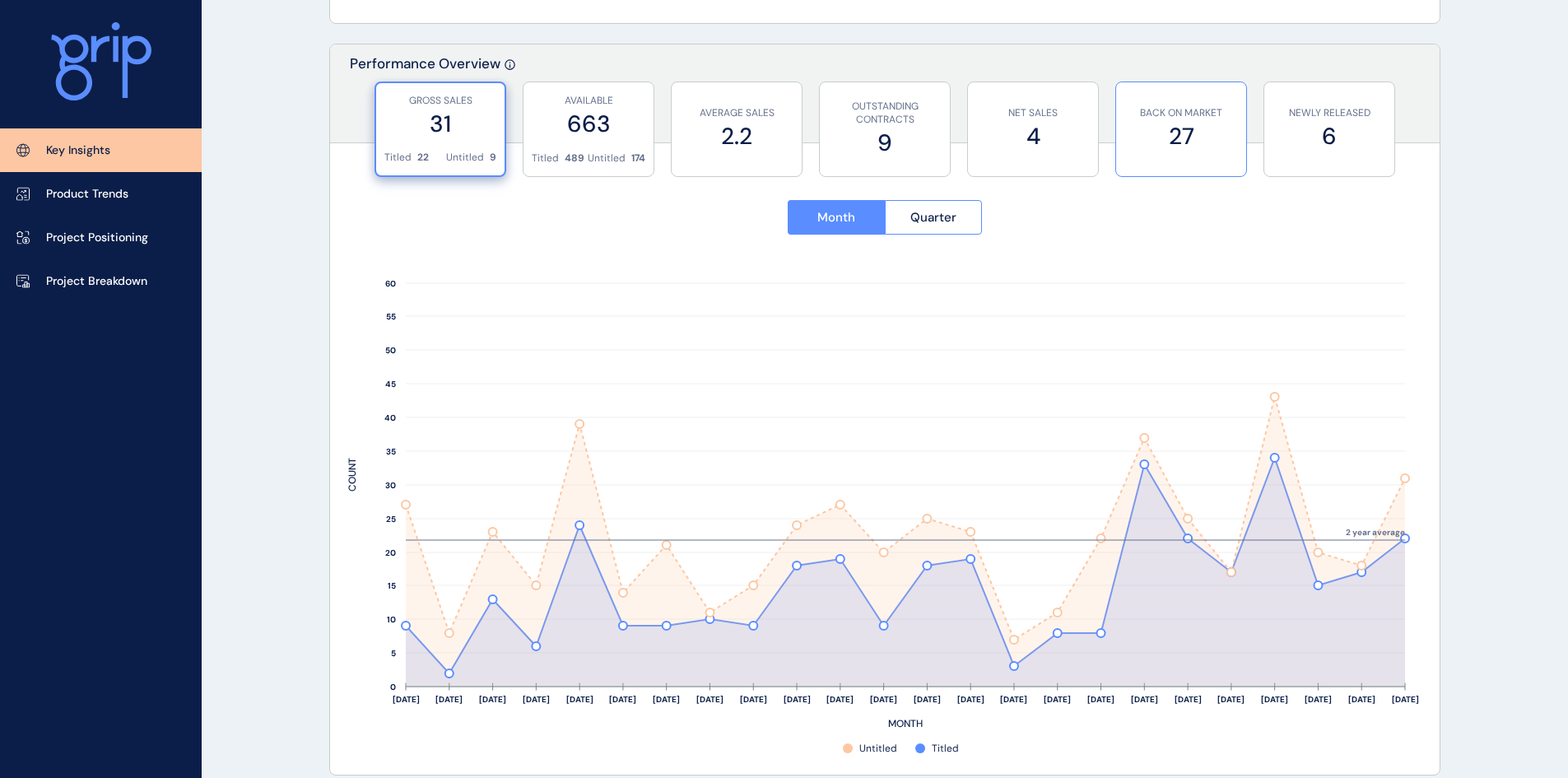 click on "27" at bounding box center (1181, 136) 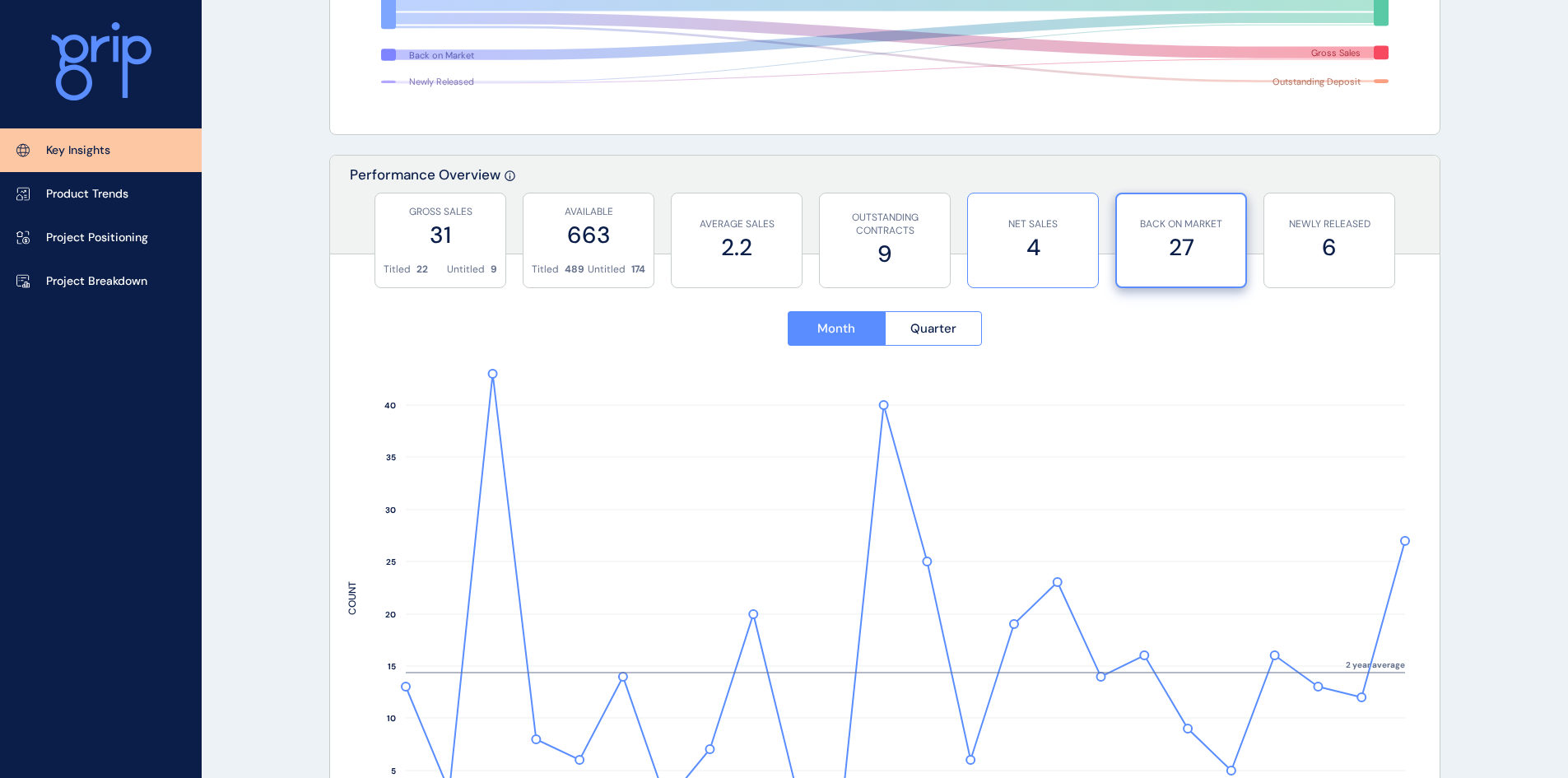scroll, scrollTop: 494, scrollLeft: 0, axis: vertical 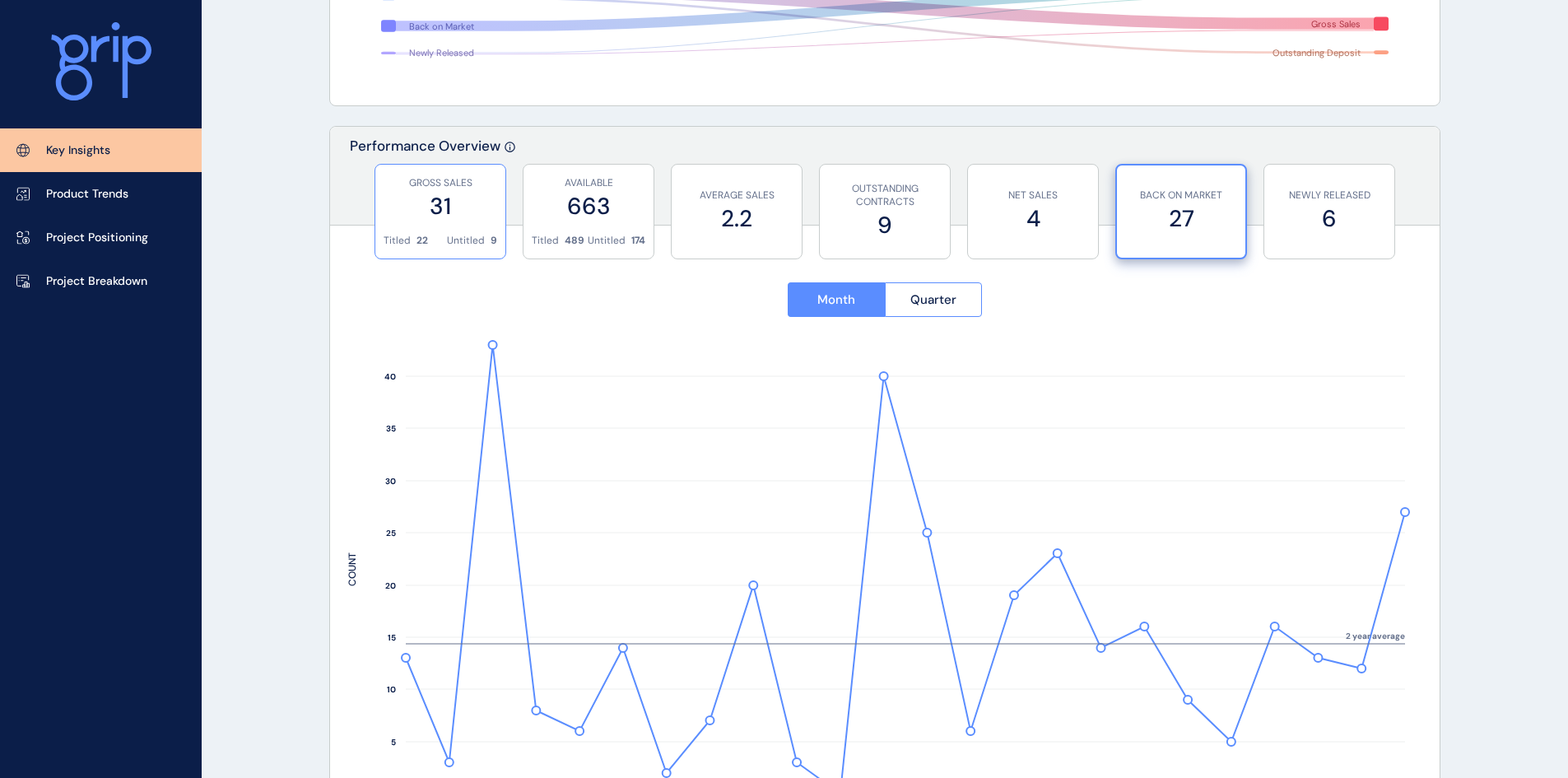 click on "31" at bounding box center (440, 206) 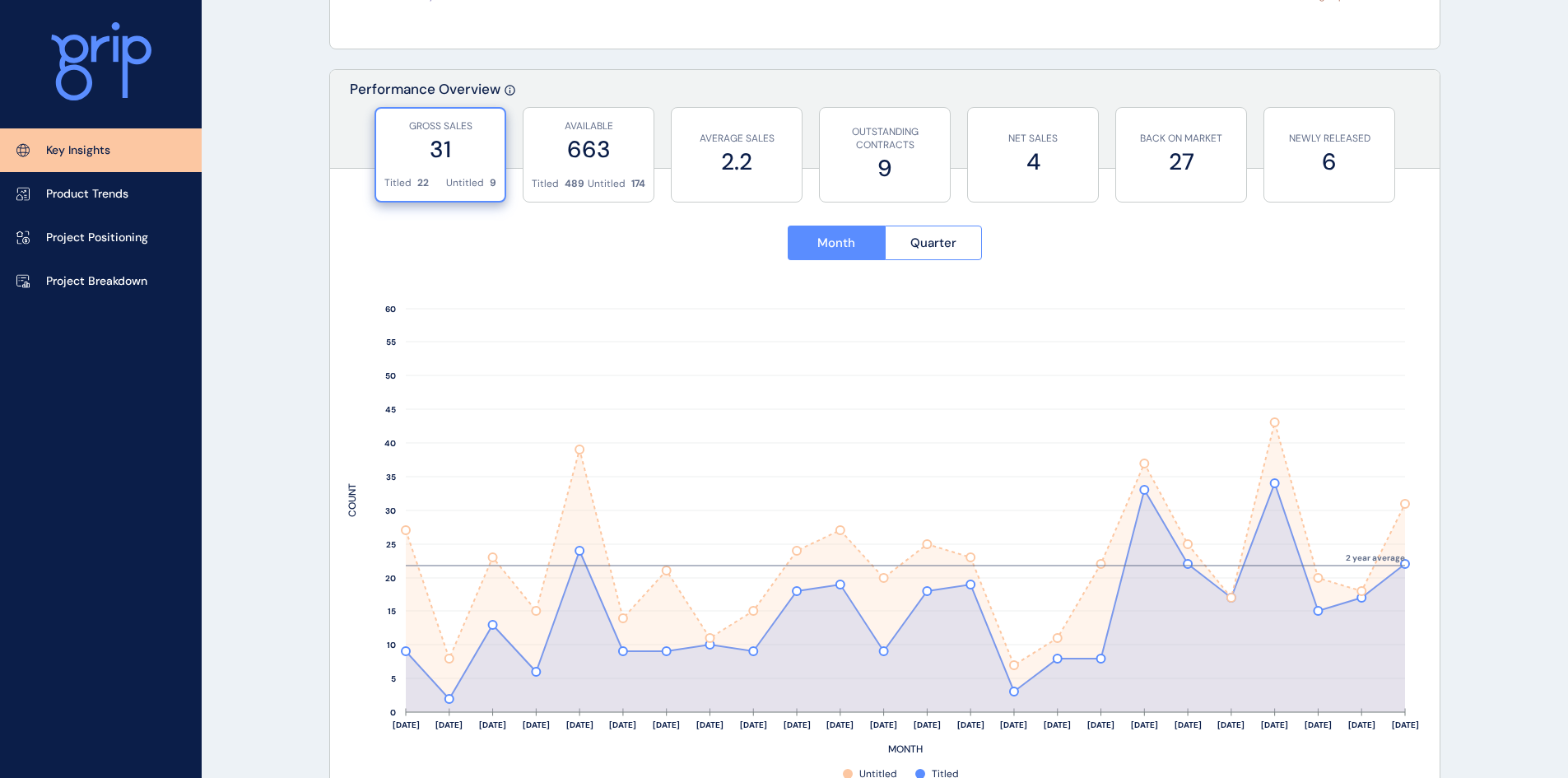 scroll, scrollTop: 576, scrollLeft: 0, axis: vertical 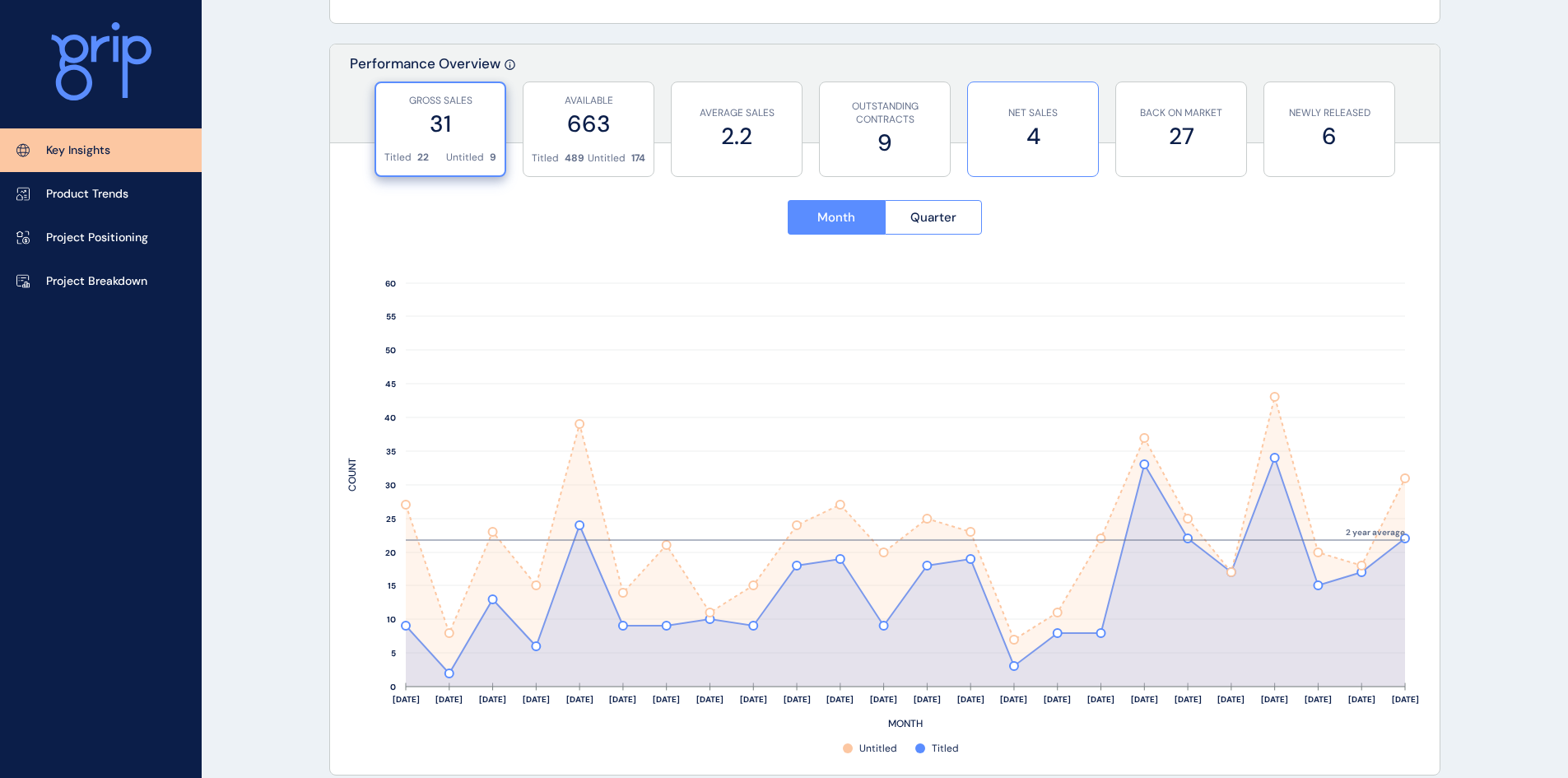 click on "4" at bounding box center [1033, 136] 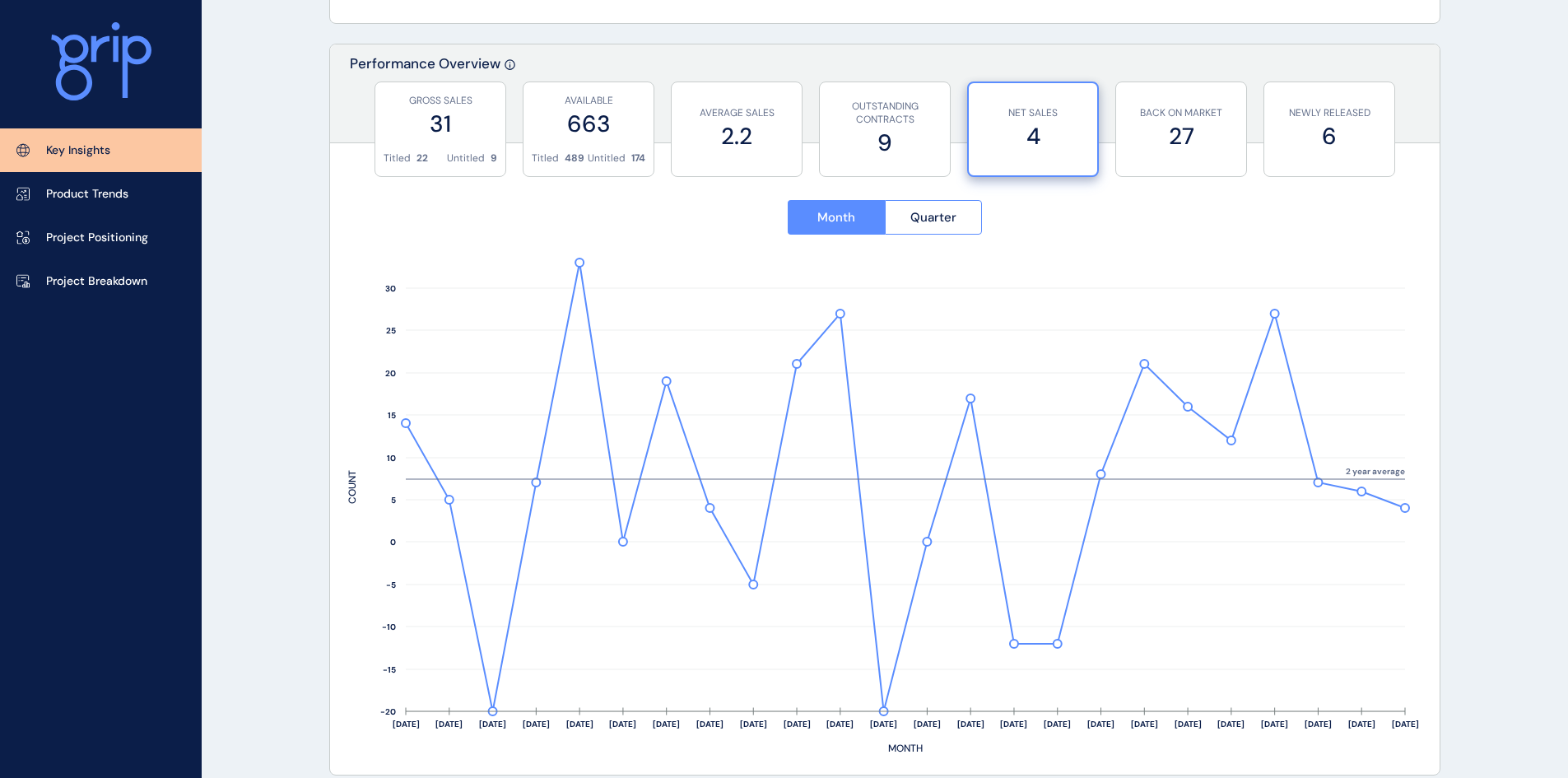 click on "KEY INSIGHTS Ballarat Save Load Report Projects ( 48 ) May 2025 2025 < > Jan No report is available for this period. New months are usually published 5 business days after the month start. Feb No report is available for this period. New months are usually published 5 business days after the month start. Mar No report is available for this period. New months are usually published 5 business days after the month start. Apr No report is available for this period. New months are usually published 5 business days after the month start. May No report is available for this period. New months are usually published 5 business days after the month start. Jun No report is available for this period. New months are usually published 5 business days after the month start. Jul No report is available for this period. New months are usually published 5 business days after the month start. Aug No report is available for this period. New months are usually published 5 business days after the month start. Sep Oct Nov Dec 31 22 9" at bounding box center (784, 1157) 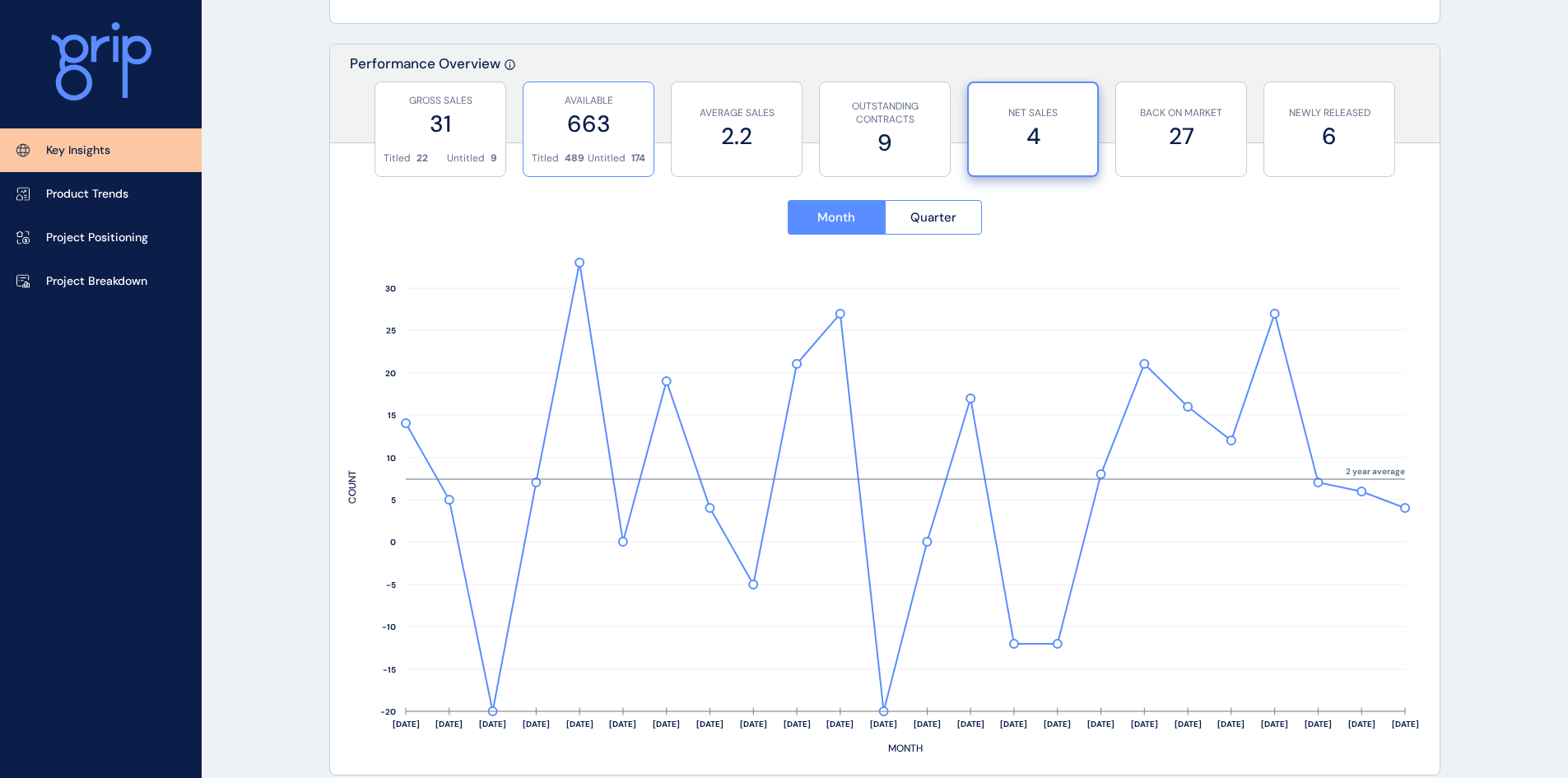 click on "663" at bounding box center (589, 123) 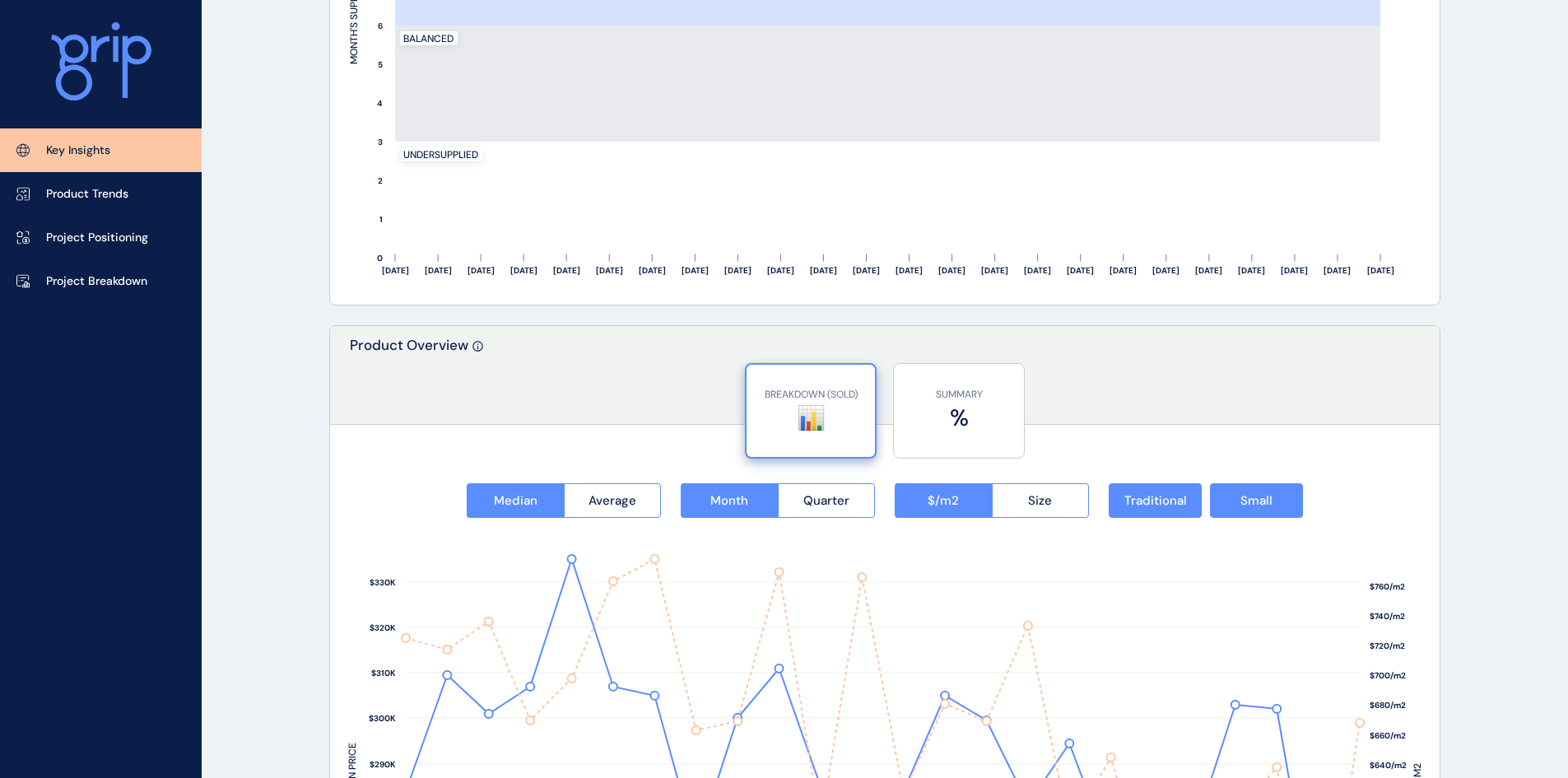 scroll, scrollTop: 2141, scrollLeft: 0, axis: vertical 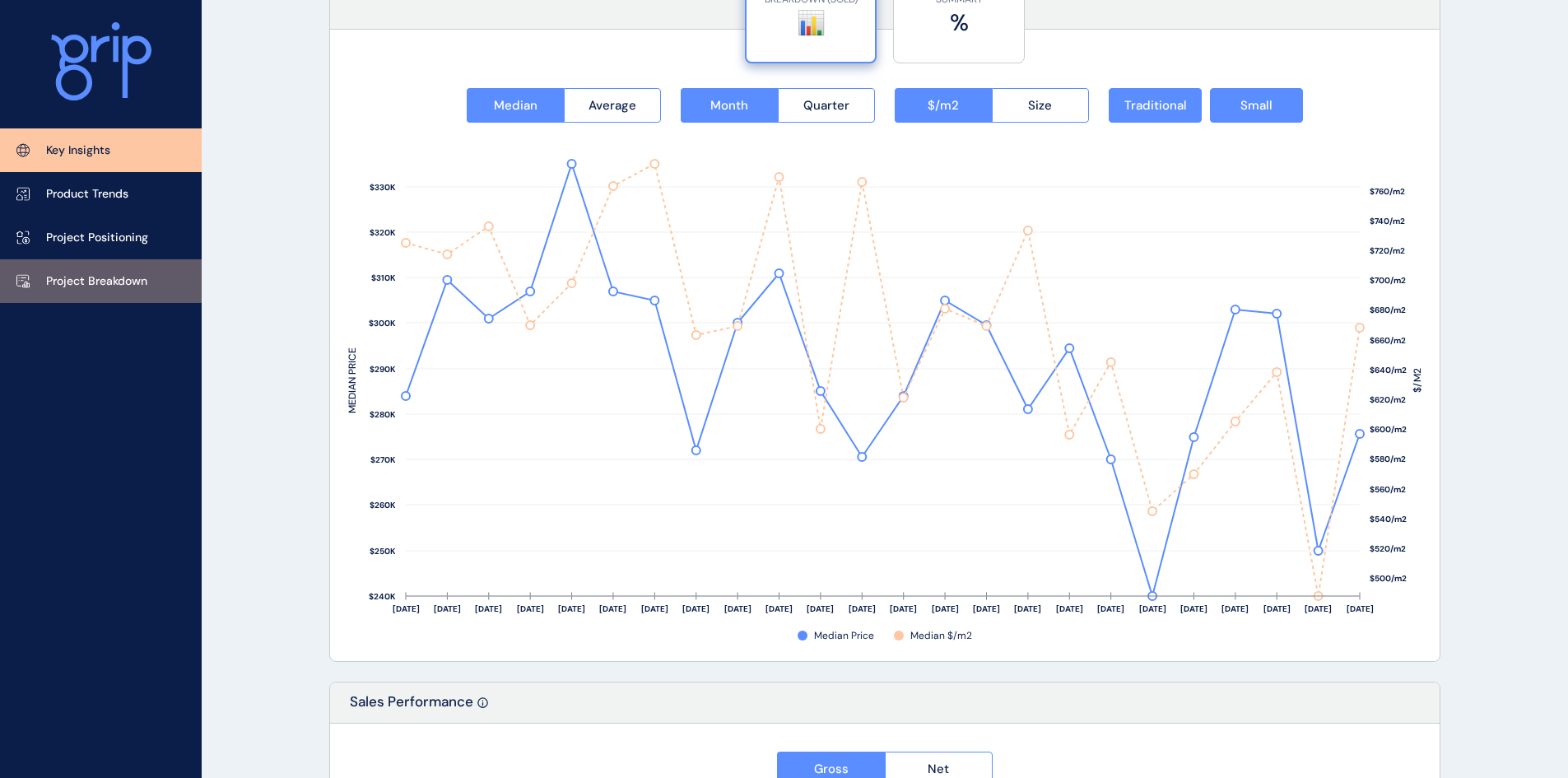click on "Project Breakdown" at bounding box center (100, 281) 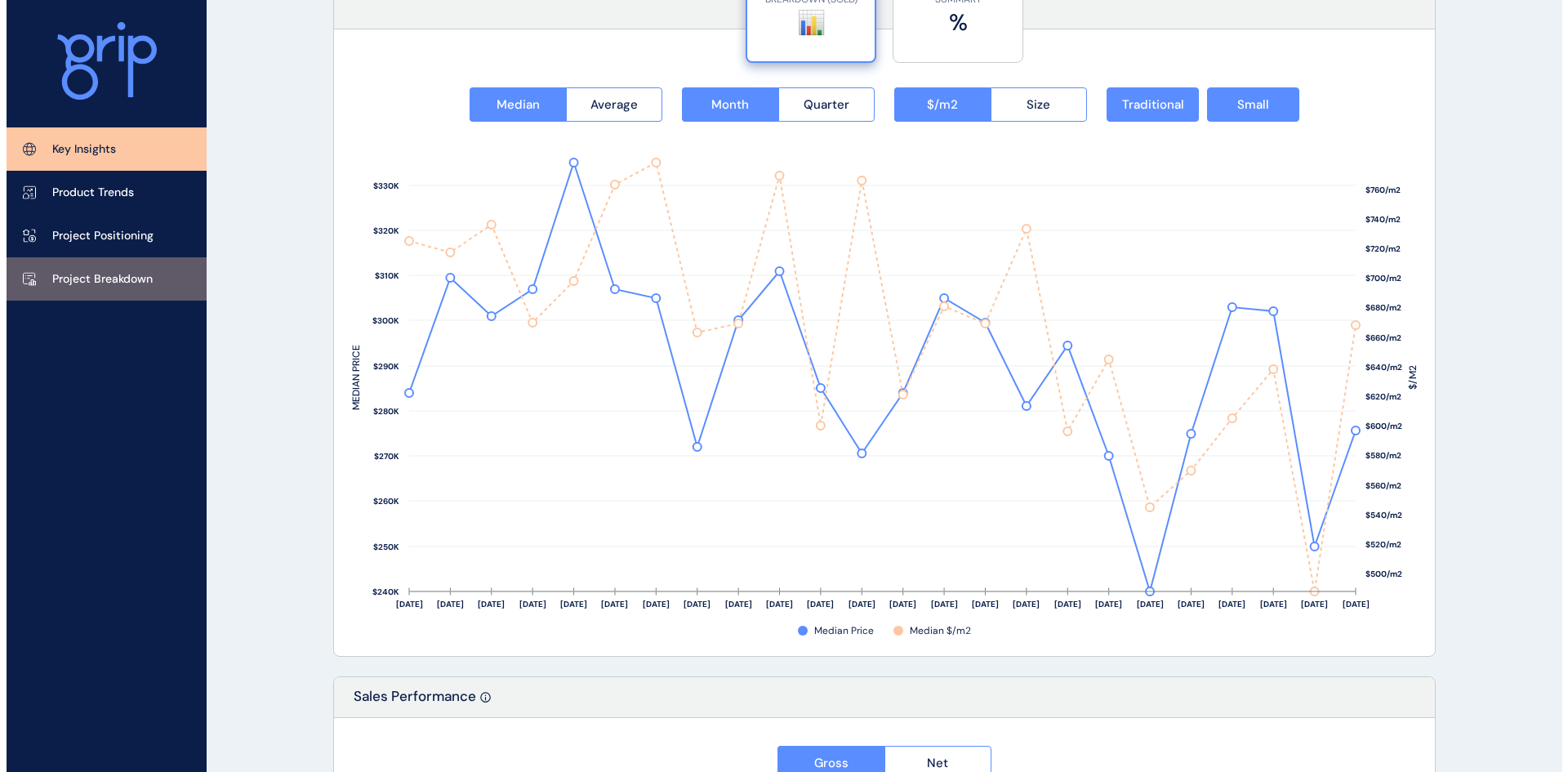 scroll, scrollTop: 0, scrollLeft: 0, axis: both 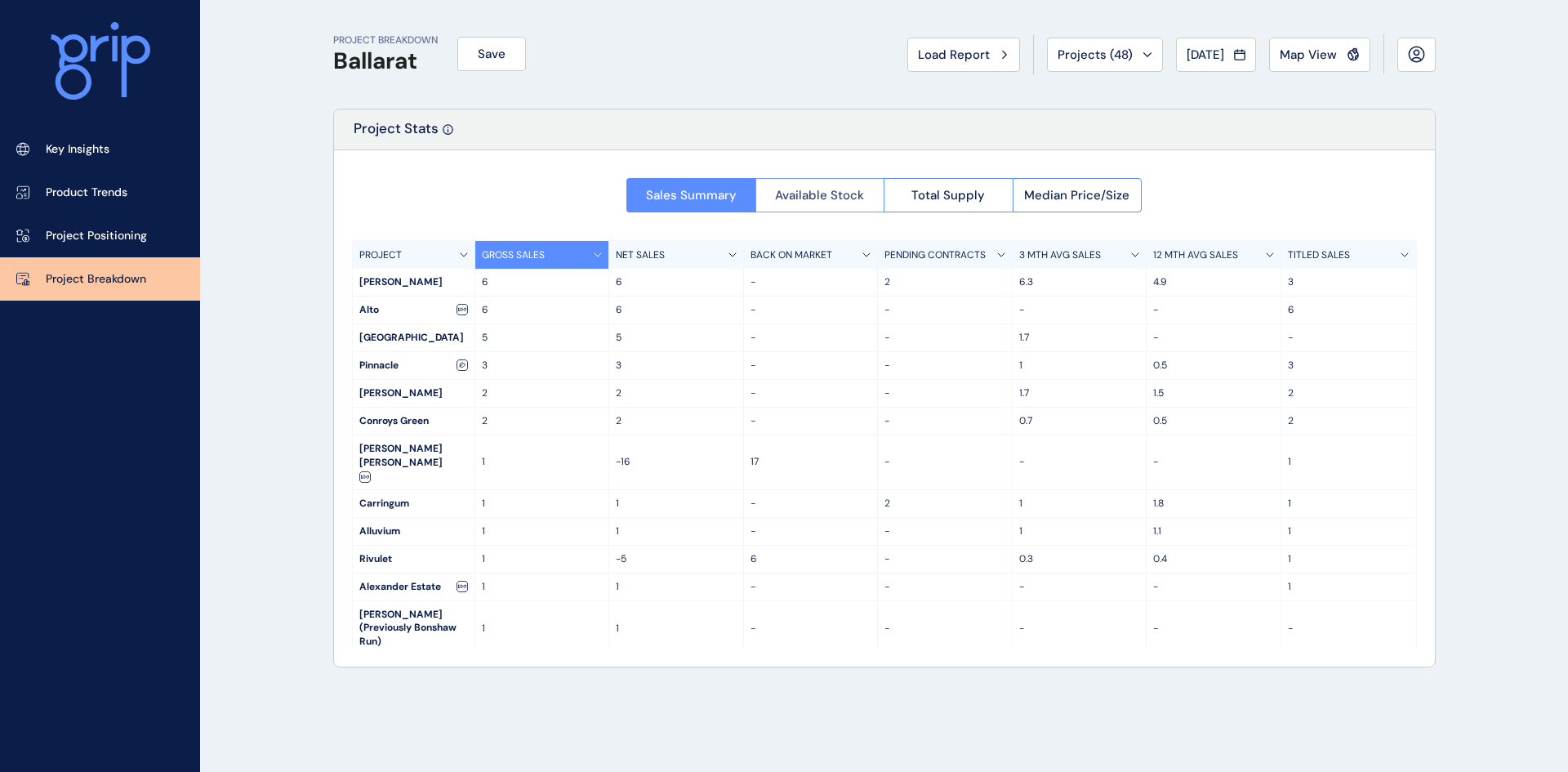 click on "Available Stock" at bounding box center [819, 195] 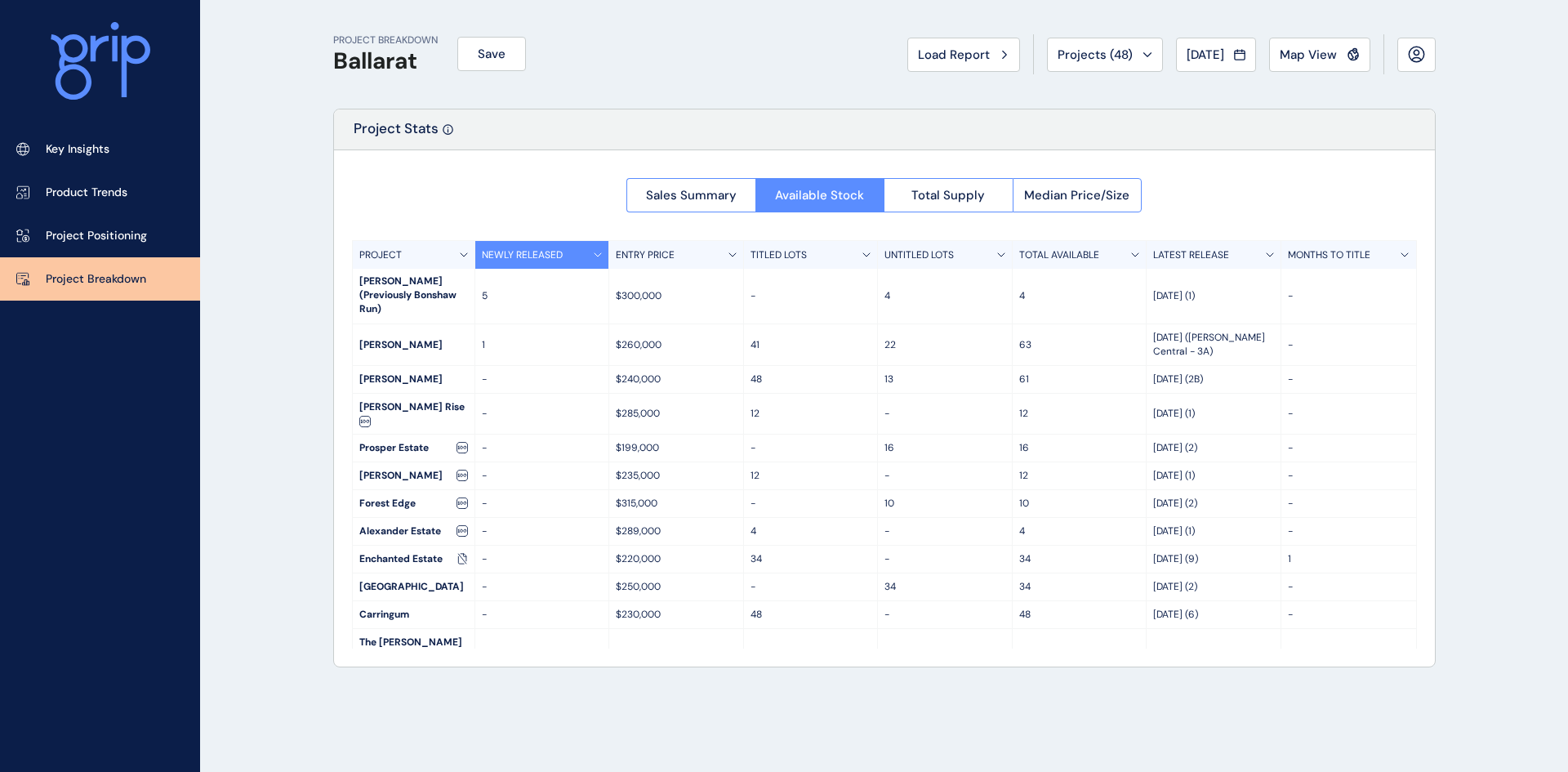 scroll, scrollTop: 0, scrollLeft: 0, axis: both 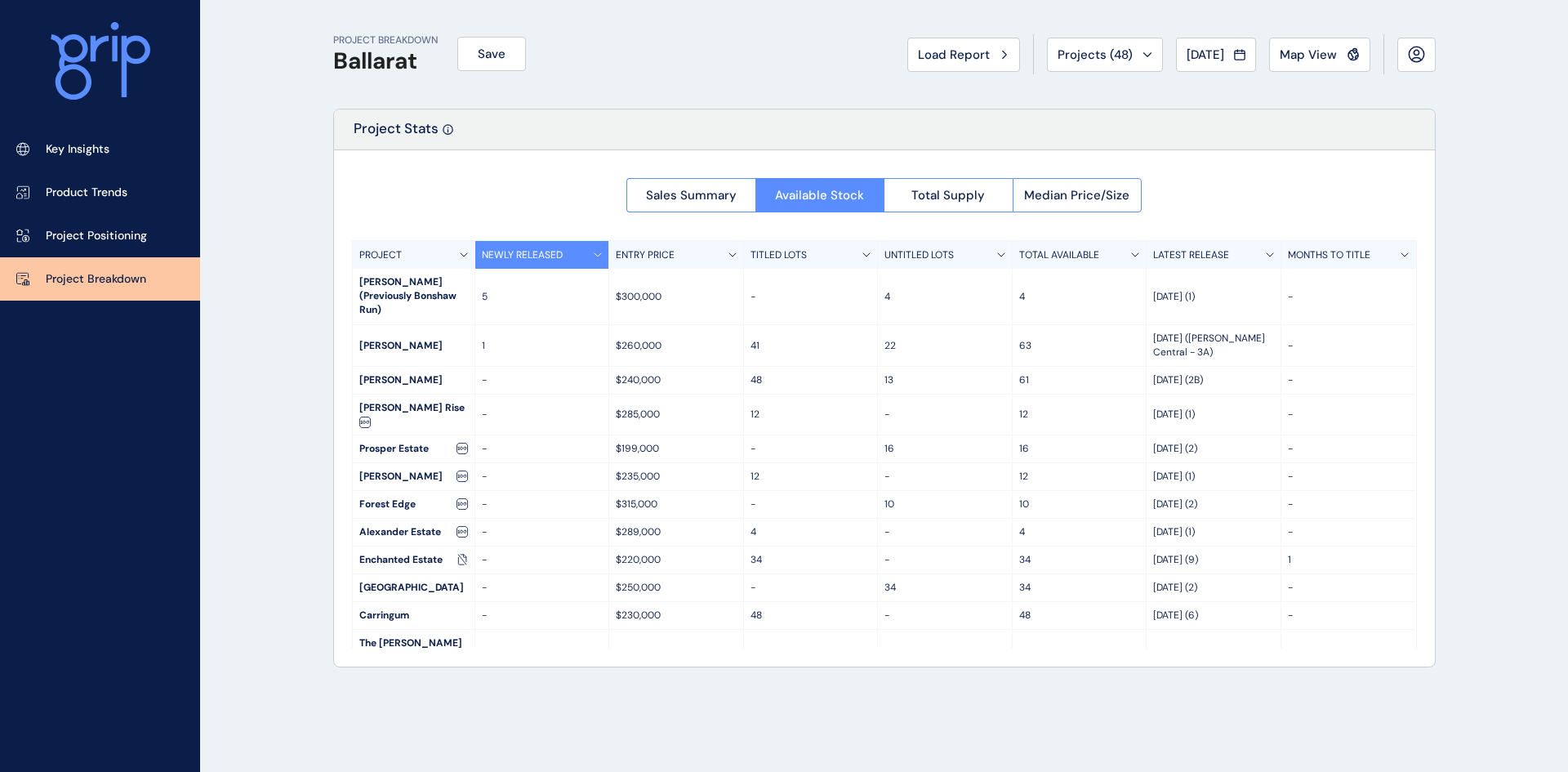 drag, startPoint x: 505, startPoint y: 133, endPoint x: 421, endPoint y: 127, distance: 84.21401 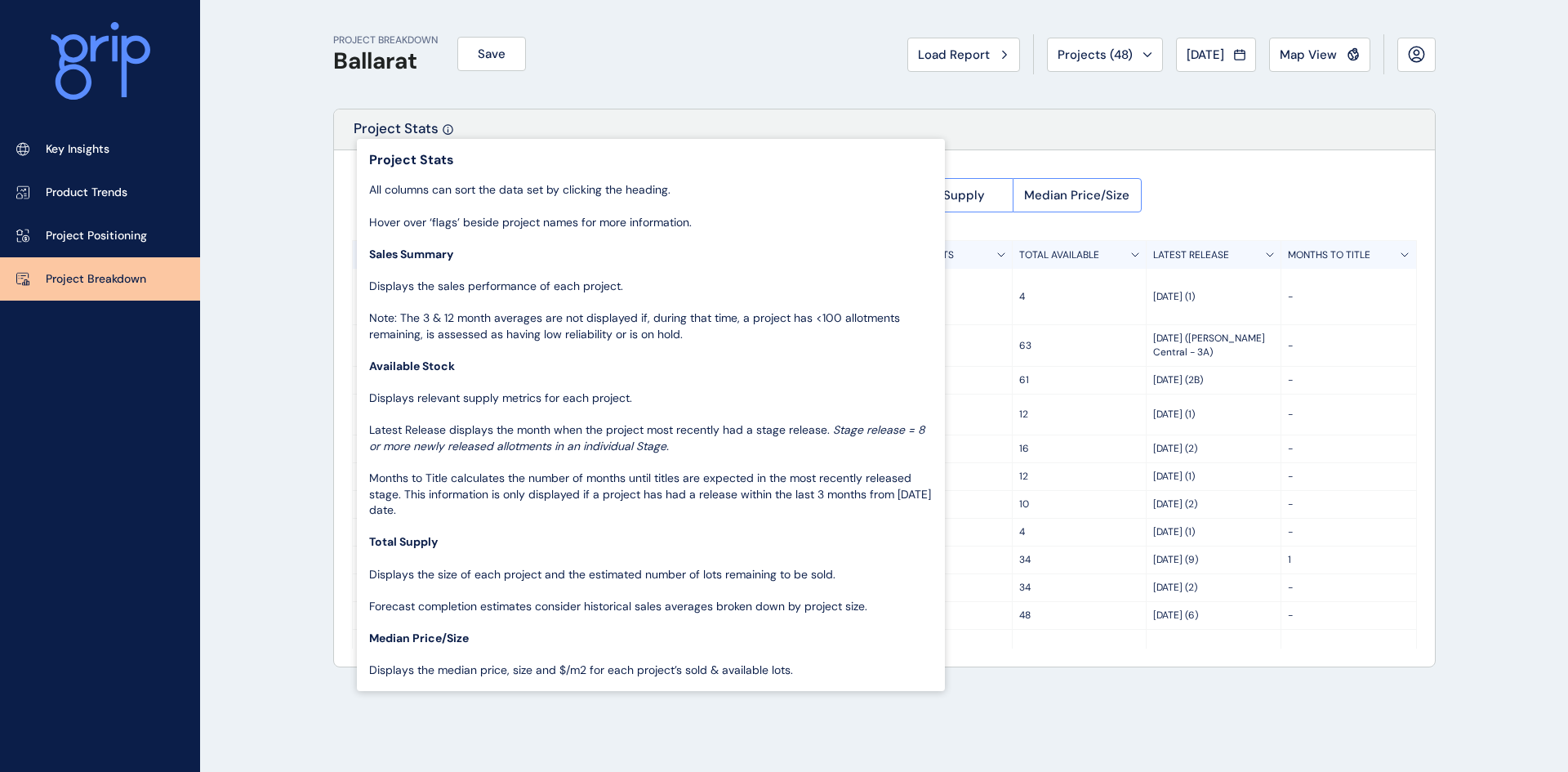 click on "Project Stats" at bounding box center (884, 130) 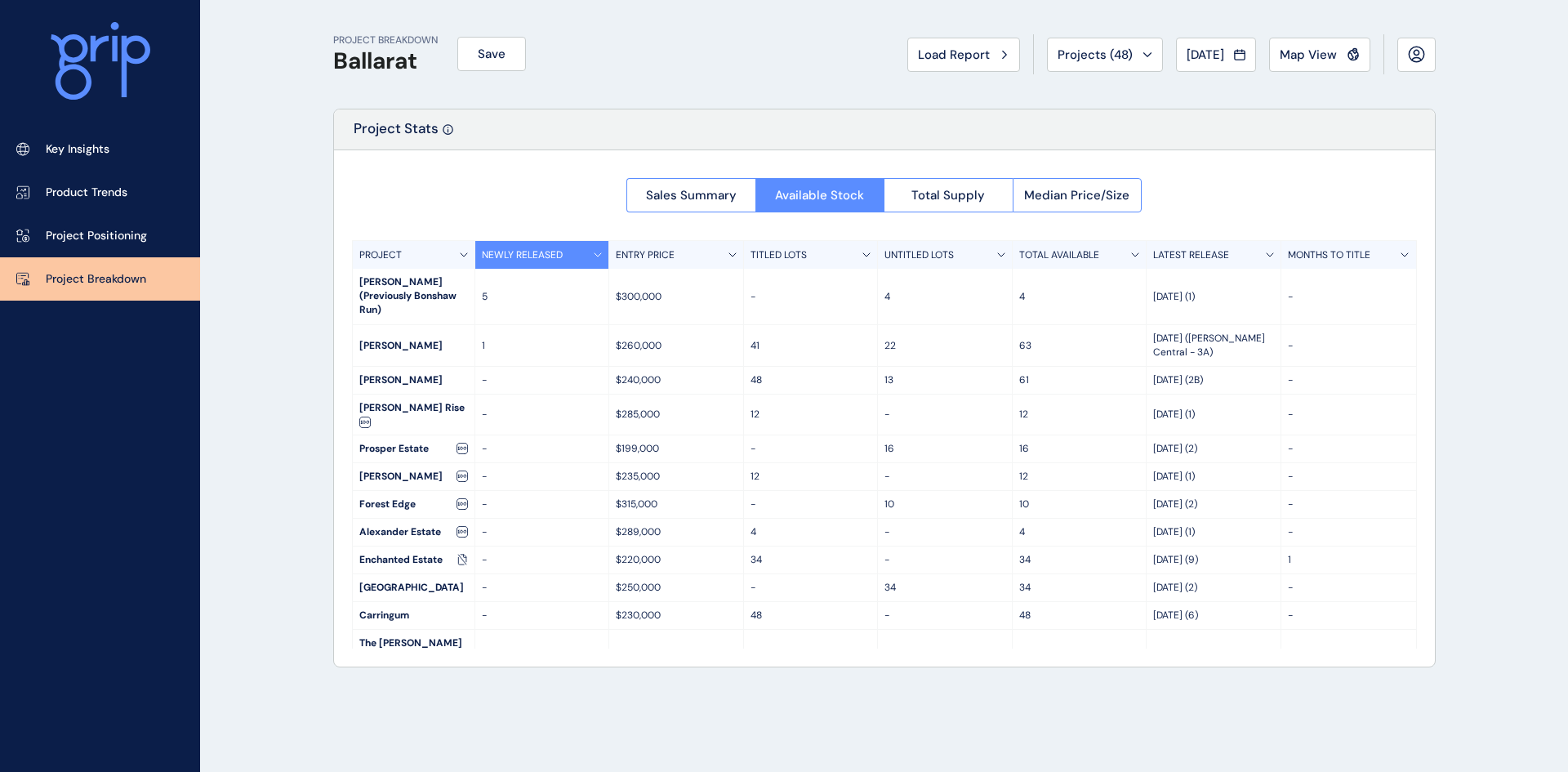 drag, startPoint x: 453, startPoint y: 449, endPoint x: 450, endPoint y: 434, distance: 15.297059 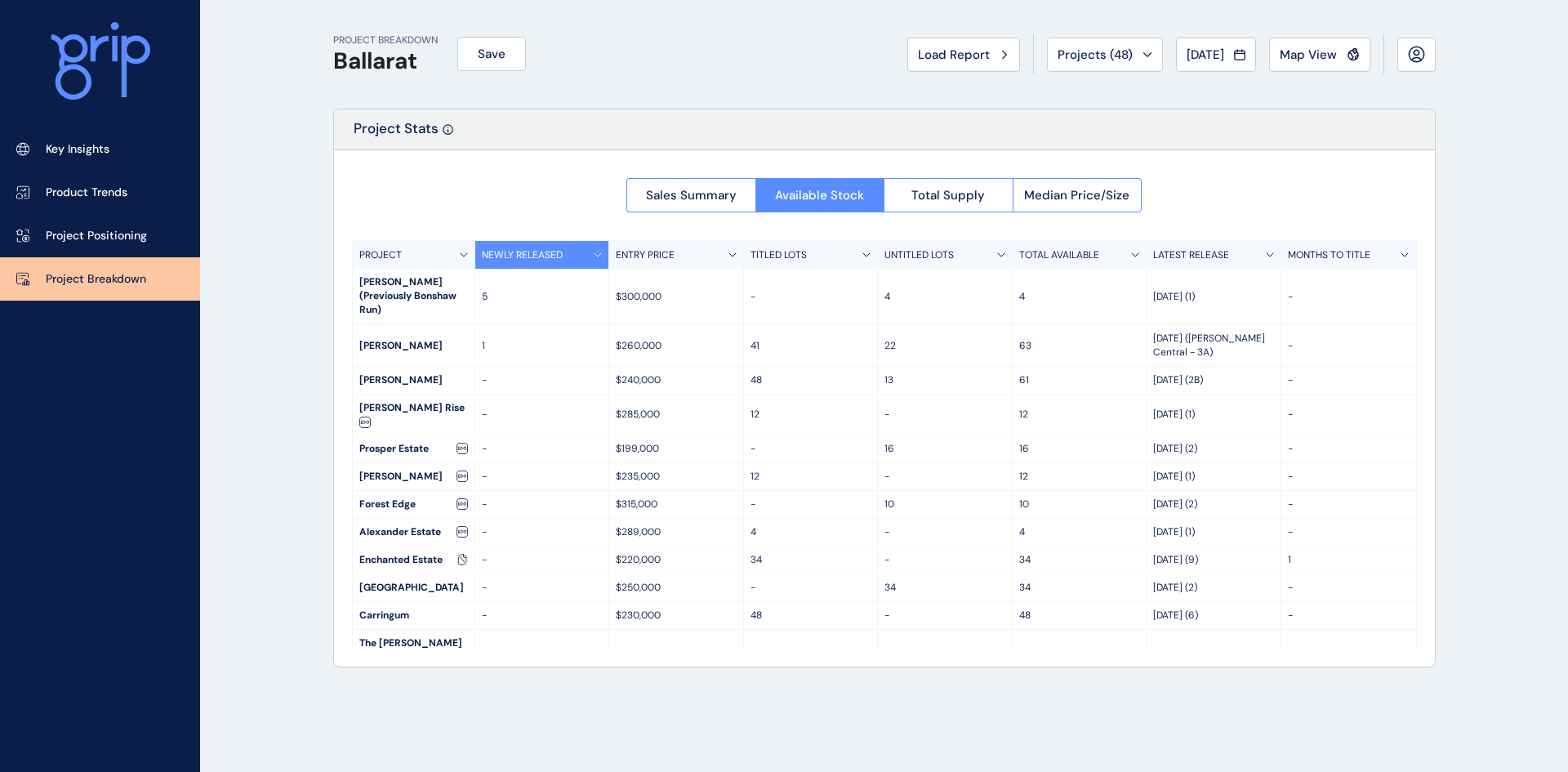 drag, startPoint x: 450, startPoint y: 434, endPoint x: 293, endPoint y: 426, distance: 157.20369 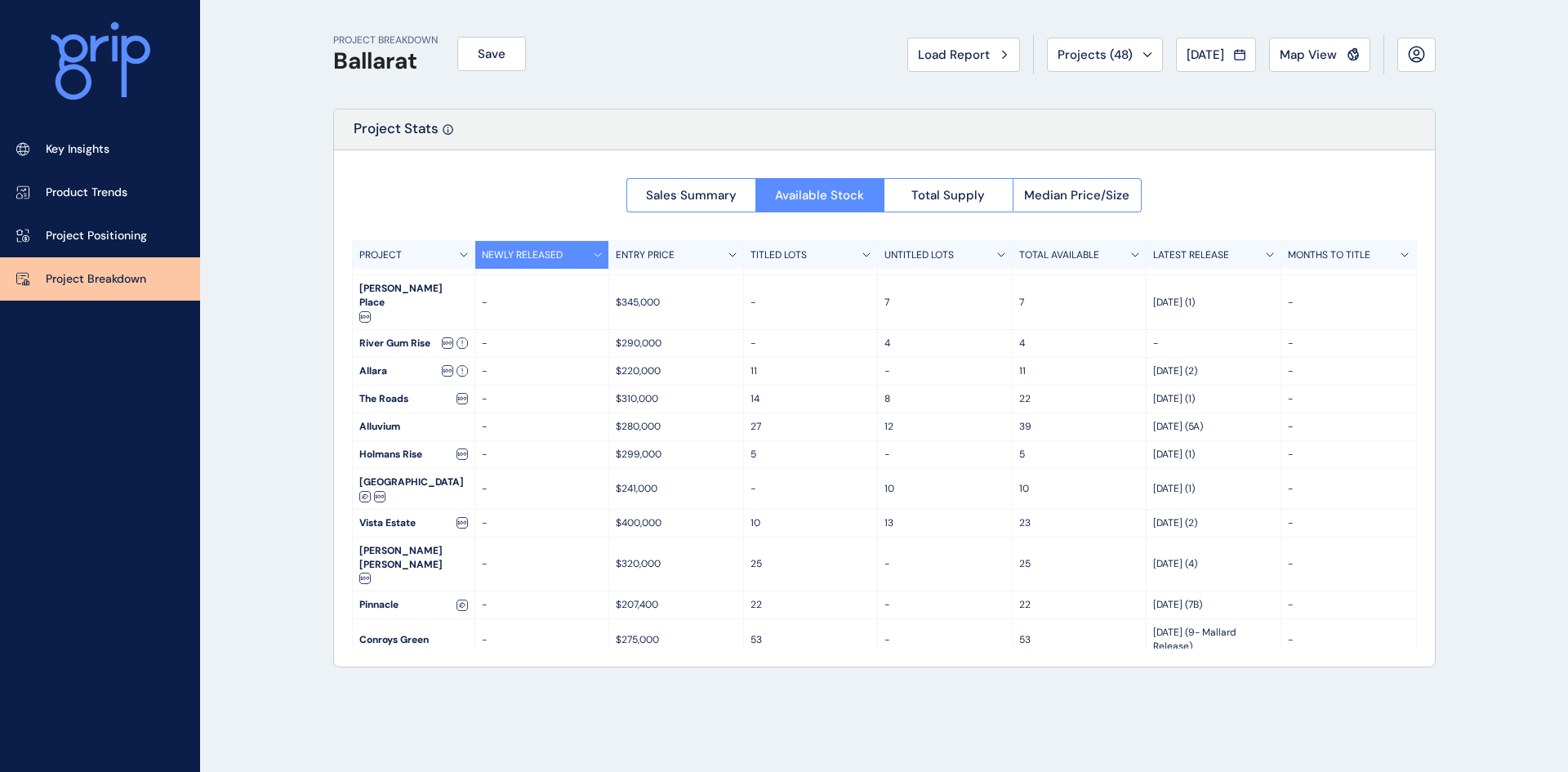scroll, scrollTop: 494, scrollLeft: 0, axis: vertical 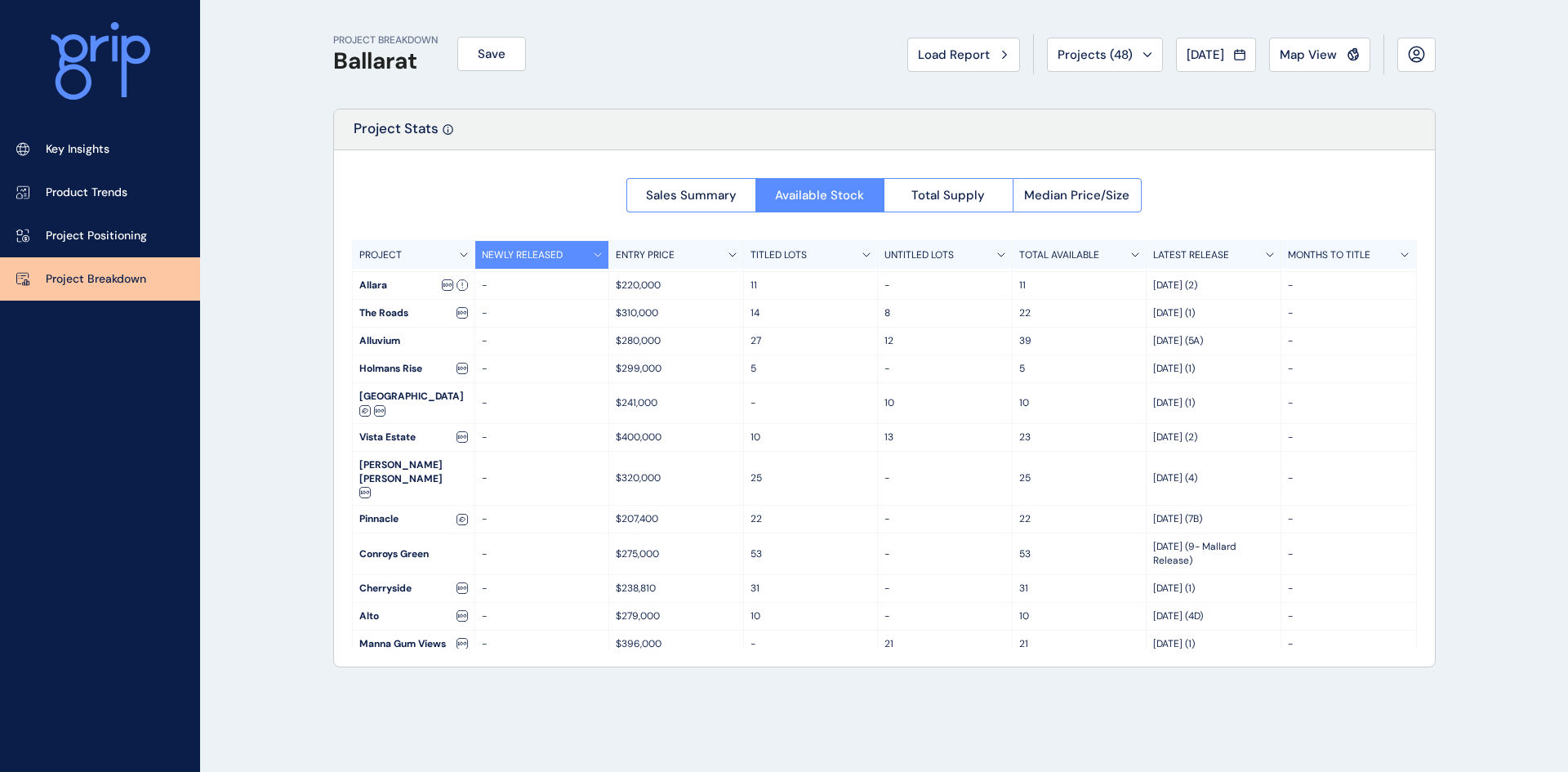 click on "PROJECT BREAKDOWN Ballarat Save Load Report Projects ( 48 ) [DATE] 2025 < > Jan No report is available for this period. New months are usually published 5 business days after the month start. Feb No report is available for this period. New months are usually published 5 business days after the month start. Mar No report is available for this period. New months are usually published 5 business days after the month start. Apr No report is available for this period. New months are usually published 5 business days after the month start. May No report is available for this period. New months are usually published 5 business days after the month start. Jun No report is available for this period. New months are usually published 5 business days after the month start. [DATE] No report is available for this period. New months are usually published 5 business days after the month start. Aug No report is available for this period. New months are usually published 5 business days after the month start. Sep Oct Nov [DATE]" at bounding box center (784, 386) 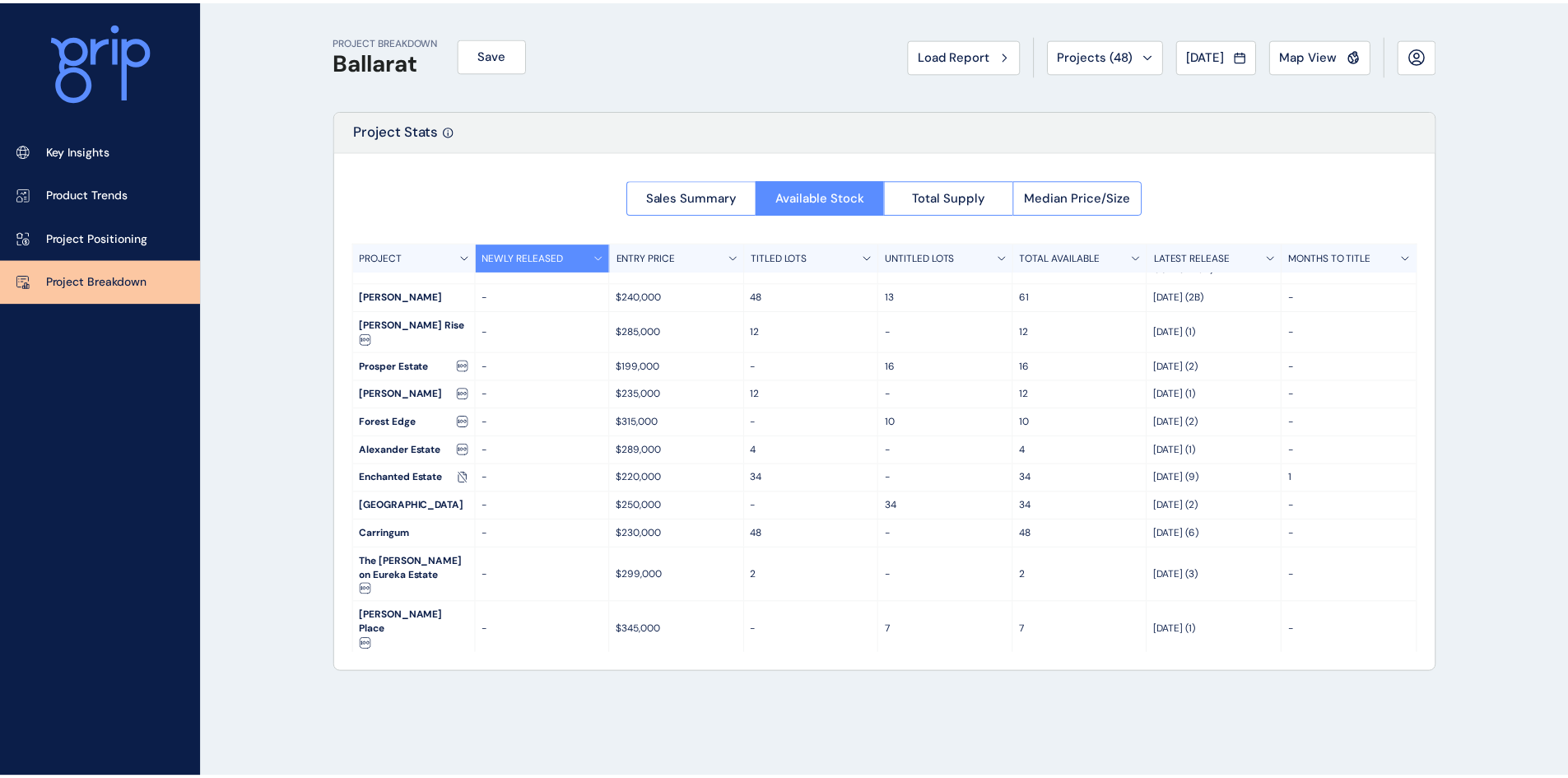scroll, scrollTop: 0, scrollLeft: 0, axis: both 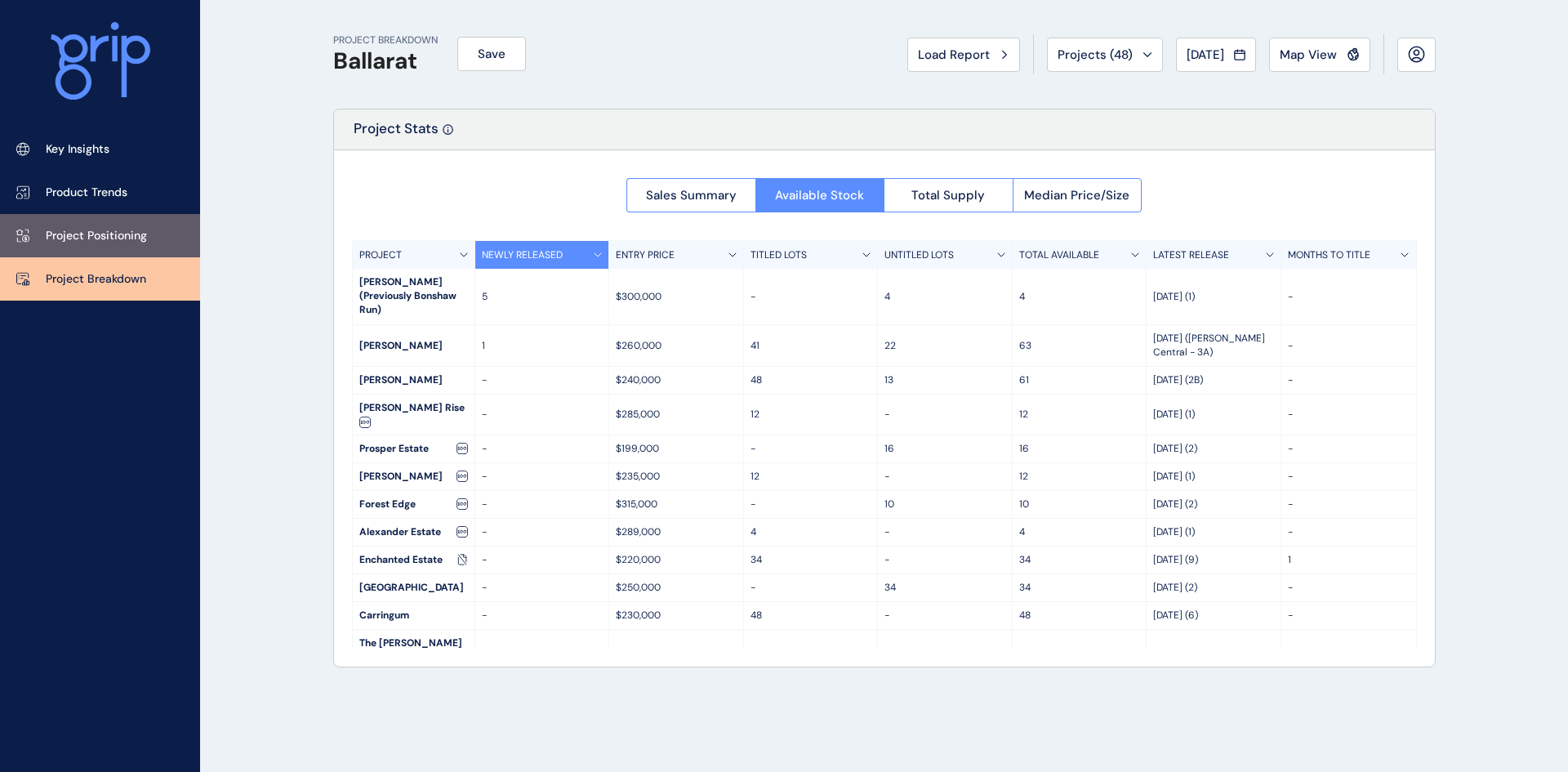 click on "Project Positioning" at bounding box center (100, 235) 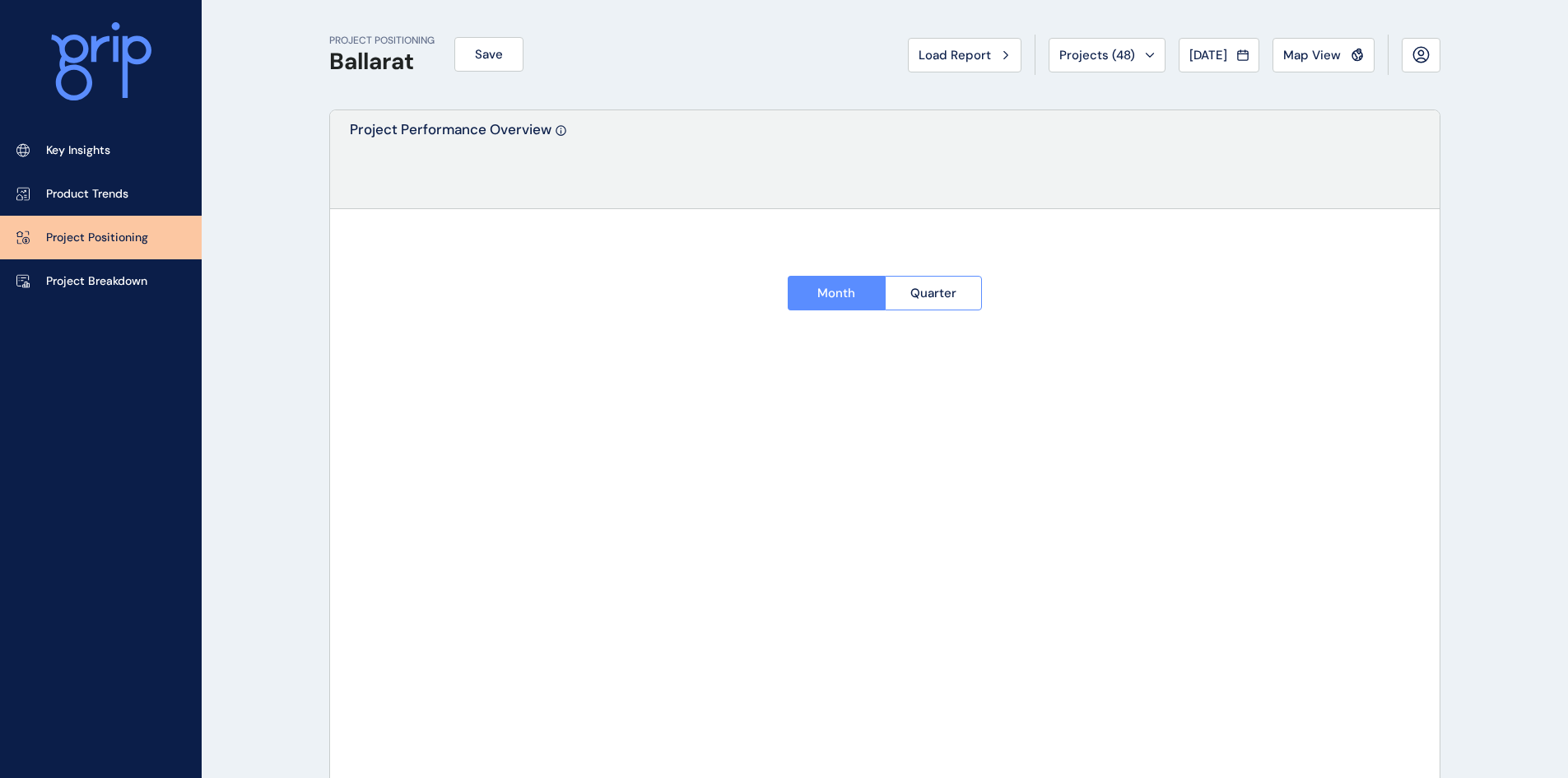 type on "****" 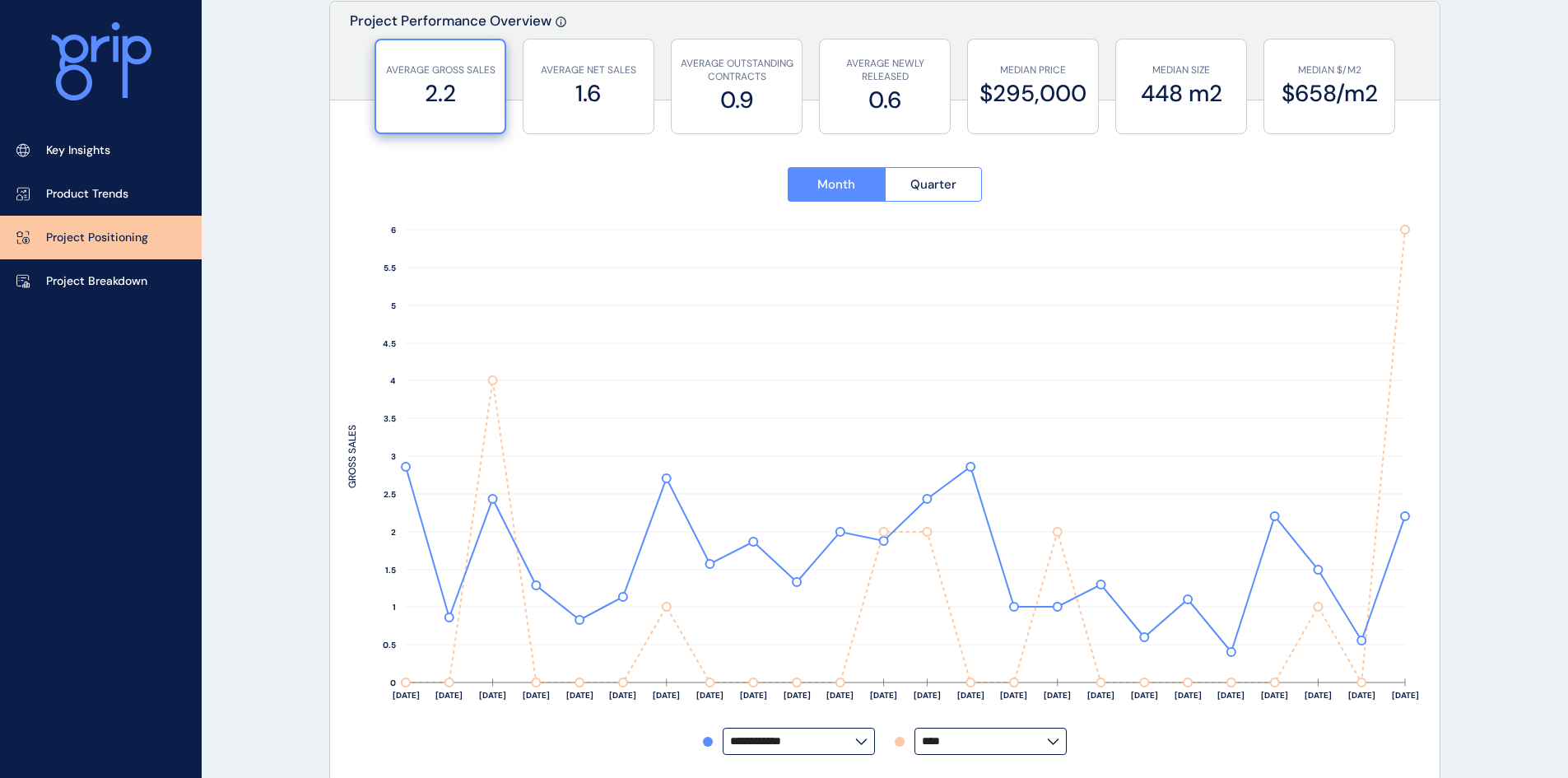 scroll, scrollTop: 0, scrollLeft: 0, axis: both 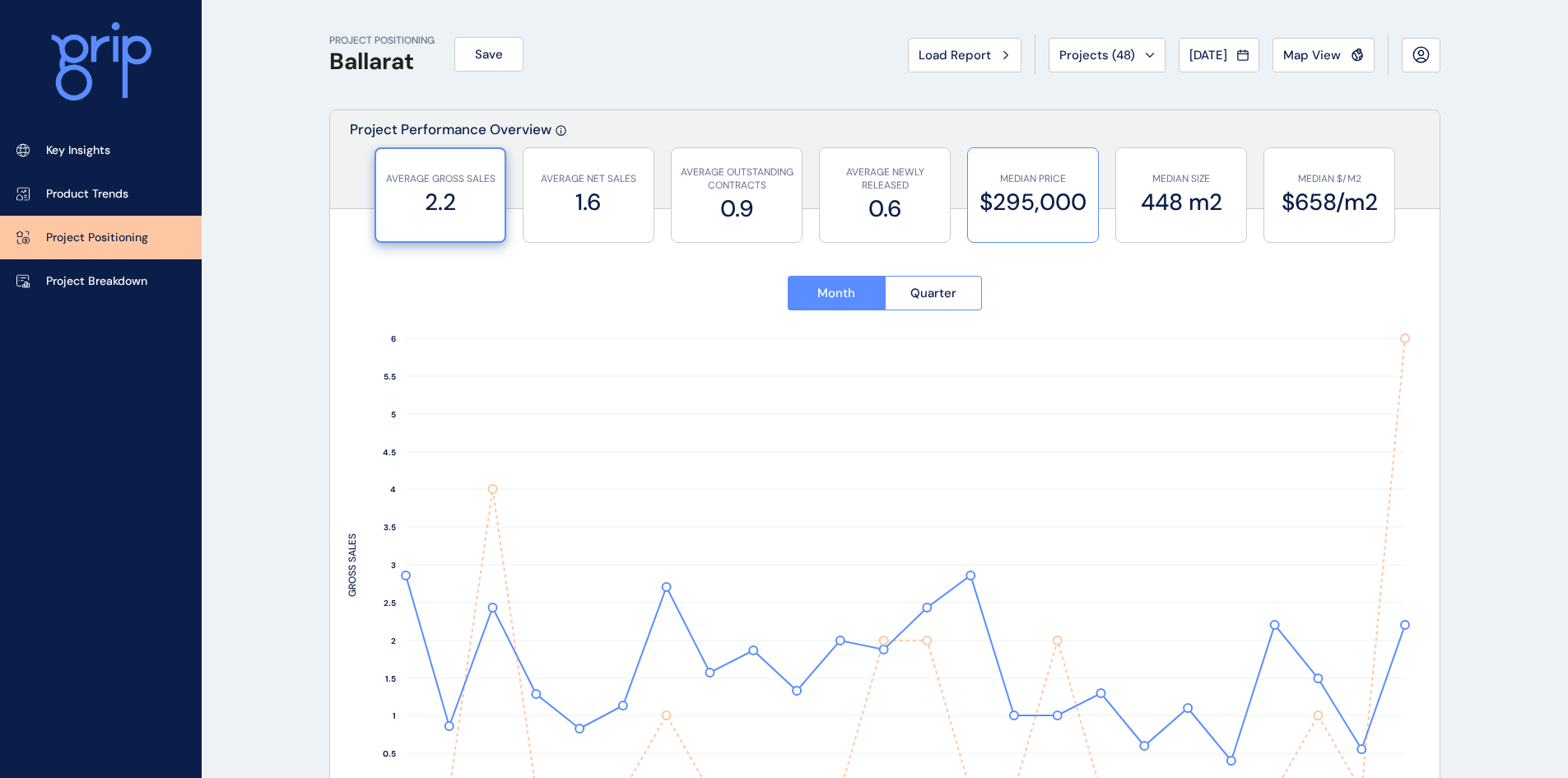 click on "MEDIAN PRICE" at bounding box center (1033, 179) 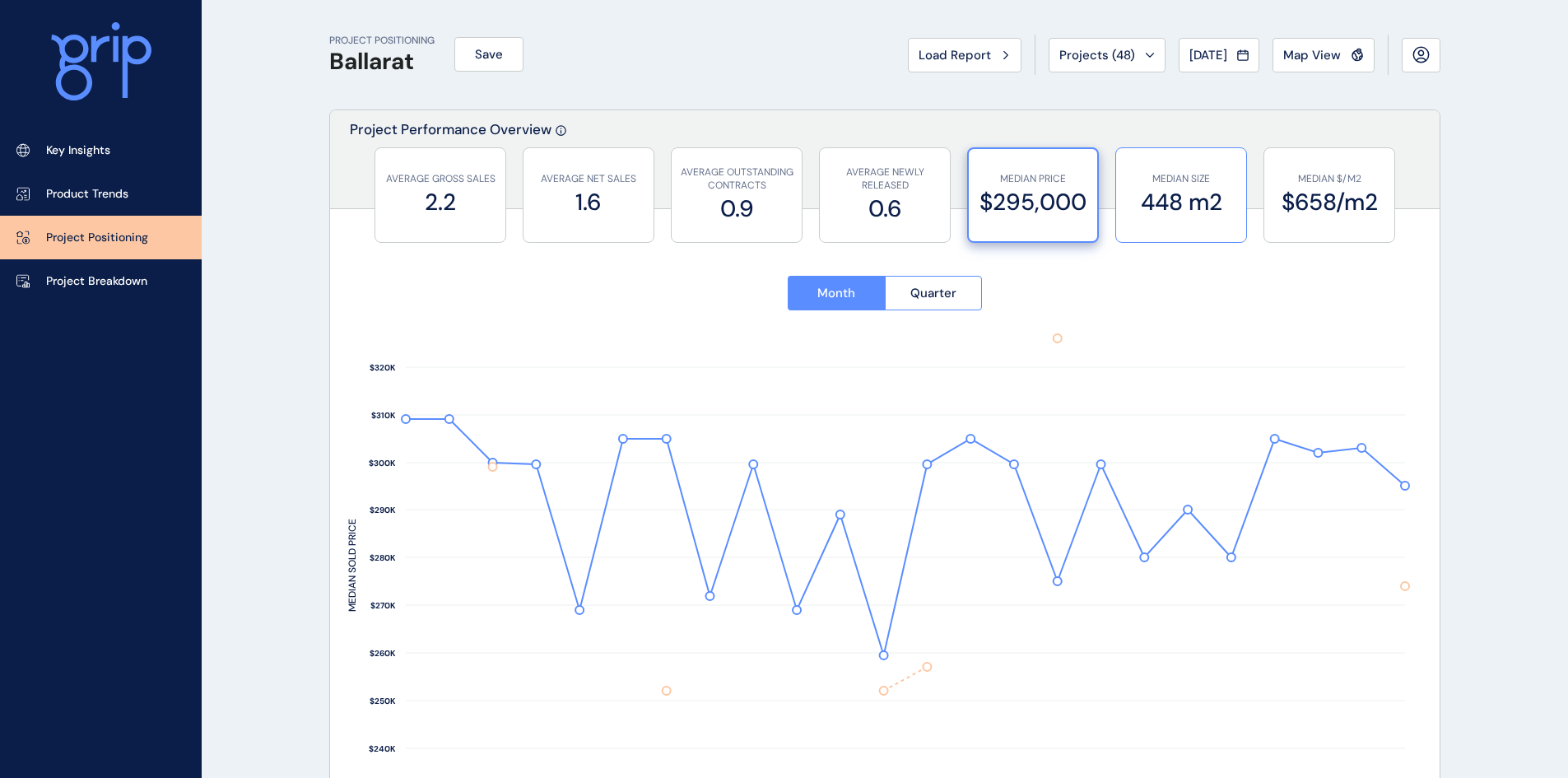 click on "MEDIAN SIZE 448 m2" at bounding box center [1181, 195] 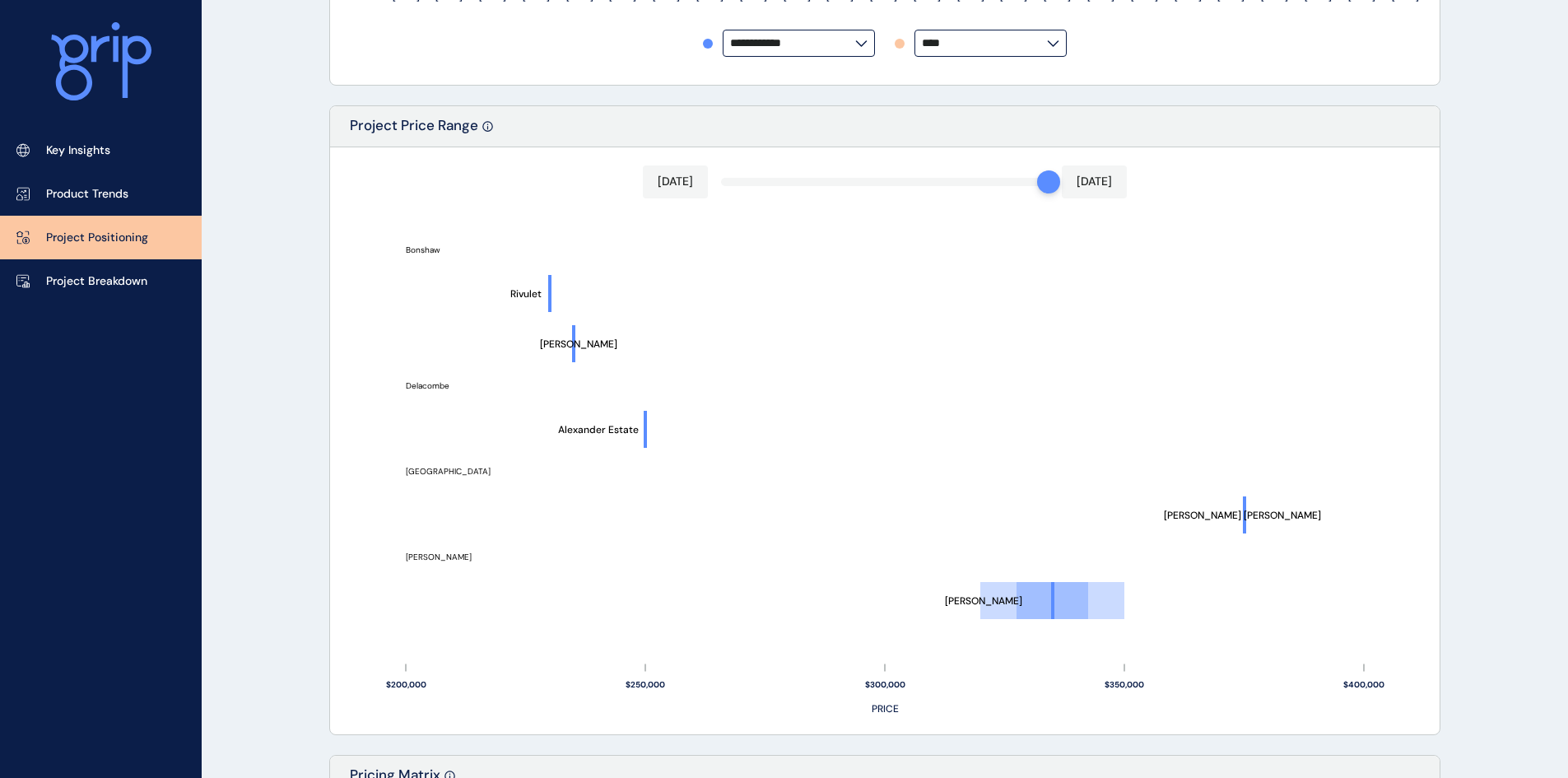 scroll, scrollTop: 823, scrollLeft: 0, axis: vertical 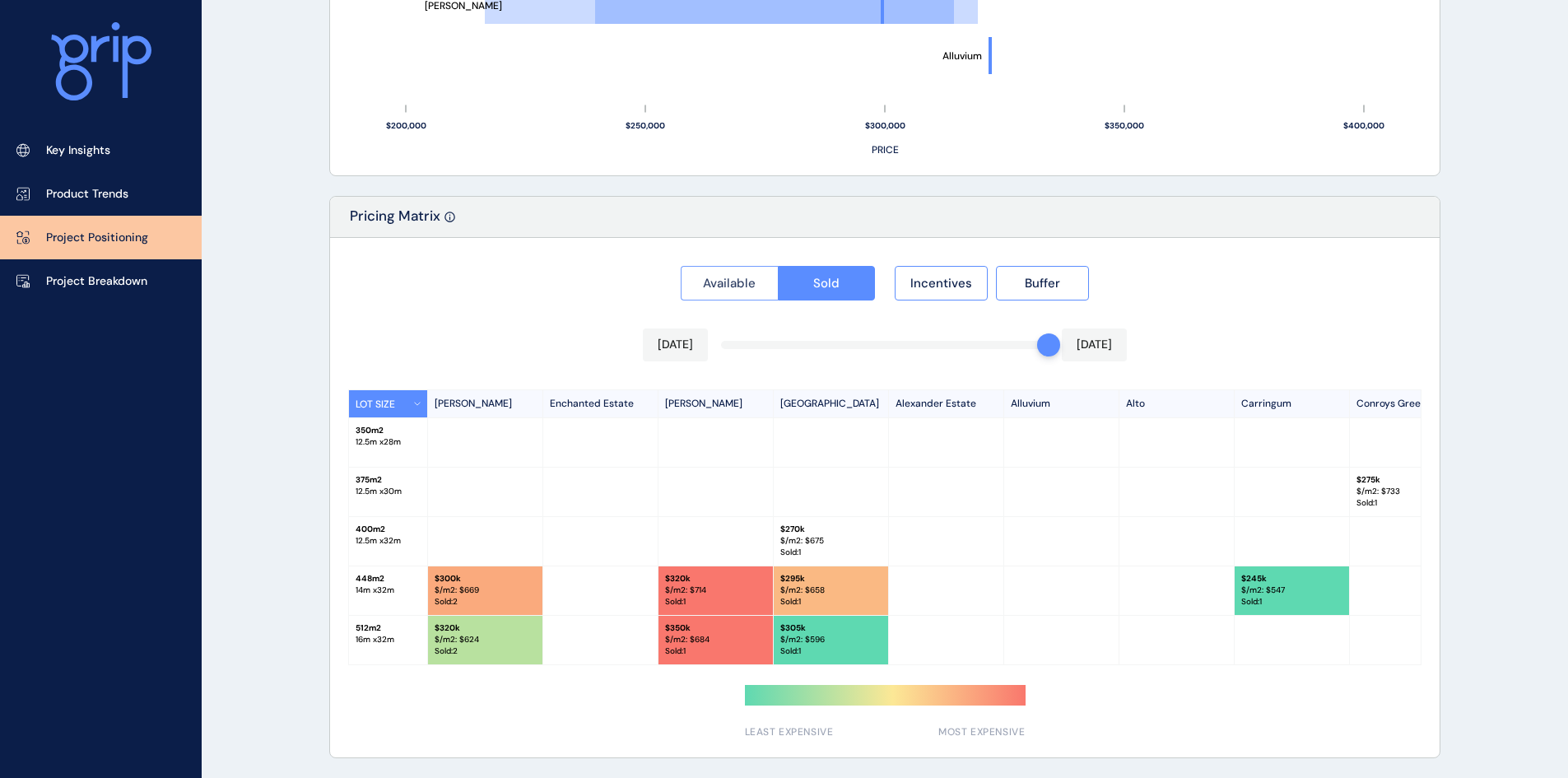 click on "Available" at bounding box center (729, 283) 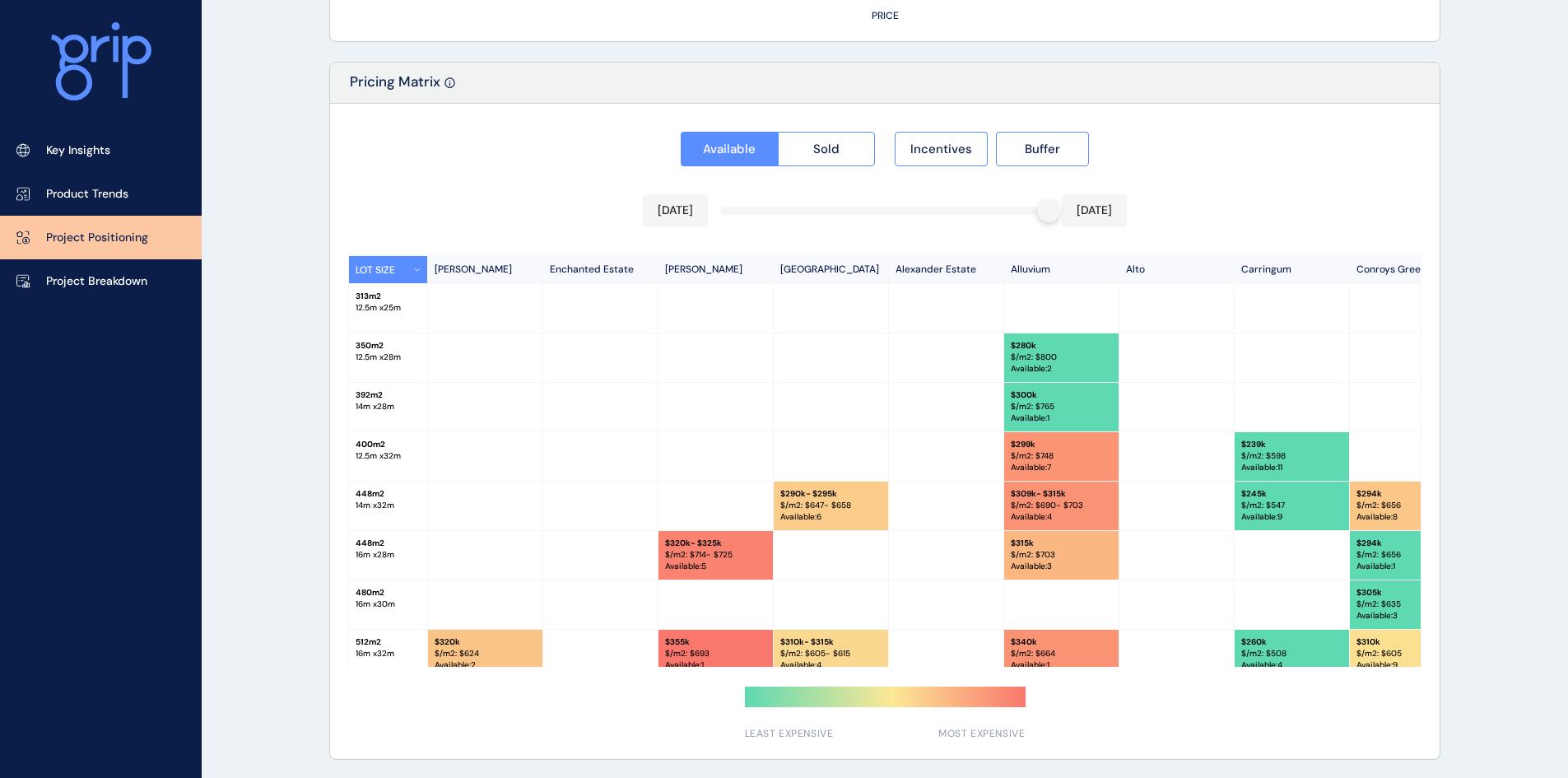 scroll, scrollTop: 1502, scrollLeft: 0, axis: vertical 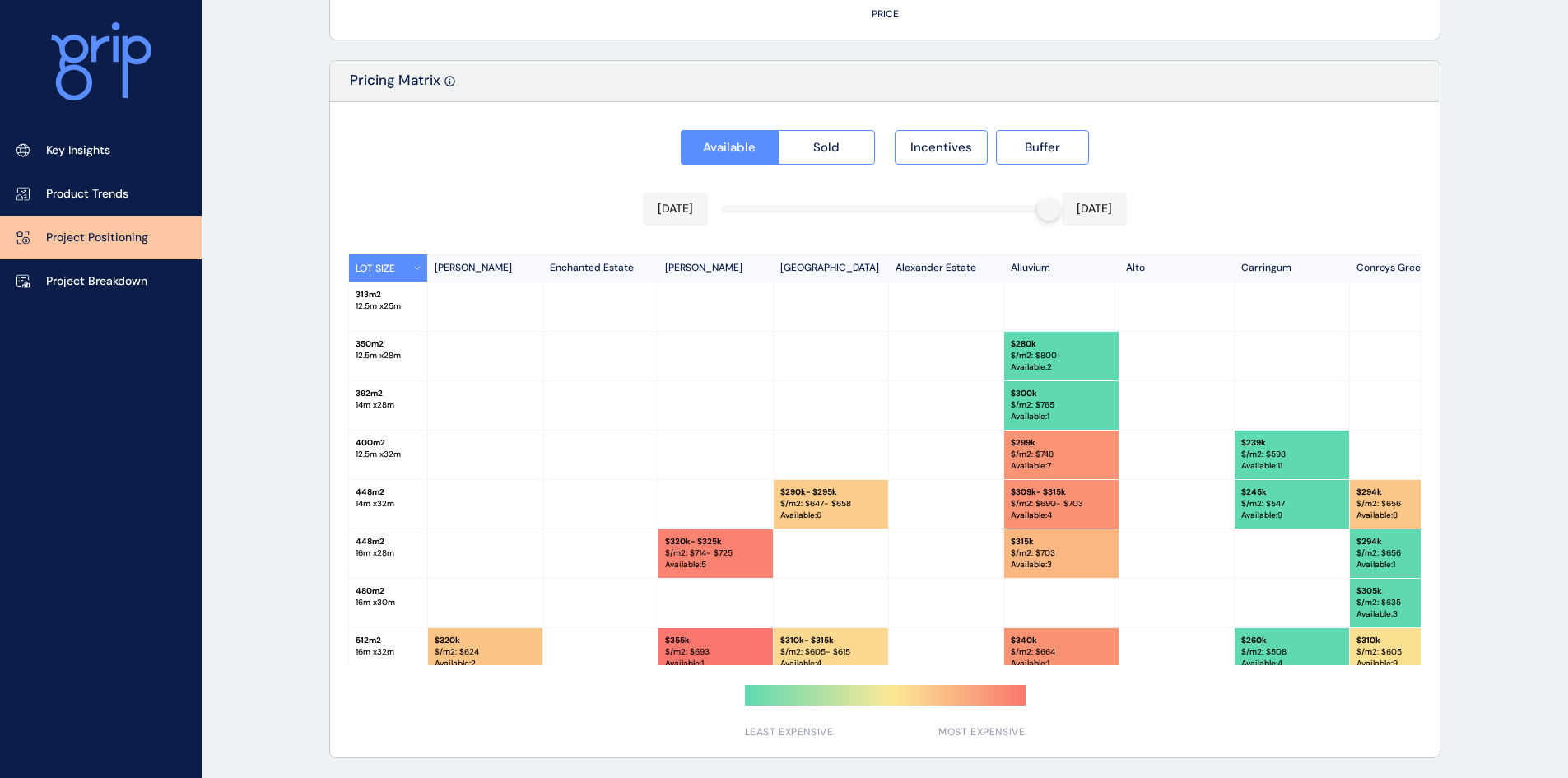 drag, startPoint x: 587, startPoint y: 577, endPoint x: 278, endPoint y: 447, distance: 335.23275 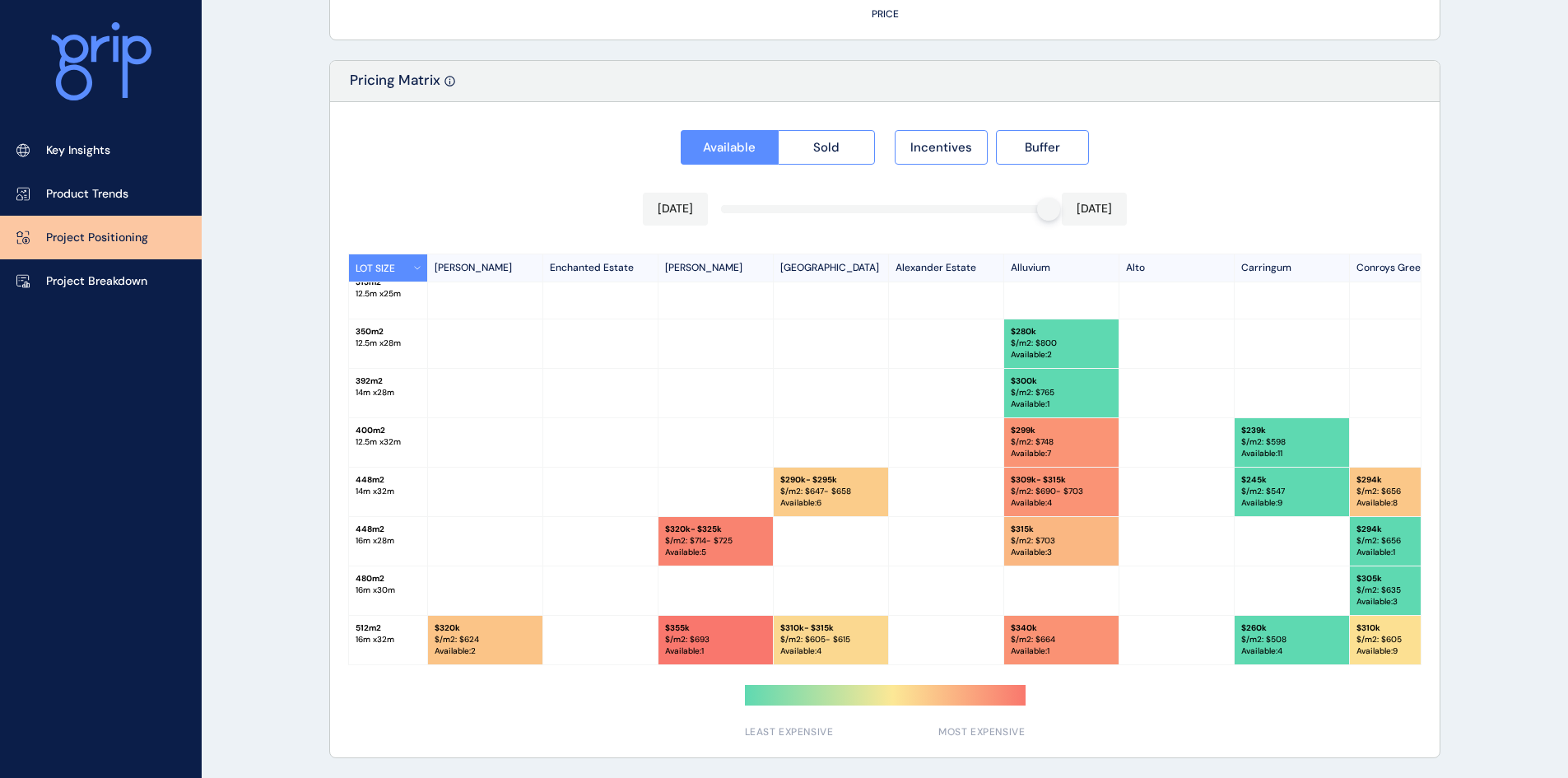scroll, scrollTop: 17, scrollLeft: 0, axis: vertical 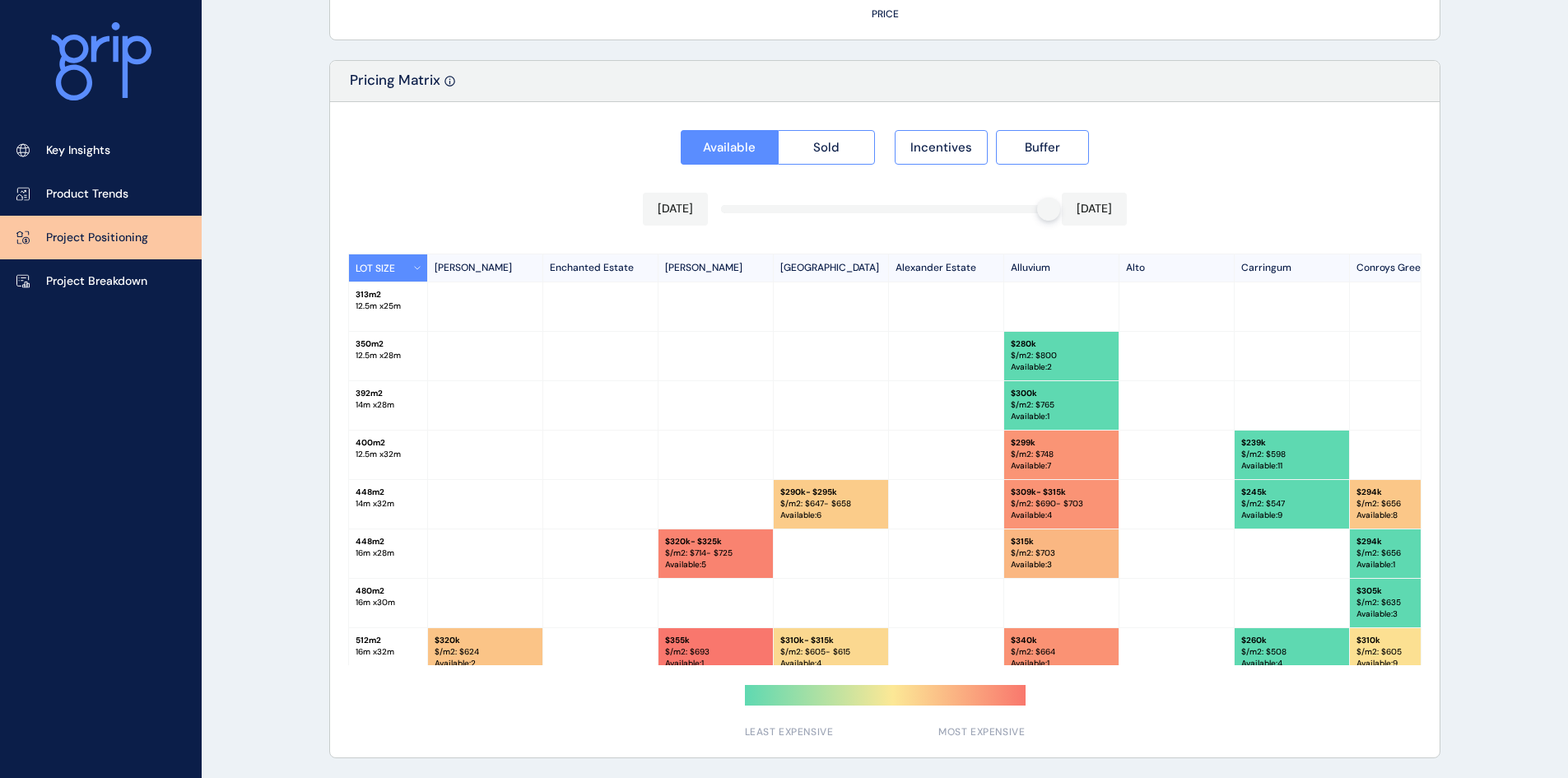 drag, startPoint x: 875, startPoint y: 338, endPoint x: 1234, endPoint y: 175, distance: 394.27148 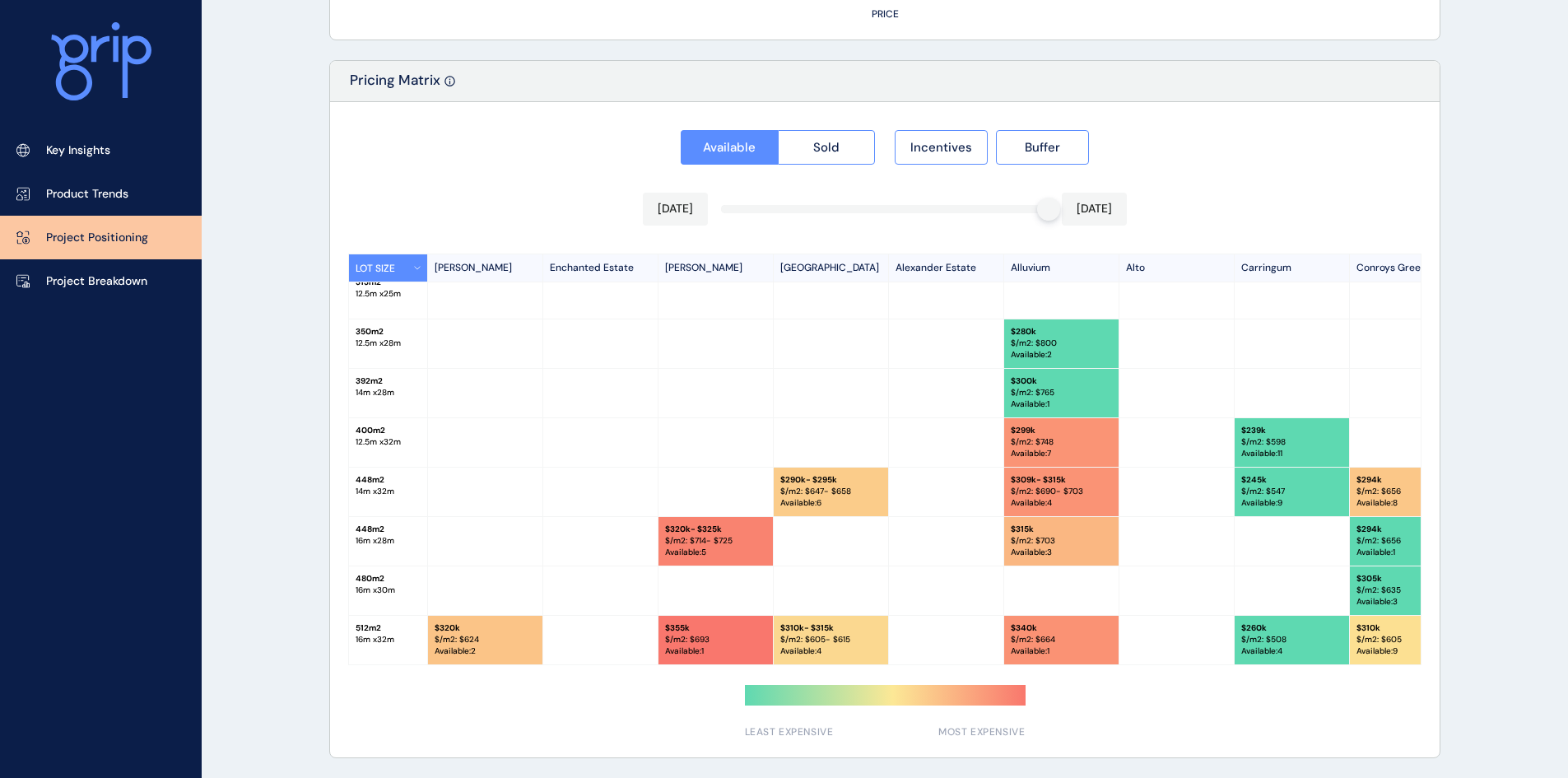 scroll, scrollTop: 17, scrollLeft: 0, axis: vertical 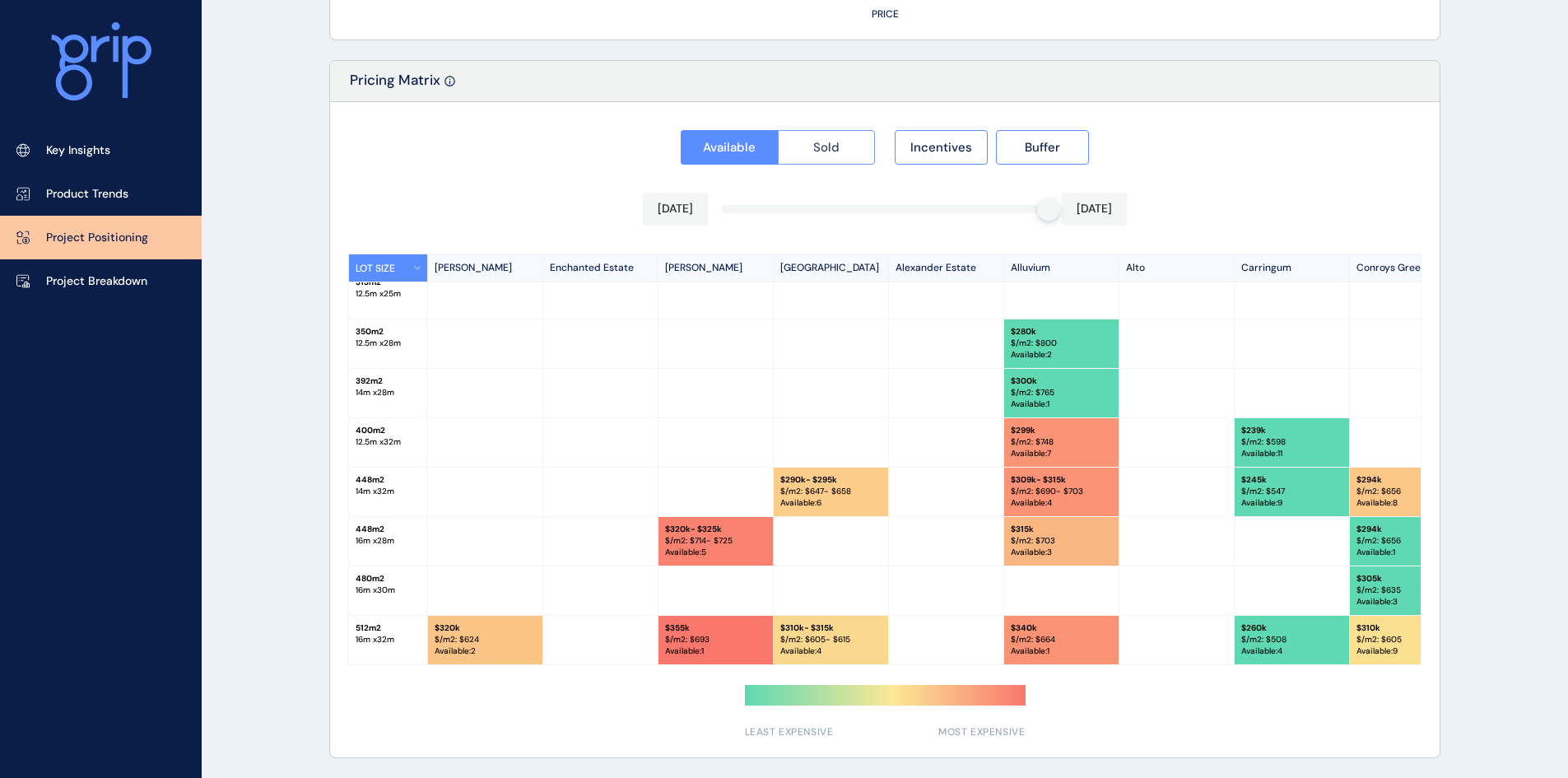 click on "Sold" at bounding box center [826, 147] 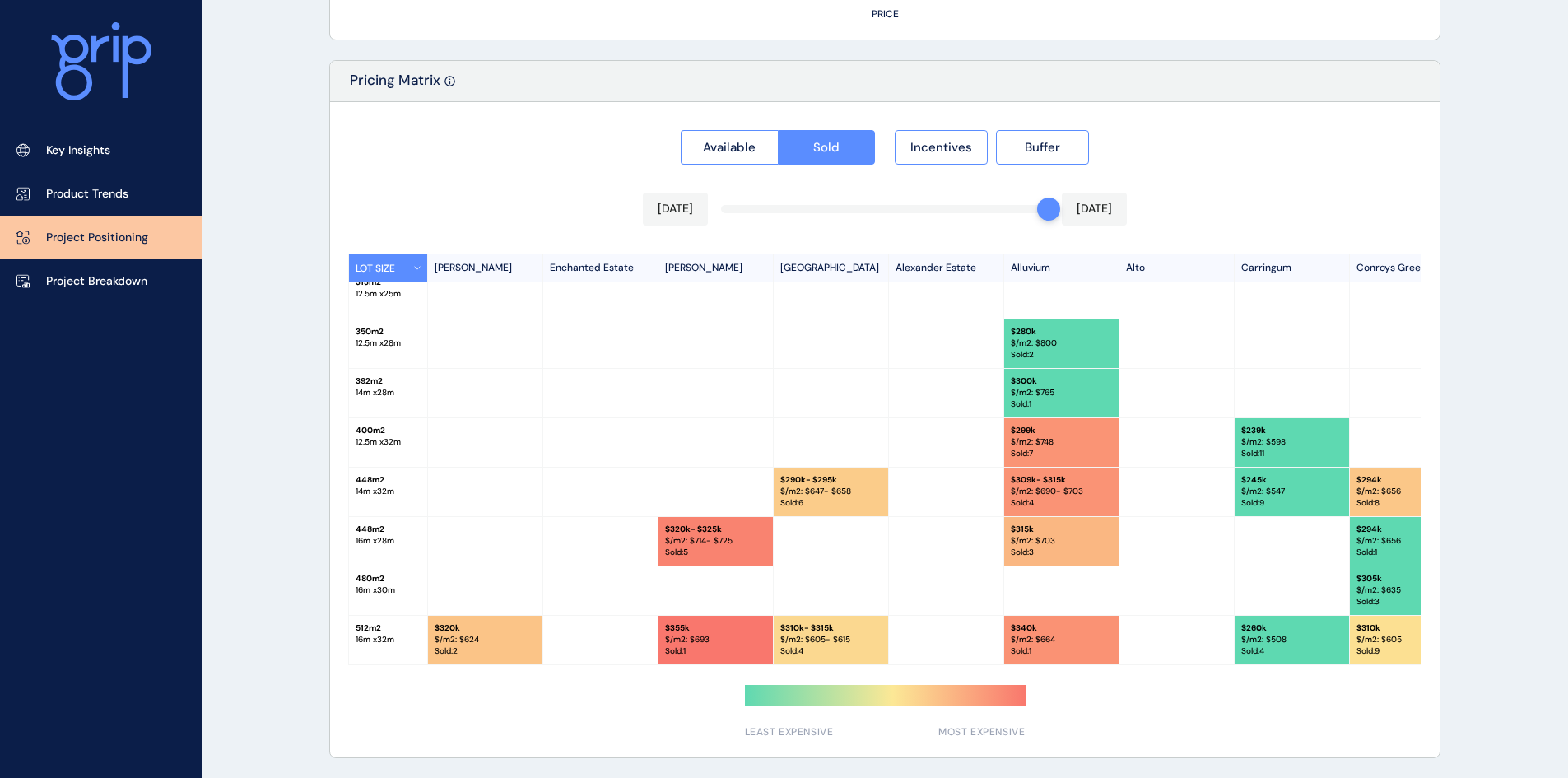 scroll, scrollTop: 0, scrollLeft: 0, axis: both 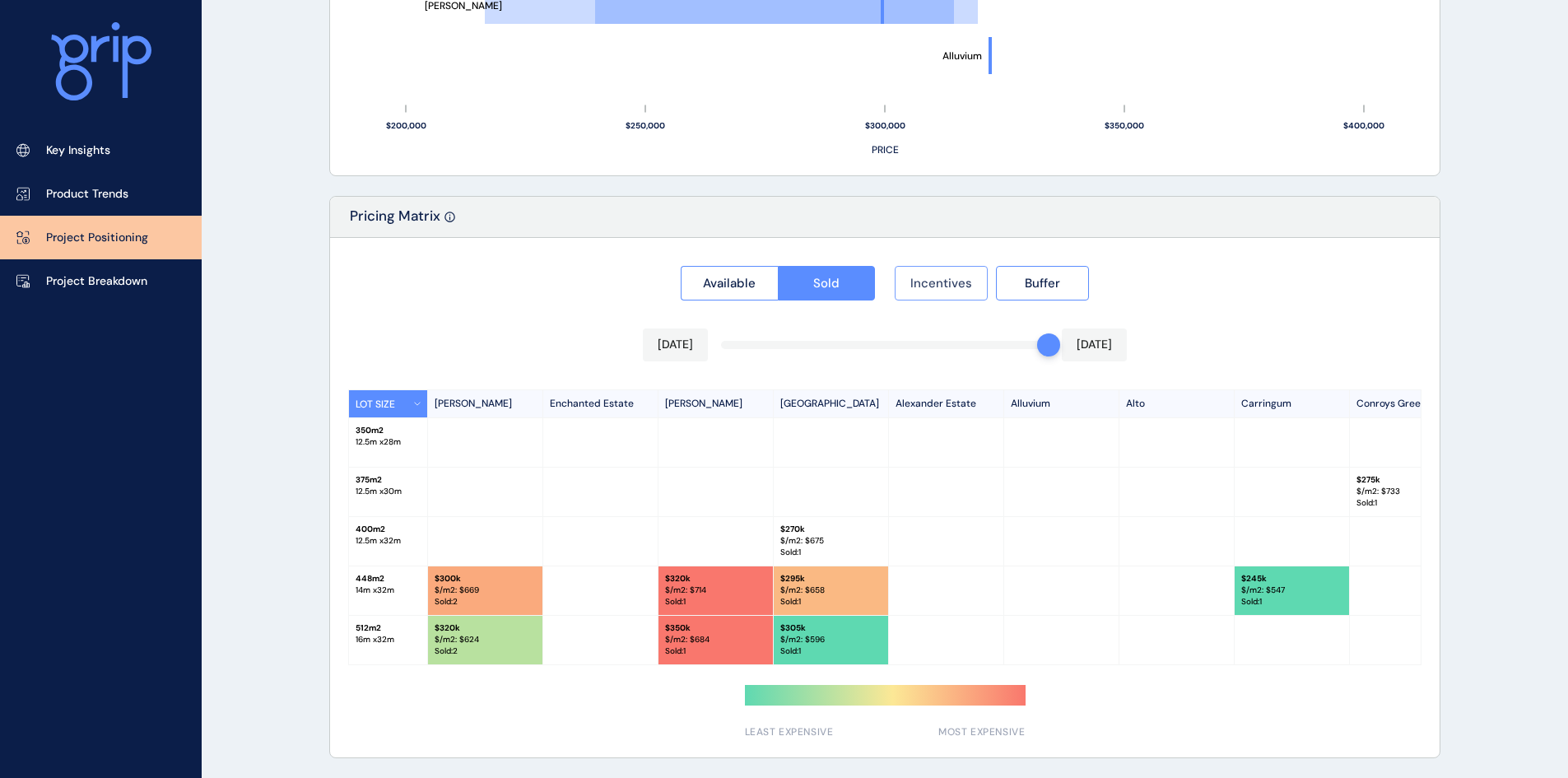 click on "Incentives" at bounding box center [941, 283] 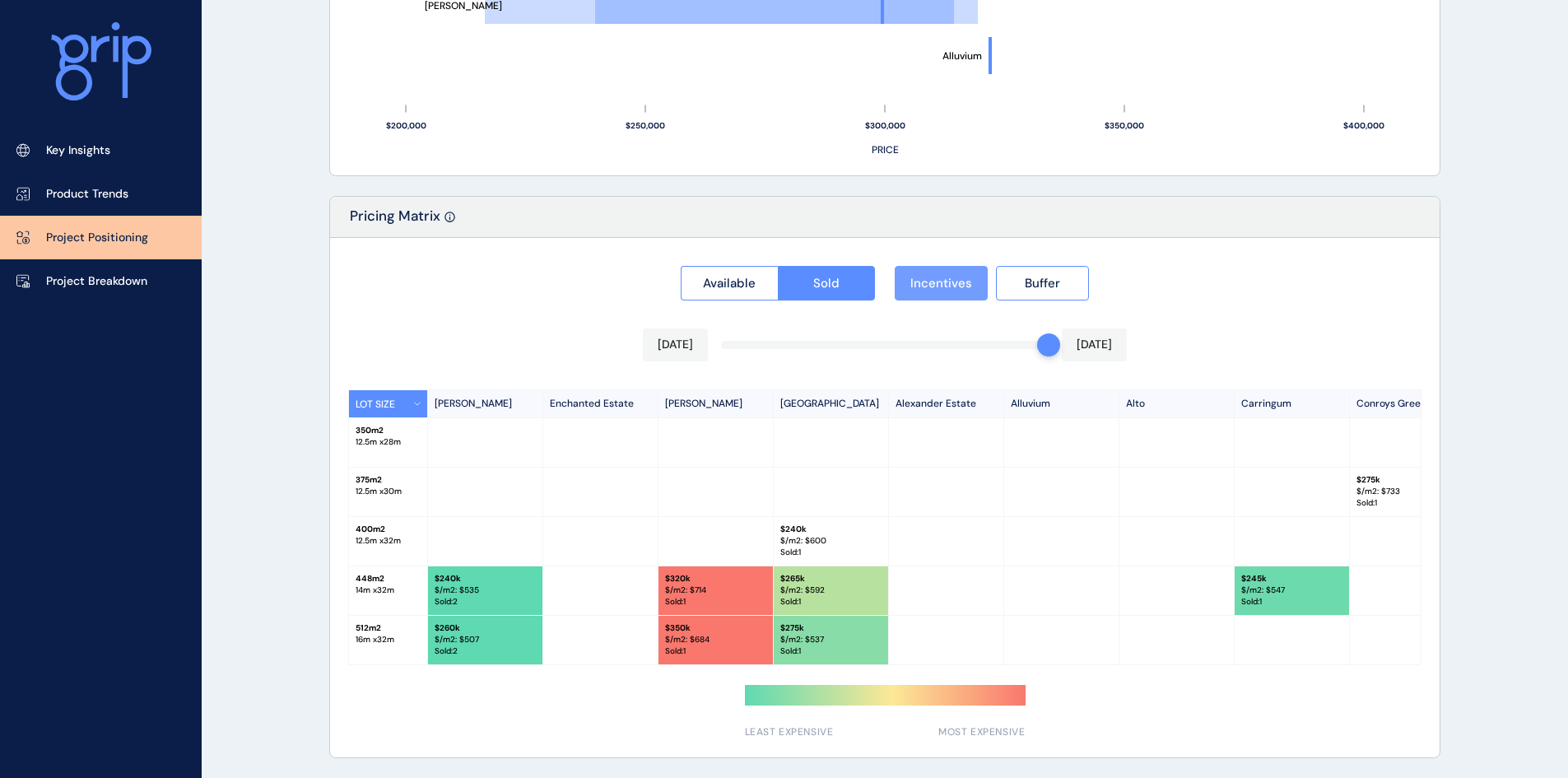 click on "Incentives" at bounding box center [941, 283] 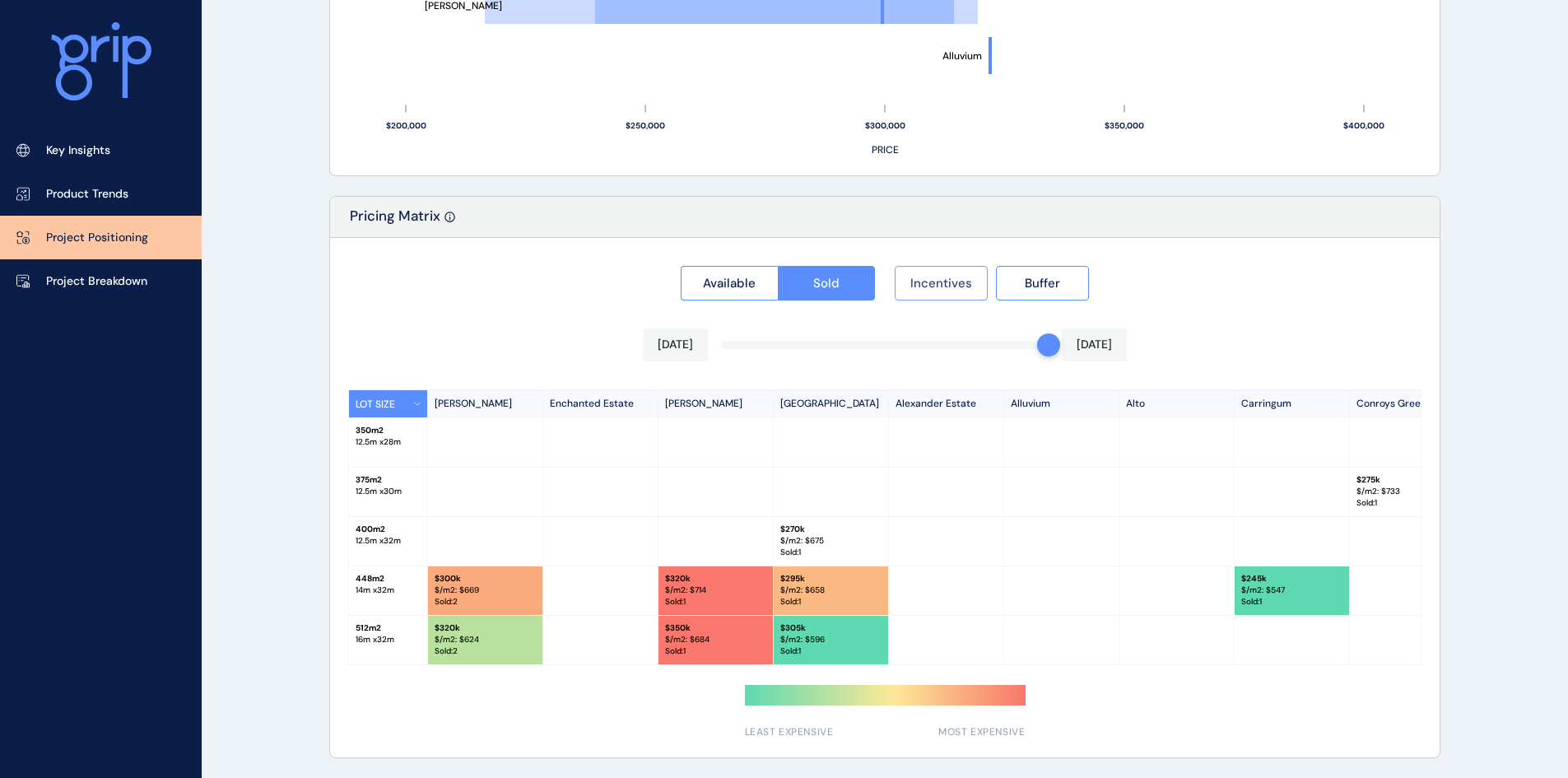 click on "Incentives" at bounding box center (941, 283) 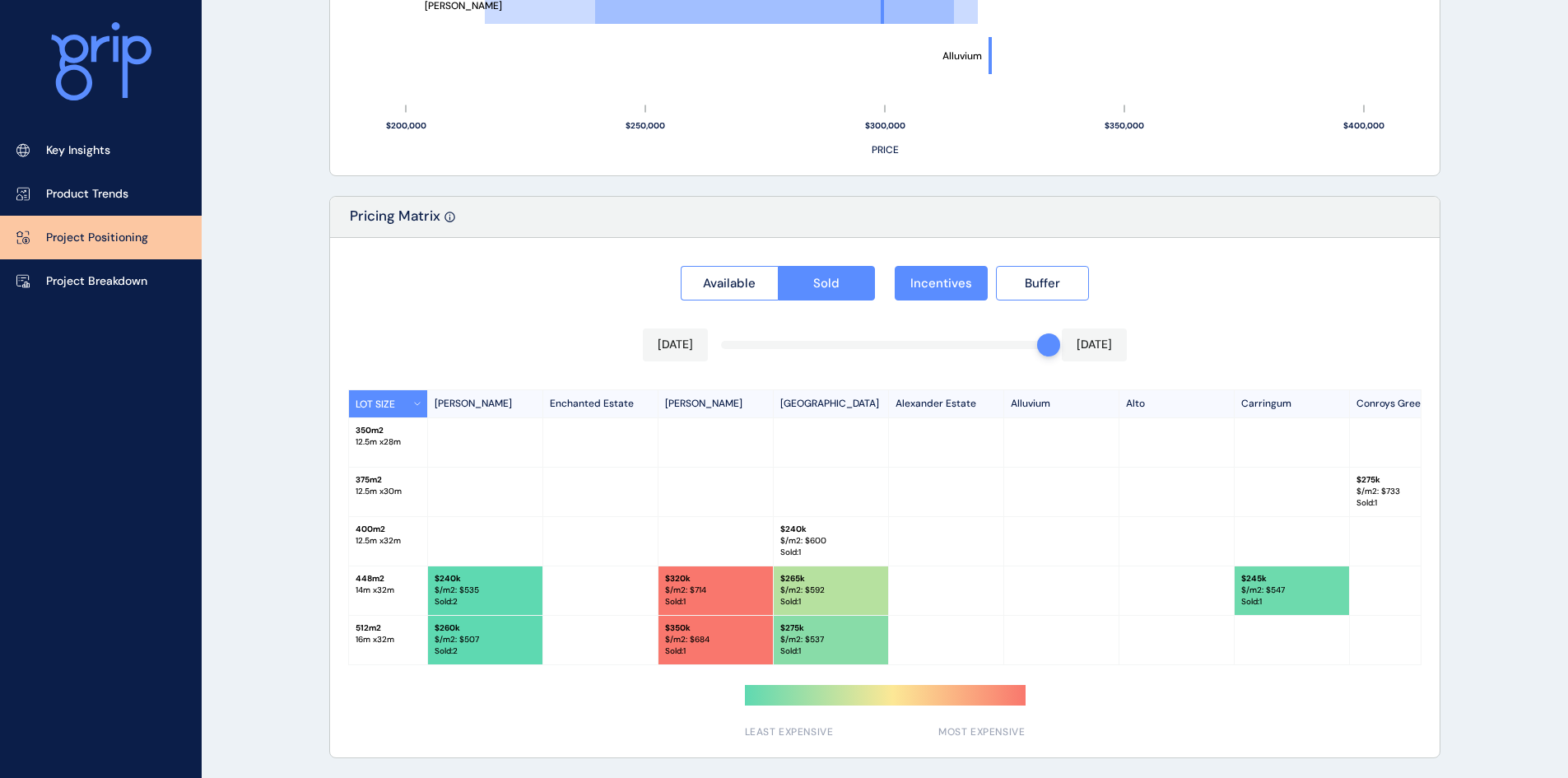 drag, startPoint x: 779, startPoint y: 667, endPoint x: 822, endPoint y: 663, distance: 43.185646 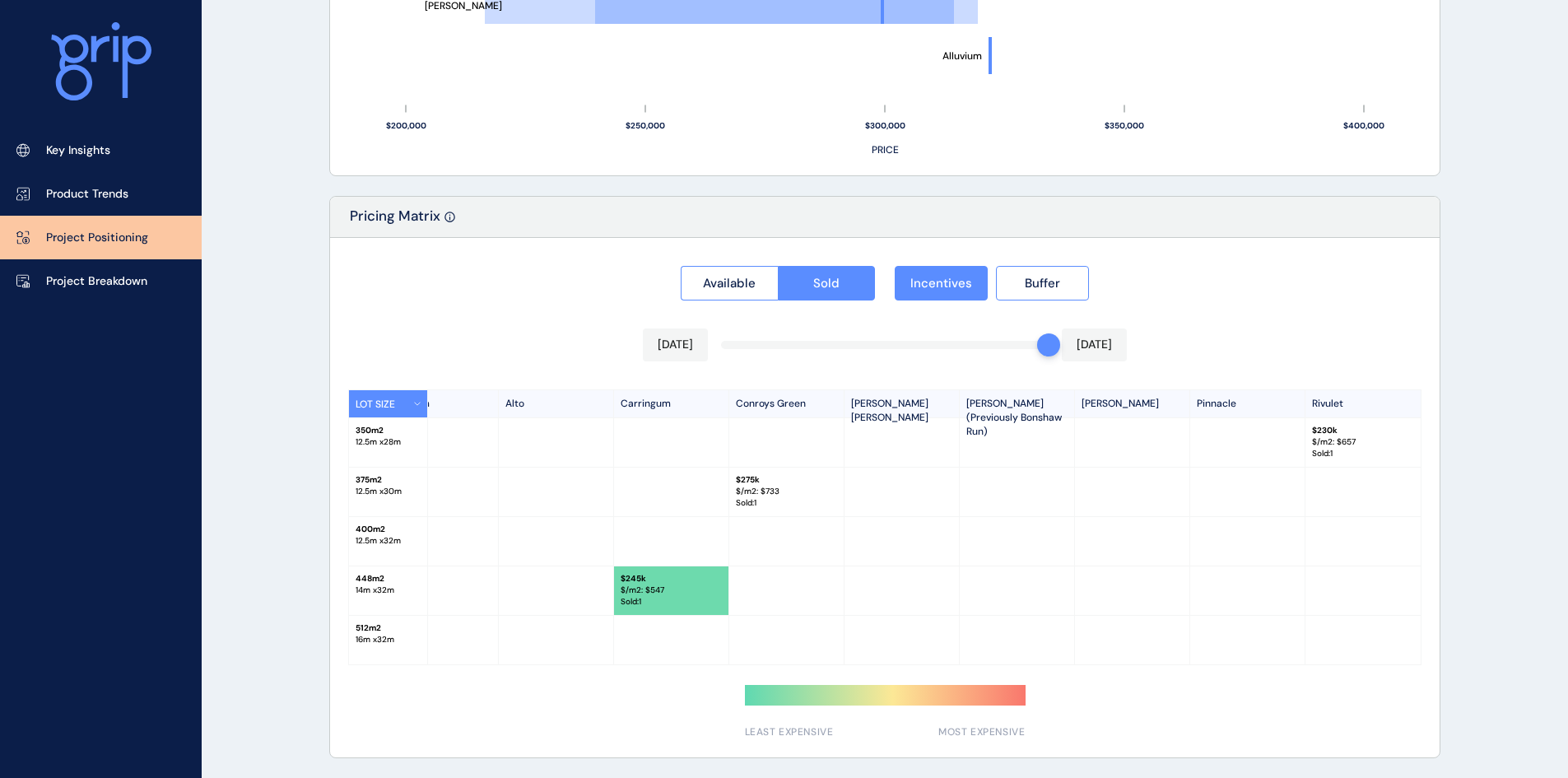 scroll, scrollTop: 0, scrollLeft: 0, axis: both 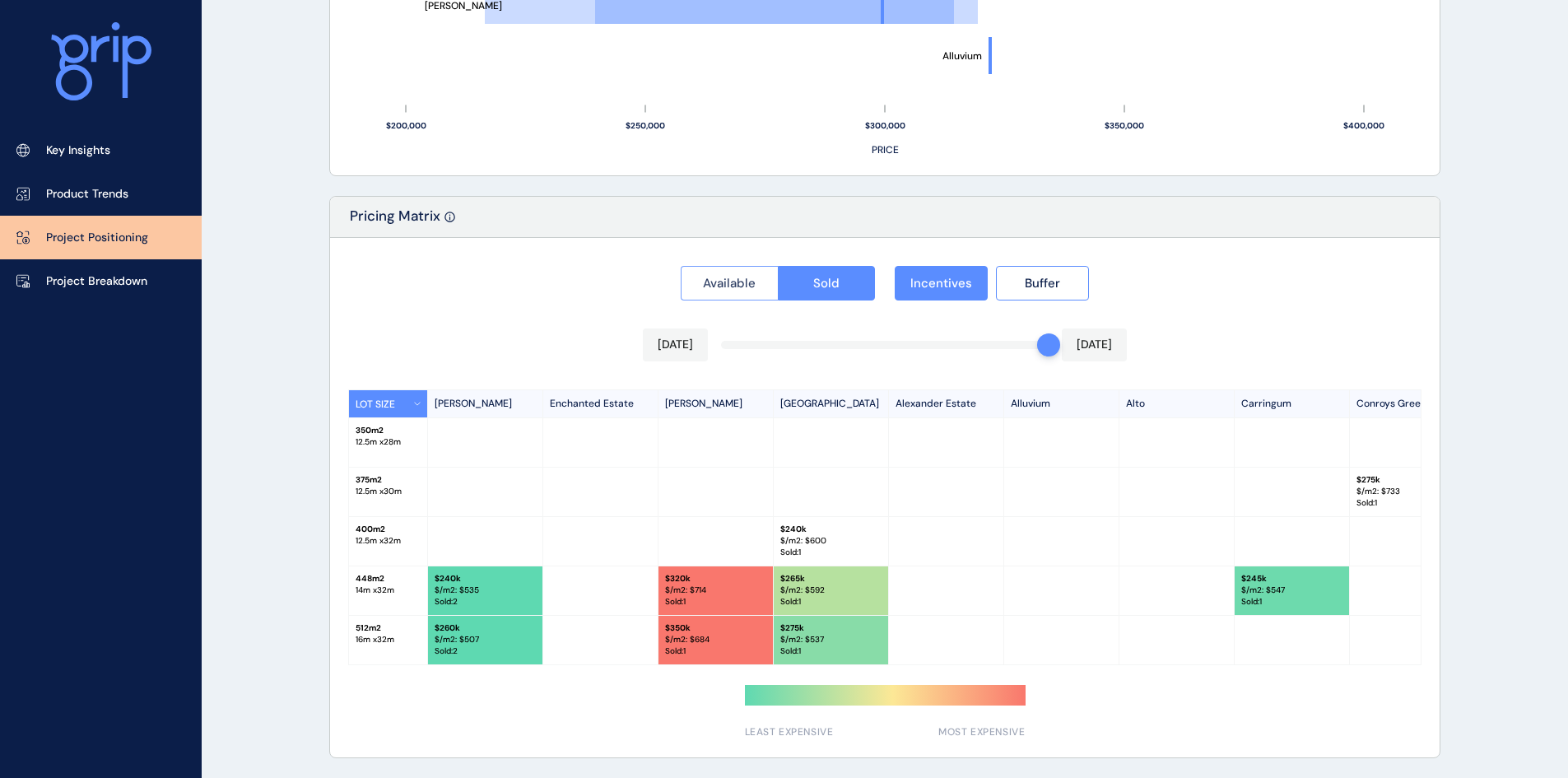 click on "Available" at bounding box center (729, 283) 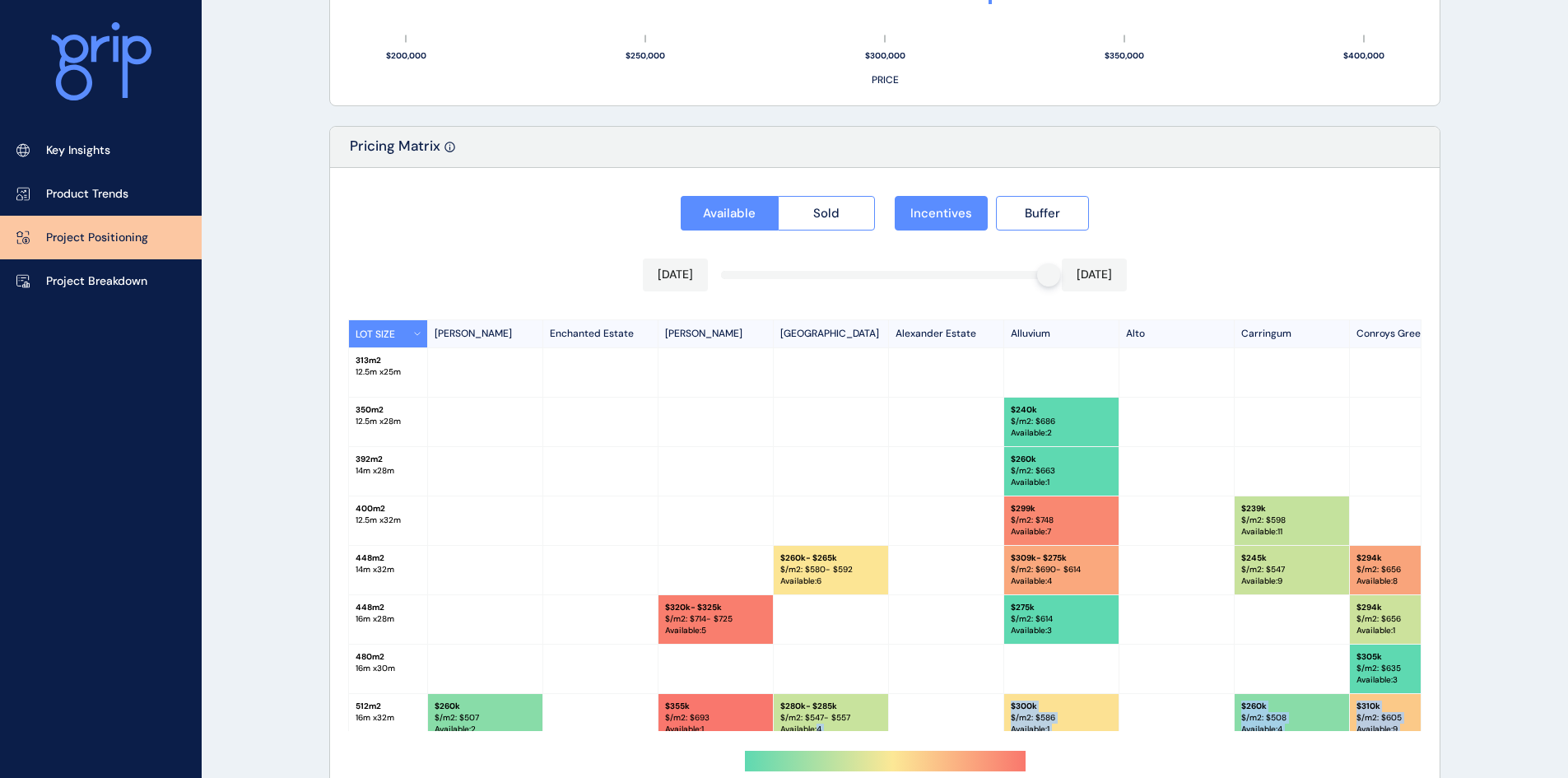scroll, scrollTop: 1502, scrollLeft: 0, axis: vertical 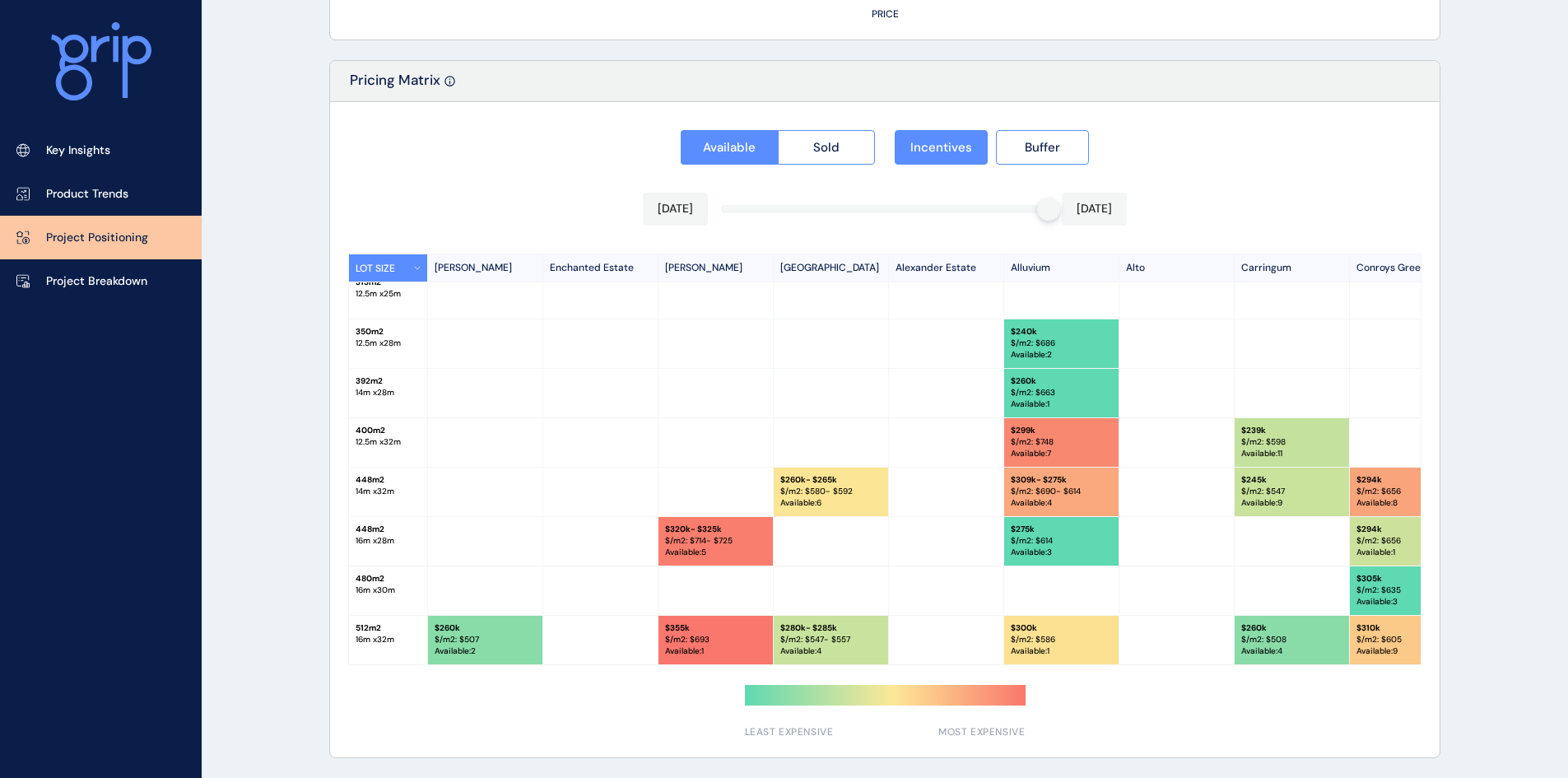 click on "Available Sold Incentives Buffer [DATE] [DATE] LOT SIZE [PERSON_NAME] Enchanted Estate [PERSON_NAME] Aberdeen [GEOGRAPHIC_DATA] [GEOGRAPHIC_DATA] Carringum Conroys Green [PERSON_NAME] [PERSON_NAME] (Previously Bonshaw Run) [PERSON_NAME] Rivulet 313 m2 12.5 m x  25 m $ 270k $/m2: $ 865 Available :  1 350 m2 12.5 m x  28 m $ 240k $/m2: $ 686 Available :  2 $ 290k $/m2: $ 829 Available :  4 392 m2 14 m x  28 m $ 260k $/m2: $ 663 Available :  1 $ 307k  - $309k $/m2: $ 783  - $788 Available :  8 400 m2 12.5 m x  32 m $ 299k $/m2: $ 748 Available :  7 $ 239k $/m2: $ 598 Available :  11 $ 300k $/m2: $ 750 Available :  2 $ 199k $/m2: $ 498 Available :  1 $ 311k $/m2: $ 778 Available :  3 448 m2 14 m x  32 m $ 260k  - $265k $/m2: $ 580  - $592 Available :  6 $ 309k  - $275k $/m2: $ 690  - $614 Available :  4 $ 245k $/m2: $ 547 Available :  9 $ 294k $/m2: $ 656 Available :  8 $ 198k $/m2: $ 441 Available :  1 $ 325k $/m2: $ 725 Available :  1 448 m2 16 m x  28 m $ 320k  - $325k $/m2: $ 714  - $725 Available :  5 $ 275k $/m2: $ 614 :" at bounding box center (885, 430) 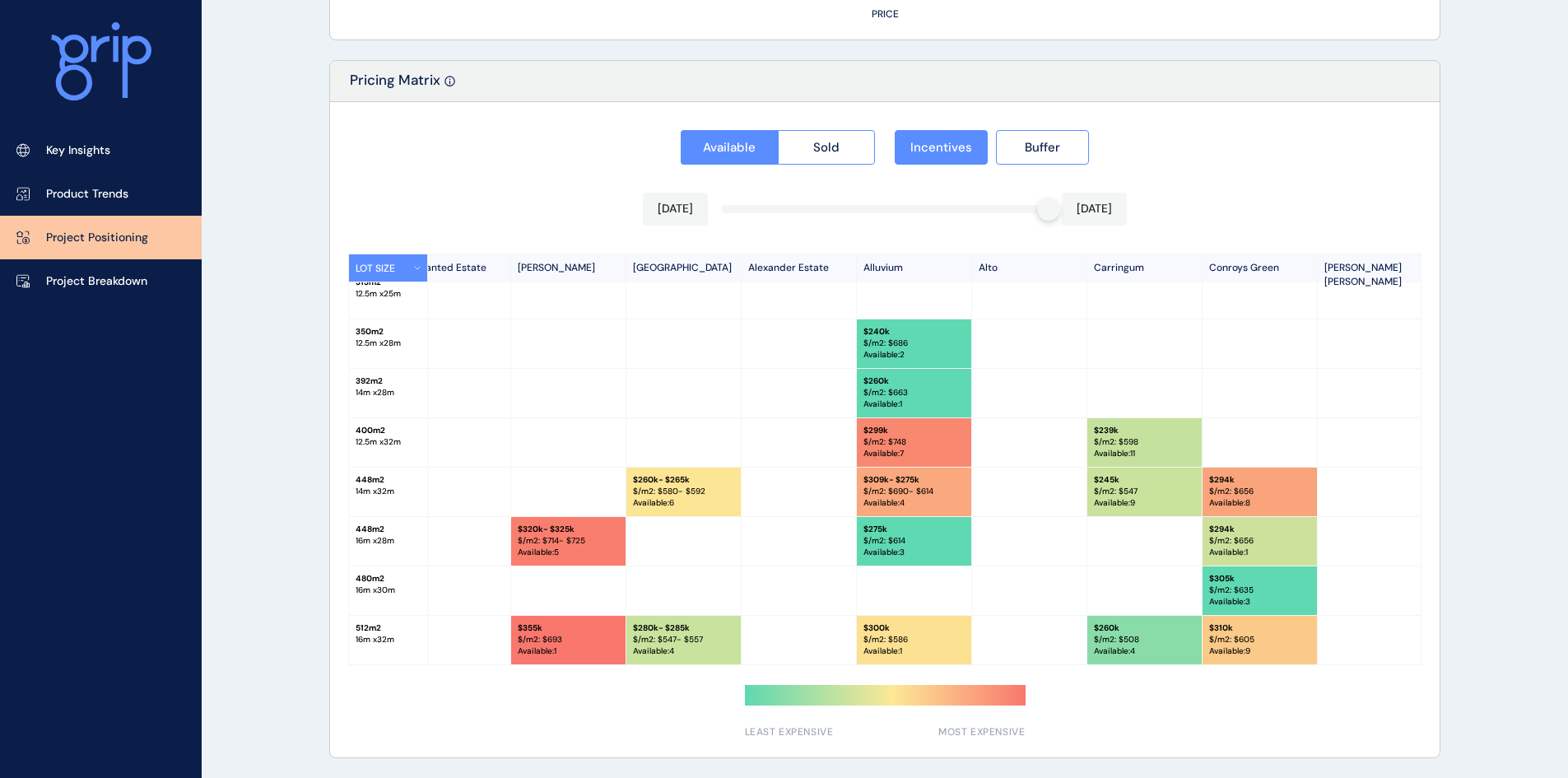 scroll, scrollTop: 17, scrollLeft: 0, axis: vertical 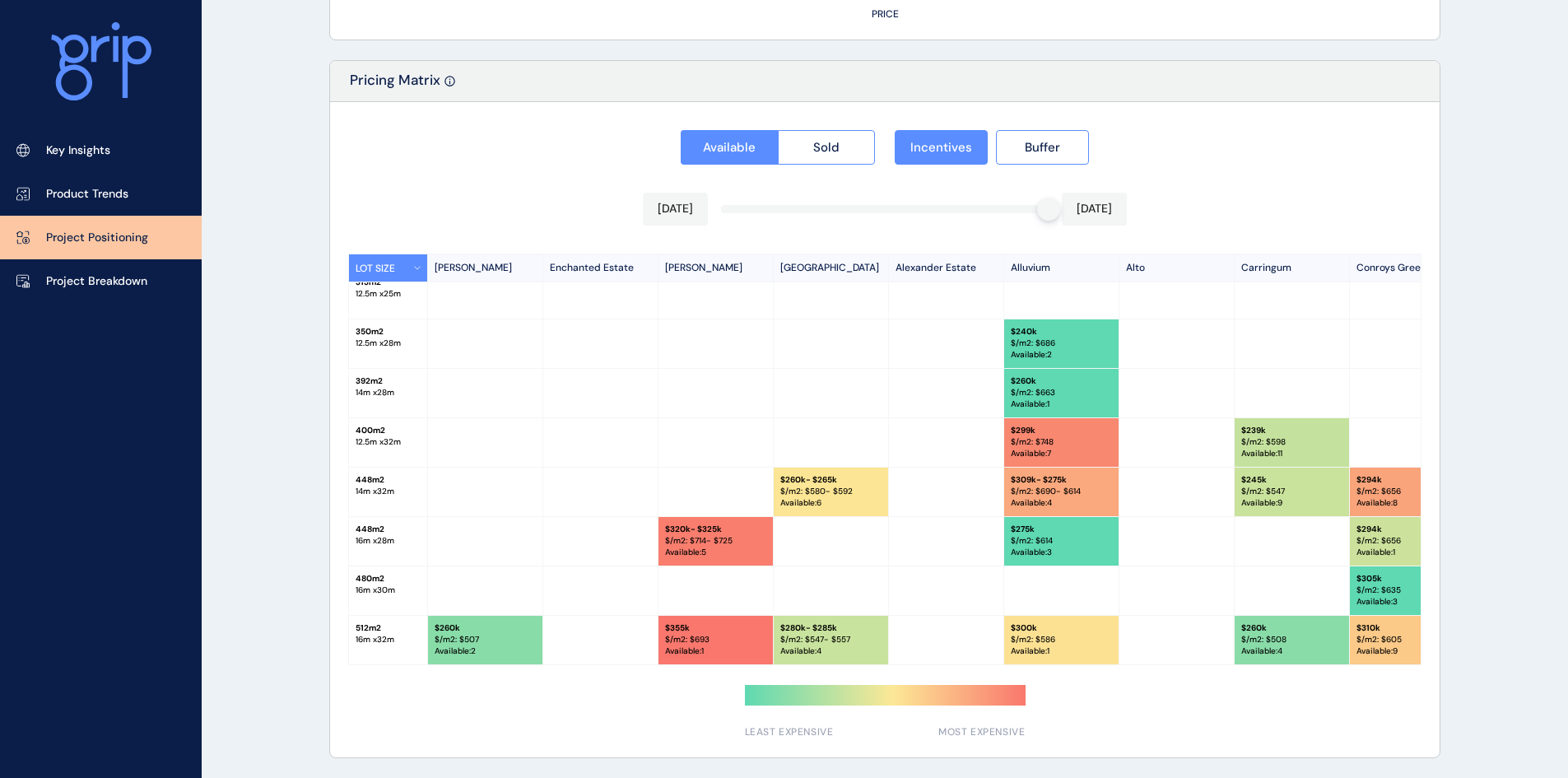 click on "Available Sold Incentives Buffer [DATE] [DATE] LOT SIZE [PERSON_NAME] Enchanted Estate [PERSON_NAME] Aberdeen [GEOGRAPHIC_DATA] [GEOGRAPHIC_DATA] Carringum Conroys Green [PERSON_NAME] [PERSON_NAME] (Previously Bonshaw Run) [PERSON_NAME] Rivulet 313 m2 12.5 m x  25 m $ 270k $/m2: $ 865 Available :  1 350 m2 12.5 m x  28 m $ 240k $/m2: $ 686 Available :  2 $ 290k $/m2: $ 829 Available :  4 392 m2 14 m x  28 m $ 260k $/m2: $ 663 Available :  1 $ 307k  - $309k $/m2: $ 783  - $788 Available :  8 400 m2 12.5 m x  32 m $ 299k $/m2: $ 748 Available :  7 $ 239k $/m2: $ 598 Available :  11 $ 300k $/m2: $ 750 Available :  2 $ 199k $/m2: $ 498 Available :  1 $ 311k $/m2: $ 778 Available :  3 448 m2 14 m x  32 m $ 260k  - $265k $/m2: $ 580  - $592 Available :  6 $ 309k  - $275k $/m2: $ 690  - $614 Available :  4 $ 245k $/m2: $ 547 Available :  9 $ 294k $/m2: $ 656 Available :  8 $ 198k $/m2: $ 441 Available :  1 $ 325k $/m2: $ 725 Available :  1 448 m2 16 m x  28 m $ 320k  - $325k $/m2: $ 714  - $725 Available :  5 $ 275k $/m2: $ 614 :" at bounding box center (885, 430) 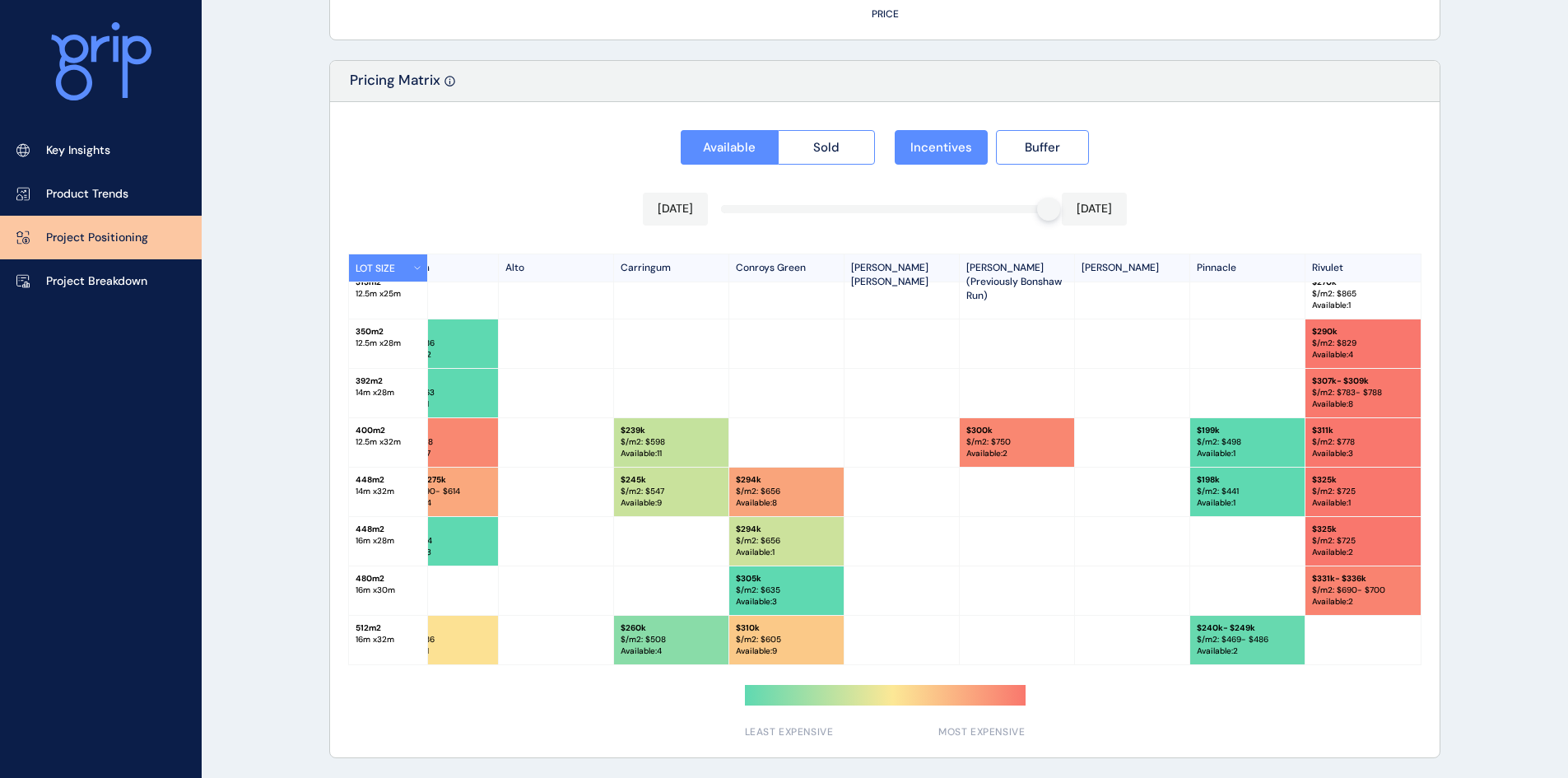 scroll, scrollTop: 17, scrollLeft: 0, axis: vertical 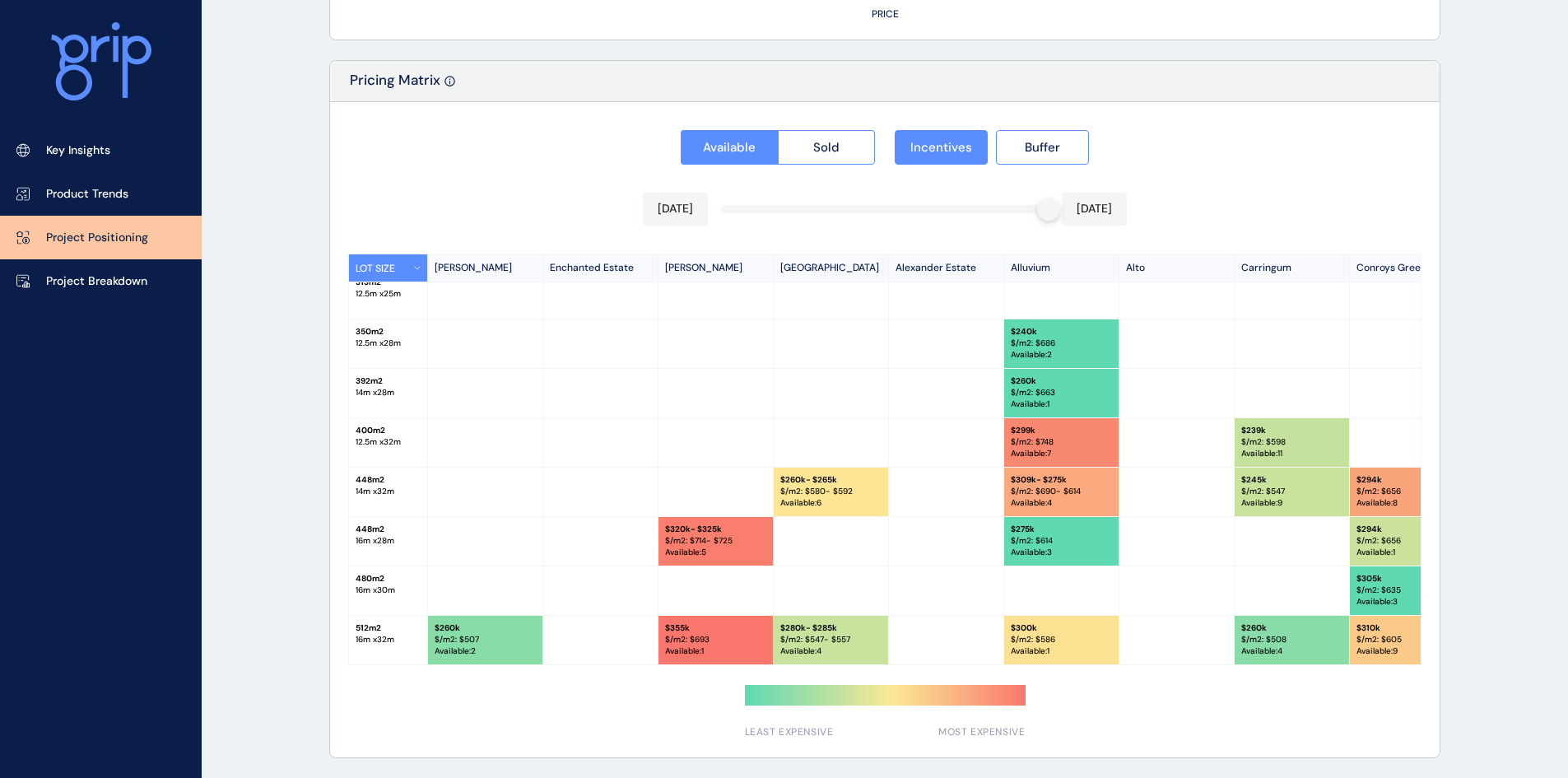 click at bounding box center (885, 209) 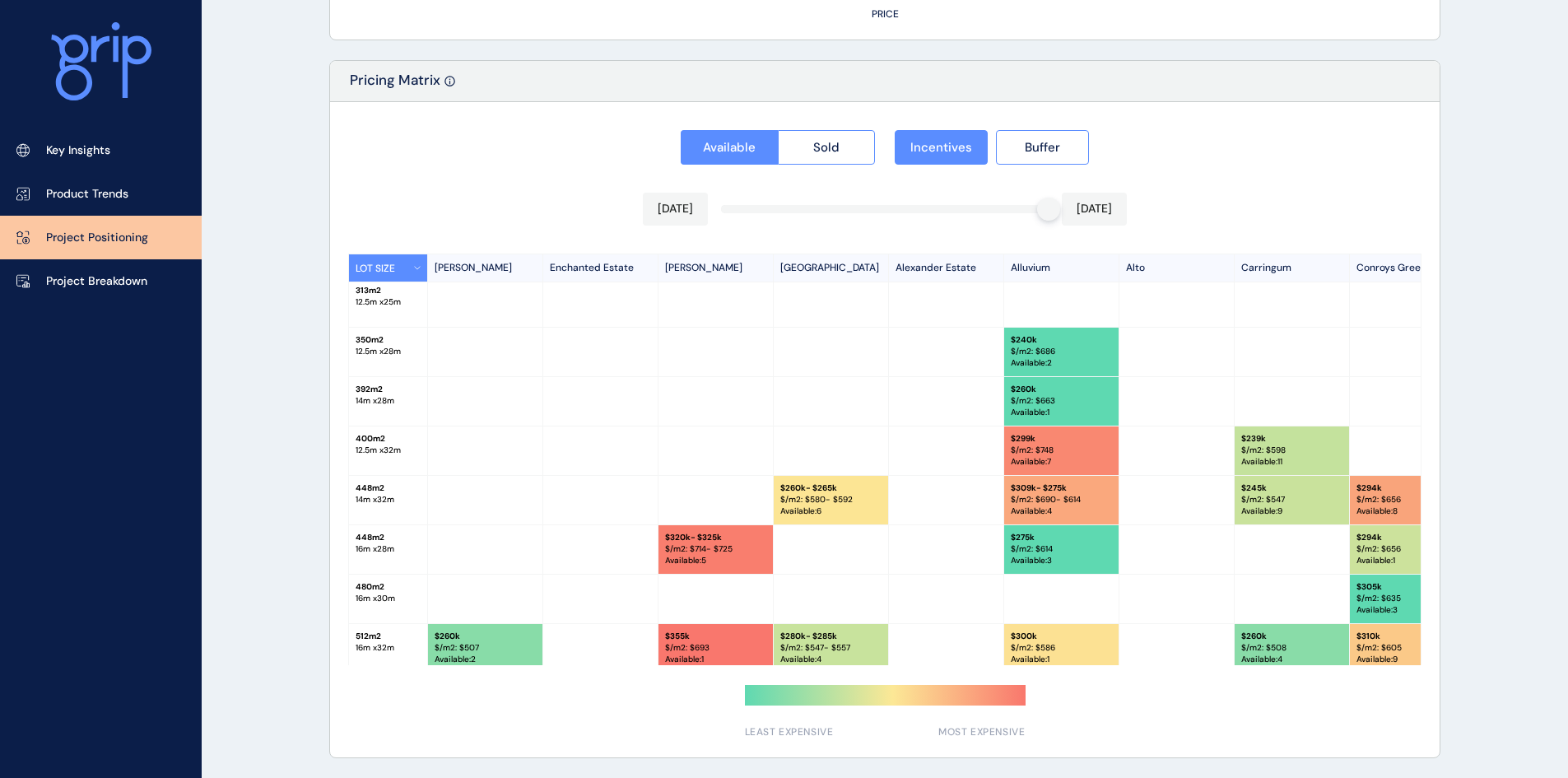 scroll, scrollTop: 0, scrollLeft: 0, axis: both 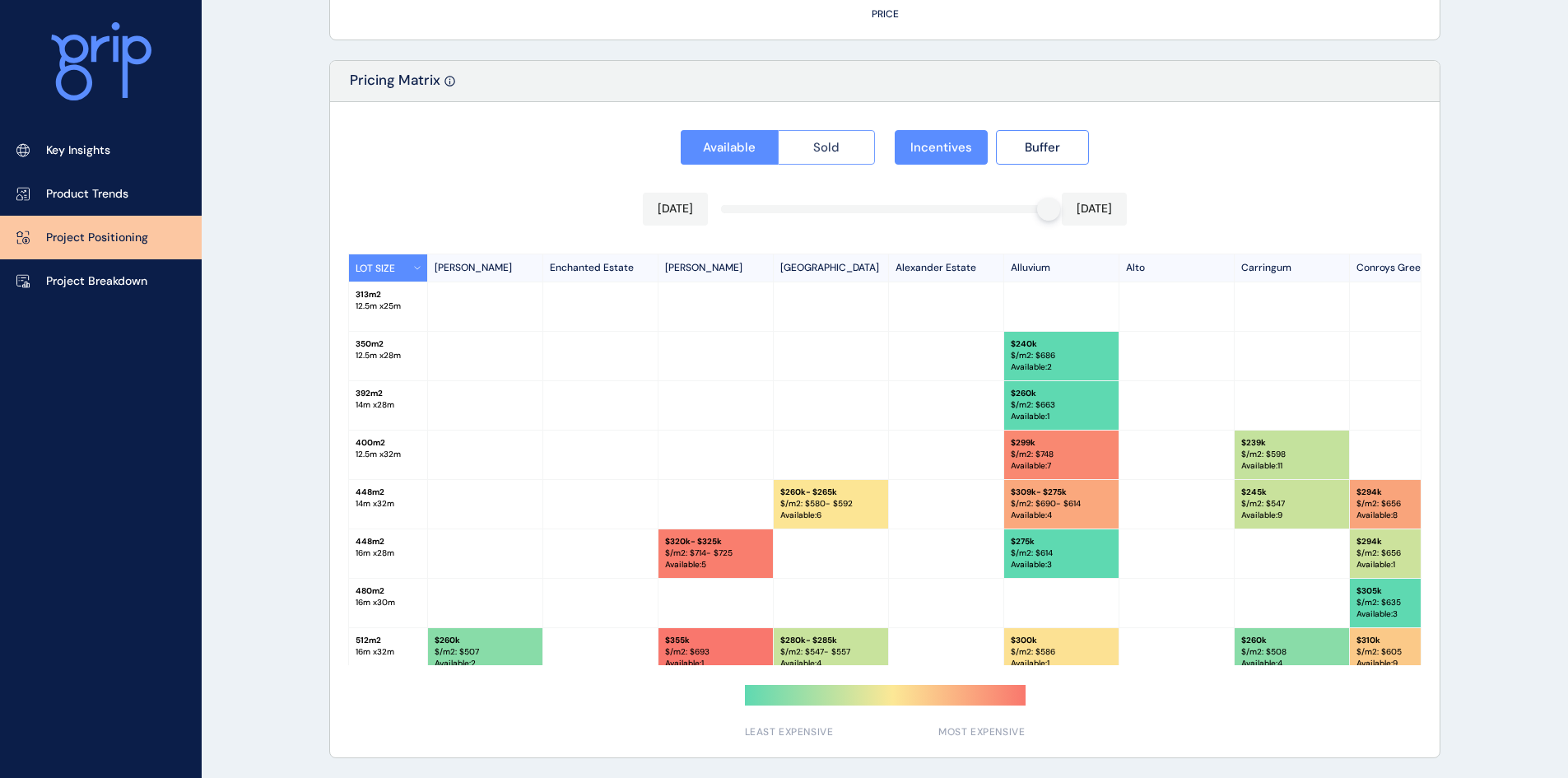 click on "Sold" at bounding box center (826, 147) 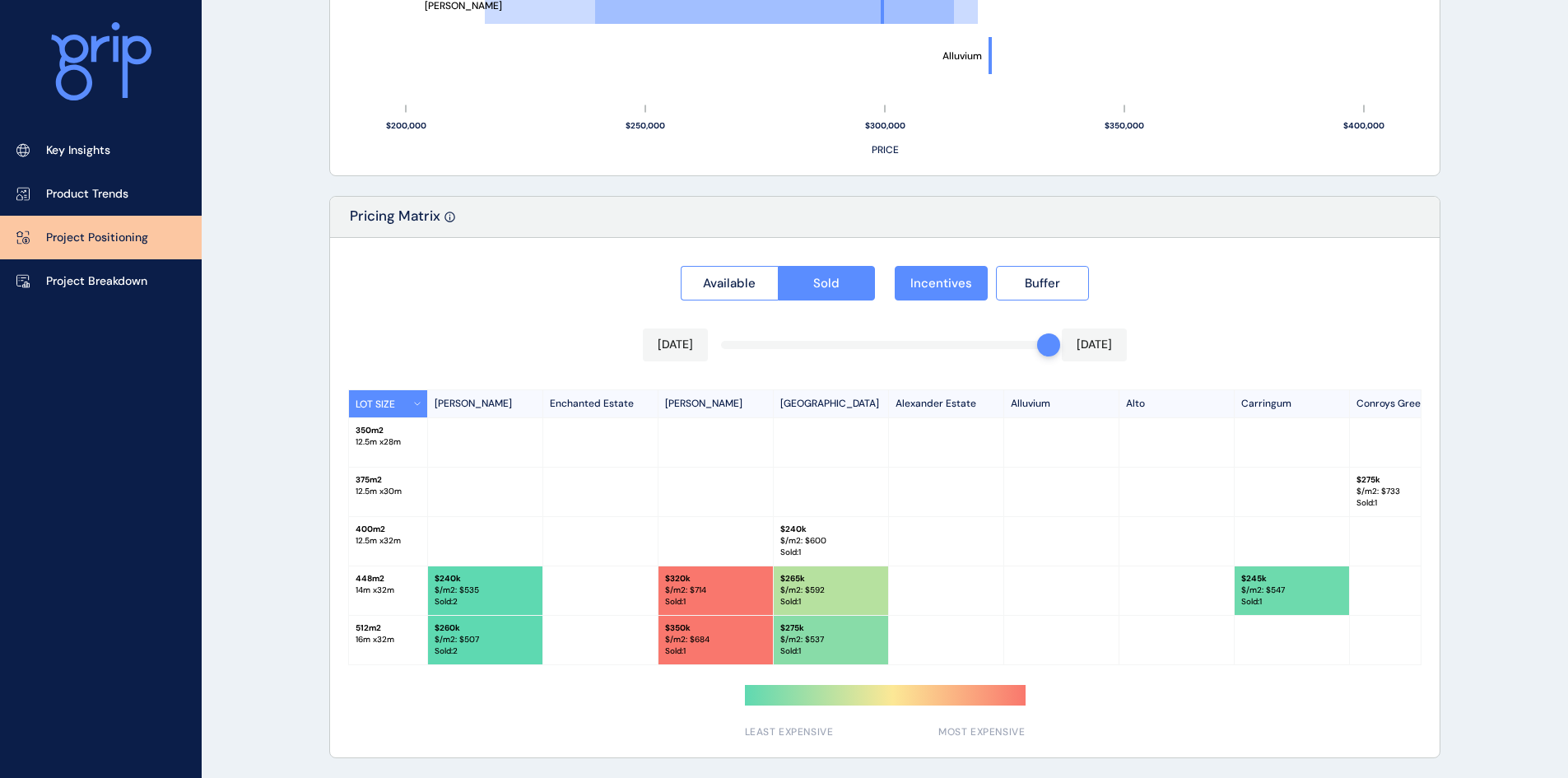 scroll, scrollTop: 1371, scrollLeft: 0, axis: vertical 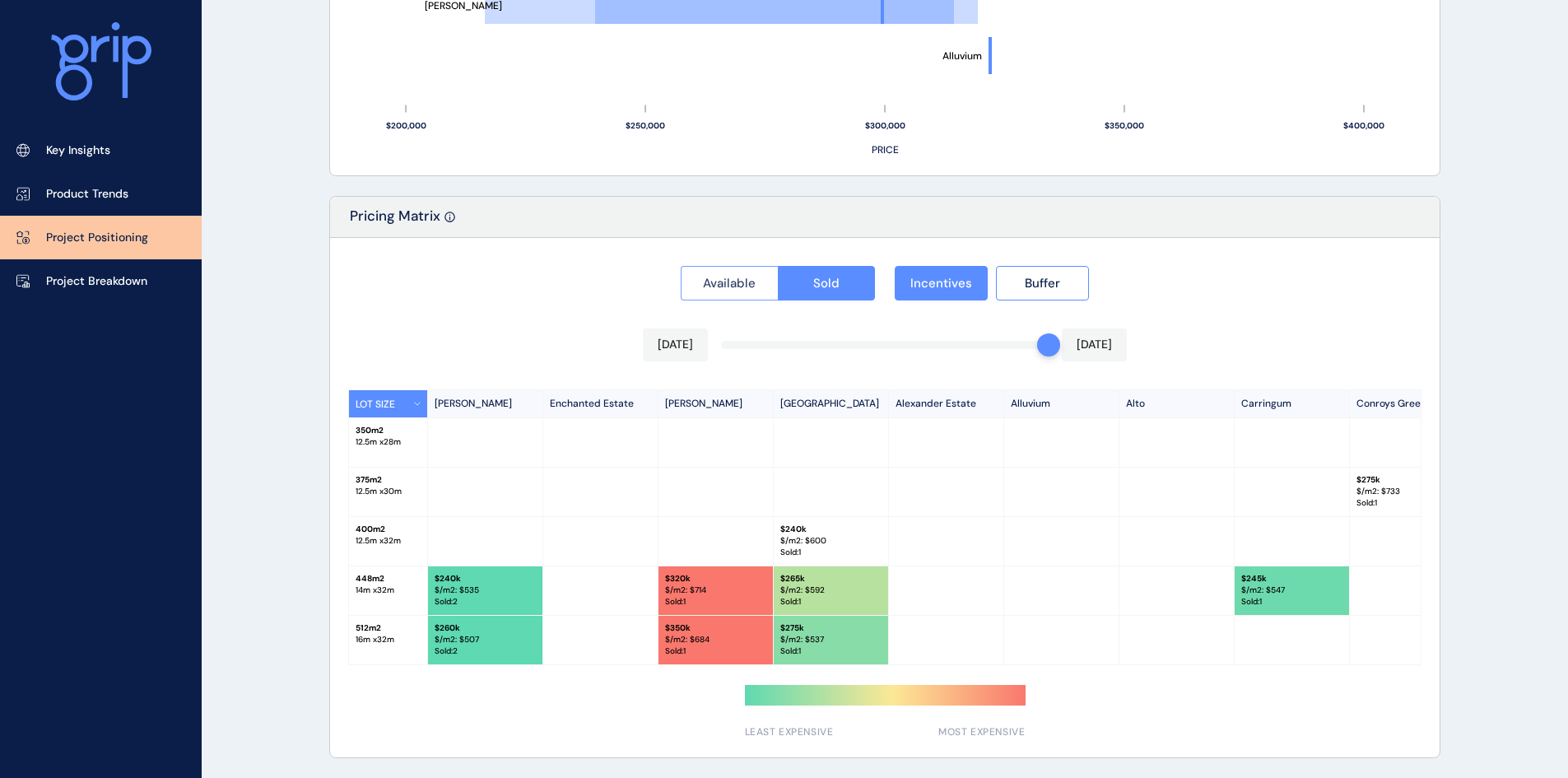click on "Available" at bounding box center [729, 283] 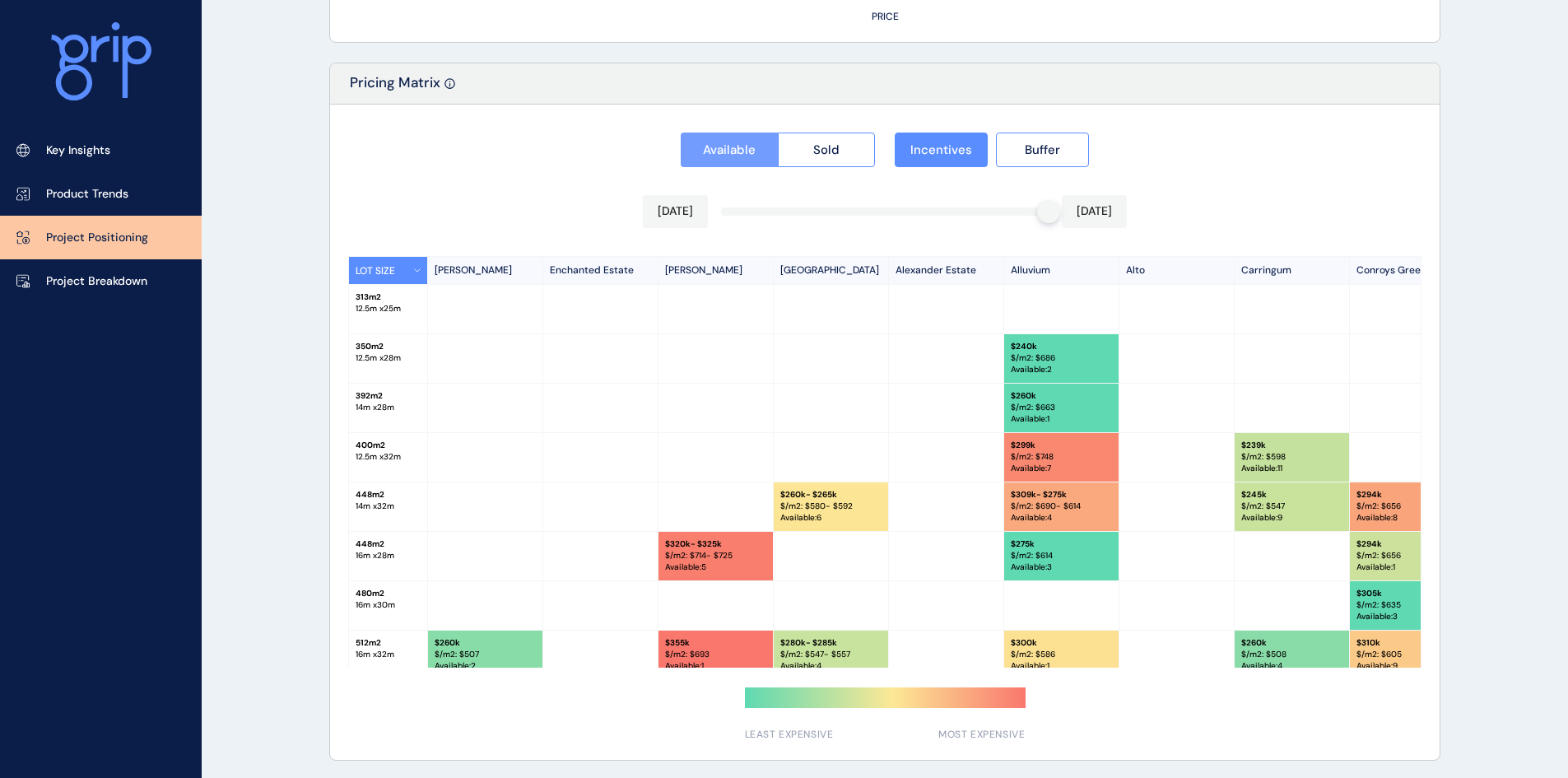 scroll, scrollTop: 1502, scrollLeft: 0, axis: vertical 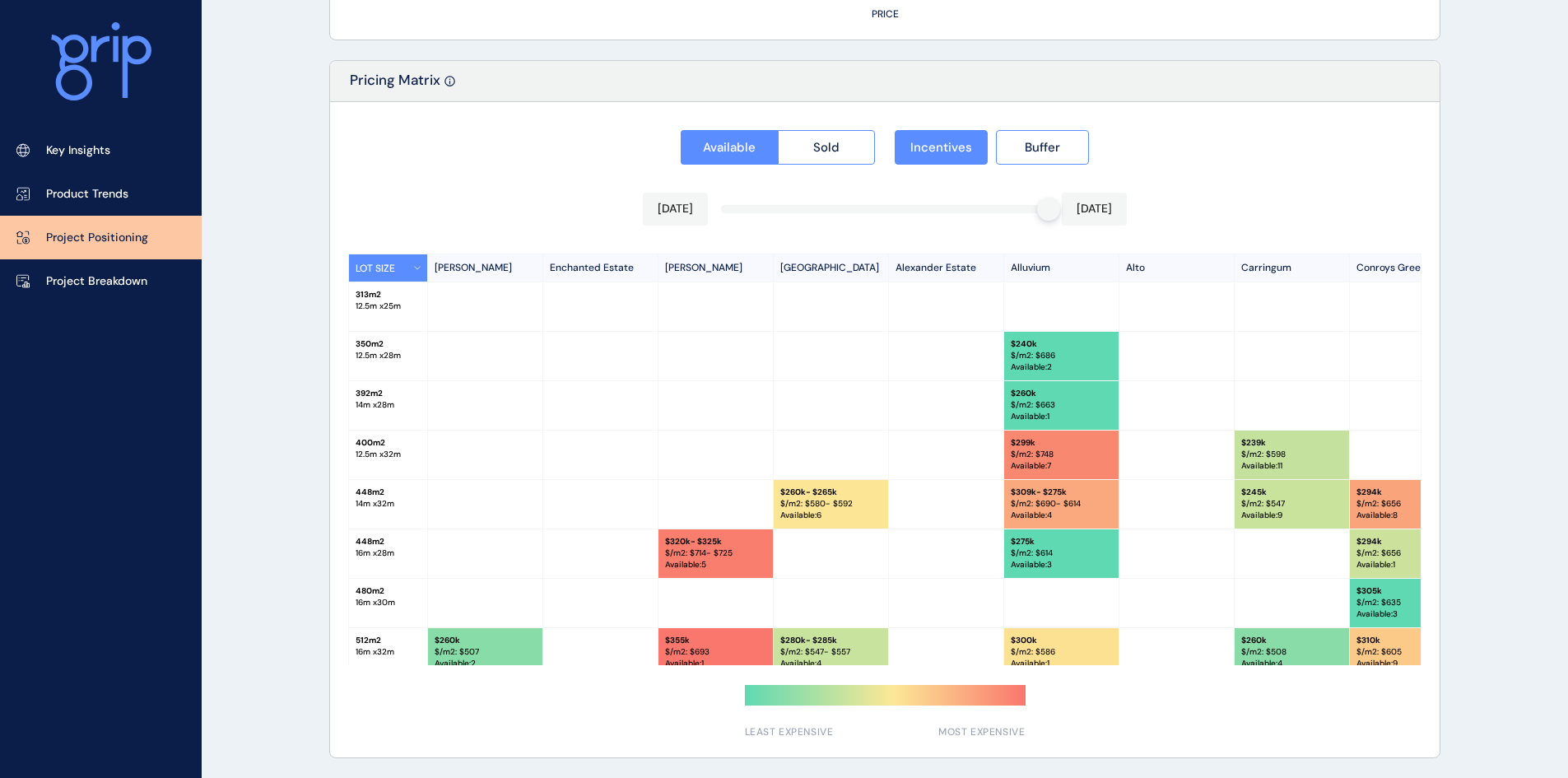 click on "[DATE] [DATE]" at bounding box center [885, 209] 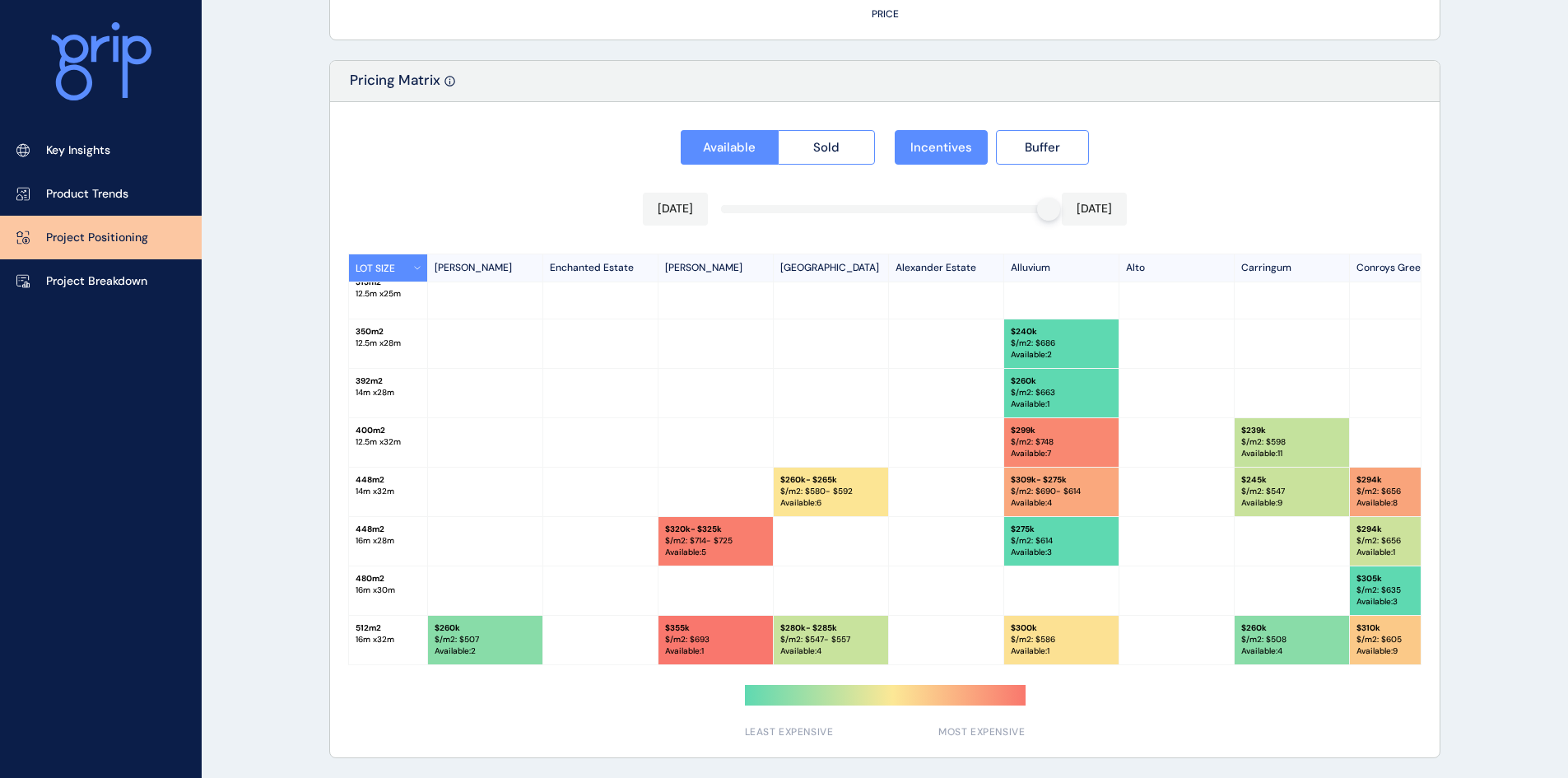 drag, startPoint x: 249, startPoint y: 375, endPoint x: 270, endPoint y: 377, distance: 21.095023 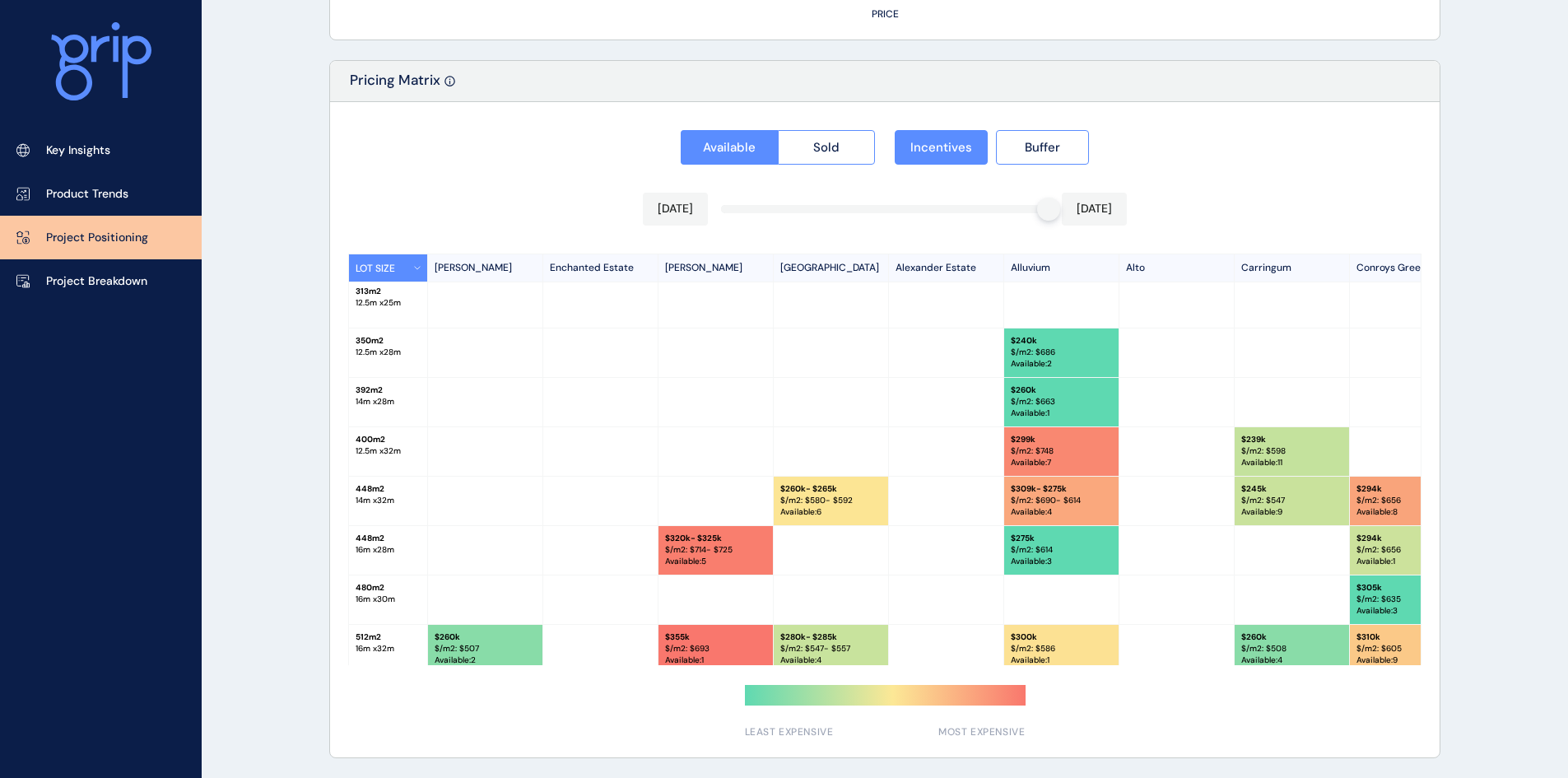 scroll, scrollTop: 0, scrollLeft: 0, axis: both 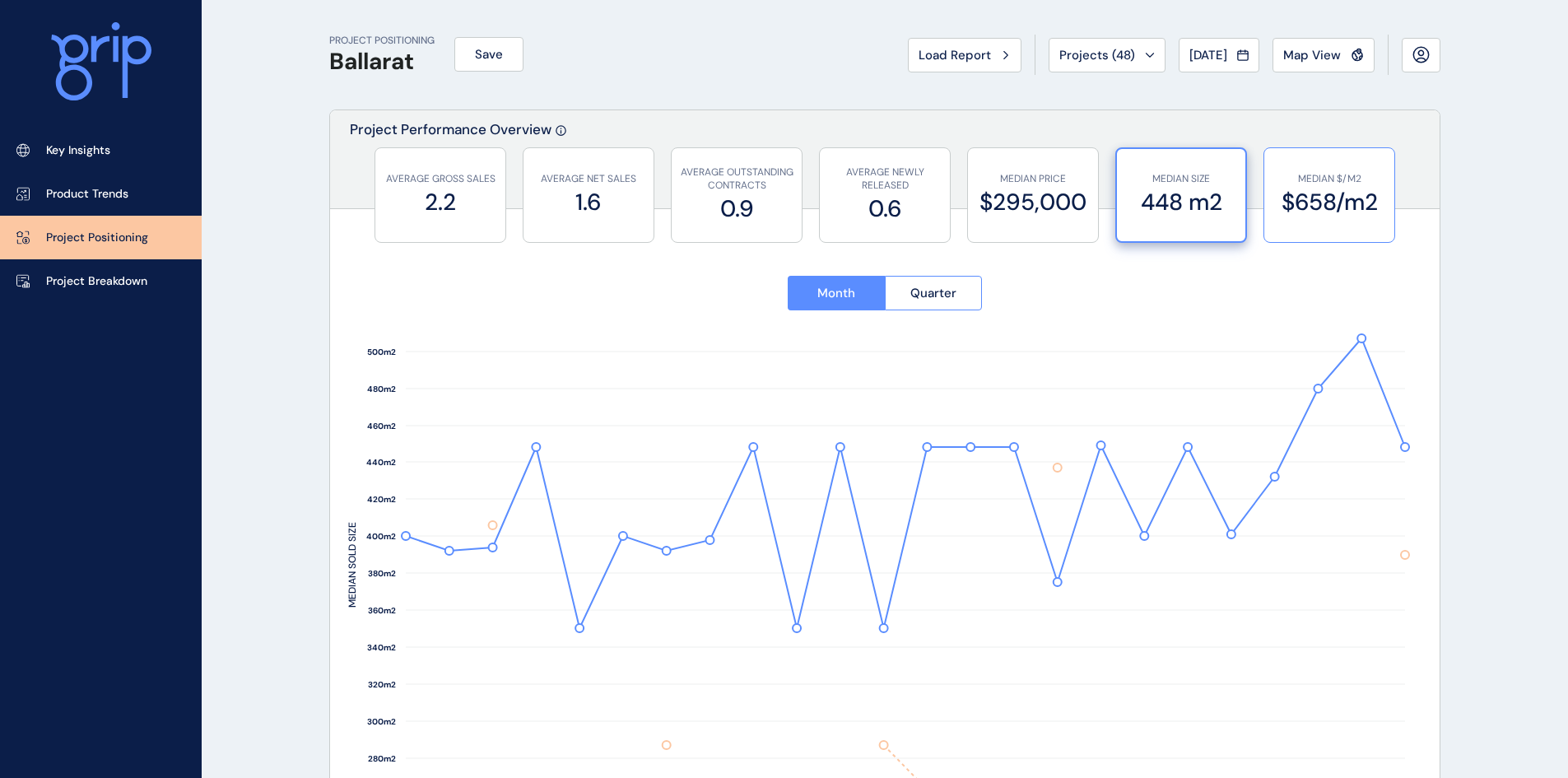 click on "MEDIAN $/M2" at bounding box center [1329, 179] 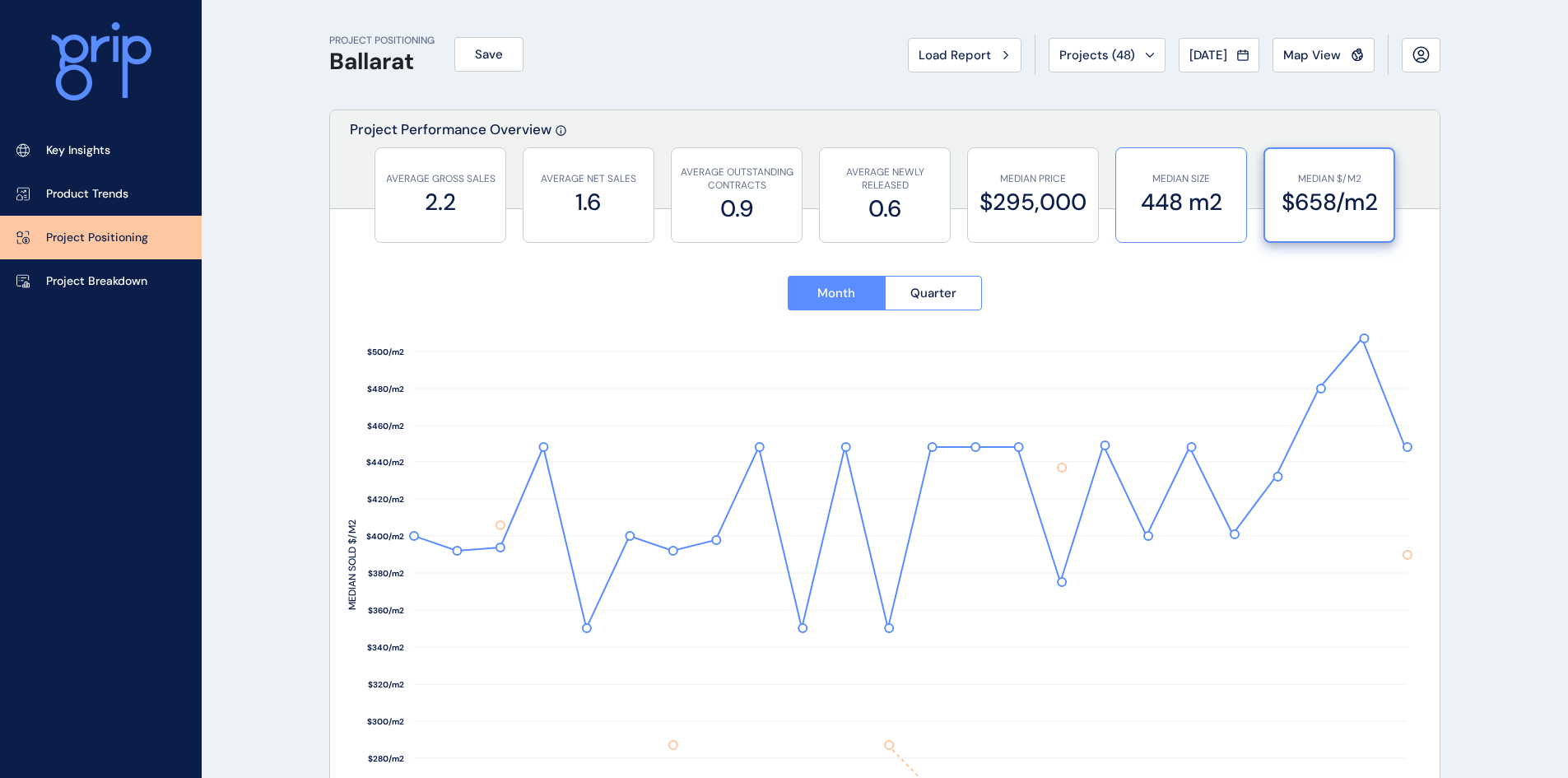 click on "448 m2" at bounding box center (1181, 202) 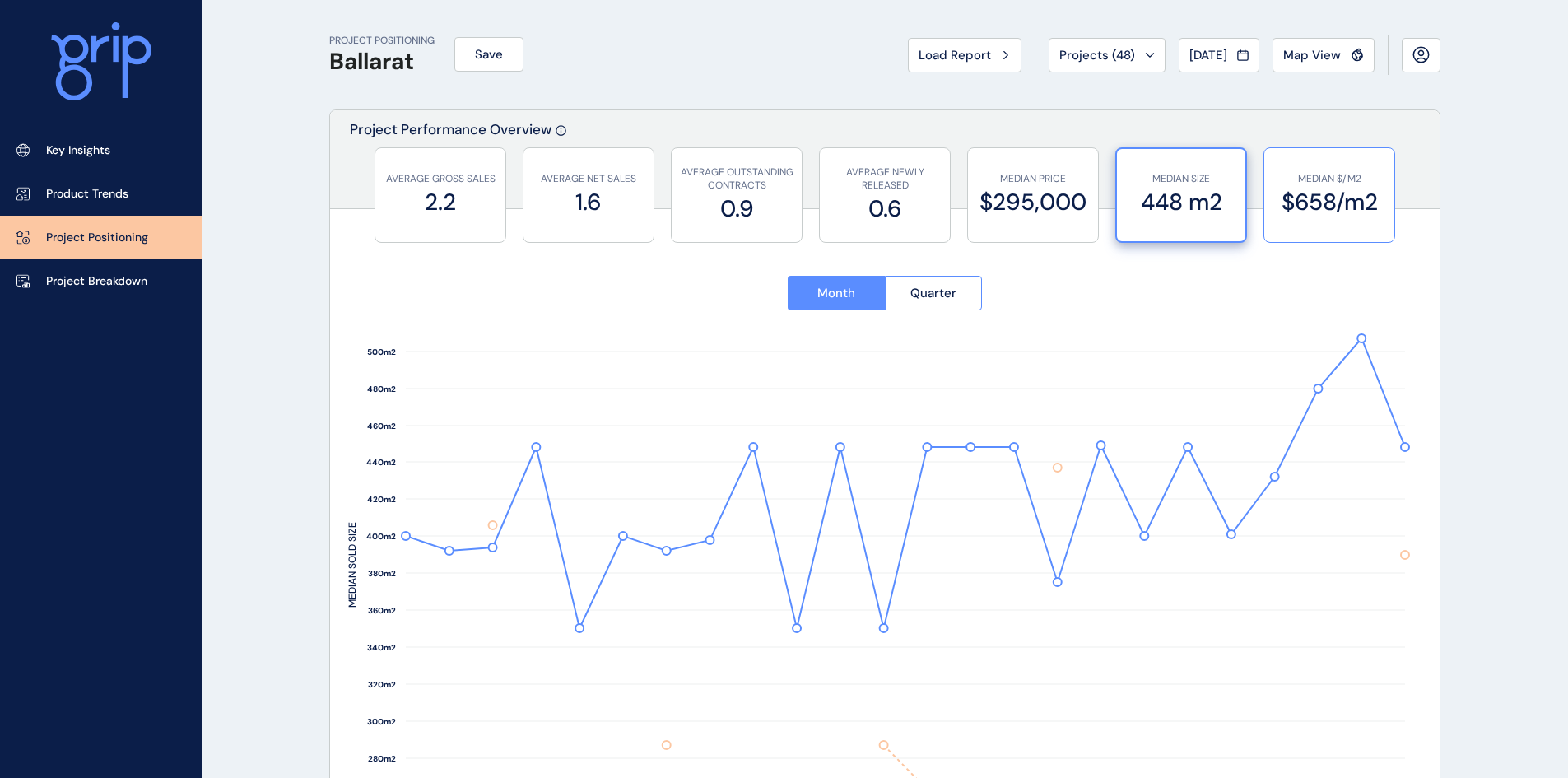 click on "$658/m2" at bounding box center [1329, 202] 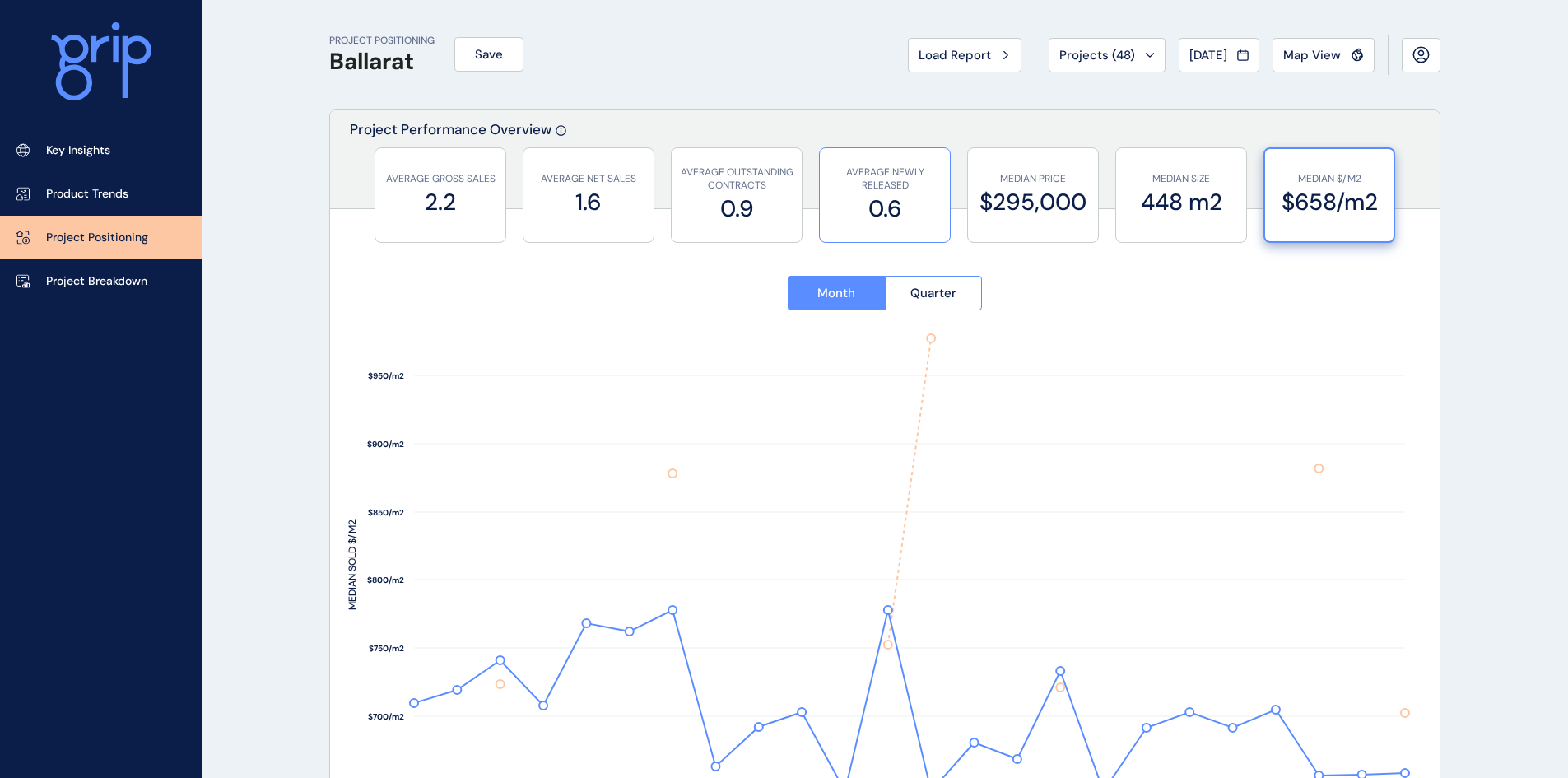 click on "AVERAGE NEWLY RELEASED" at bounding box center [885, 179] 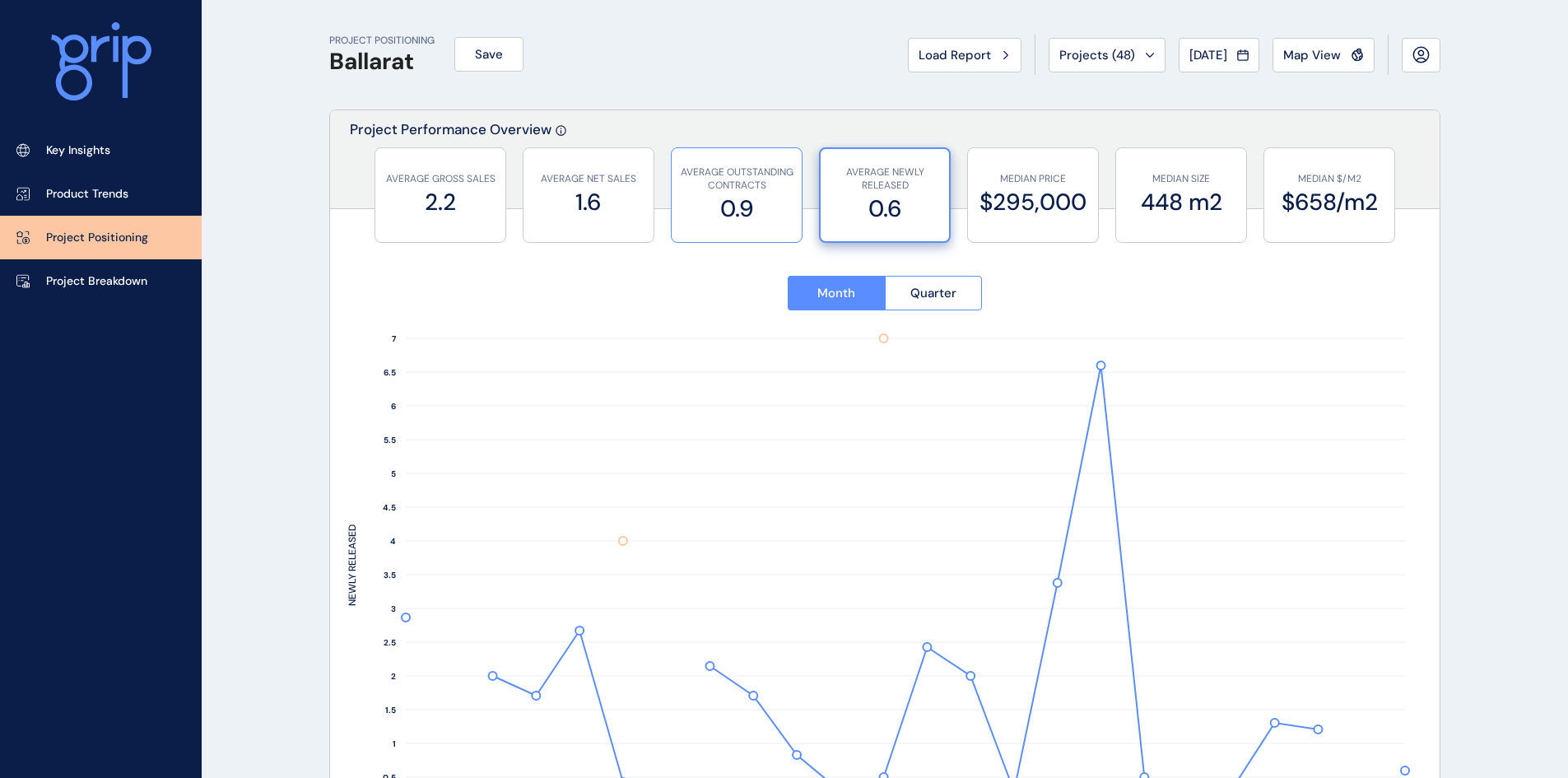 click on "0.9" at bounding box center [737, 208] 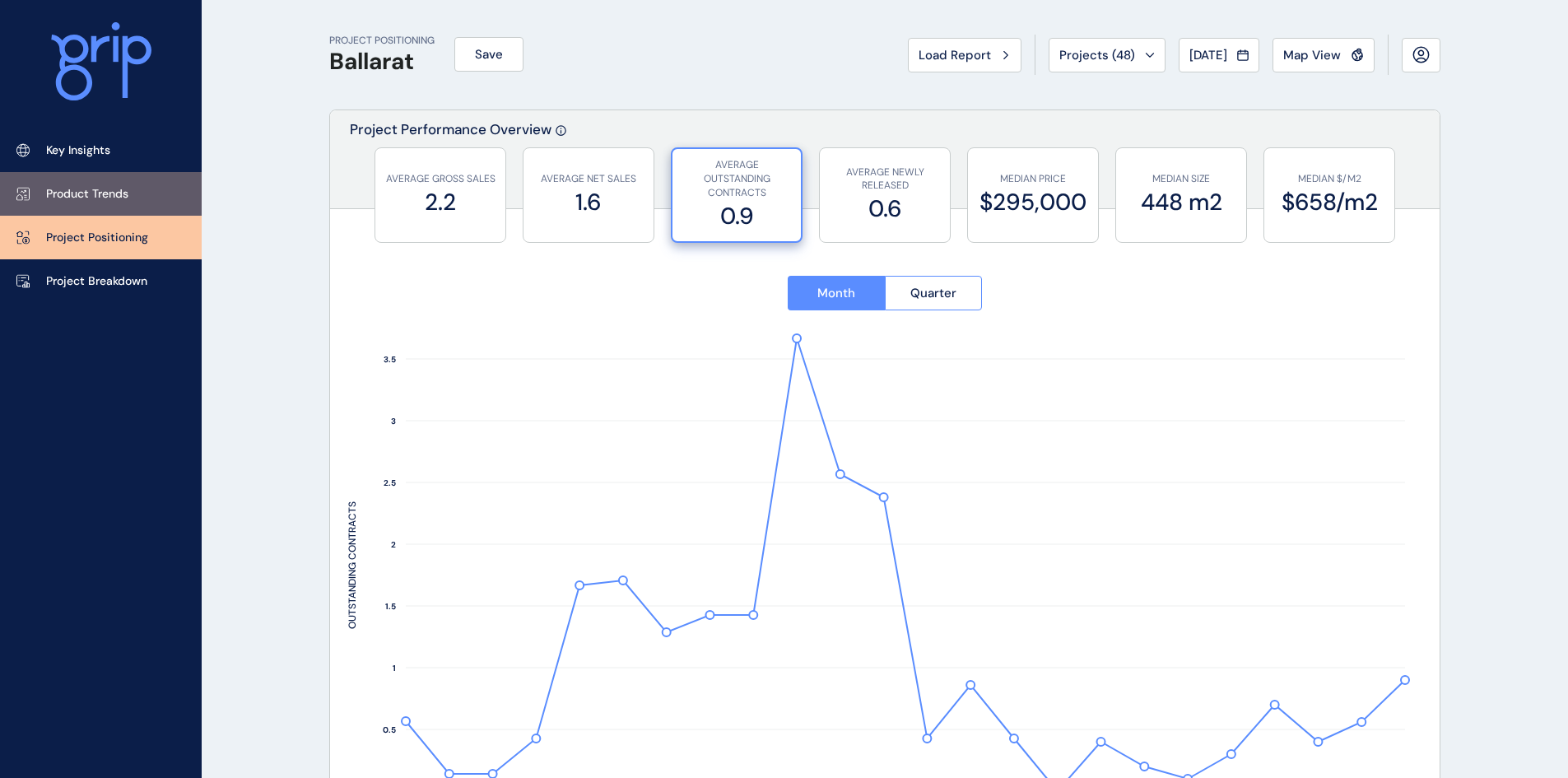 click on "Product Trends" at bounding box center (87, 194) 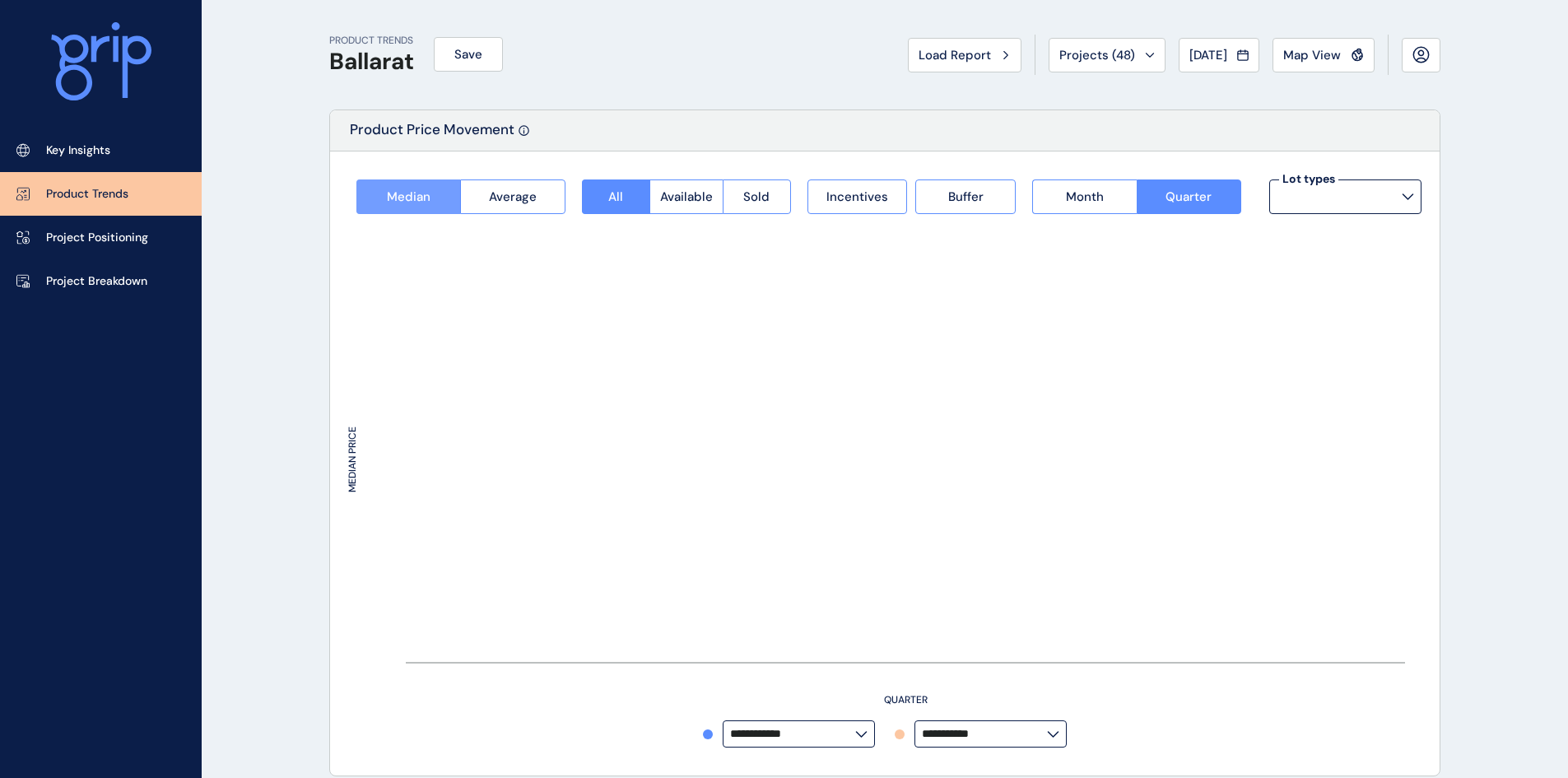 type on "*********" 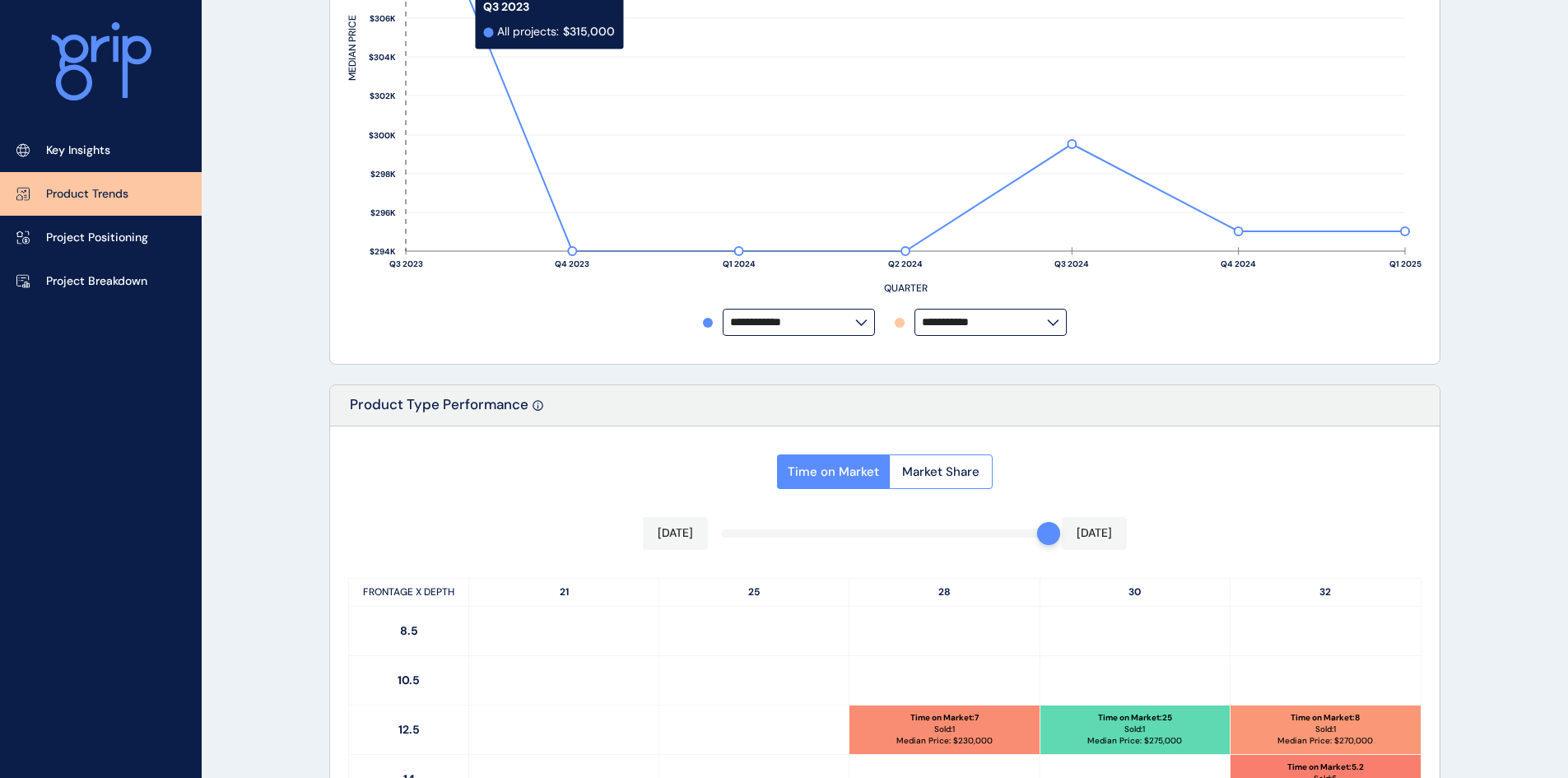 scroll, scrollTop: 659, scrollLeft: 0, axis: vertical 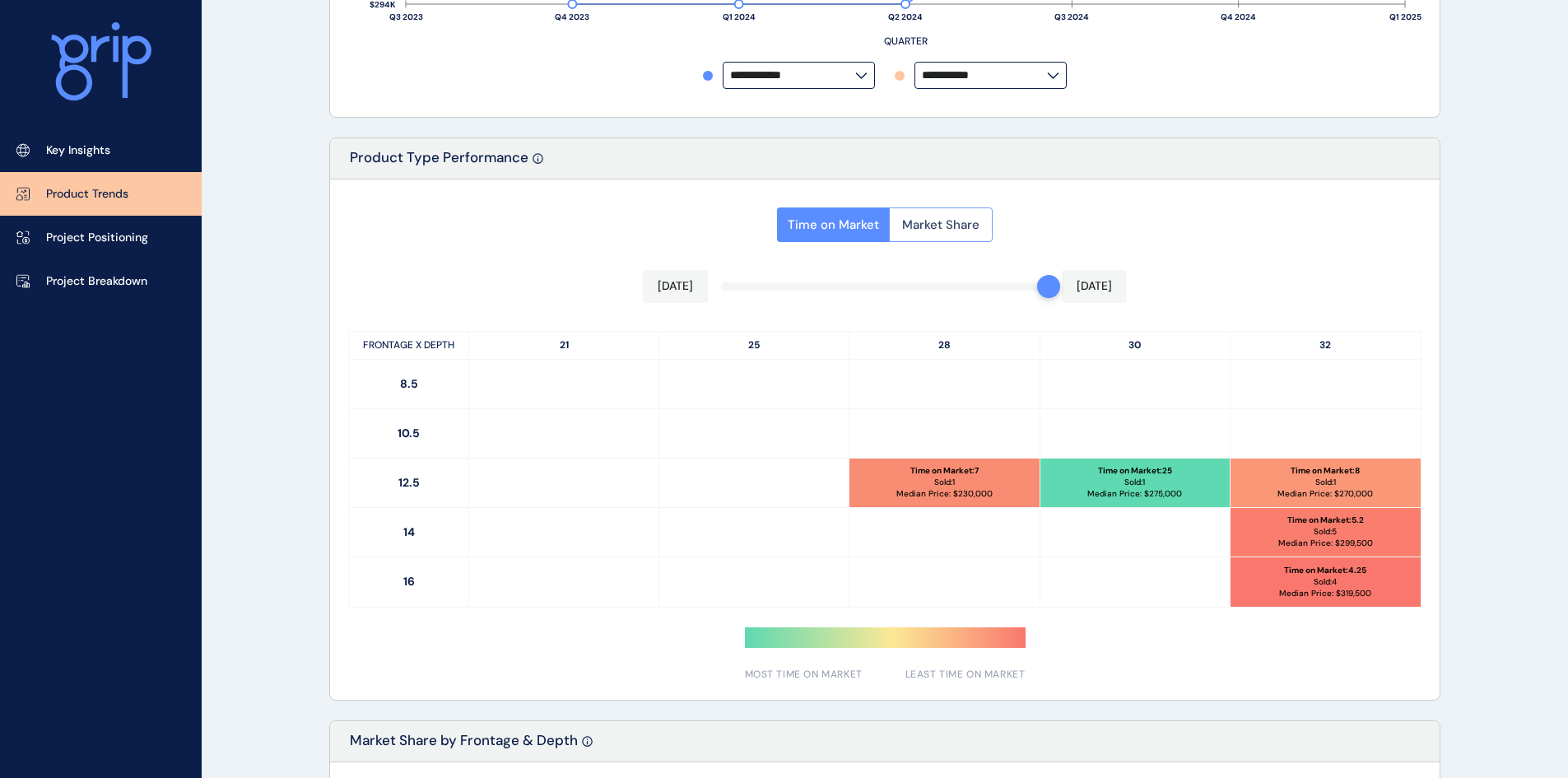 click on "Market Share" at bounding box center [941, 225] 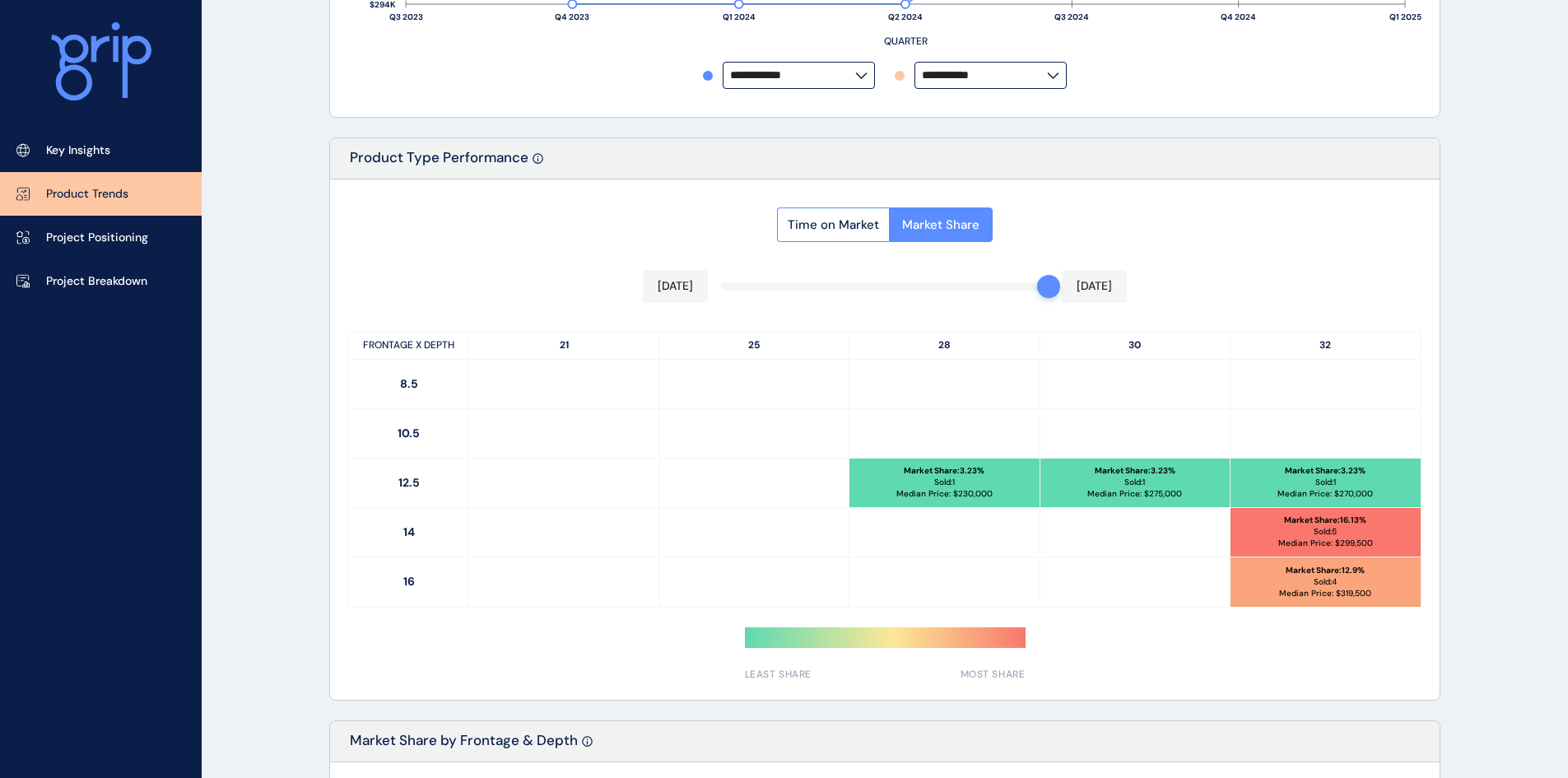 click on "Time on Market Market Share May 2025 May 2025 FRONTAGE X DEPTH 21 25 28 30 32 8.5 10.5 12.5 Market Share :  3.23 % Sold:  1 Median Price: $ 230,000 Market Share :  3.23 % Sold:  1 Median Price: $ 275,000 Market Share :  3.23 % Sold:  1 Median Price: $ 270,000 14 Market Share :  16.13 % Sold:  5 Median Price: $ 299,500 16 Market Share :  12.9 % Sold:  4 Median Price: $ 319,500 LEAST SHARE MOST SHARE" at bounding box center [885, 440] 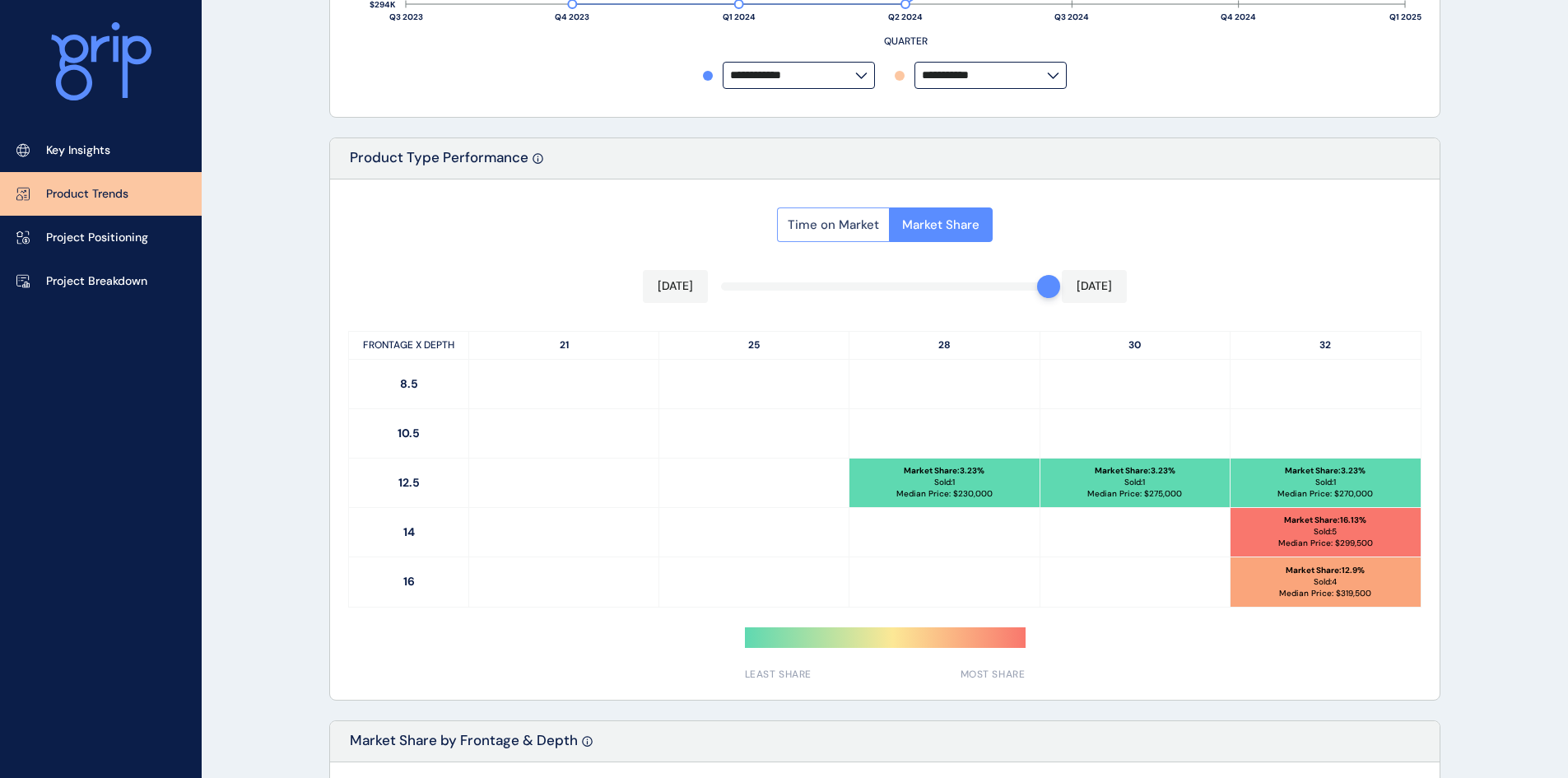 click on "Time on Market" at bounding box center (833, 225) 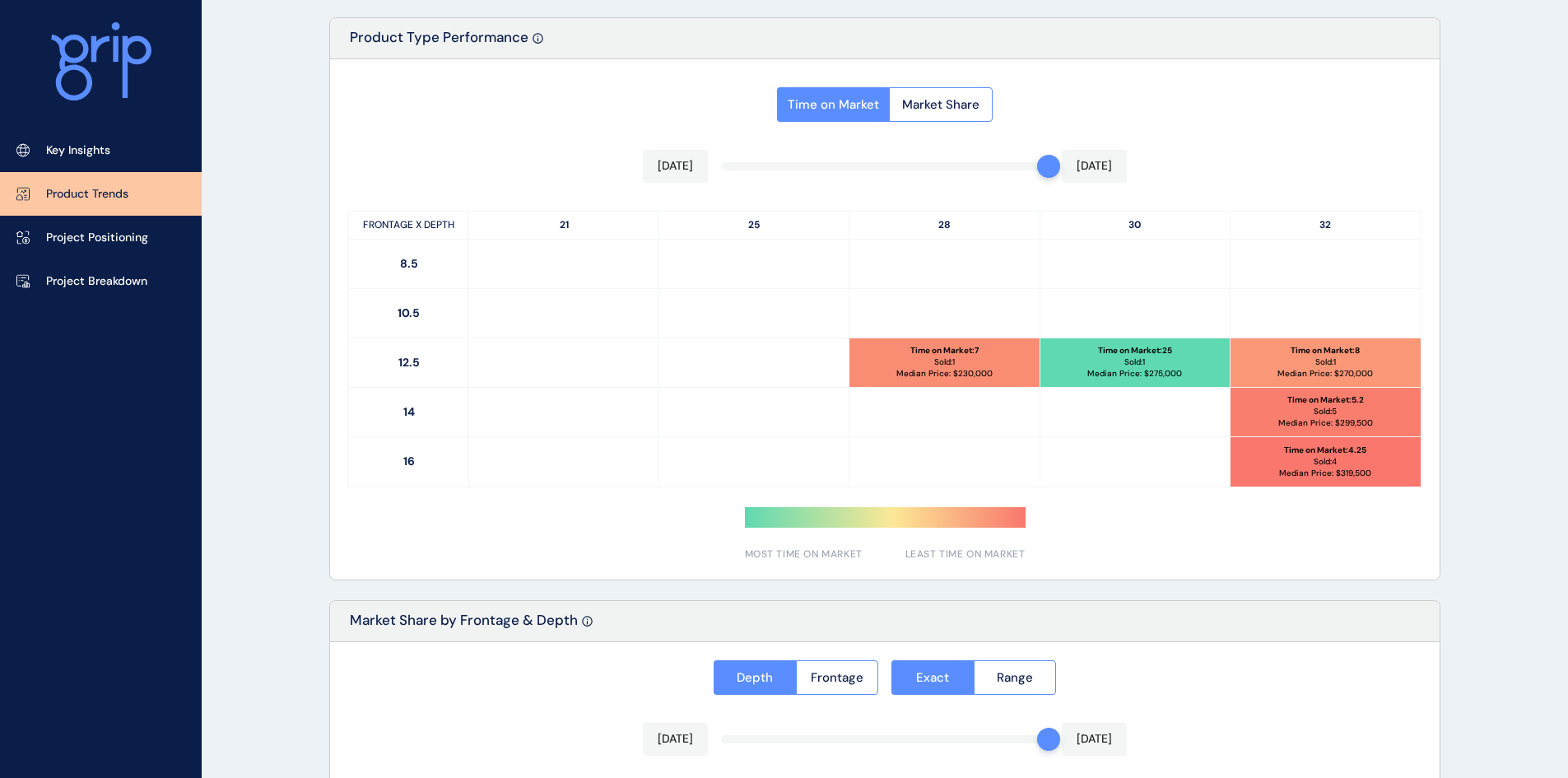 scroll, scrollTop: 741, scrollLeft: 0, axis: vertical 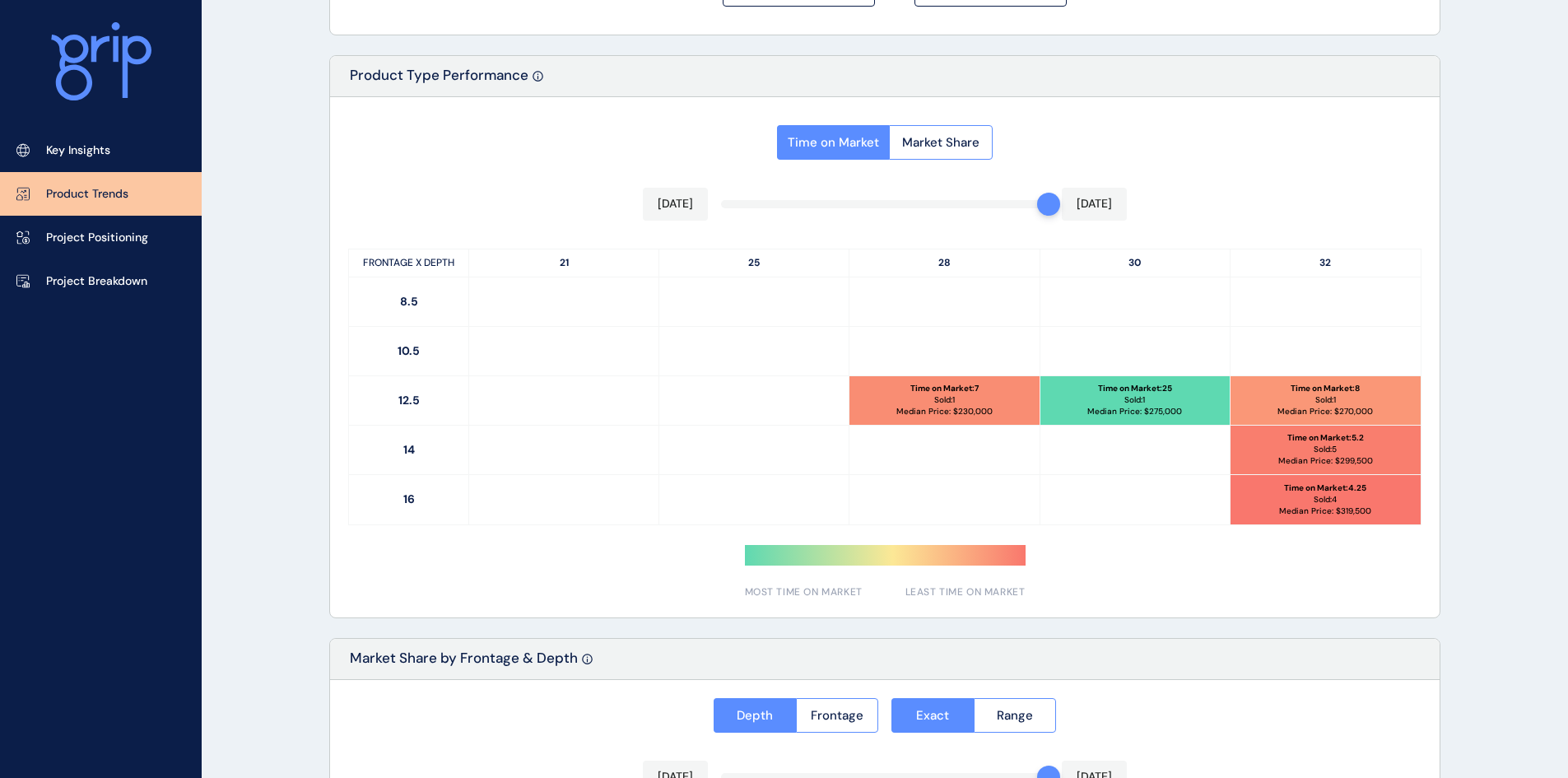 click on "Time on Market Market Share May 2025 May 2025 FRONTAGE X DEPTH 21 25 28 30 32 8.5 10.5 12.5 Time on Market :  7 Sold:  1 Median Price: $ 230,000 Time on Market :  25 Sold:  1 Median Price: $ 275,000 Time on Market :  8 Sold:  1 Median Price: $ 270,000 14 Time on Market :  5.2 Sold:  5 Median Price: $ 299,500 16 Time on Market :  4.25 Sold:  4 Median Price: $ 319,500 MOST TIME ON MARKET LEAST TIME ON MARKET" at bounding box center [885, 357] 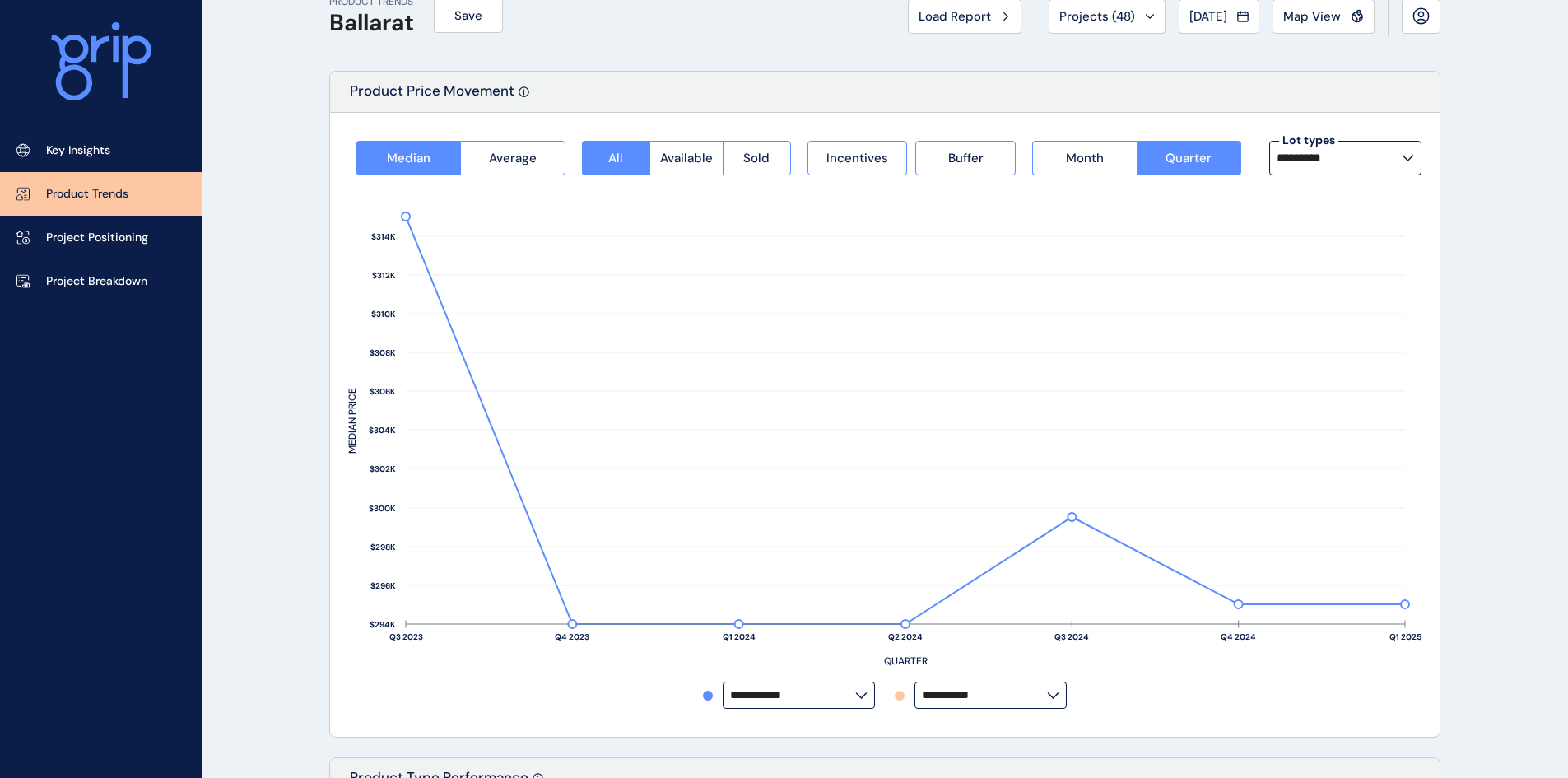 scroll, scrollTop: 0, scrollLeft: 0, axis: both 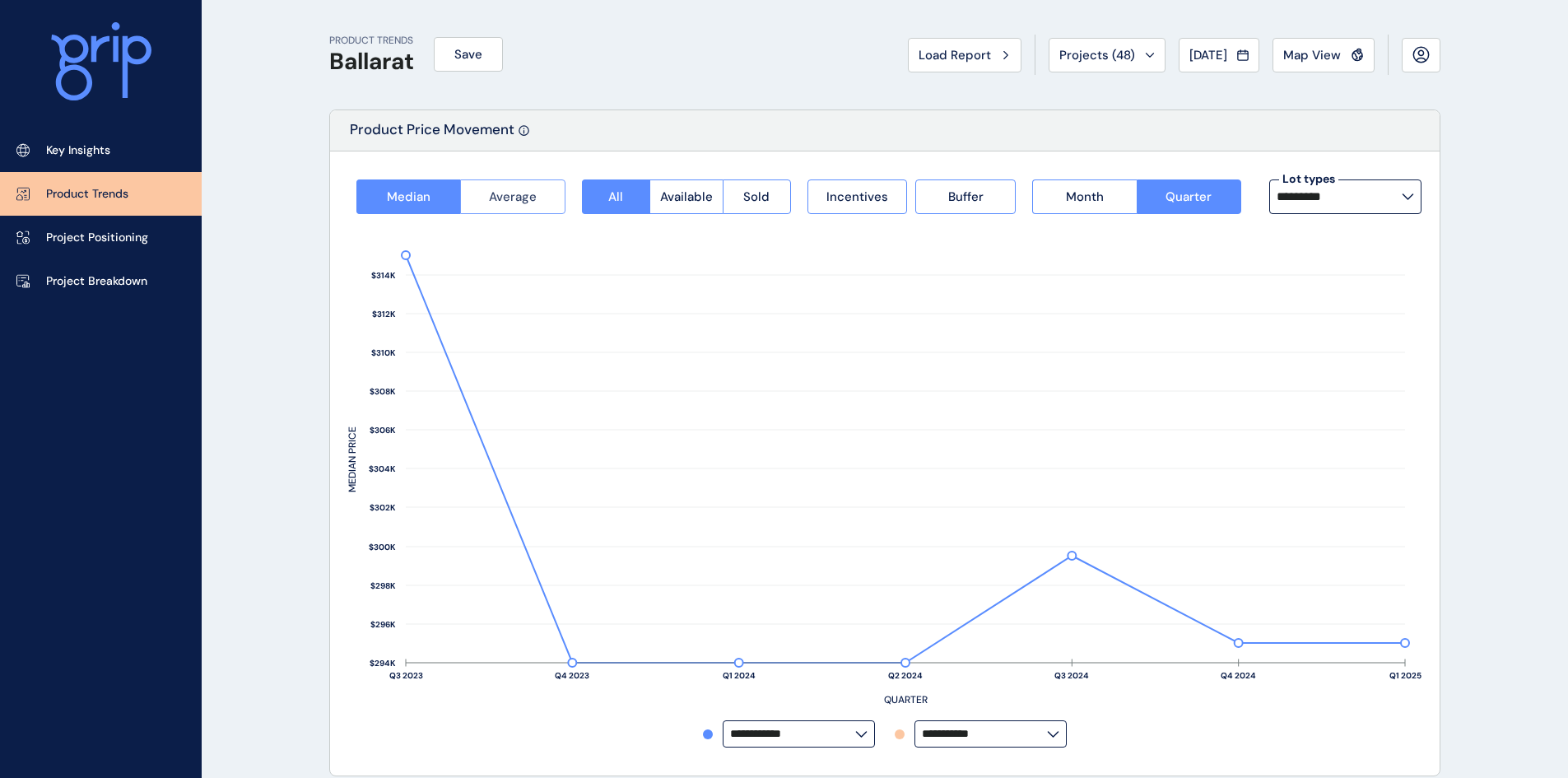 click on "Average" at bounding box center (513, 197) 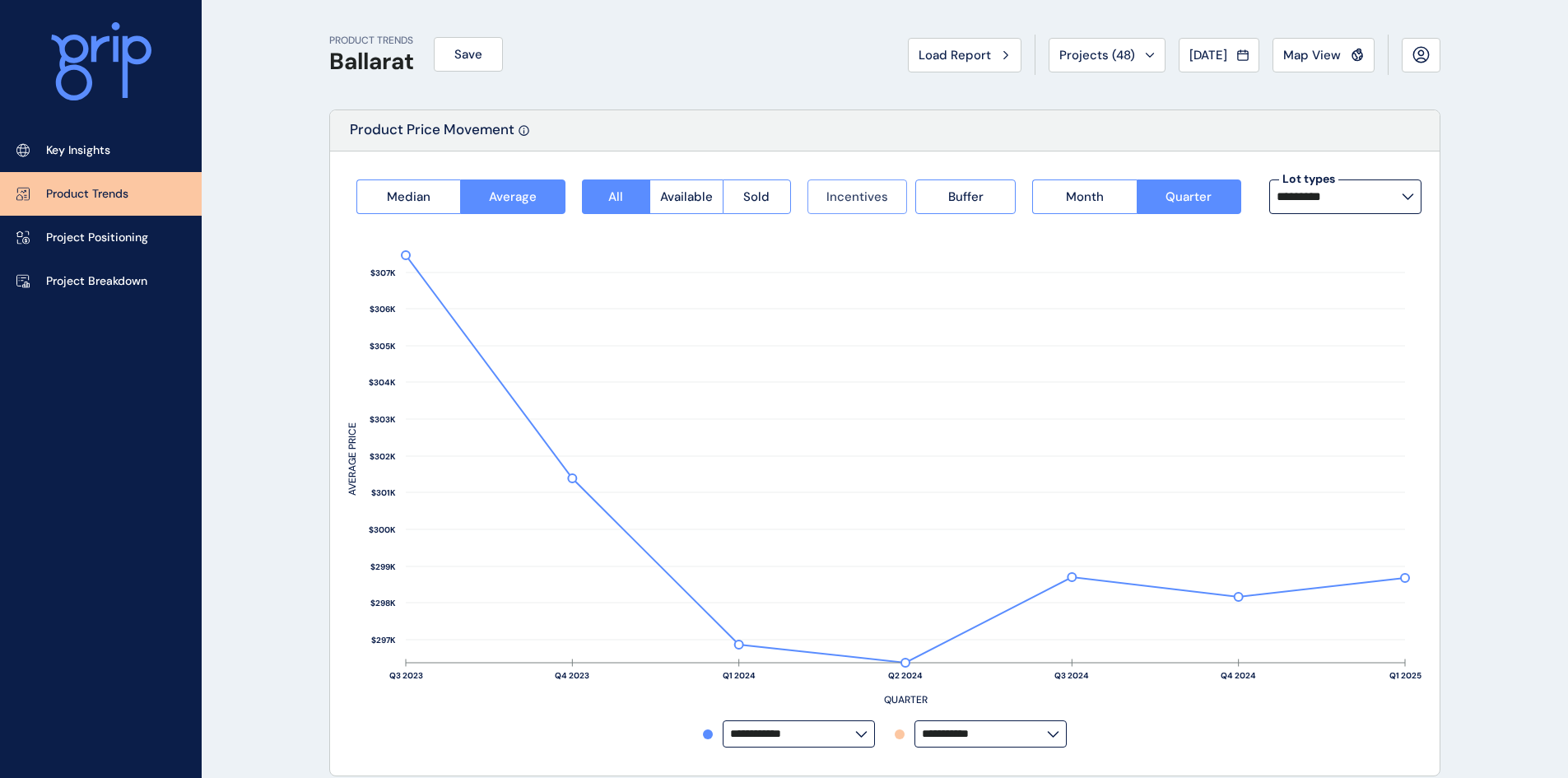 click on "Incentives" at bounding box center (857, 197) 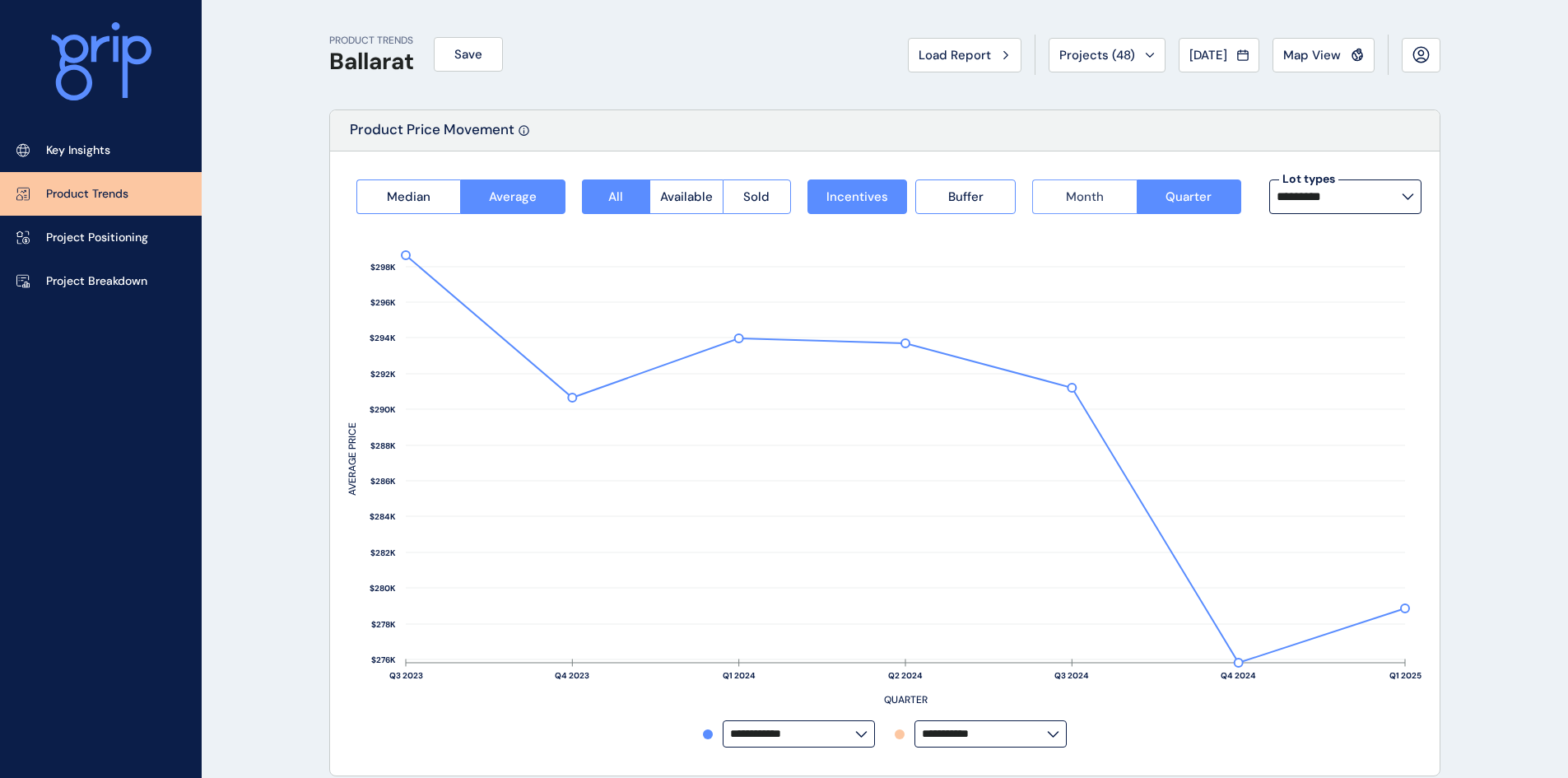 click on "Month" at bounding box center (1084, 197) 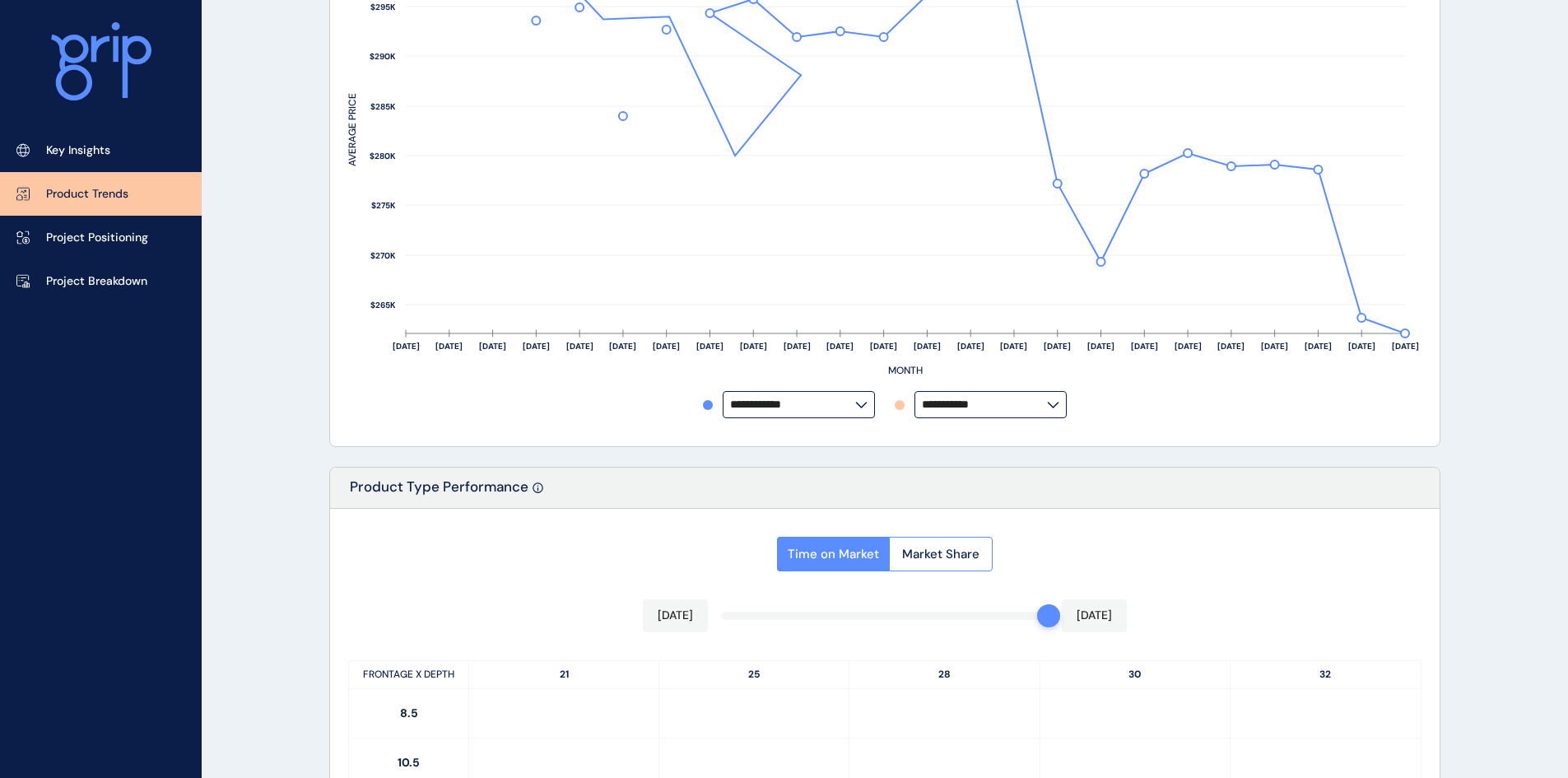 scroll, scrollTop: 82, scrollLeft: 0, axis: vertical 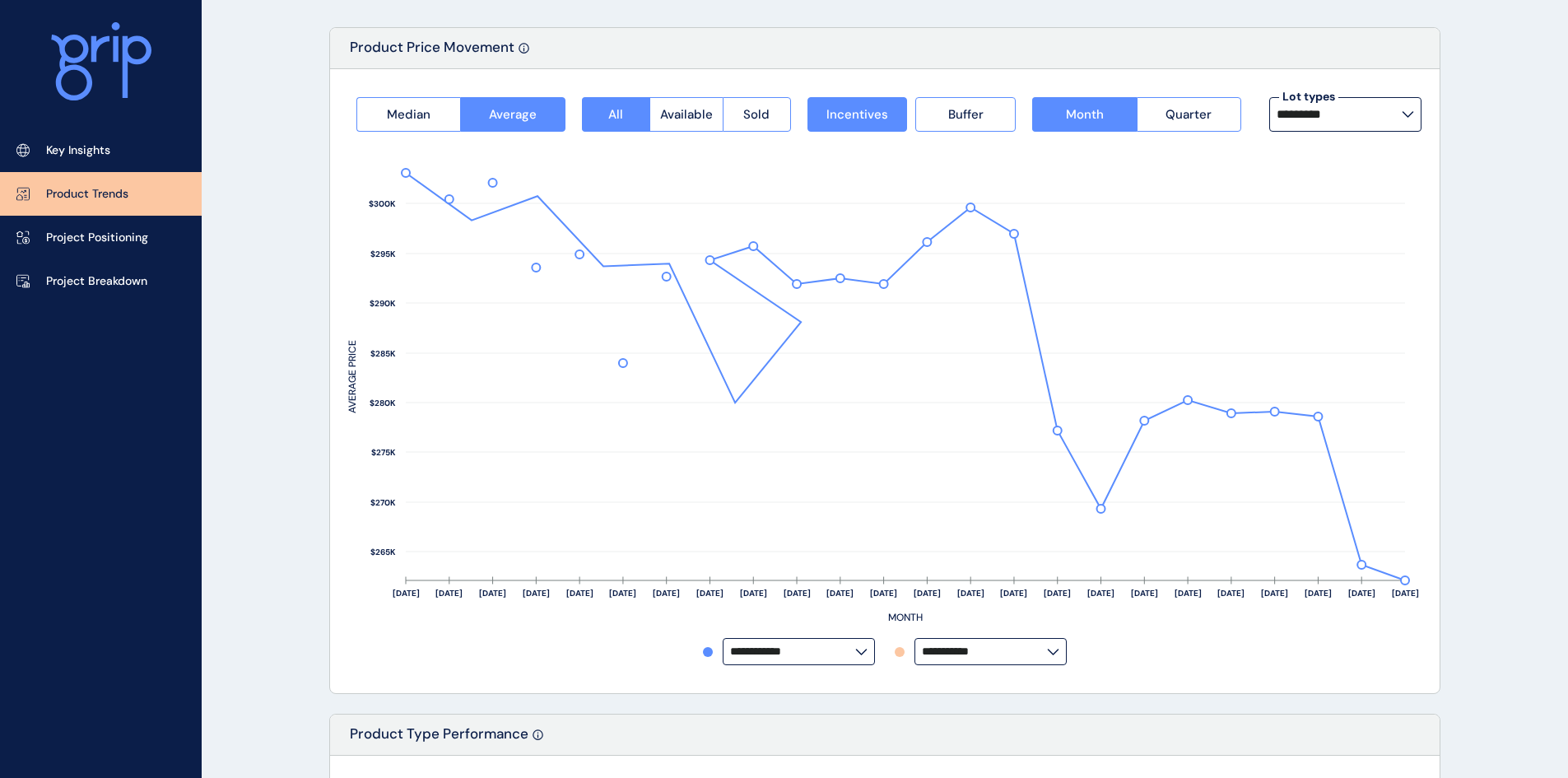 click on "**********" at bounding box center (984, 651) 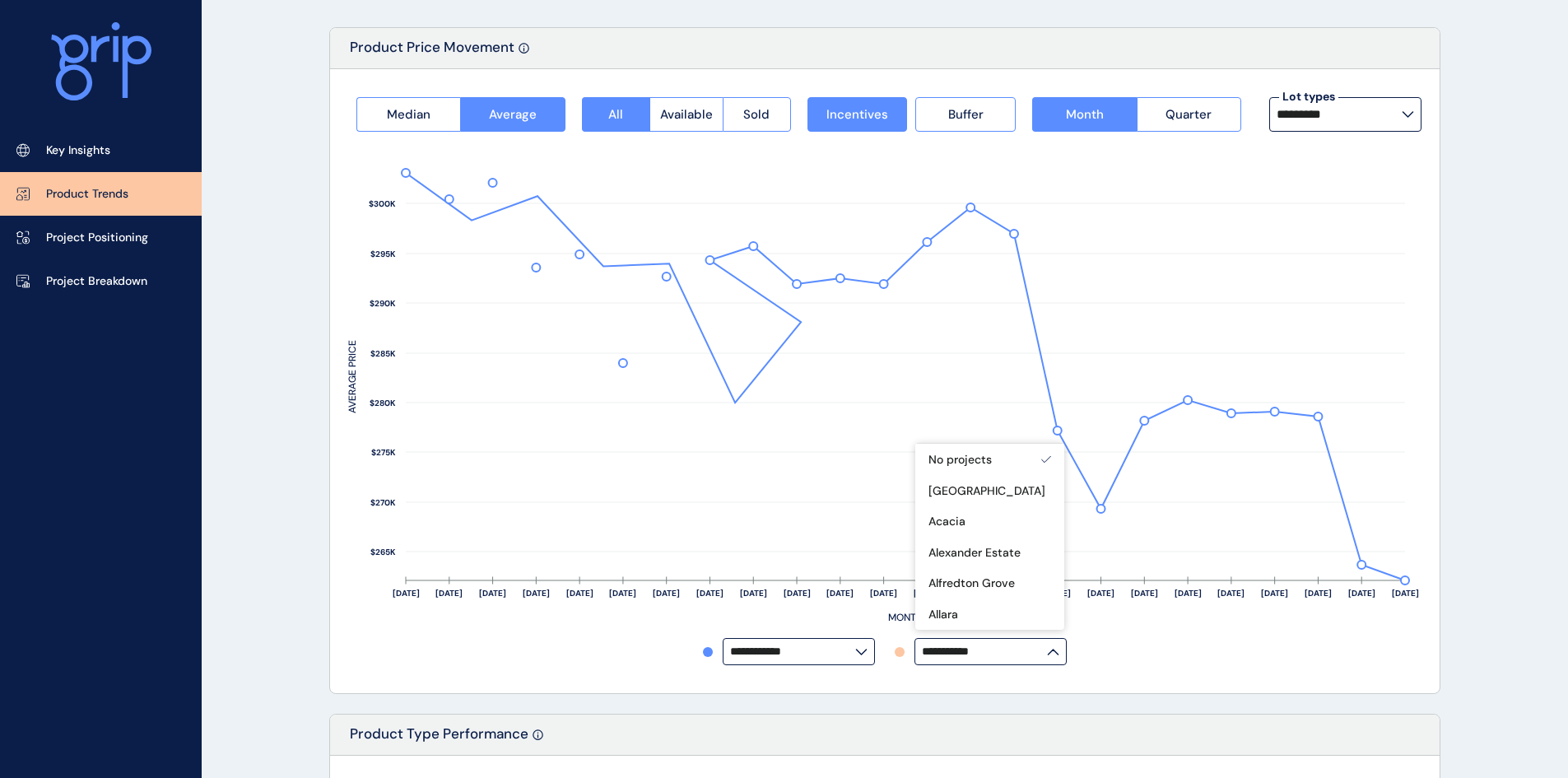 click on "**********" at bounding box center (793, 651) 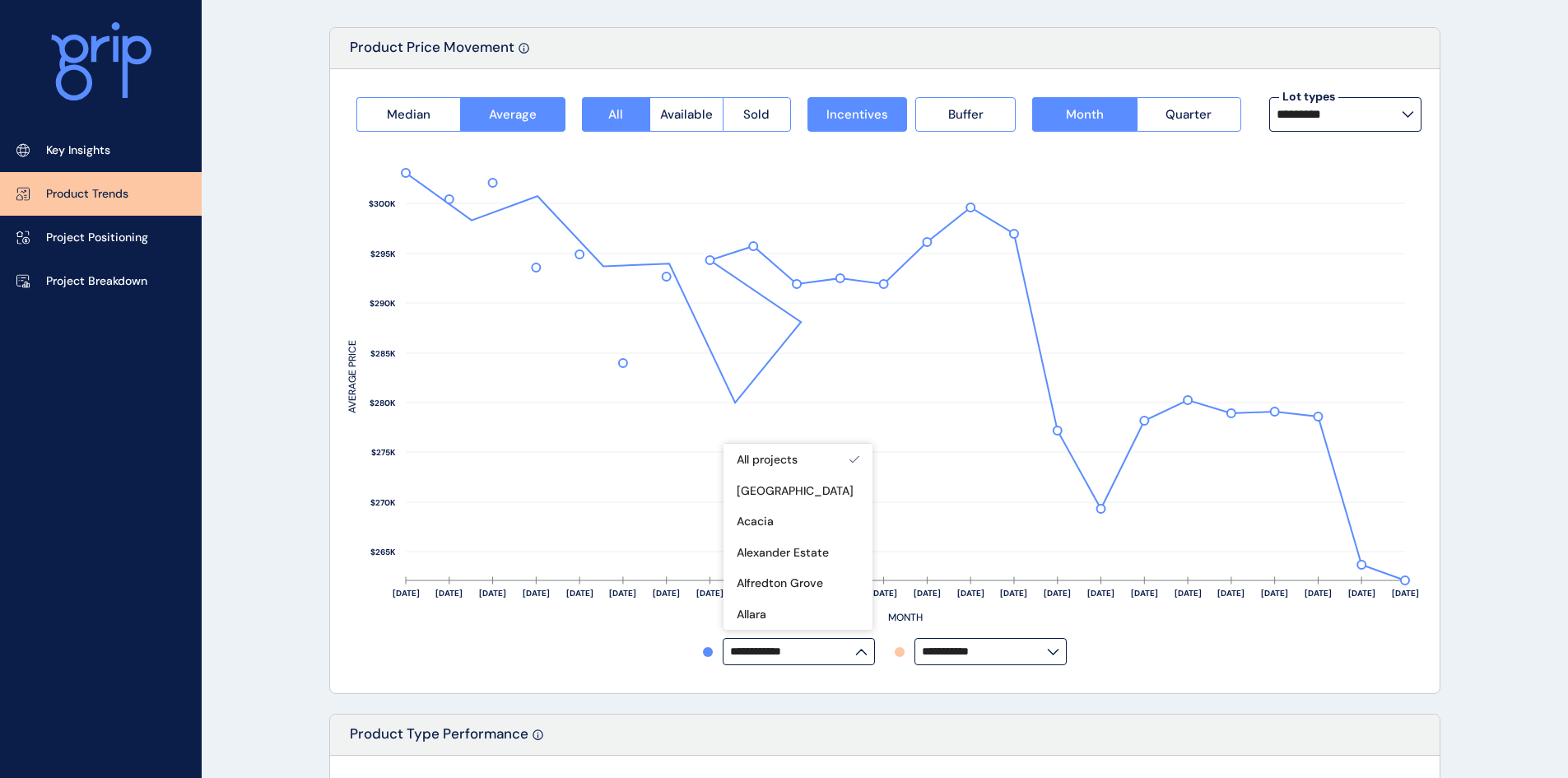 click on "**********" at bounding box center [984, 651] 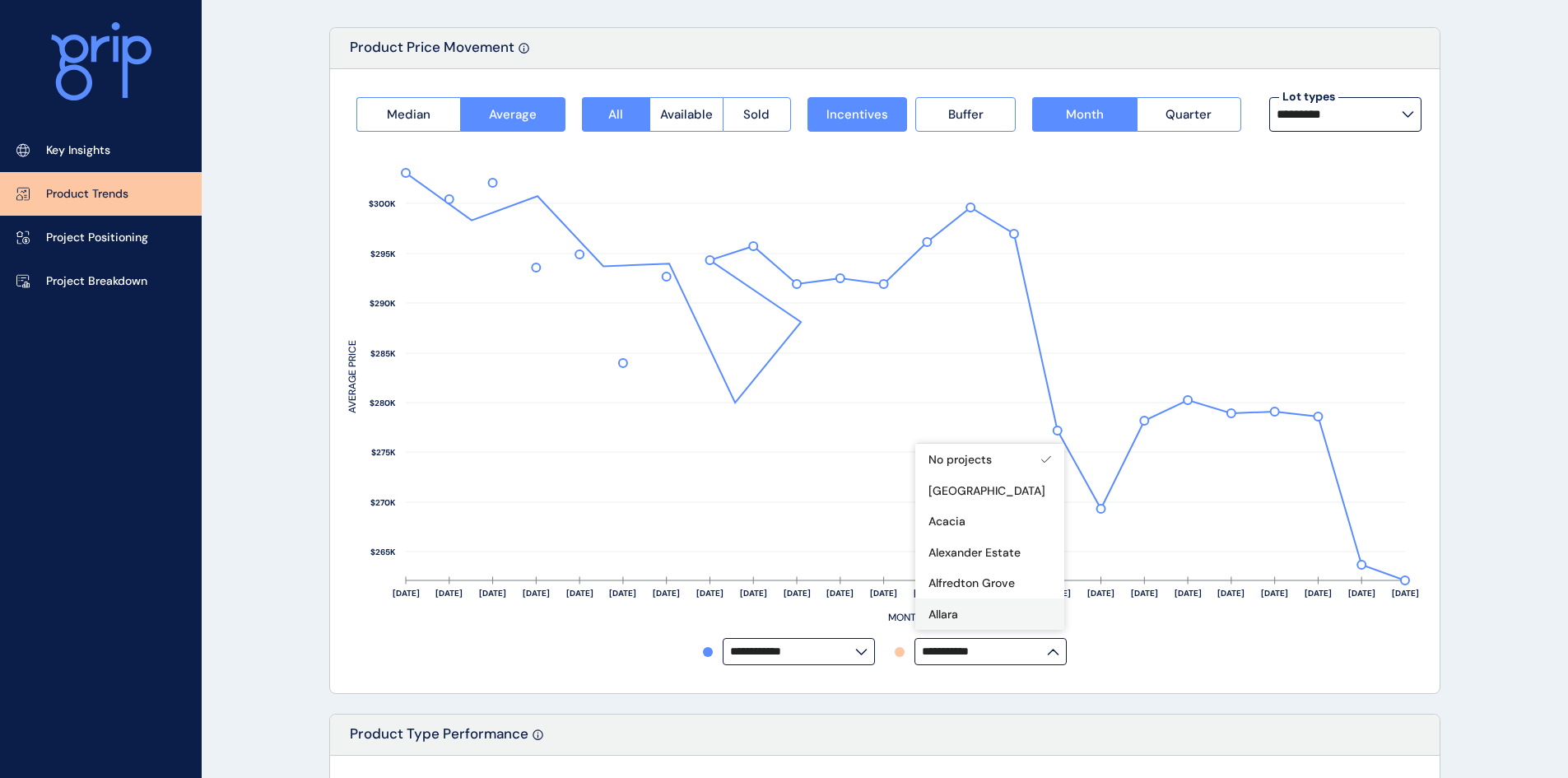click on "Allara" at bounding box center (989, 614) 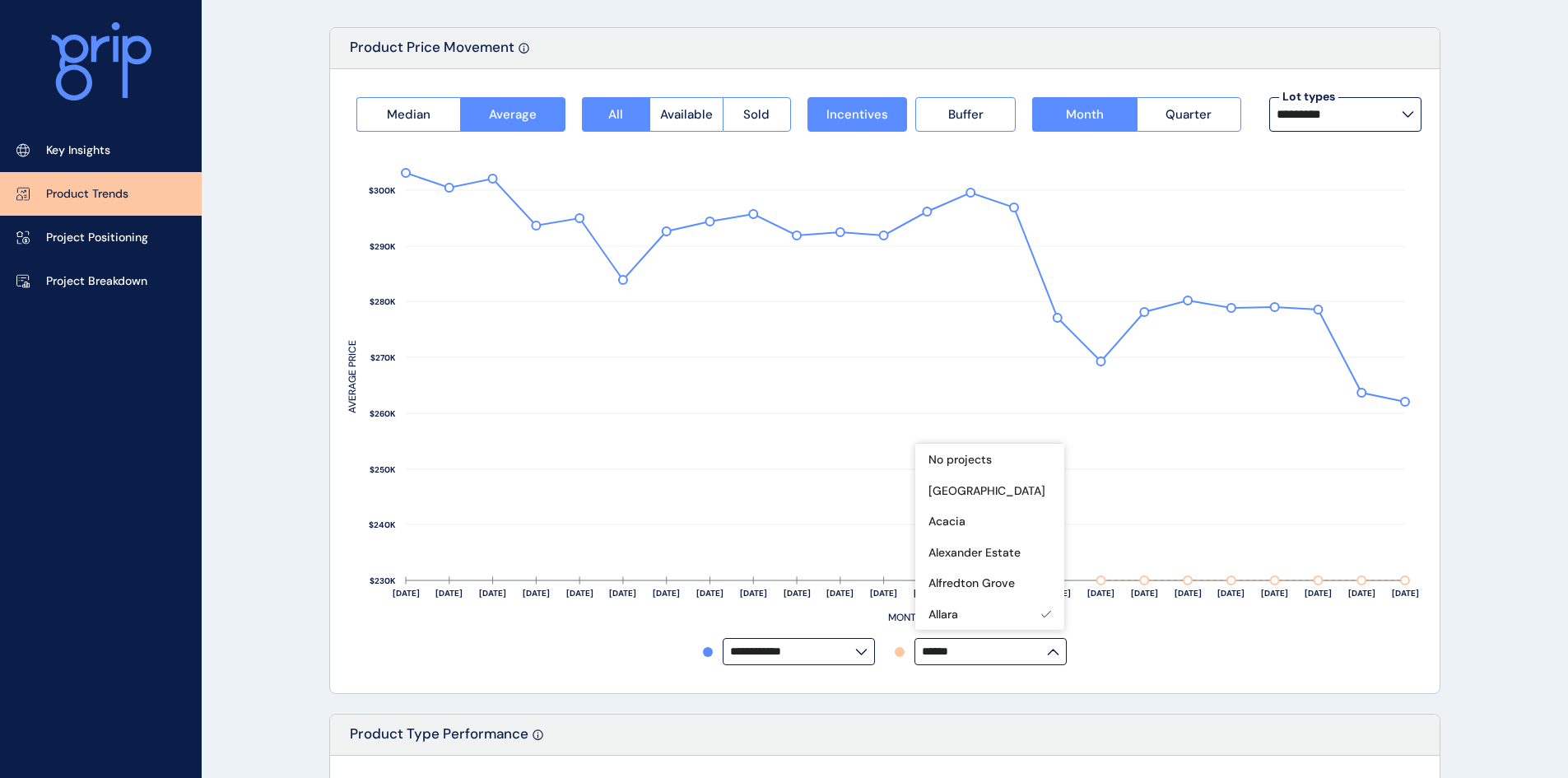 click on "******" at bounding box center [984, 651] 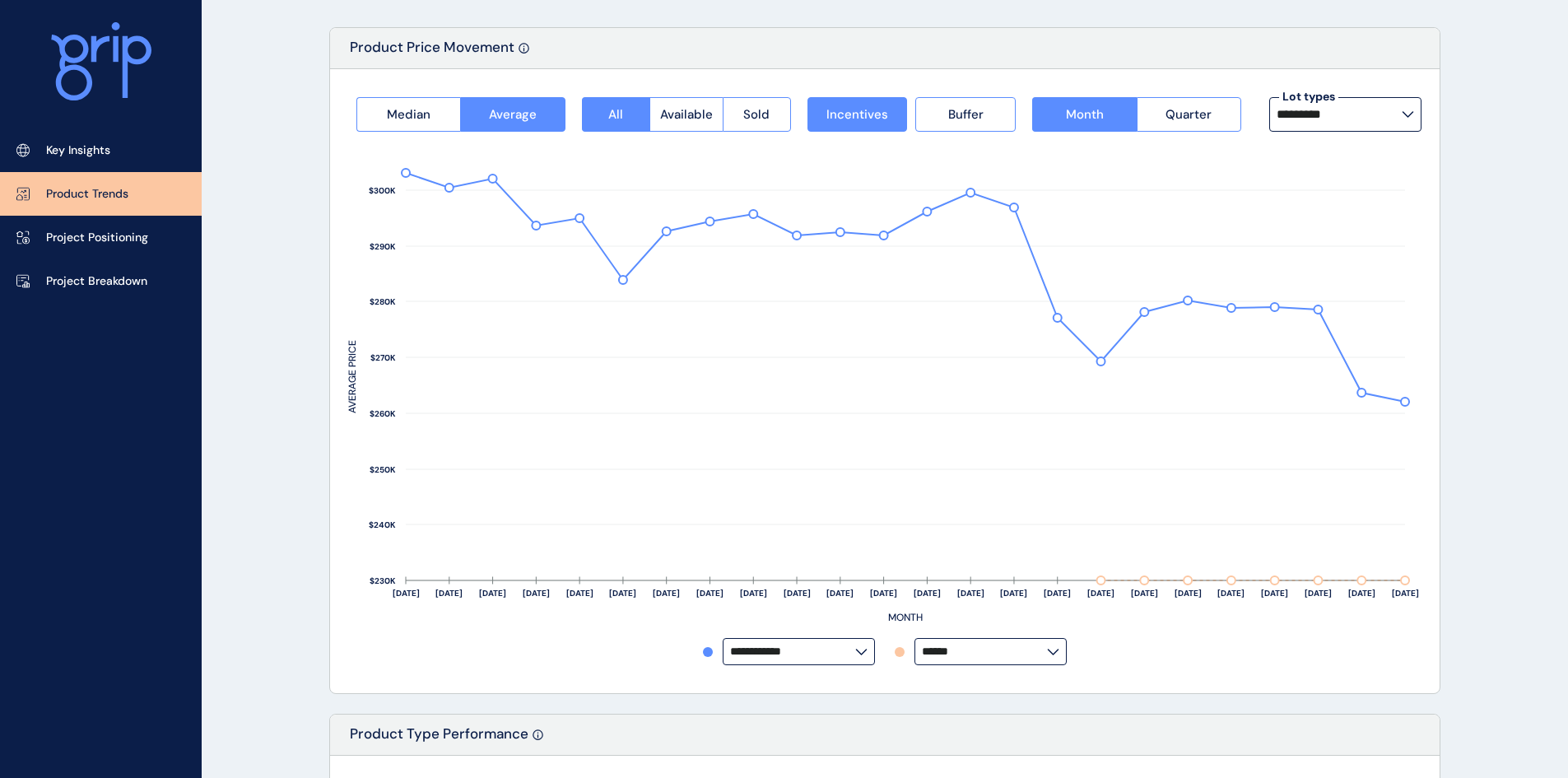 click on "******" at bounding box center [990, 651] 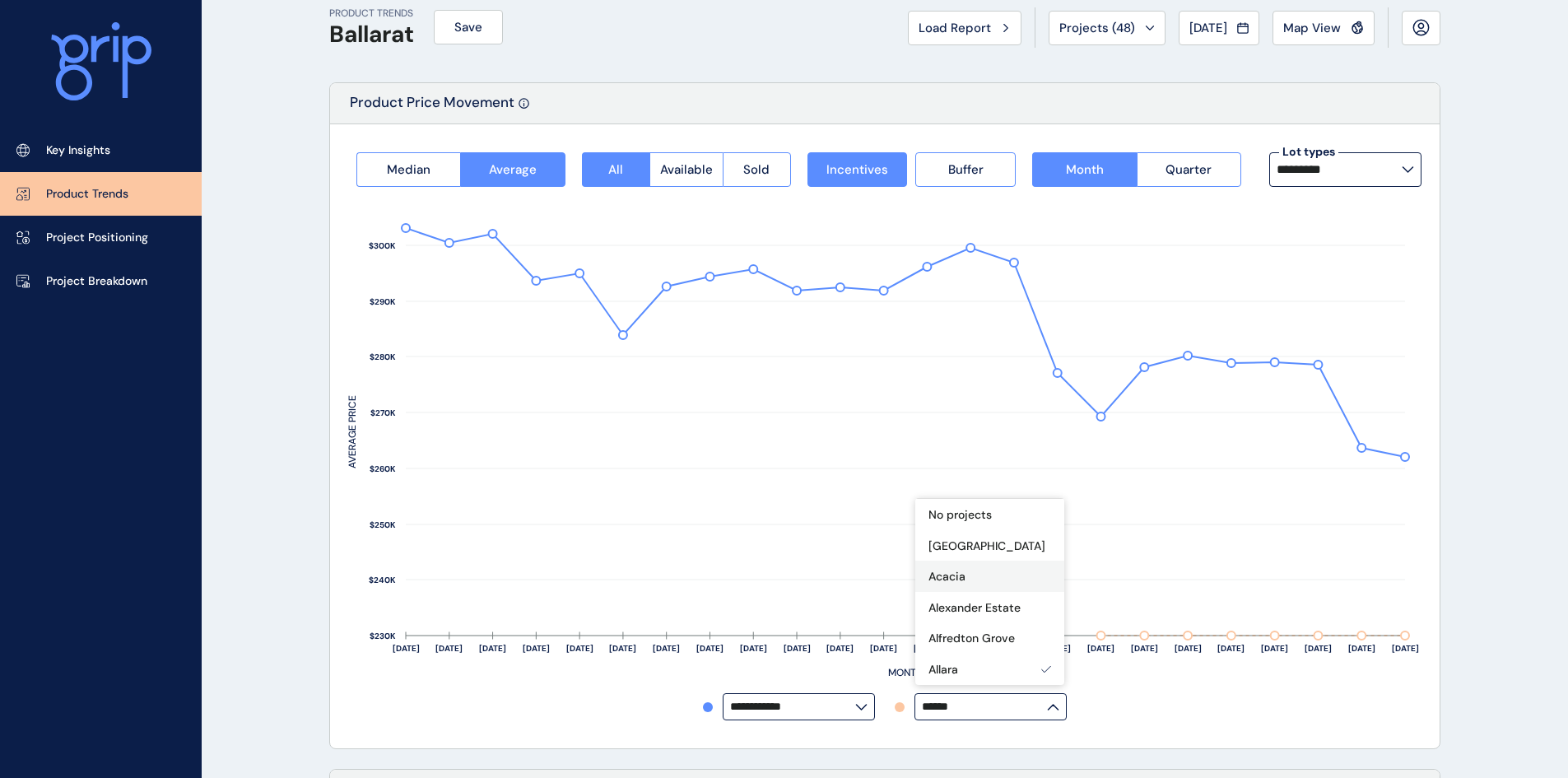 scroll, scrollTop: 0, scrollLeft: 0, axis: both 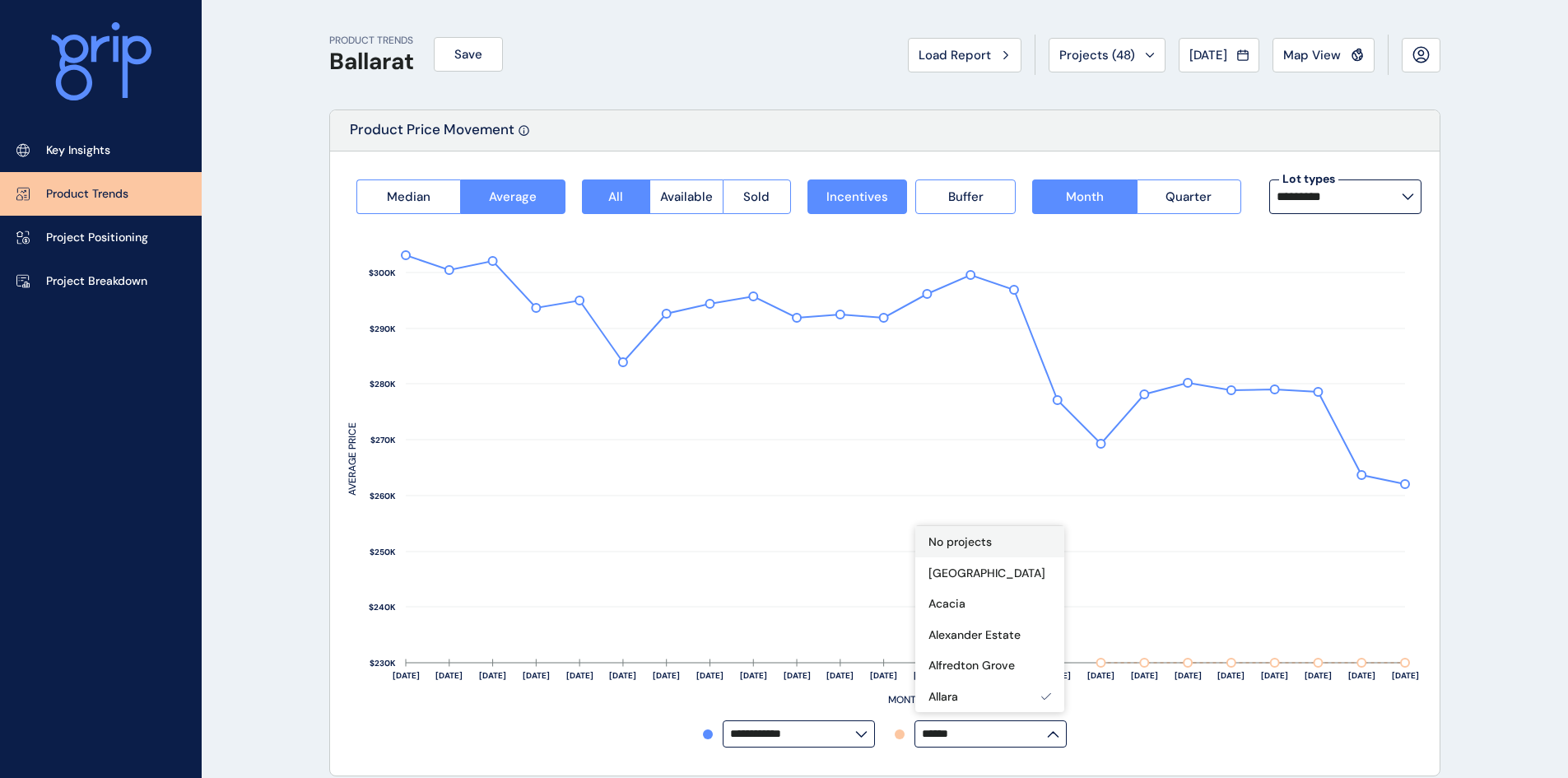 click on "No projects" at bounding box center [960, 543] 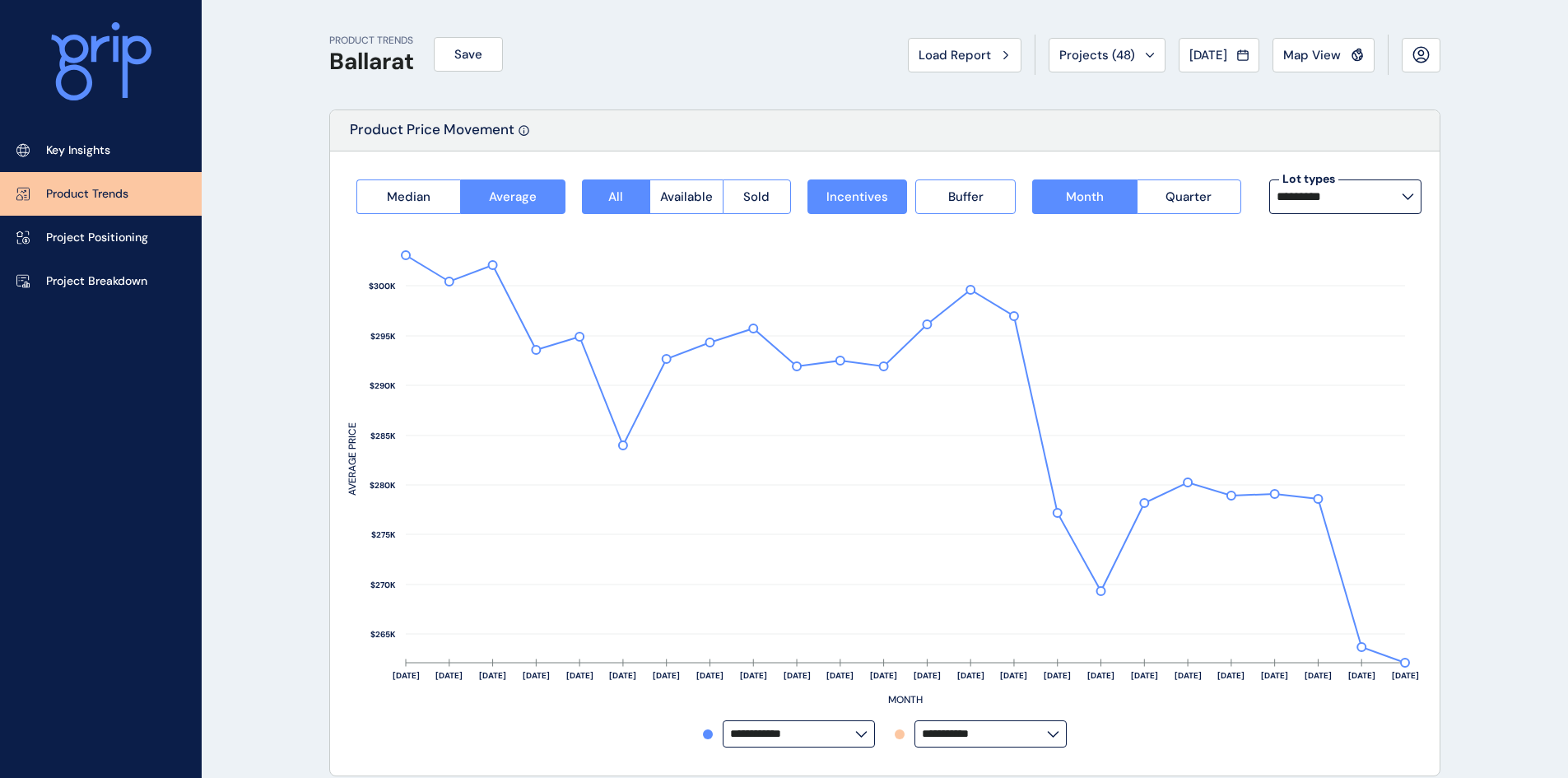 click on "PRODUCT TRENDS Ballarat Save Load Report Projects ( 48 ) May 2025 2025 < > Jan No report is available for this period. New months are usually published 5 business days after the month start. Feb No report is available for this period. New months are usually published 5 business days after the month start. Mar No report is available for this period. New months are usually published 5 business days after the month start. Apr No report is available for this period. New months are usually published 5 business days after the month start. May No report is available for this period. New months are usually published 5 business days after the month start. Jun No report is available for this period. New months are usually published 5 business days after the month start. Jul No report is available for this period. New months are usually published 5 business days after the month start. Aug No report is available for this period. New months are usually published 5 business days after the month start. Sep Oct Nov Dec All 7" at bounding box center [784, 963] 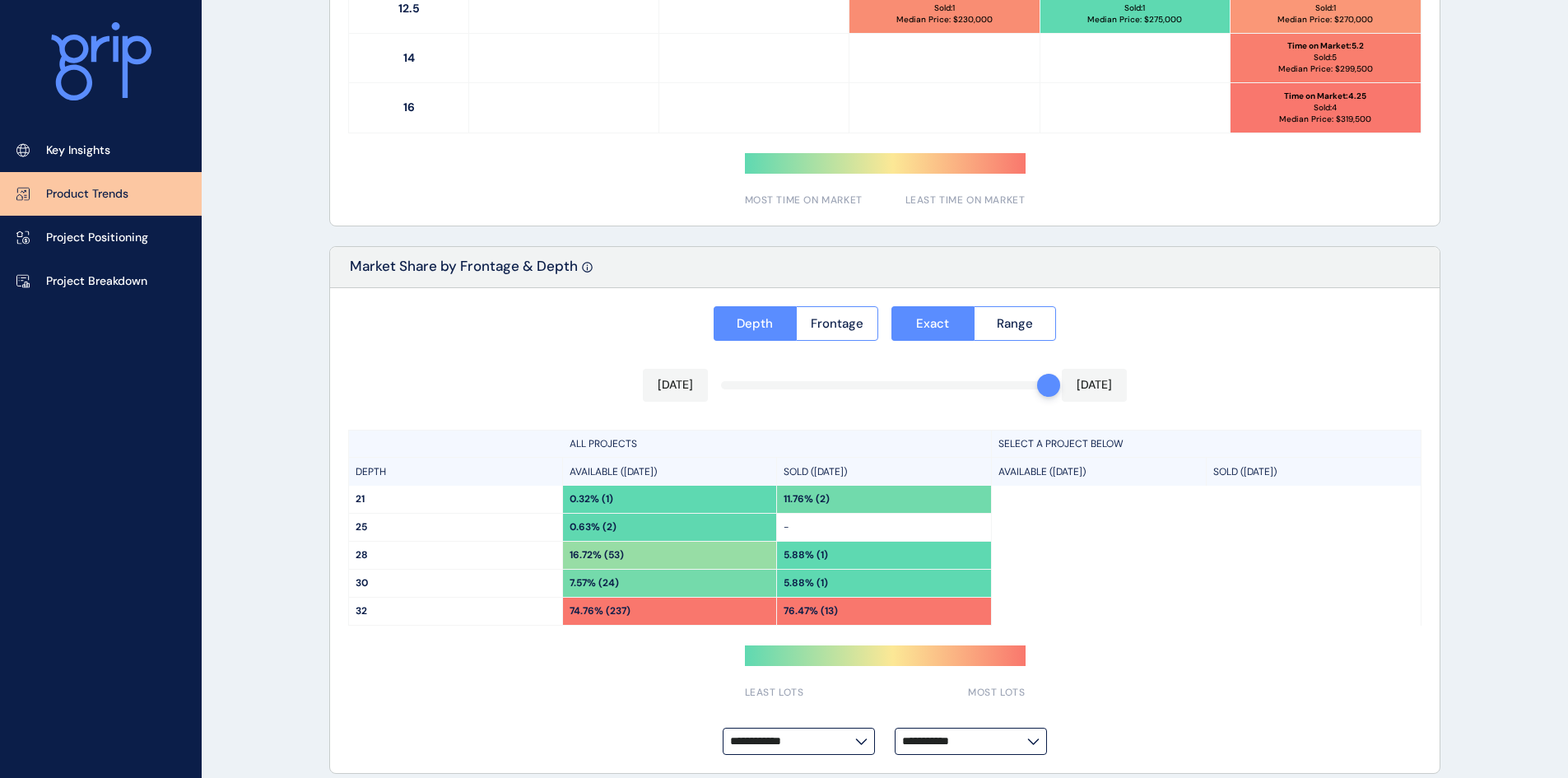 scroll, scrollTop: 1148, scrollLeft: 0, axis: vertical 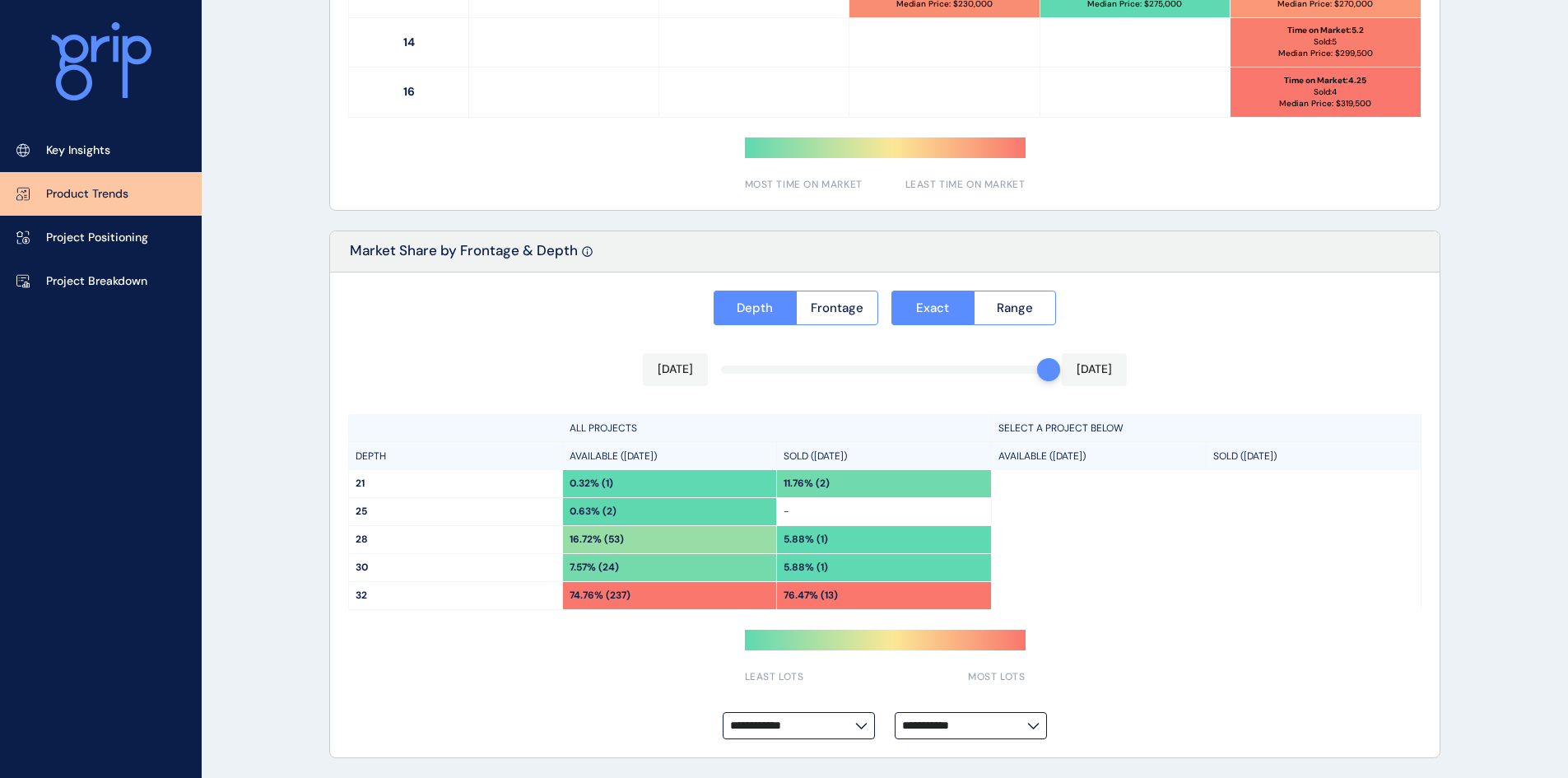 click on "**********" at bounding box center (885, 515) 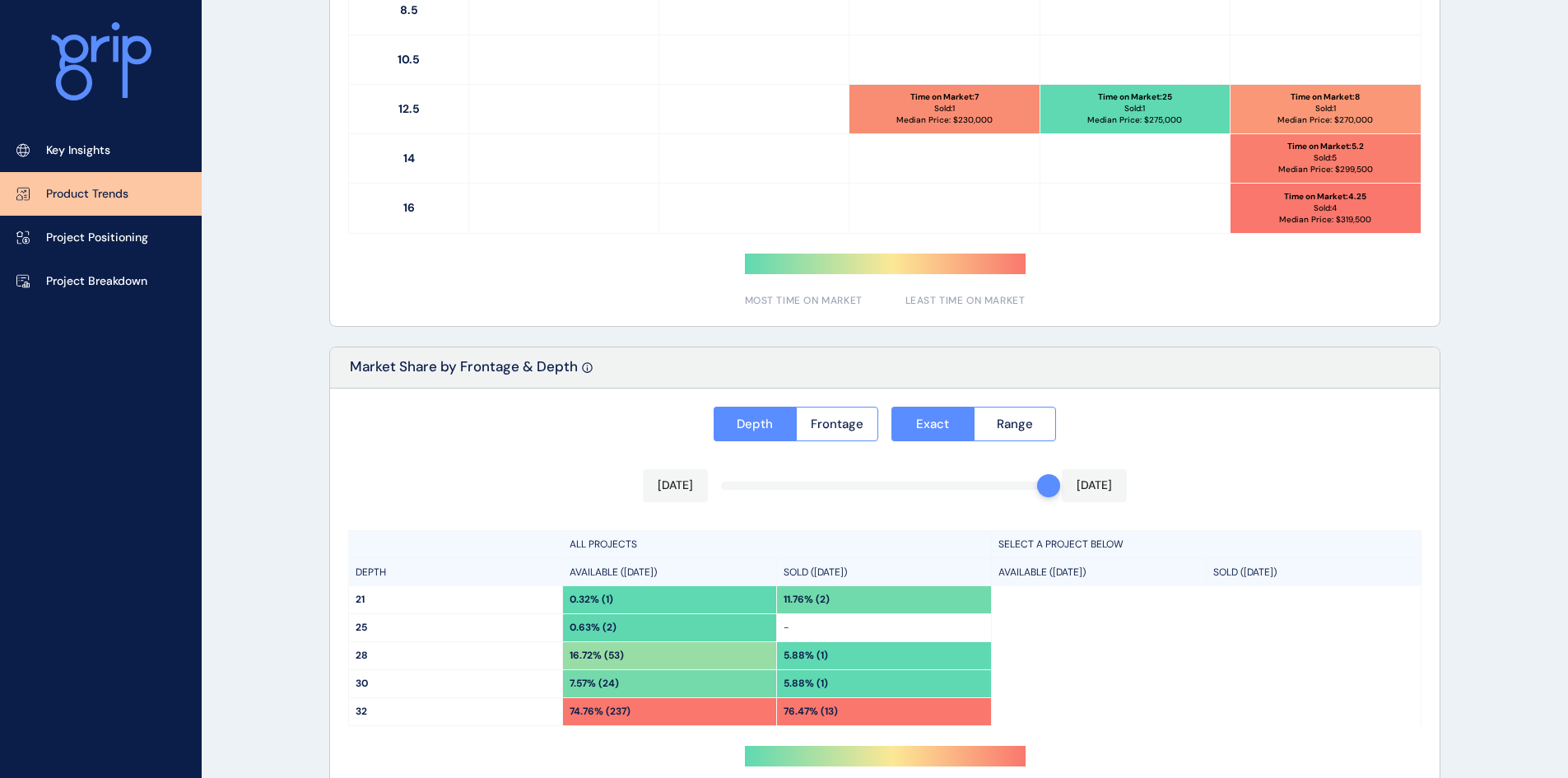 scroll, scrollTop: 1148, scrollLeft: 0, axis: vertical 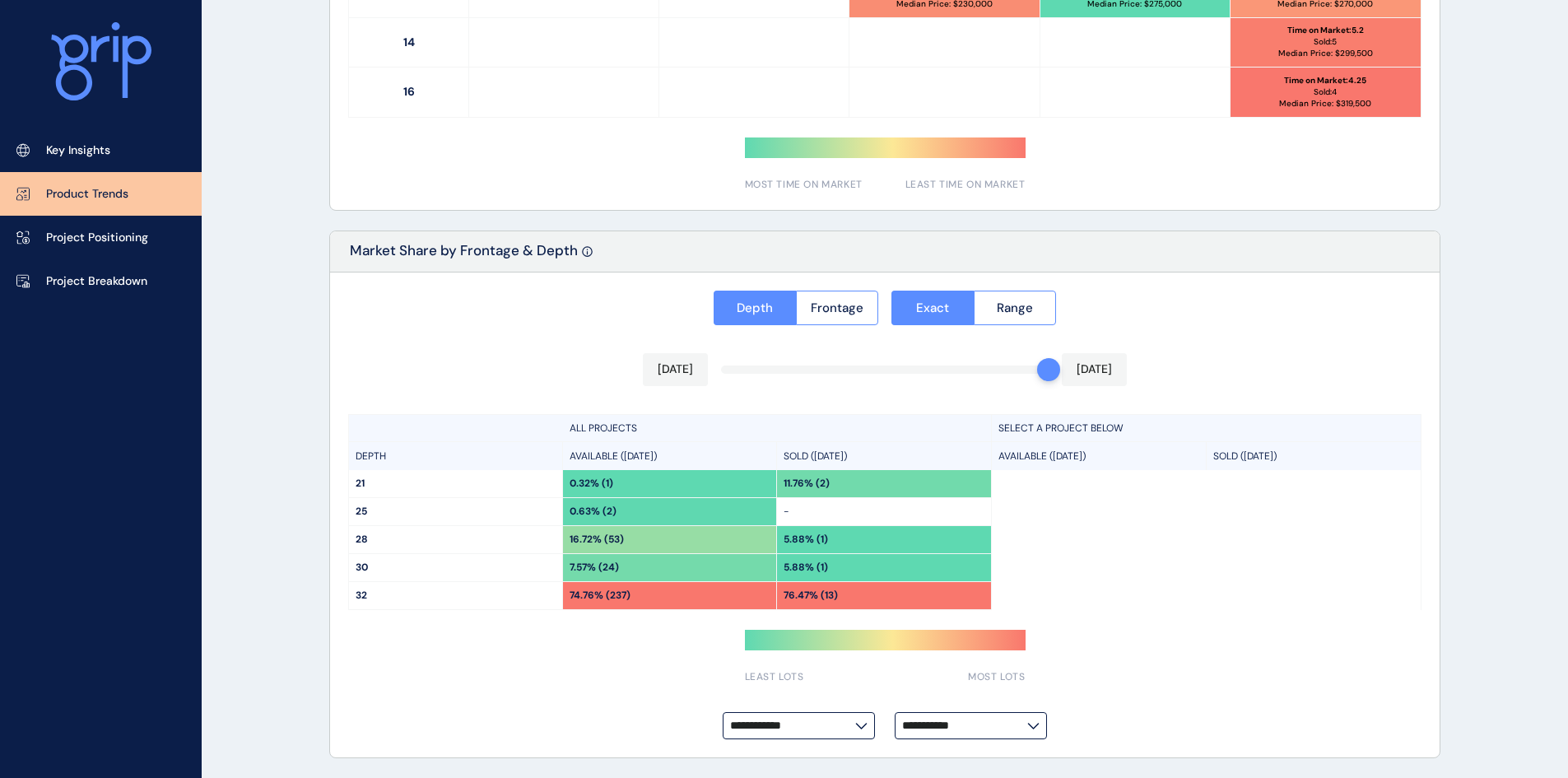 click on "**********" at bounding box center [885, 515] 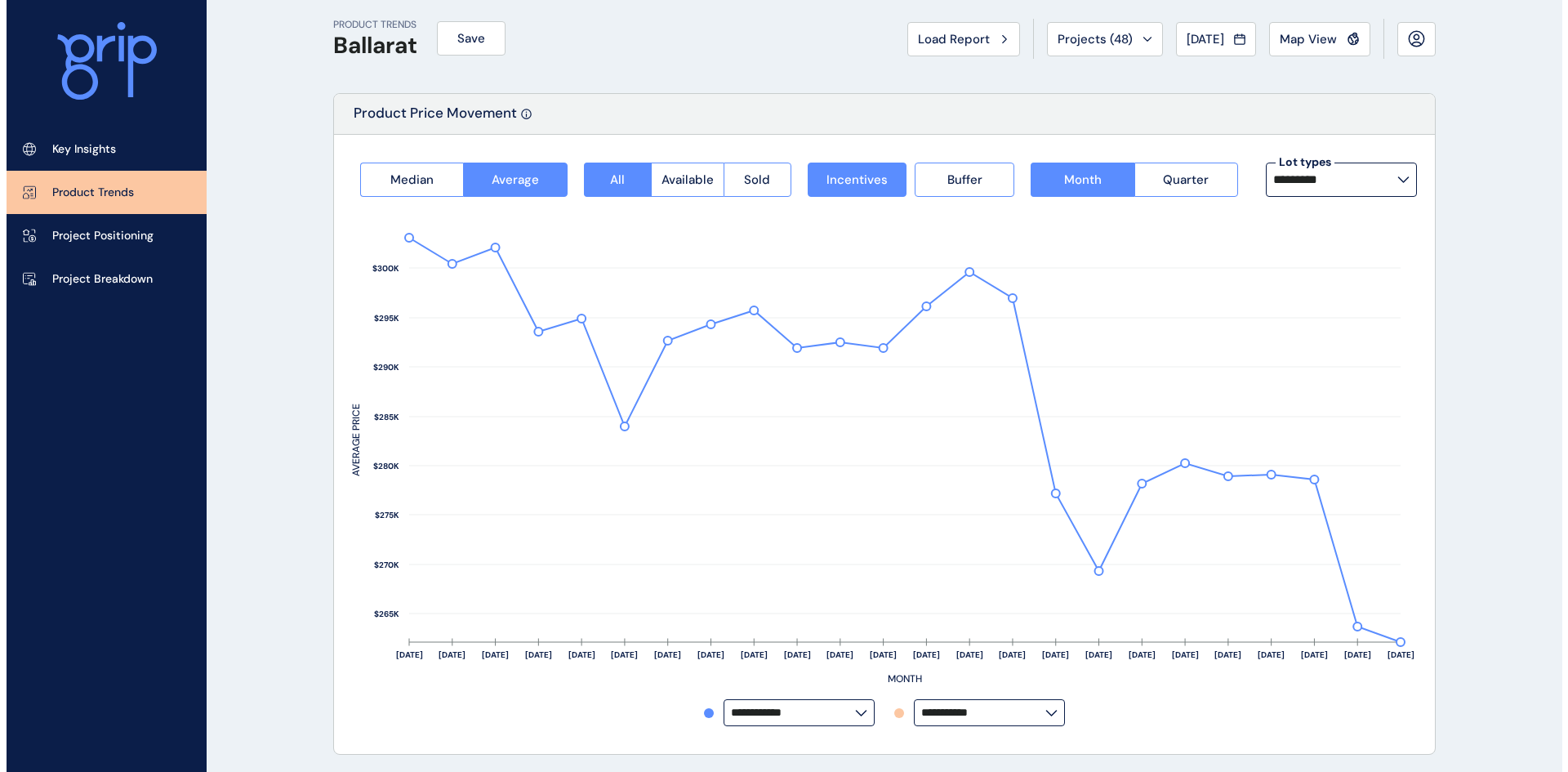 scroll, scrollTop: 0, scrollLeft: 0, axis: both 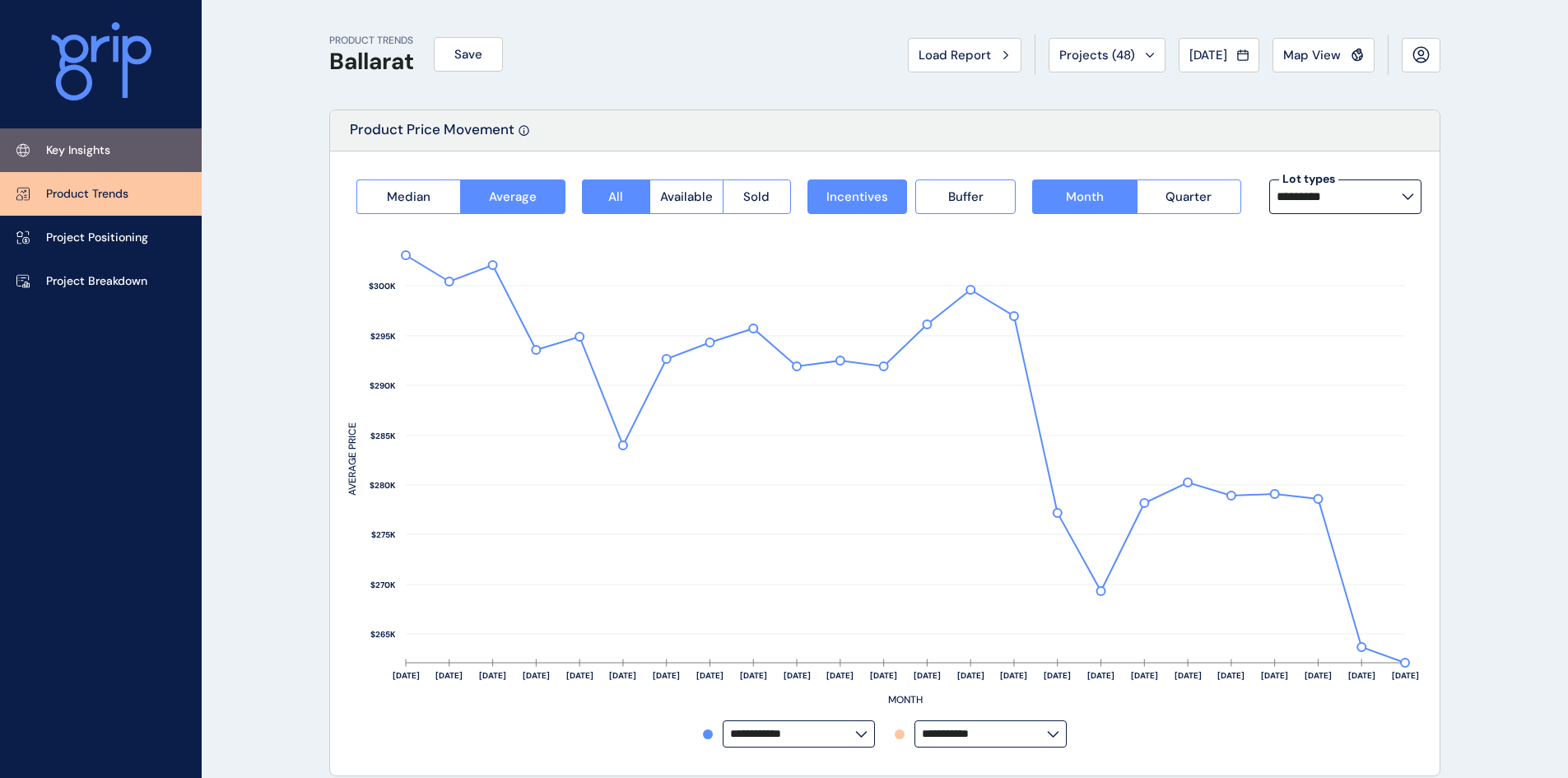 click on "Key Insights" at bounding box center [100, 150] 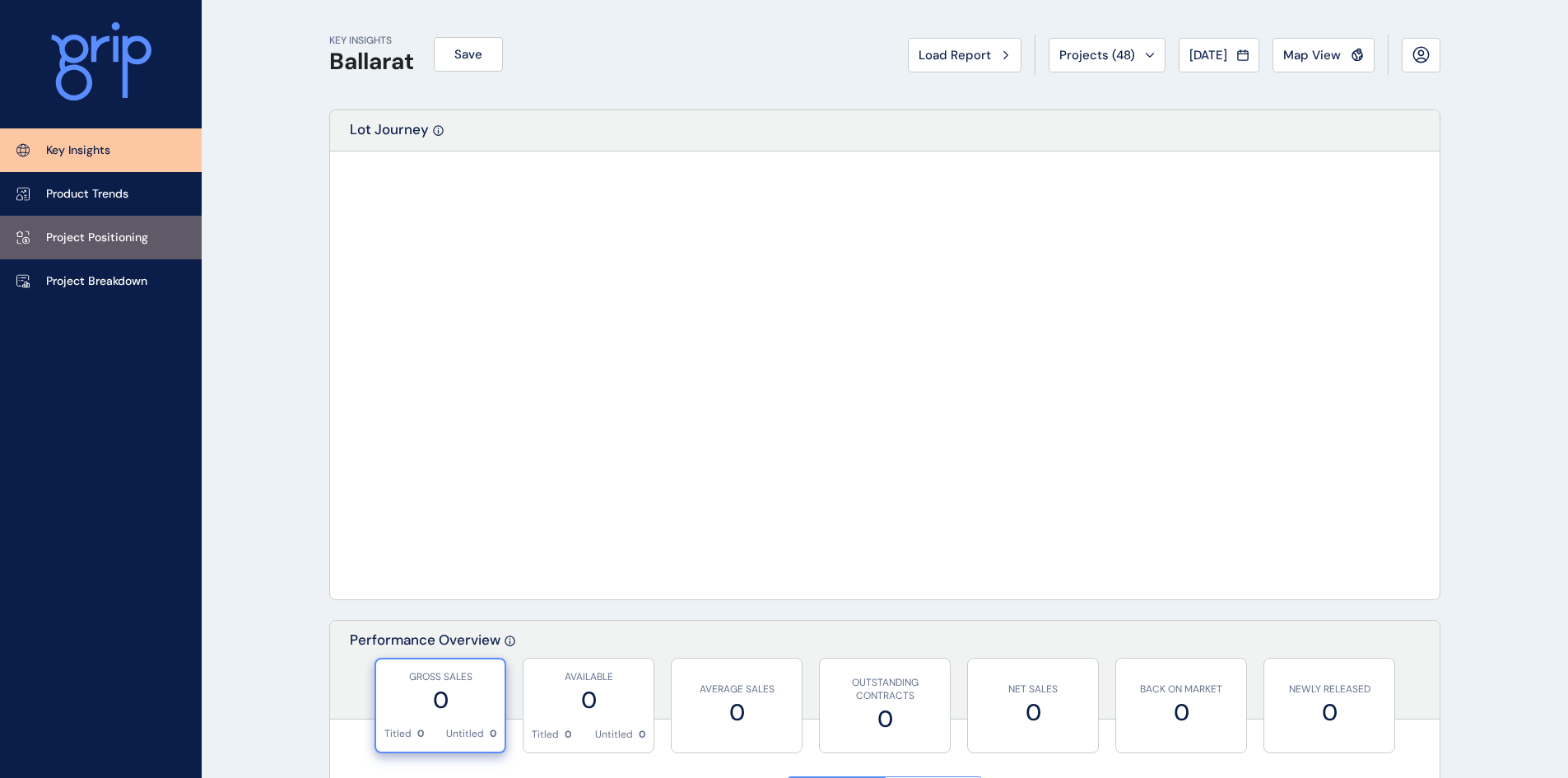 click on "Project Positioning" at bounding box center [100, 237] 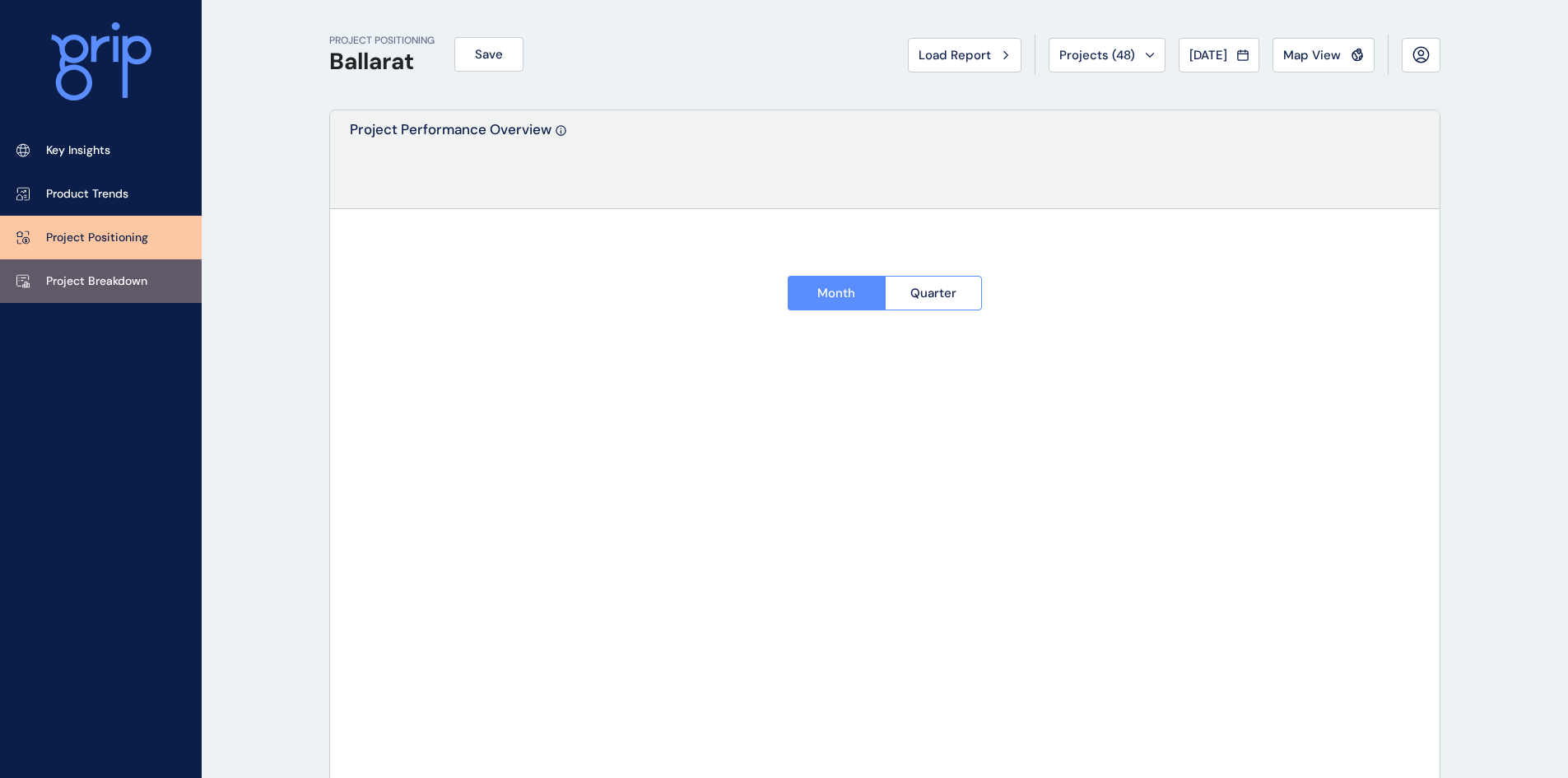 type on "****" 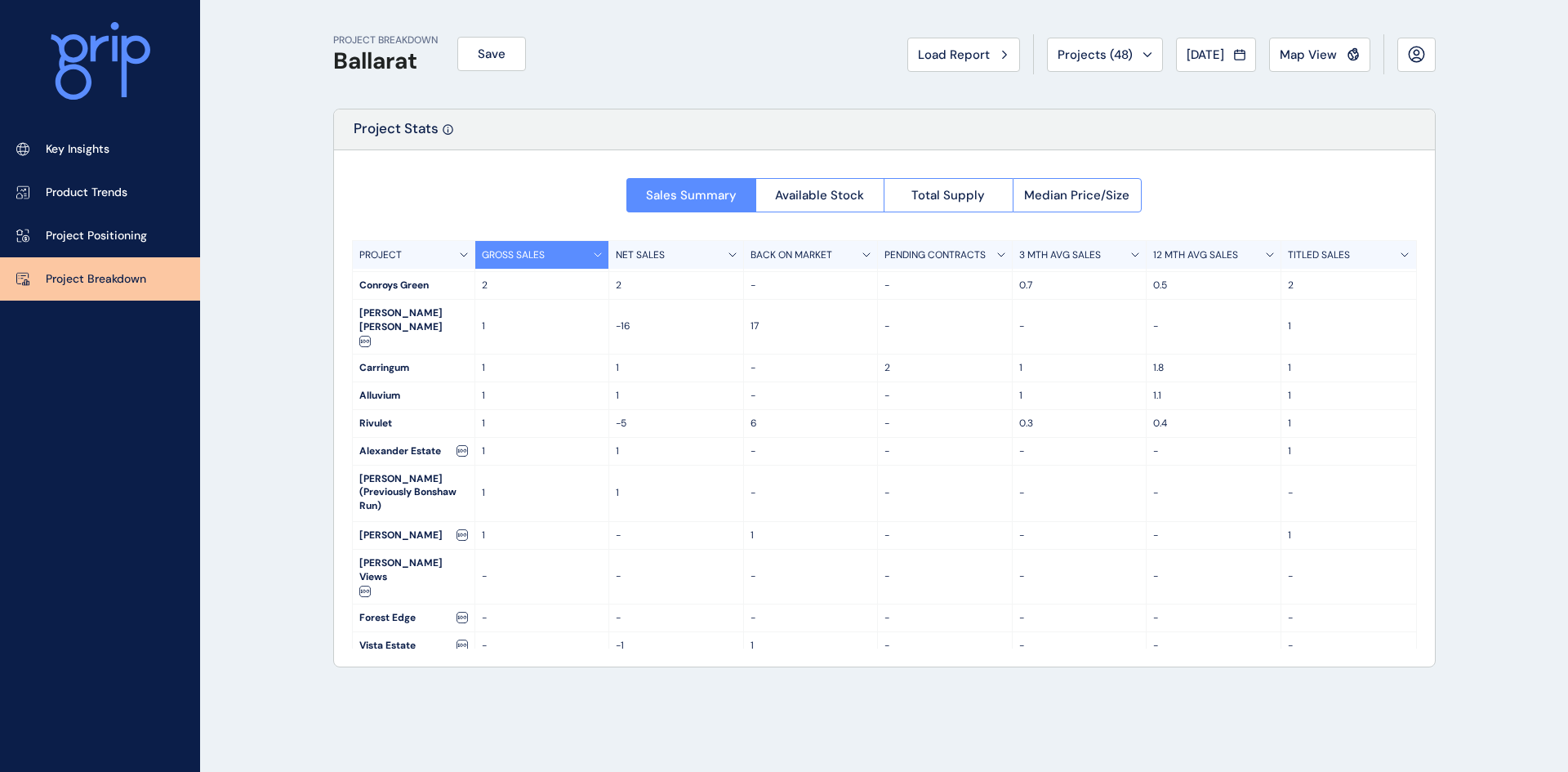 scroll, scrollTop: 0, scrollLeft: 0, axis: both 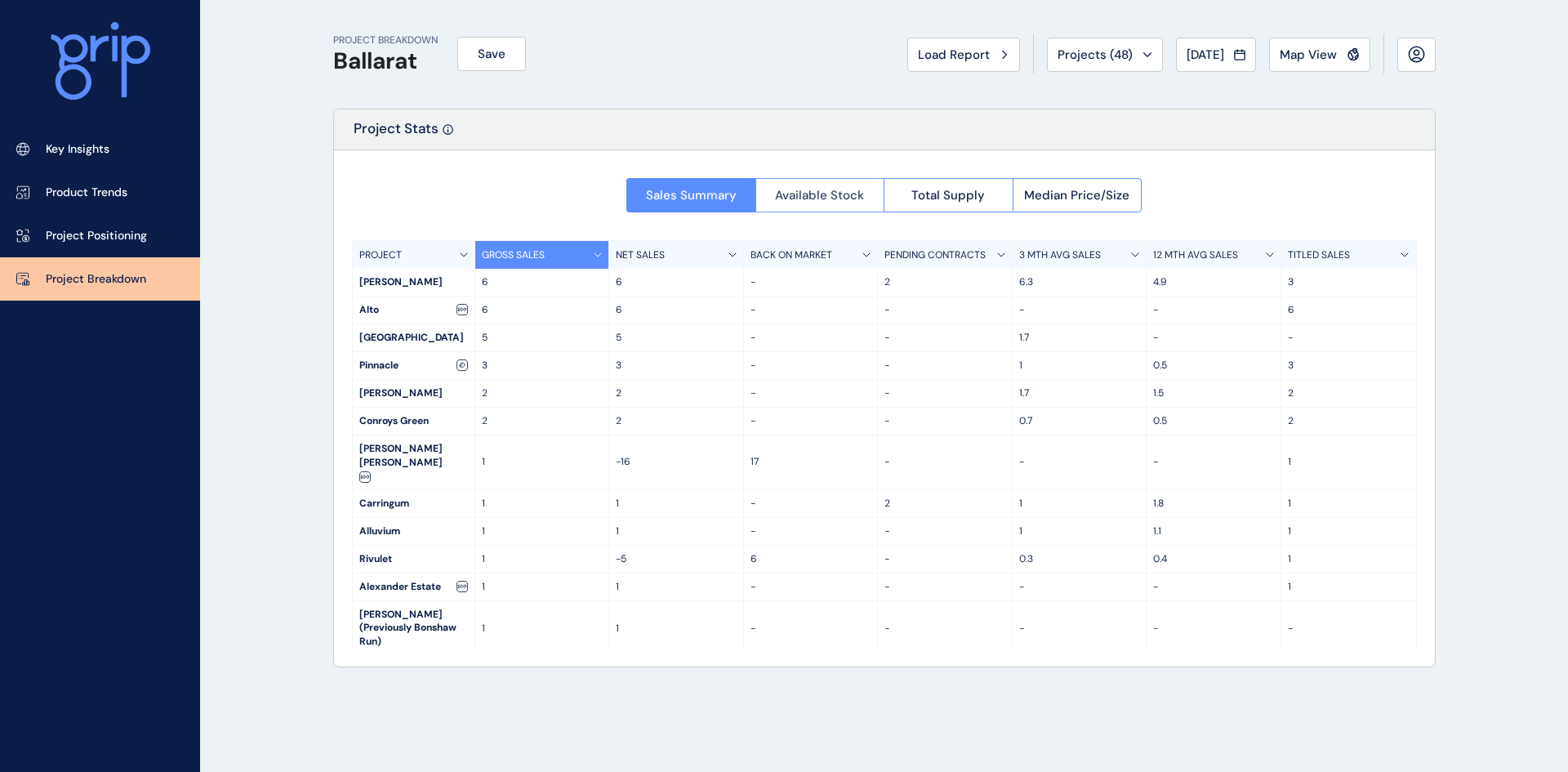 click on "Available Stock" at bounding box center [819, 195] 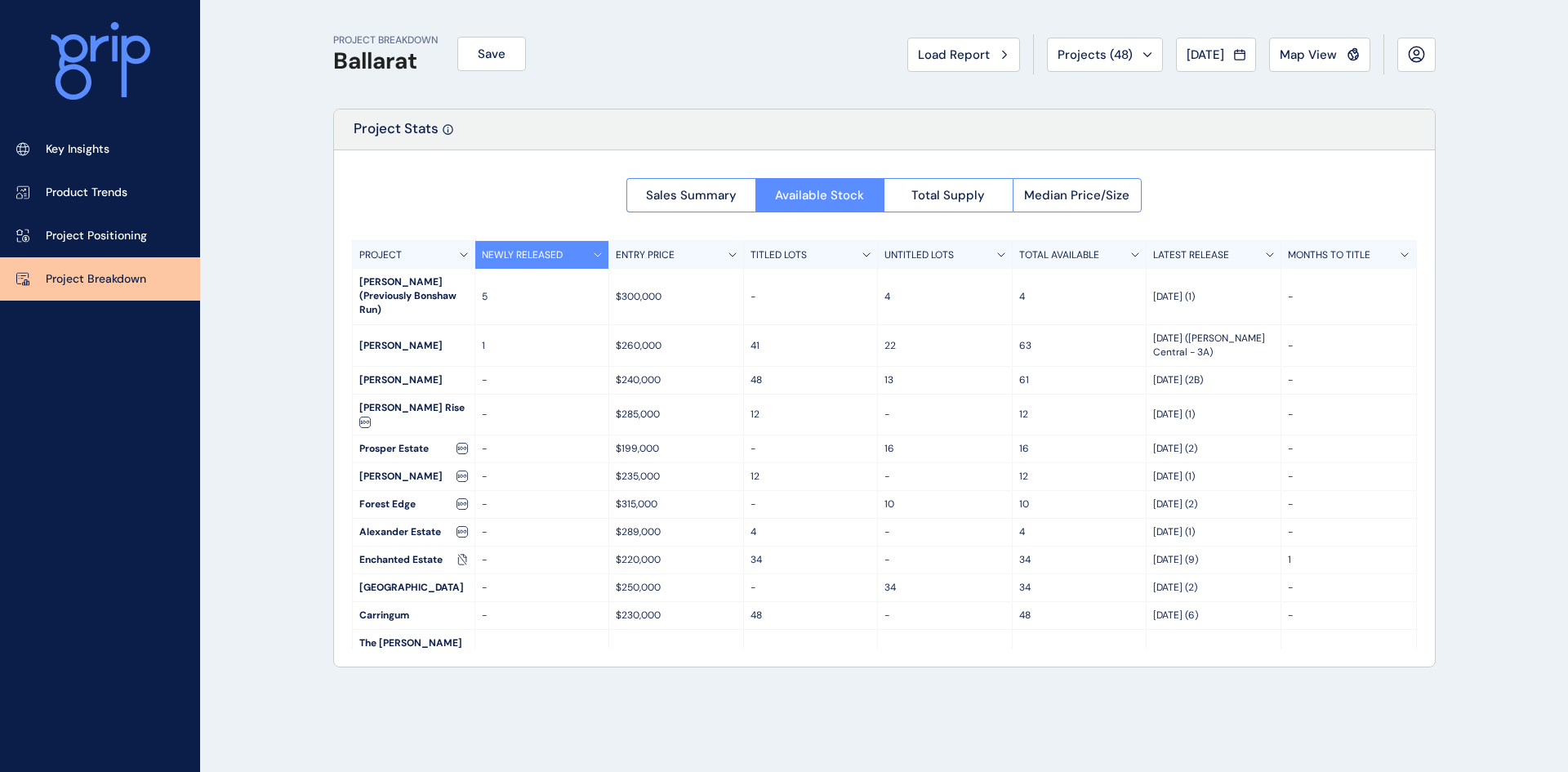 click on "48" at bounding box center (811, 380) 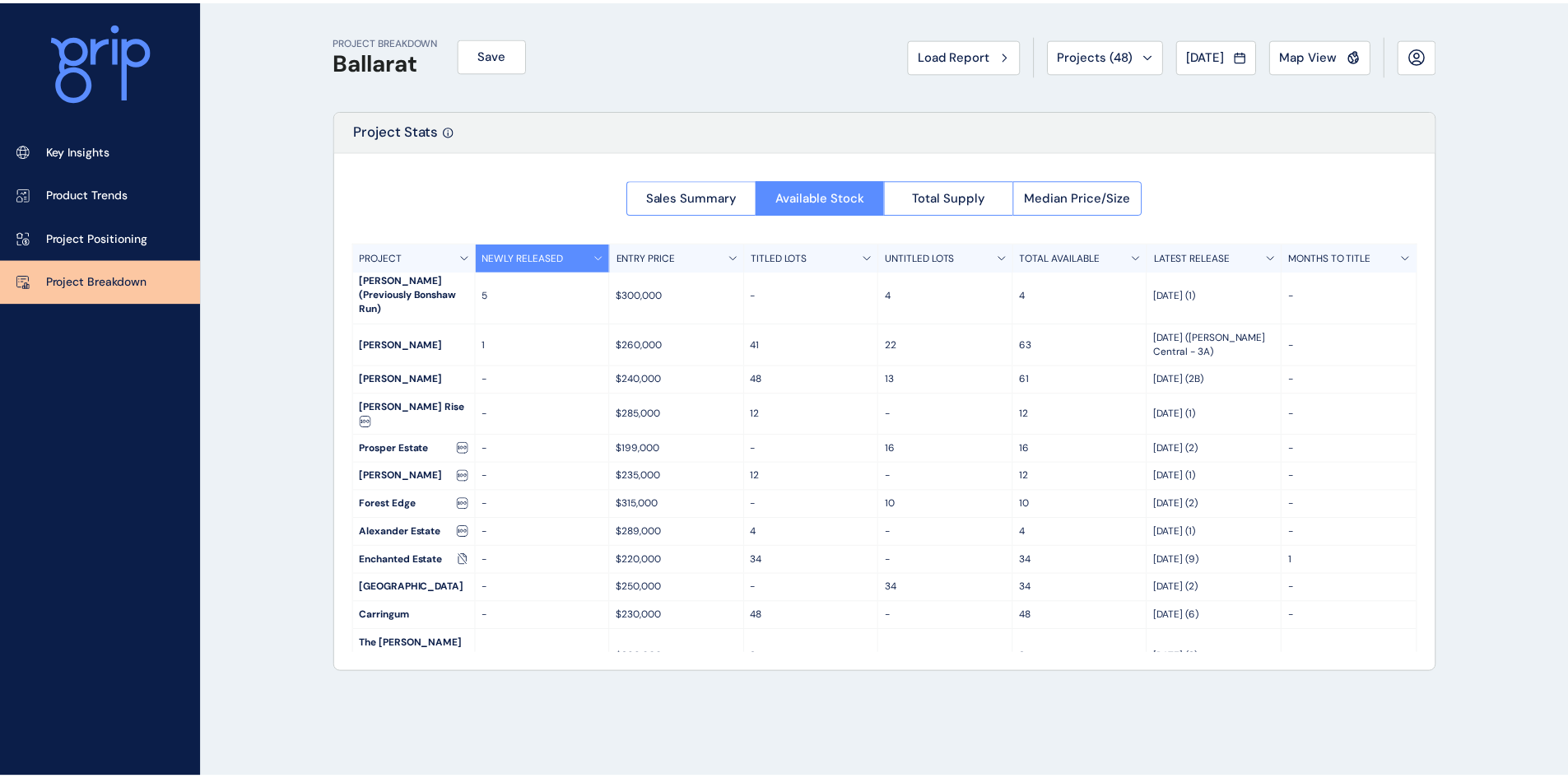 scroll, scrollTop: 0, scrollLeft: 0, axis: both 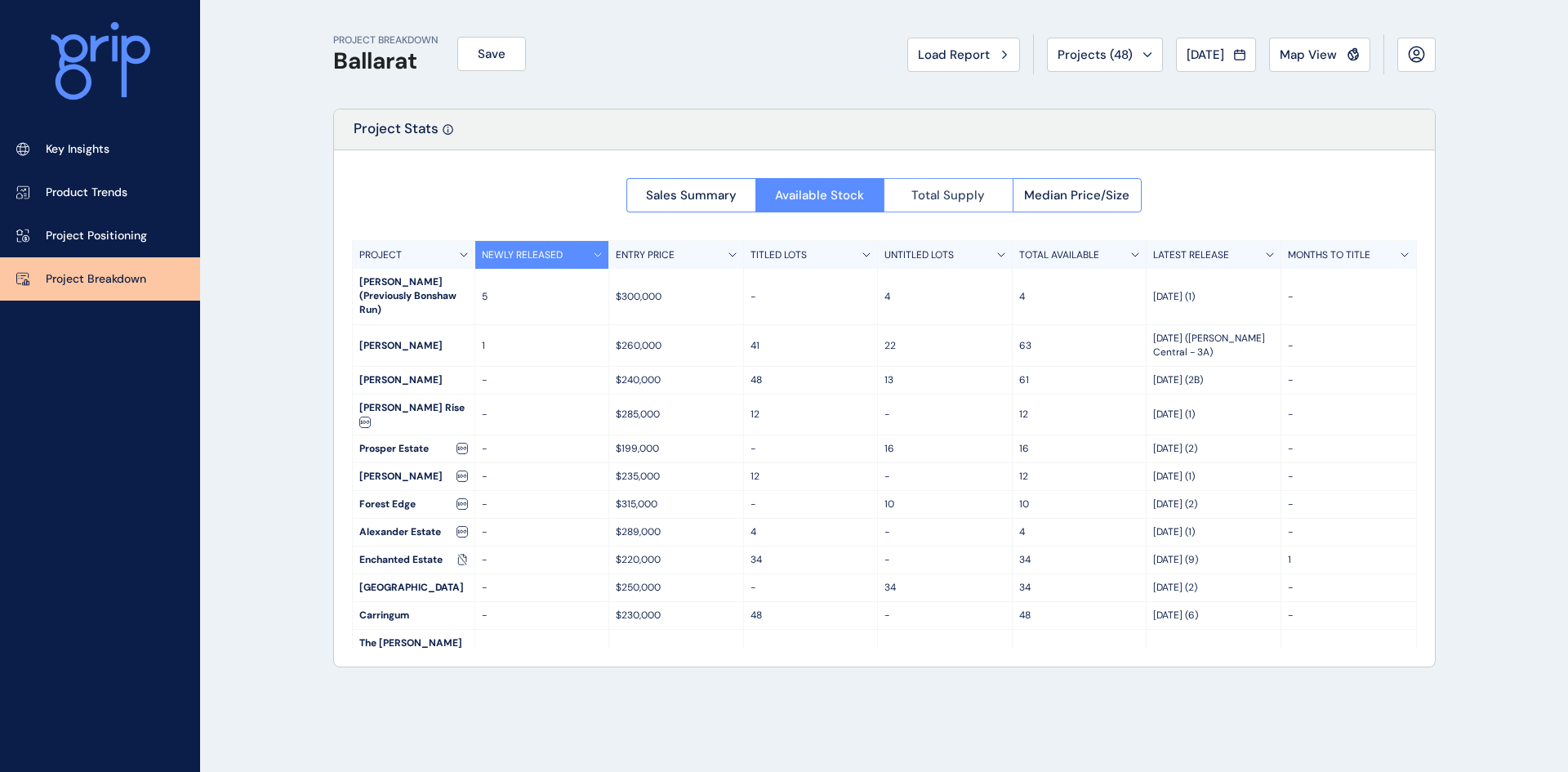 click on "Total Supply" at bounding box center [948, 195] 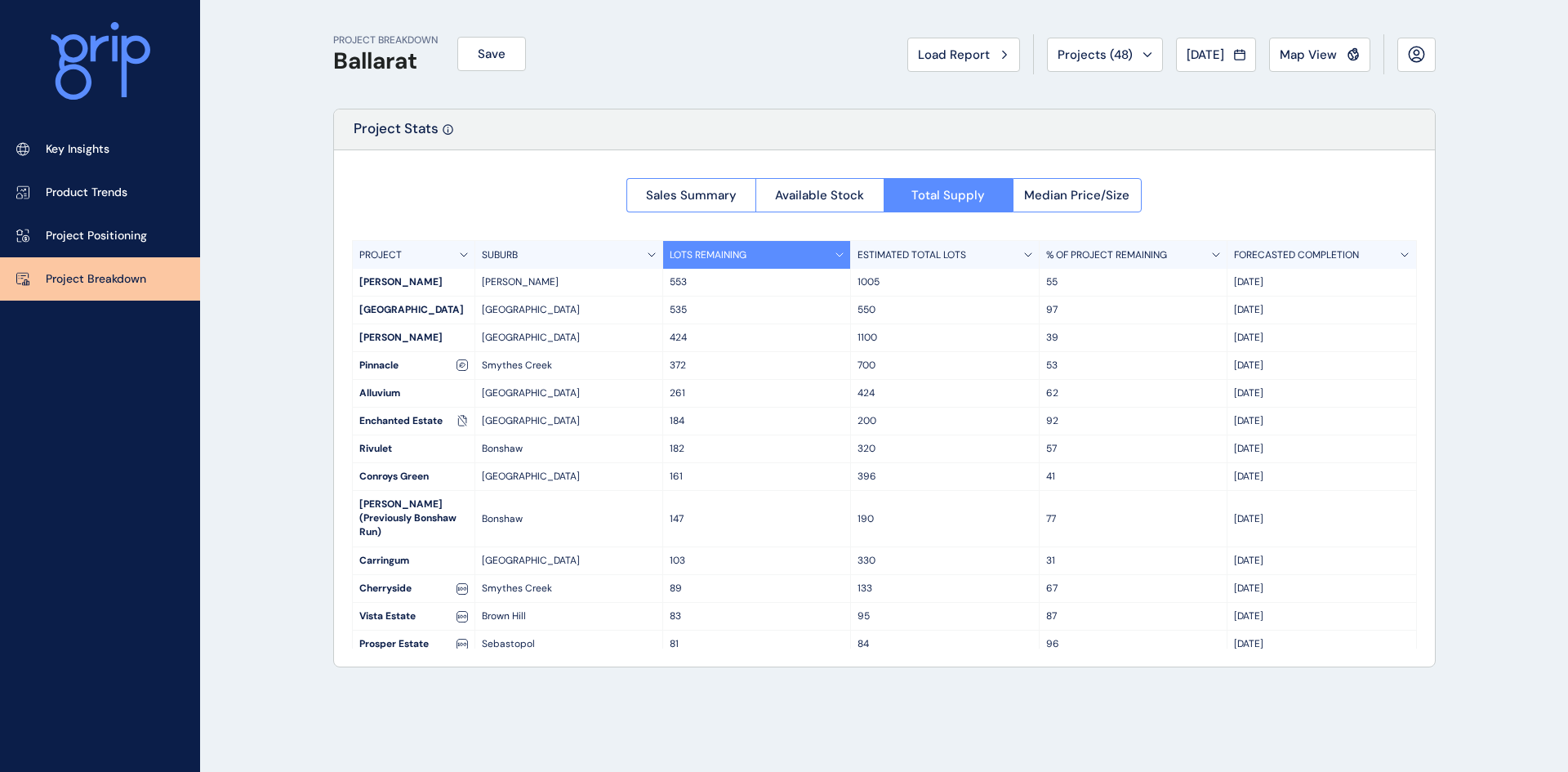click on "Available Stock" at bounding box center (820, 195) 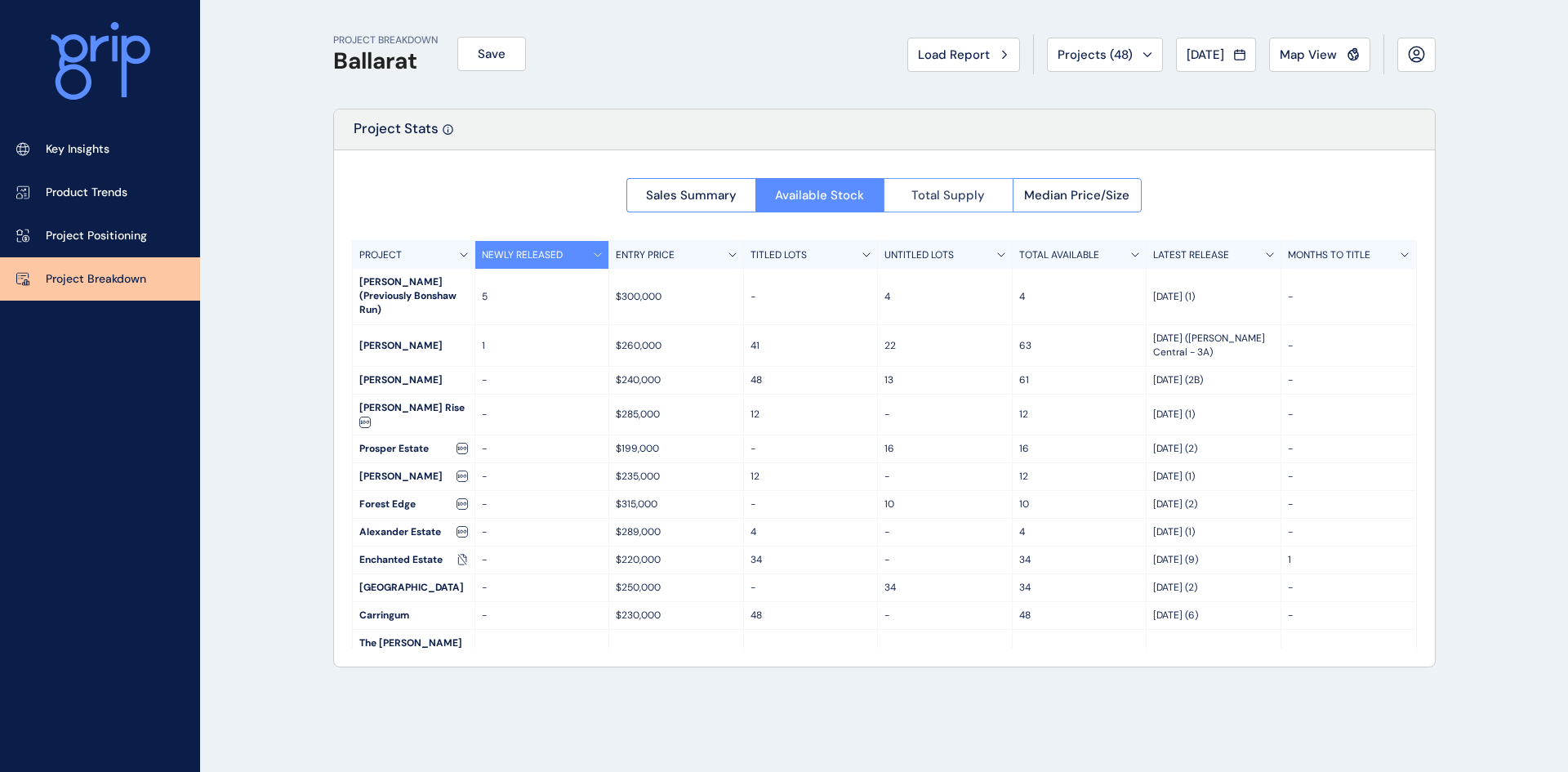 click on "Total Supply" at bounding box center [948, 195] 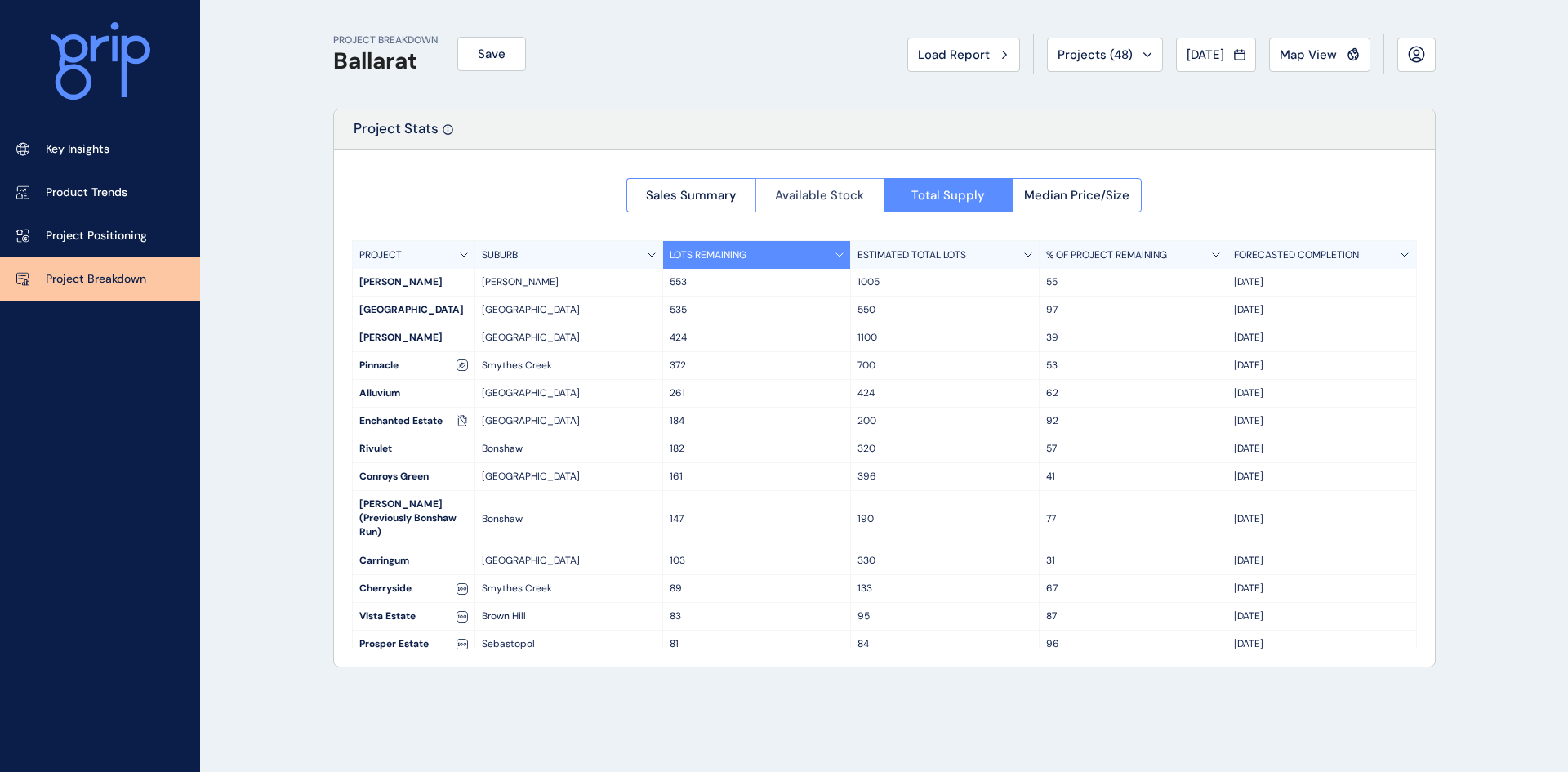 click on "Available Stock" at bounding box center [819, 195] 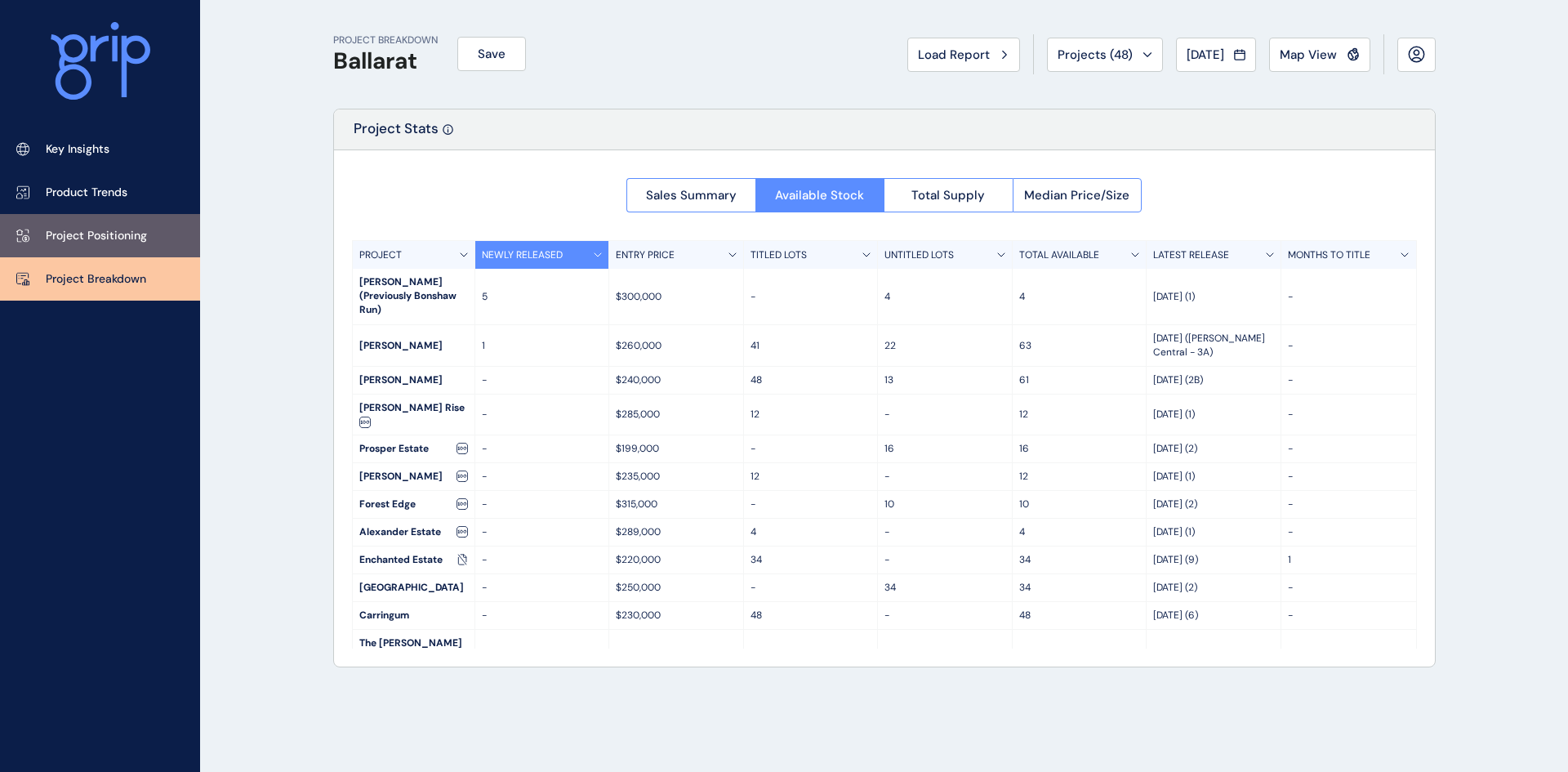 click on "Project Positioning" at bounding box center (96, 236) 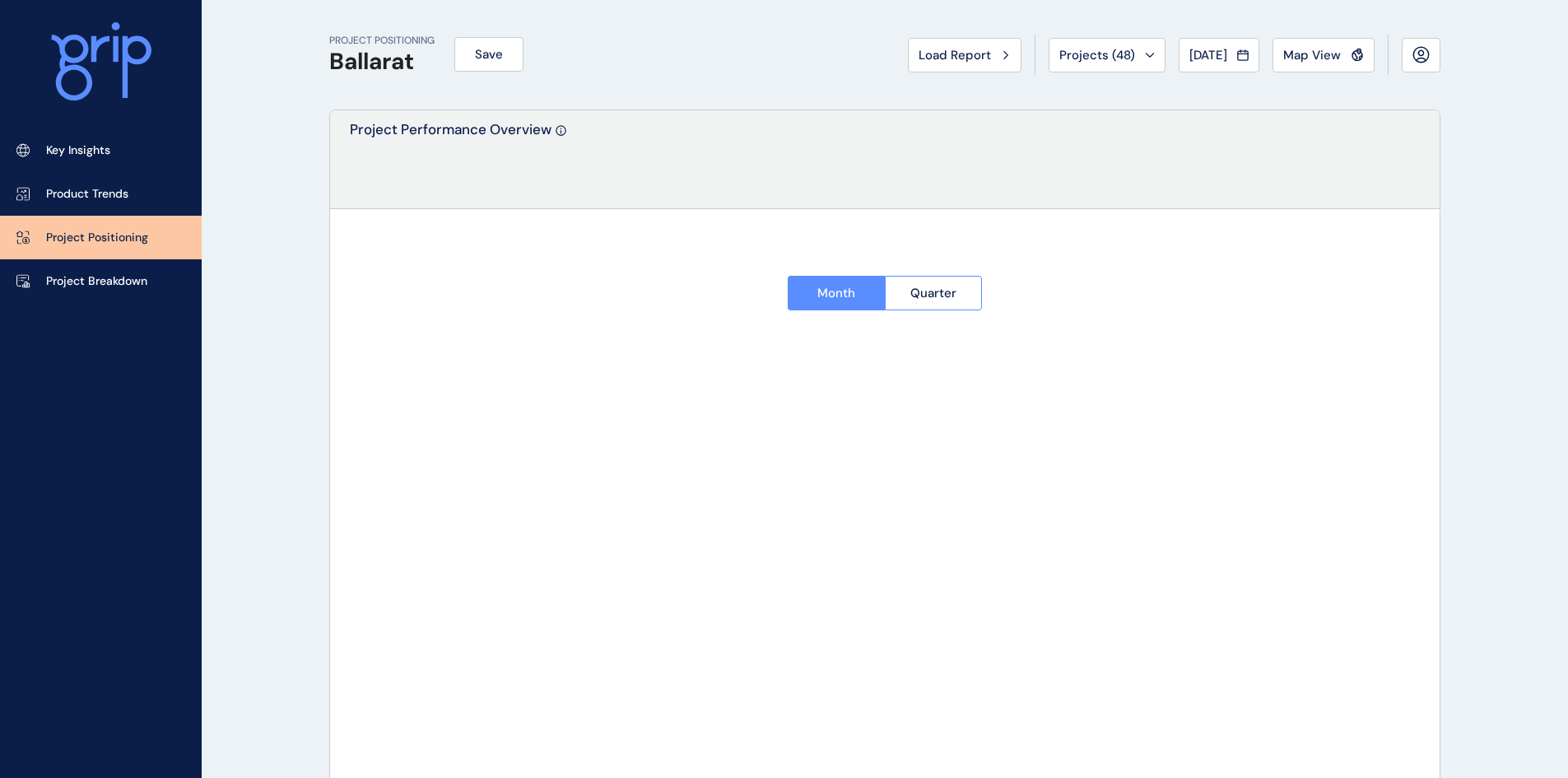 type on "****" 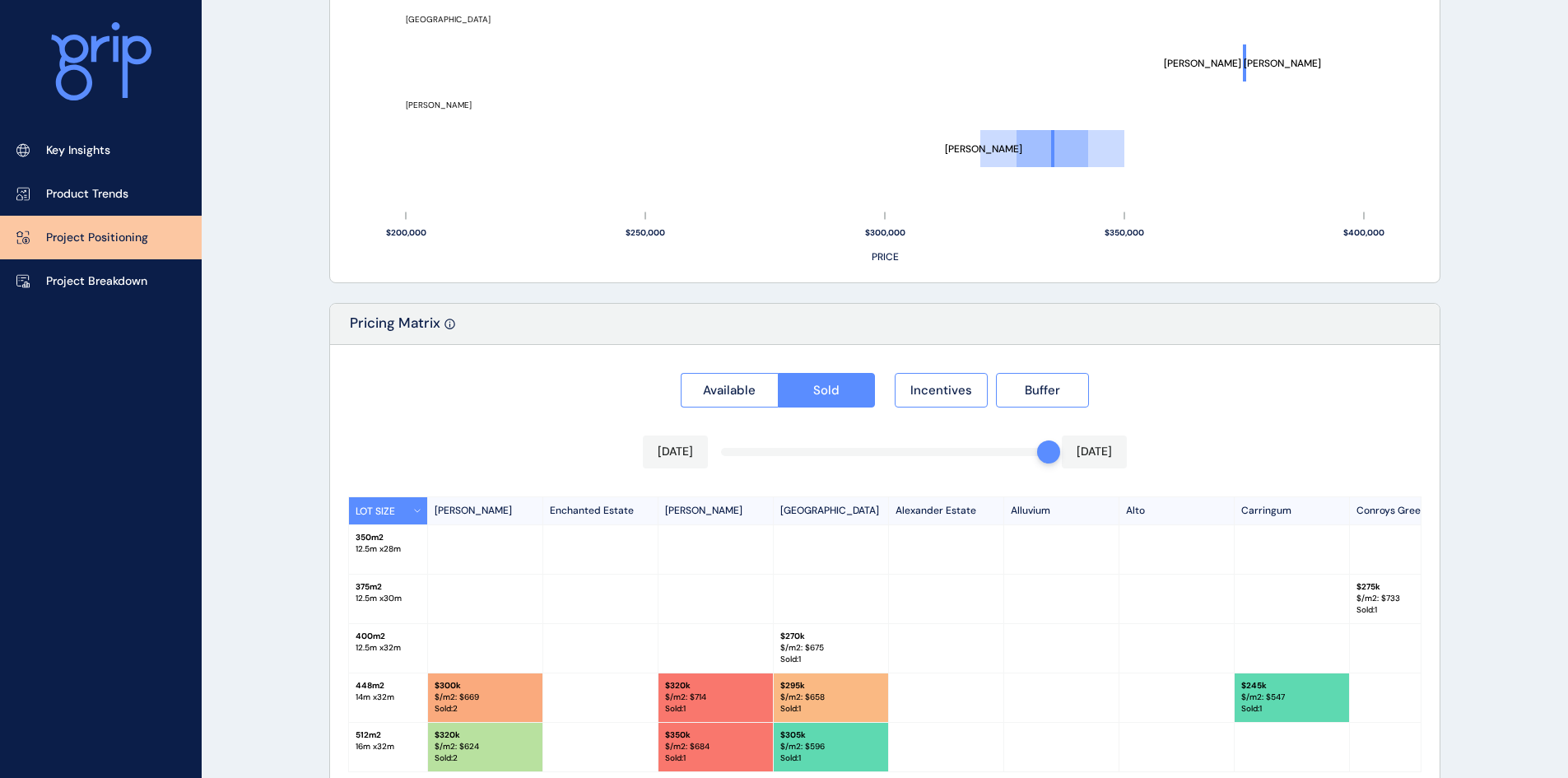 scroll, scrollTop: 1371, scrollLeft: 0, axis: vertical 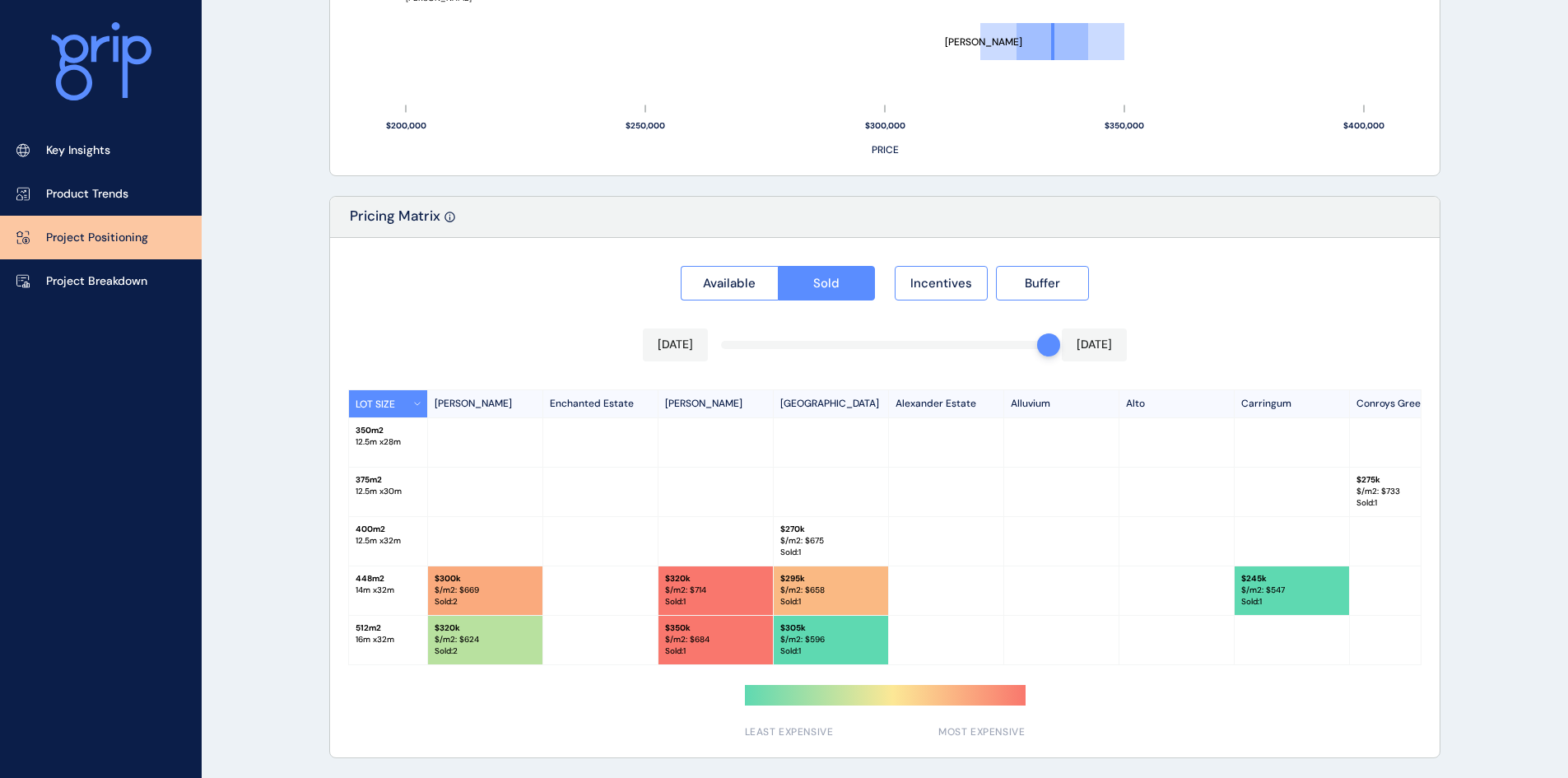 drag, startPoint x: 480, startPoint y: 328, endPoint x: 545, endPoint y: 277, distance: 82.61961 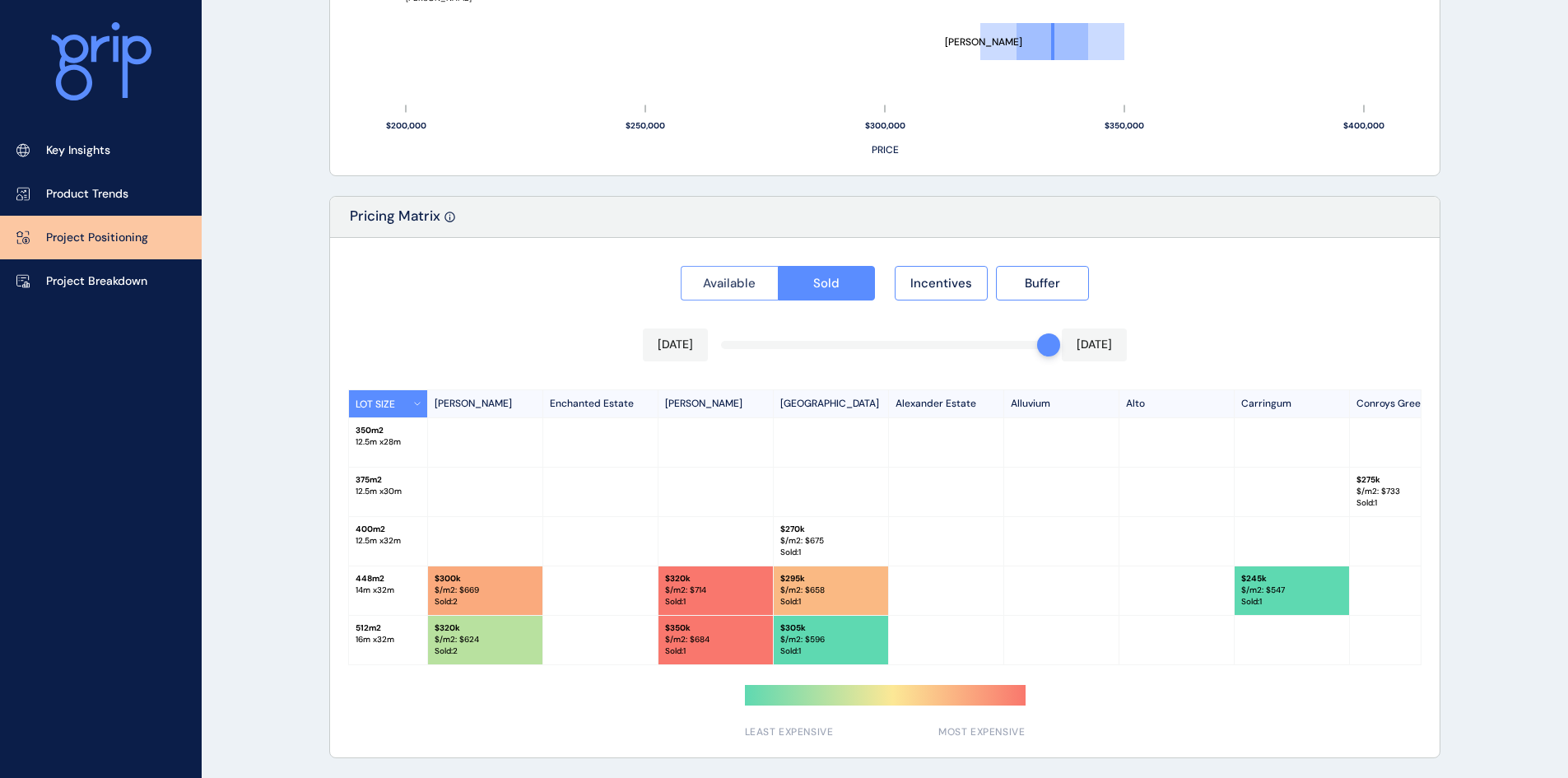 click on "Available" at bounding box center [729, 283] 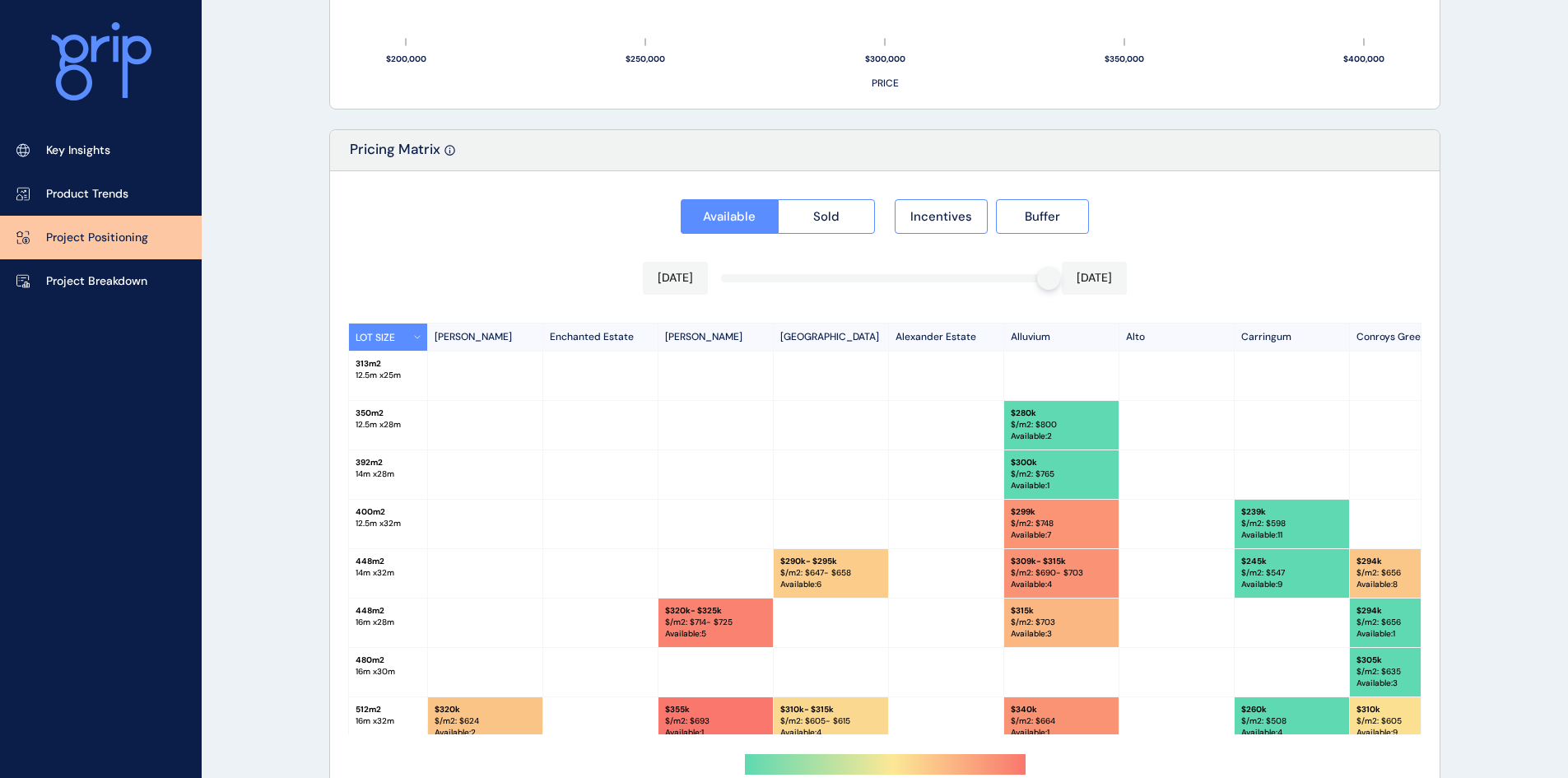 scroll, scrollTop: 1502, scrollLeft: 0, axis: vertical 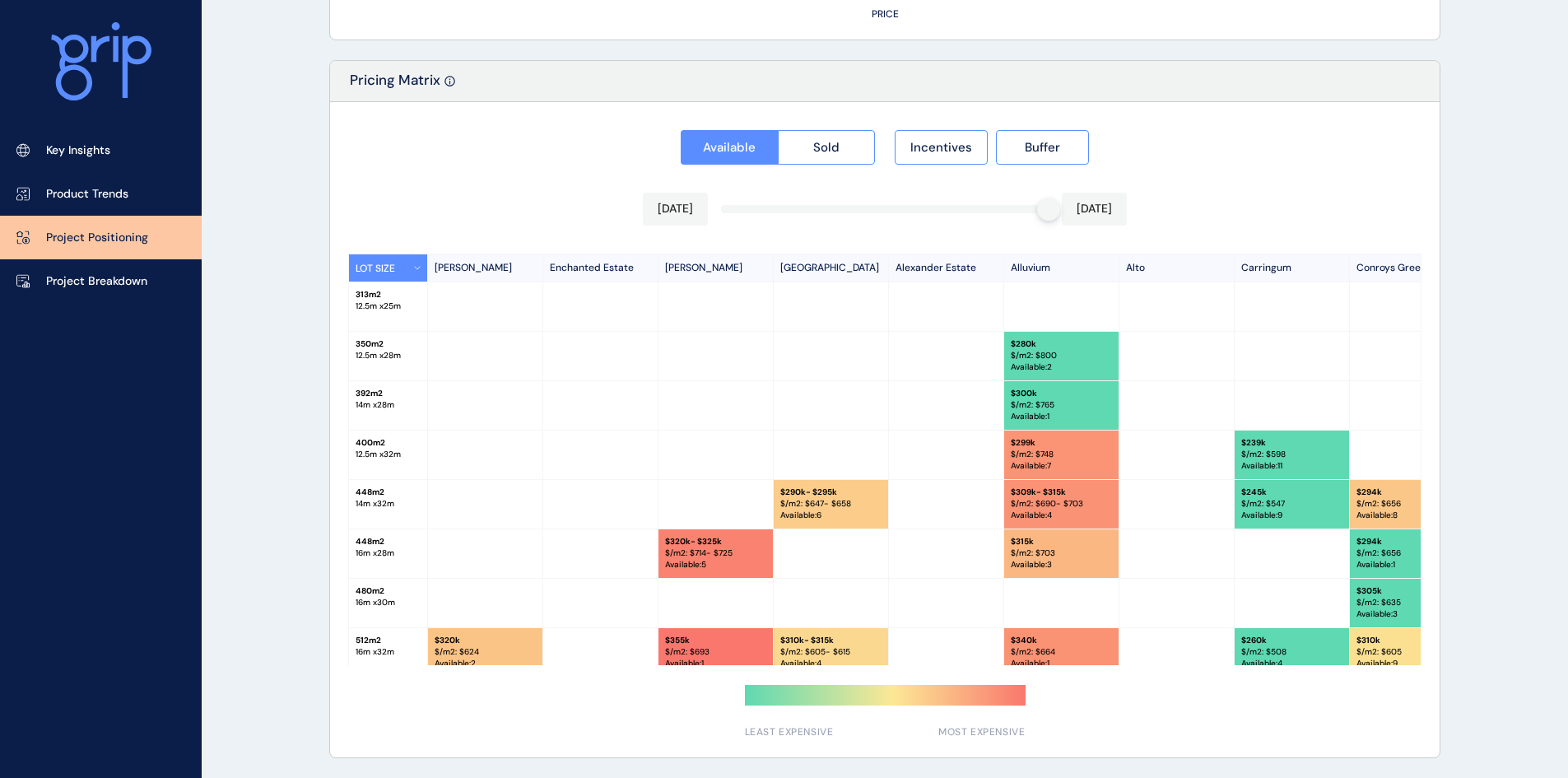 drag, startPoint x: 627, startPoint y: 588, endPoint x: 286, endPoint y: 587, distance: 341.0015 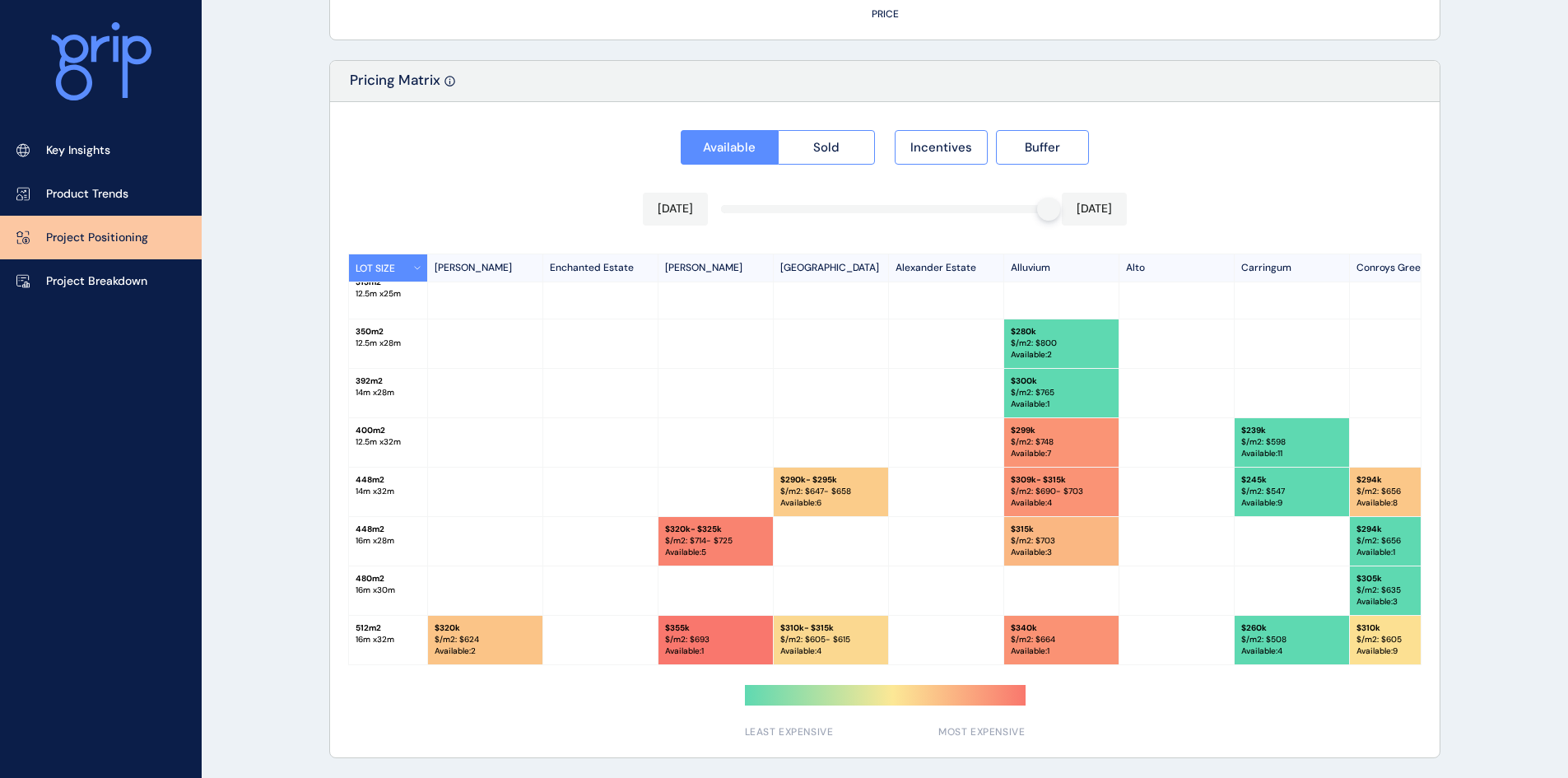 scroll, scrollTop: 17, scrollLeft: 0, axis: vertical 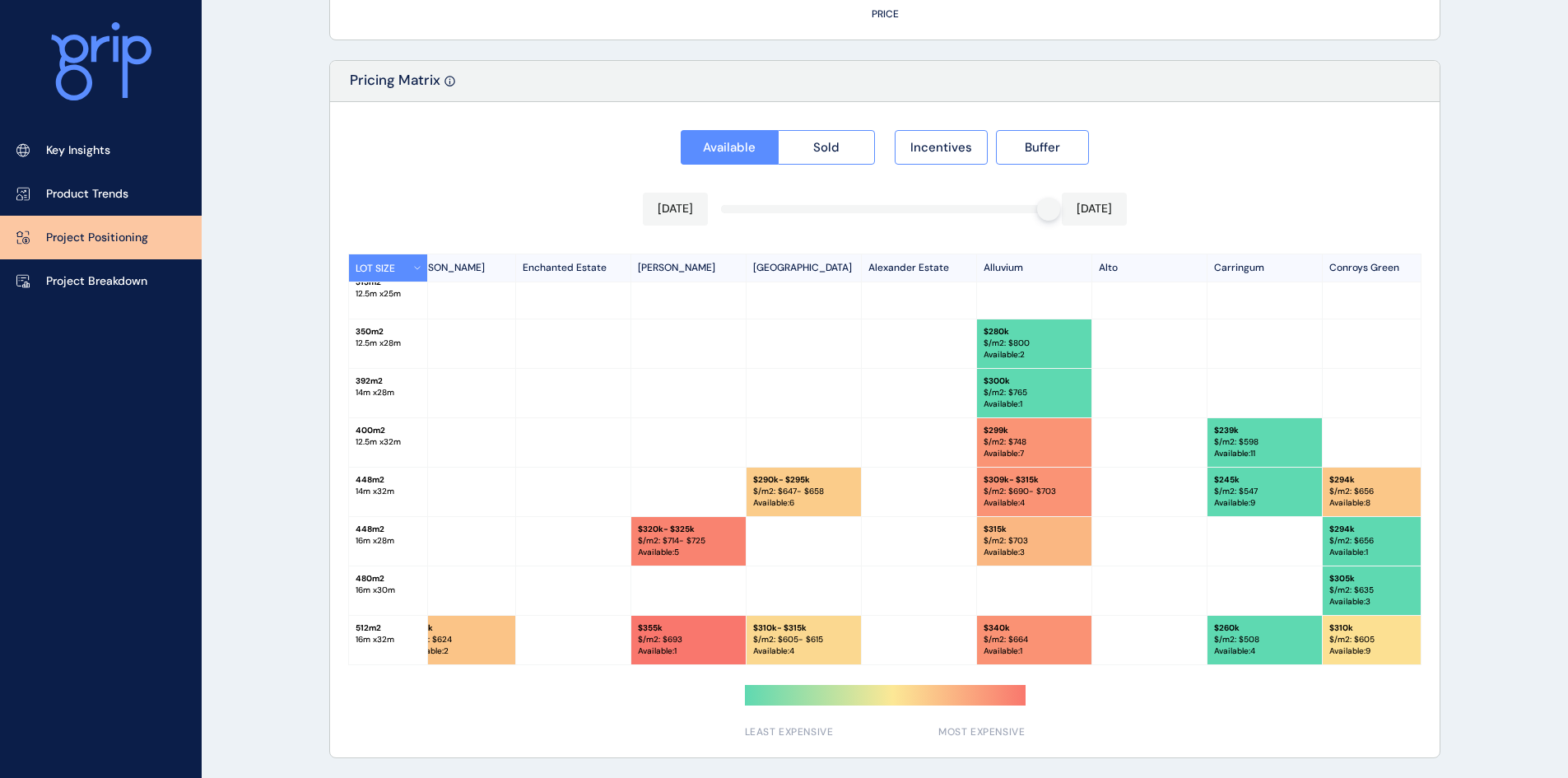 click at bounding box center (100, 64) 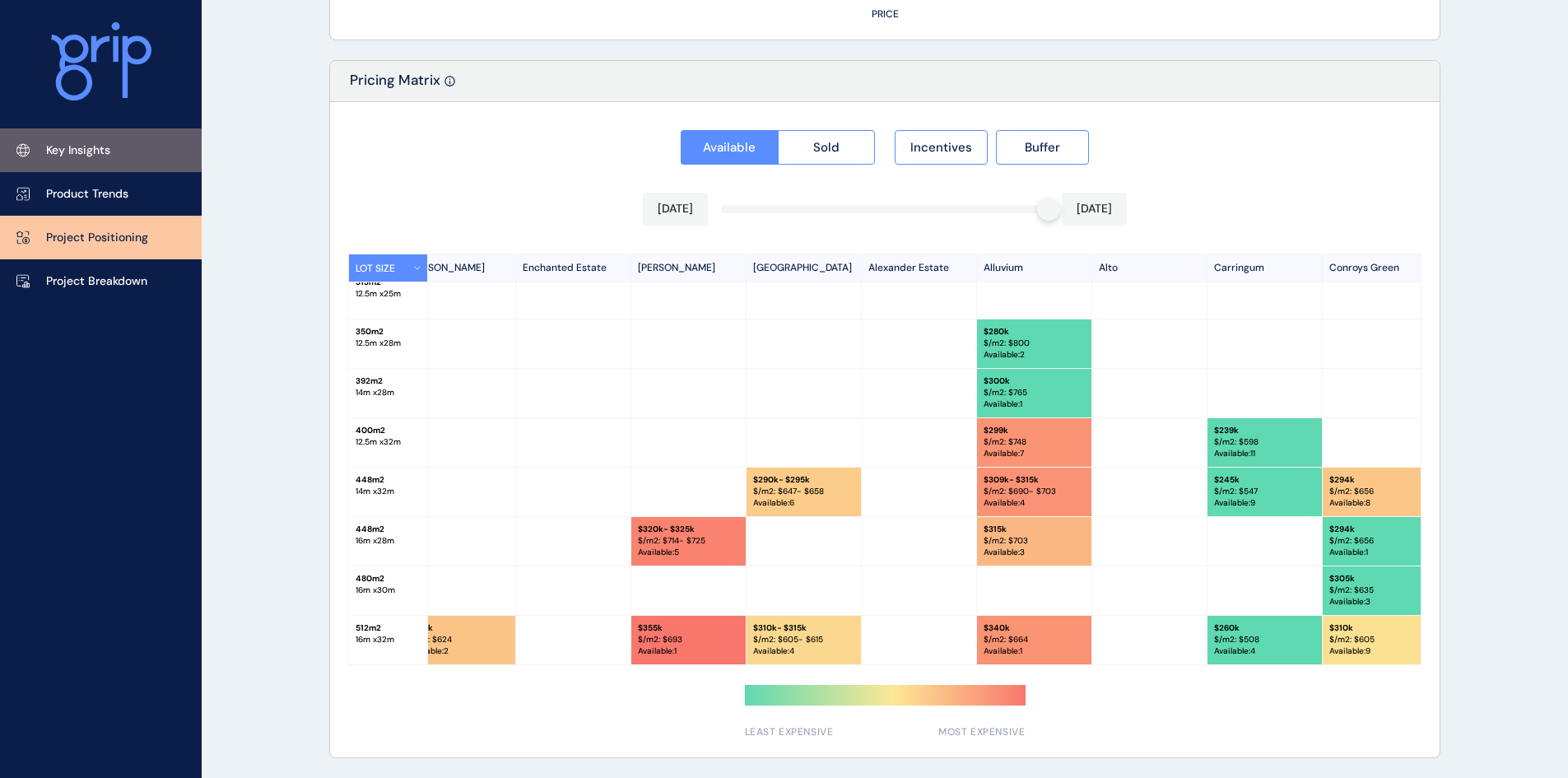 click on "Key Insights" at bounding box center [100, 150] 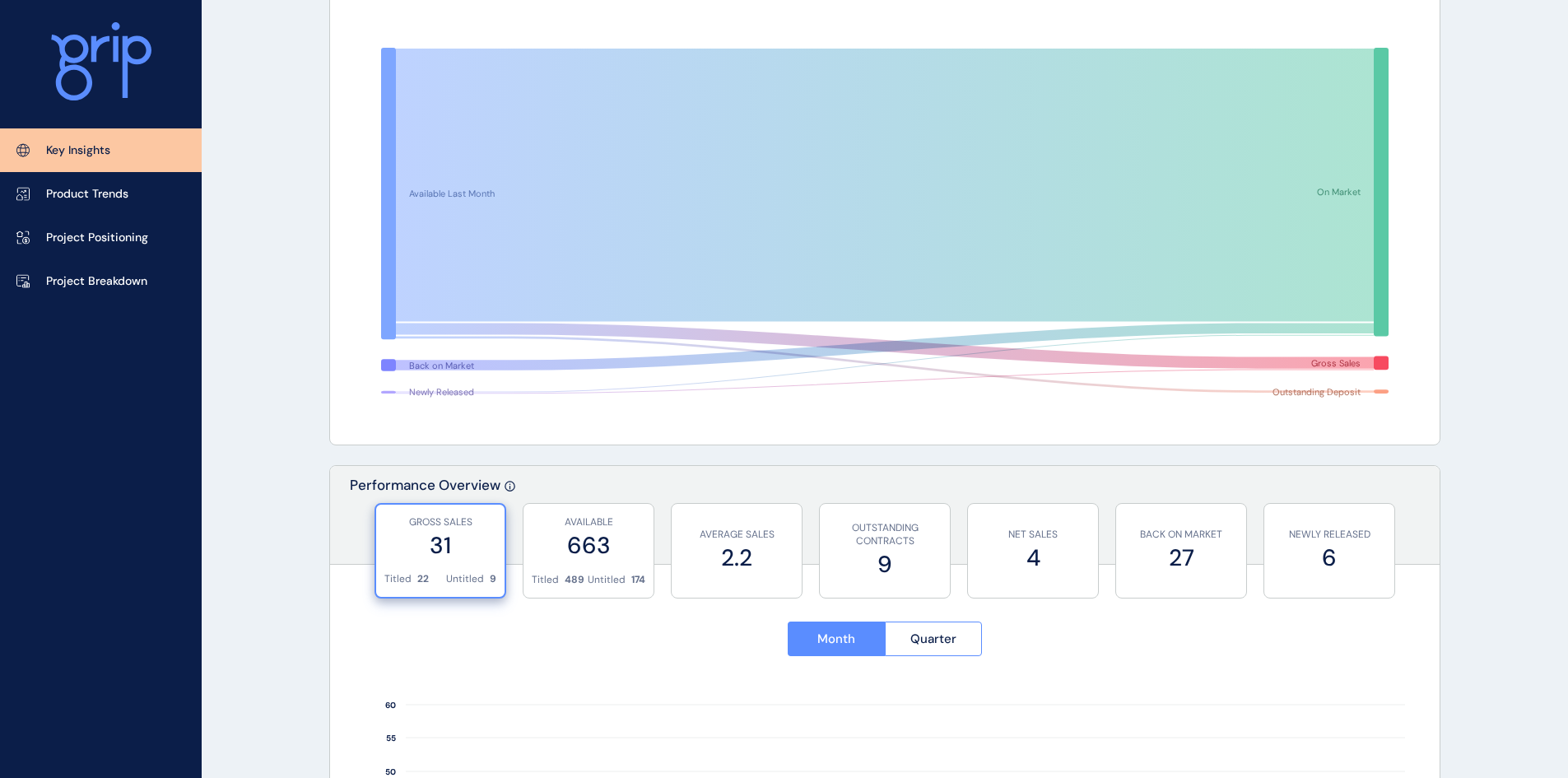 scroll, scrollTop: 0, scrollLeft: 0, axis: both 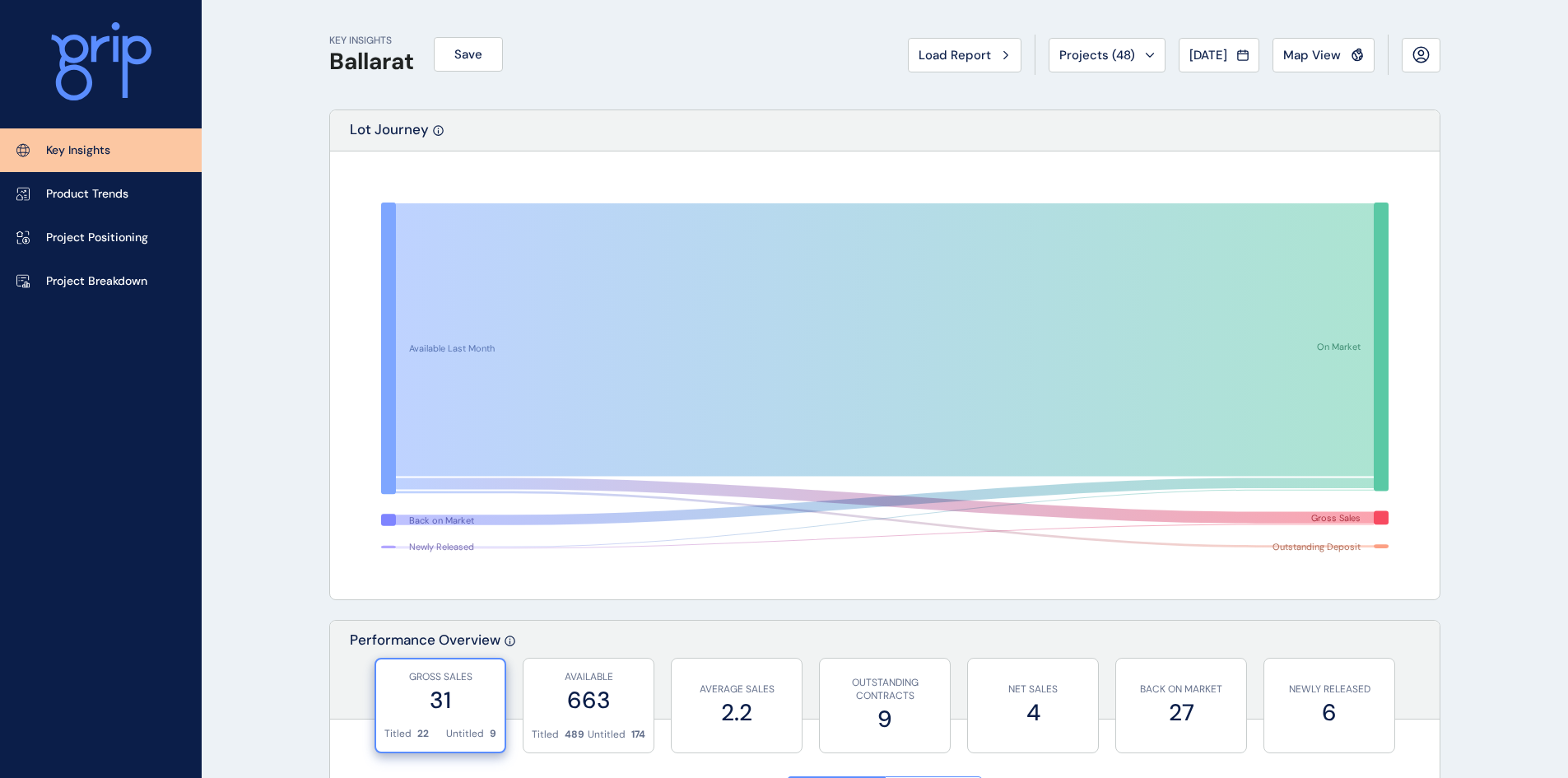 click on "Map View" at bounding box center (1324, 55) 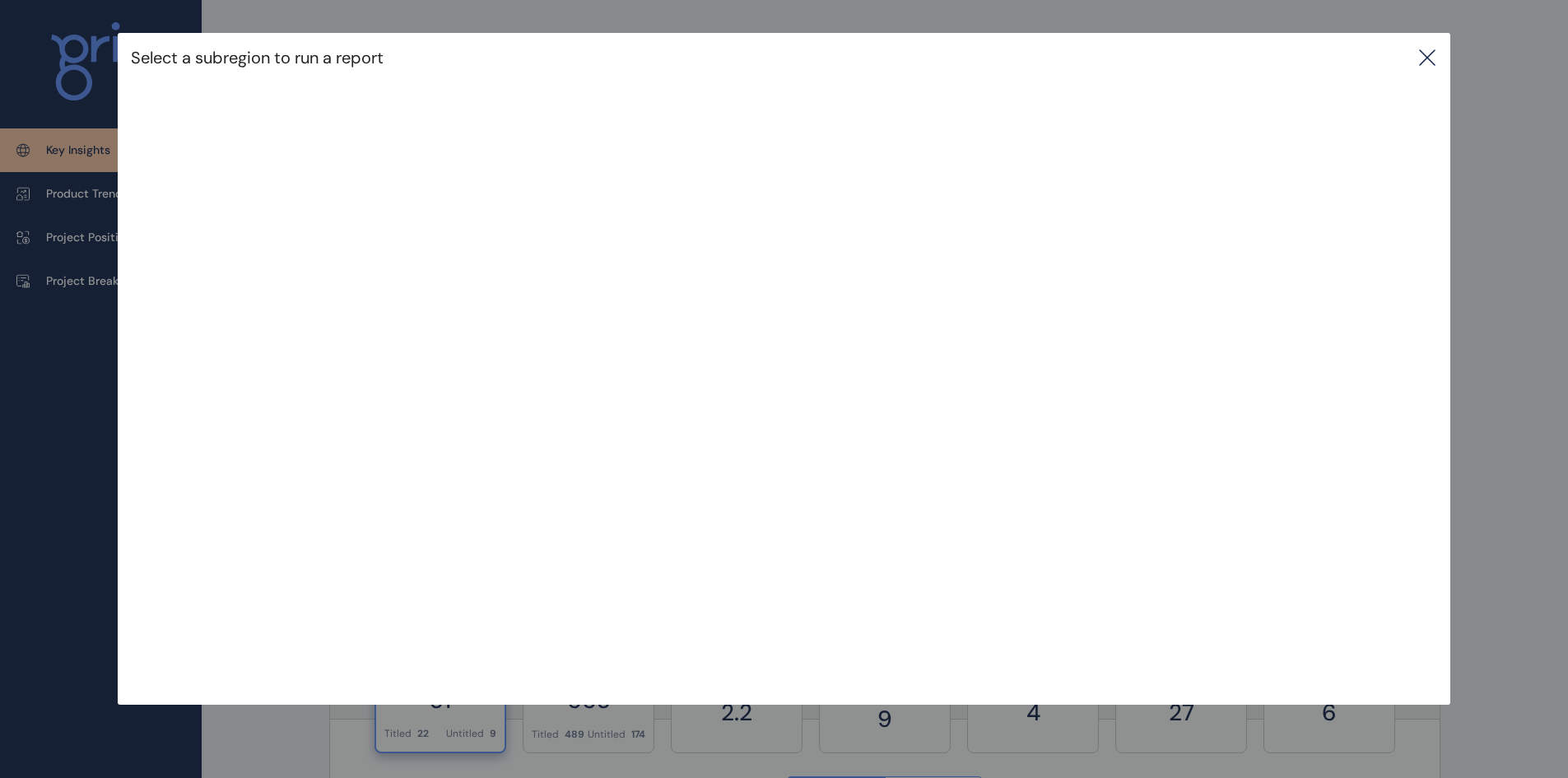 drag, startPoint x: 1432, startPoint y: 49, endPoint x: 1430, endPoint y: 68, distance: 19.104973 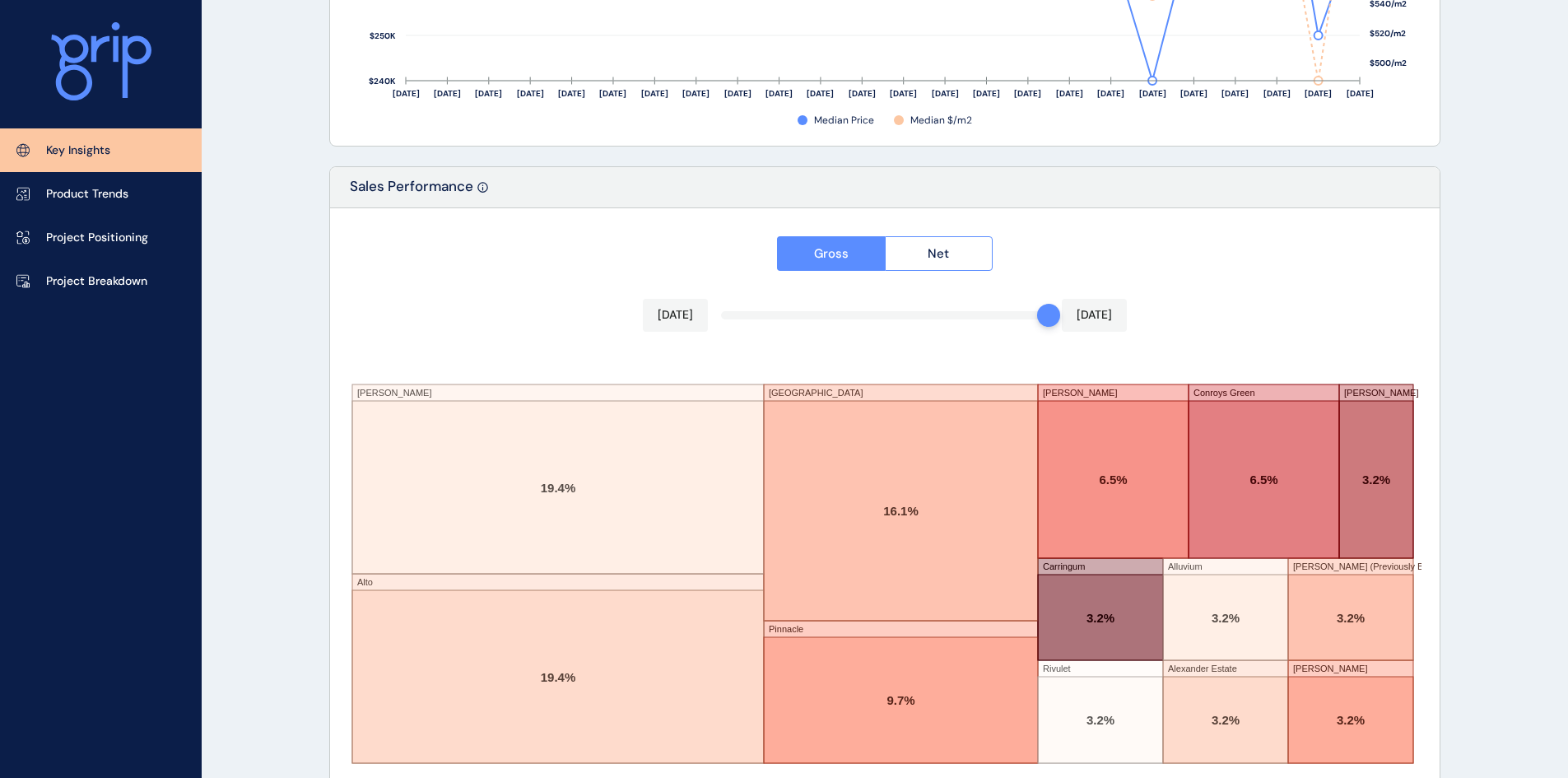 scroll, scrollTop: 2688, scrollLeft: 0, axis: vertical 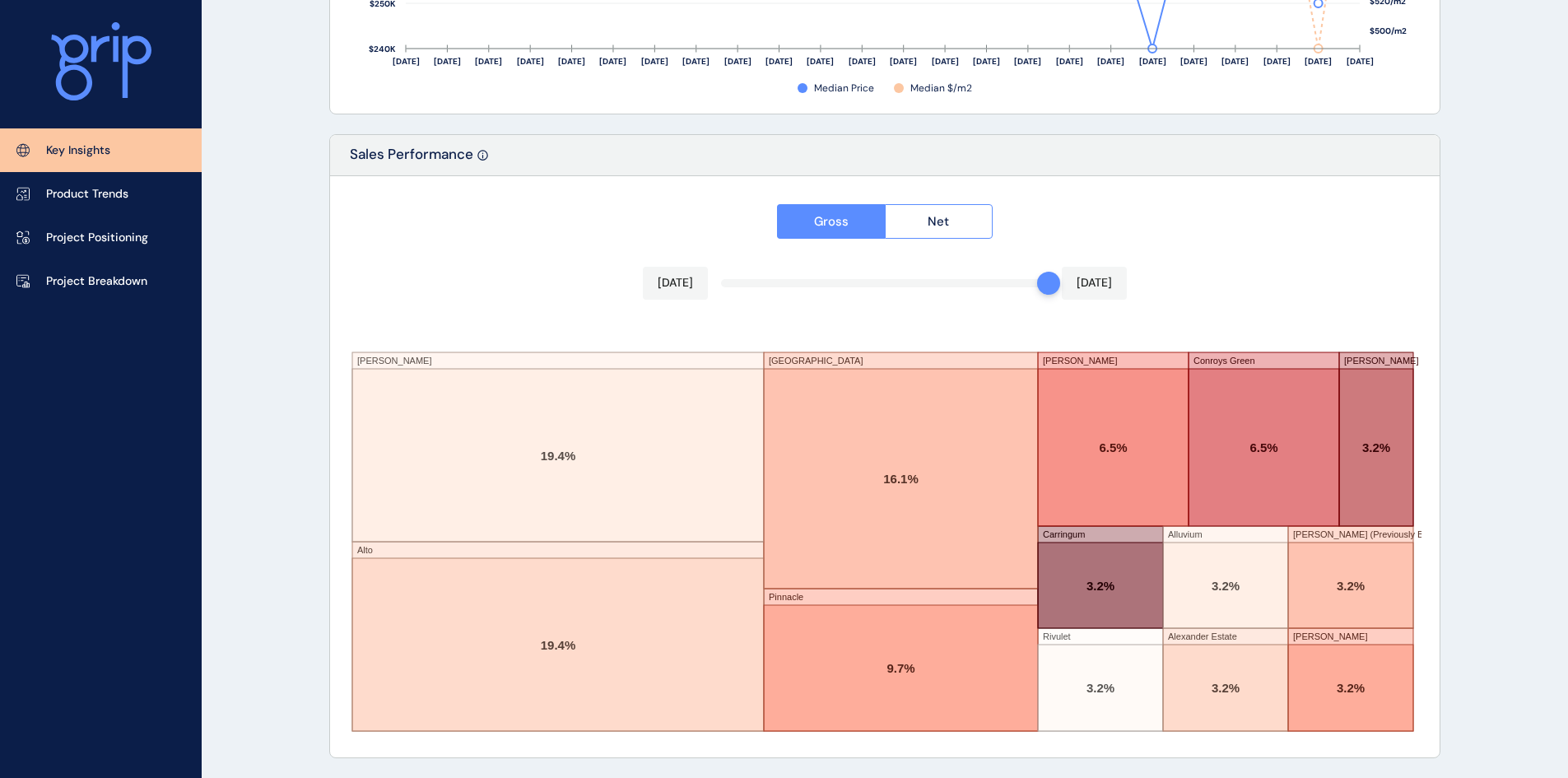 drag, startPoint x: 707, startPoint y: 230, endPoint x: 315, endPoint y: 212, distance: 392.413 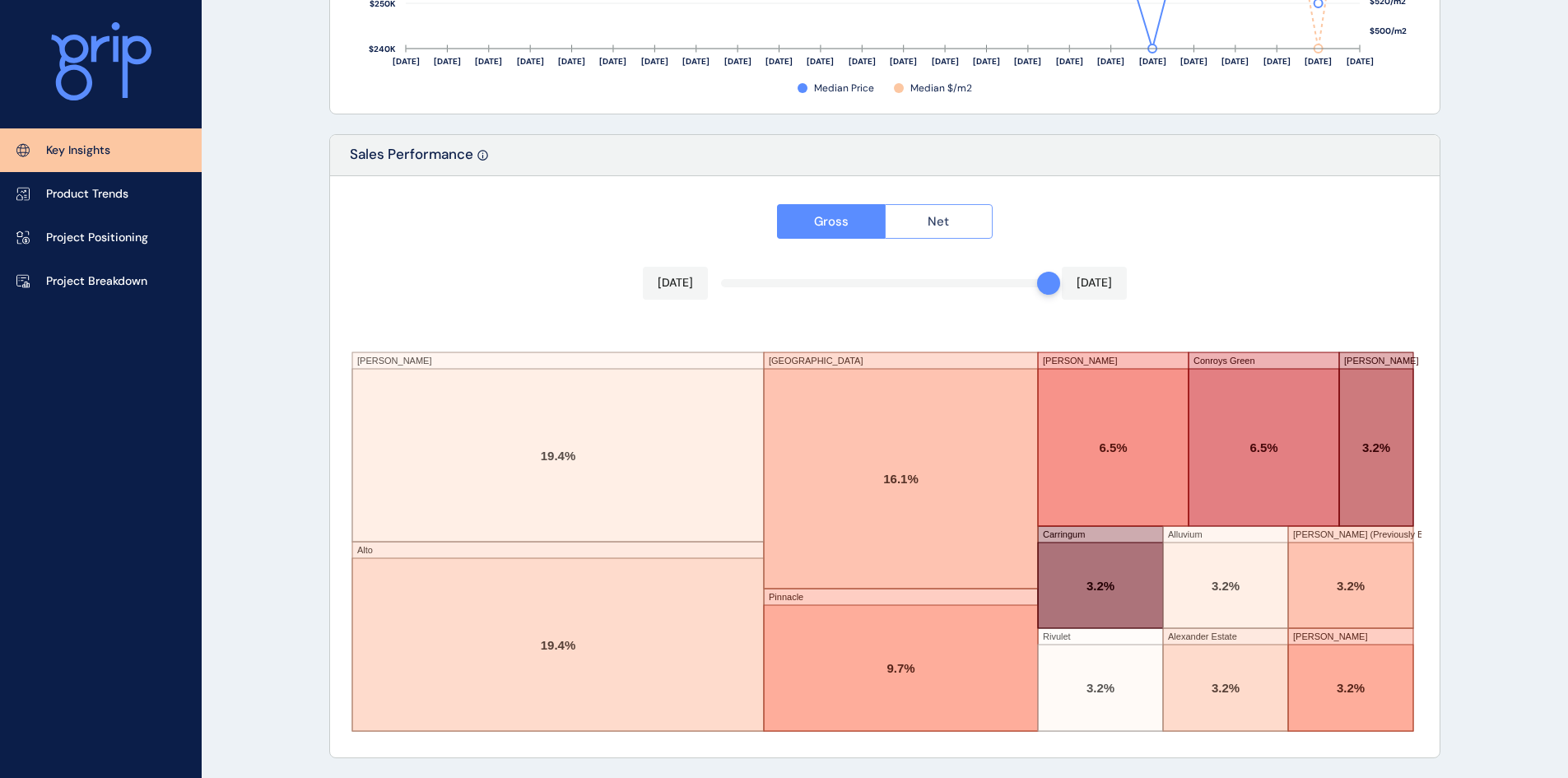 click on "Net" at bounding box center [938, 221] 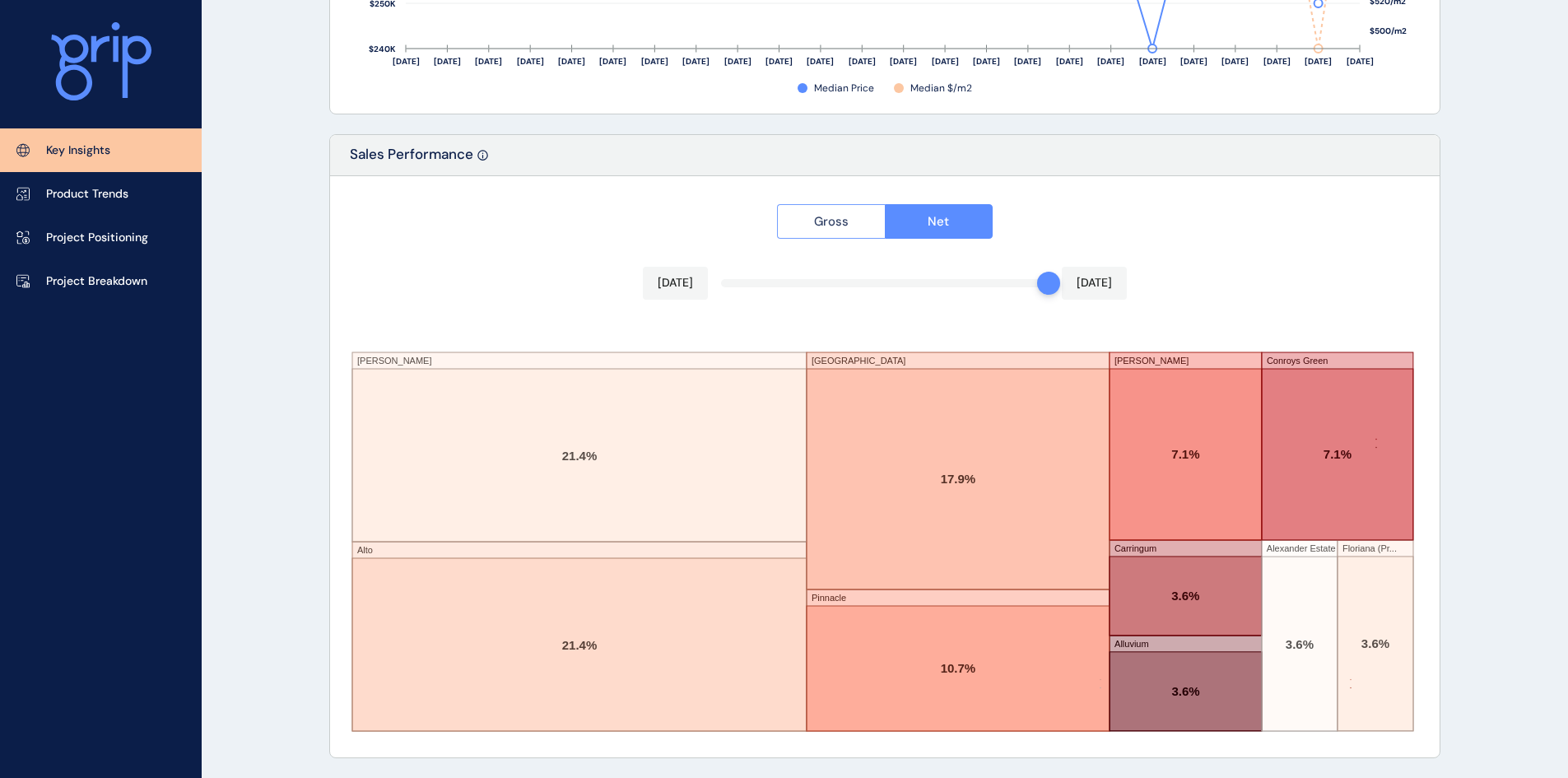 click on "Gross" at bounding box center (831, 221) 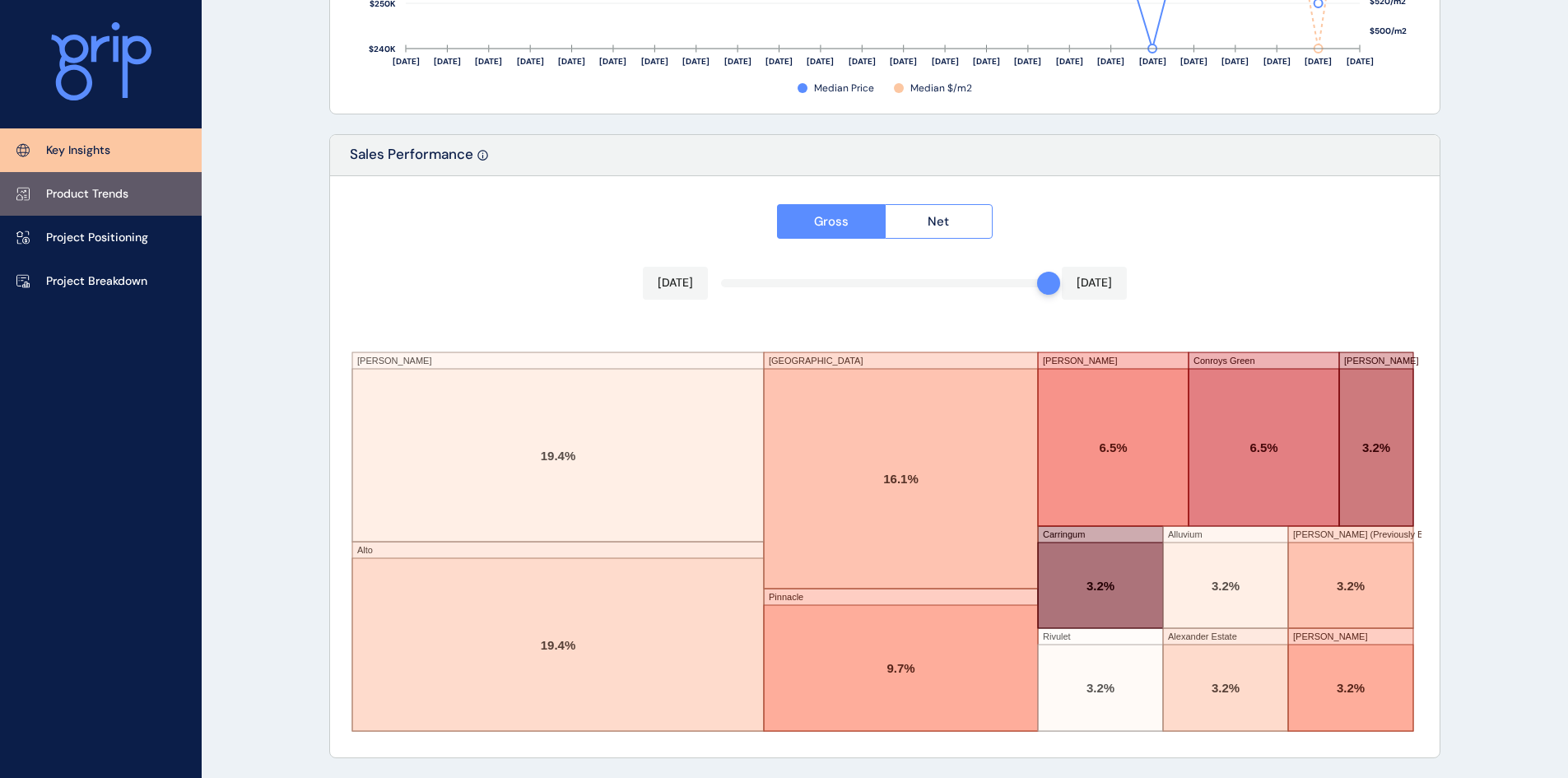 click on "Product Trends" at bounding box center (100, 193) 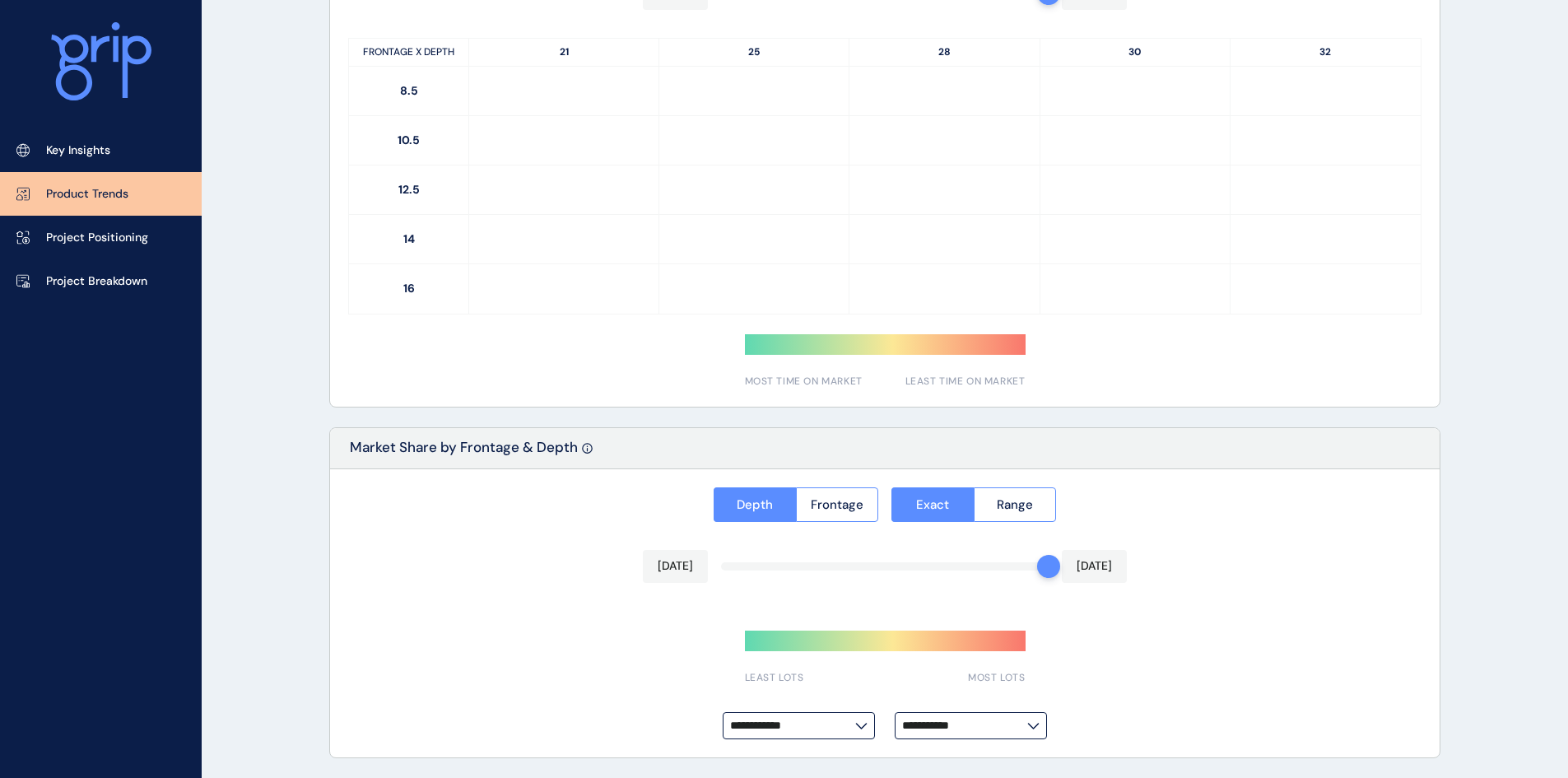 type on "*********" 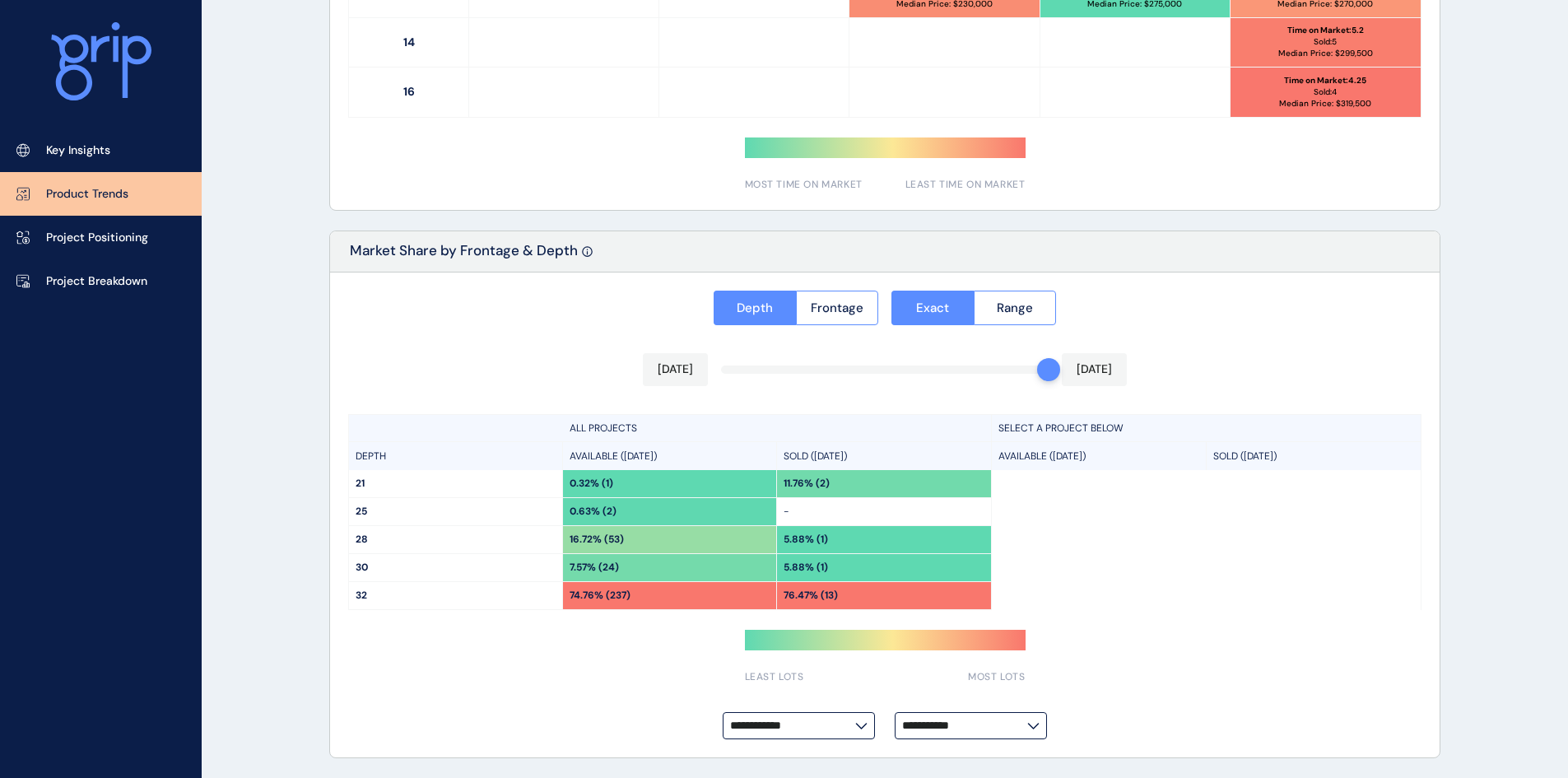 click on "**********" at bounding box center (885, 515) 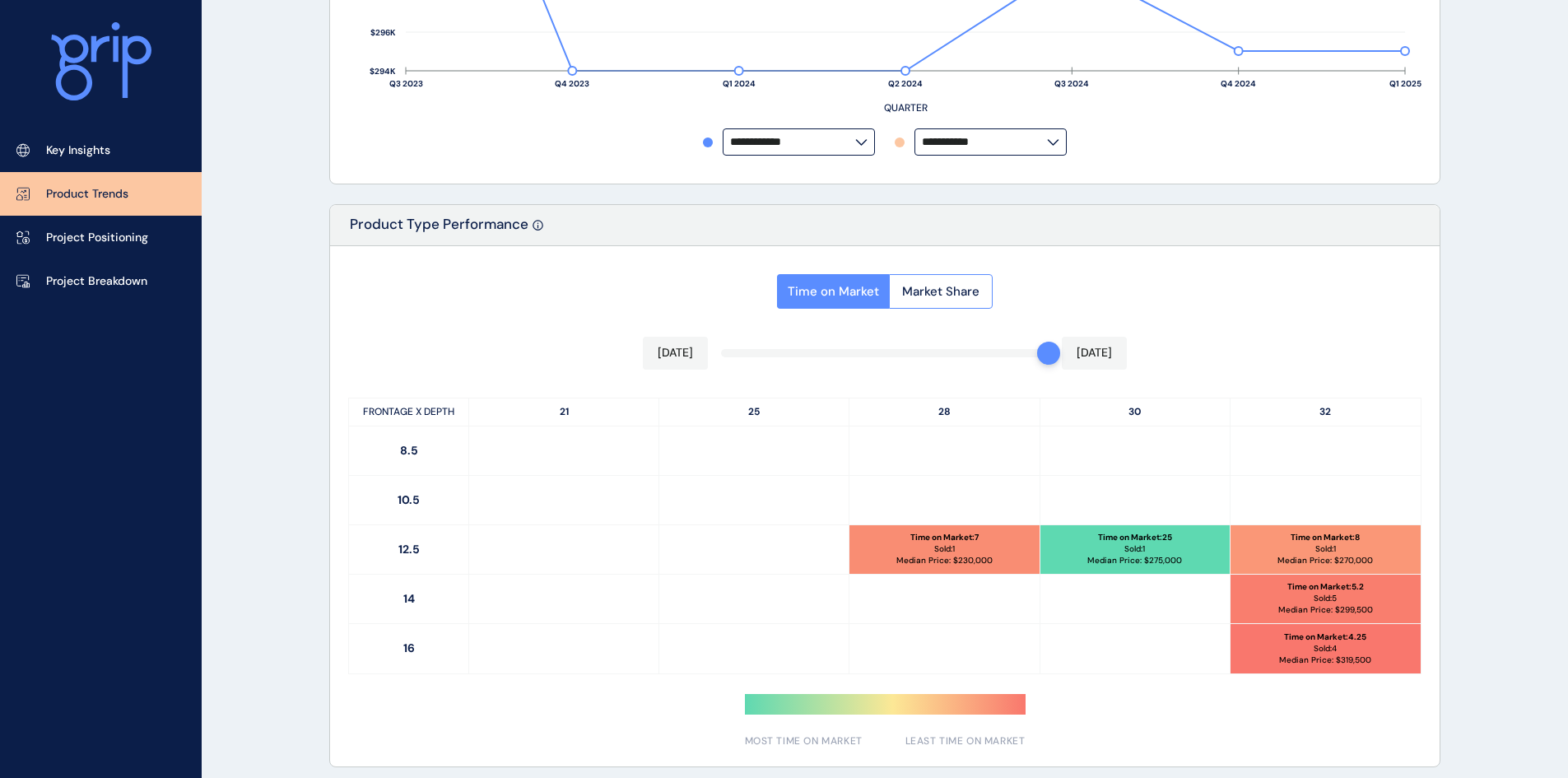 scroll, scrollTop: 737, scrollLeft: 0, axis: vertical 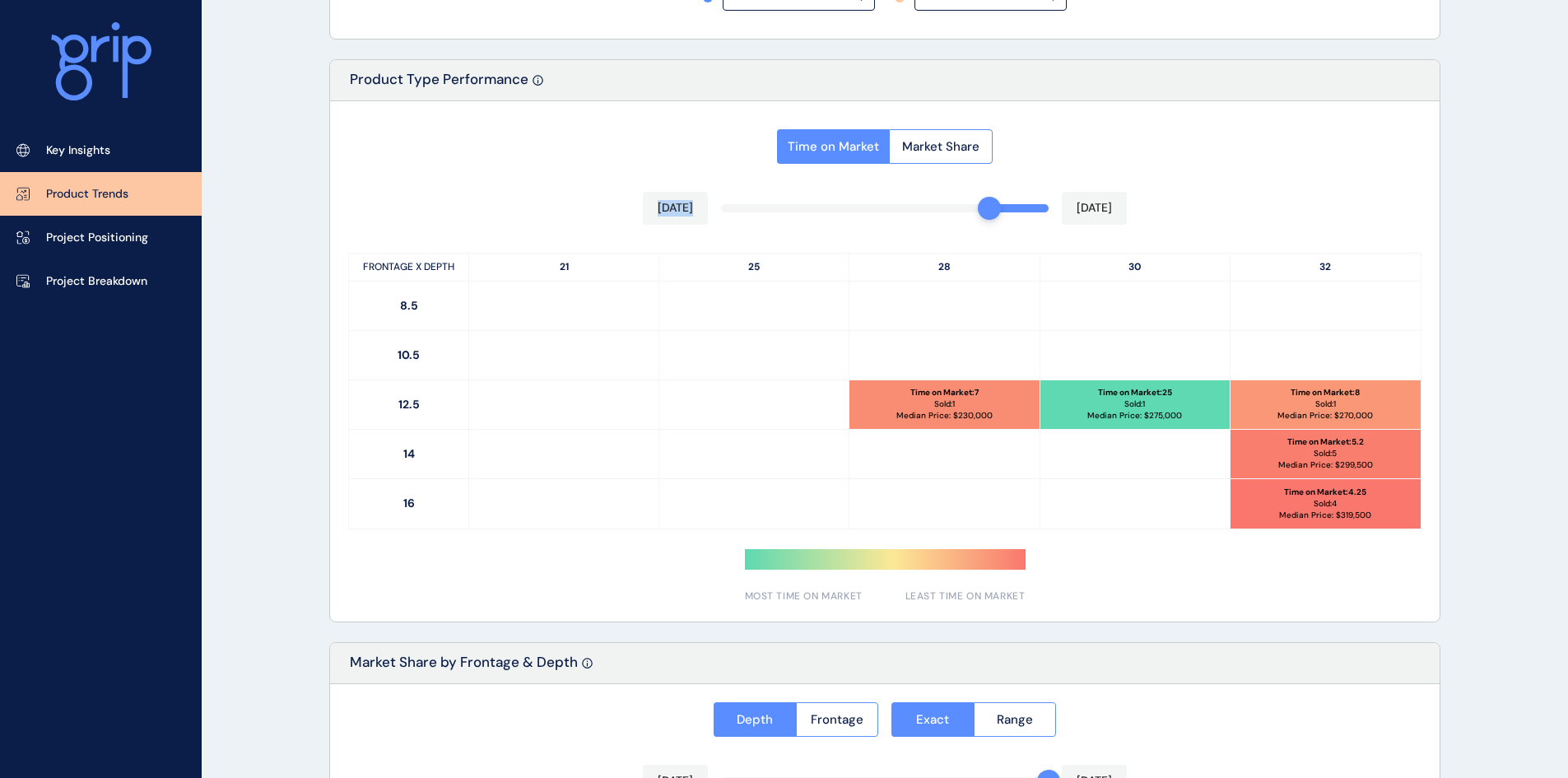 drag, startPoint x: 1034, startPoint y: 208, endPoint x: 1019, endPoint y: 207, distance: 15.033296 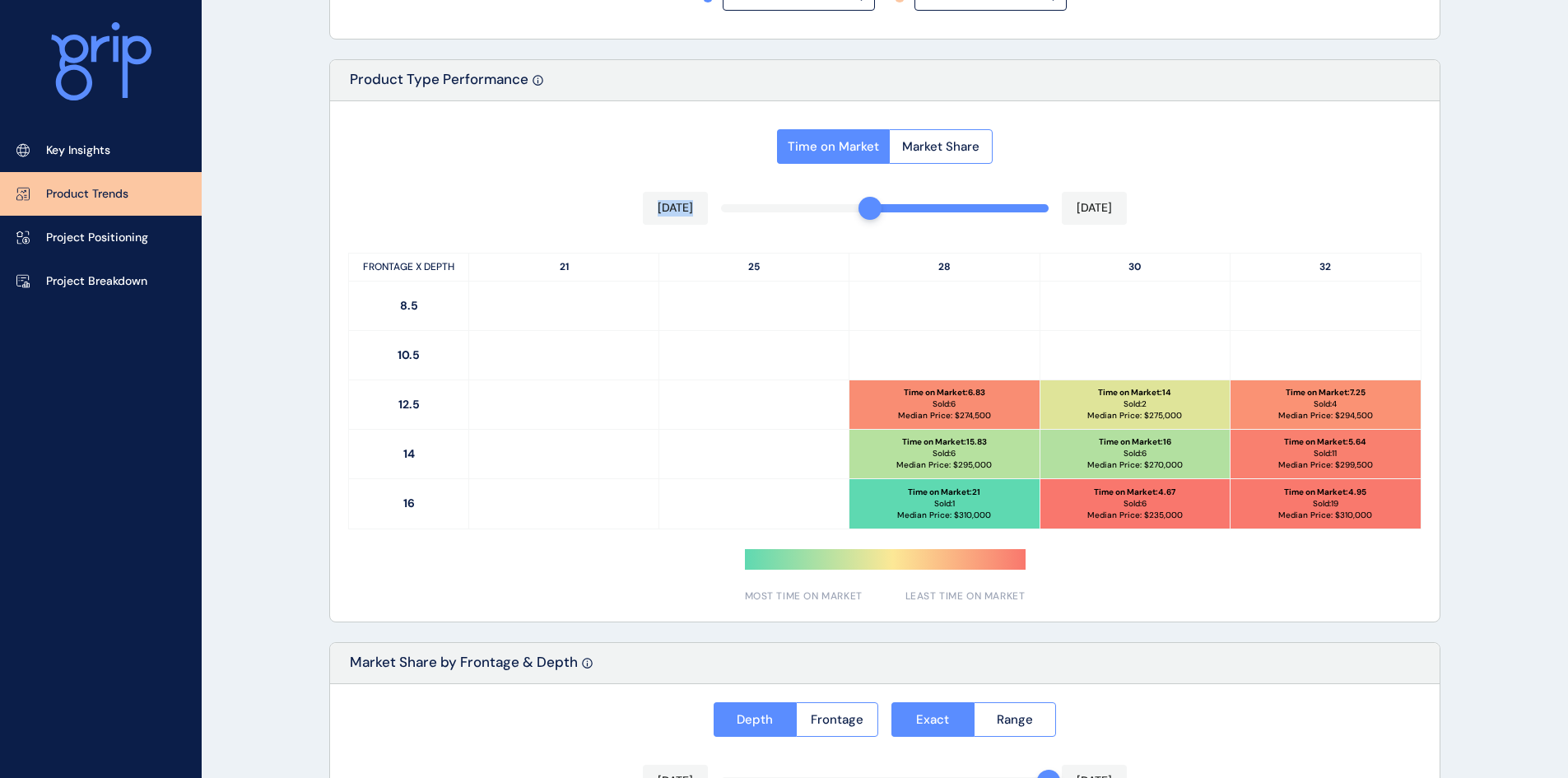 click on "Time on Market Market Share Nov 2024 May 2025 FRONTAGE X DEPTH 21 25 28 30 32 8.5 10.5 12.5 Time on Market :  6.83 Sold:  6 Median Price: $ 274,500 Time on Market :  14 Sold:  2 Median Price: $ 275,000 Time on Market :  7.25 Sold:  4 Median Price: $ 294,500 14 Time on Market :  15.83 Sold:  6 Median Price: $ 295,000 Time on Market :  16 Sold:  6 Median Price: $ 270,000 Time on Market :  5.64 Sold:  11 Median Price: $ 299,500 16 Time on Market :  21 Sold:  1 Median Price: $ 310,000 Time on Market :  4.67 Sold:  6 Median Price: $ 235,000 Time on Market :  4.95 Sold:  19 Median Price: $ 310,000 MOST TIME ON MARKET LEAST TIME ON MARKET" at bounding box center (885, 361) 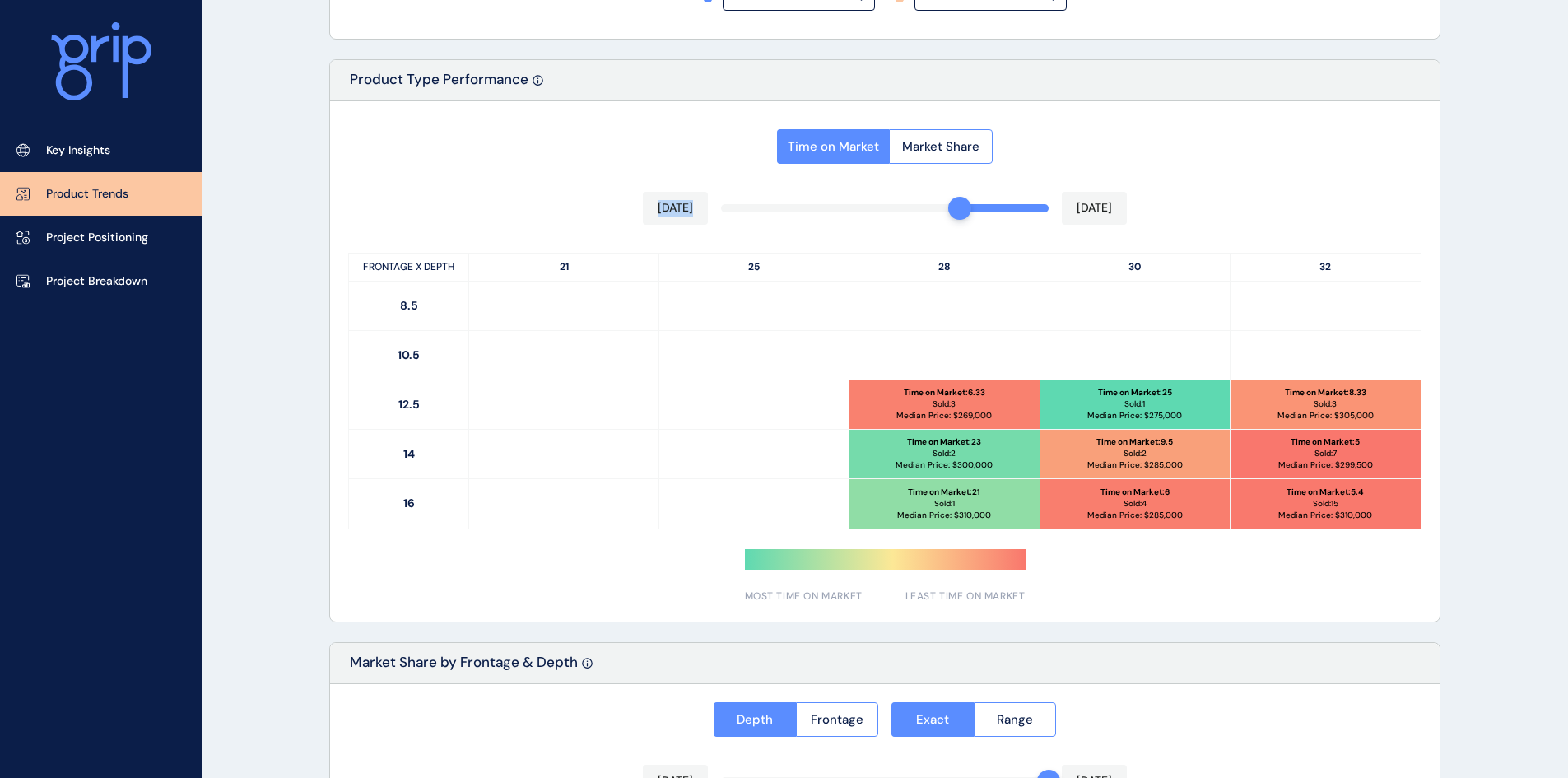 click at bounding box center (960, 208) 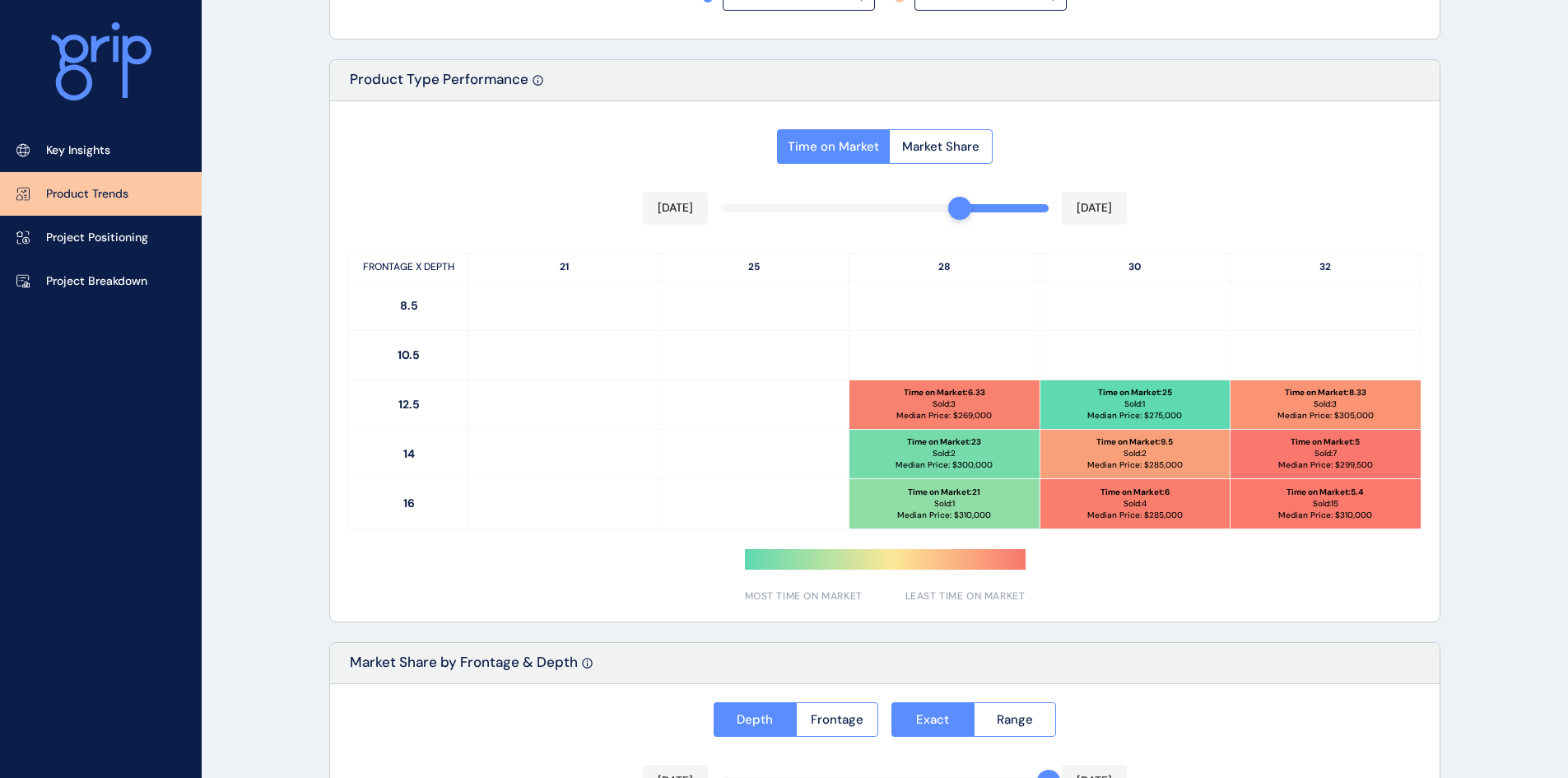 click on "PRODUCT TRENDS Ballarat Save Load Report Projects ( 48 ) May 2025 2025 < > Jan No report is available for this period. New months are usually published 5 business days after the month start. Feb No report is available for this period. New months are usually published 5 business days after the month start. Mar No report is available for this period. New months are usually published 5 business days after the month start. Apr No report is available for this period. New months are usually published 5 business days after the month start. May No report is available for this period. New months are usually published 5 business days after the month start. Jun No report is available for this period. New months are usually published 5 business days after the month start. Jul No report is available for this period. New months are usually published 5 business days after the month start. Aug No report is available for this period. New months are usually published 5 business days after the month start. Sep Oct Nov Dec All 3" at bounding box center (784, 226) 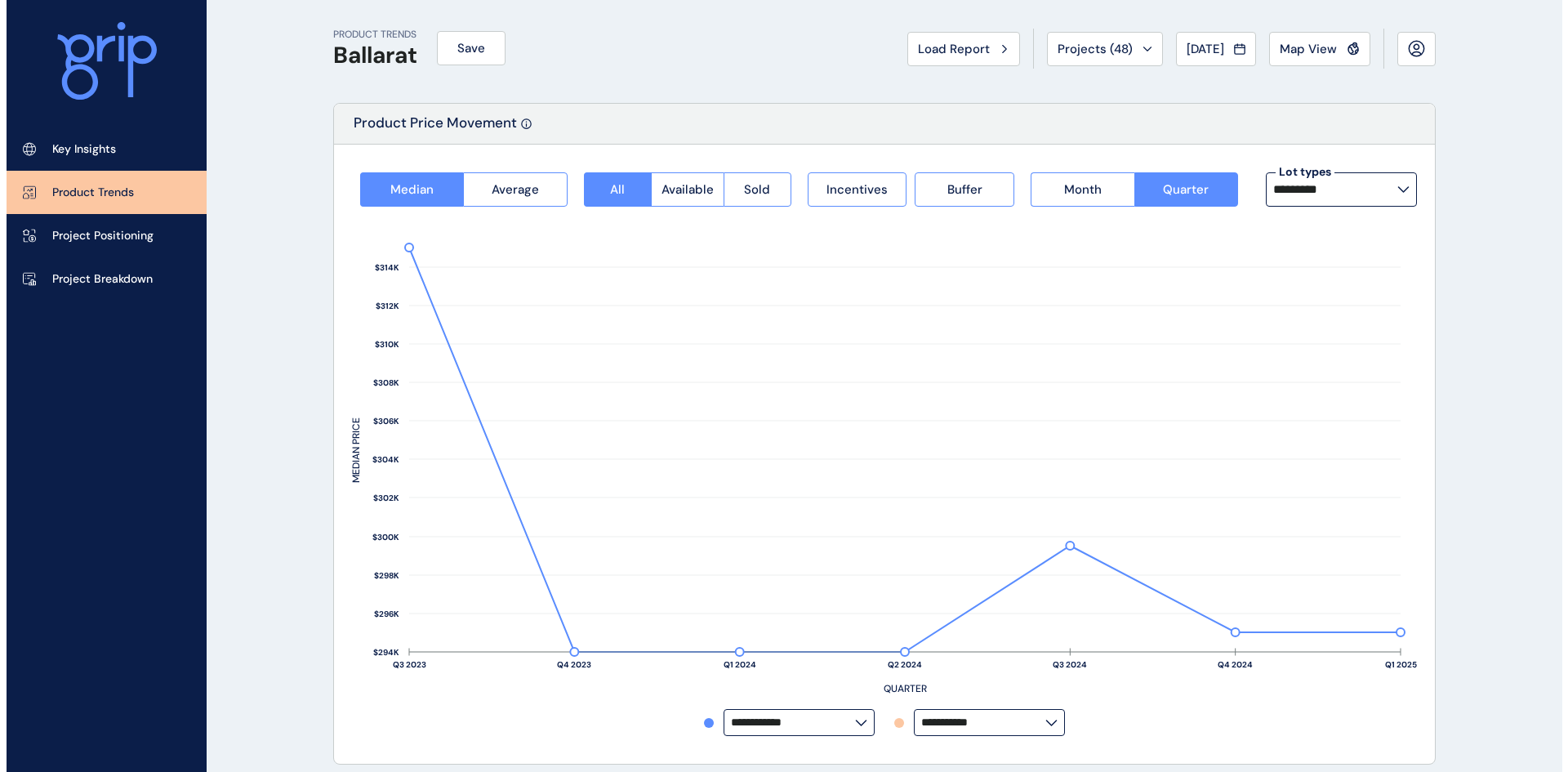 scroll, scrollTop: 0, scrollLeft: 0, axis: both 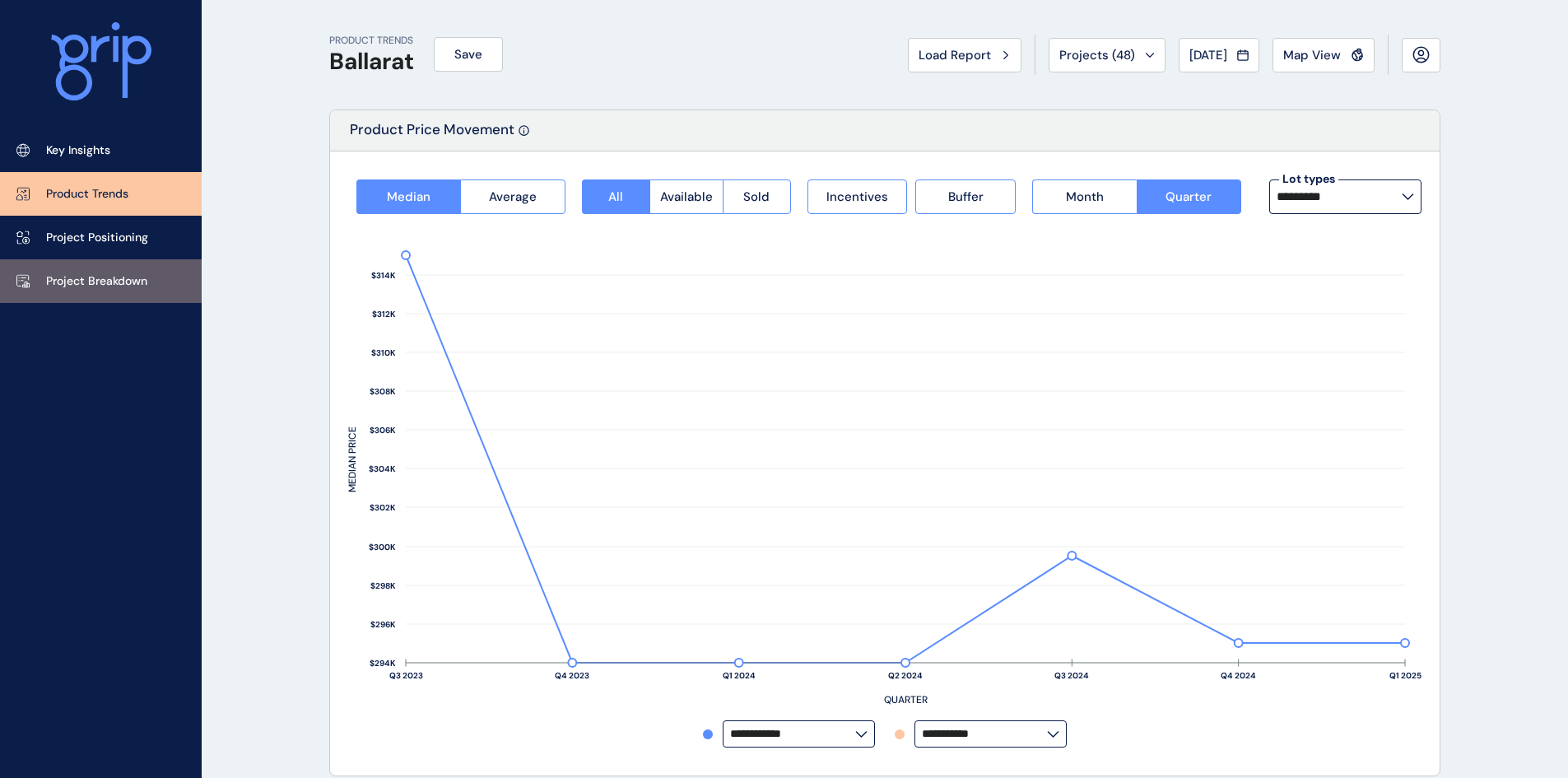 click on "Project Breakdown" at bounding box center [100, 281] 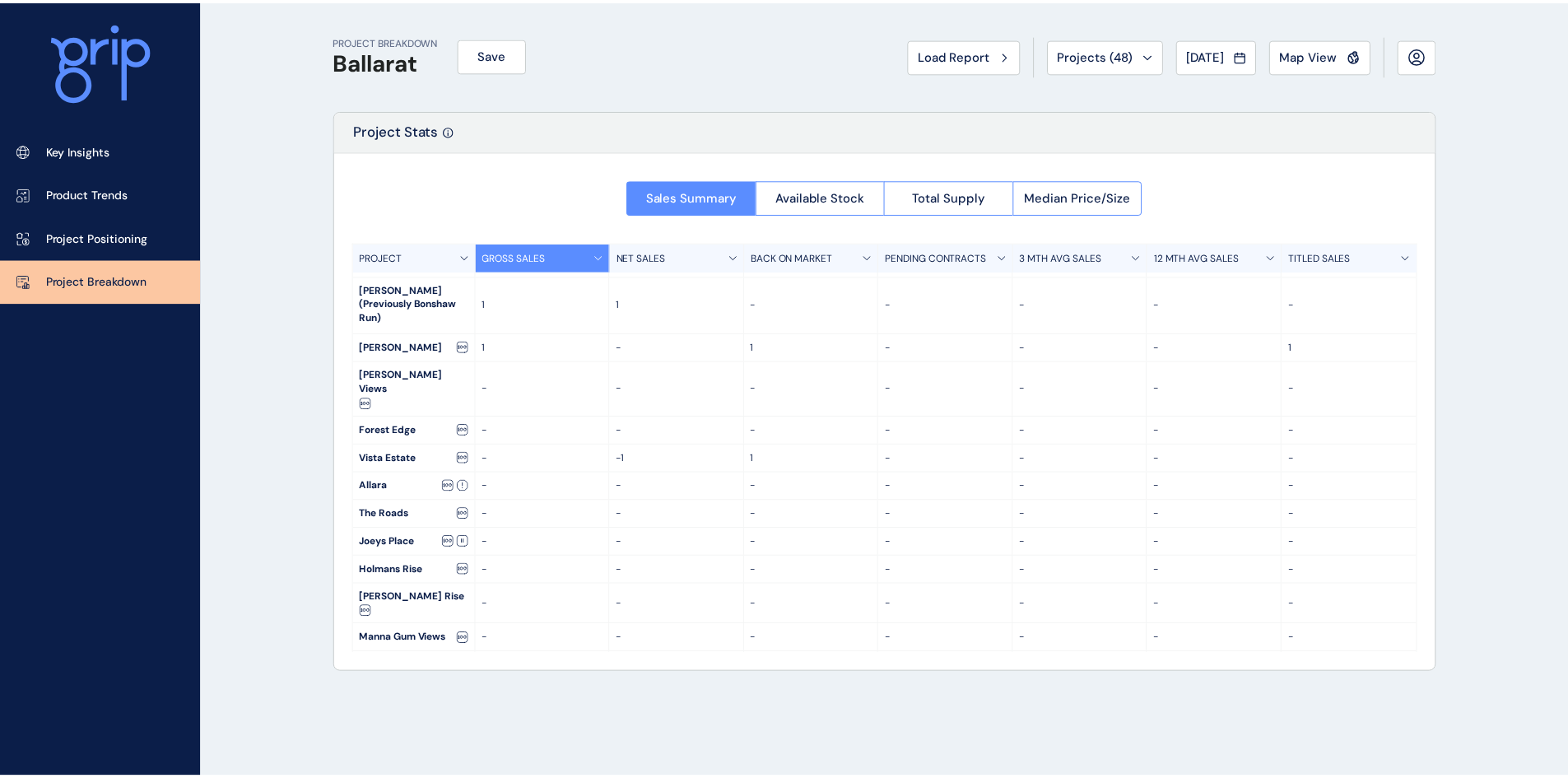 scroll, scrollTop: 0, scrollLeft: 0, axis: both 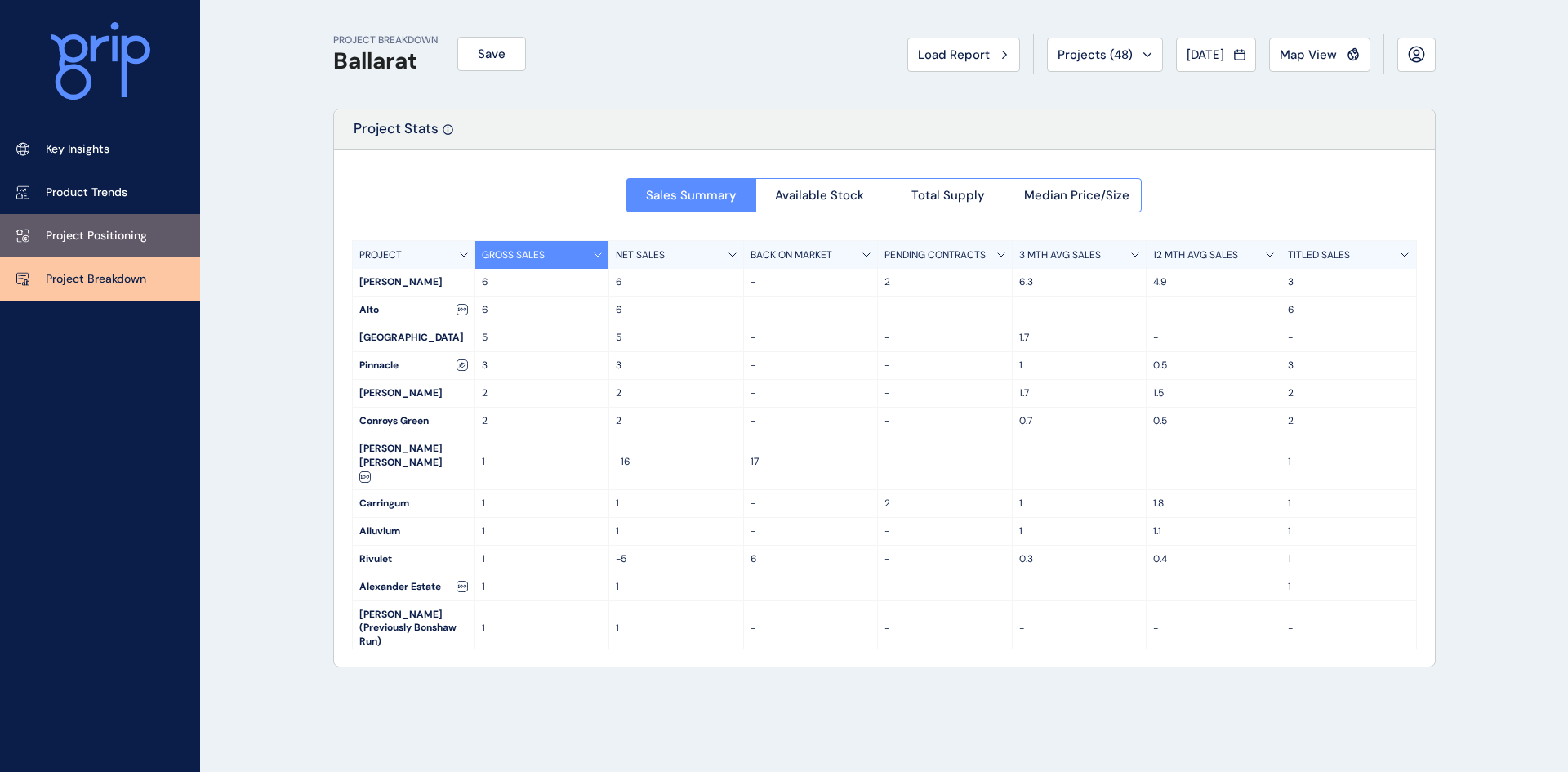 click on "Project Positioning" at bounding box center (100, 235) 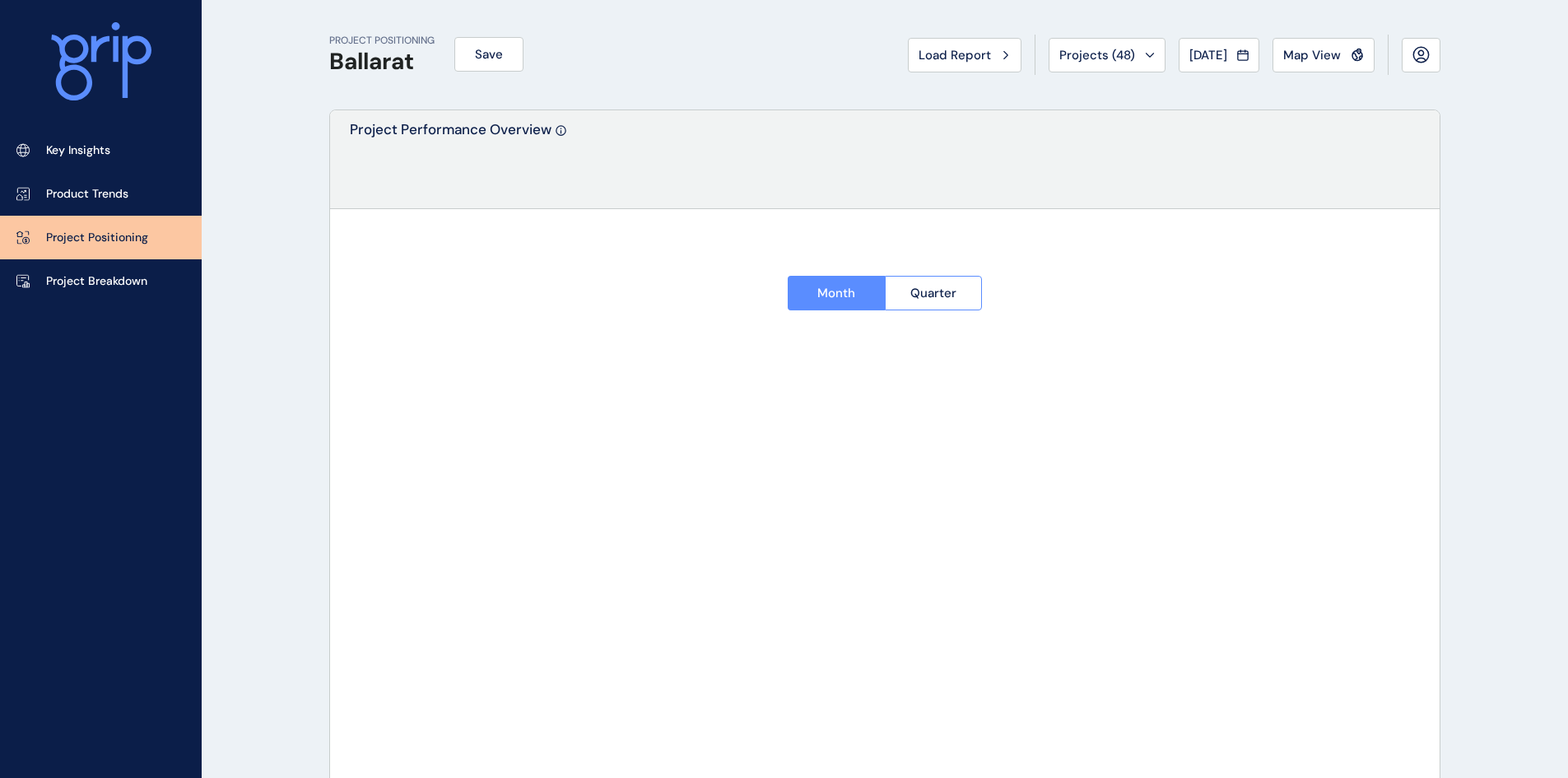 type on "****" 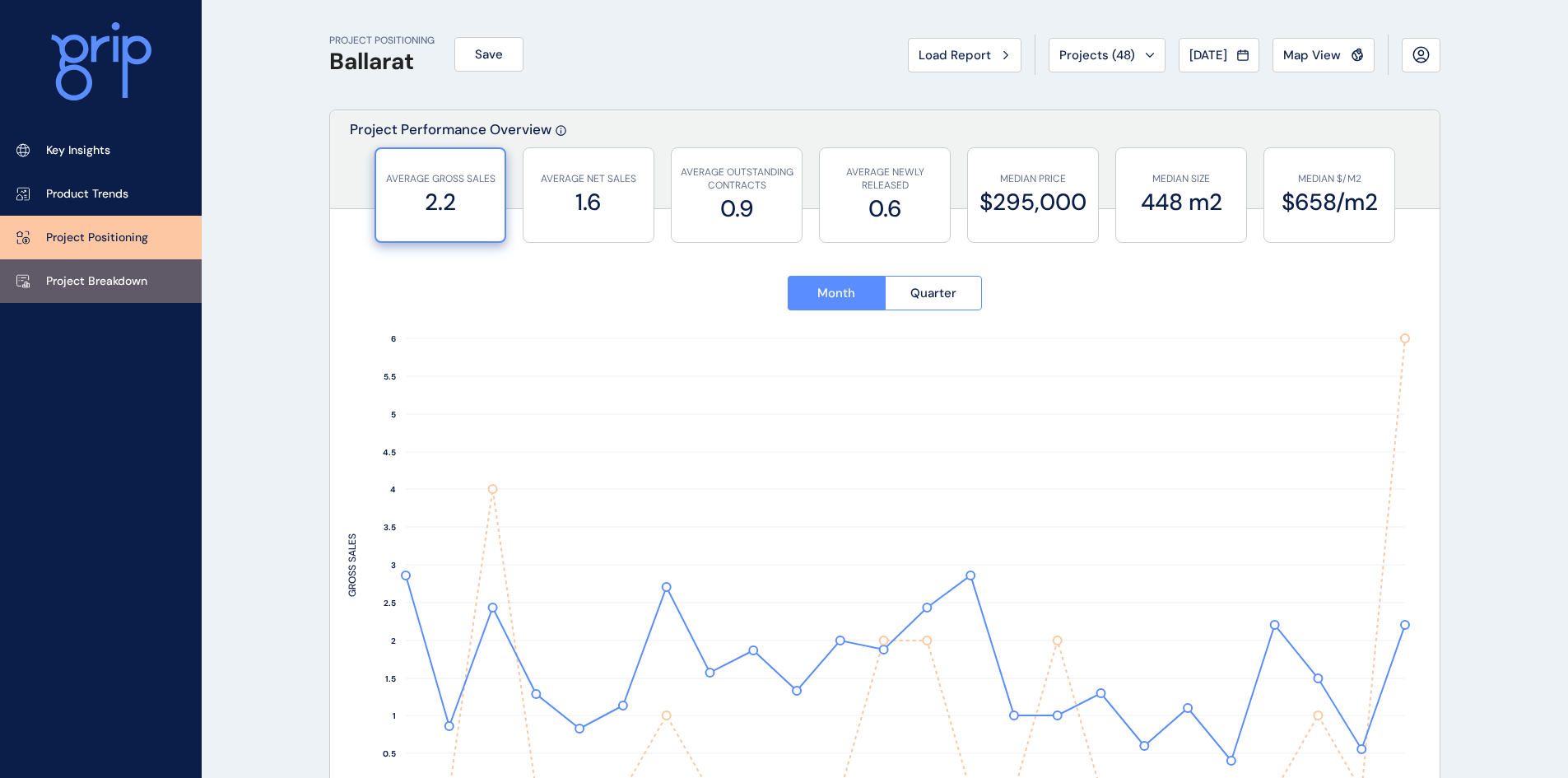 click on "Project Breakdown" at bounding box center [100, 281] 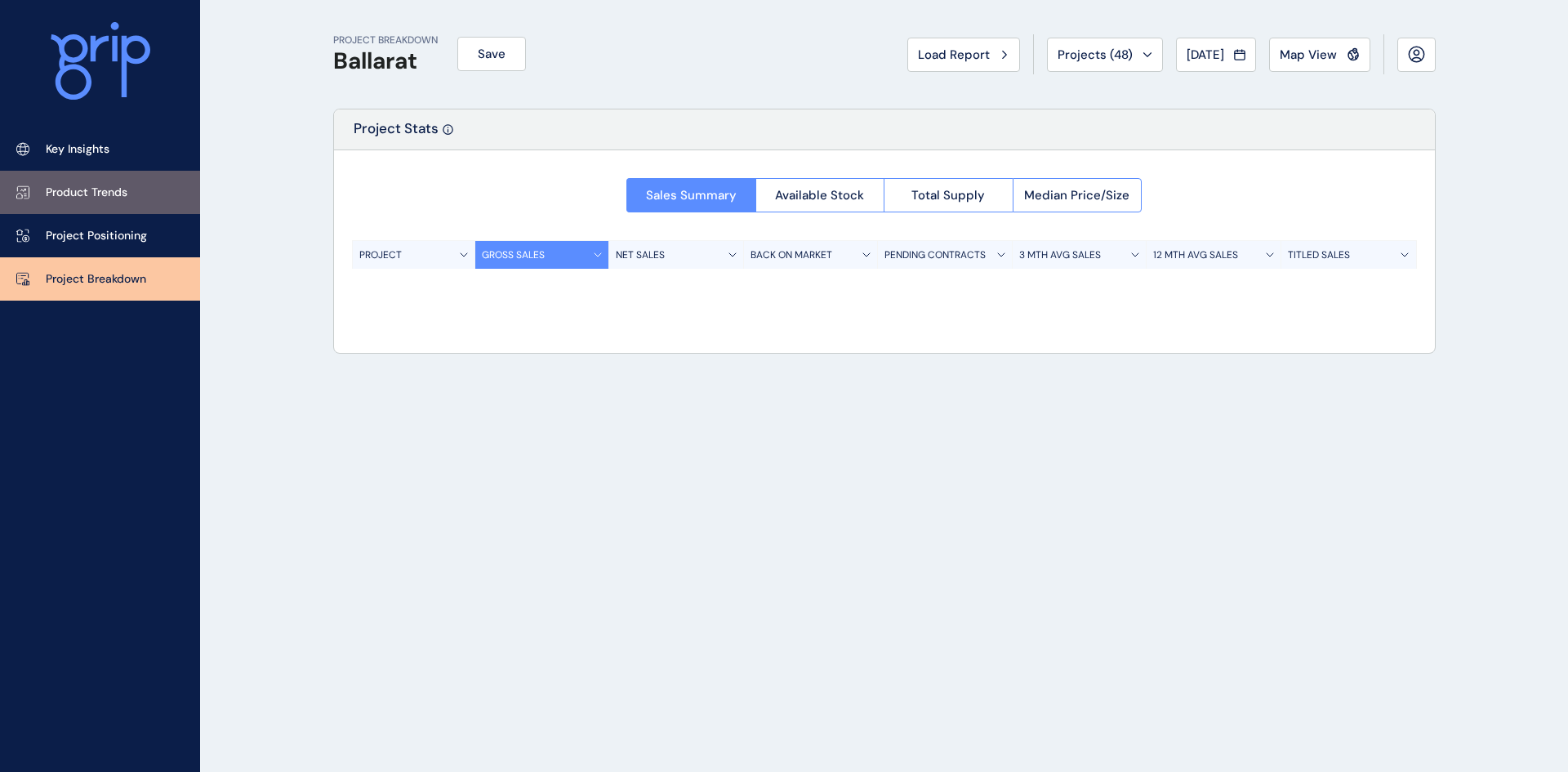 click on "Product Trends" at bounding box center (87, 193) 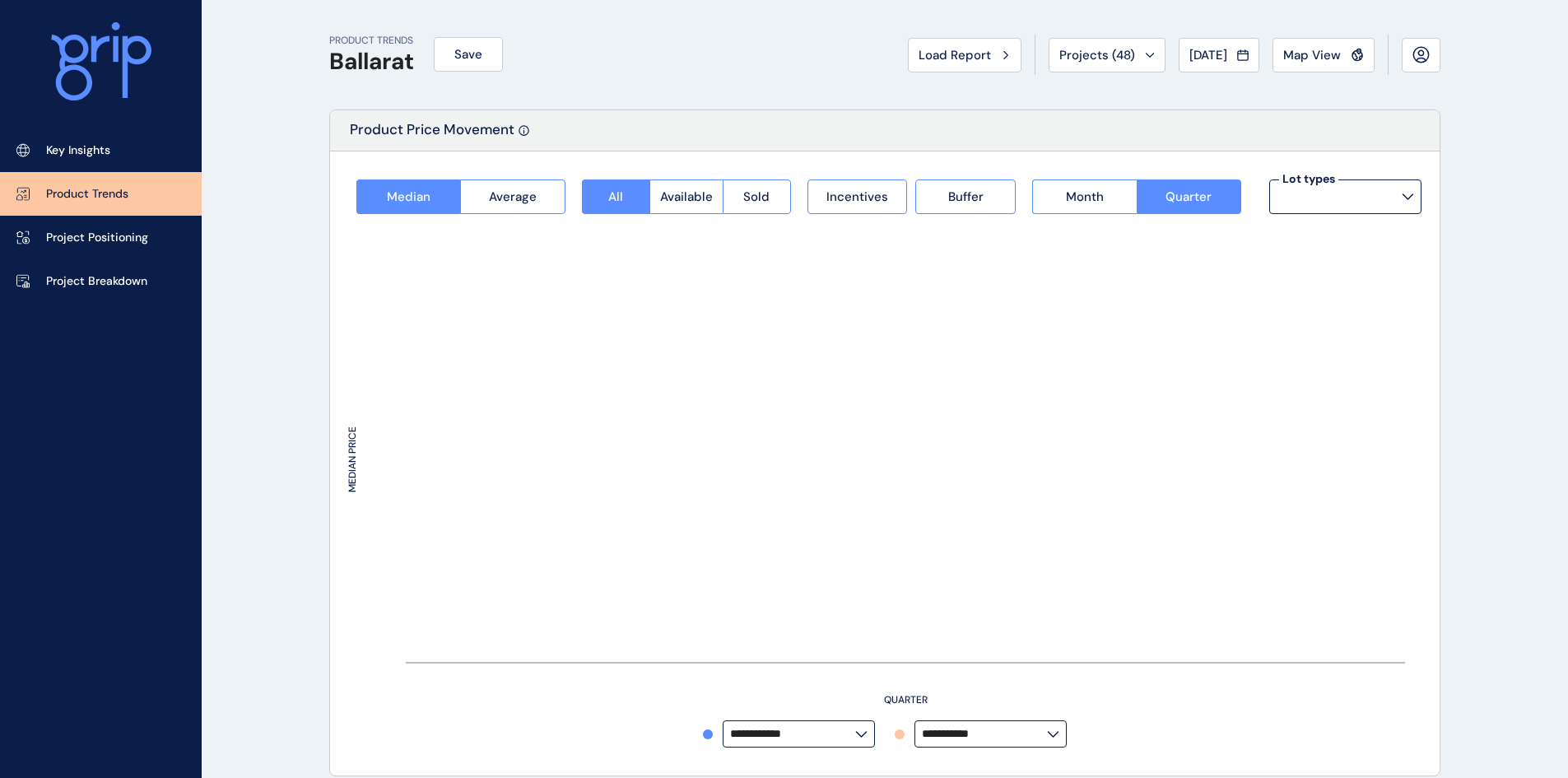 type on "*********" 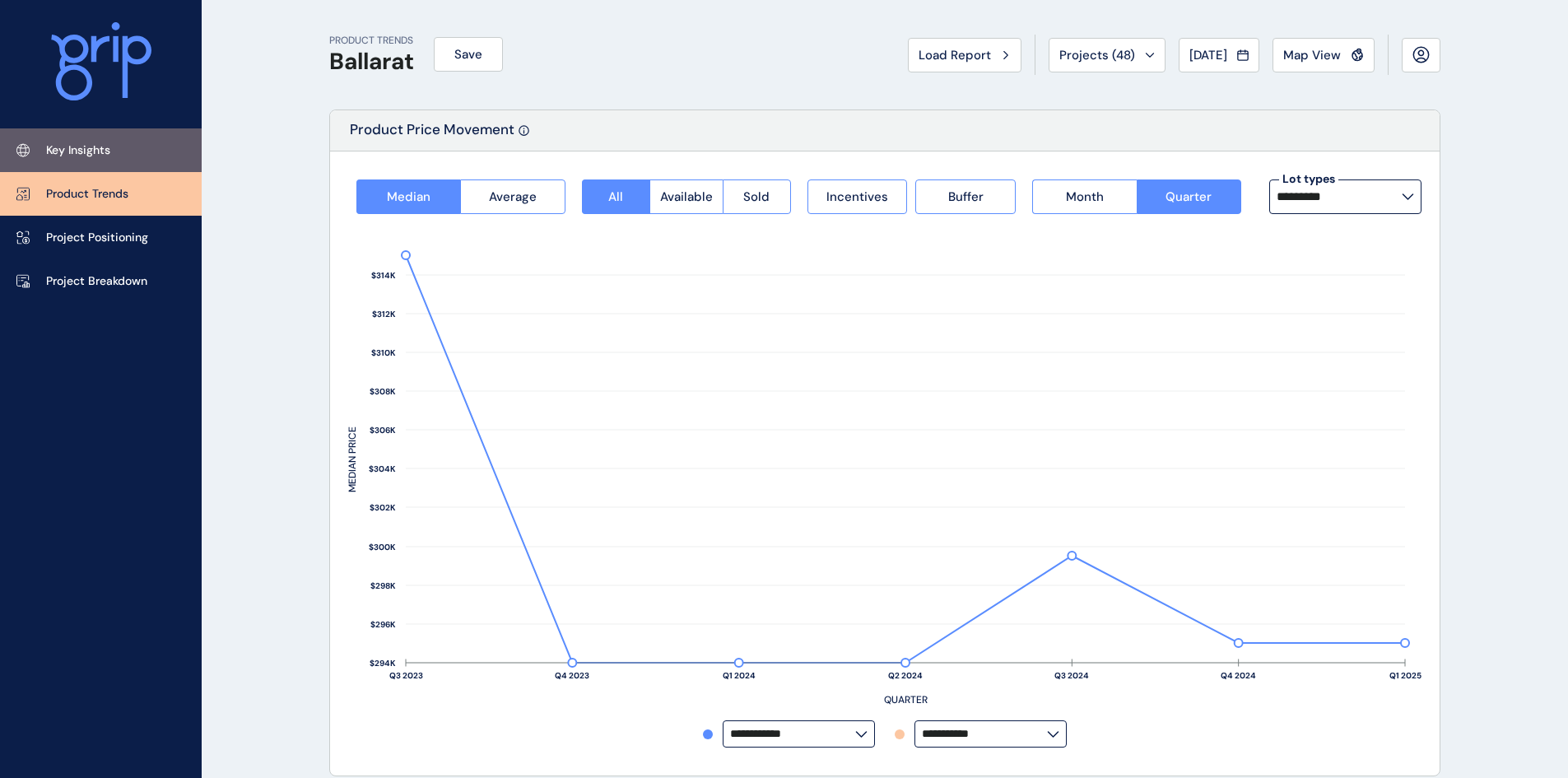 click on "Key Insights" at bounding box center (78, 151) 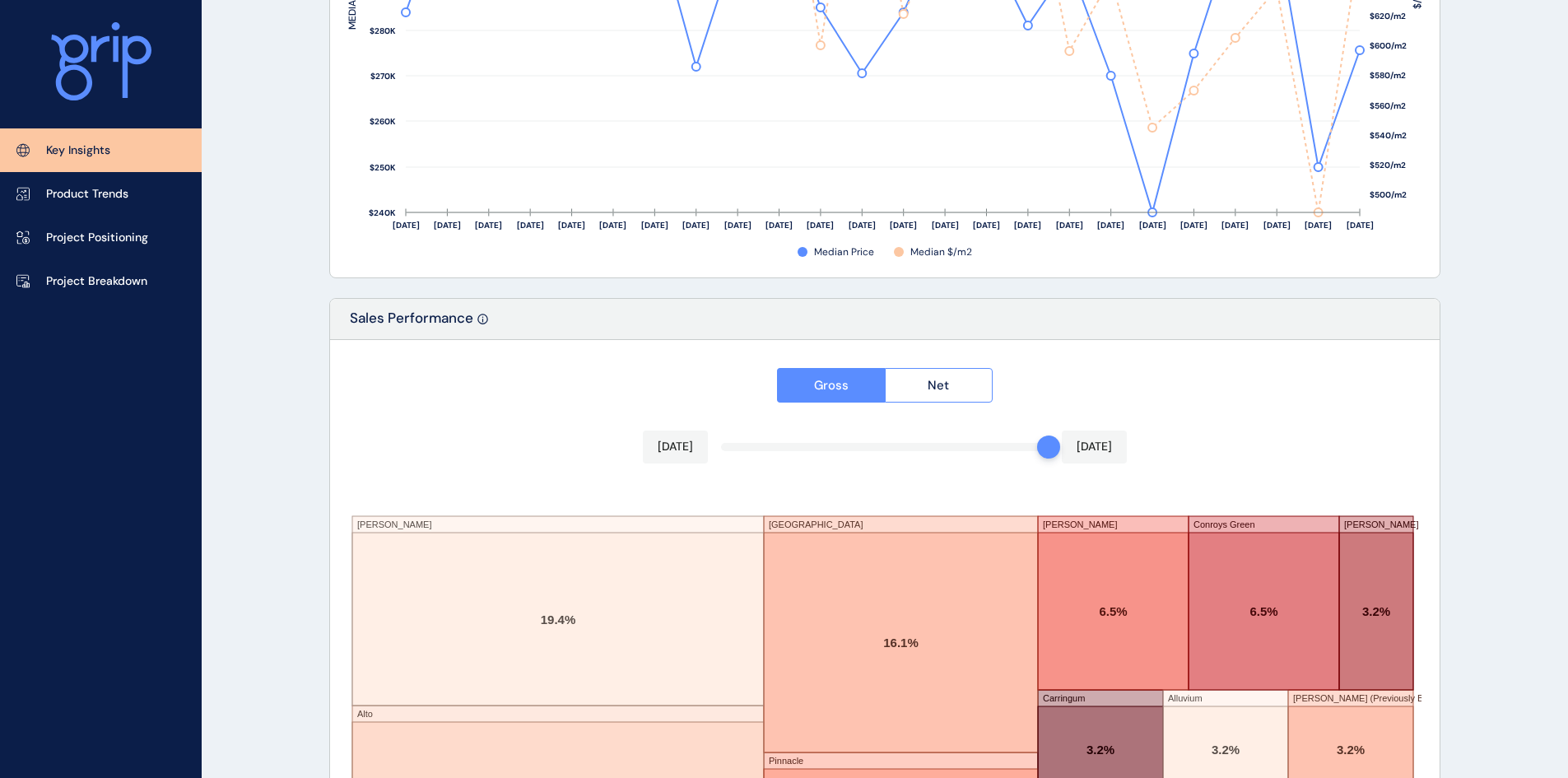scroll, scrollTop: 2523, scrollLeft: 0, axis: vertical 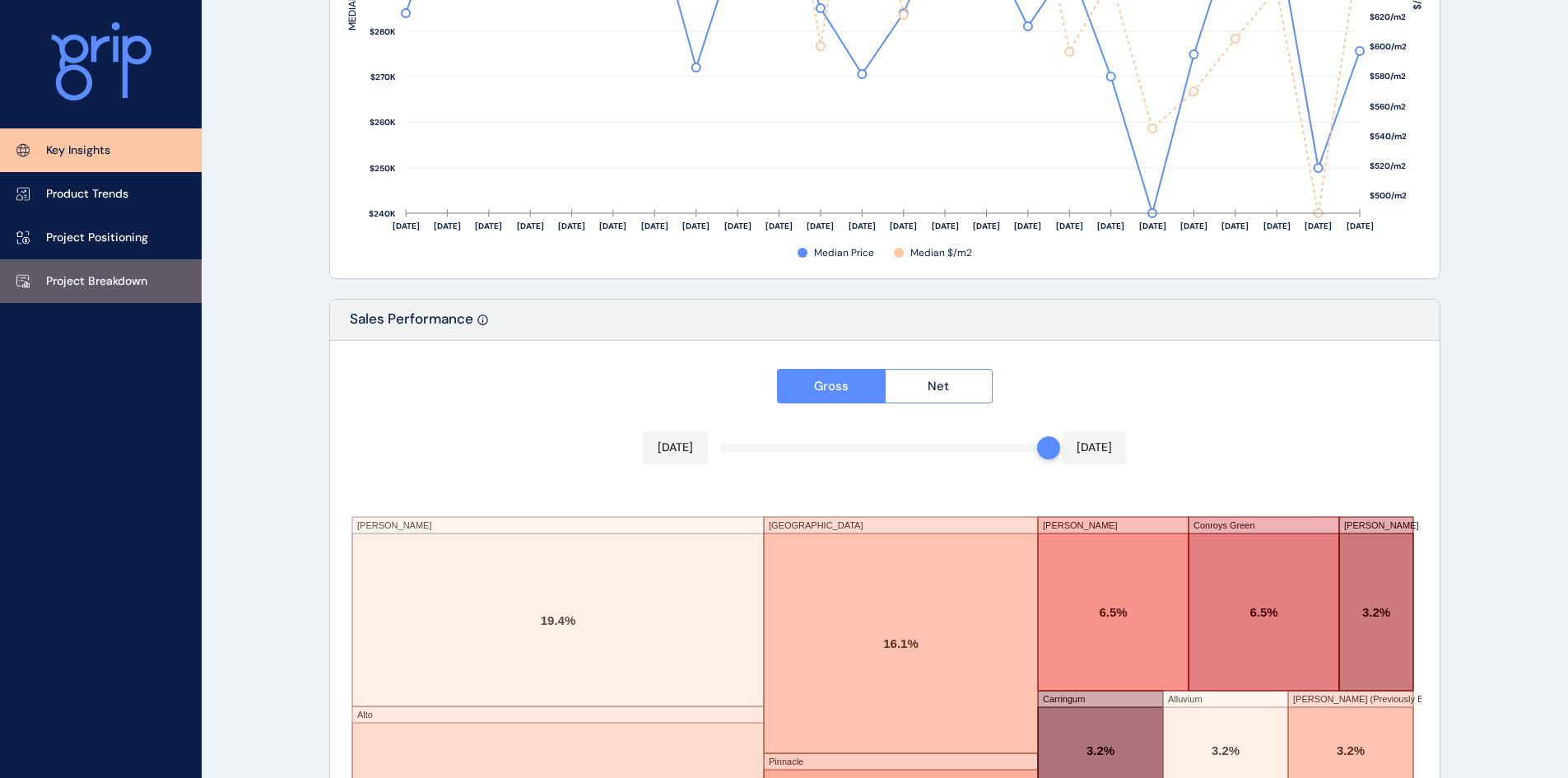 click on "Project Breakdown" at bounding box center [96, 282] 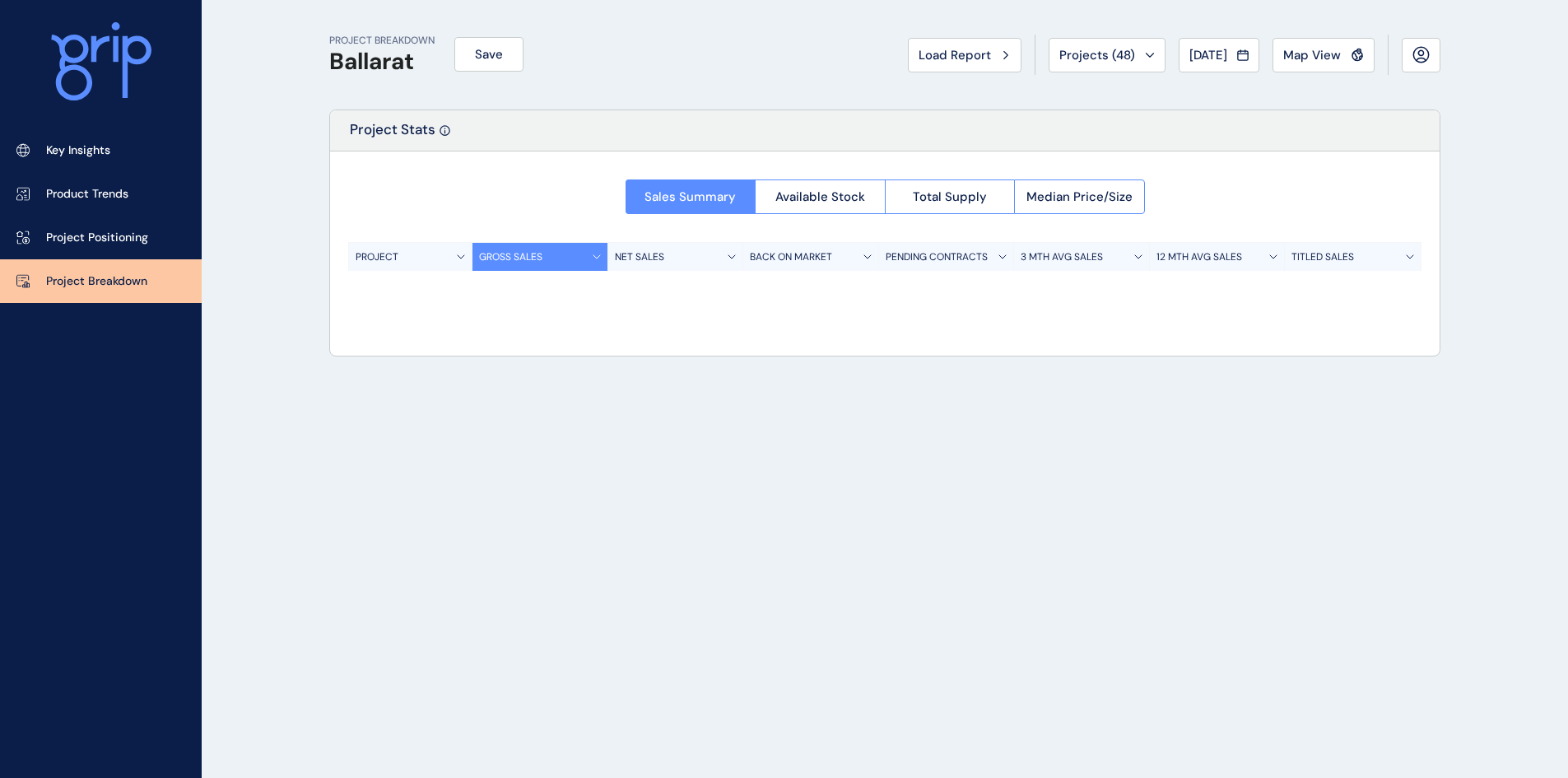 scroll, scrollTop: 0, scrollLeft: 0, axis: both 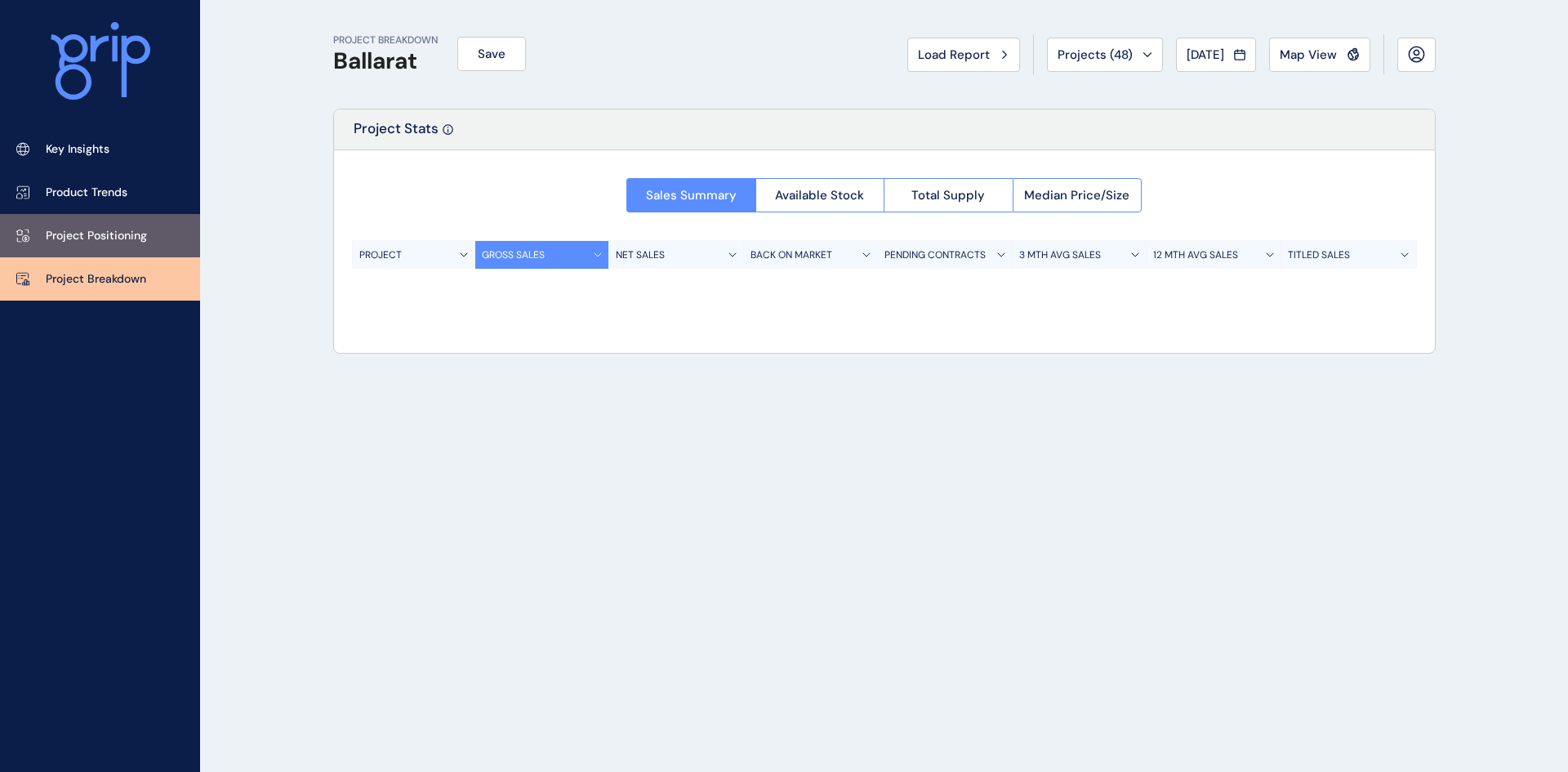 click on "Project Positioning" at bounding box center [96, 236] 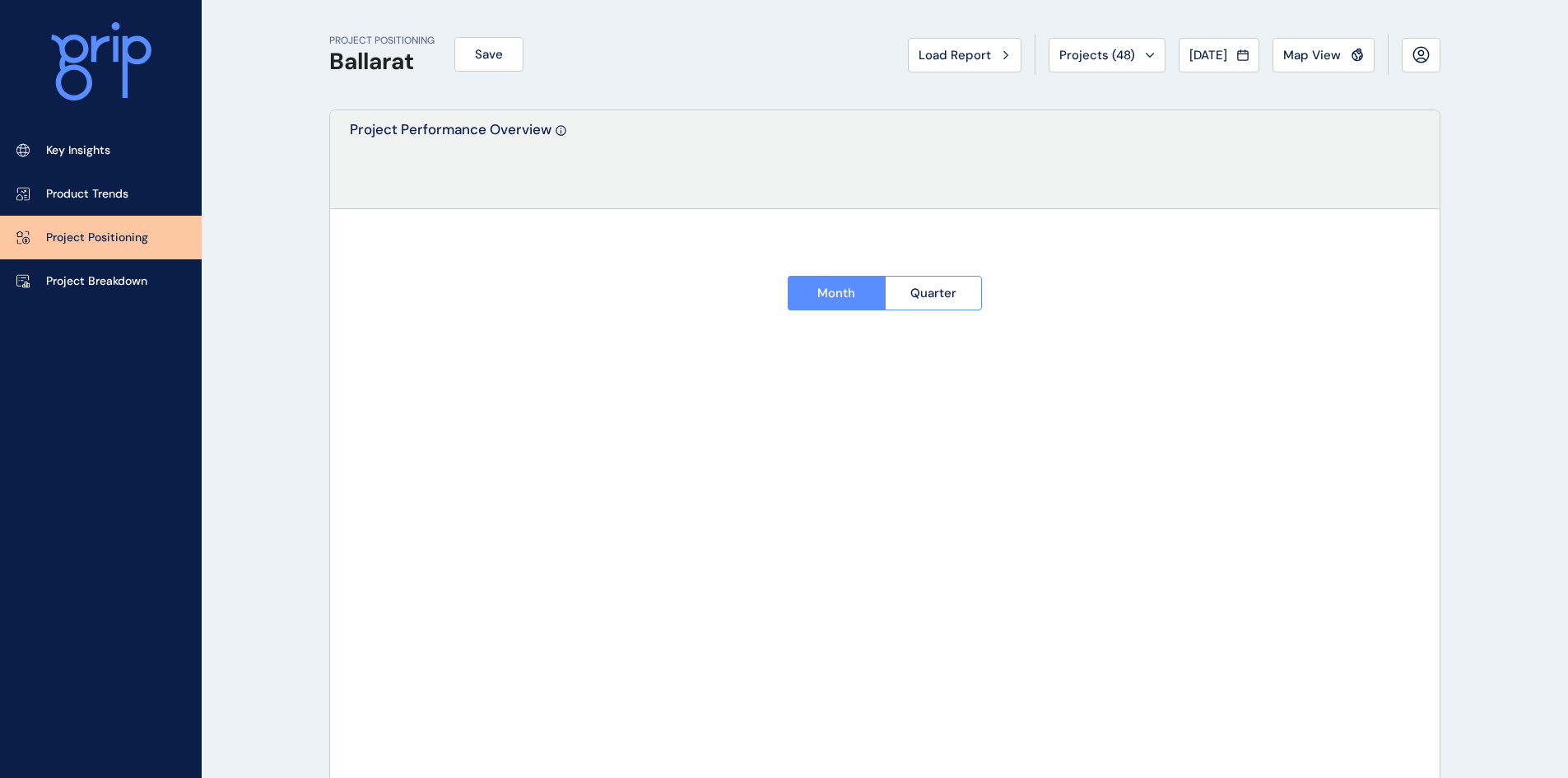 type on "****" 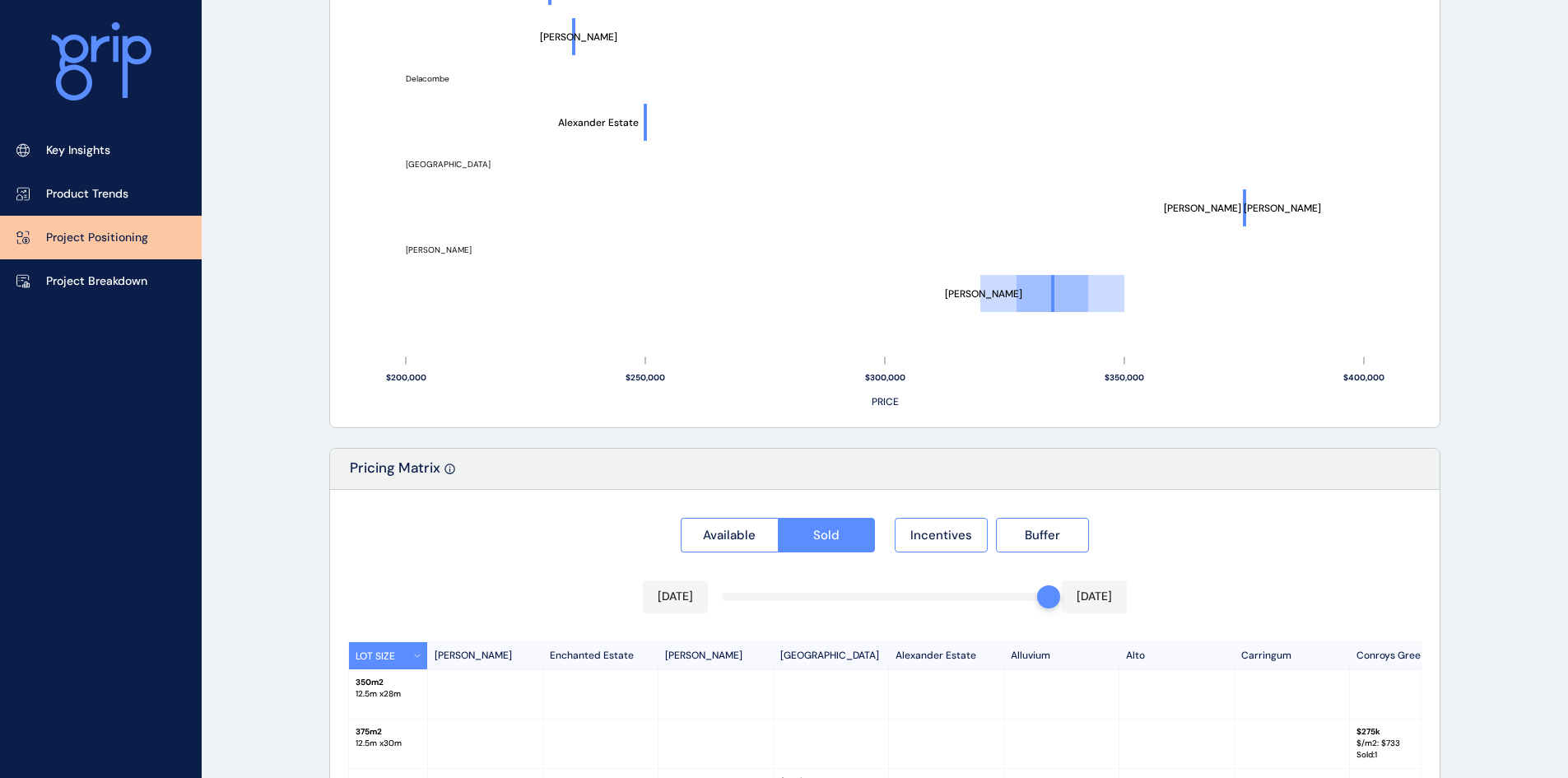 scroll, scrollTop: 1371, scrollLeft: 0, axis: vertical 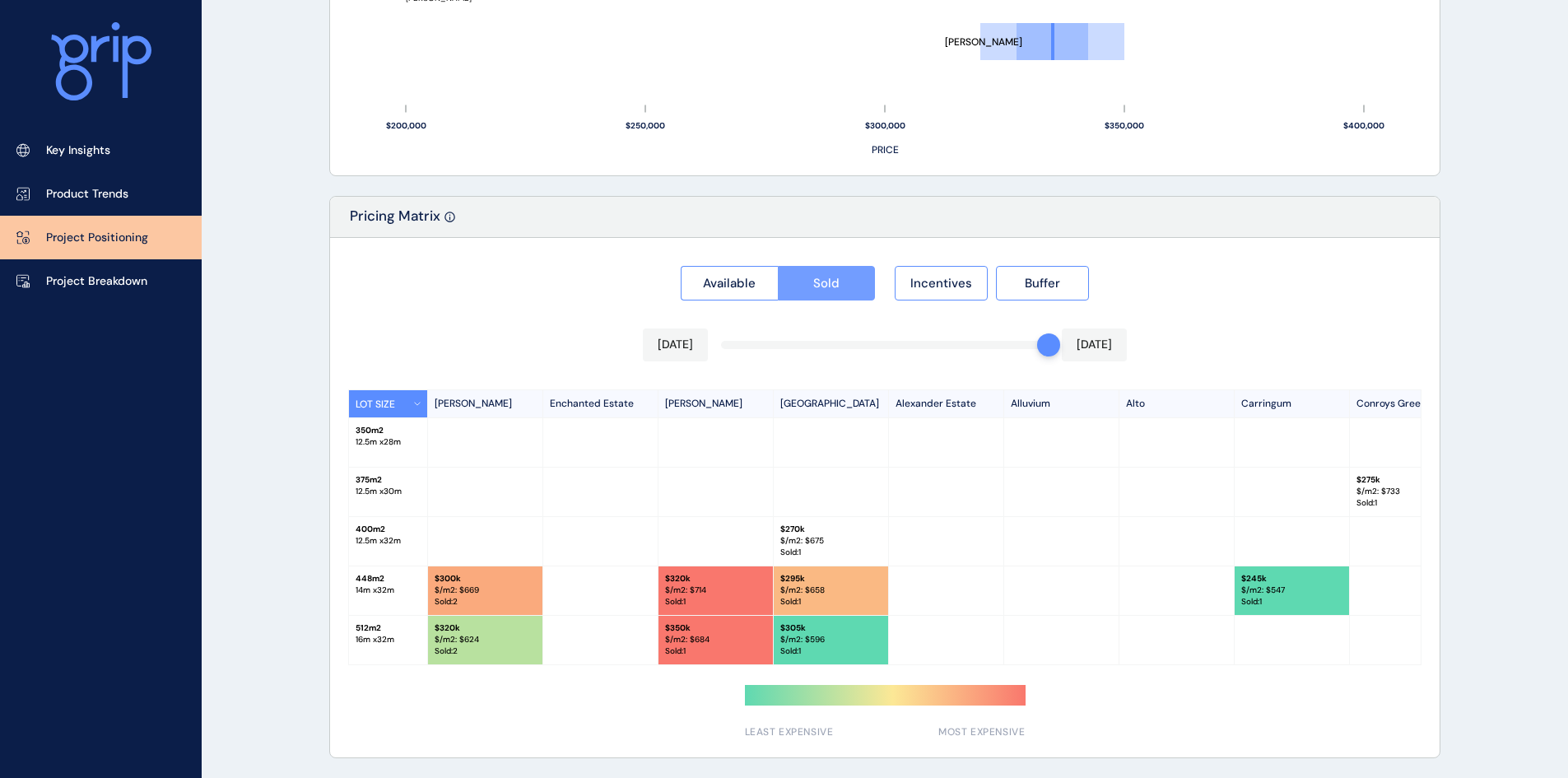 drag, startPoint x: 1299, startPoint y: 291, endPoint x: 844, endPoint y: 292, distance: 455.0011 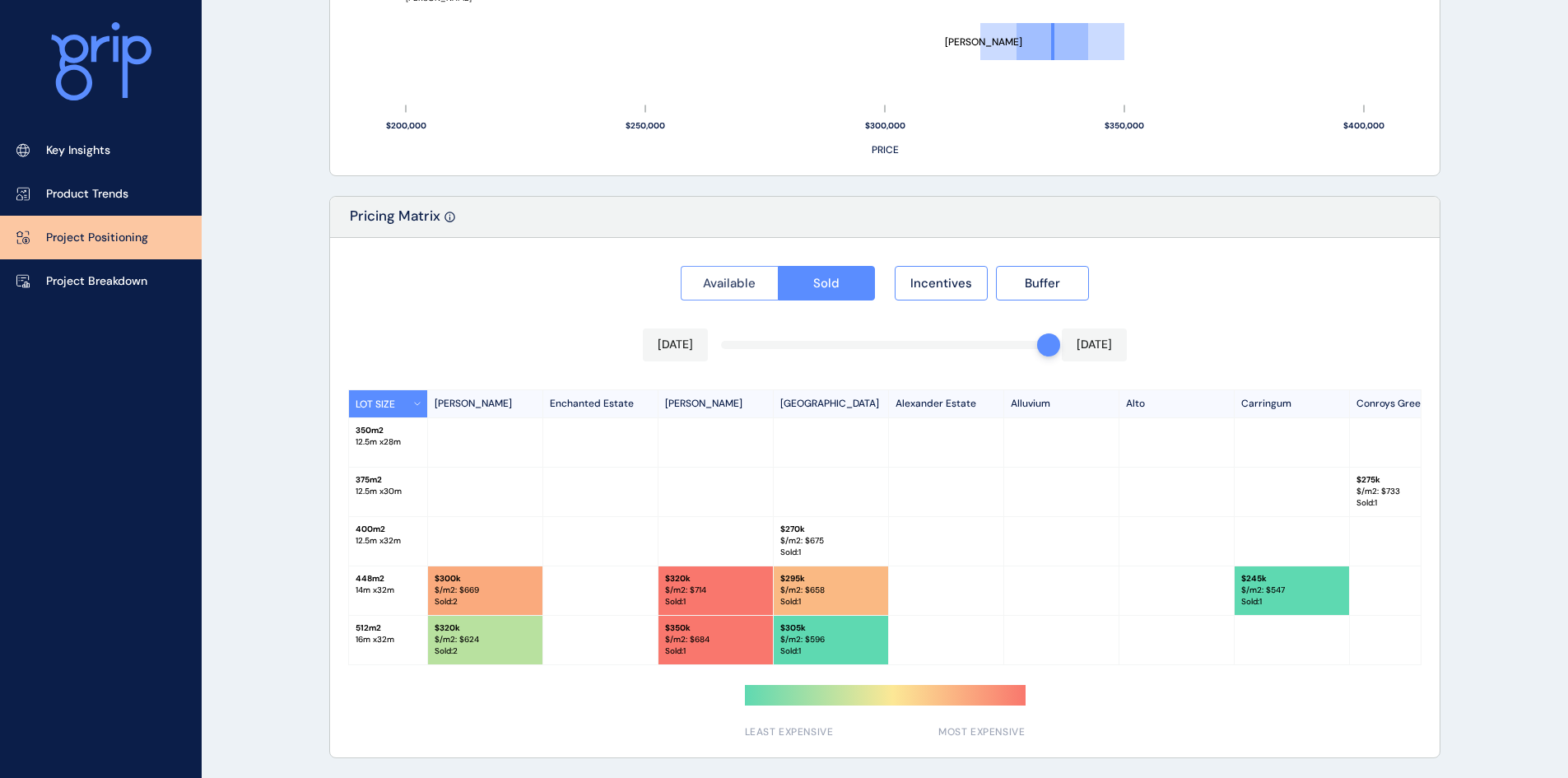 click on "Available" at bounding box center (729, 283) 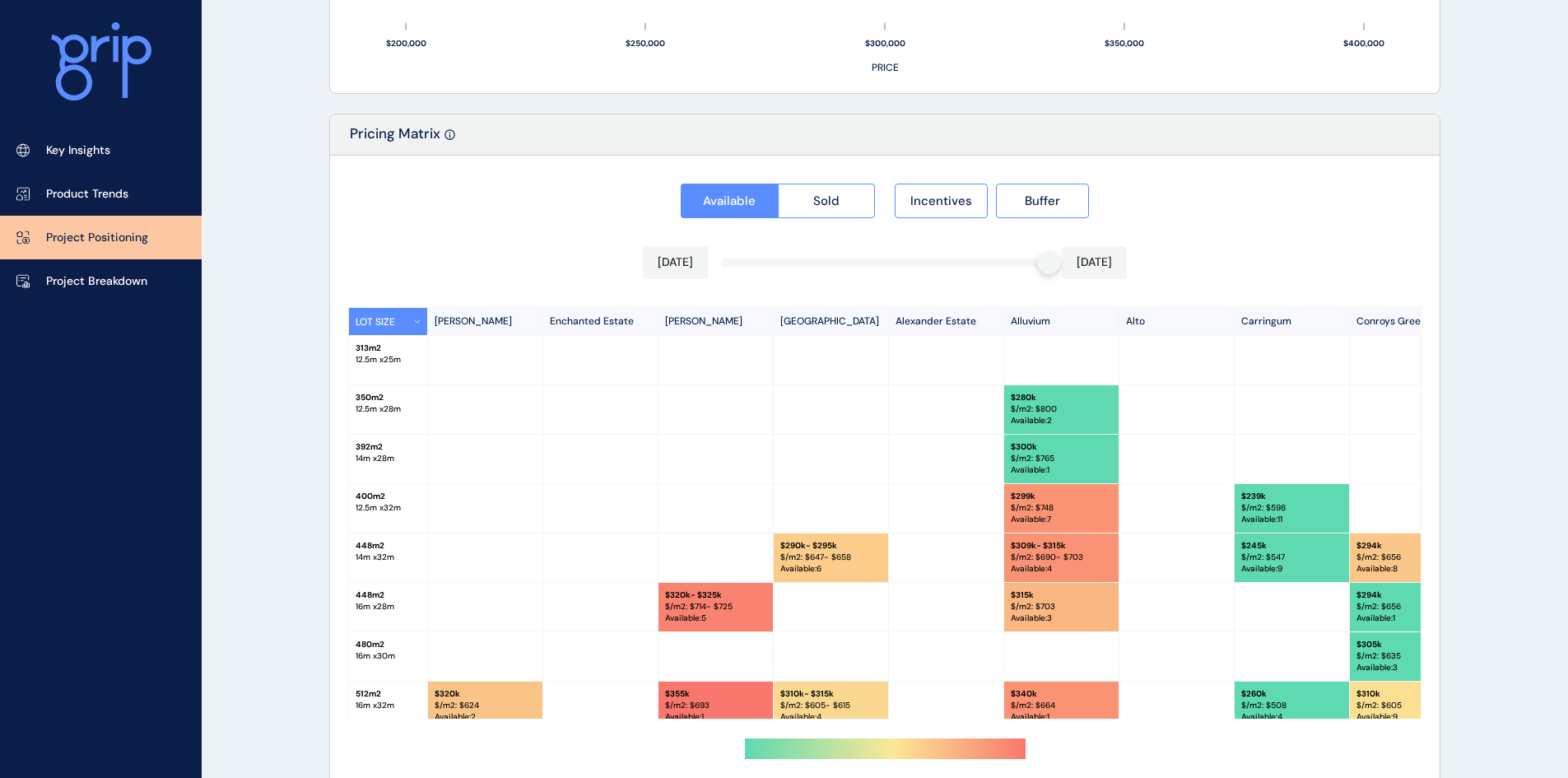 scroll, scrollTop: 1502, scrollLeft: 0, axis: vertical 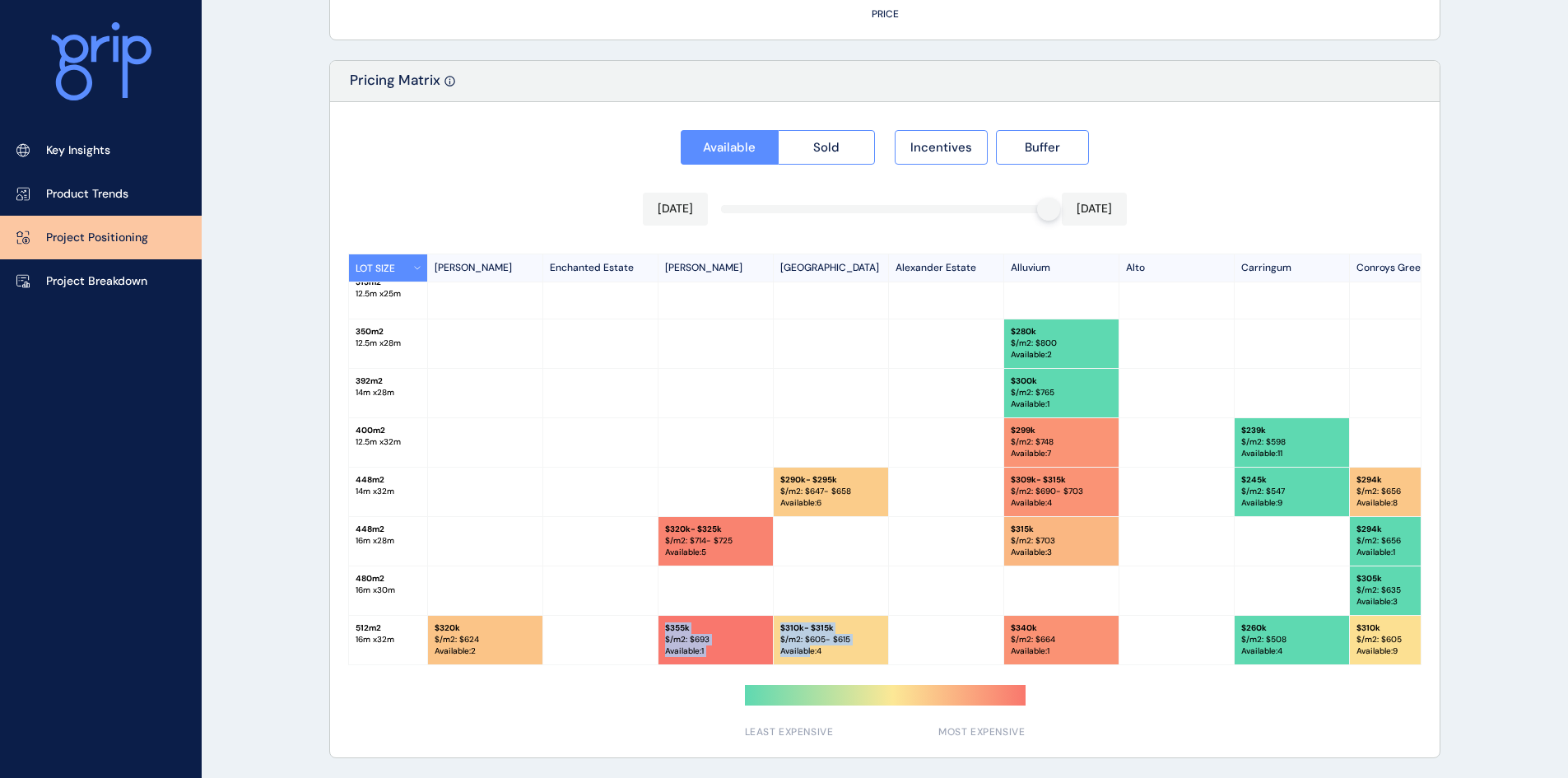 drag, startPoint x: 542, startPoint y: 659, endPoint x: 812, endPoint y: 663, distance: 270.02963 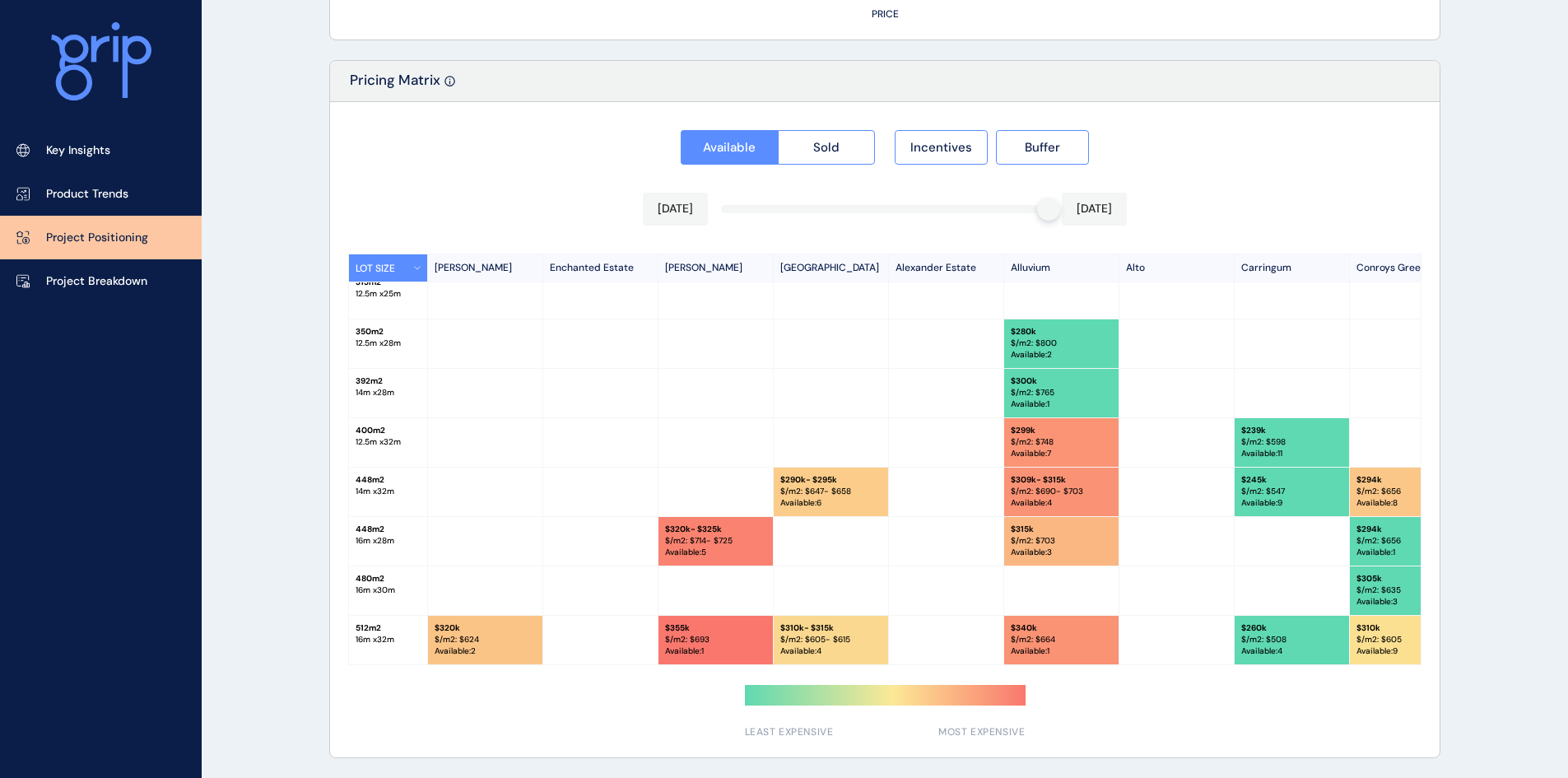 click on "Available Sold Incentives Buffer May 2025 May 2025 LOT SIZE Winterfield Enchanted Estate Lucas Aberdeen Alexander Estate Alluvium Alto Carringum Conroys Green Drews Paddock Floriana (Previously Bonshaw Run) Lucio Pinnacle Rivulet 313 m2 12.5 m x  25 m $ 270k $/m2: $ 865 Available :  1 350 m2 12.5 m x  28 m $ 280k $/m2: $ 800 Available :  2 $ 290k $/m2: $ 829 Available :  4 392 m2 14 m x  28 m $ 300k $/m2: $ 765 Available :  1 $ 307k  - $309k $/m2: $ 783  - $788 Available :  8 400 m2 12.5 m x  32 m $ 299k $/m2: $ 748 Available :  7 $ 239k $/m2: $ 598 Available :  11 $ 300k $/m2: $ 750 Available :  2 $ 249k $/m2: $ 622 Available :  1 $ 311k $/m2: $ 778 Available :  3 448 m2 14 m x  32 m $ 290k  - $295k $/m2: $ 647  - $658 Available :  6 $ 309k  - $315k $/m2: $ 690  - $703 Available :  4 $ 245k $/m2: $ 547 Available :  9 $ 294k $/m2: $ 656 Available :  8 $ 248k $/m2: $ 552 Available :  1 $ 325k $/m2: $ 725 Available :  1 448 m2 16 m x  28 m $ 320k  - $325k $/m2: $ 714  - $725 Available :  5 $ 315k $/m2: $ 703 :" at bounding box center (885, 430) 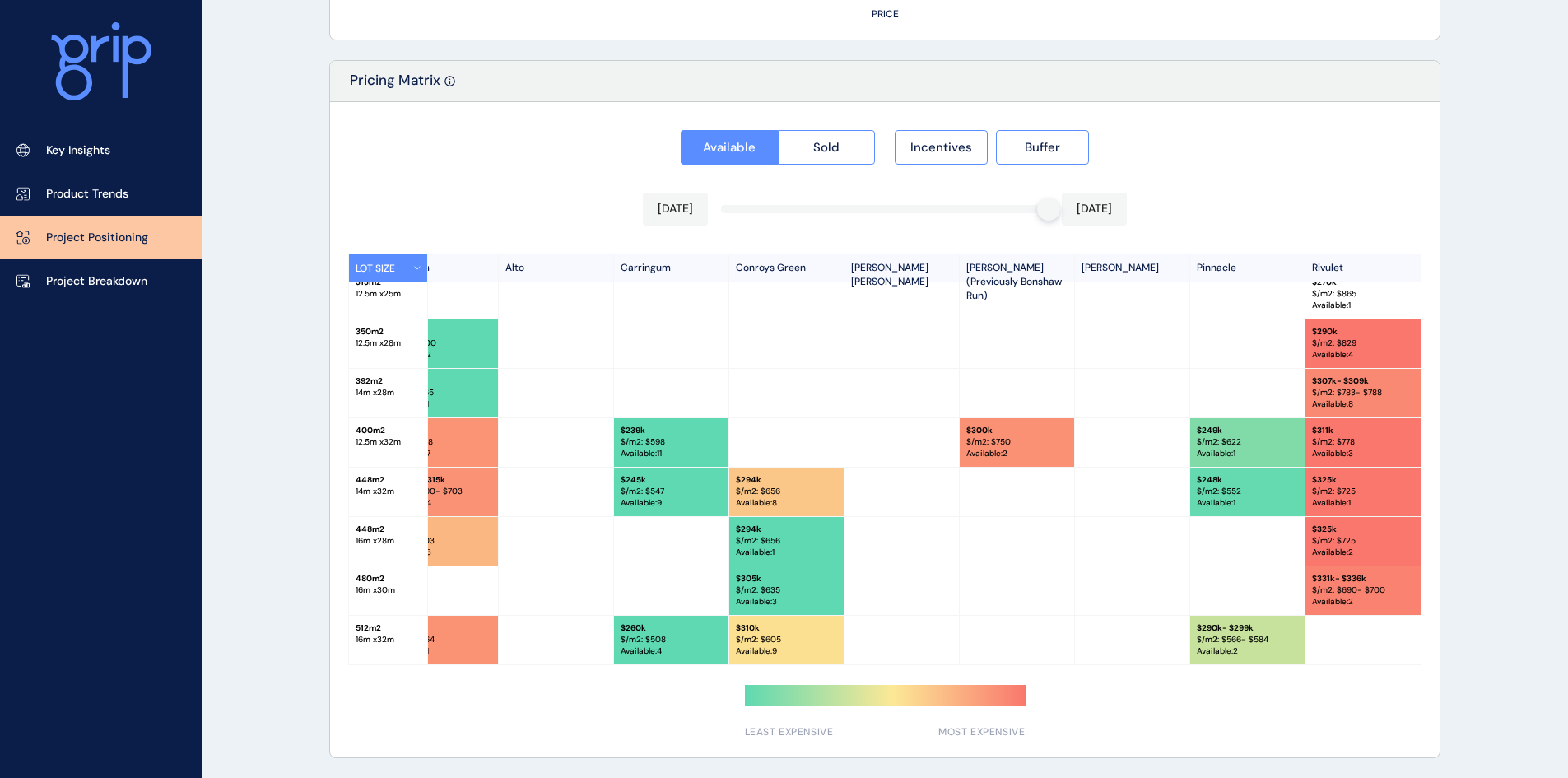 scroll, scrollTop: 17, scrollLeft: 0, axis: vertical 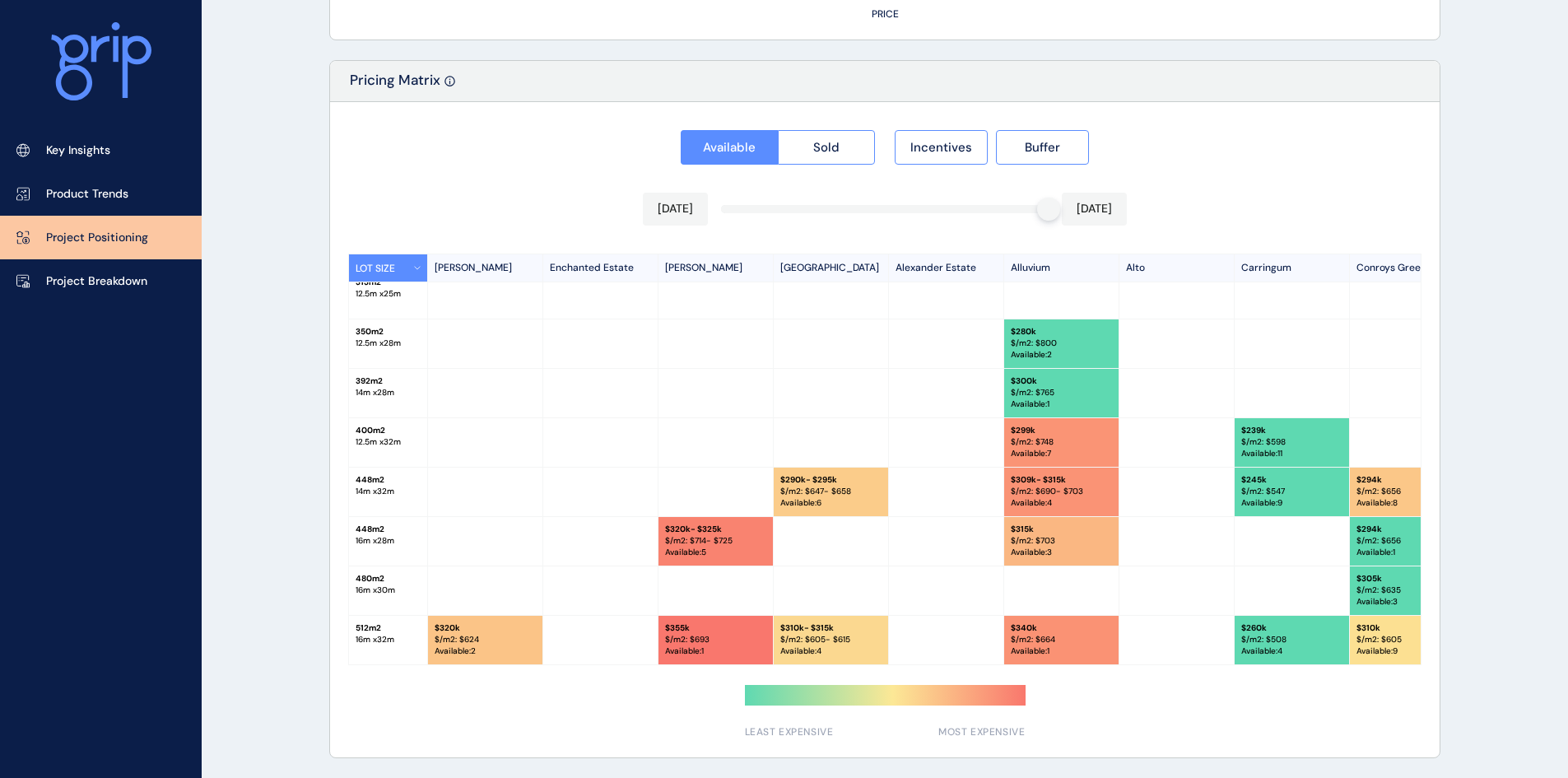 click on "PROJECT POSITIONING Ballarat Save Load Report Projects ( 48 ) [DATE] 2025 < > Jan No report is available for this period. New months are usually published 5 business days after the month start. Feb No report is available for this period. New months are usually published 5 business days after the month start. Mar No report is available for this period. New months are usually published 5 business days after the month start. Apr No report is available for this period. New months are usually published 5 business days after the month start. May No report is available for this period. New months are usually published 5 business days after the month start. Jun No report is available for this period. New months are usually published 5 business days after the month start. [DATE] No report is available for this period. New months are usually published 5 business days after the month start. Aug No report is available for this period. New months are usually published 5 business days after the month start. Sep Oct Nov Dec" at bounding box center (784, -362) 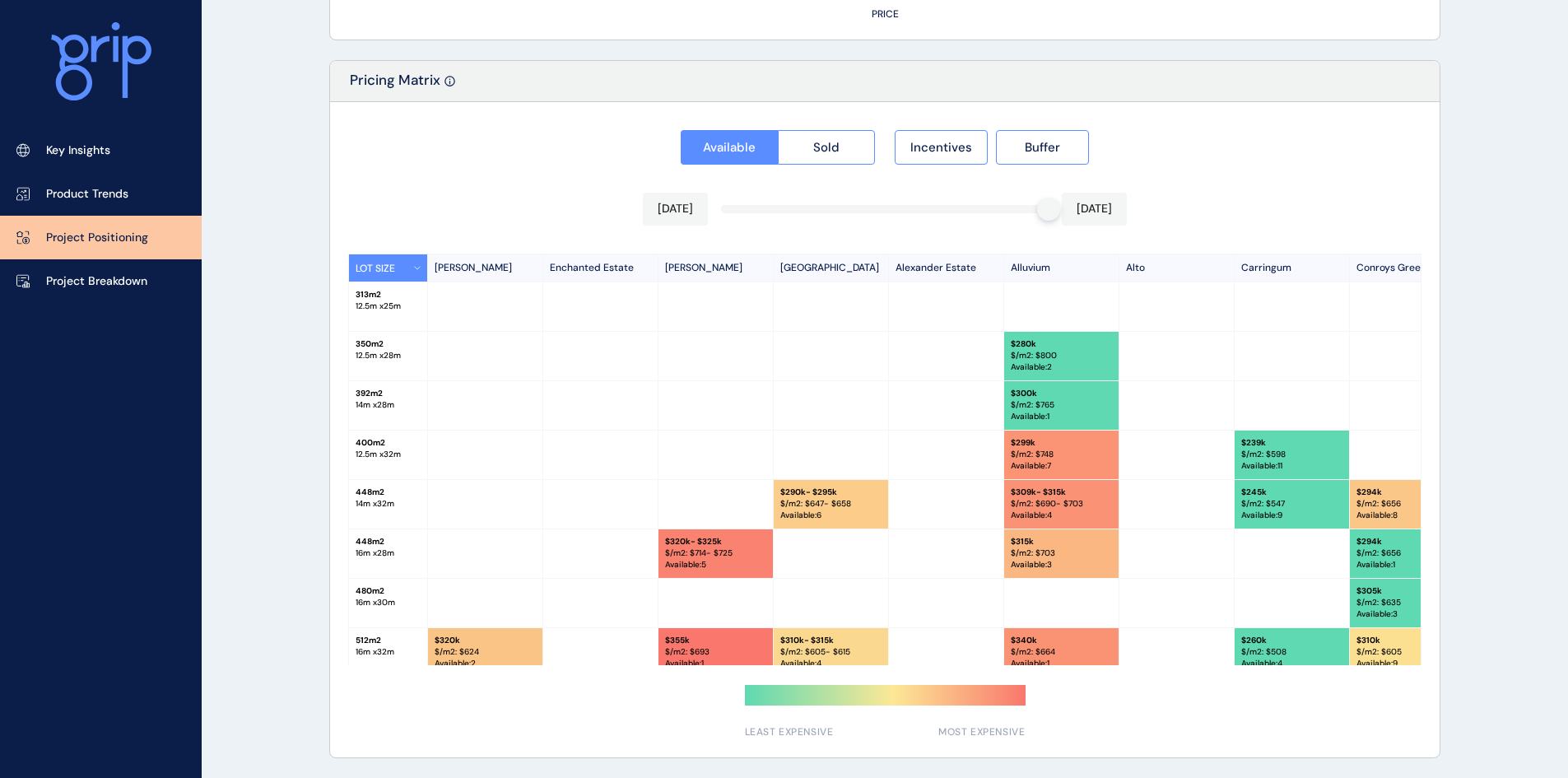 scroll, scrollTop: 17, scrollLeft: 0, axis: vertical 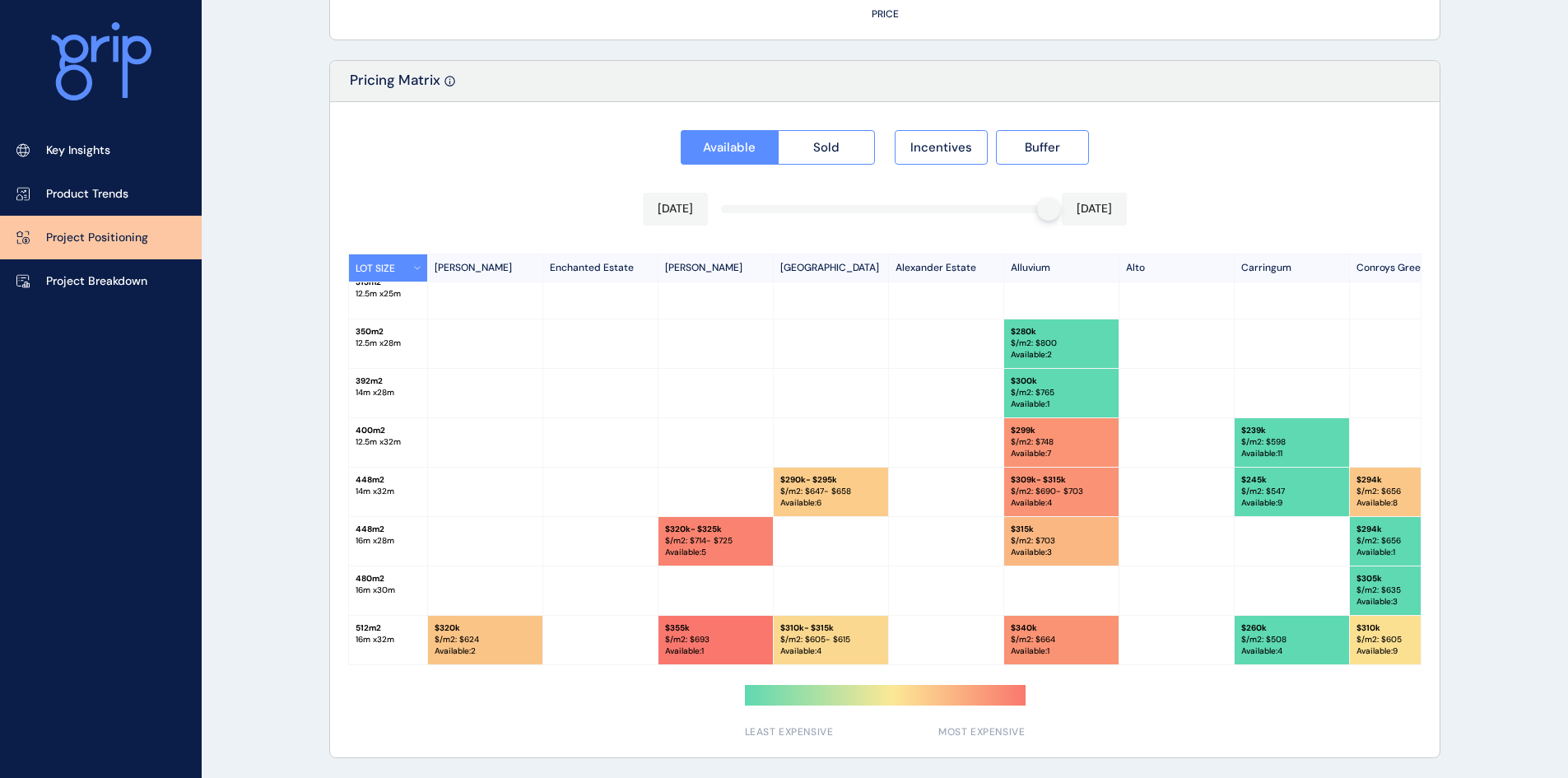 click on "Available Sold Incentives Buffer May 2025 May 2025 LOT SIZE Winterfield Enchanted Estate Lucas Aberdeen Alexander Estate Alluvium Alto Carringum Conroys Green Drews Paddock Floriana (Previously Bonshaw Run) Lucio Pinnacle Rivulet 313 m2 12.5 m x  25 m $ 270k $/m2: $ 865 Available :  1 350 m2 12.5 m x  28 m $ 280k $/m2: $ 800 Available :  2 $ 290k $/m2: $ 829 Available :  4 392 m2 14 m x  28 m $ 300k $/m2: $ 765 Available :  1 $ 307k  - $309k $/m2: $ 783  - $788 Available :  8 400 m2 12.5 m x  32 m $ 299k $/m2: $ 748 Available :  7 $ 239k $/m2: $ 598 Available :  11 $ 300k $/m2: $ 750 Available :  2 $ 249k $/m2: $ 622 Available :  1 $ 311k $/m2: $ 778 Available :  3 448 m2 14 m x  32 m $ 290k  - $295k $/m2: $ 647  - $658 Available :  6 $ 309k  - $315k $/m2: $ 690  - $703 Available :  4 $ 245k $/m2: $ 547 Available :  9 $ 294k $/m2: $ 656 Available :  8 $ 248k $/m2: $ 552 Available :  1 $ 325k $/m2: $ 725 Available :  1 448 m2 16 m x  28 m $ 320k  - $325k $/m2: $ 714  - $725 Available :  5 $ 315k $/m2: $ 703 :" at bounding box center [885, 430] 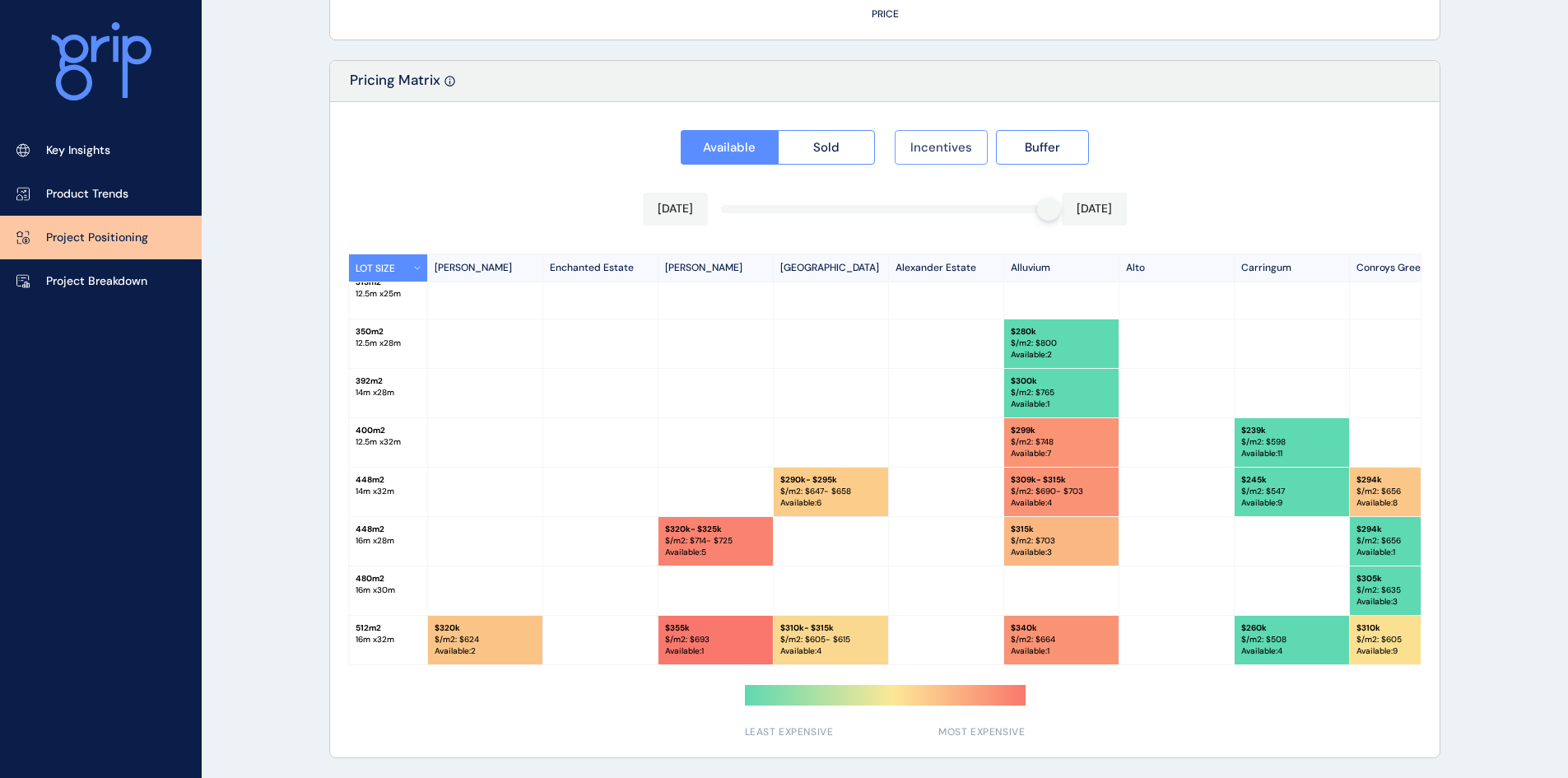 click on "Incentives" at bounding box center (941, 147) 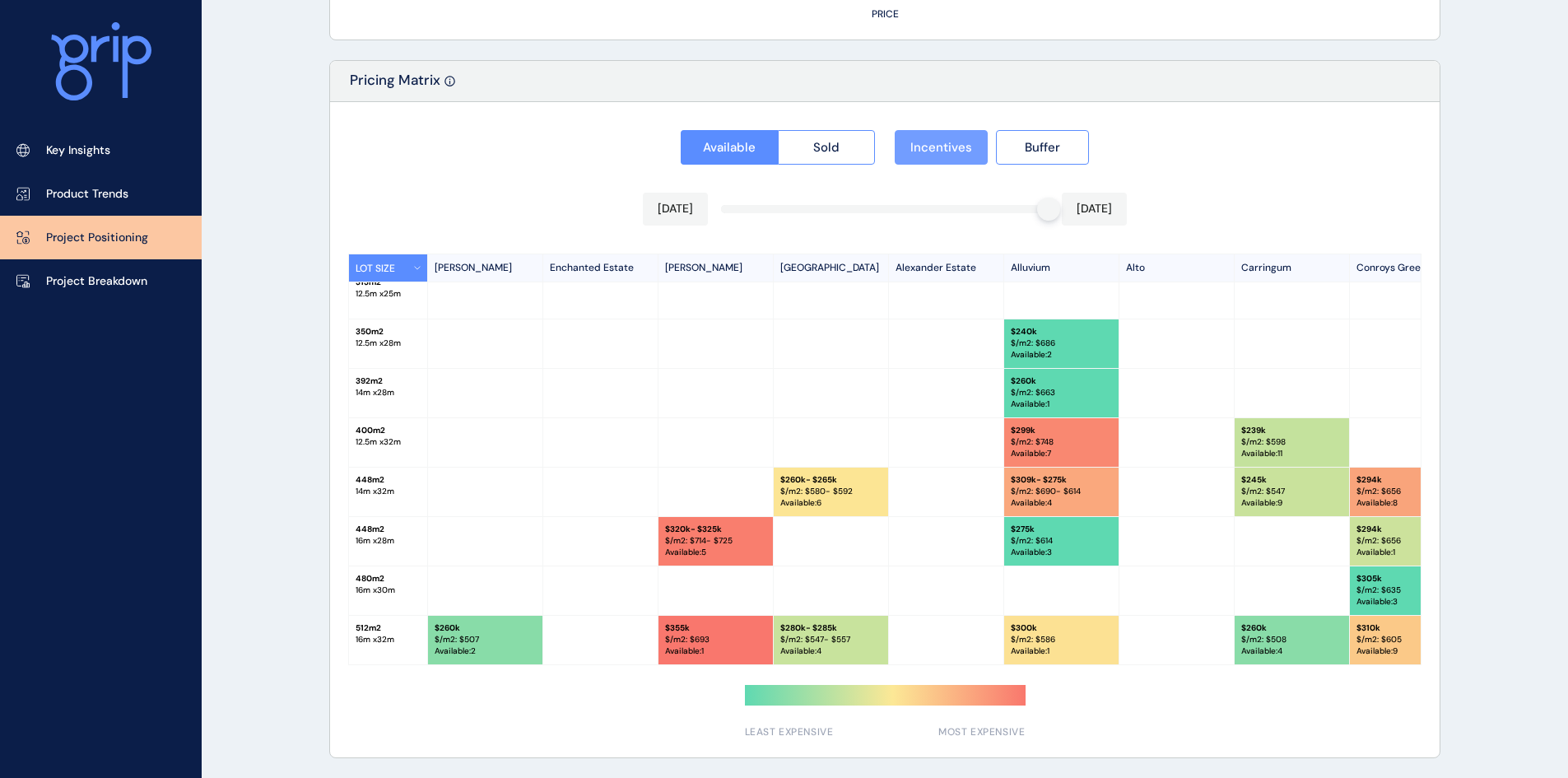 click on "Incentives" at bounding box center [941, 147] 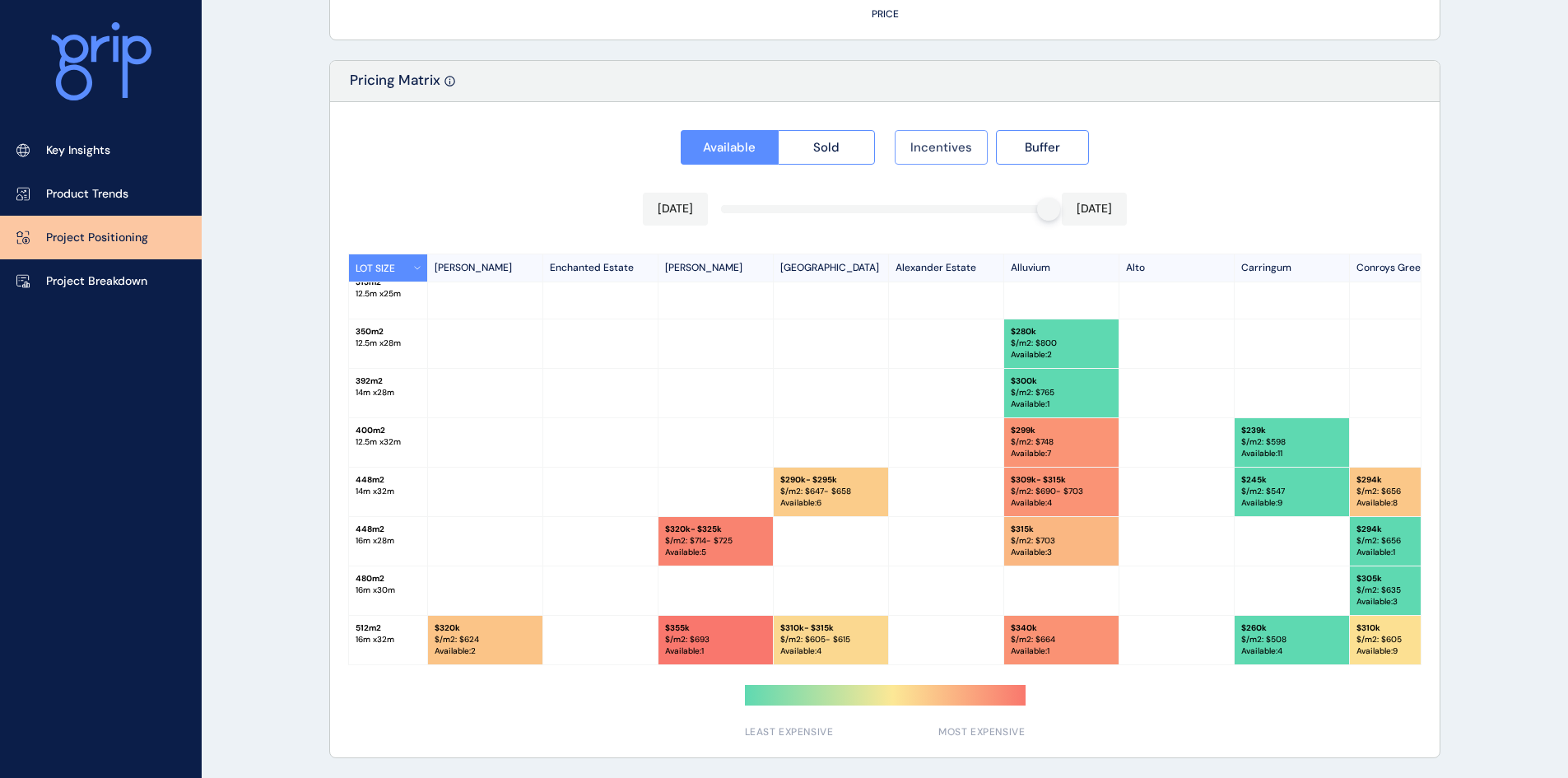click on "Incentives" at bounding box center (941, 147) 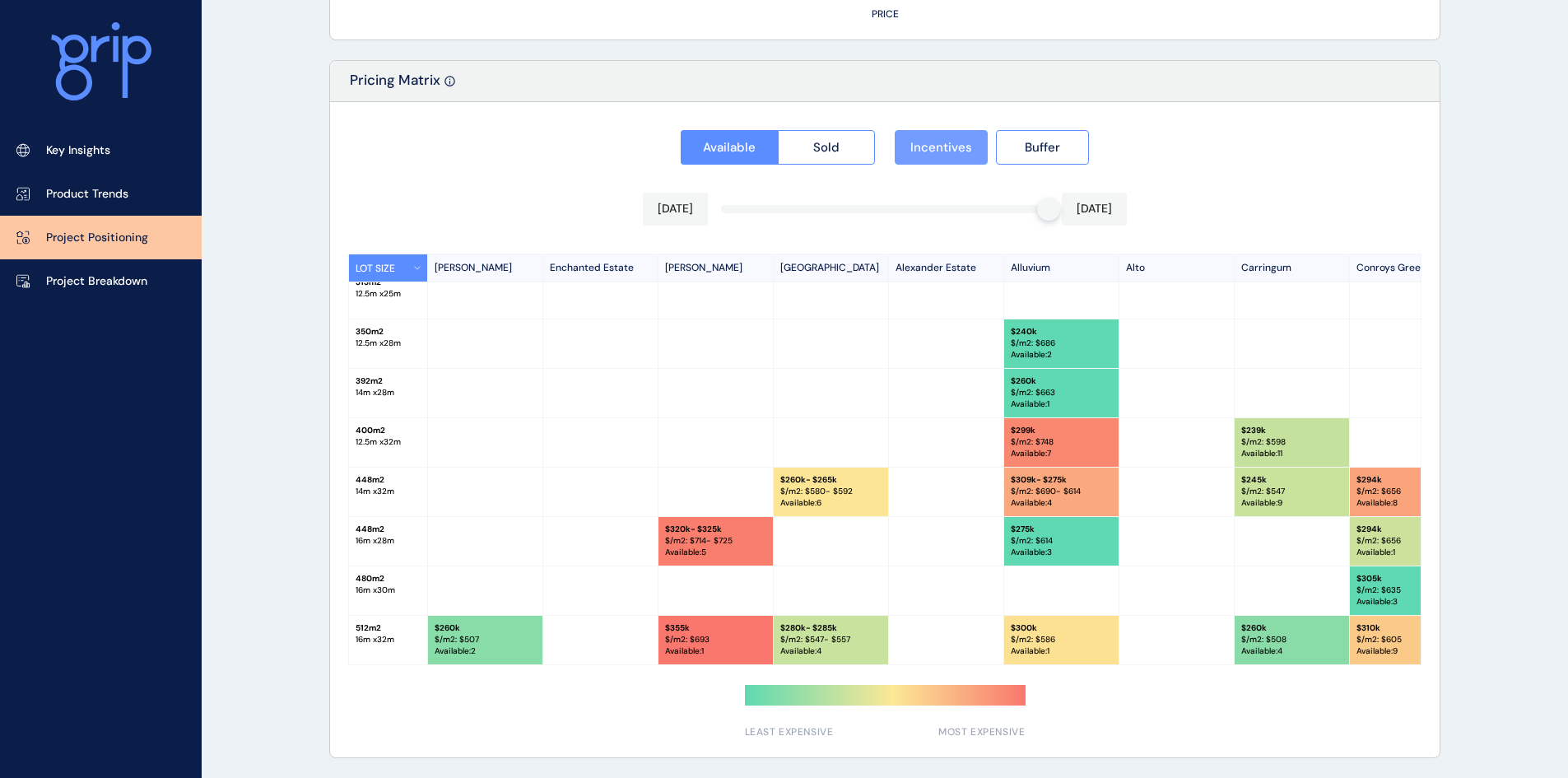 click on "Incentives" at bounding box center [941, 147] 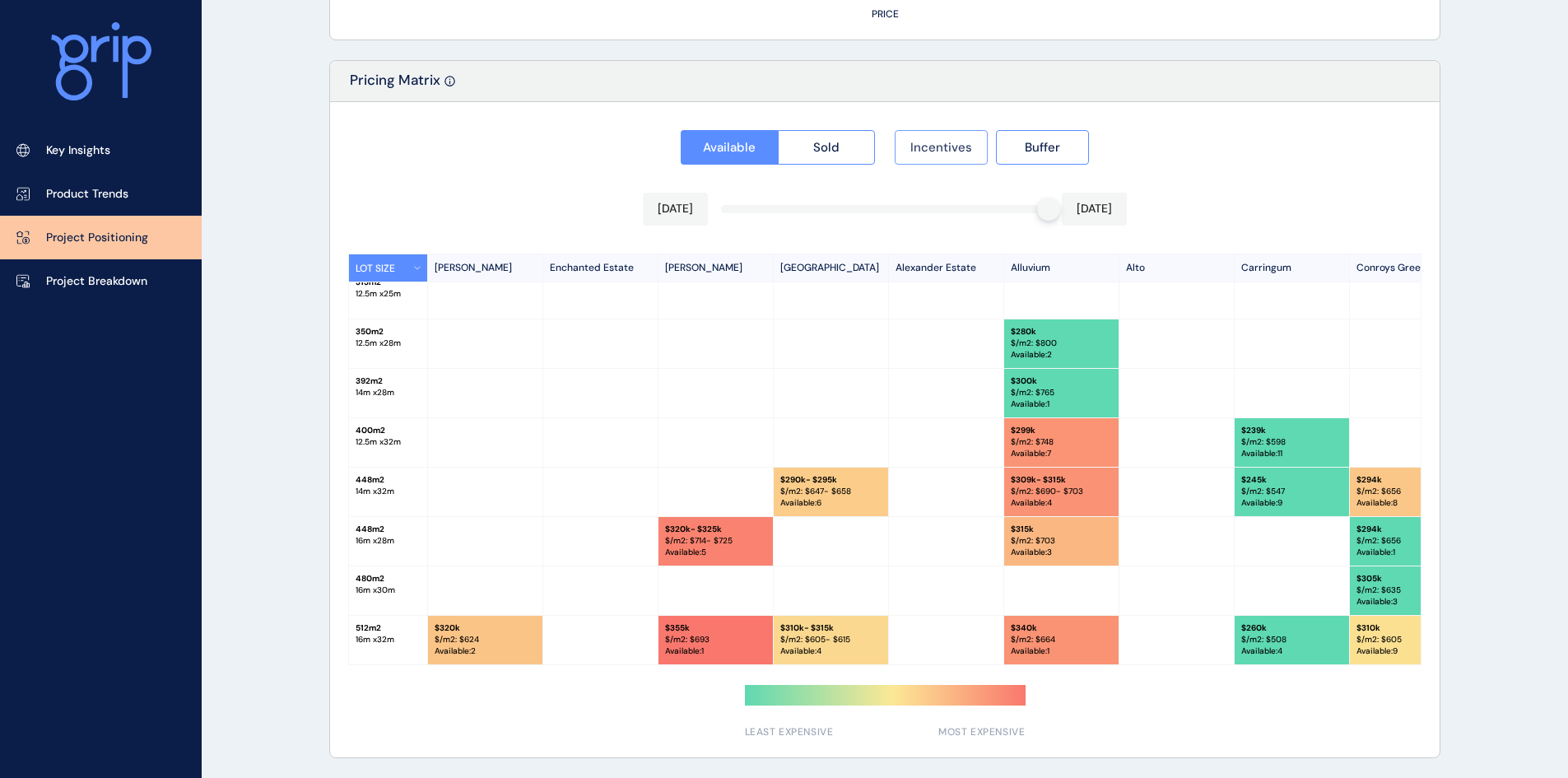 click on "Incentives" at bounding box center (941, 147) 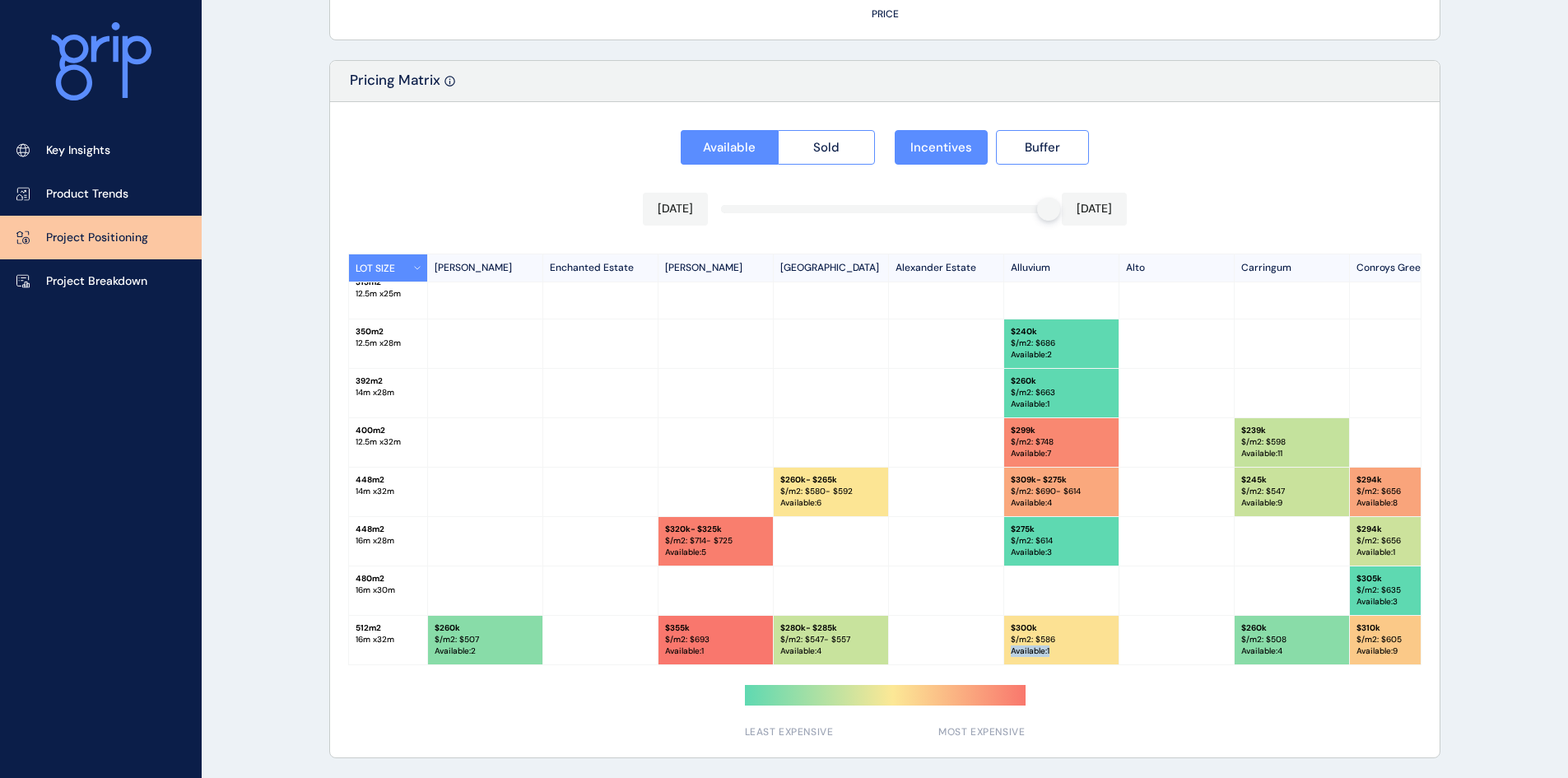 drag, startPoint x: 1012, startPoint y: 659, endPoint x: 1177, endPoint y: 660, distance: 165.00303 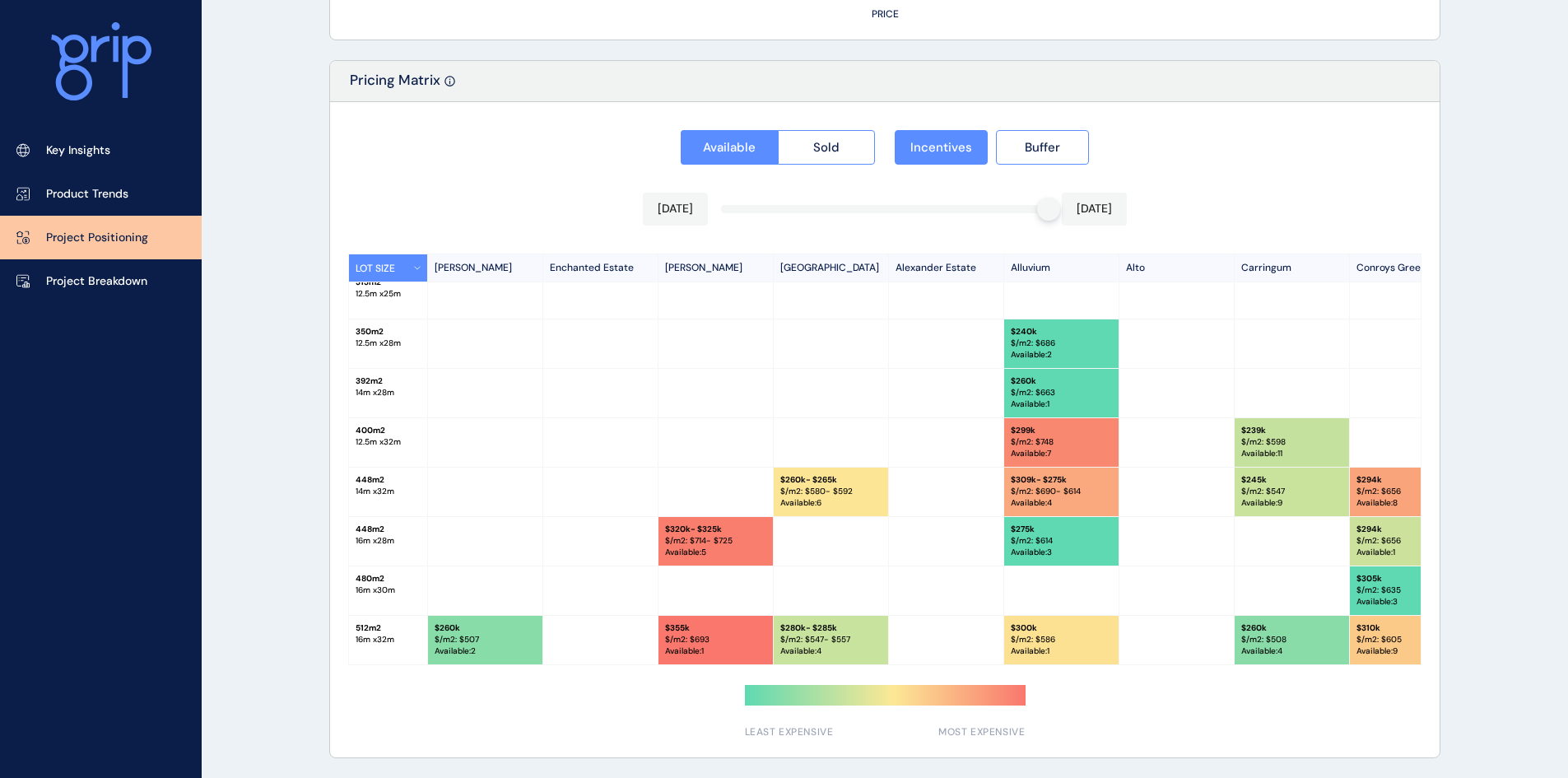 click on "Available Sold Incentives Buffer [DATE] [DATE] LOT SIZE [PERSON_NAME] Enchanted Estate [PERSON_NAME] Aberdeen [GEOGRAPHIC_DATA] [GEOGRAPHIC_DATA] Carringum Conroys Green [PERSON_NAME] [PERSON_NAME] (Previously Bonshaw Run) [PERSON_NAME] Rivulet 313 m2 12.5 m x  25 m $ 270k $/m2: $ 865 Available :  1 350 m2 12.5 m x  28 m $ 240k $/m2: $ 686 Available :  2 $ 290k $/m2: $ 829 Available :  4 392 m2 14 m x  28 m $ 260k $/m2: $ 663 Available :  1 $ 307k  - $309k $/m2: $ 783  - $788 Available :  8 400 m2 12.5 m x  32 m $ 299k $/m2: $ 748 Available :  7 $ 239k $/m2: $ 598 Available :  11 $ 300k $/m2: $ 750 Available :  2 $ 199k $/m2: $ 498 Available :  1 $ 311k $/m2: $ 778 Available :  3 448 m2 14 m x  32 m $ 260k  - $265k $/m2: $ 580  - $592 Available :  6 $ 309k  - $275k $/m2: $ 690  - $614 Available :  4 $ 245k $/m2: $ 547 Available :  9 $ 294k $/m2: $ 656 Available :  8 $ 198k $/m2: $ 441 Available :  1 $ 325k $/m2: $ 725 Available :  1 448 m2 16 m x  28 m $ 320k  - $325k $/m2: $ 714  - $725 Available :  5 $ 275k $/m2: $ 614 :" at bounding box center [885, 430] 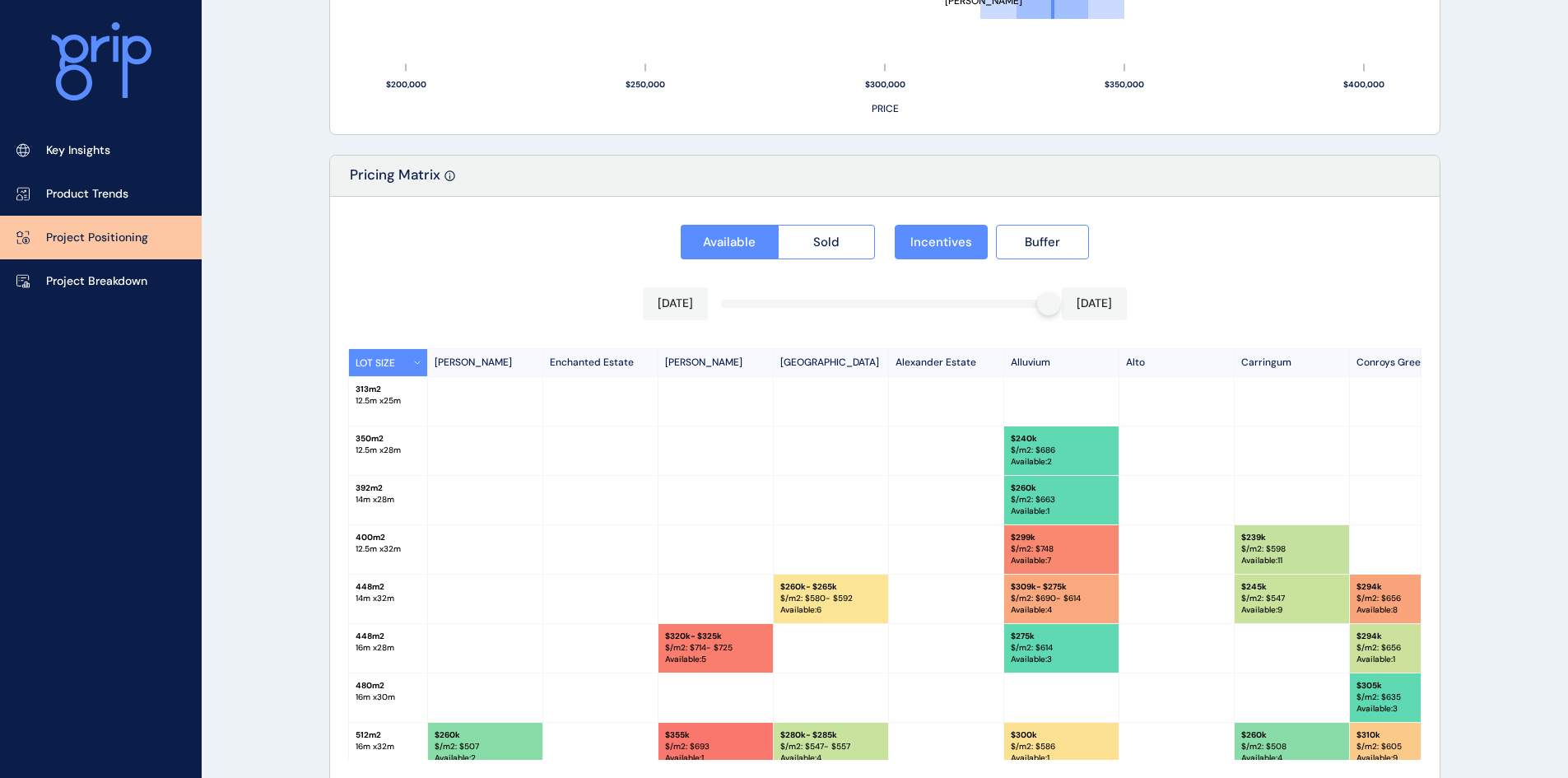 scroll, scrollTop: 1502, scrollLeft: 0, axis: vertical 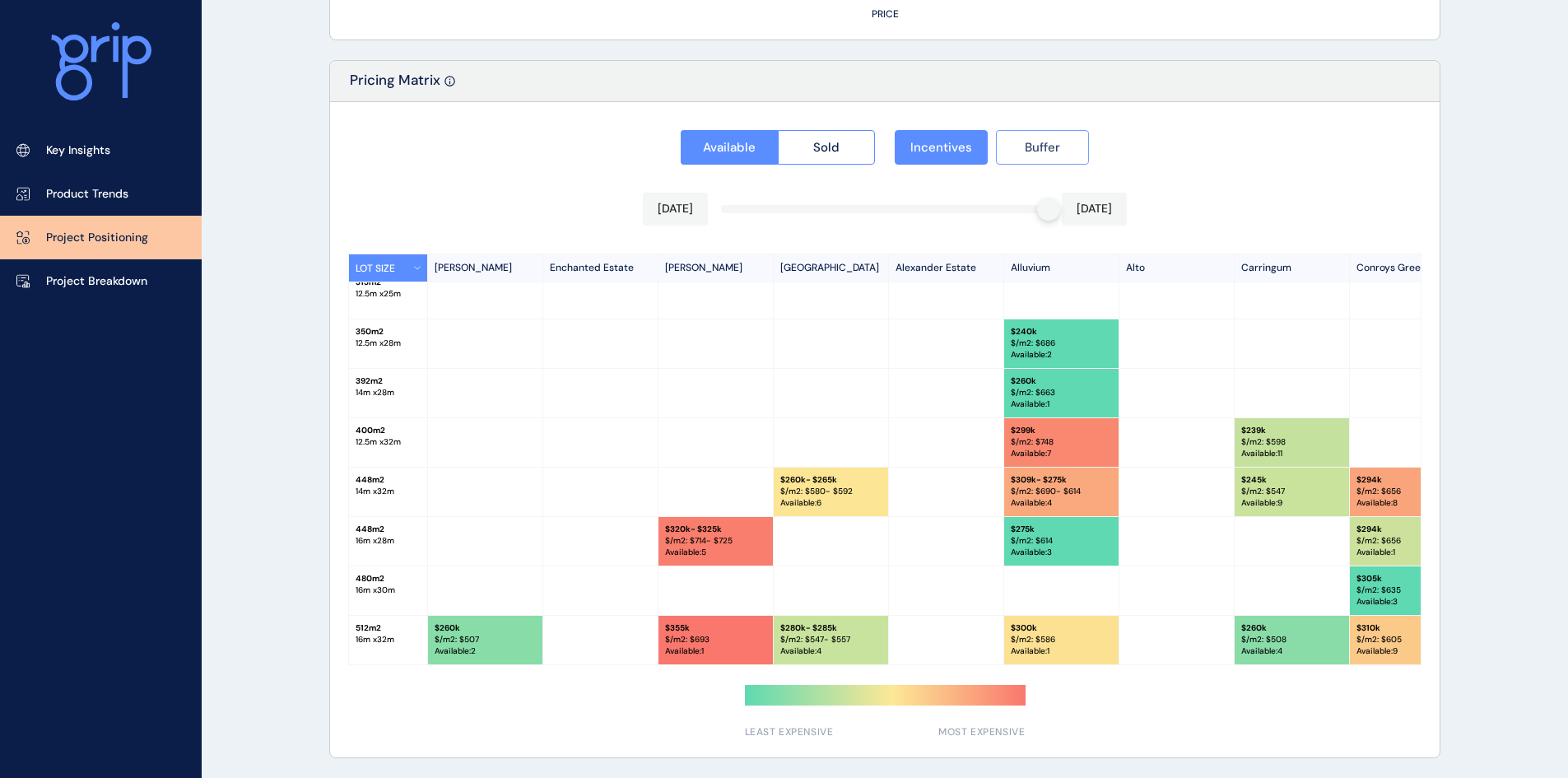 click on "Buffer" at bounding box center [1042, 147] 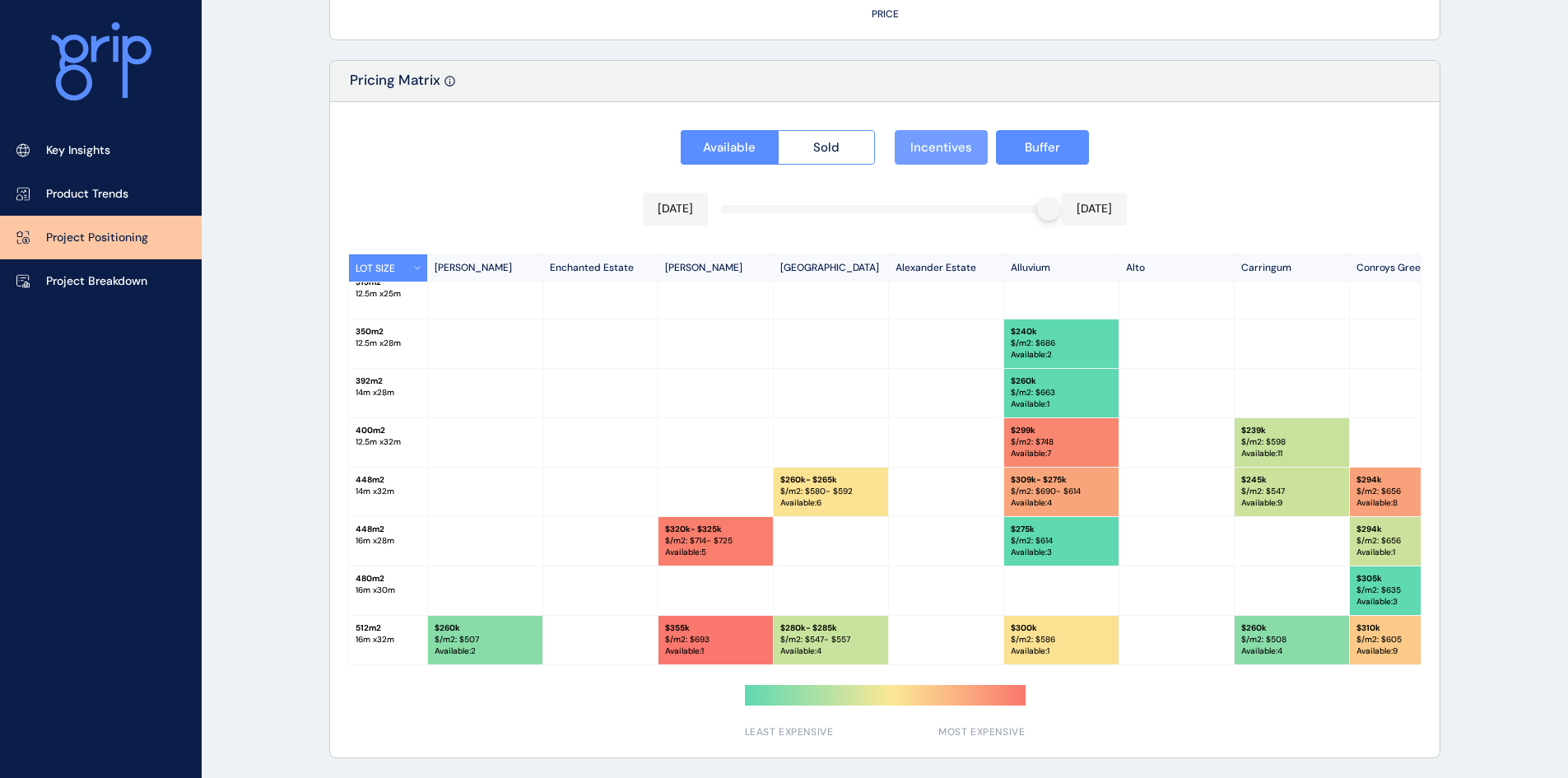 click on "Incentives" at bounding box center (941, 147) 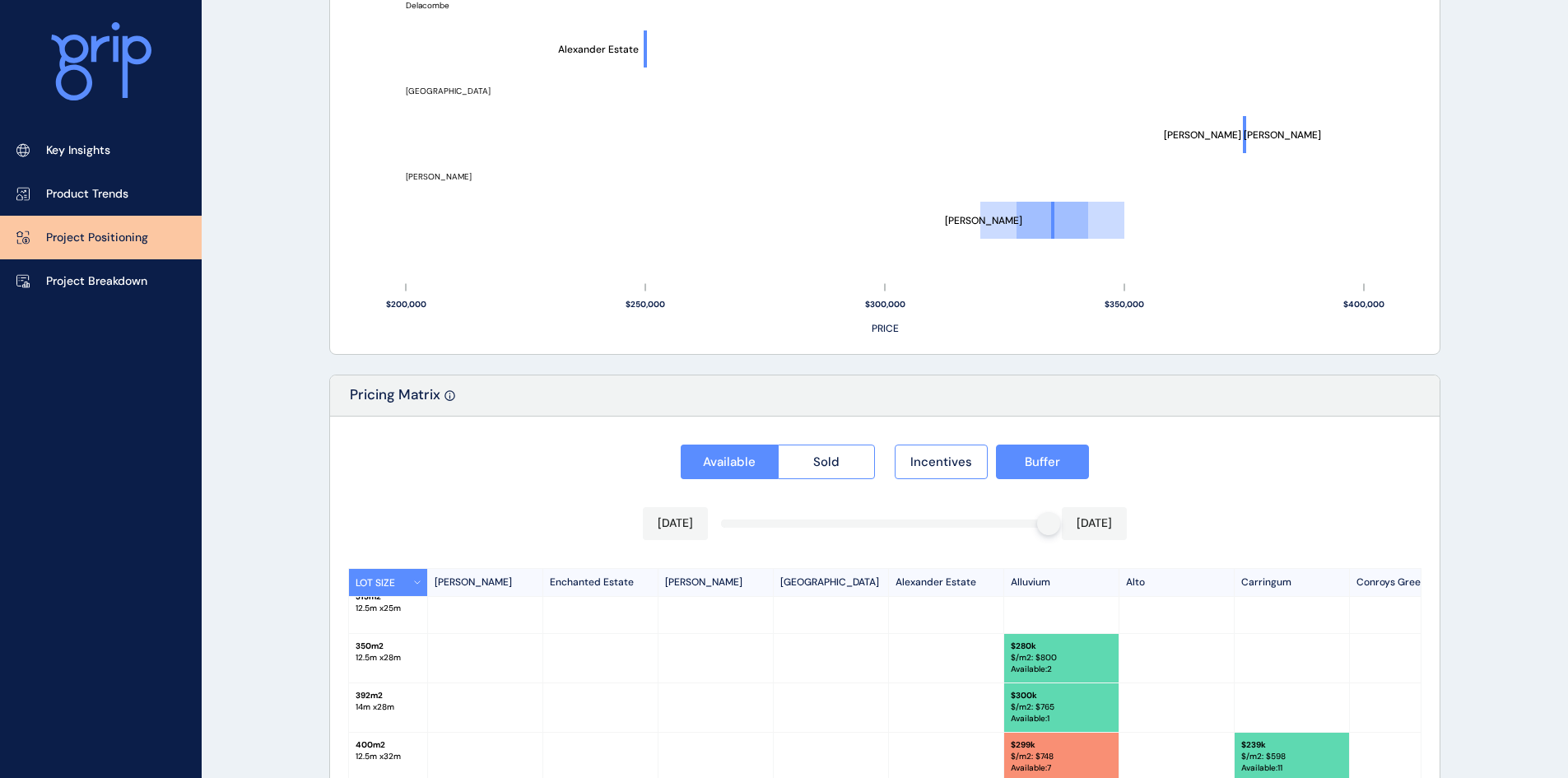 scroll, scrollTop: 1172, scrollLeft: 0, axis: vertical 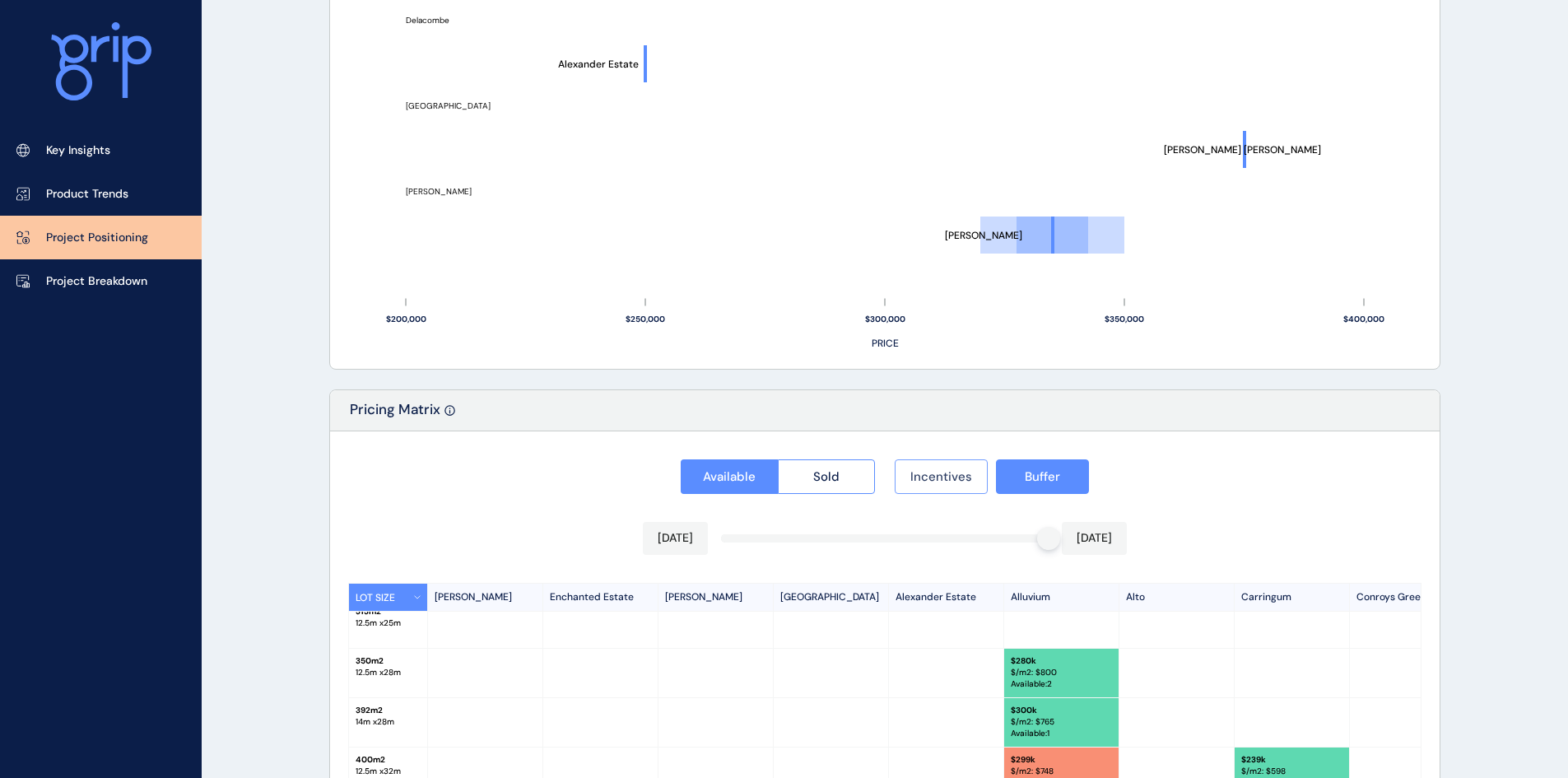 click on "Incentives" at bounding box center [941, 477] 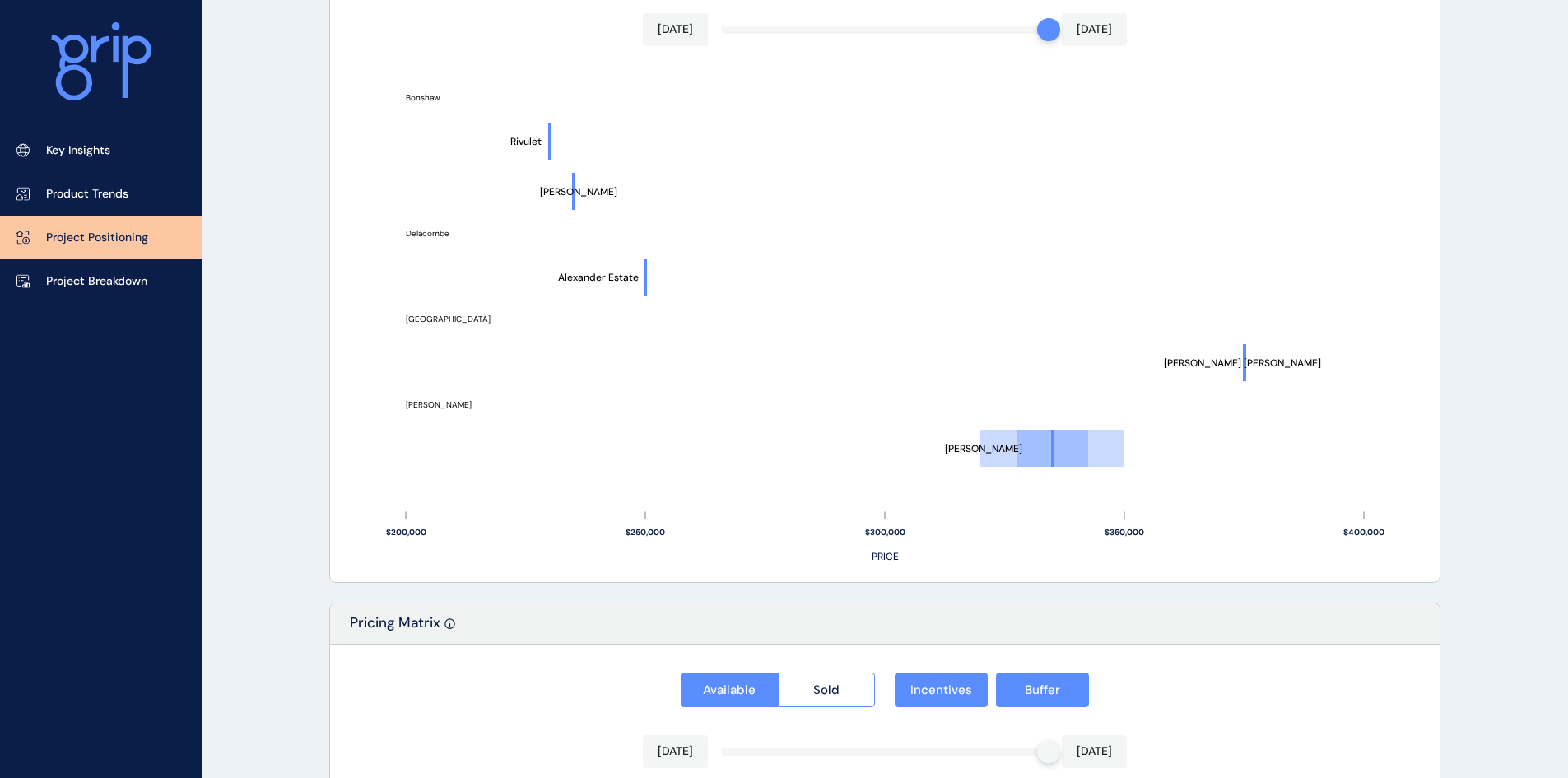 scroll, scrollTop: 925, scrollLeft: 0, axis: vertical 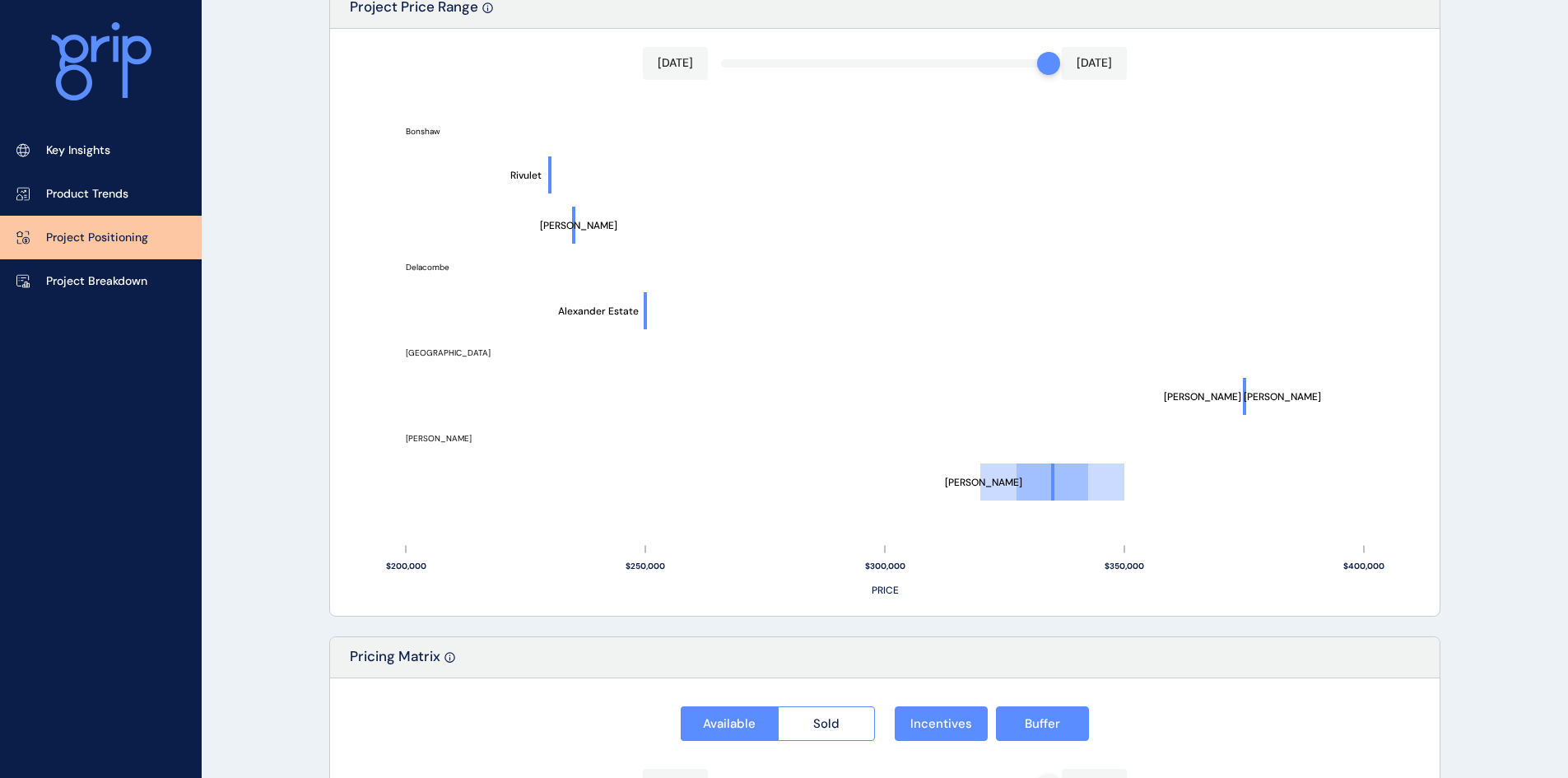 click on "Available Sold Incentives Buffer" at bounding box center [885, 719] 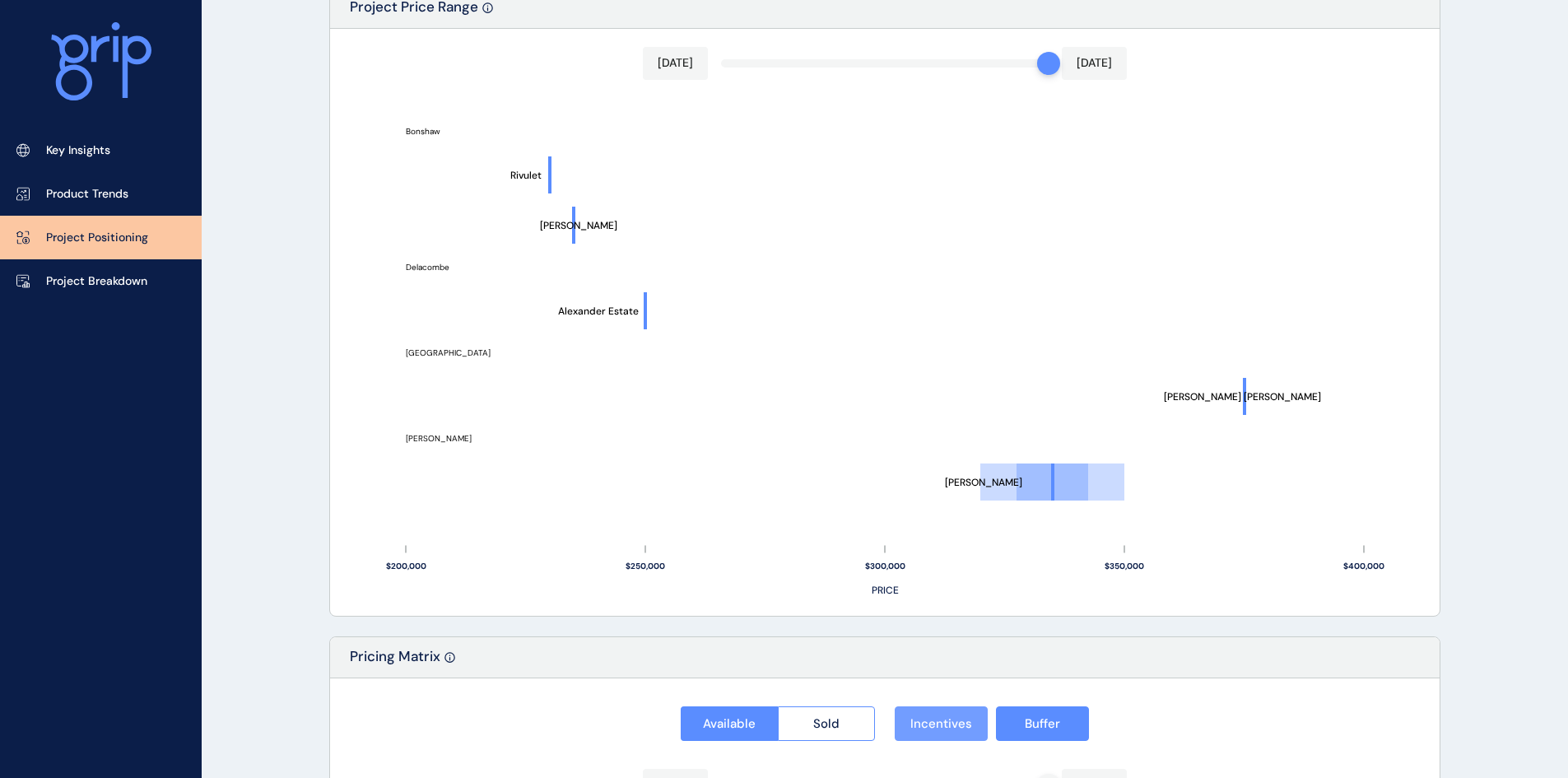 click on "Incentives" at bounding box center (941, 724) 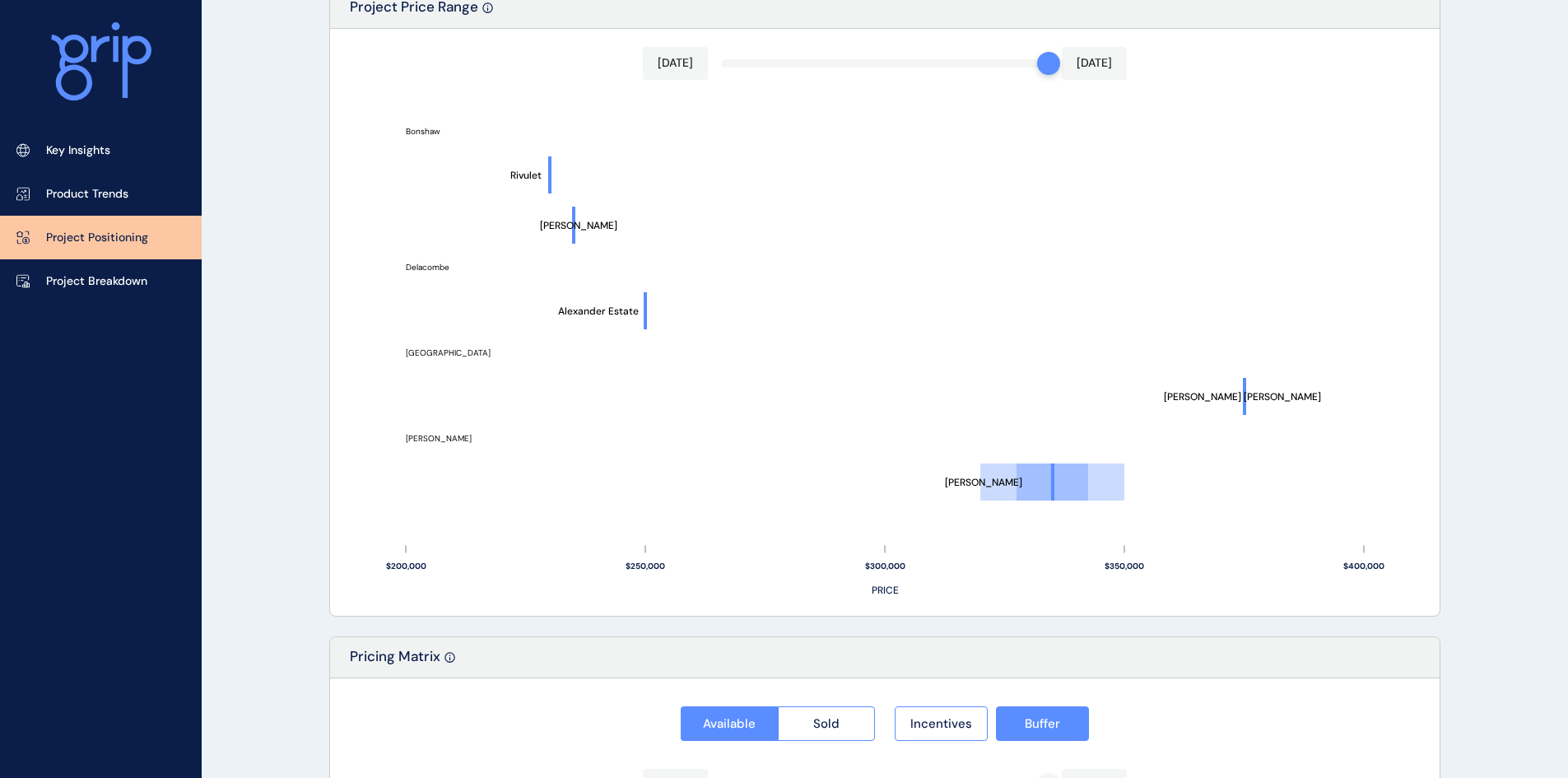 drag, startPoint x: 1267, startPoint y: 692, endPoint x: 1128, endPoint y: 718, distance: 141.41075 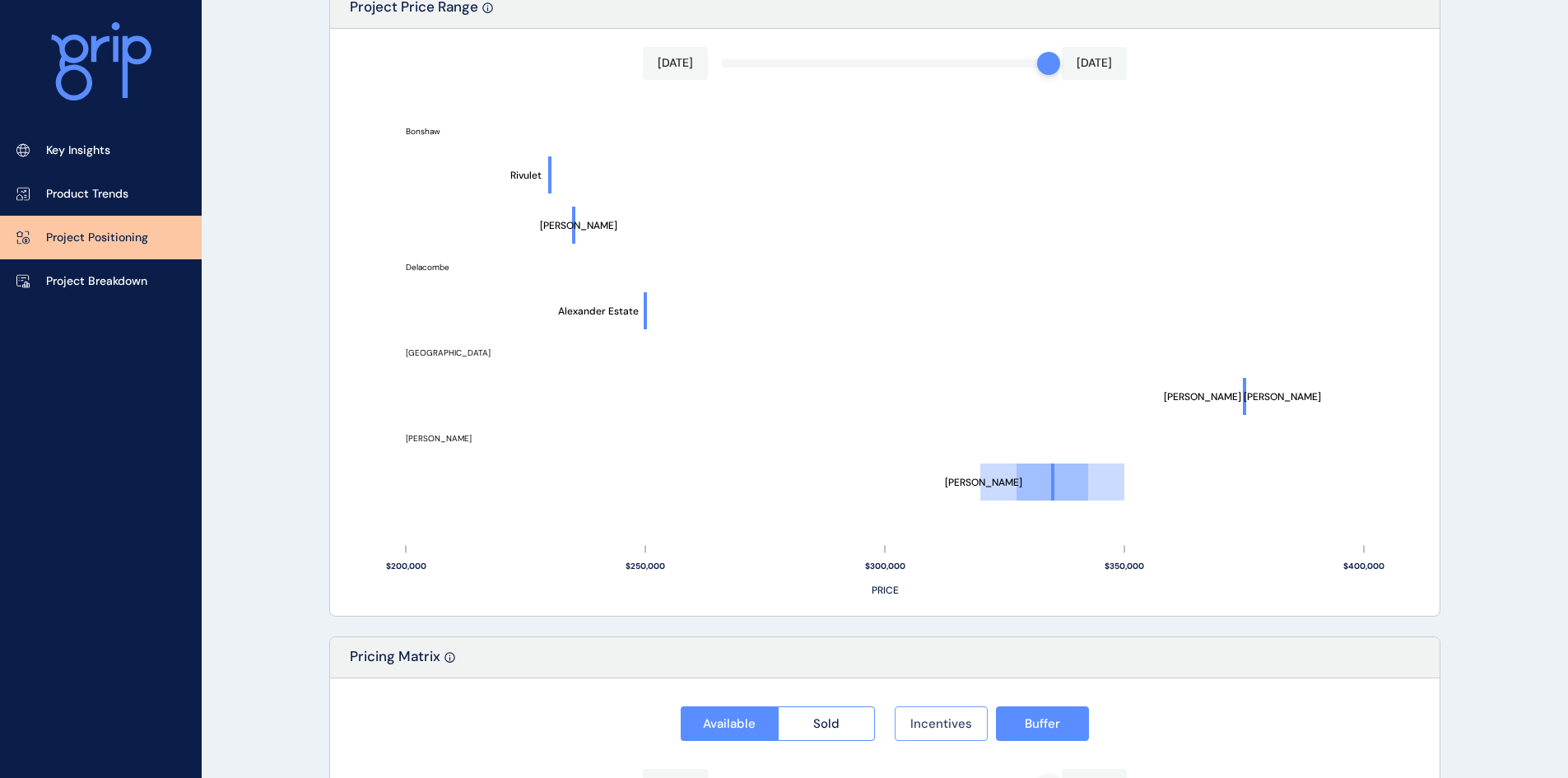 click on "Incentives" at bounding box center [941, 724] 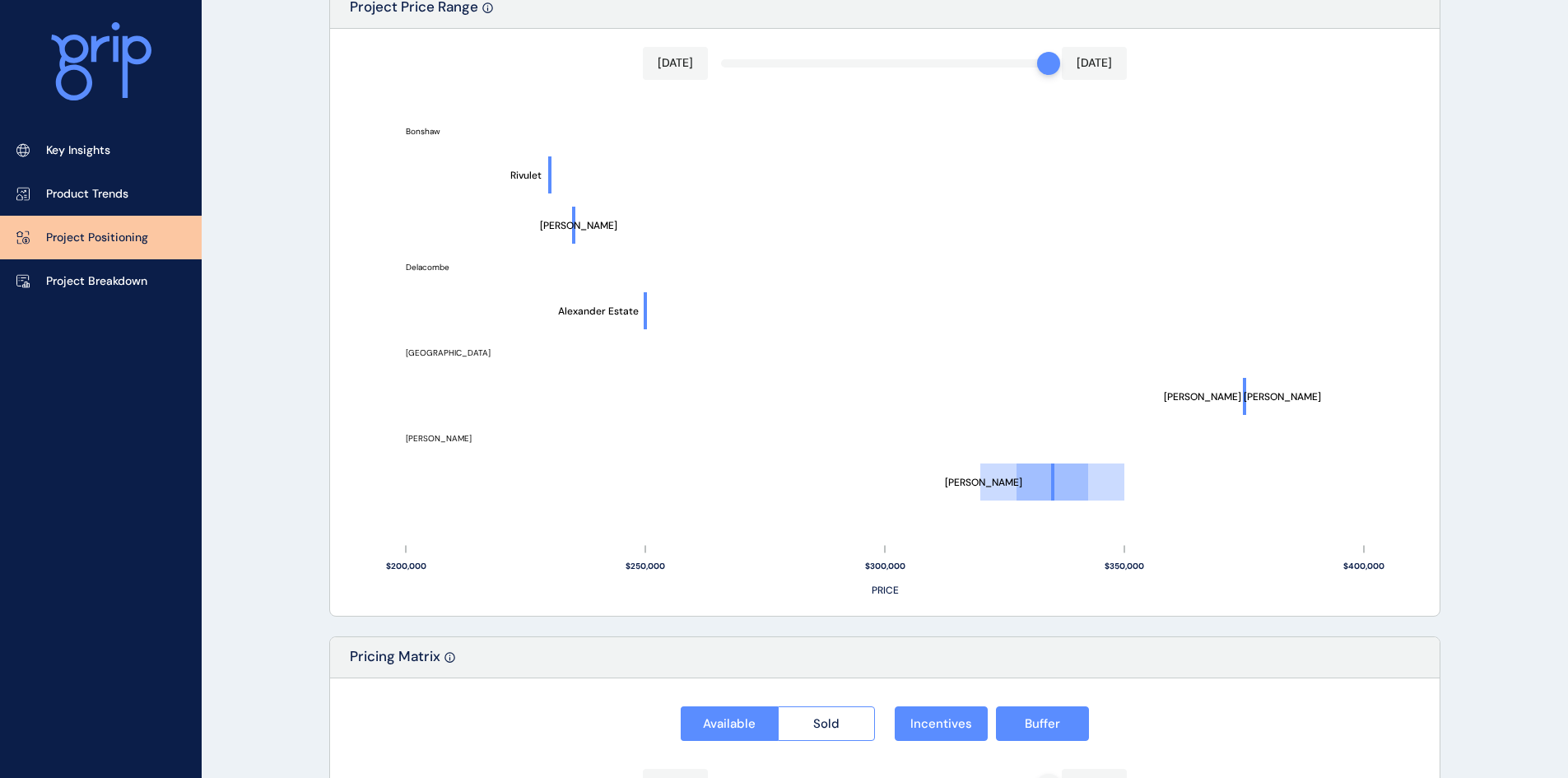 click on "Available Sold Incentives Buffer" at bounding box center (885, 719) 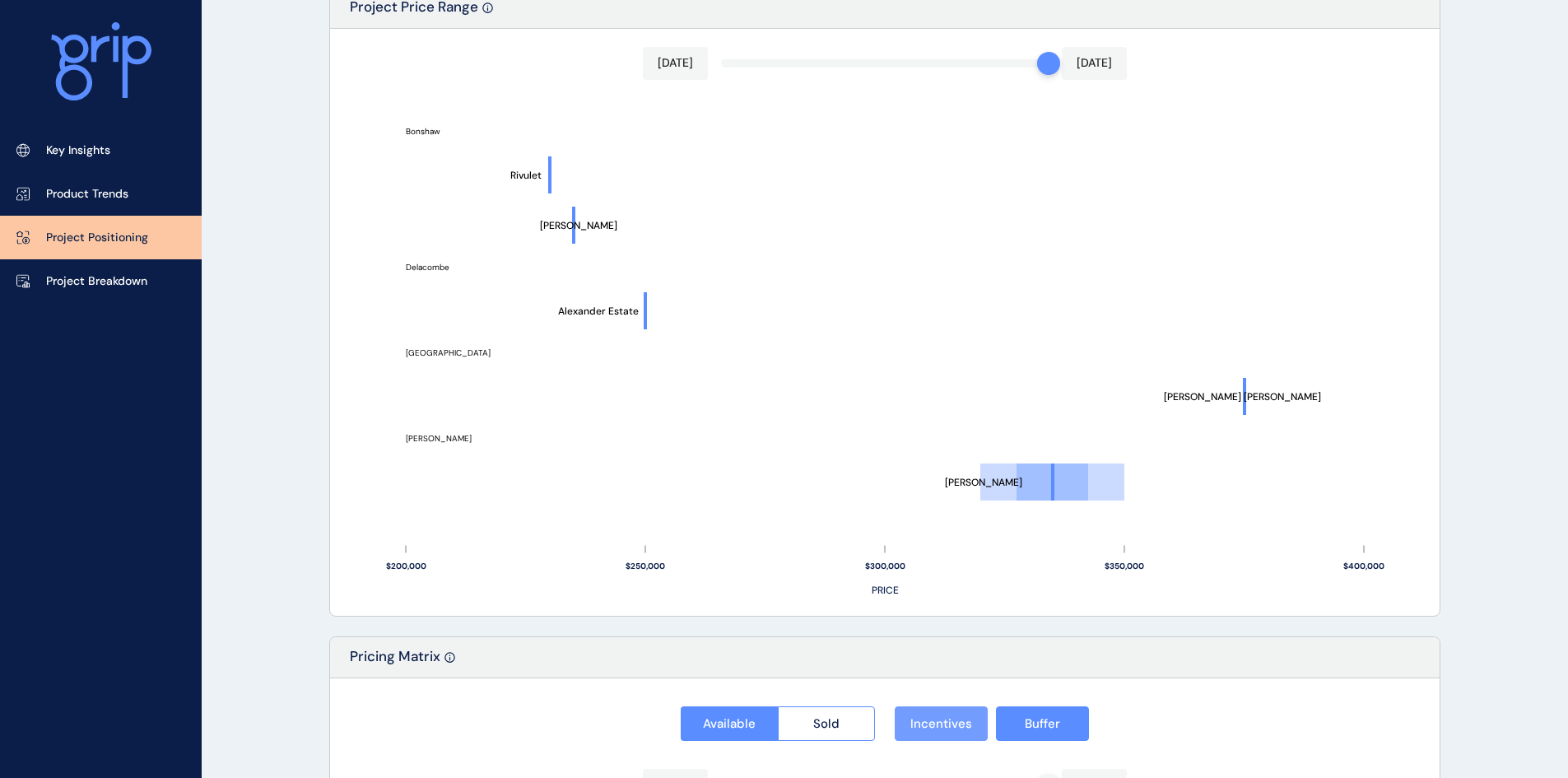 click on "Incentives" at bounding box center (941, 724) 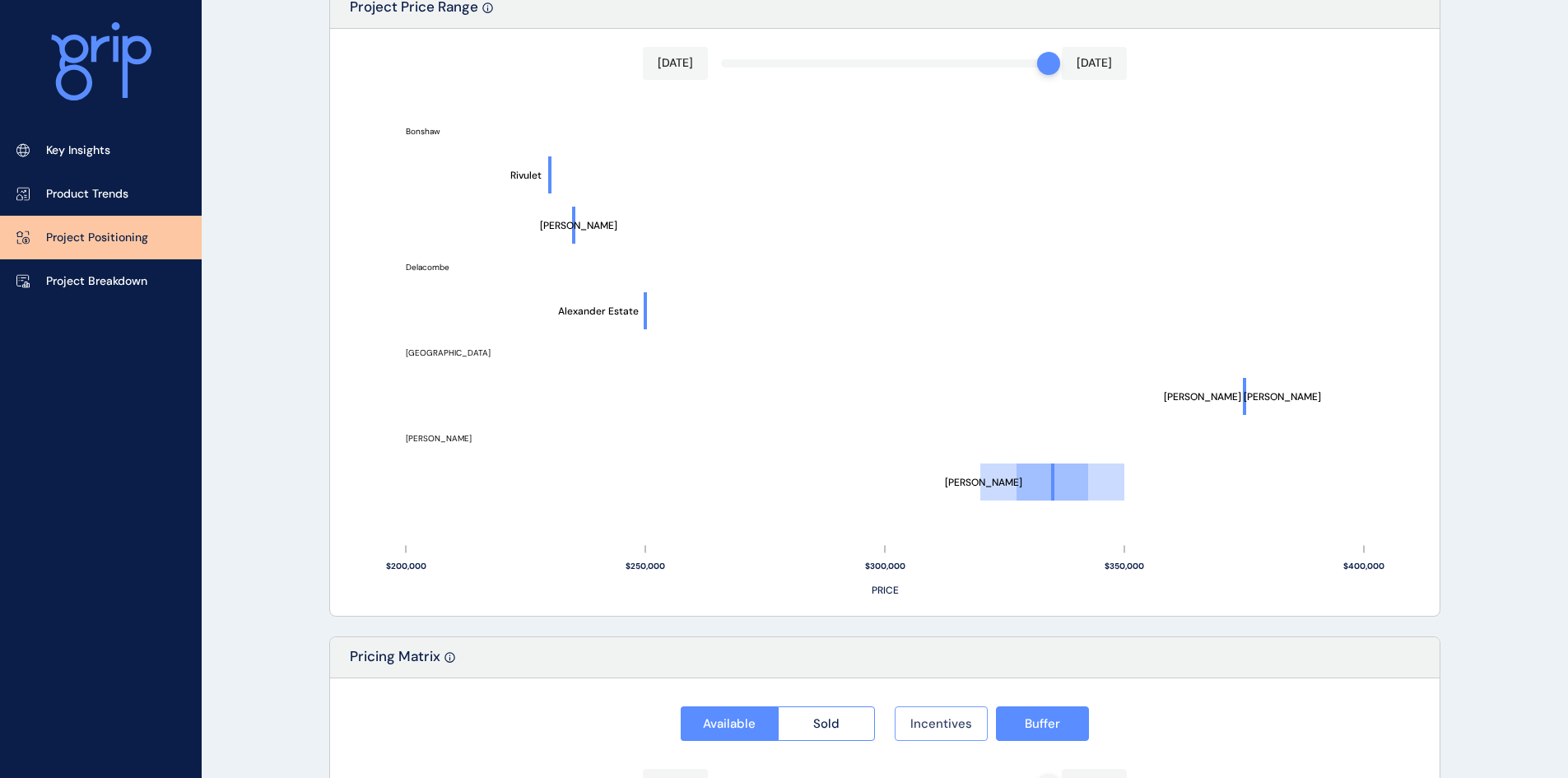 click on "Incentives" at bounding box center [941, 724] 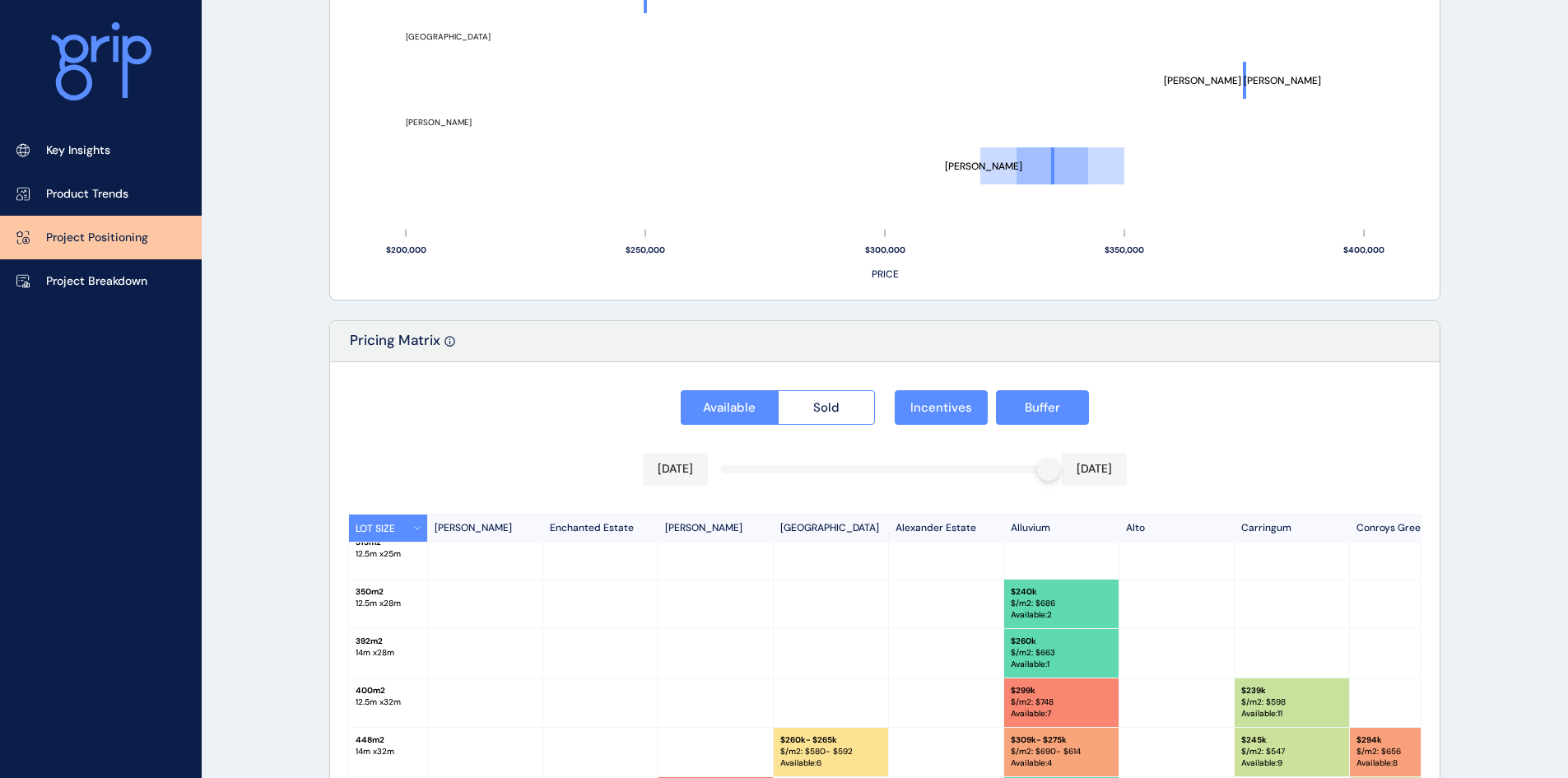 scroll, scrollTop: 1502, scrollLeft: 0, axis: vertical 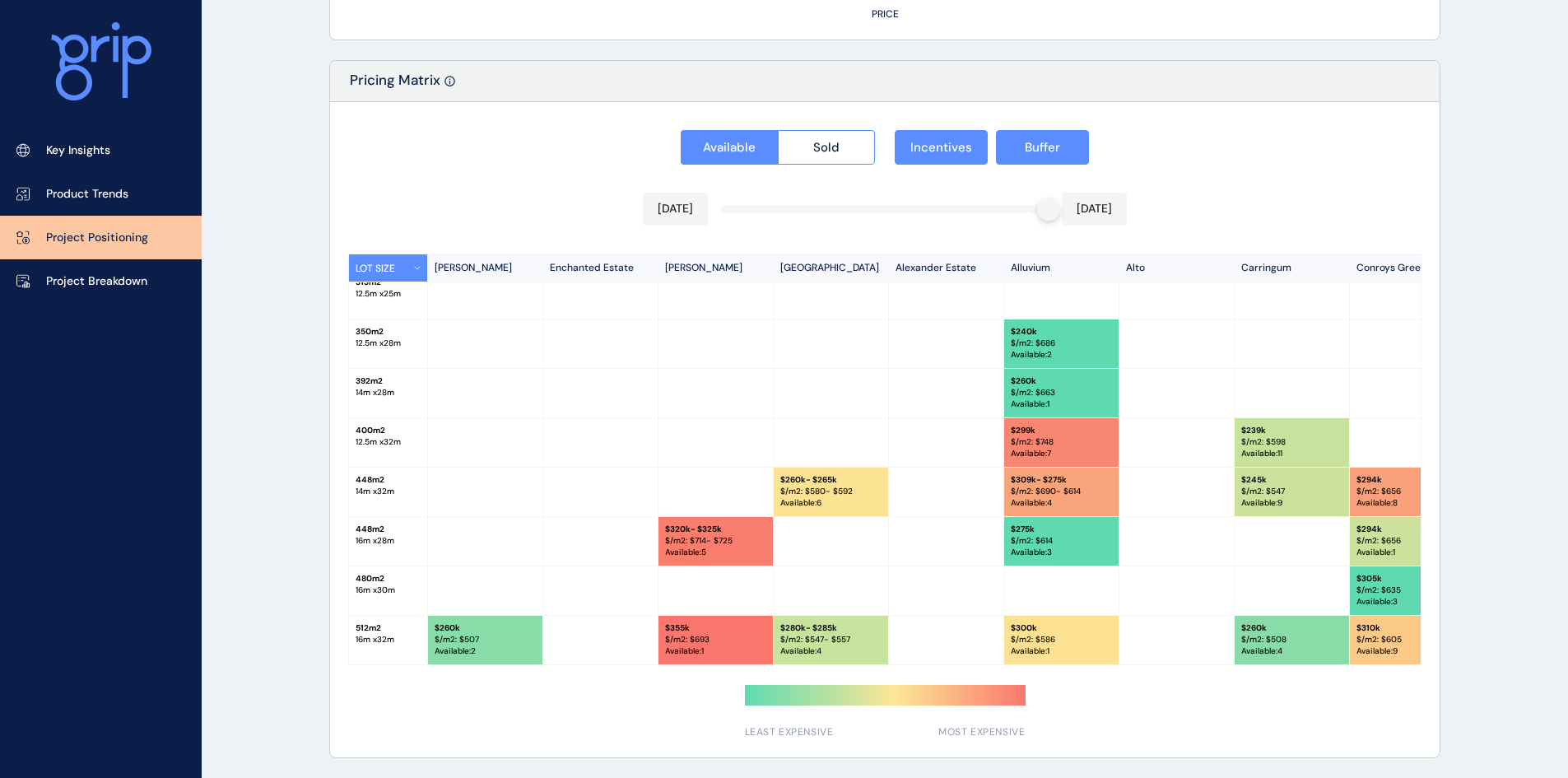 click on "Incentives Buffer" at bounding box center (992, 142) 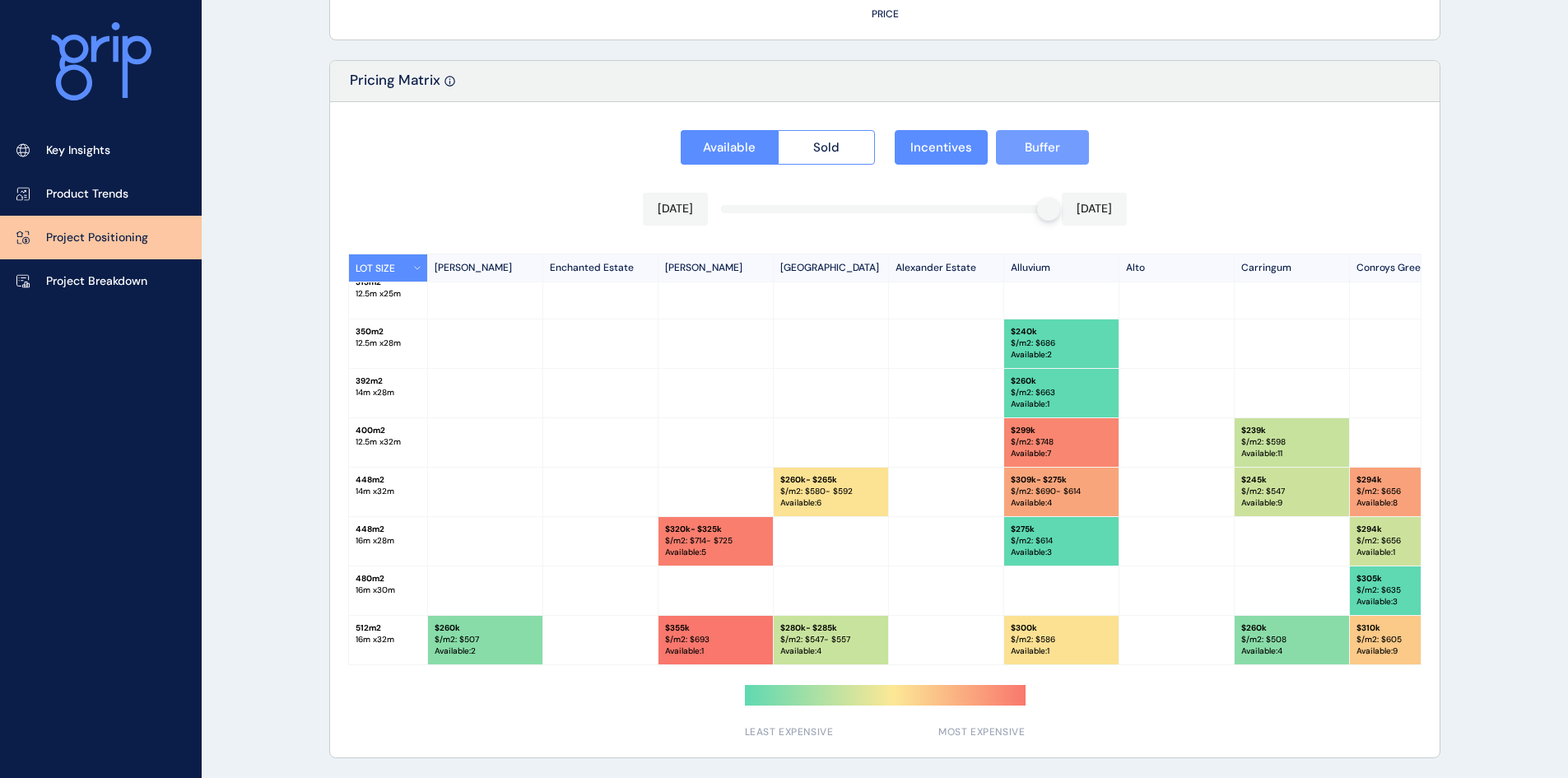 click on "Buffer" at bounding box center (1042, 147) 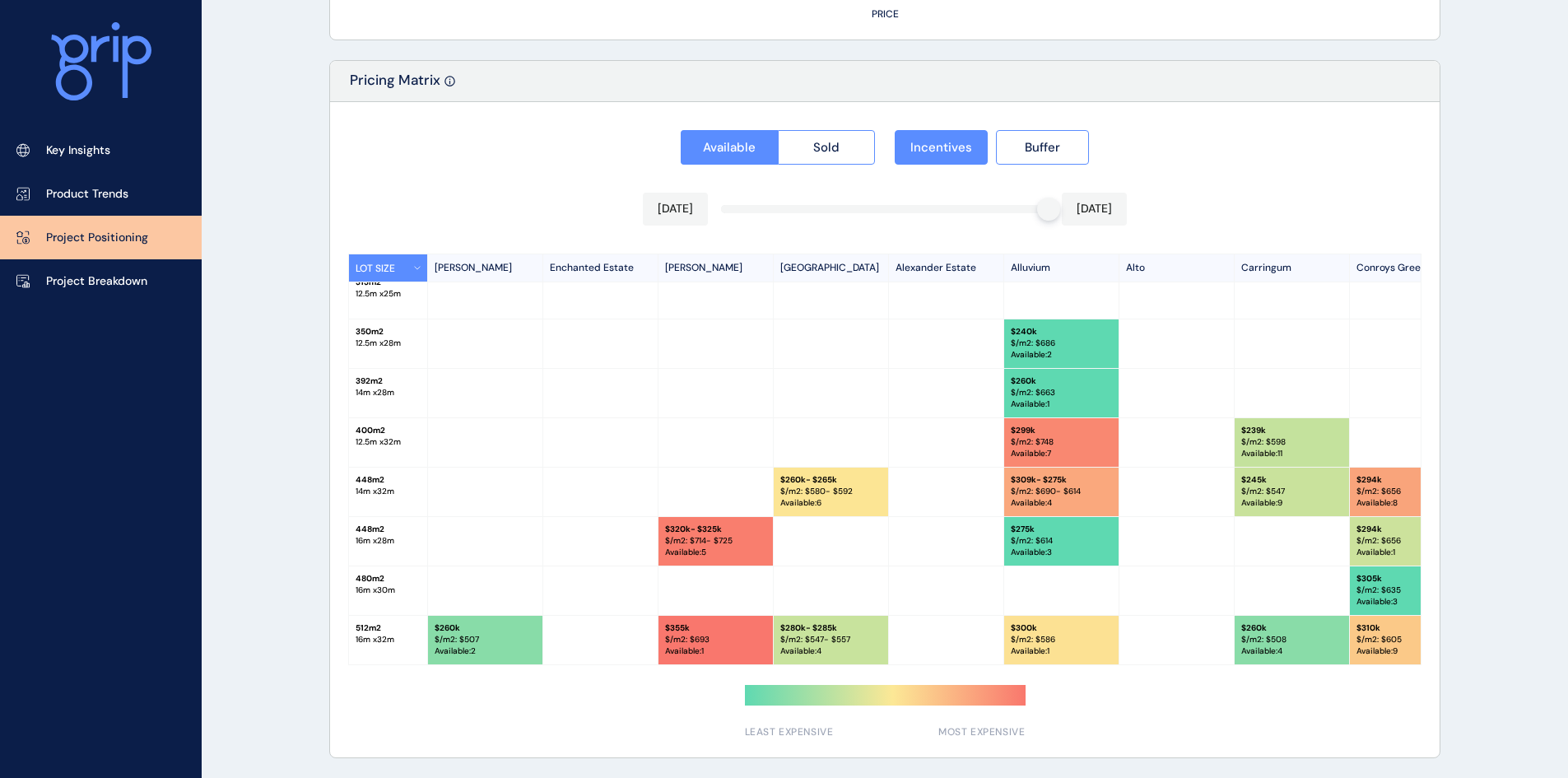 click at bounding box center [1049, 209] 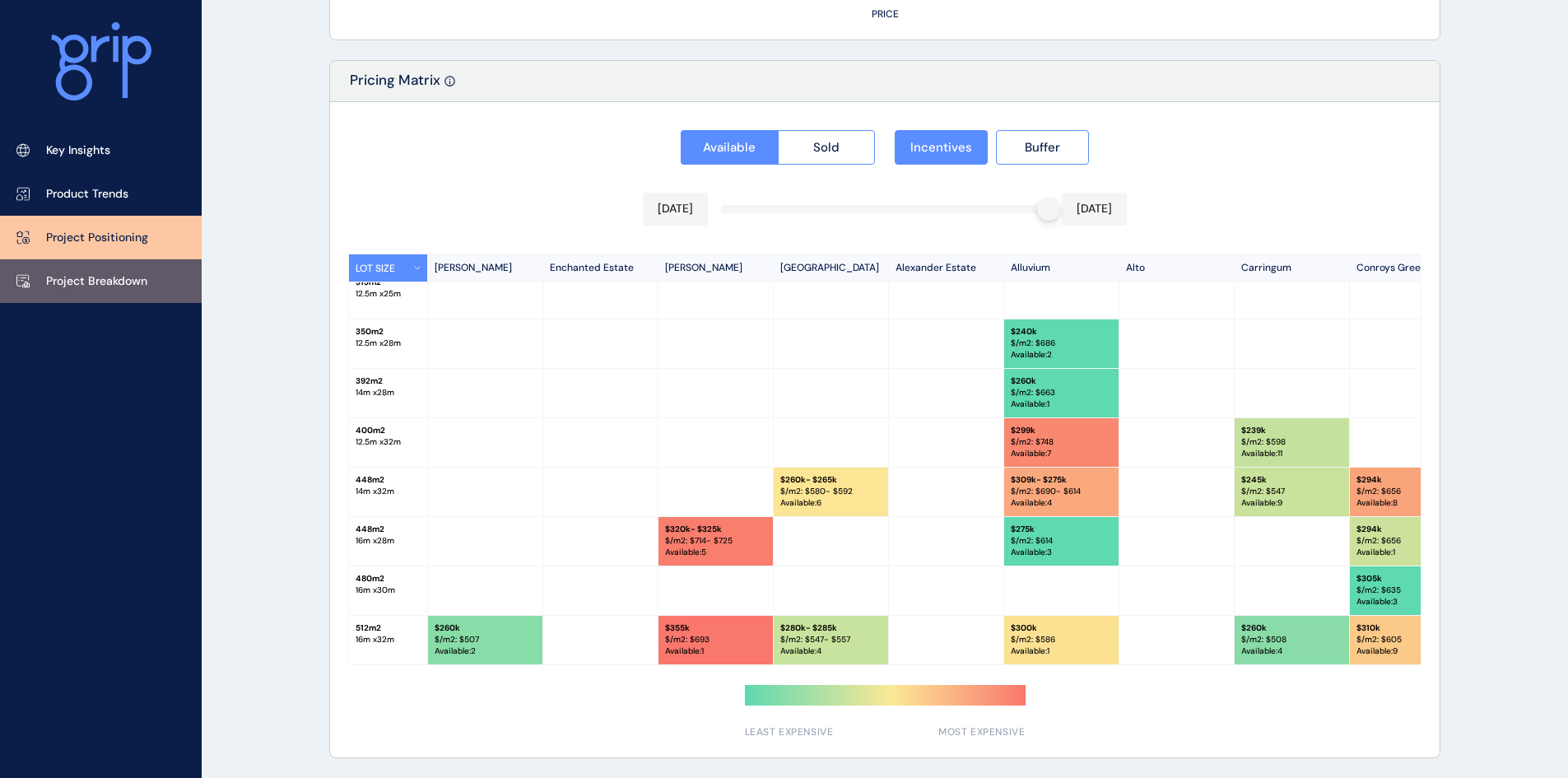 click on "Project Breakdown" at bounding box center (96, 282) 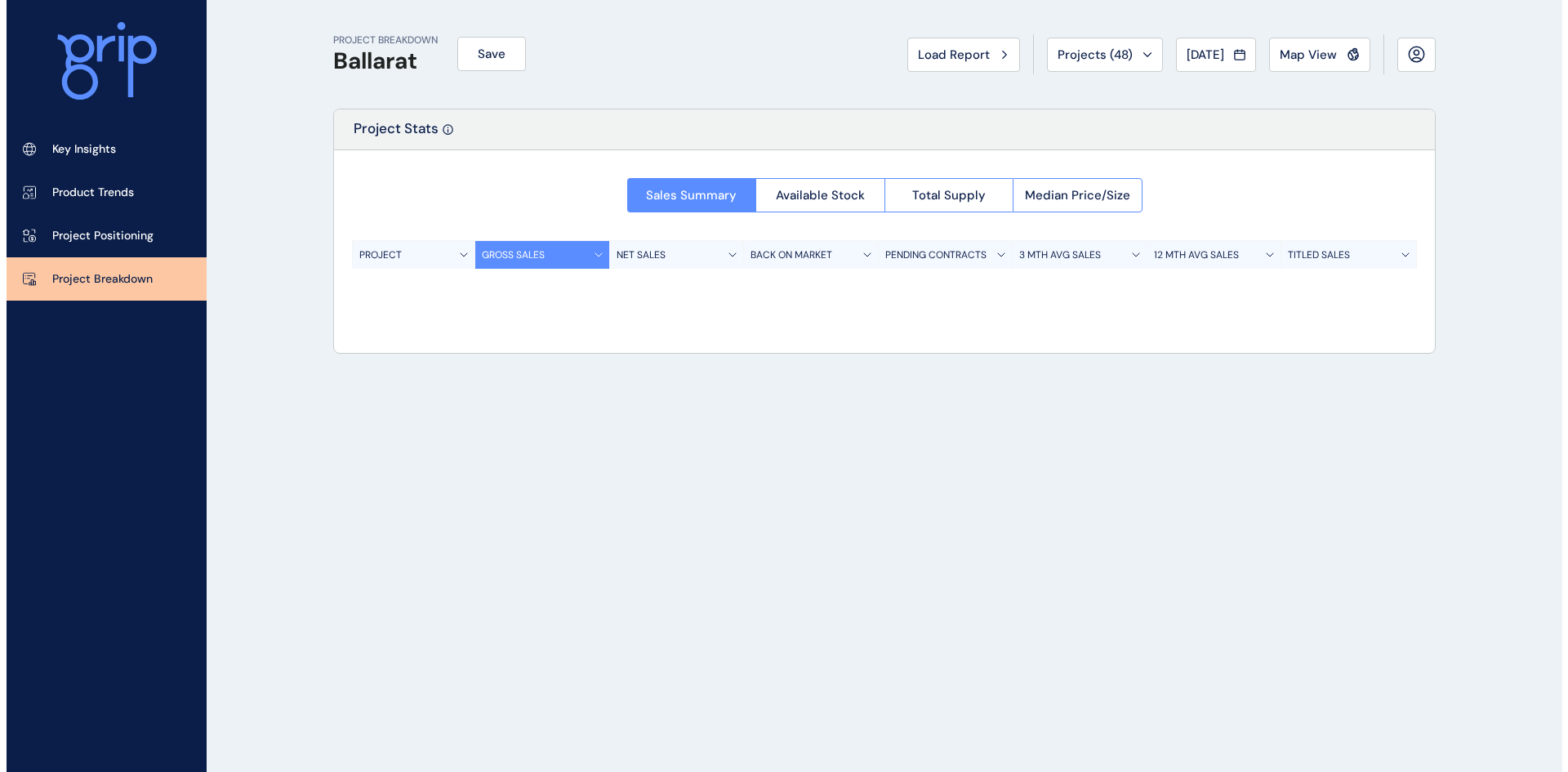 scroll, scrollTop: 0, scrollLeft: 0, axis: both 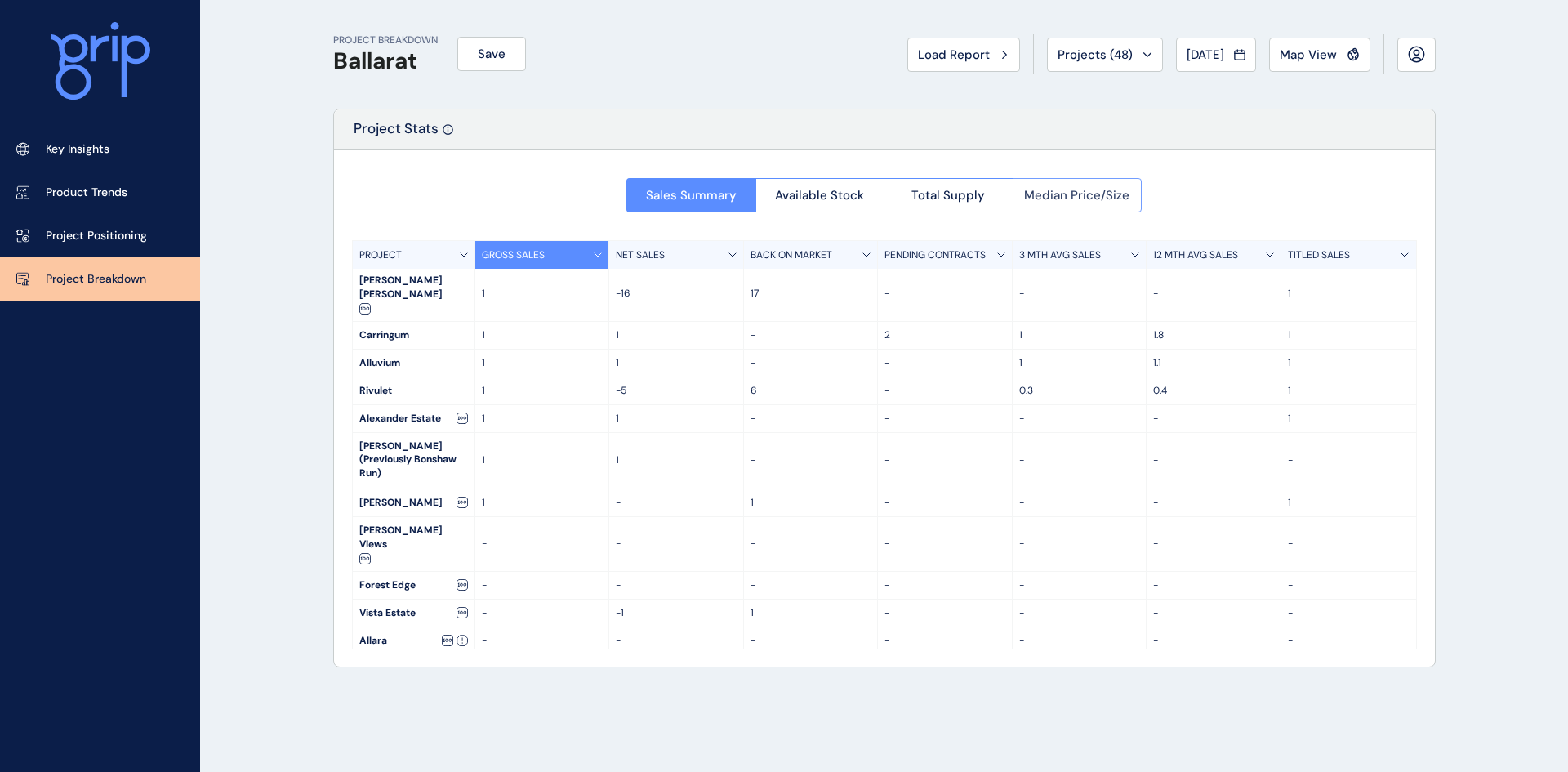 click on "Median Price/Size" at bounding box center (1077, 195) 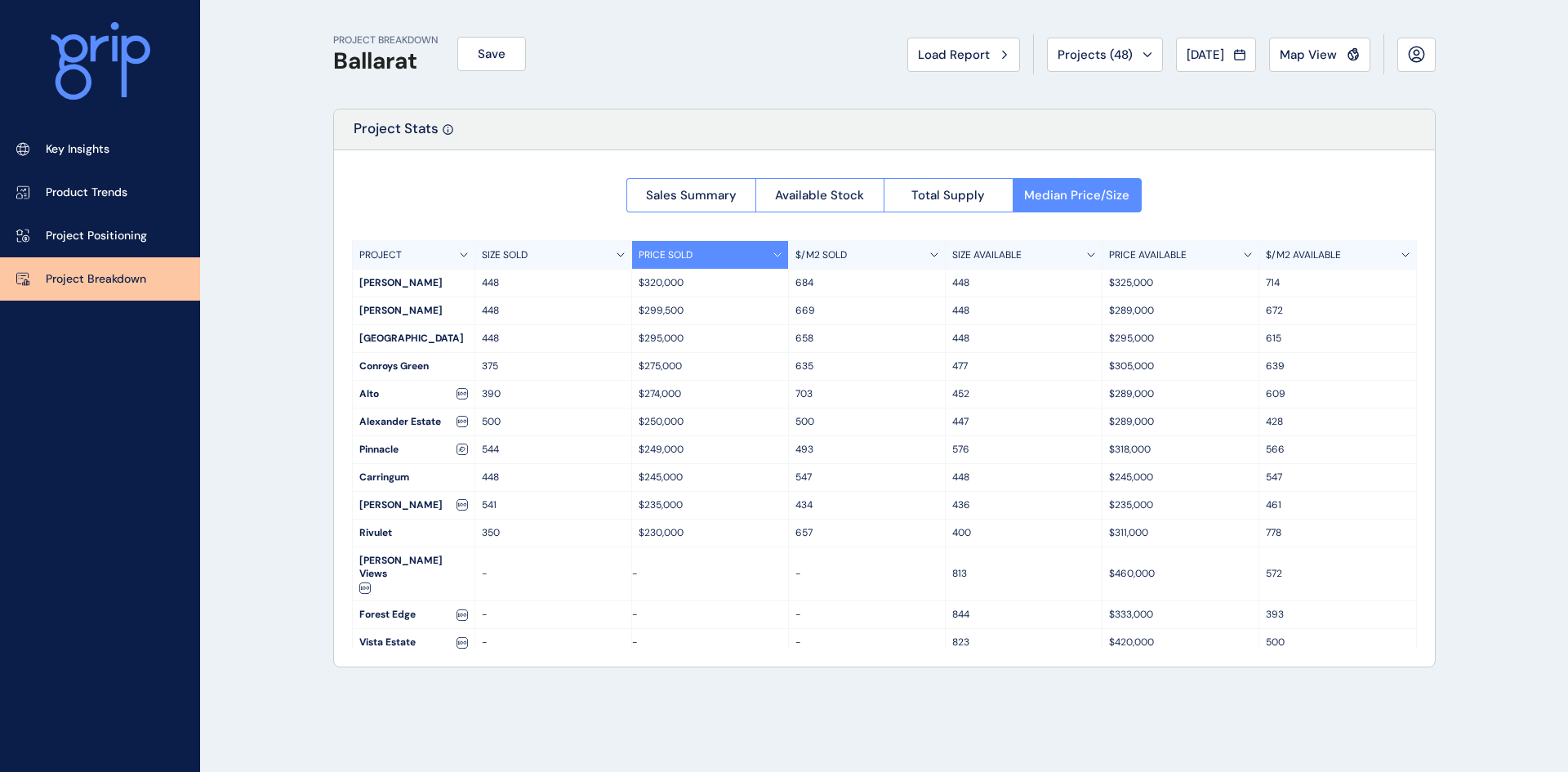 scroll, scrollTop: 0, scrollLeft: 0, axis: both 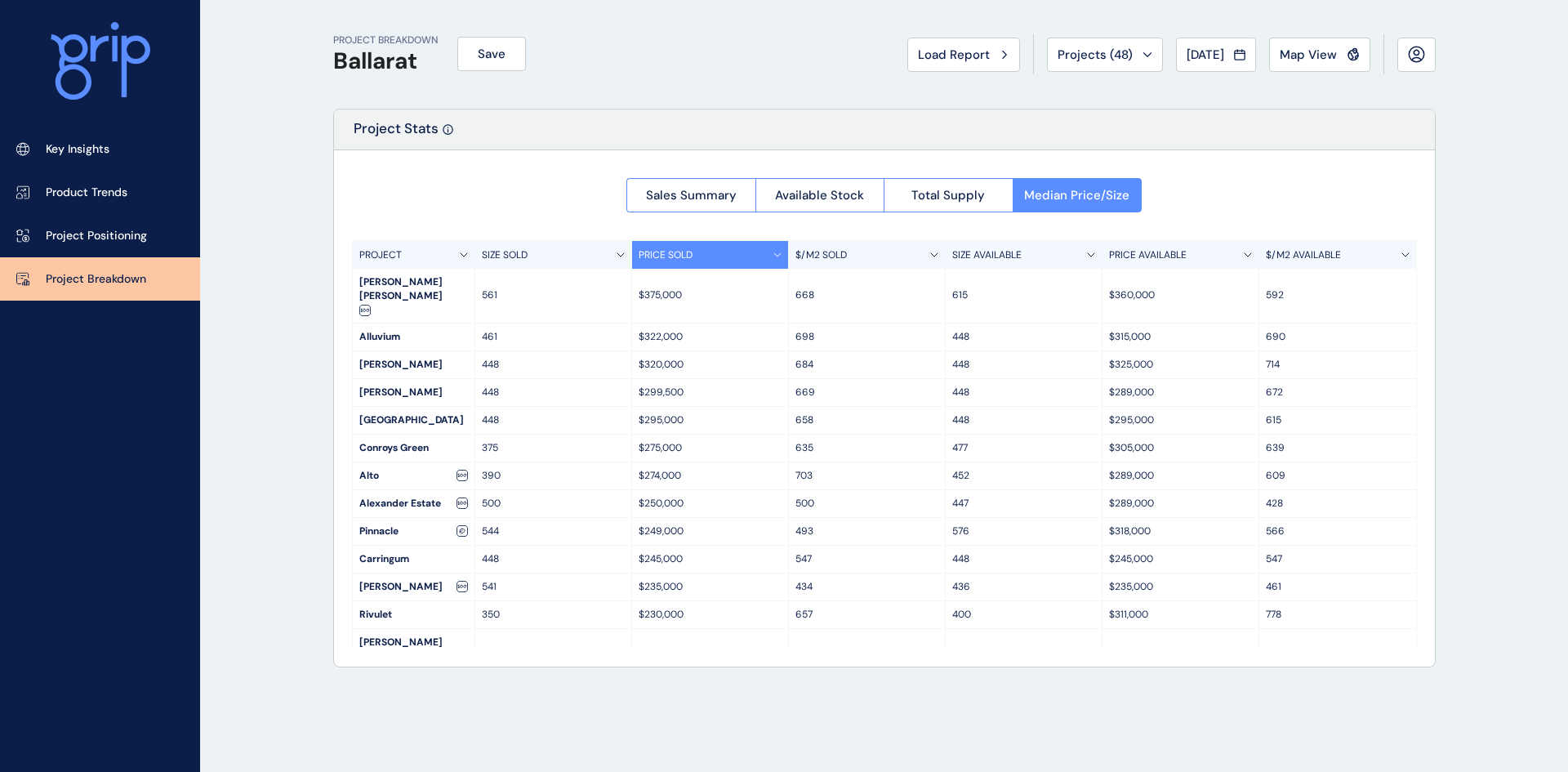 click on "SIZE AVAILABLE" at bounding box center [1024, 255] 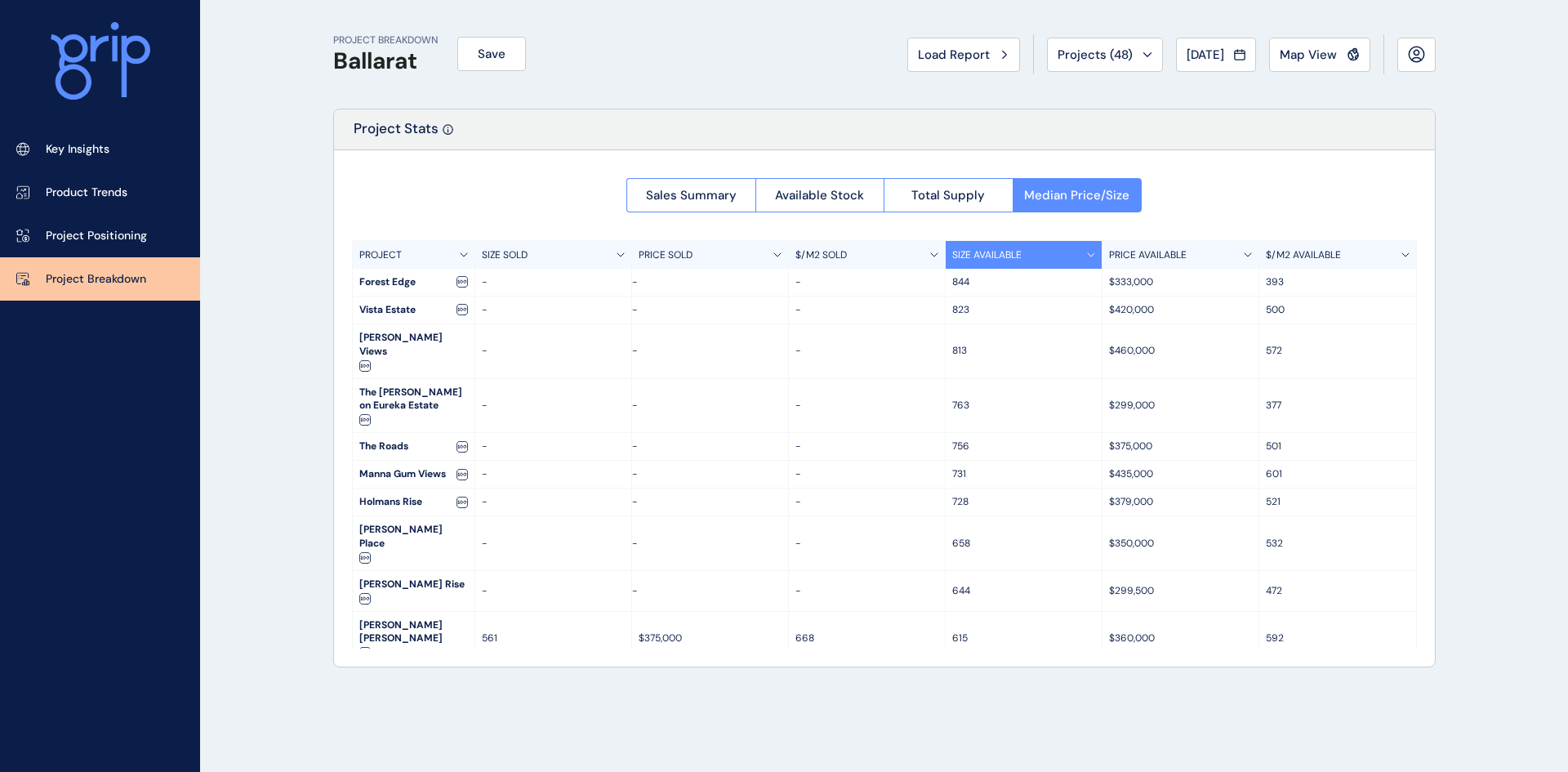 click on "SIZE AVAILABLE" at bounding box center (1024, 255) 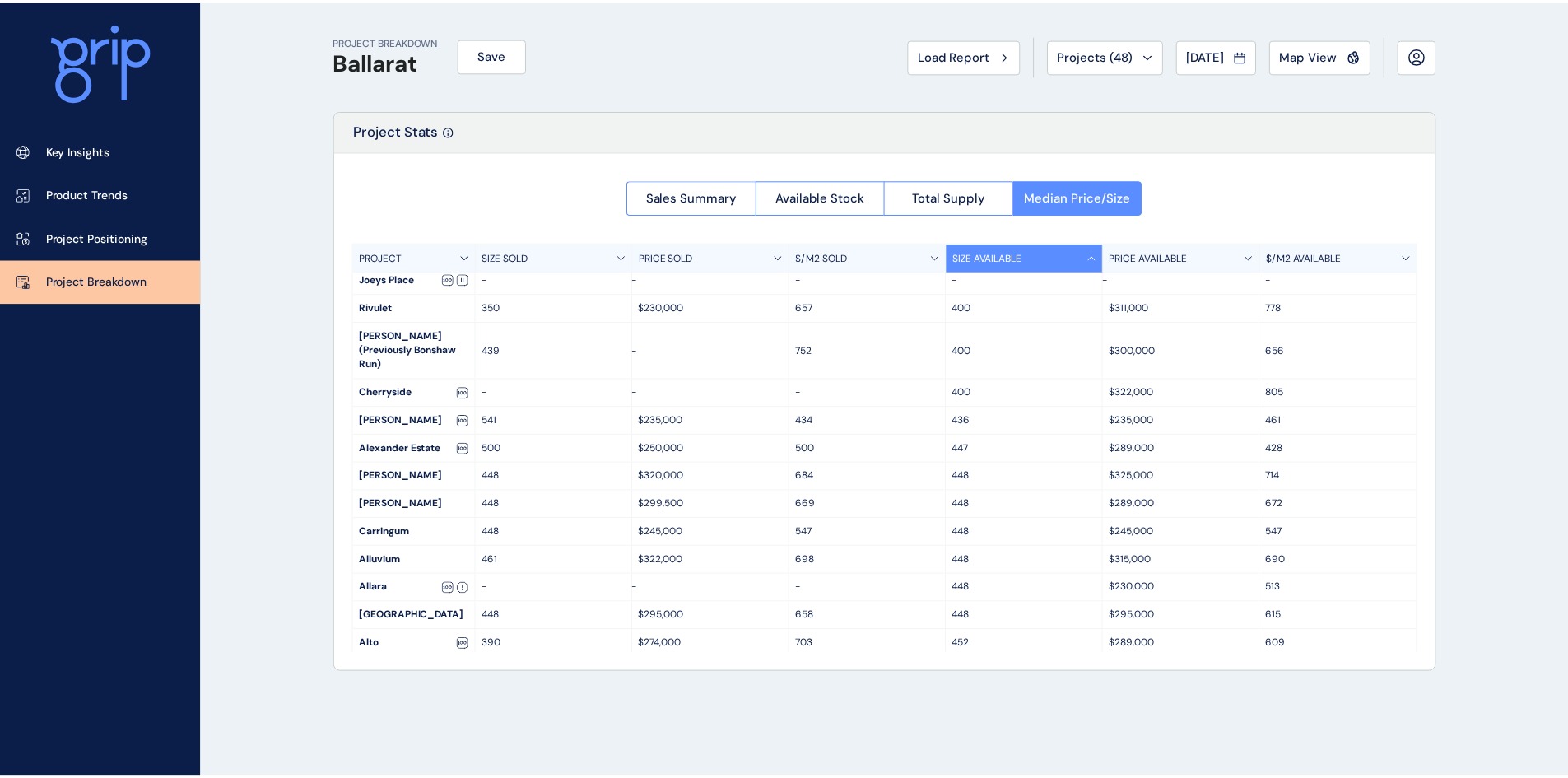 scroll, scrollTop: 0, scrollLeft: 0, axis: both 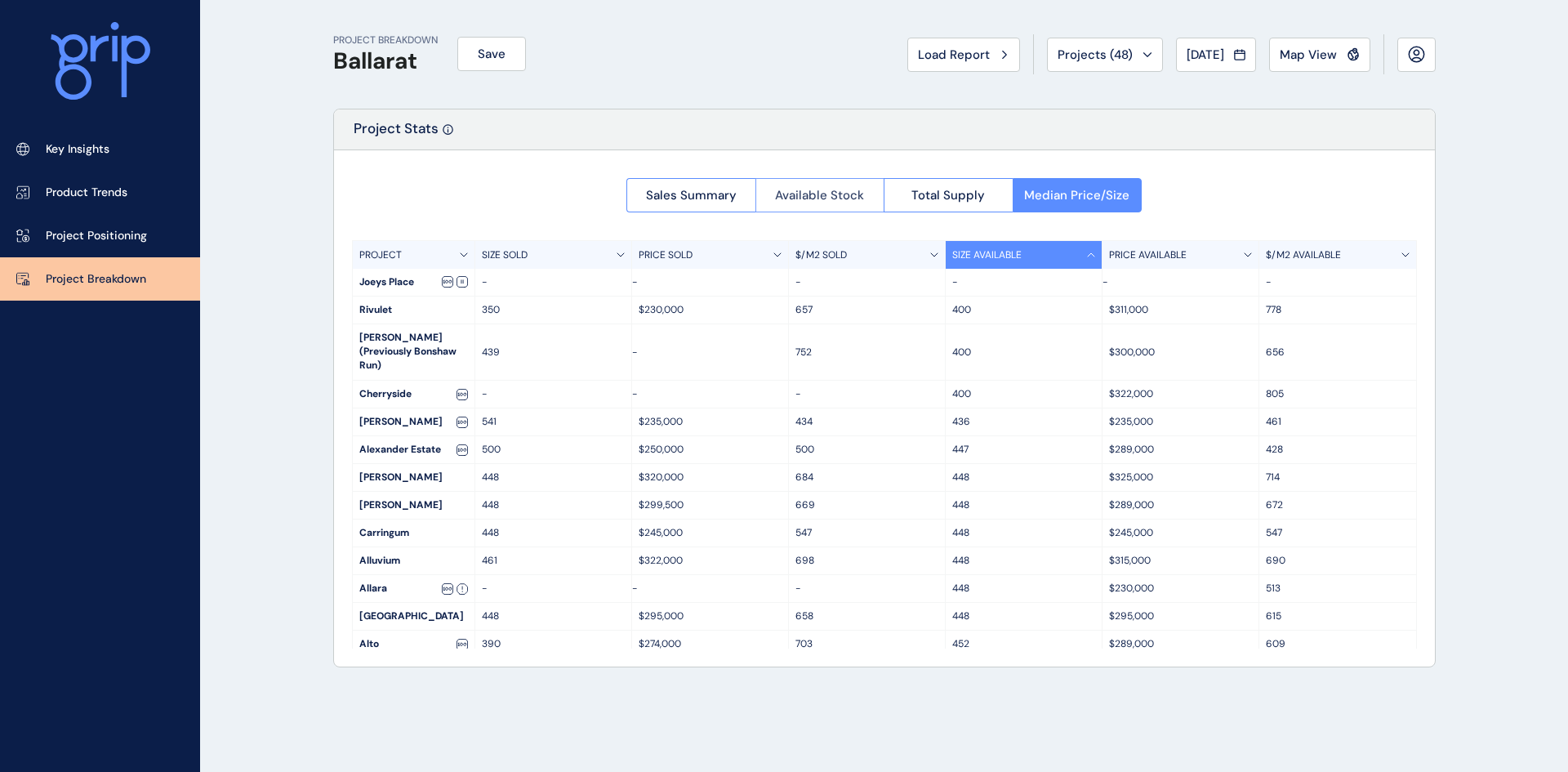 click on "Available Stock" at bounding box center [820, 195] 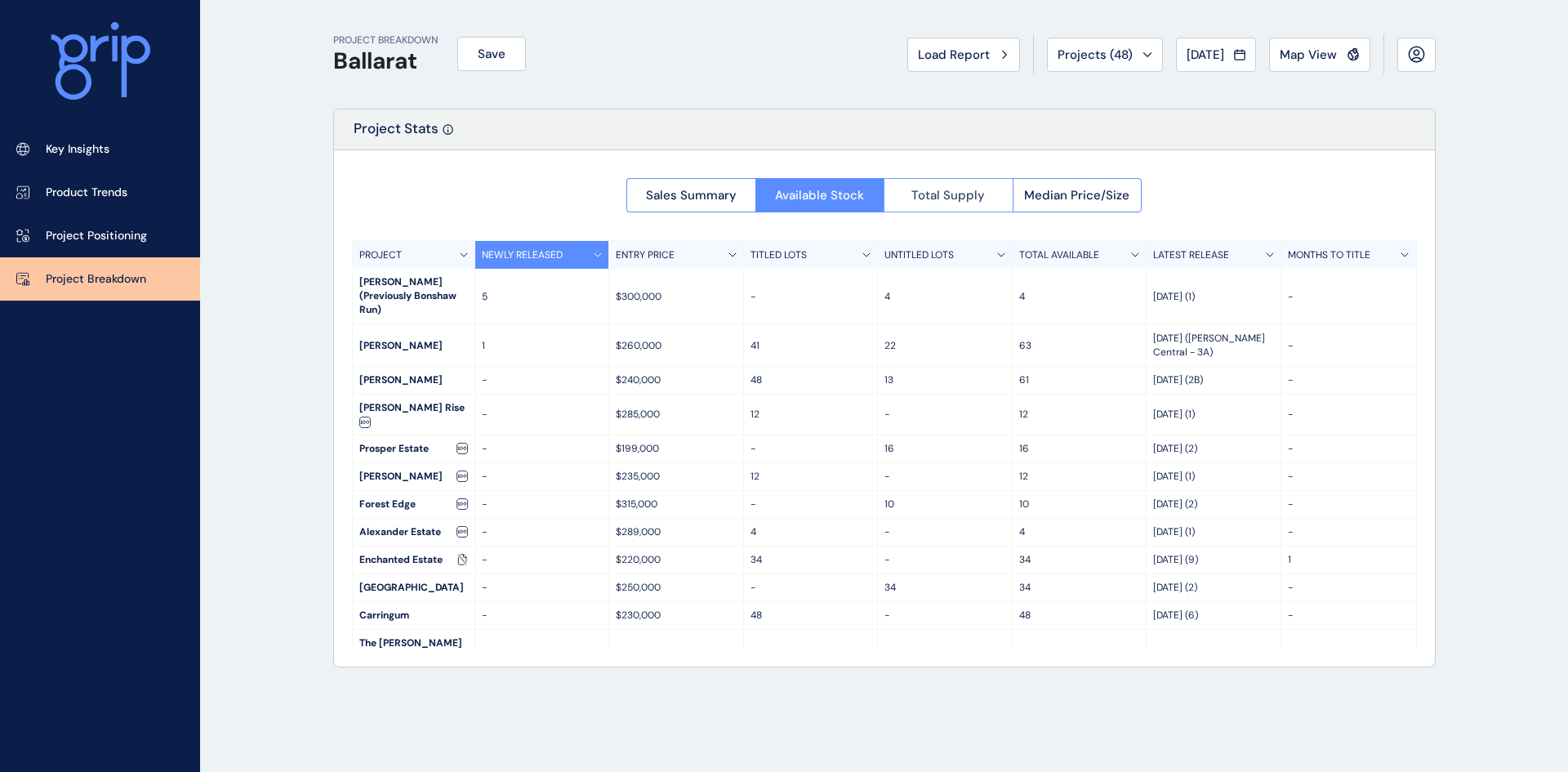 click on "Total Supply" at bounding box center [948, 195] 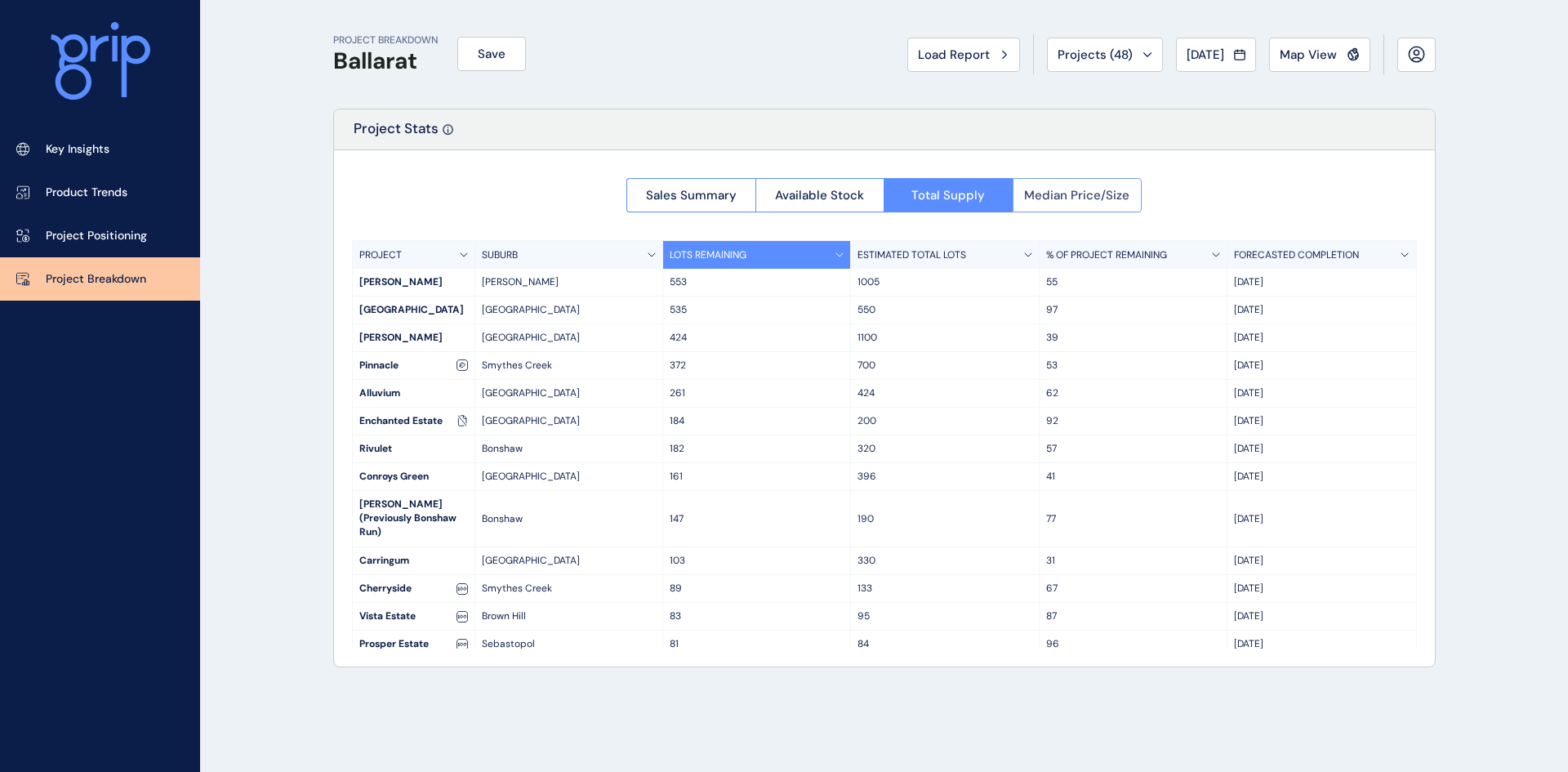 click on "Median Price/Size" at bounding box center [1076, 195] 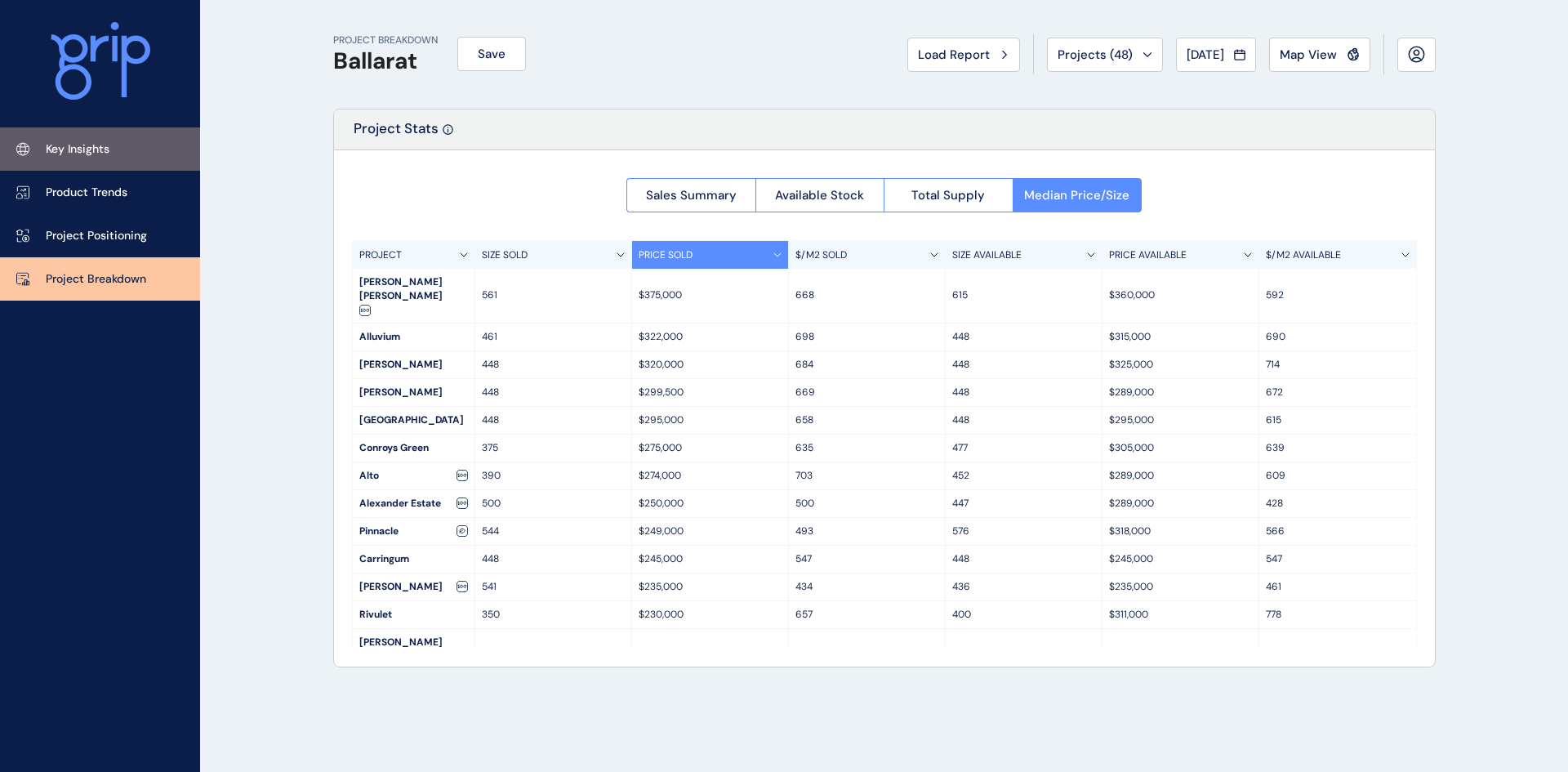 click on "Key Insights" at bounding box center [100, 149] 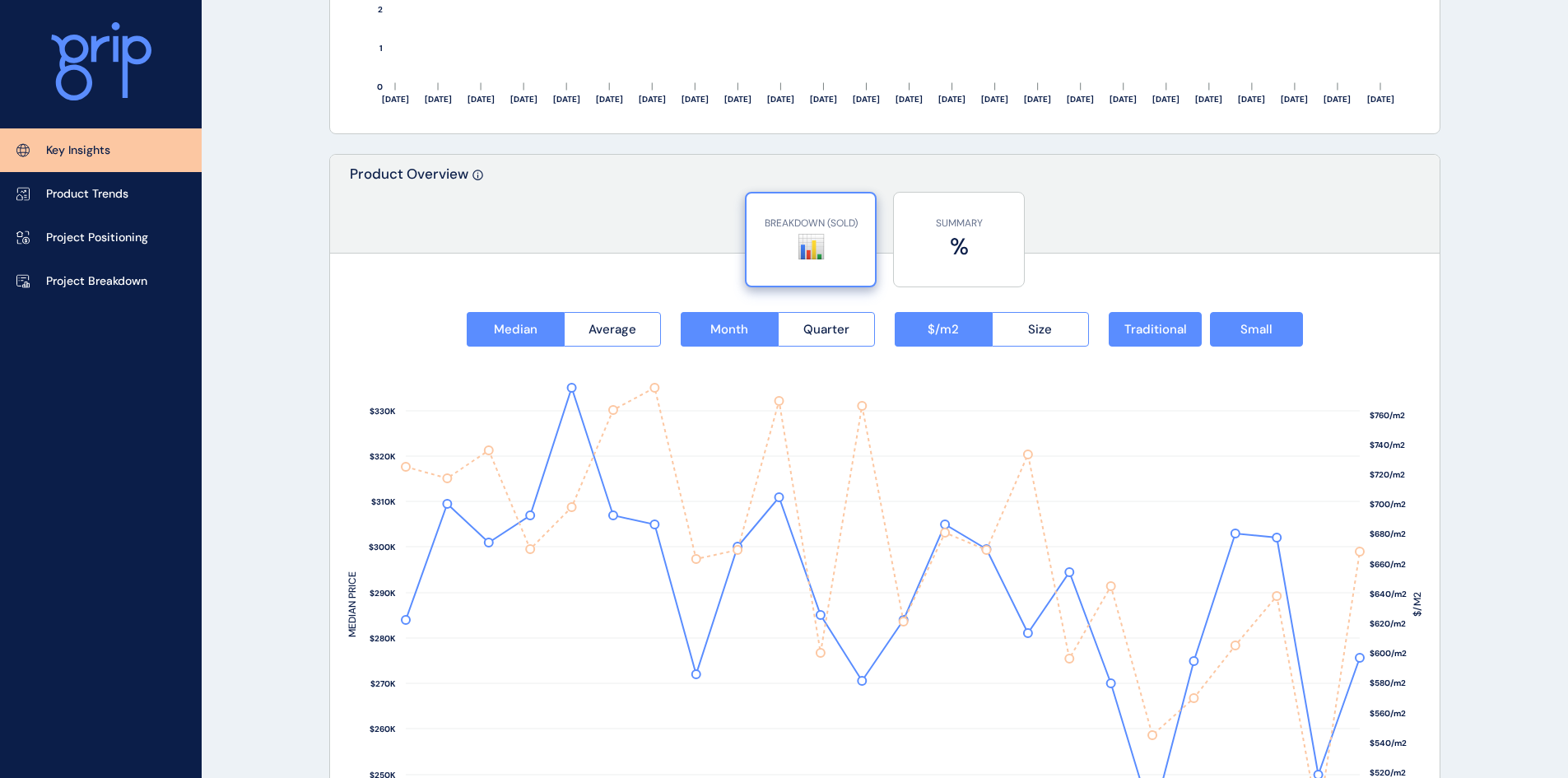 scroll, scrollTop: 1782, scrollLeft: 0, axis: vertical 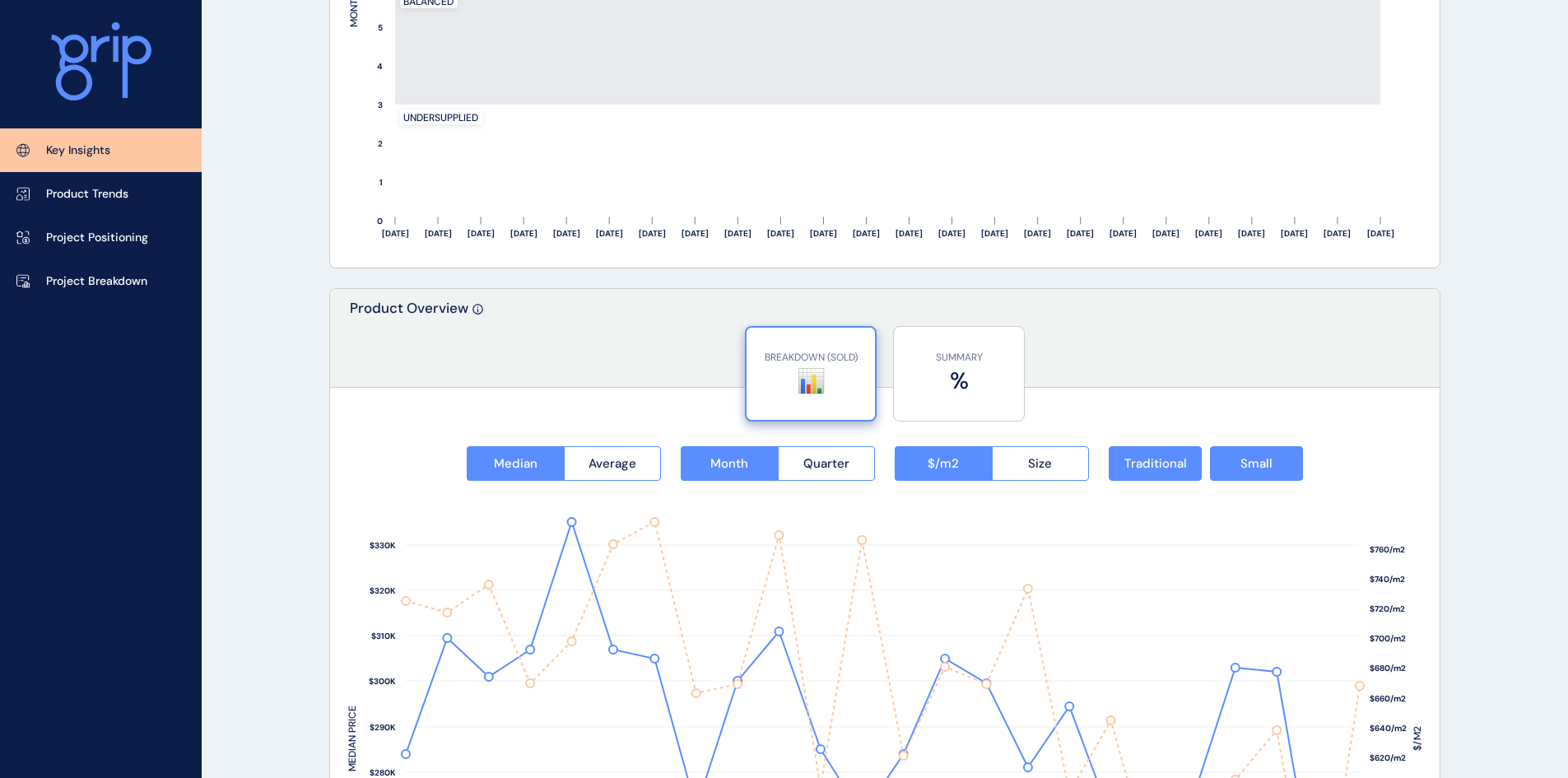 click on "BREAKDOWN (SOLD)" at bounding box center (811, 357) 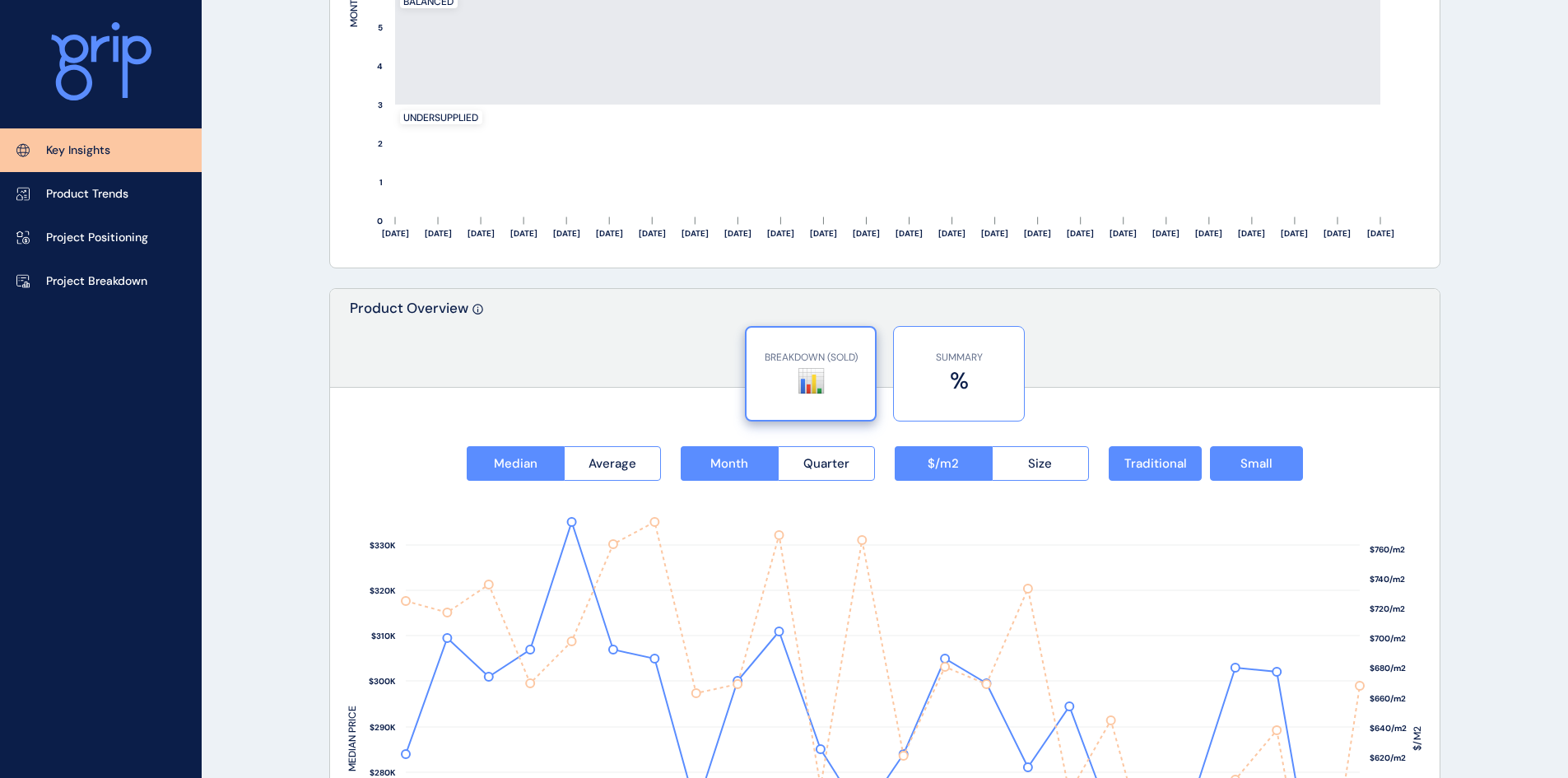 click on "BREAKDOWN (SOLD) 📊 SUMMARY %" at bounding box center (885, 367) 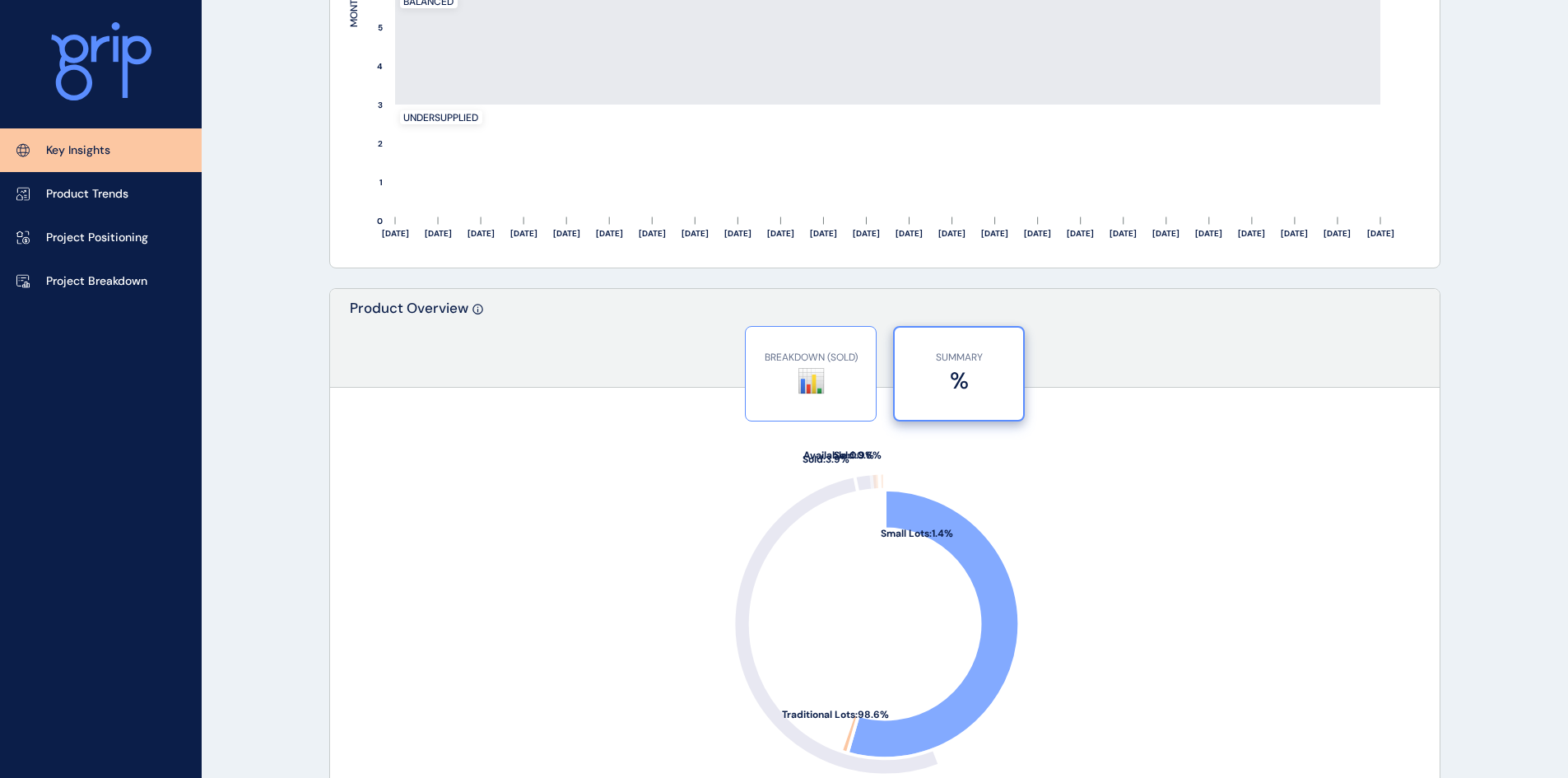 click on "BREAKDOWN (SOLD) 📊" at bounding box center [811, 374] 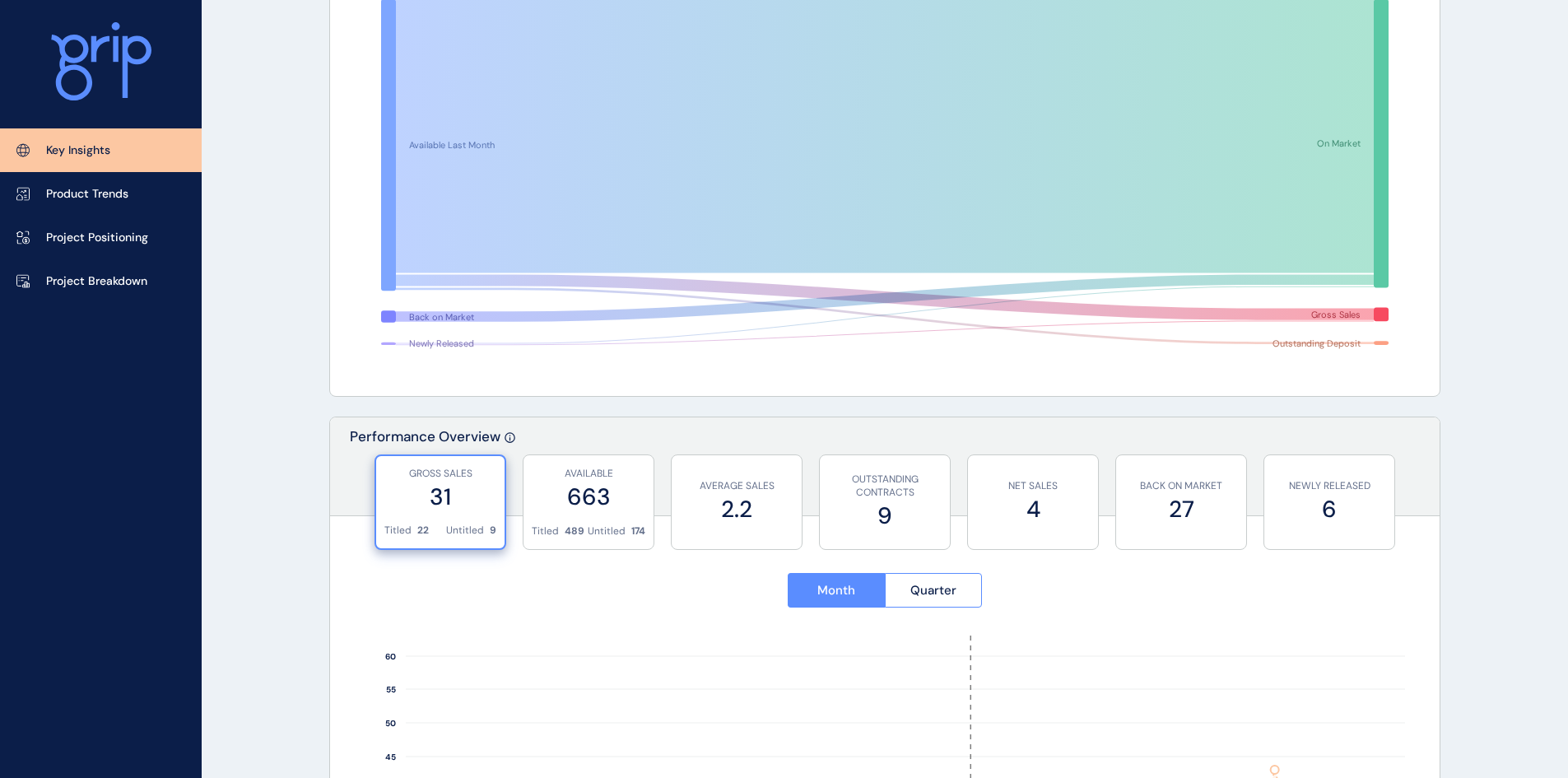 scroll, scrollTop: 0, scrollLeft: 0, axis: both 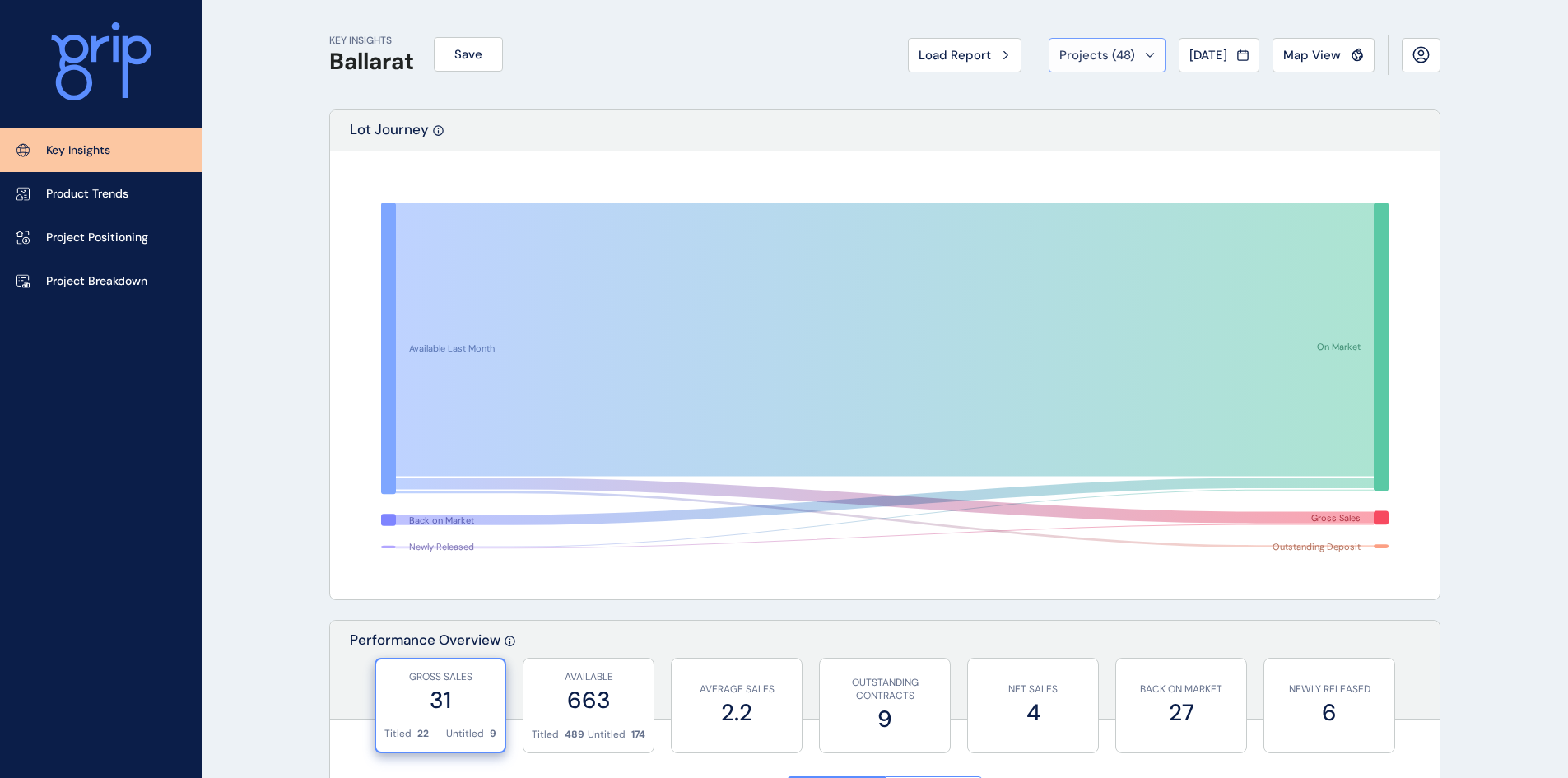 click on "Projects ( 48 )" at bounding box center [1097, 55] 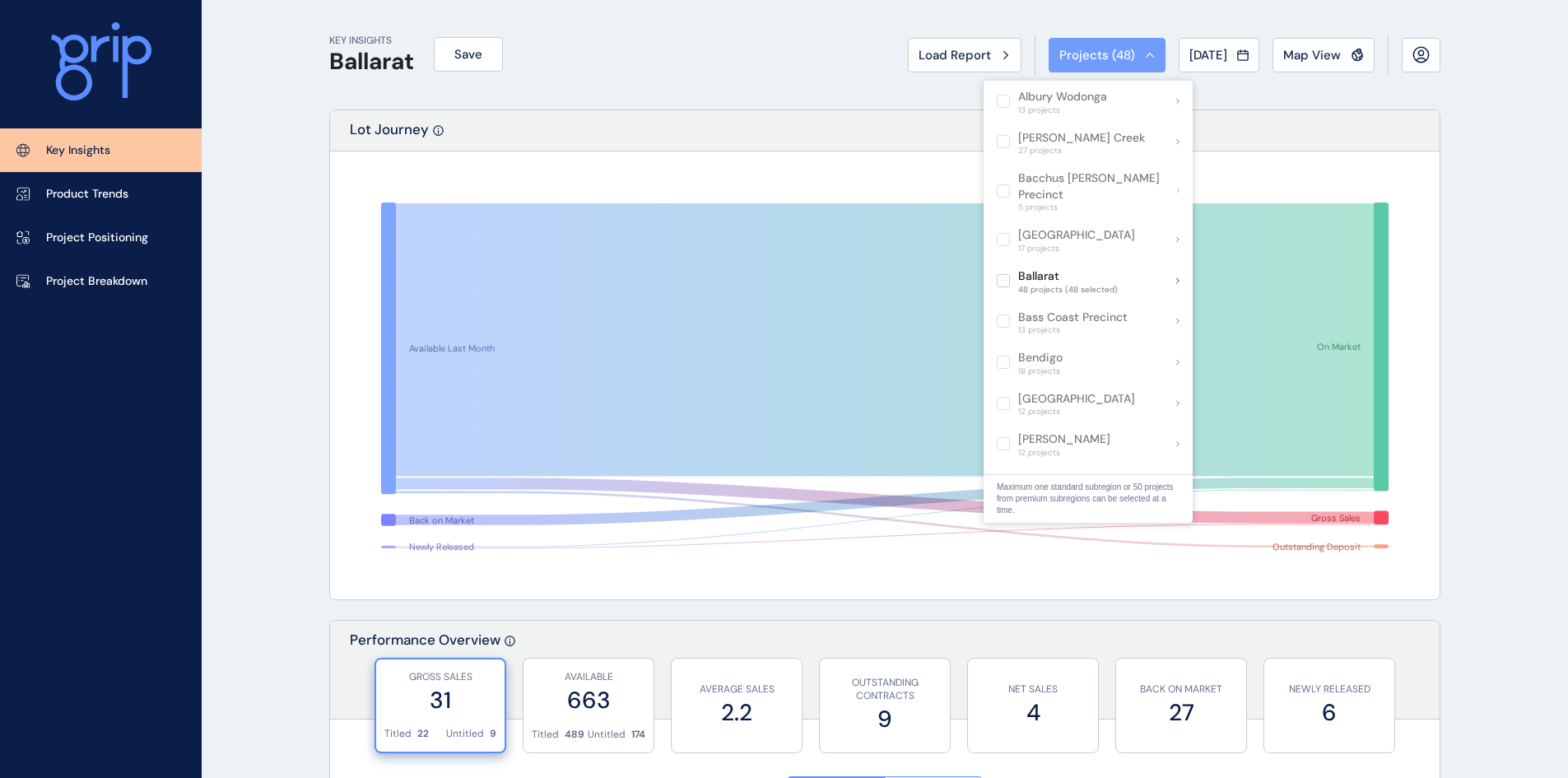 click on "Projects ( 48 )" at bounding box center [1107, 55] 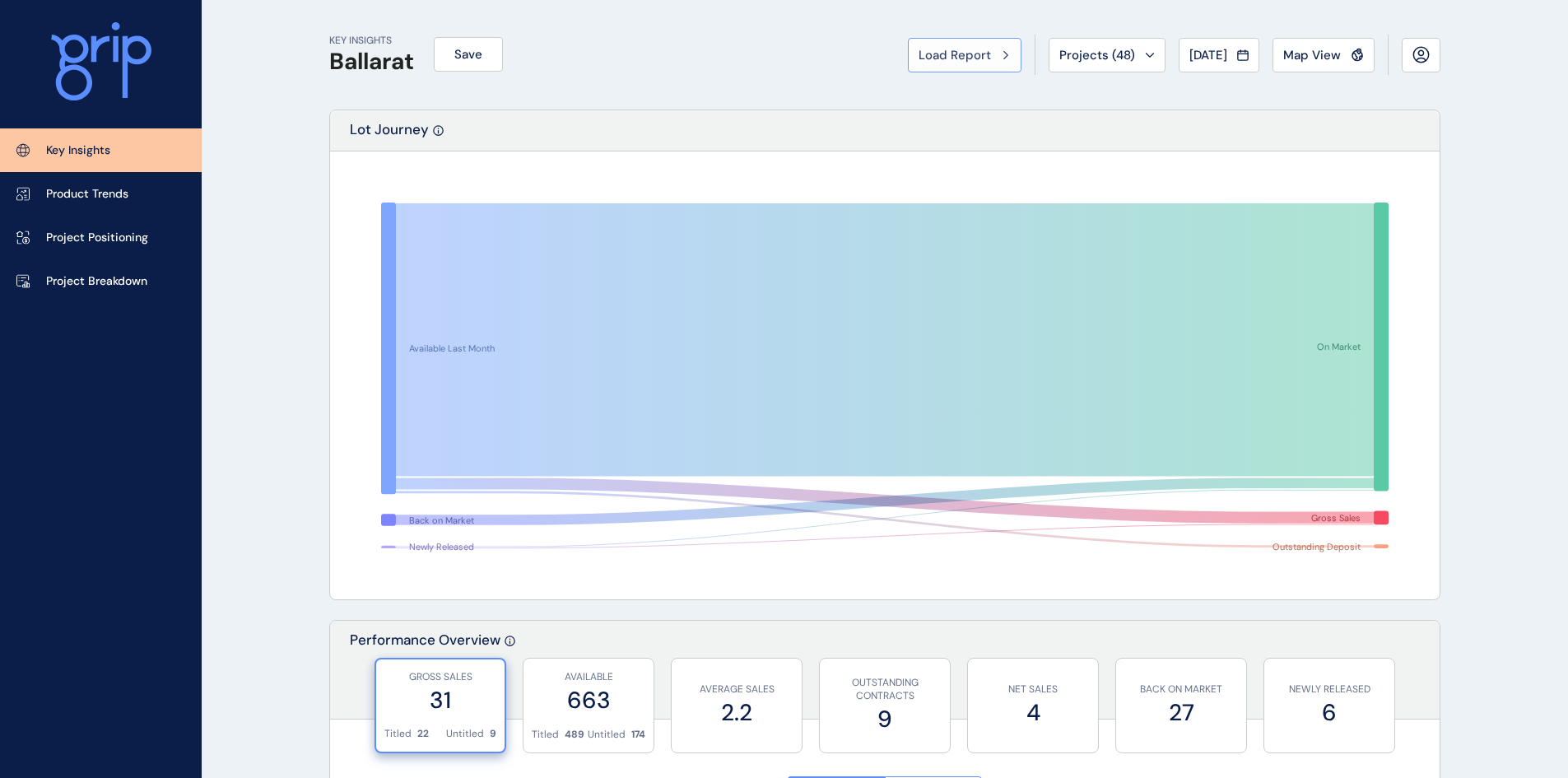 click on "Load Report" at bounding box center (955, 55) 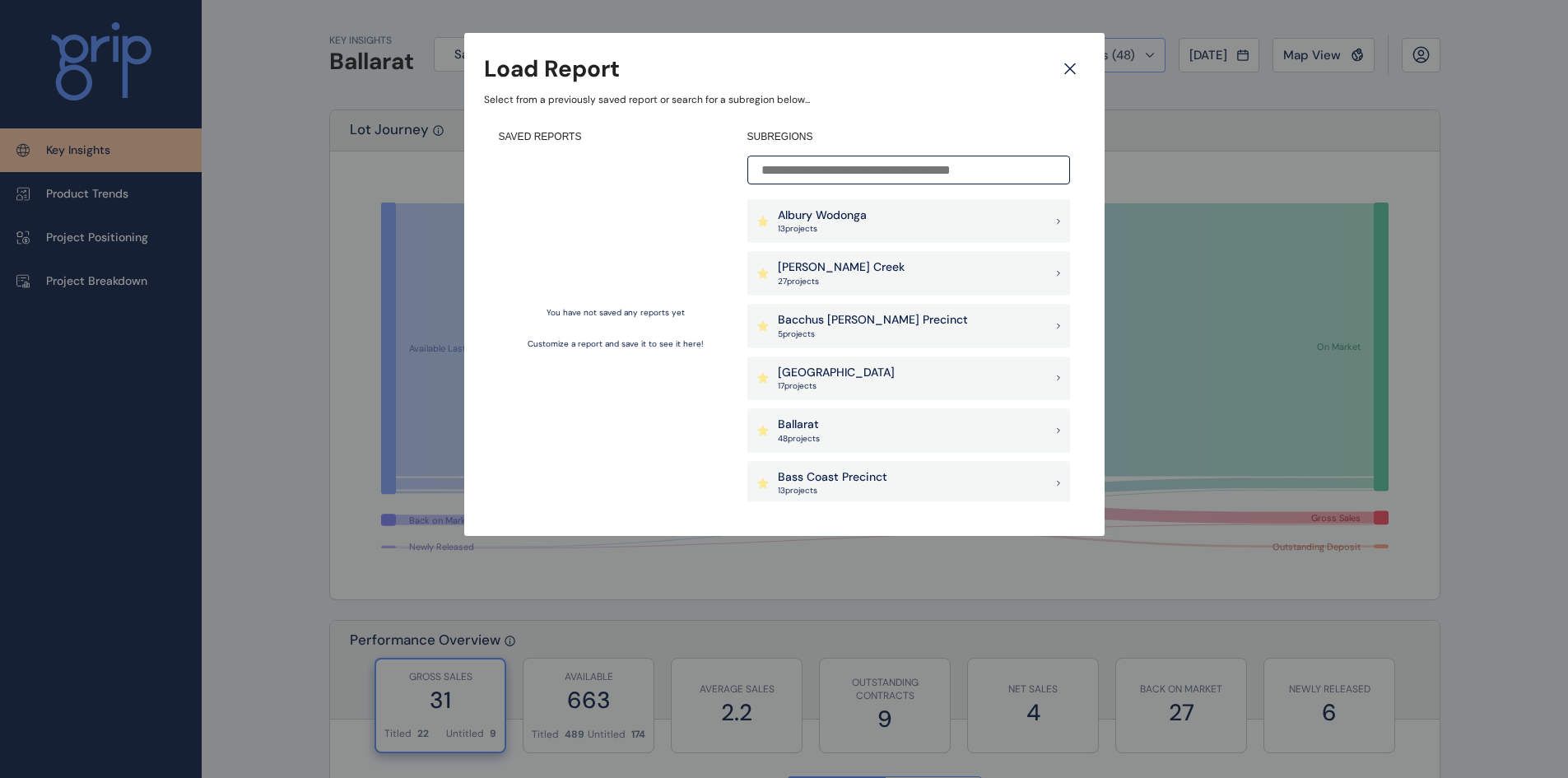 click 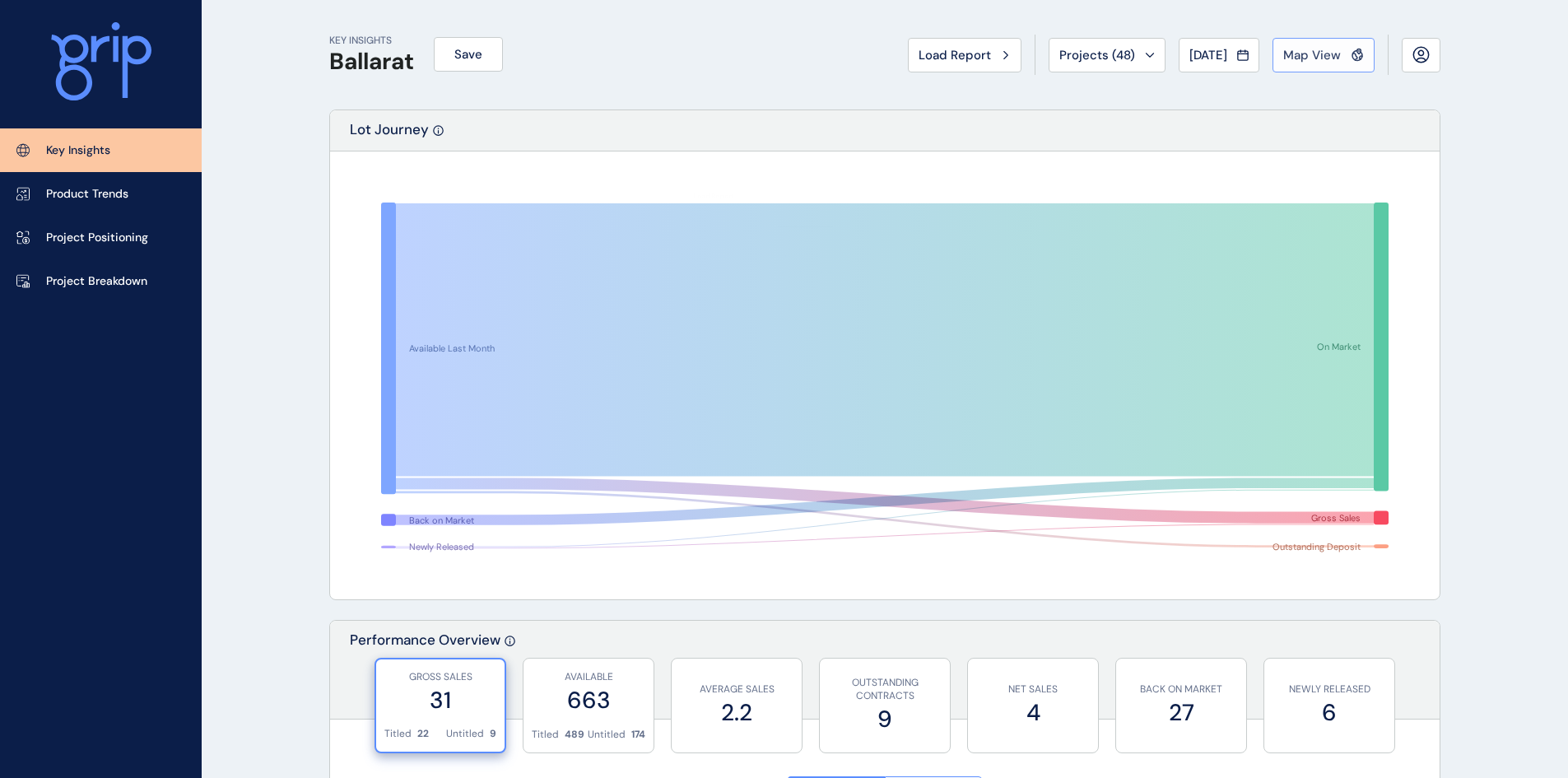 click 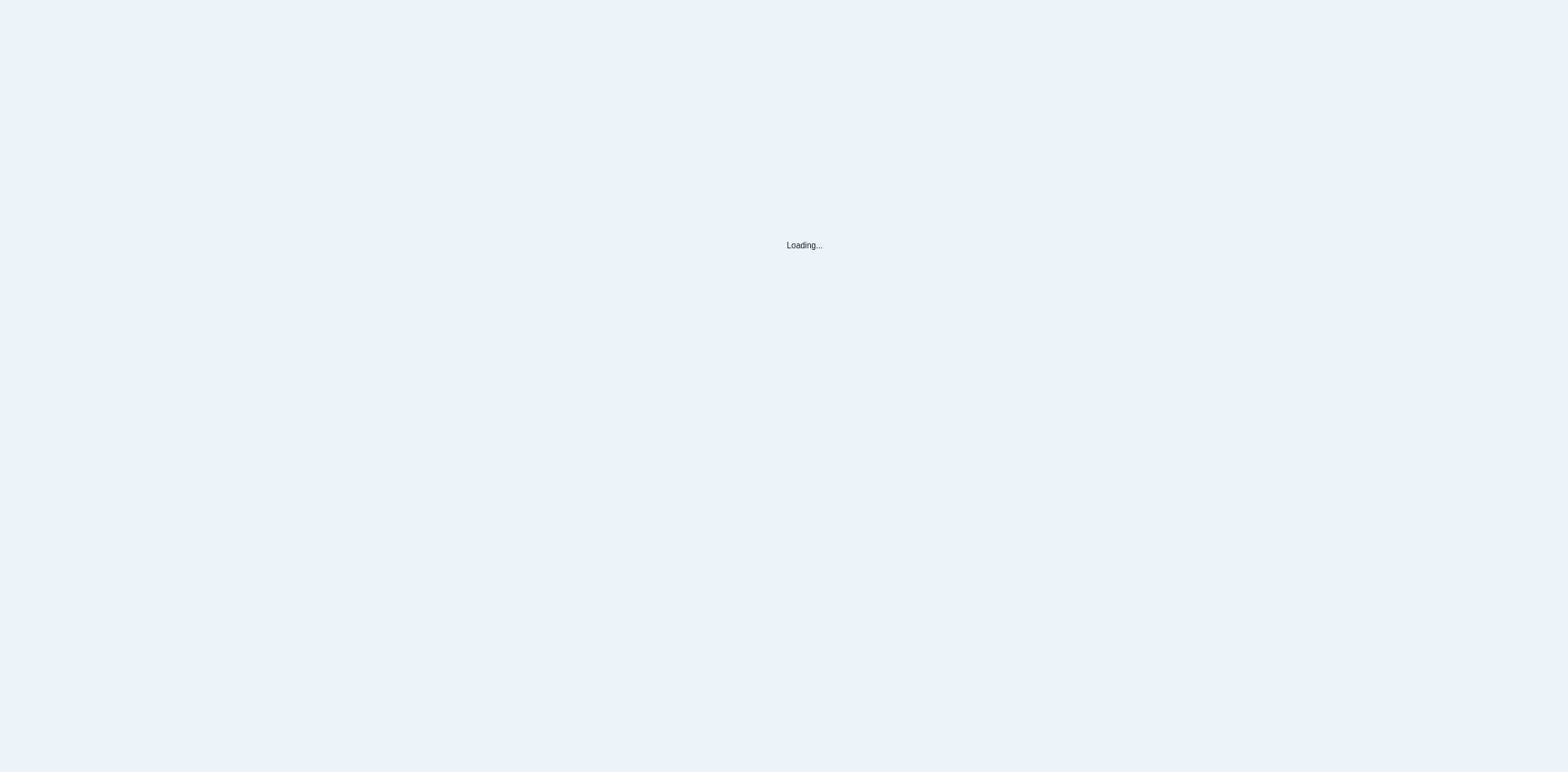 scroll, scrollTop: 0, scrollLeft: 0, axis: both 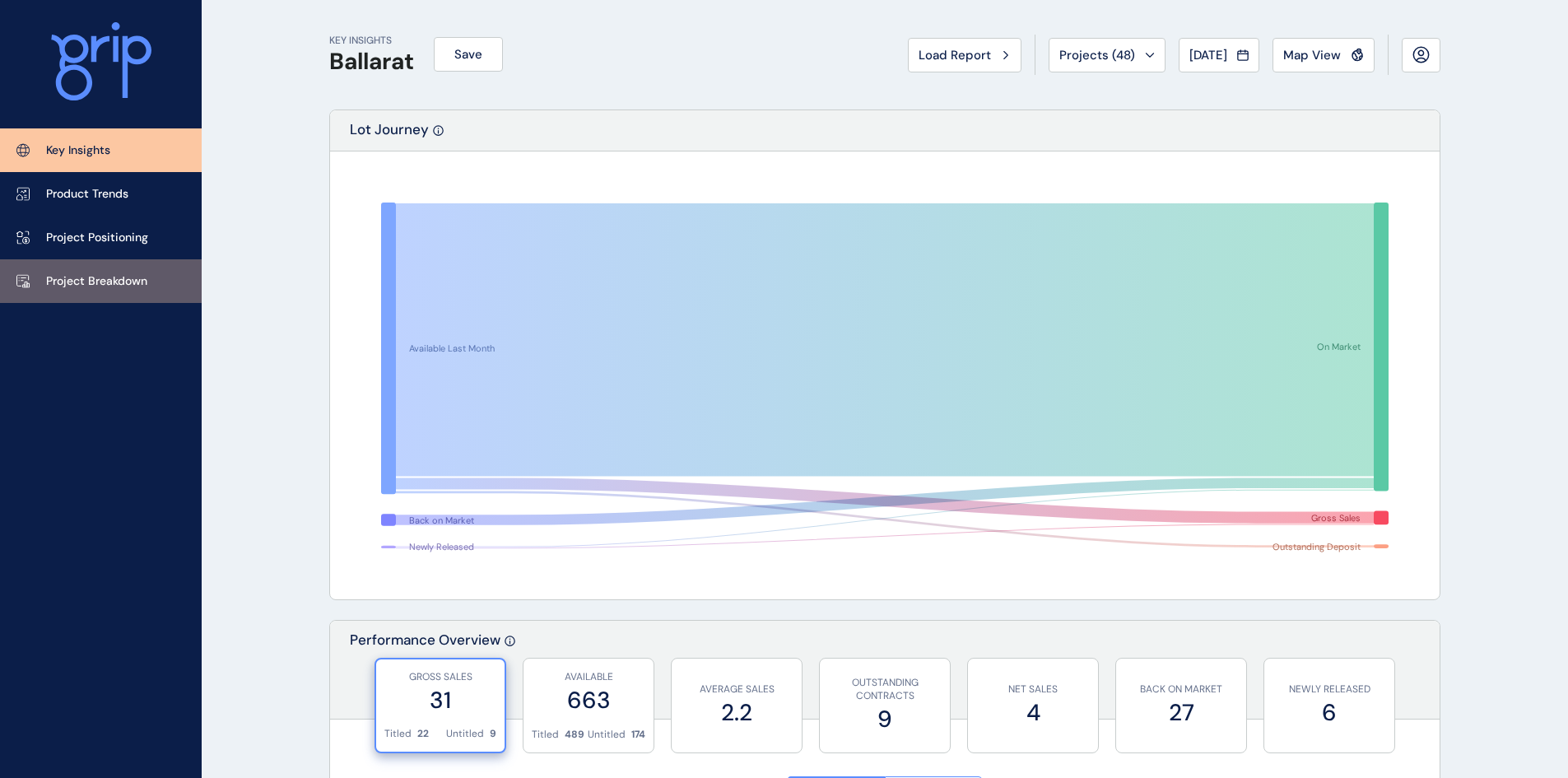 click on "Project Breakdown" at bounding box center (100, 281) 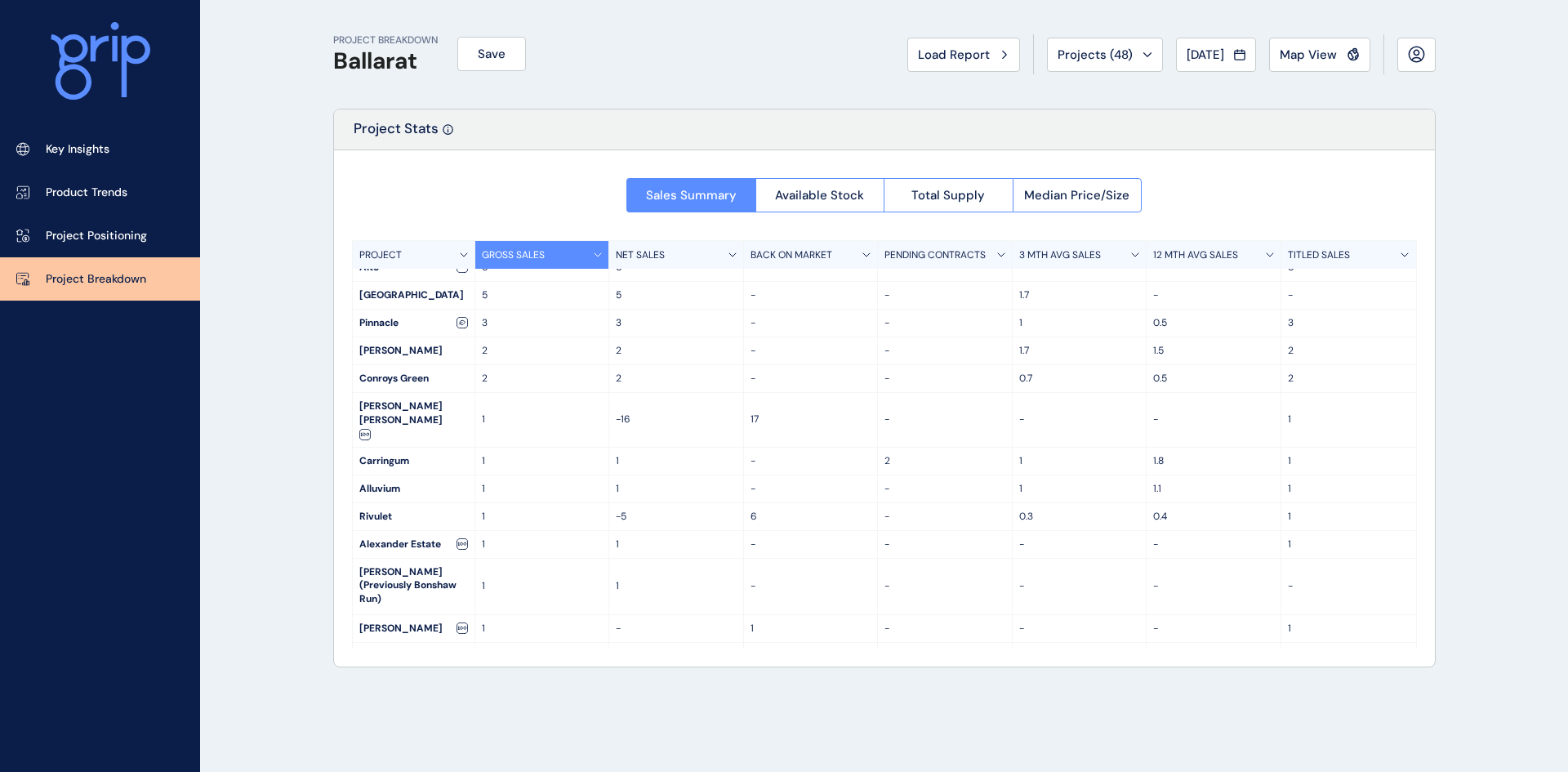 scroll, scrollTop: 82, scrollLeft: 0, axis: vertical 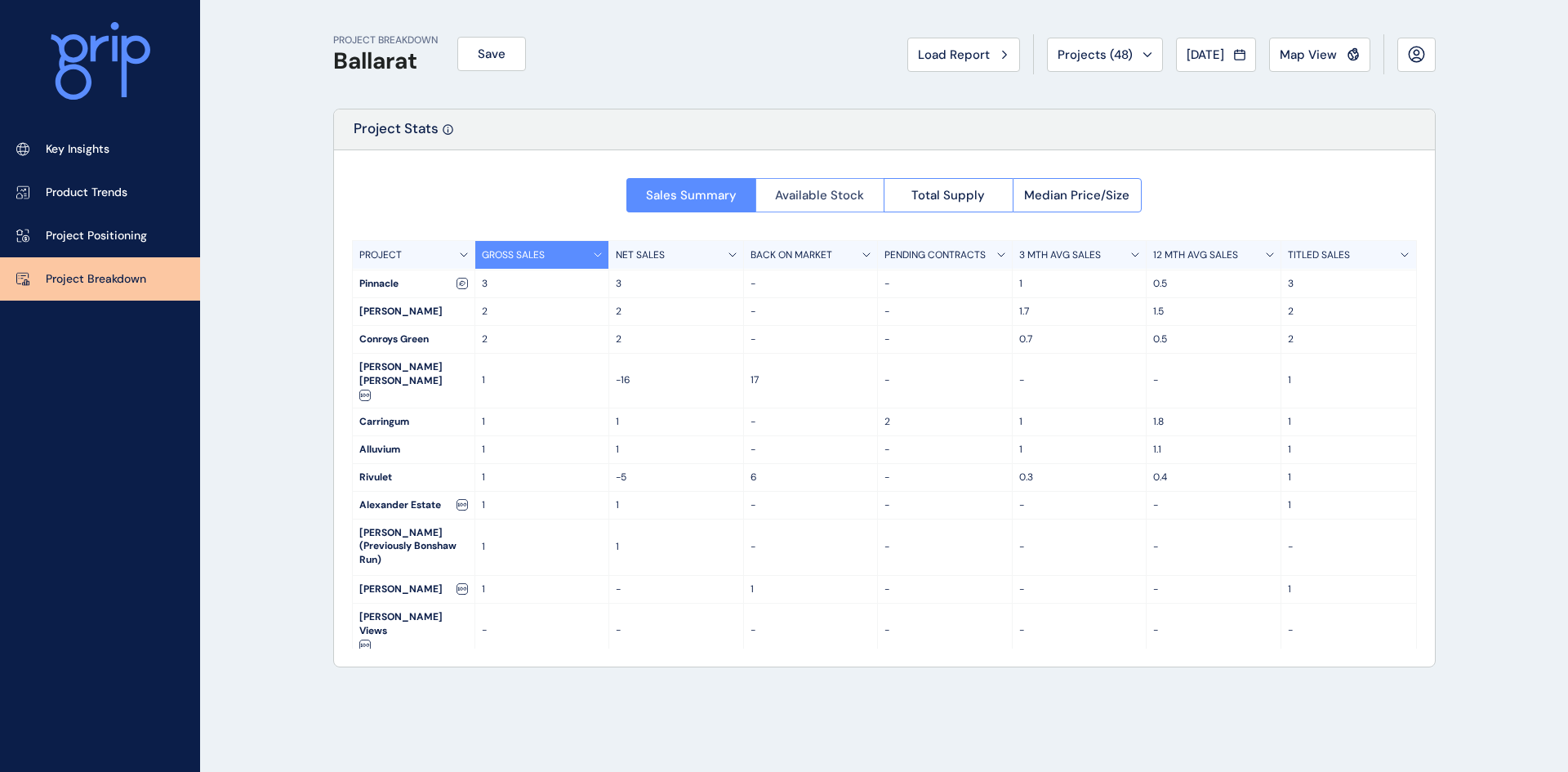 click on "Available Stock" at bounding box center [820, 195] 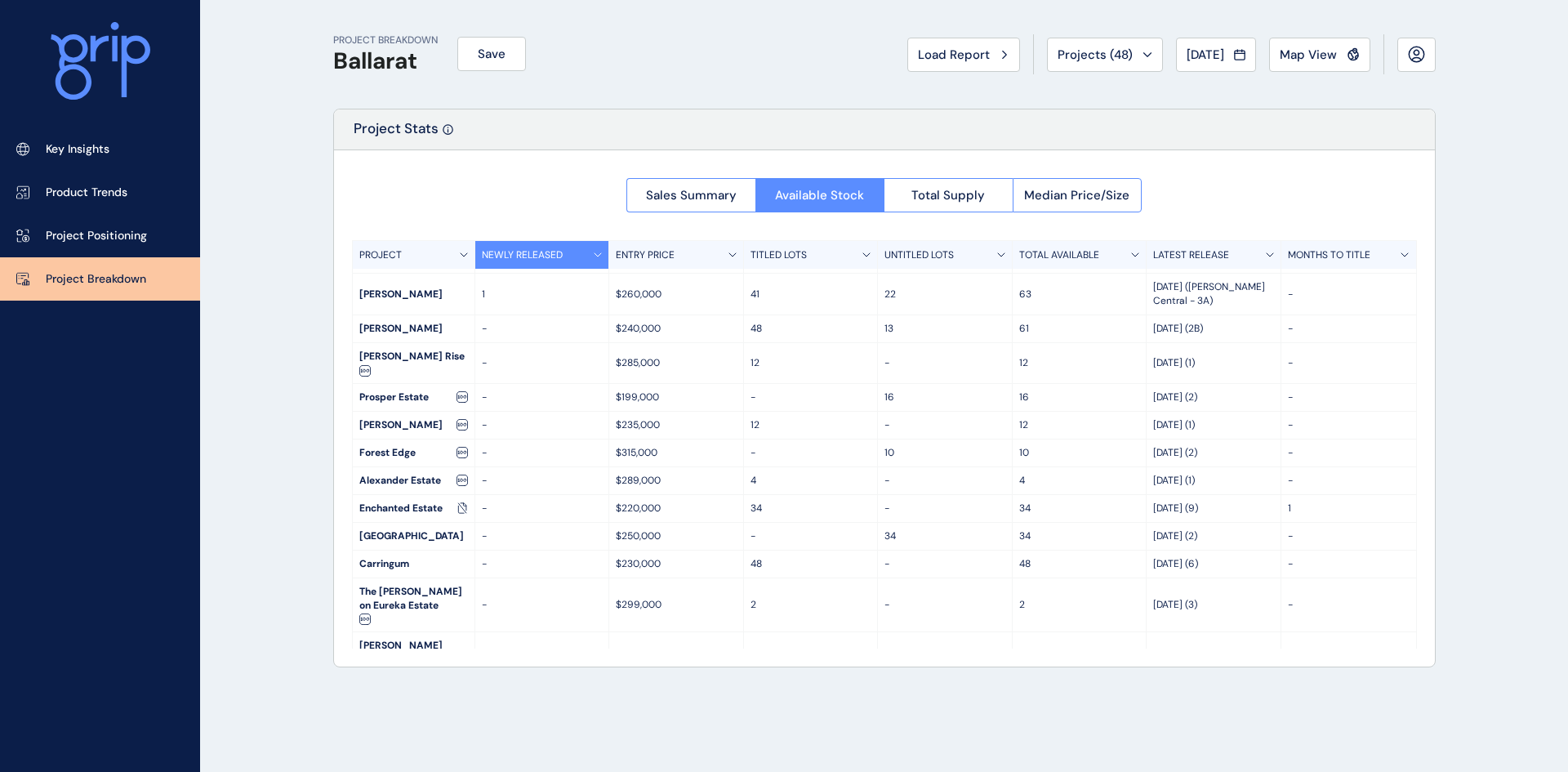 scroll, scrollTop: 0, scrollLeft: 0, axis: both 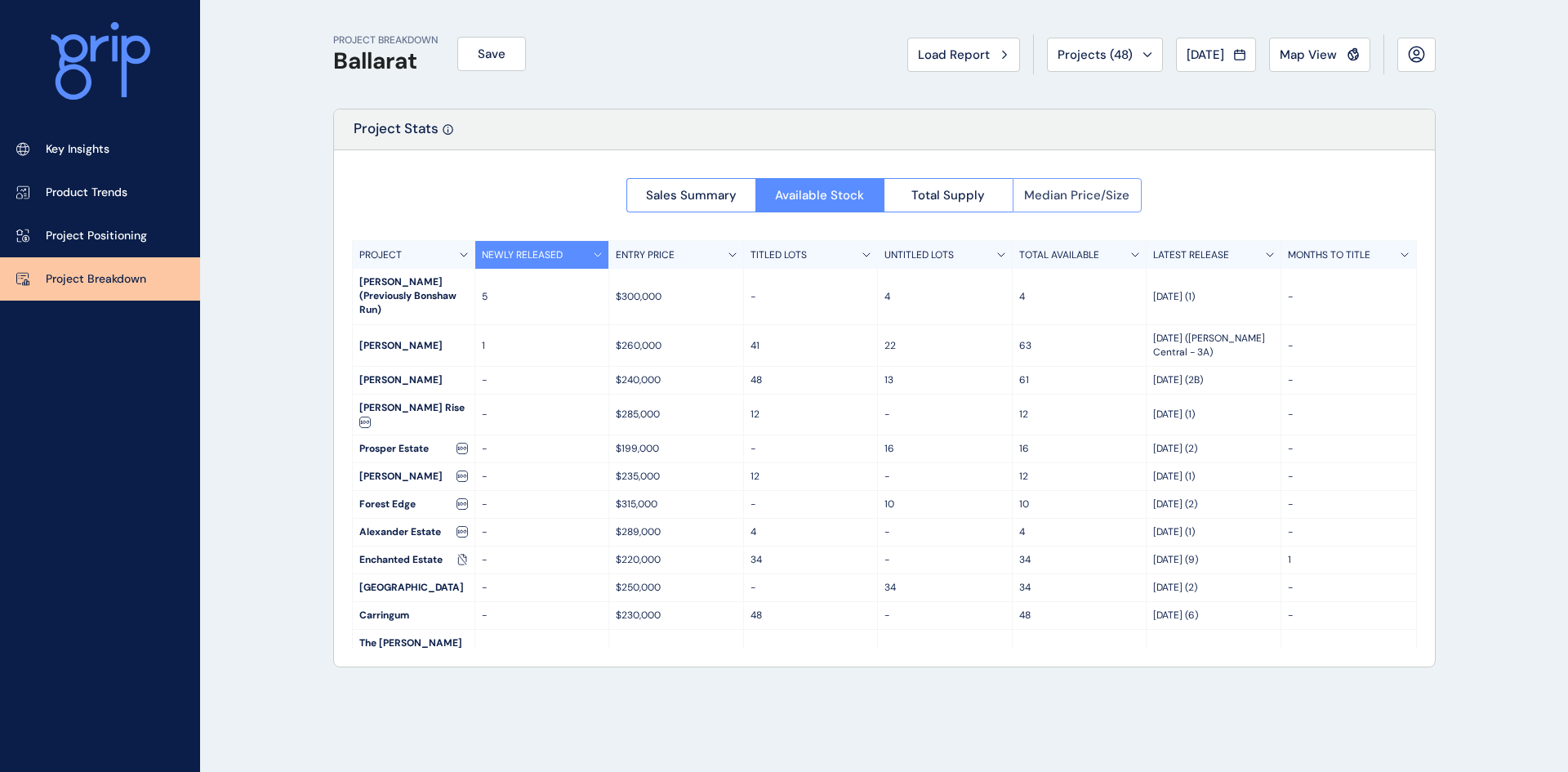 click on "Median Price/Size" at bounding box center [1077, 195] 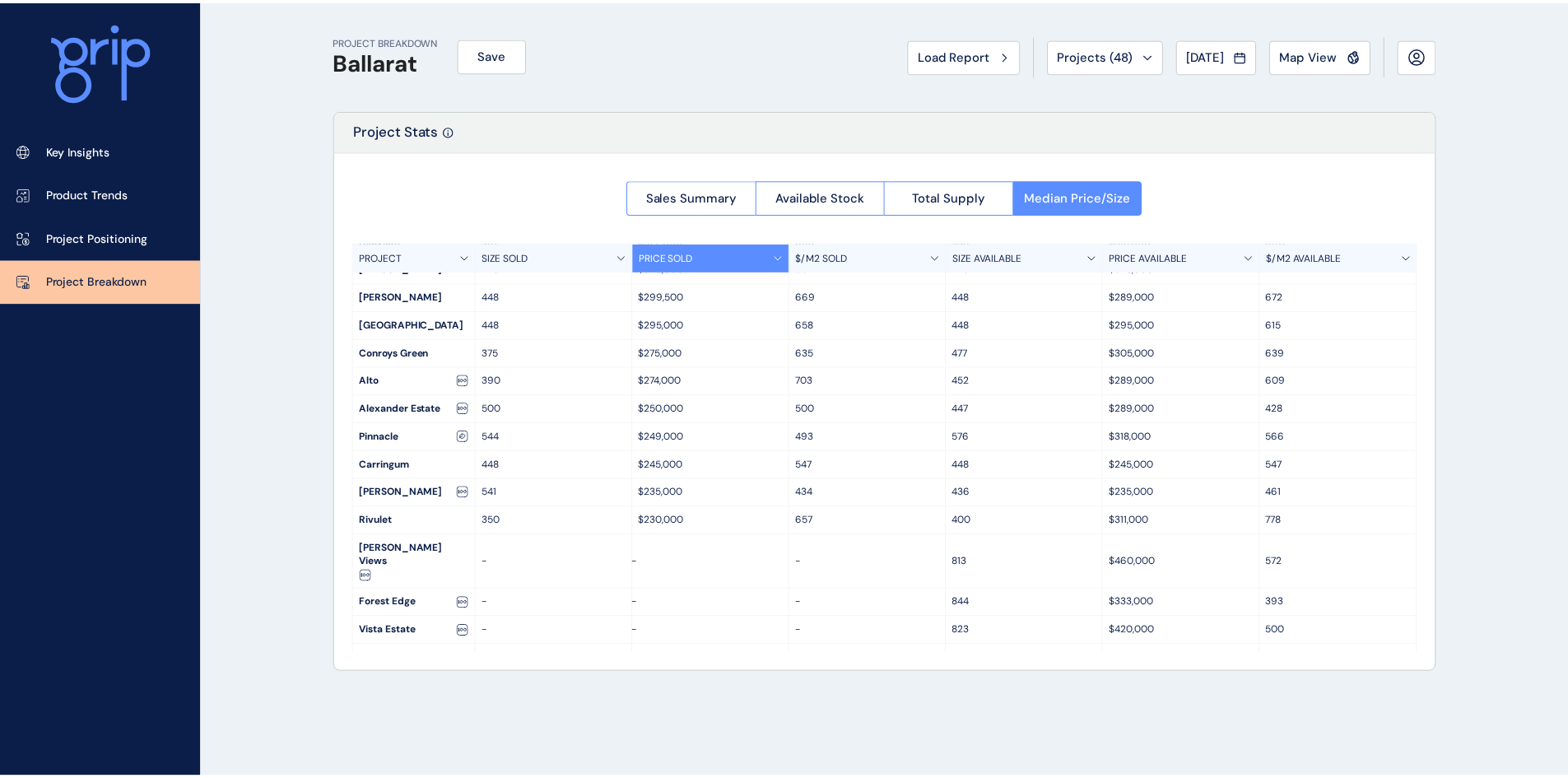 scroll, scrollTop: 0, scrollLeft: 0, axis: both 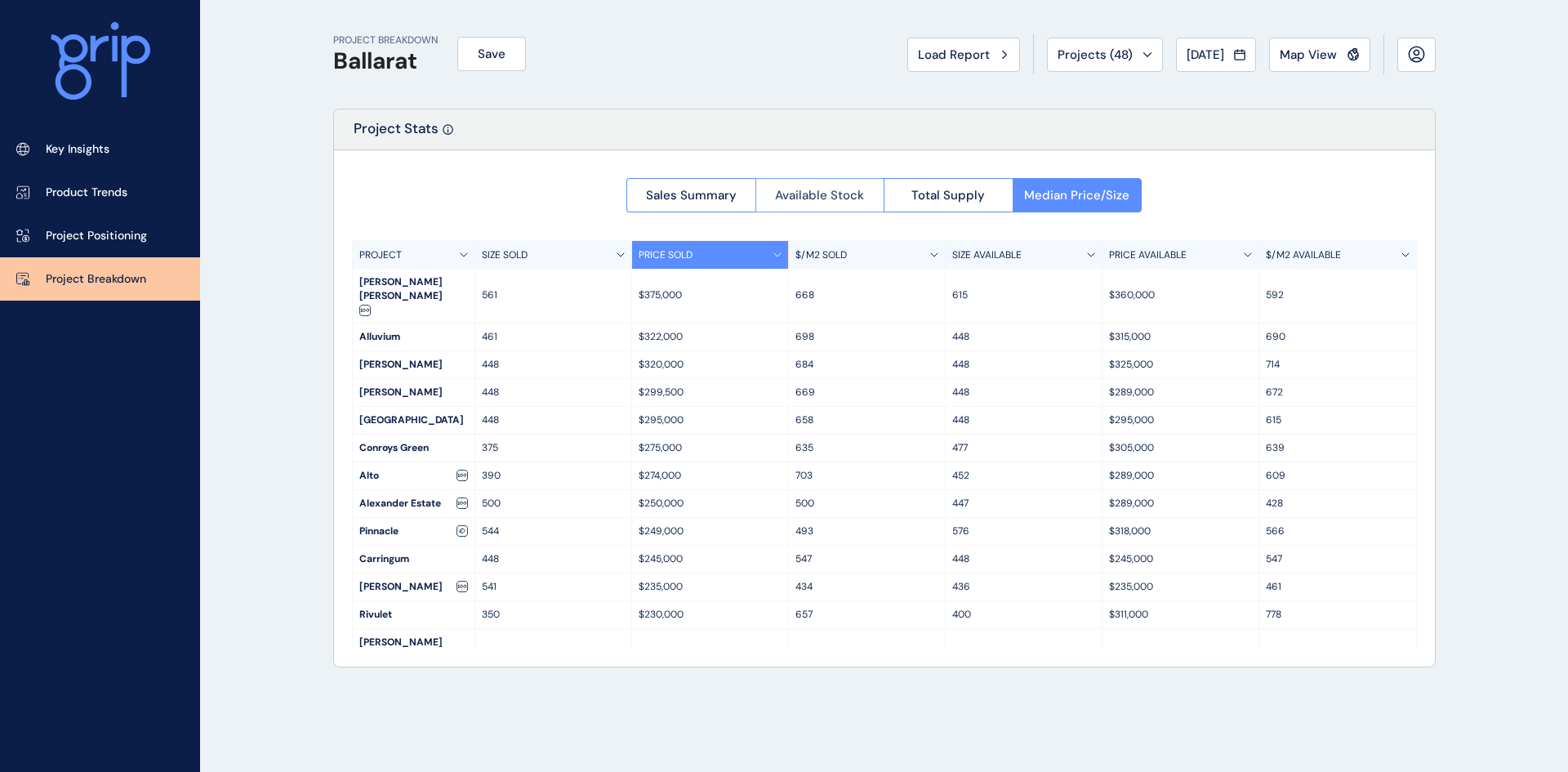 click on "Available Stock" at bounding box center (819, 195) 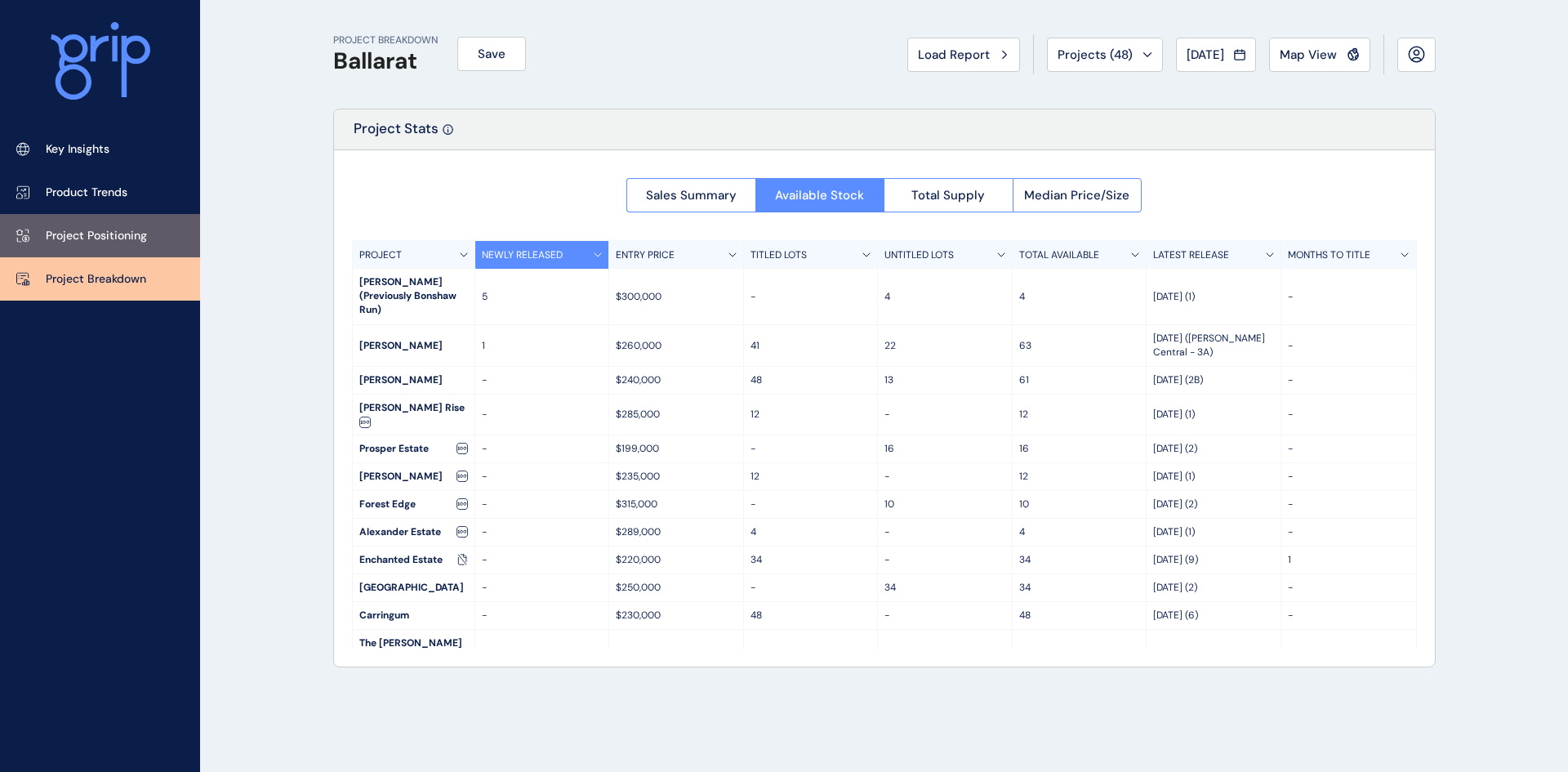 click on "Project Positioning" at bounding box center [100, 235] 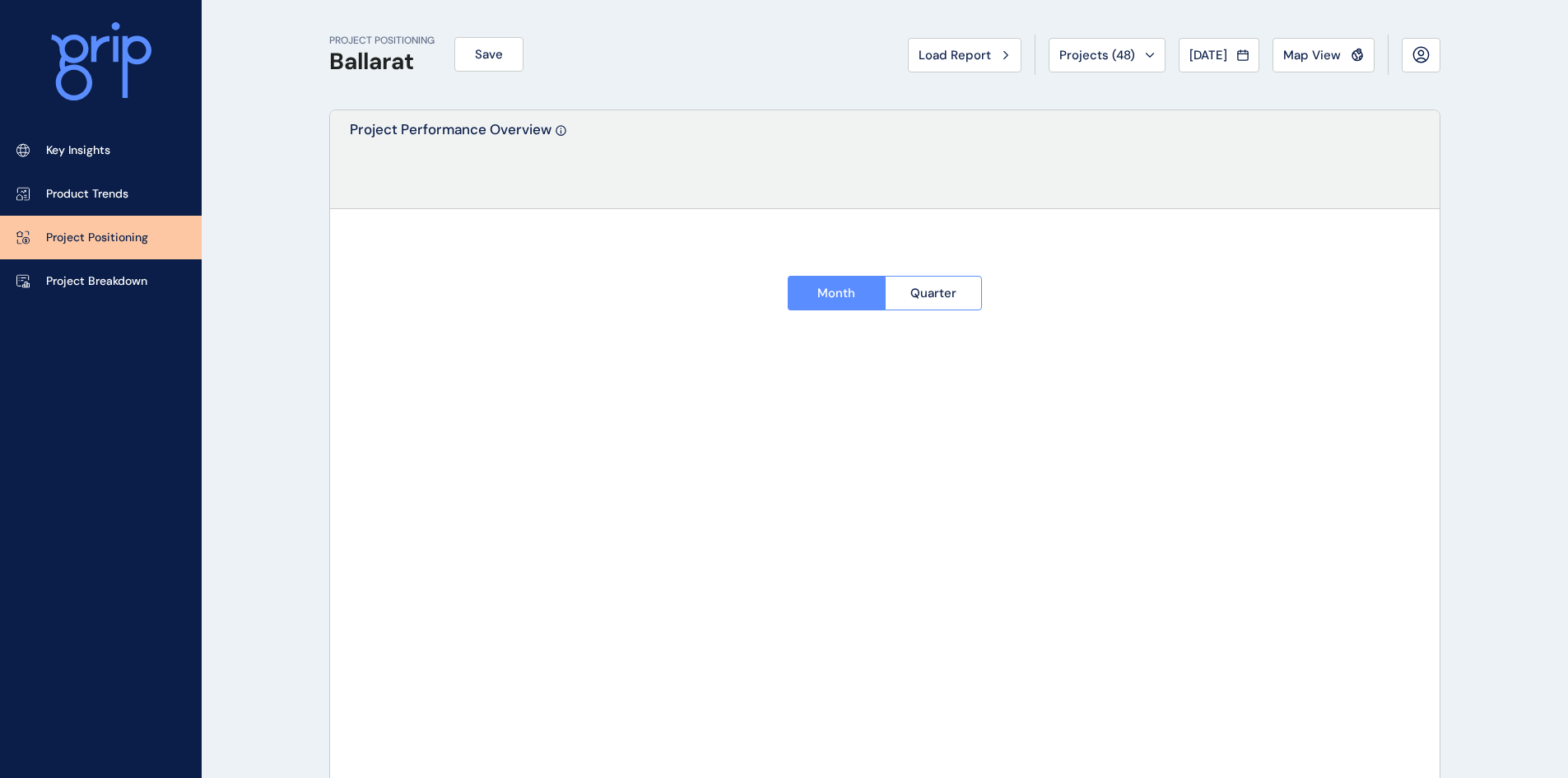 type on "****" 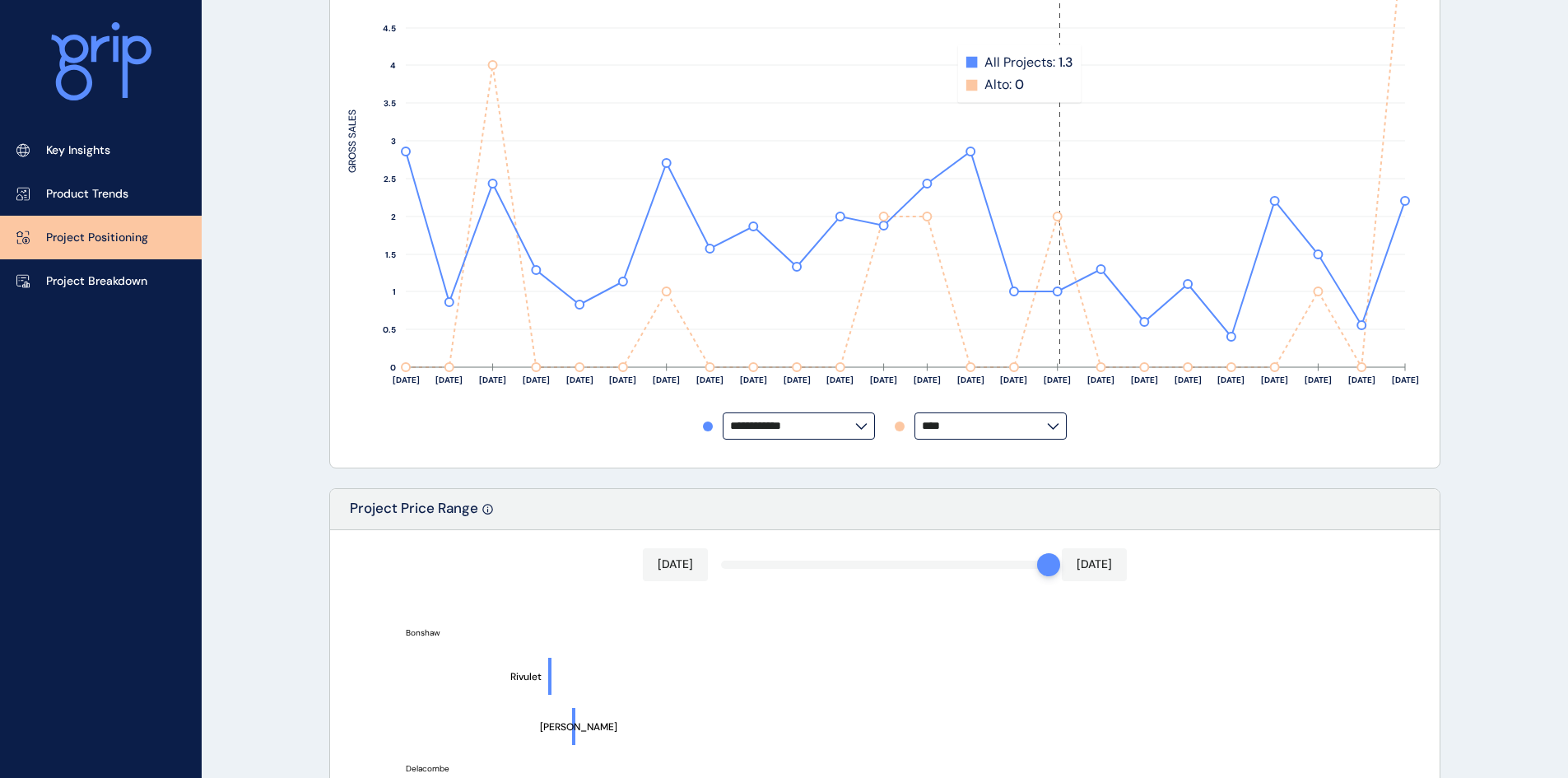 scroll, scrollTop: 741, scrollLeft: 0, axis: vertical 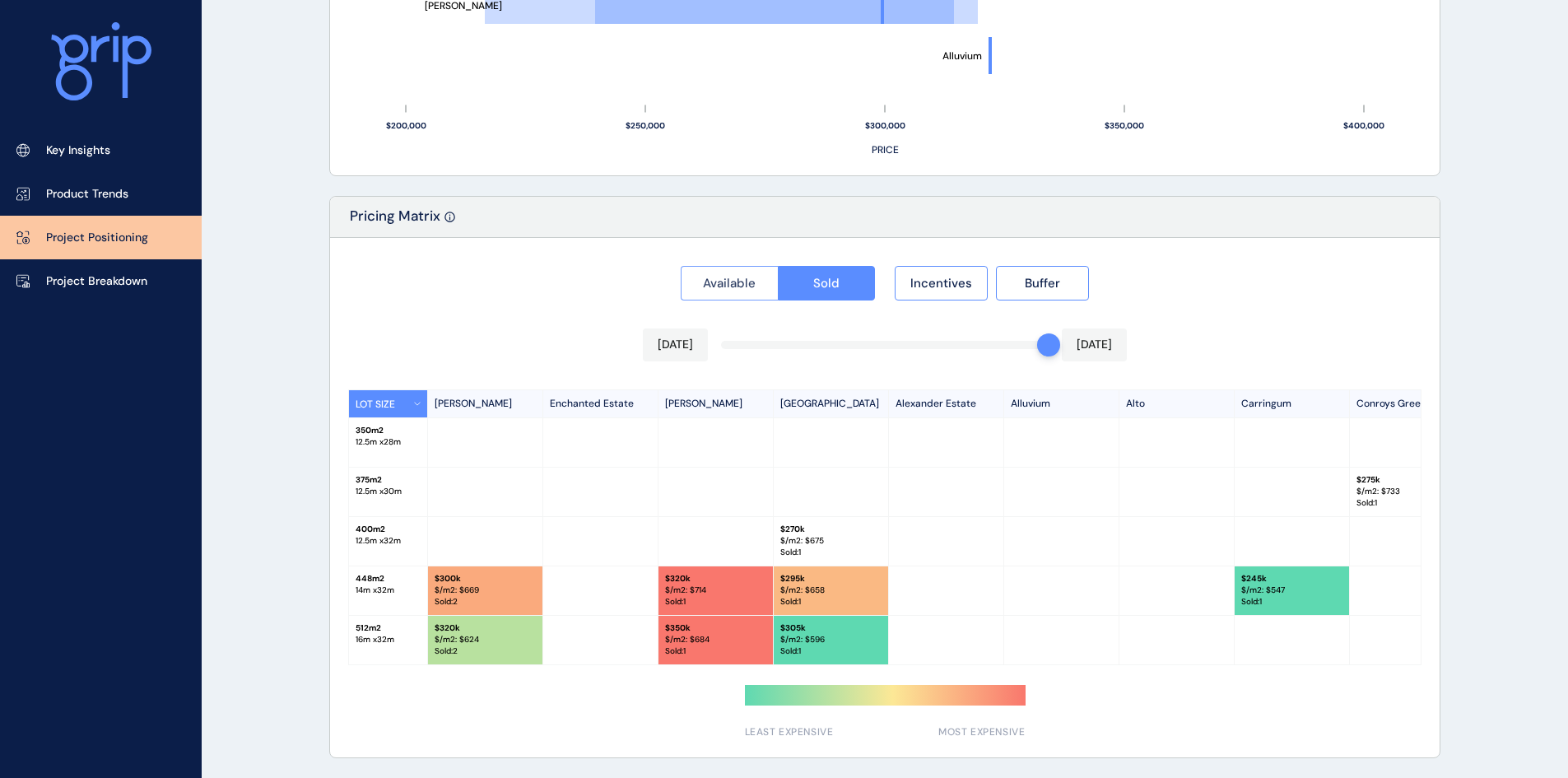 click on "Available" at bounding box center [729, 283] 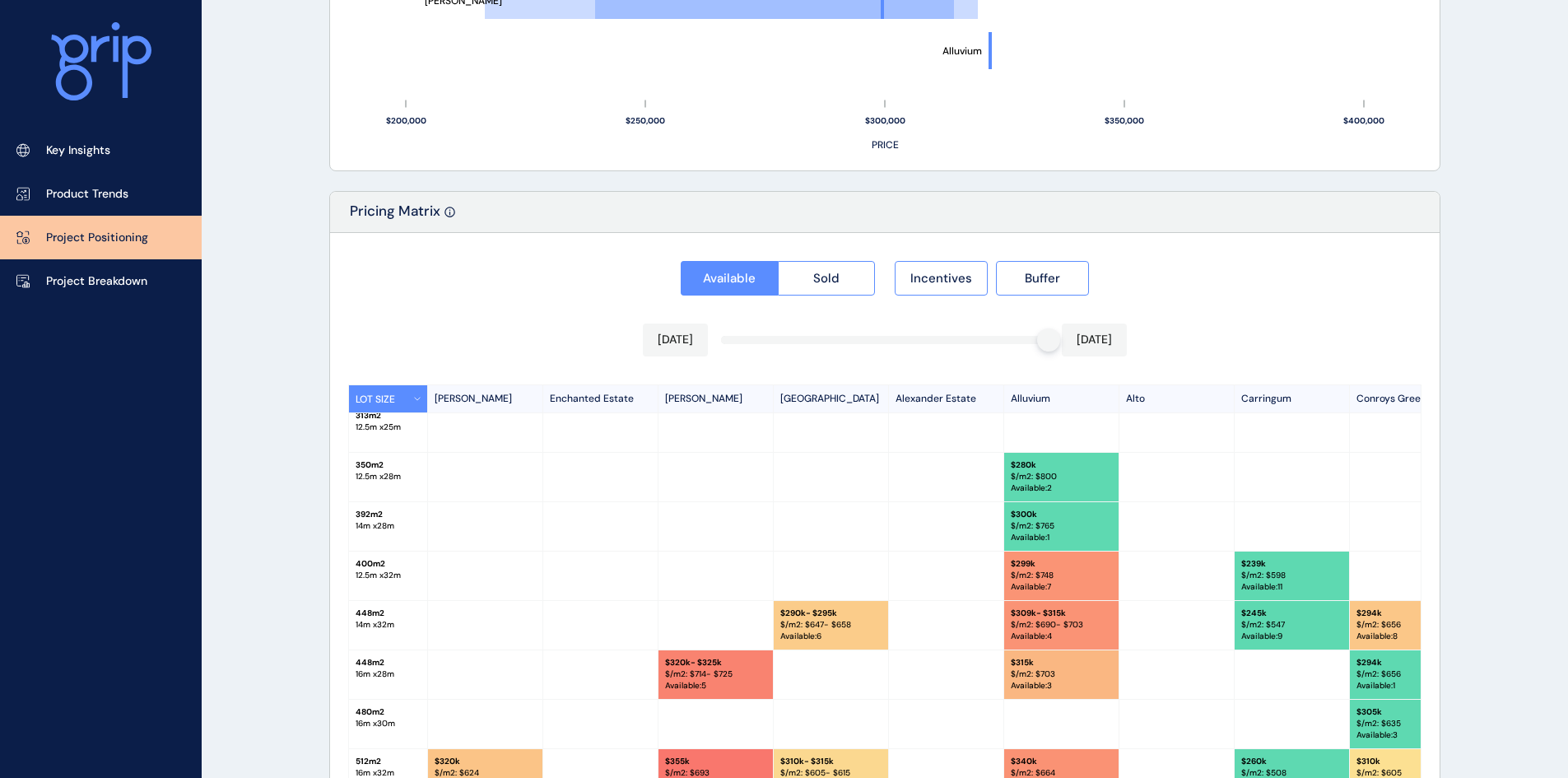 scroll, scrollTop: 0, scrollLeft: 0, axis: both 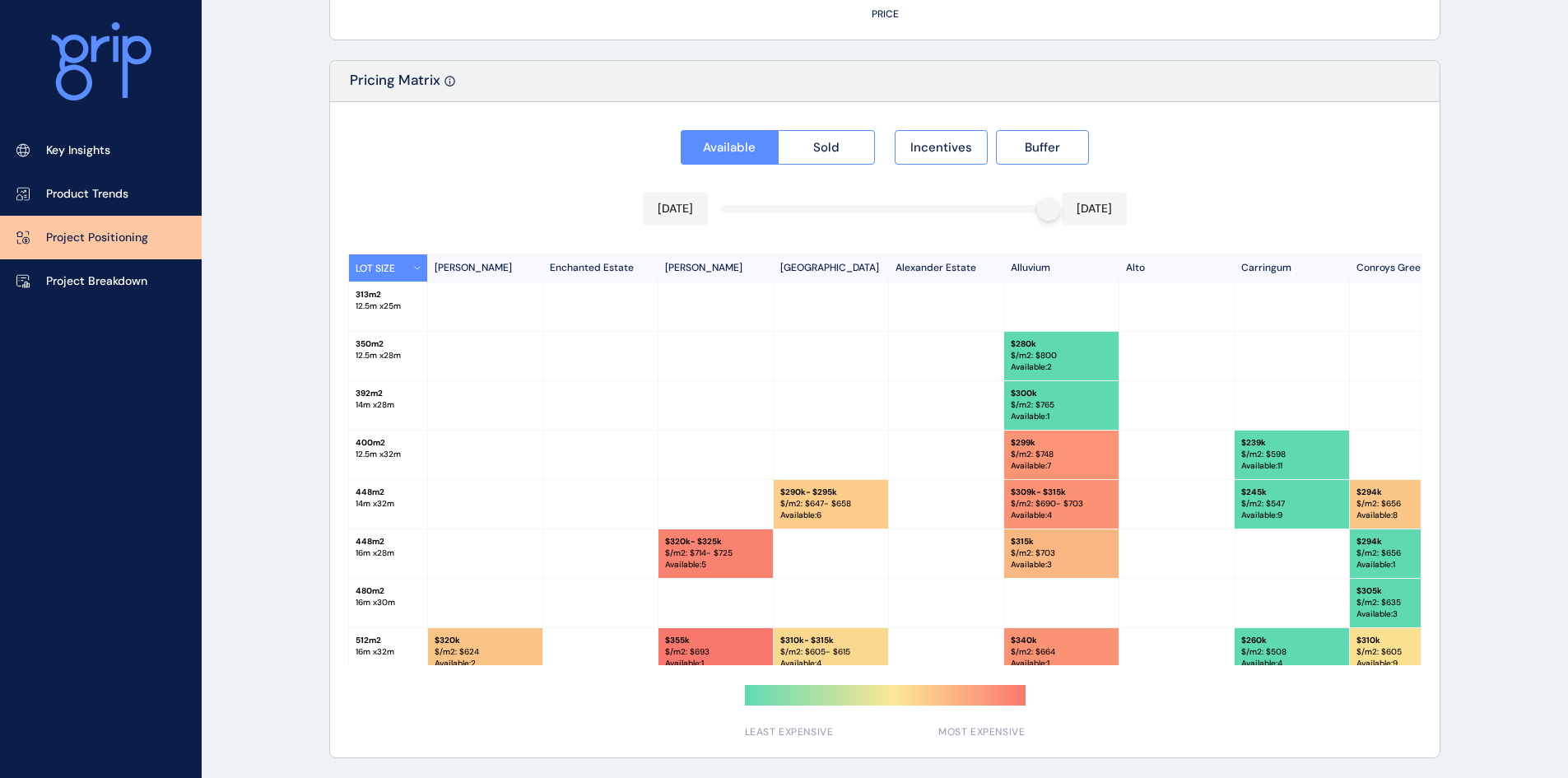 drag, startPoint x: 752, startPoint y: 440, endPoint x: 768, endPoint y: 286, distance: 154.82894 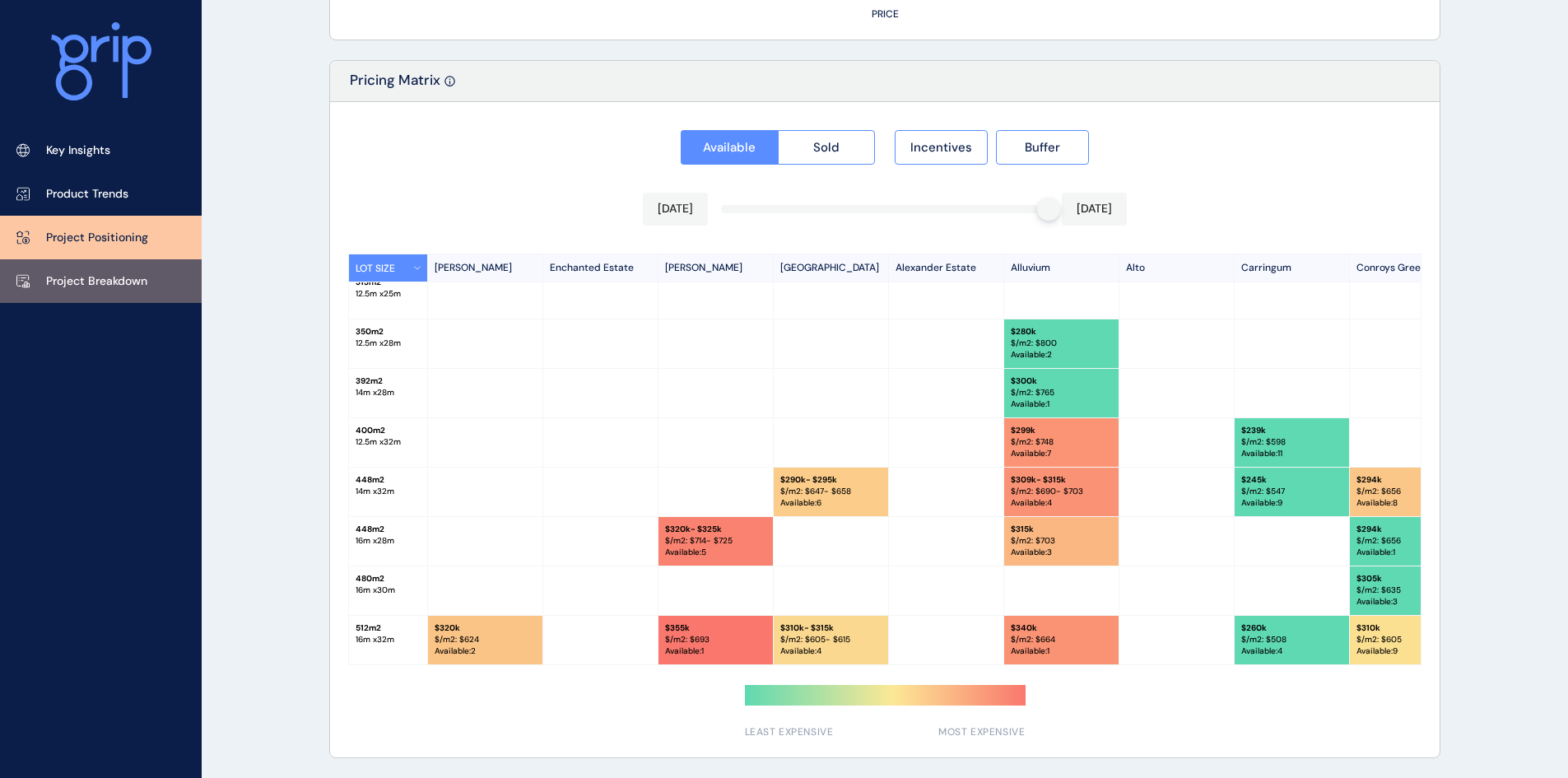 scroll, scrollTop: 17, scrollLeft: 0, axis: vertical 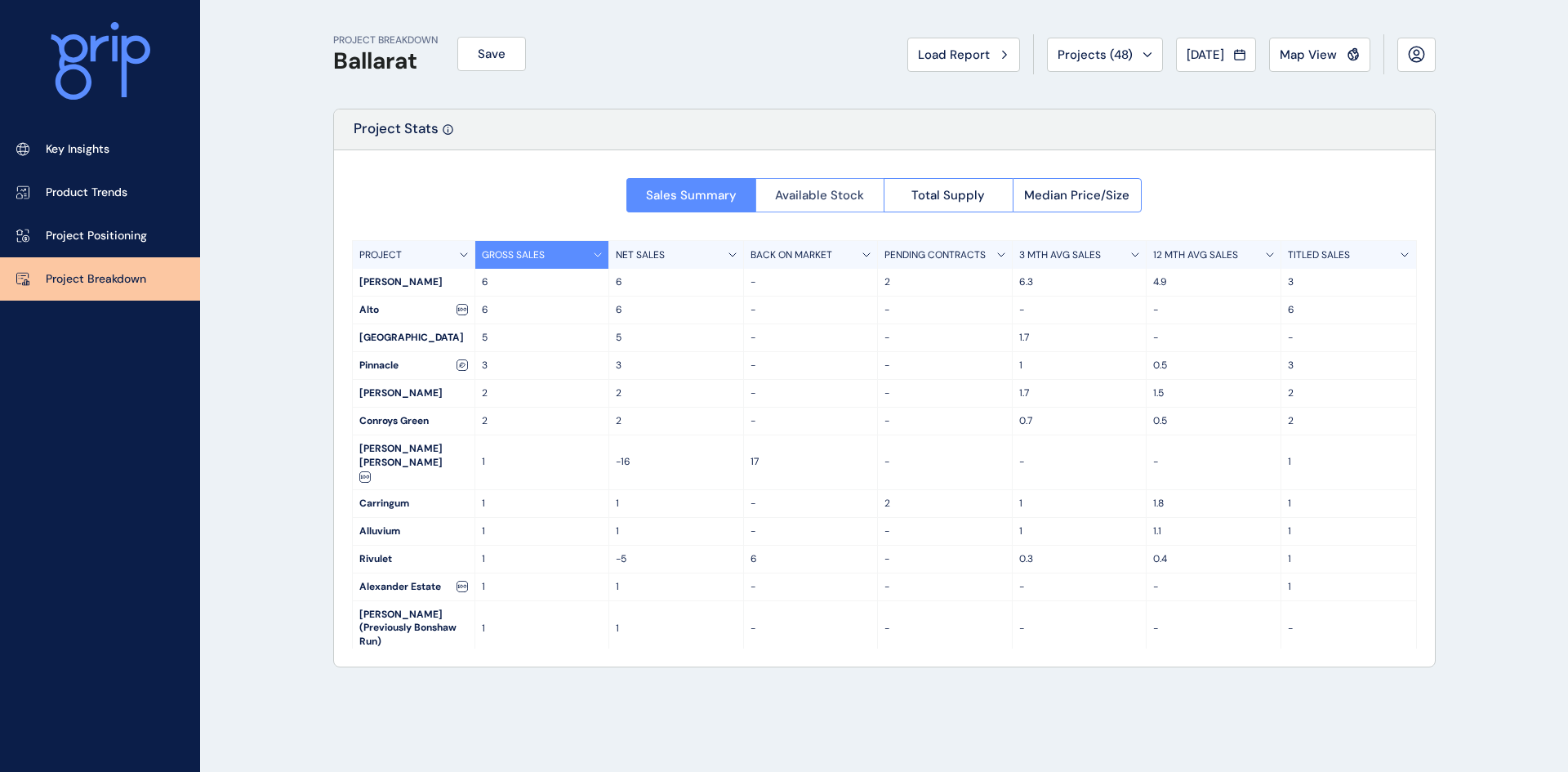 click on "Available Stock" at bounding box center [820, 195] 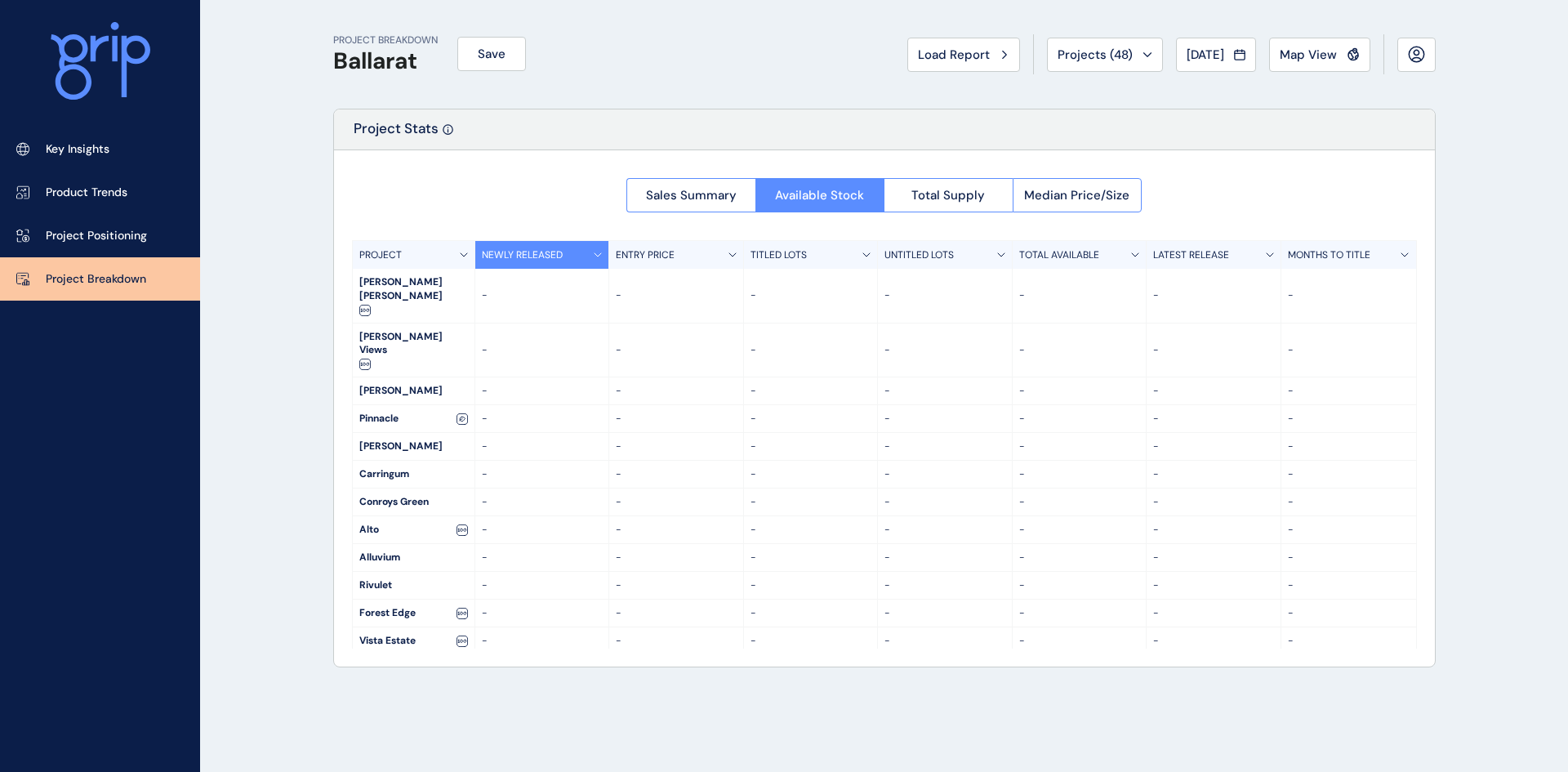 click at bounding box center [884, 408] 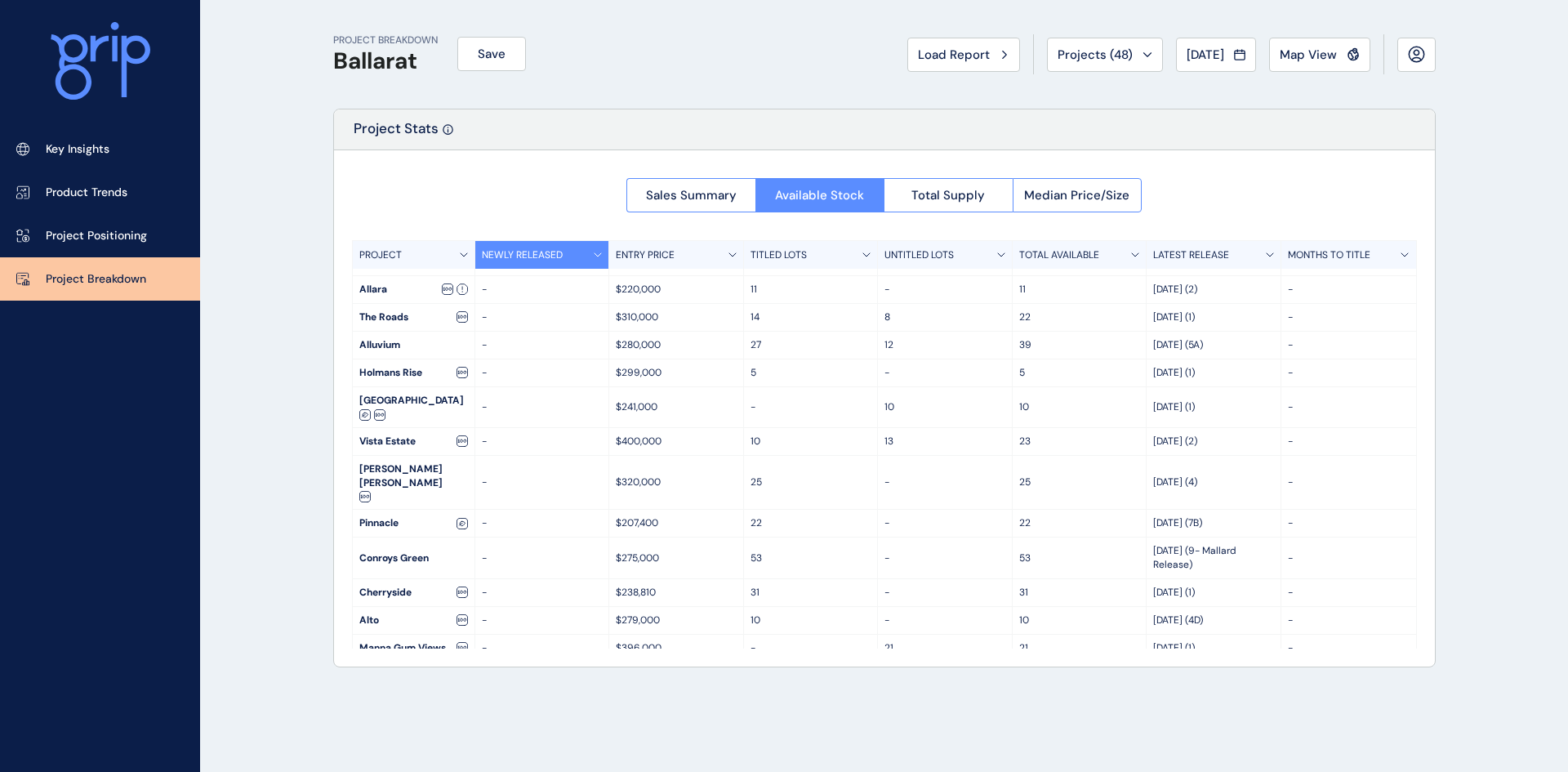 scroll, scrollTop: 494, scrollLeft: 0, axis: vertical 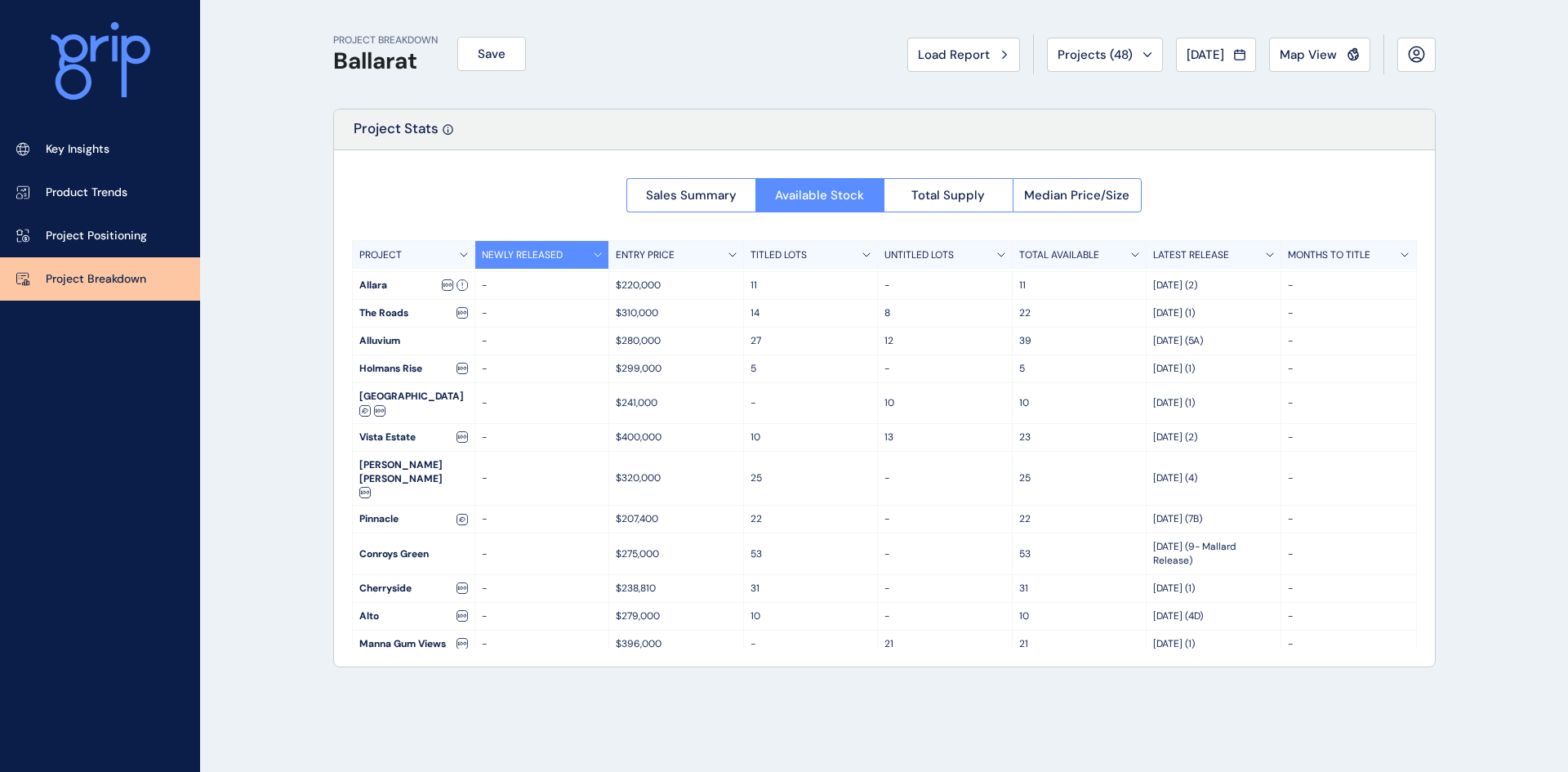 click on "PROJECT" at bounding box center [414, 255] 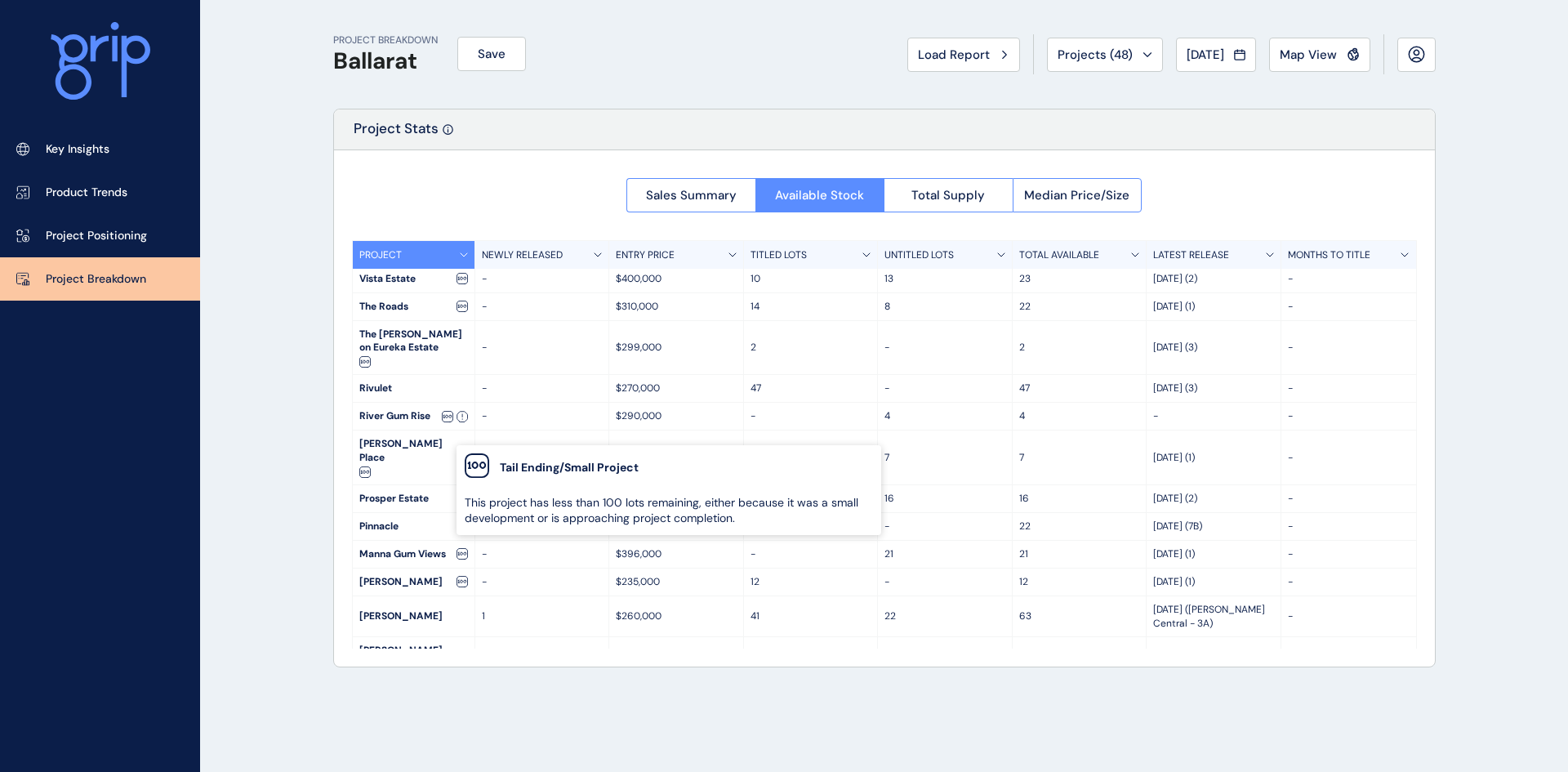scroll, scrollTop: 0, scrollLeft: 0, axis: both 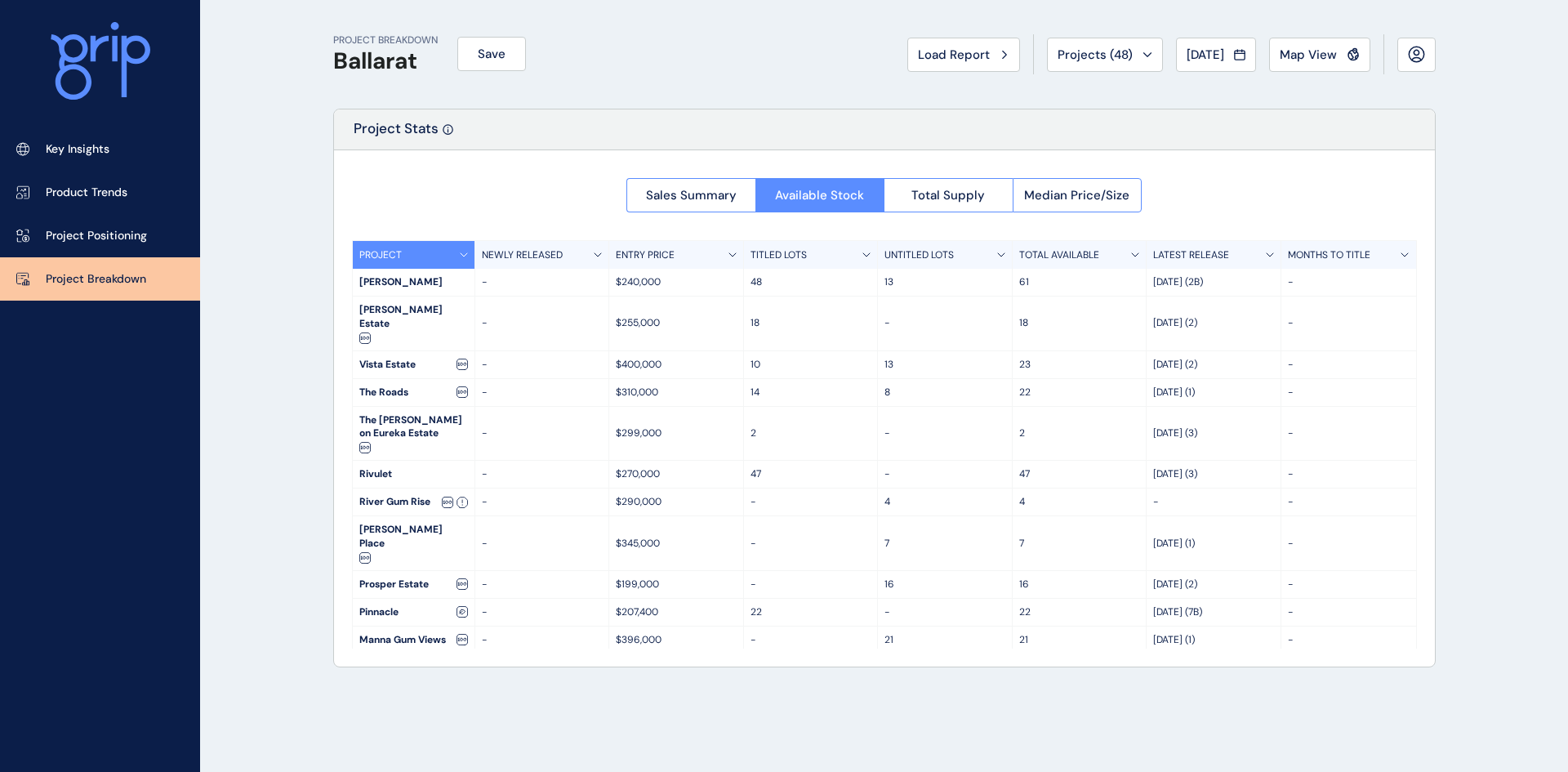 click on "PROJECT" at bounding box center [414, 255] 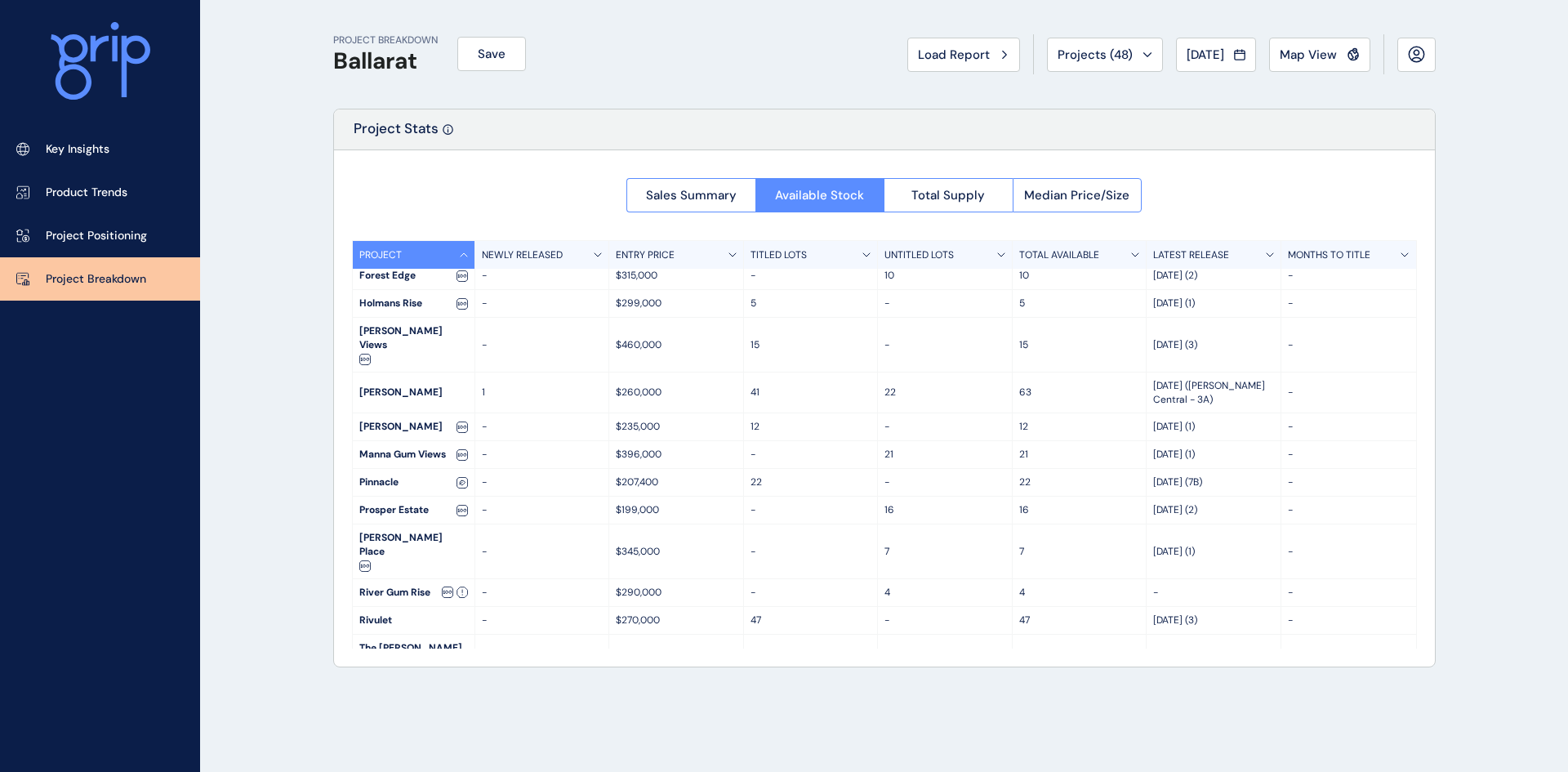 scroll, scrollTop: 490, scrollLeft: 0, axis: vertical 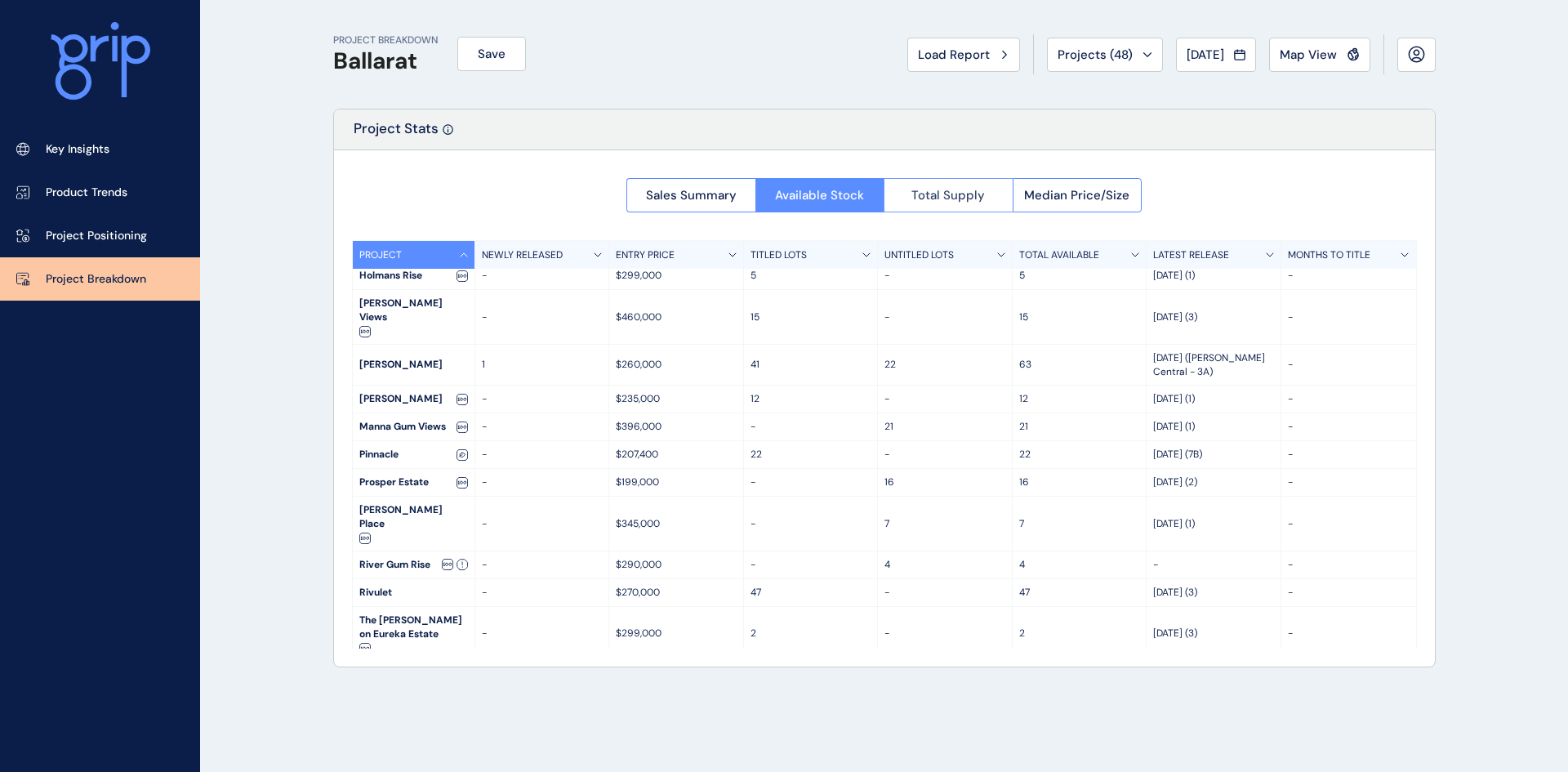 click on "Total Supply" at bounding box center (948, 195) 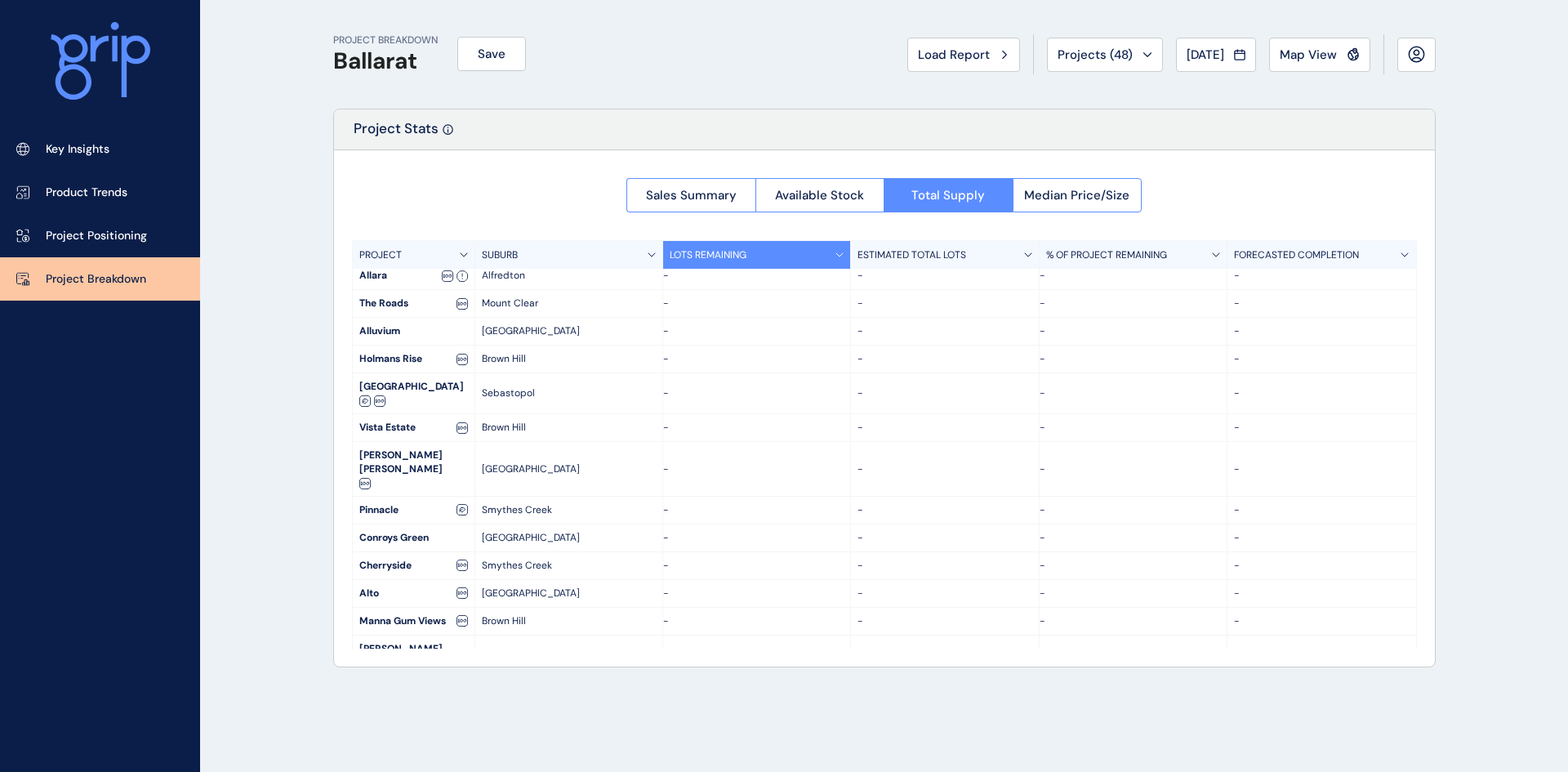 scroll, scrollTop: 467, scrollLeft: 0, axis: vertical 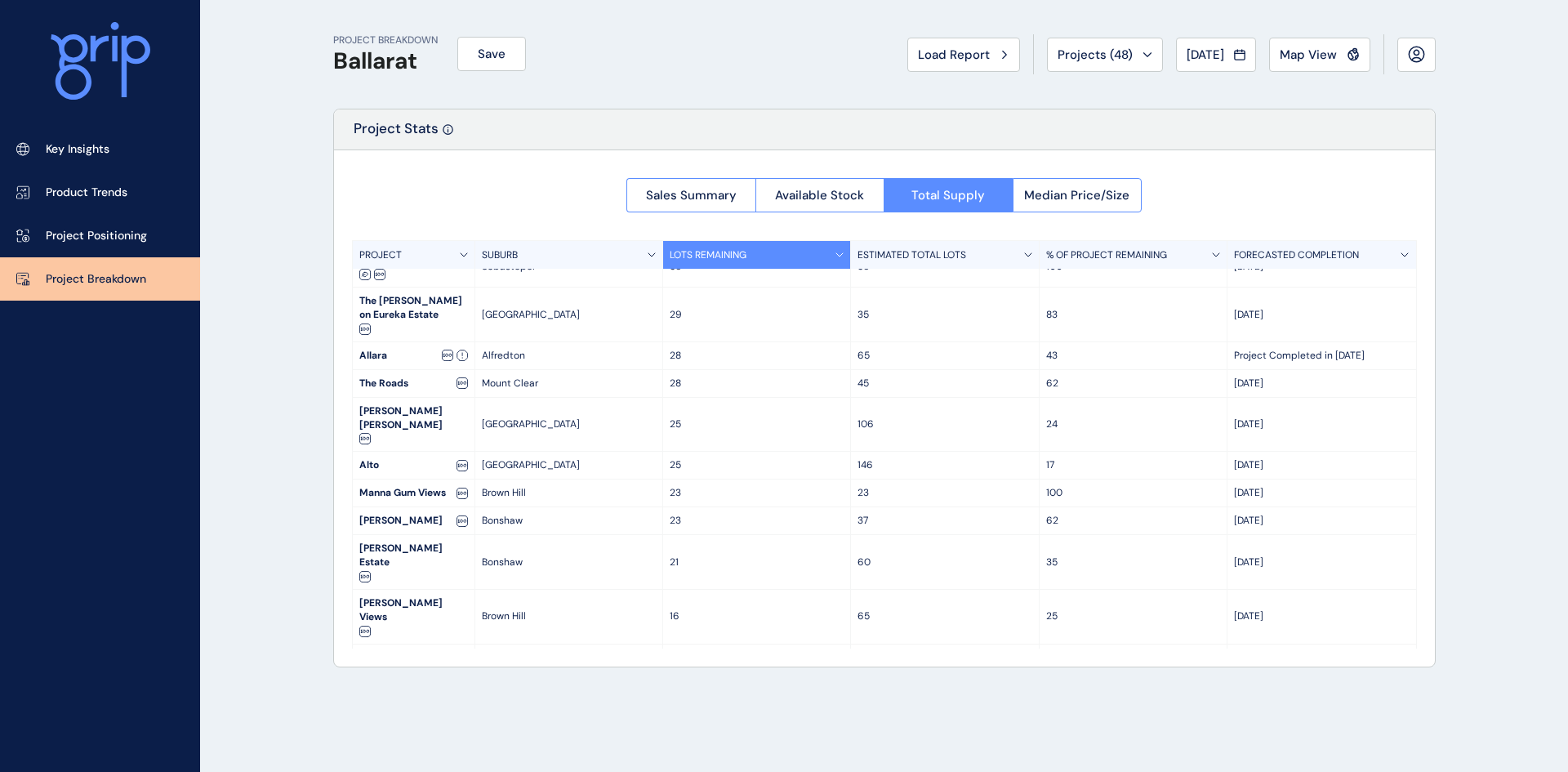 click on "Median Price/Size" at bounding box center [1076, 195] 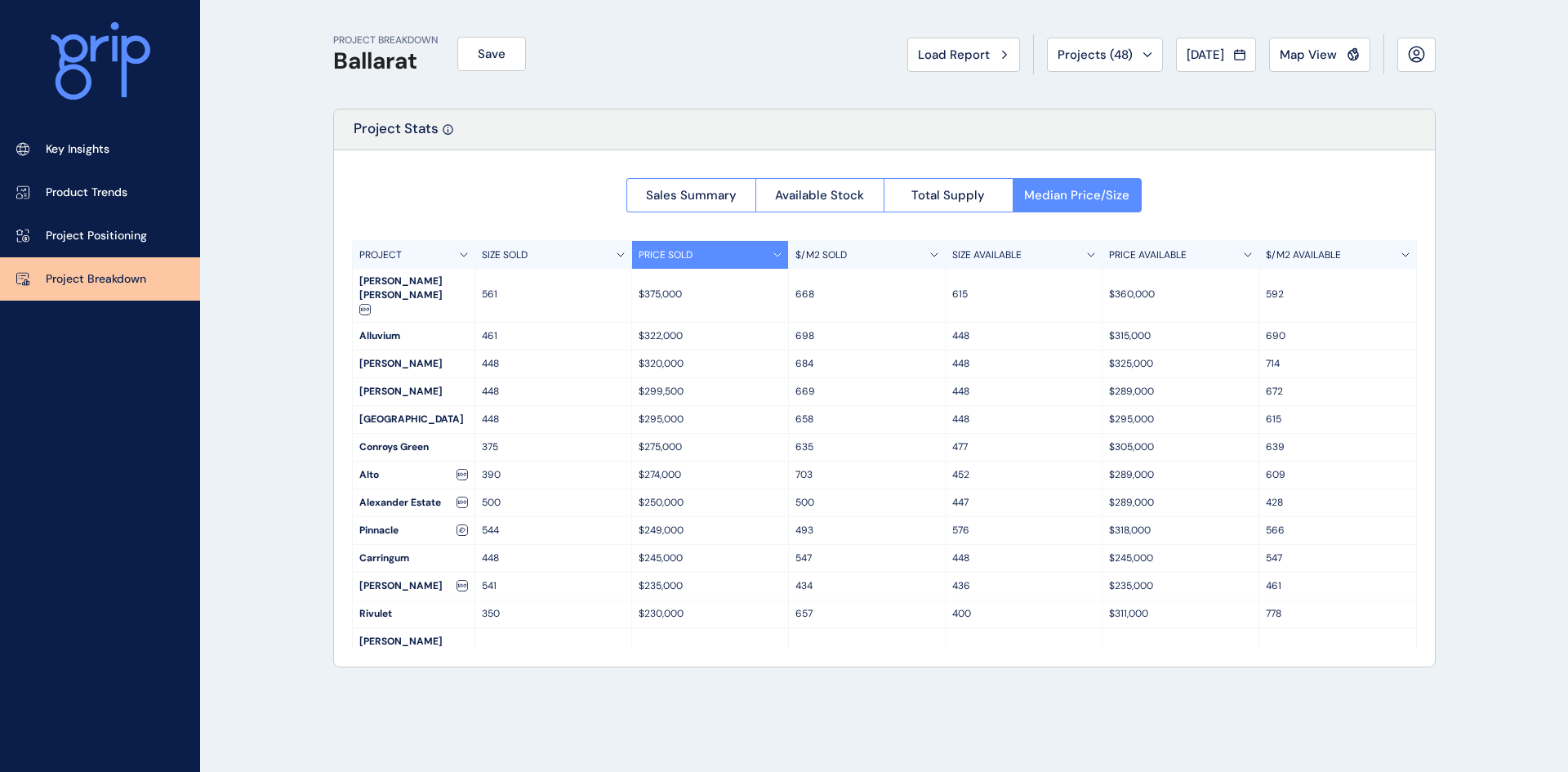 scroll, scrollTop: 0, scrollLeft: 0, axis: both 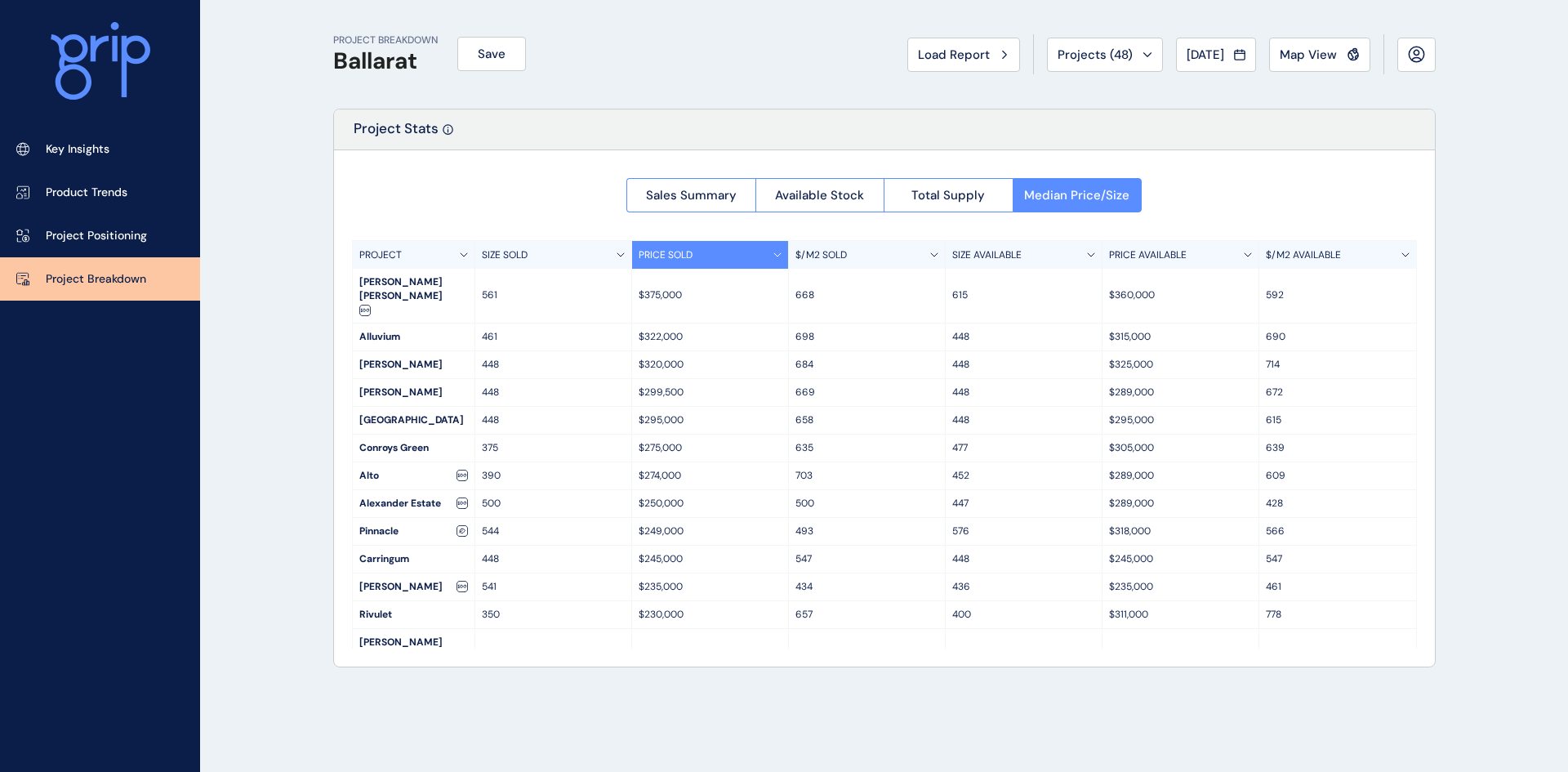 click on "PROJECT" at bounding box center (414, 255) 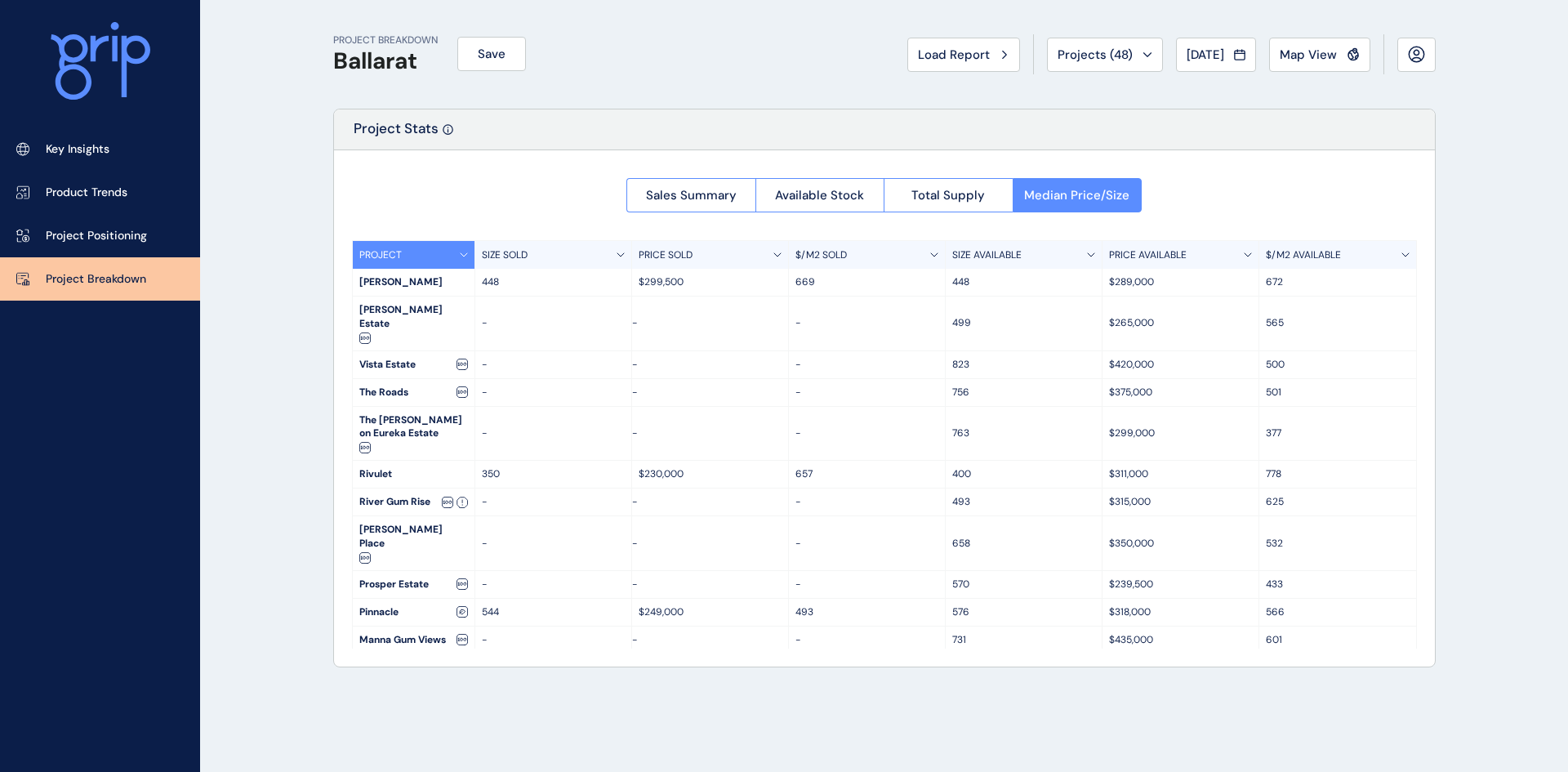 click on "PROJECT" at bounding box center [414, 255] 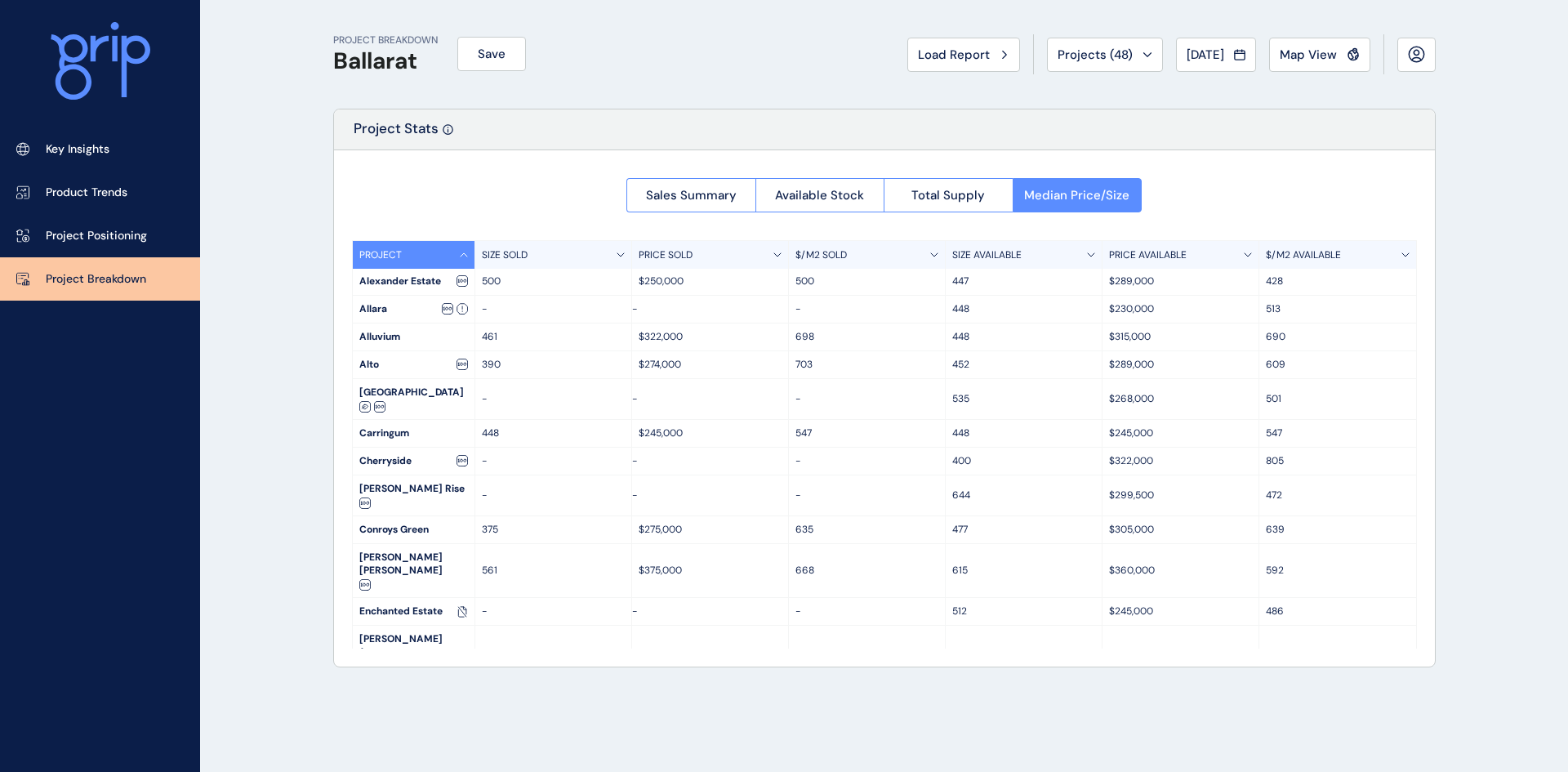 scroll, scrollTop: 0, scrollLeft: 0, axis: both 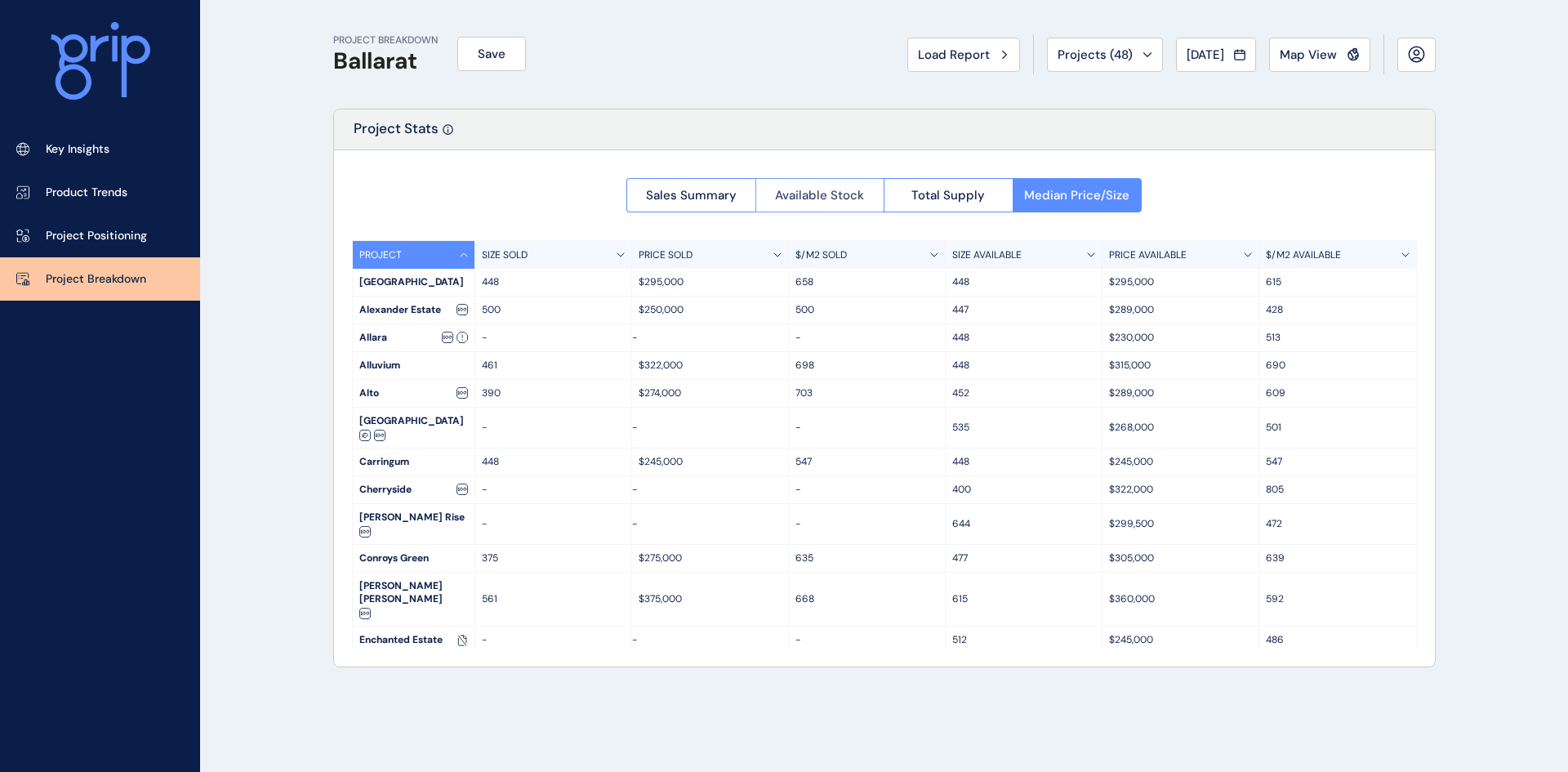 click on "Available Stock" at bounding box center (819, 195) 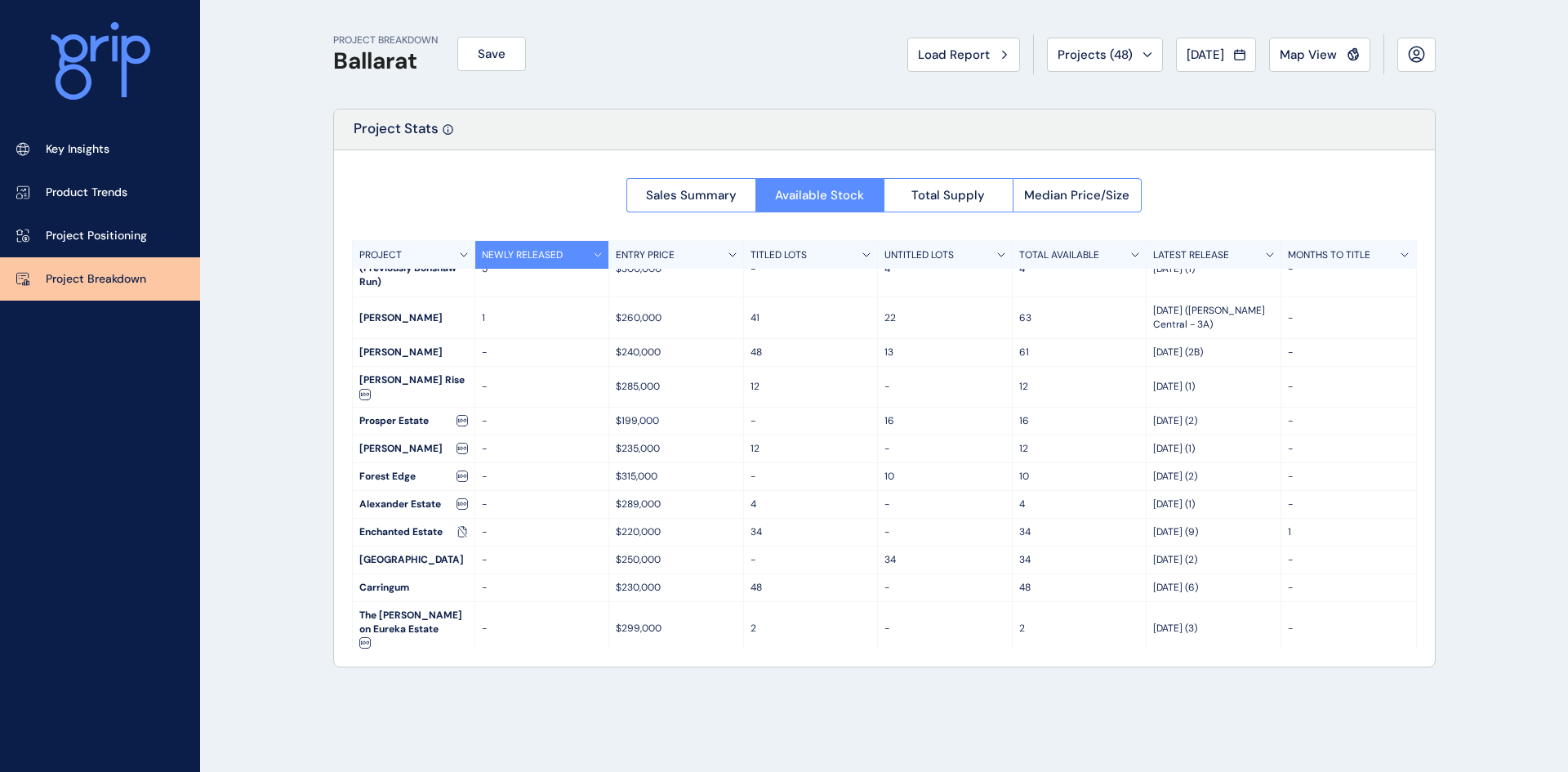 scroll, scrollTop: 0, scrollLeft: 0, axis: both 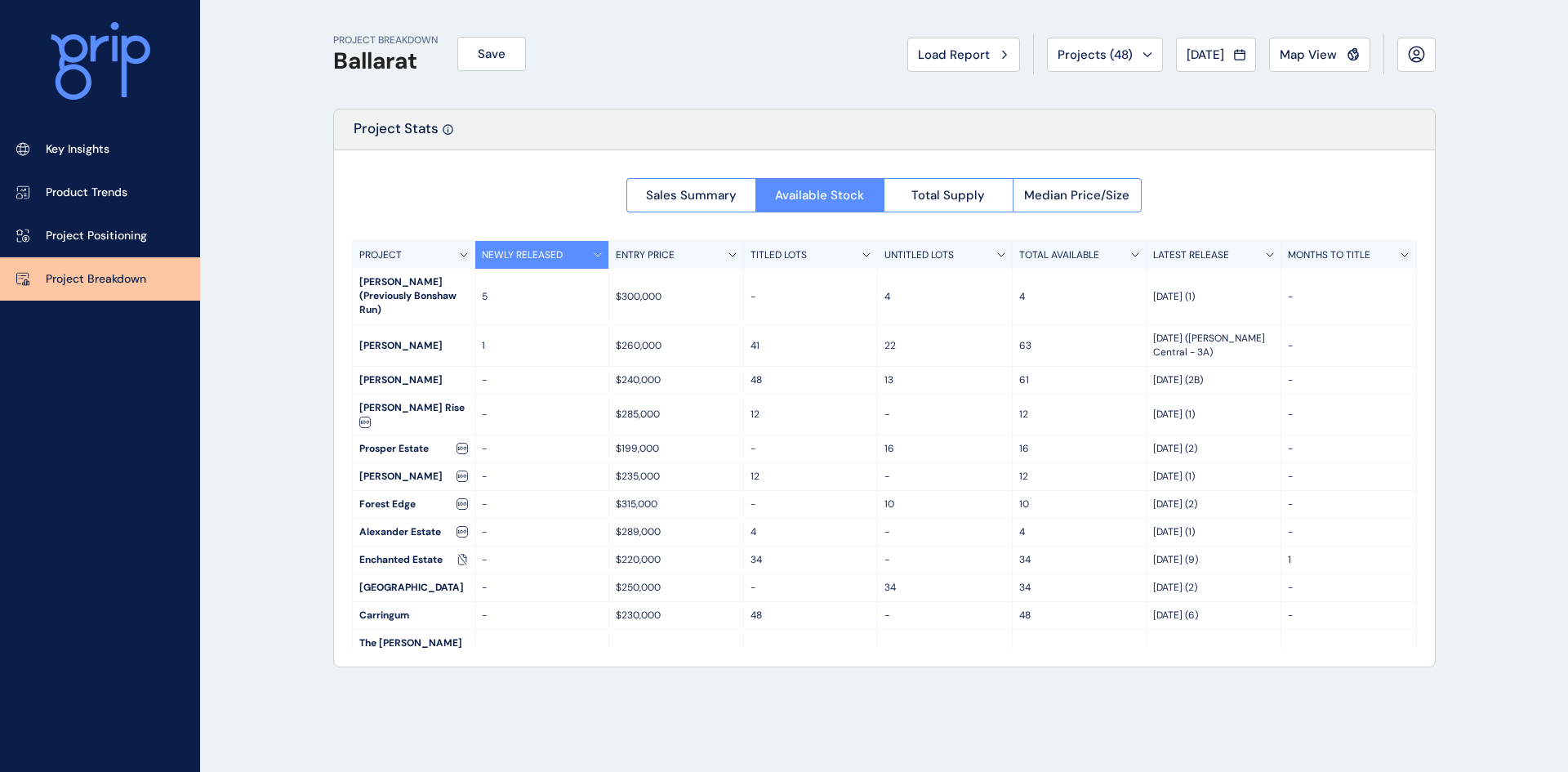 click on "PROJECT" at bounding box center (381, 255) 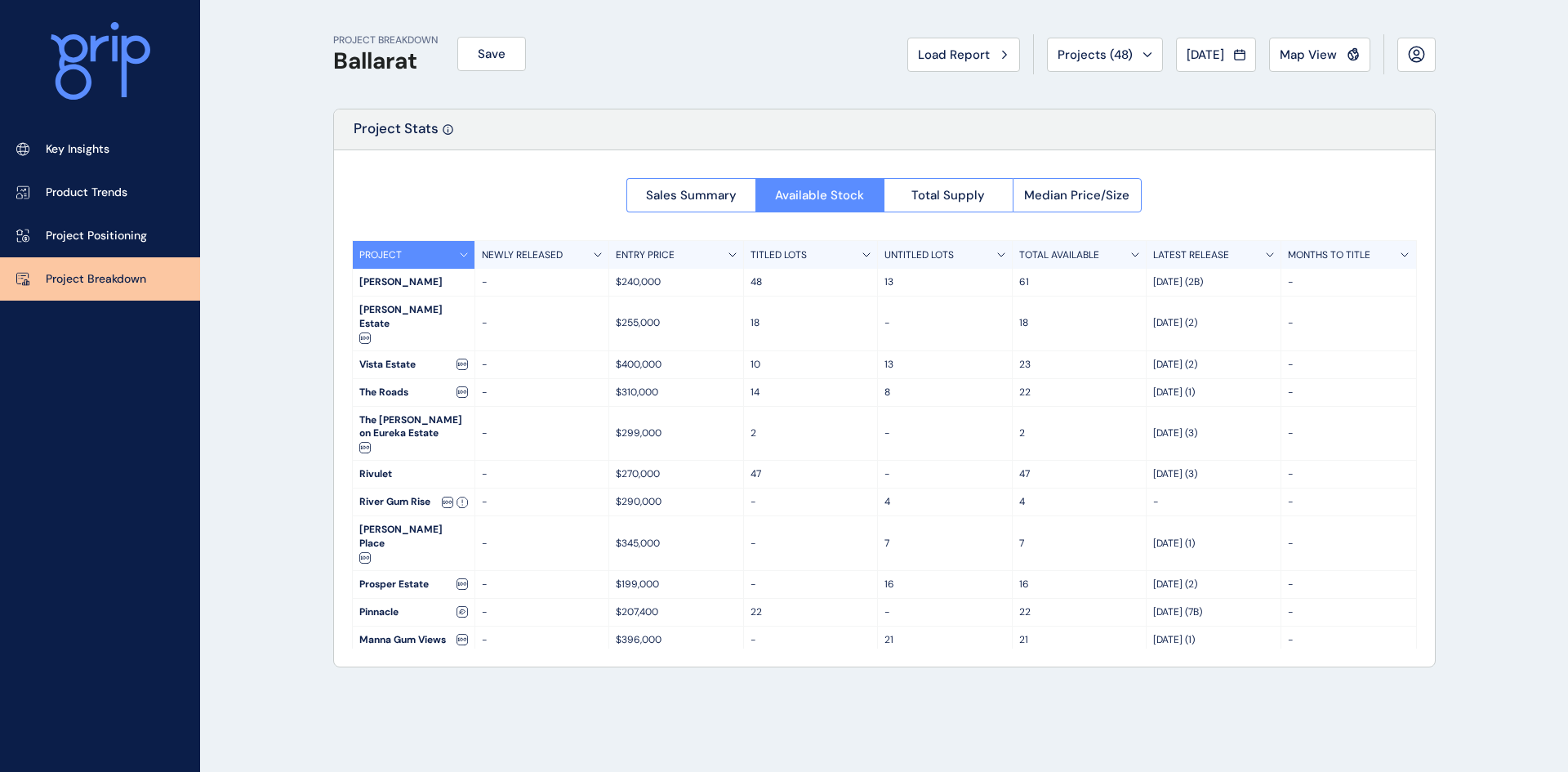 click on "PROJECT" at bounding box center [414, 255] 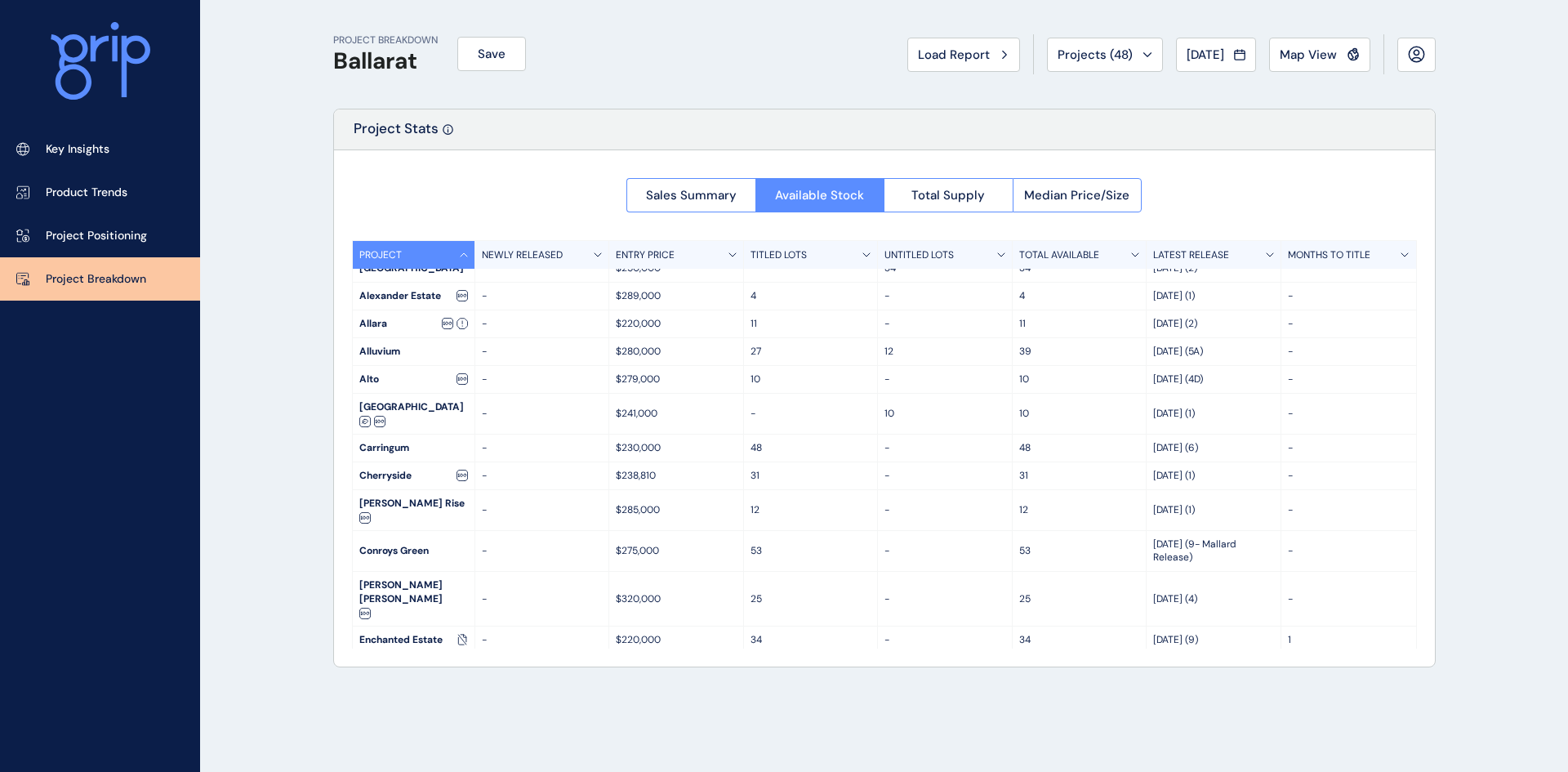 scroll, scrollTop: 0, scrollLeft: 0, axis: both 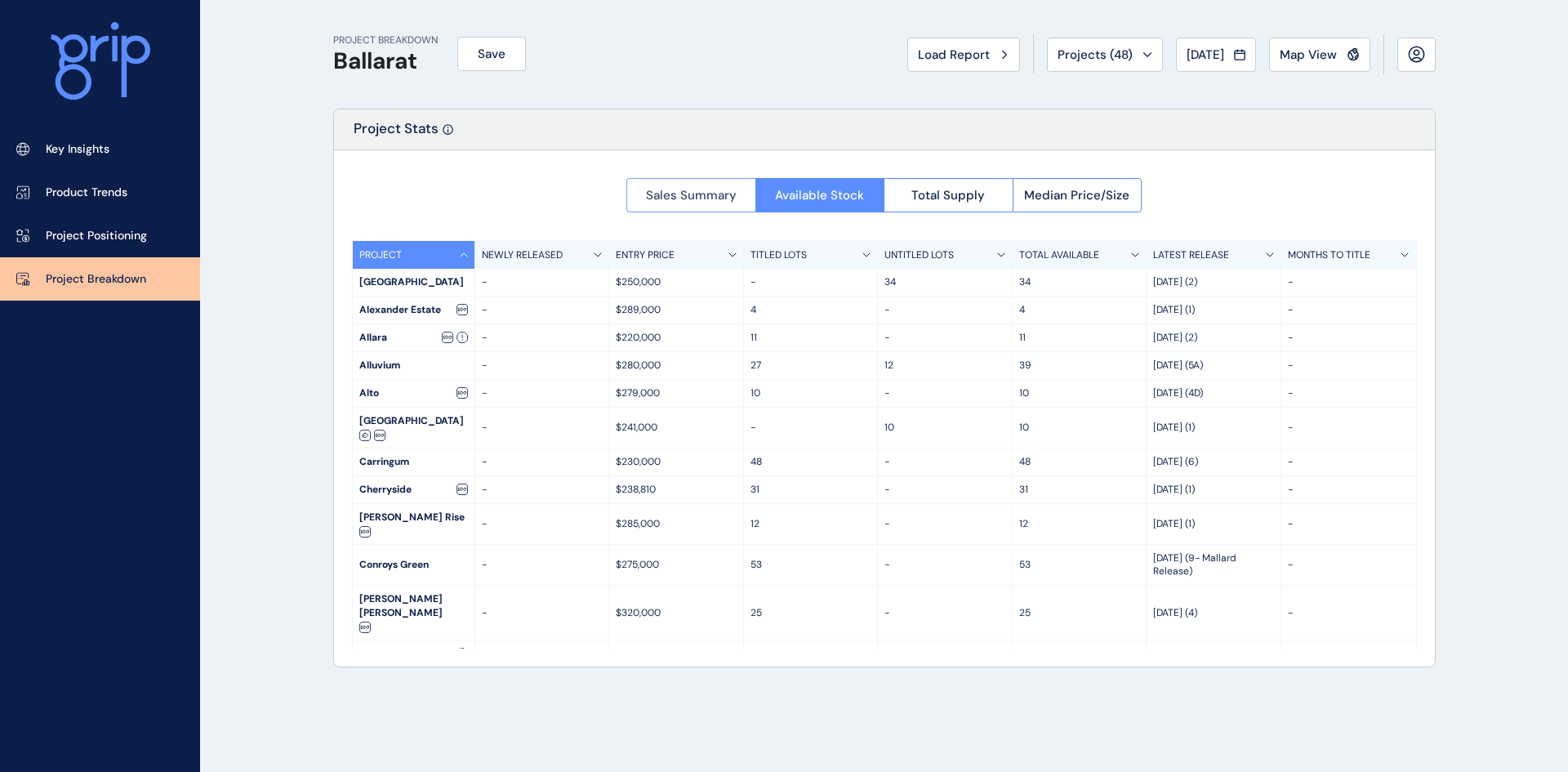 click on "Sales Summary" at bounding box center (691, 195) 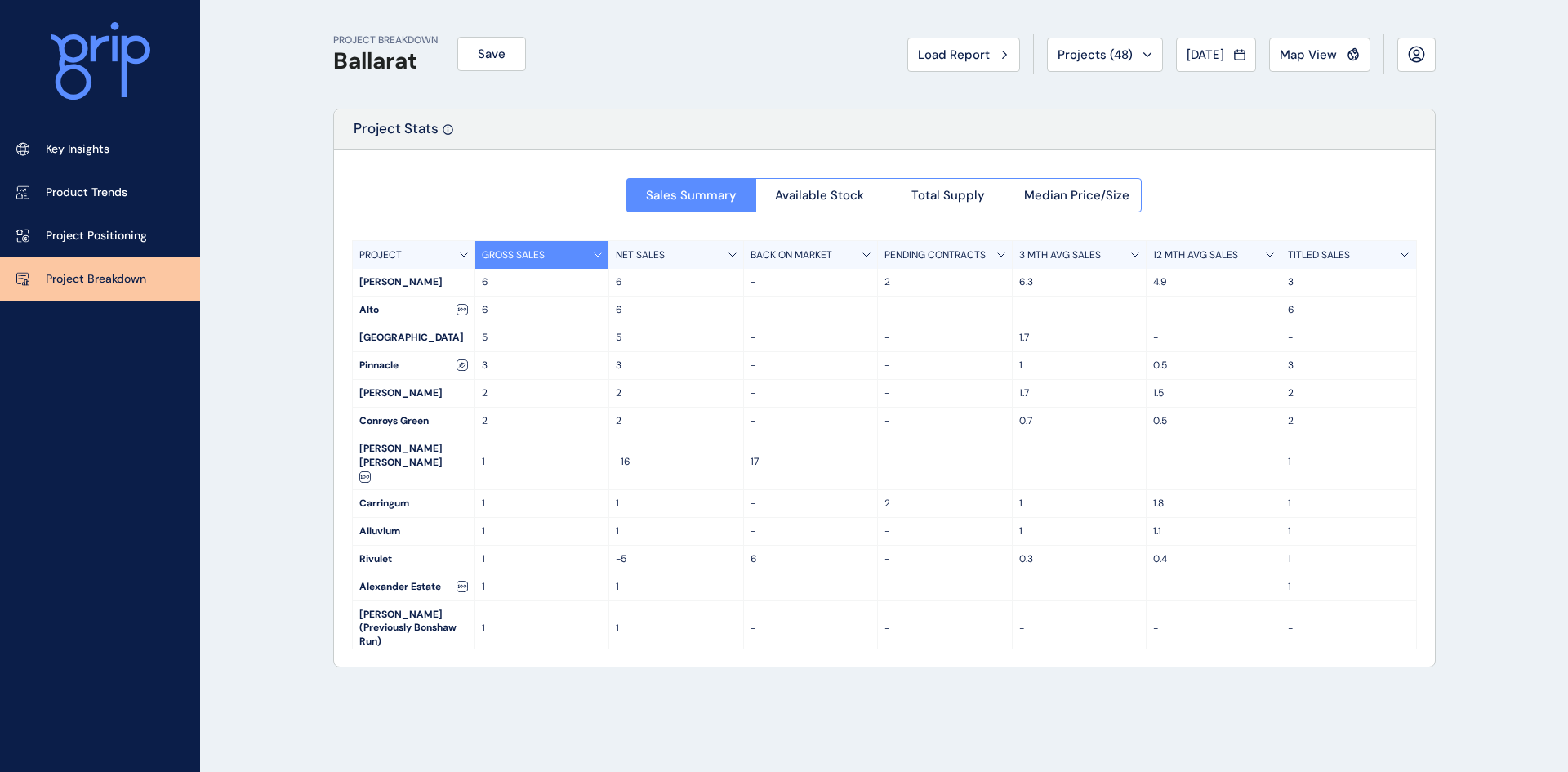 scroll, scrollTop: 490, scrollLeft: 0, axis: vertical 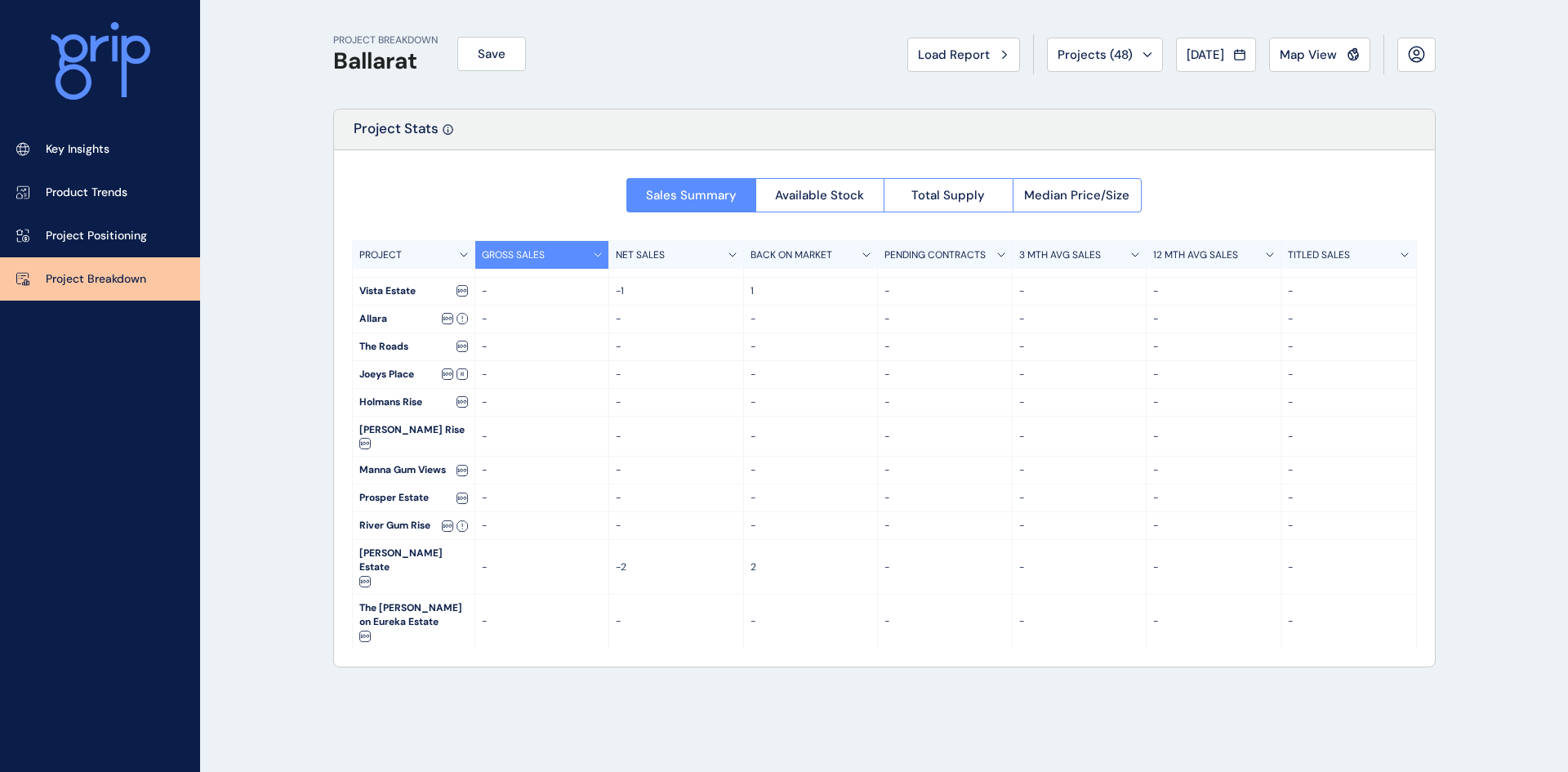 click on "PROJECT" at bounding box center [381, 255] 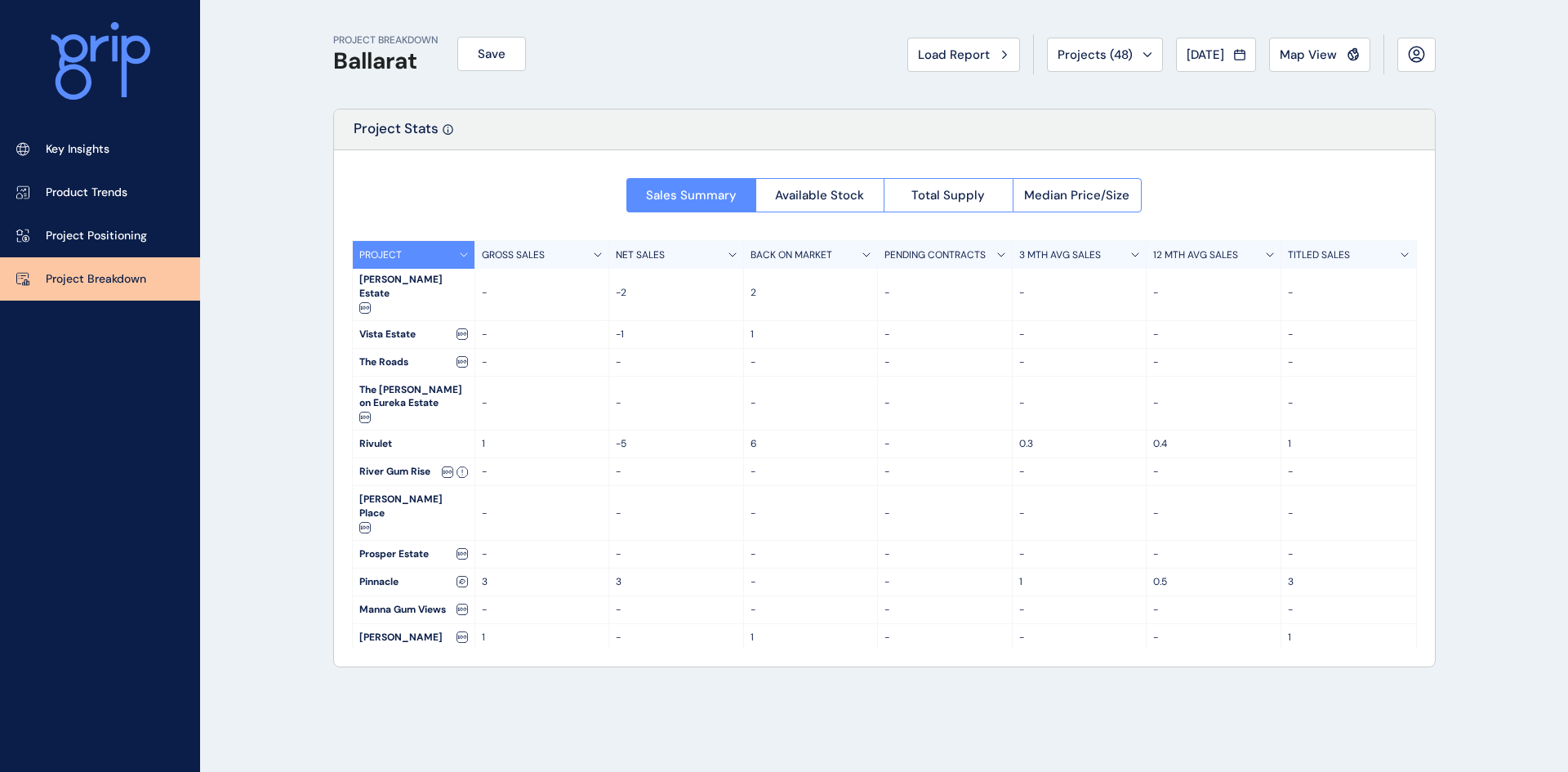 scroll, scrollTop: 0, scrollLeft: 0, axis: both 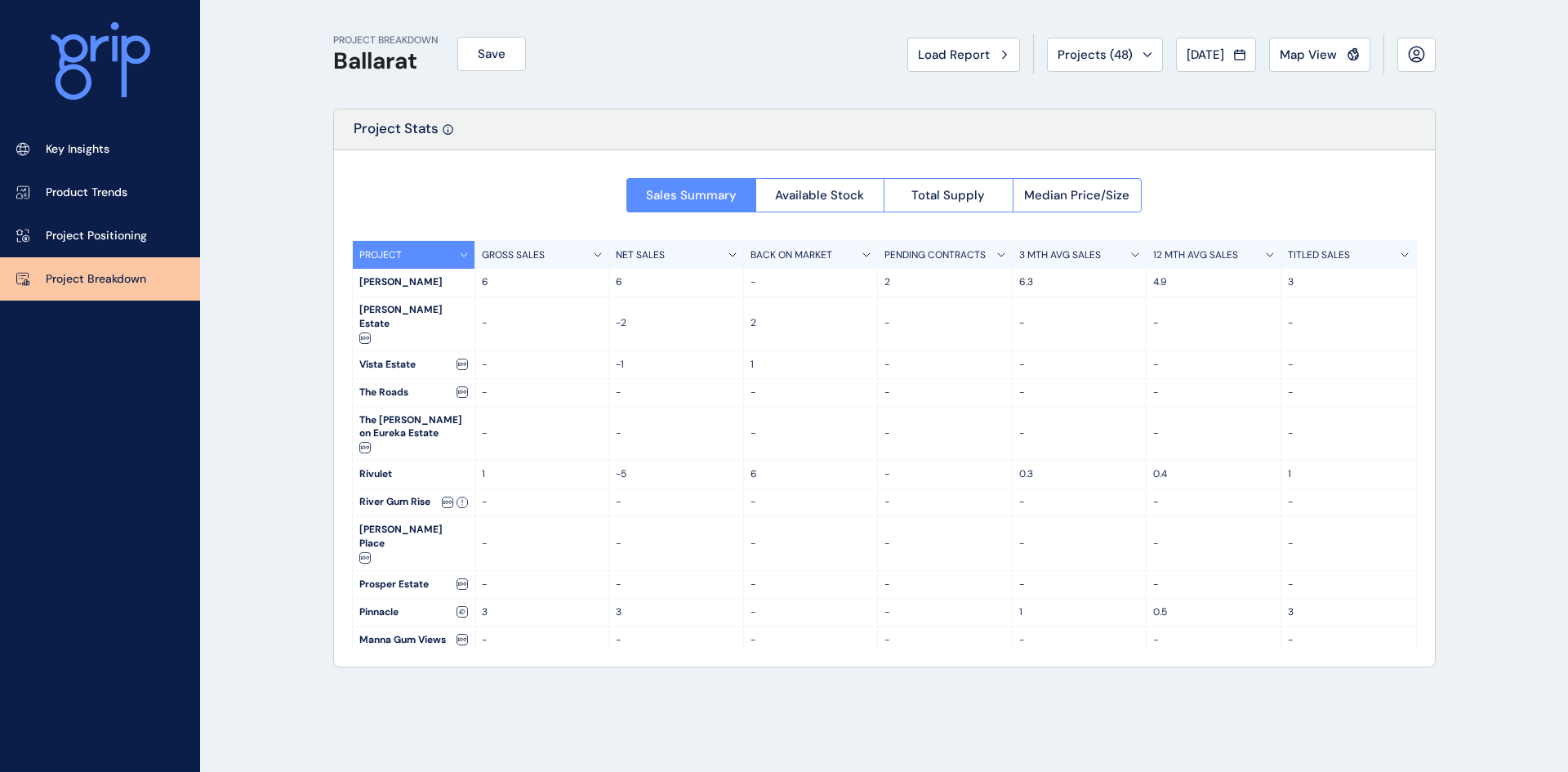 click on "PROJECT" at bounding box center (414, 255) 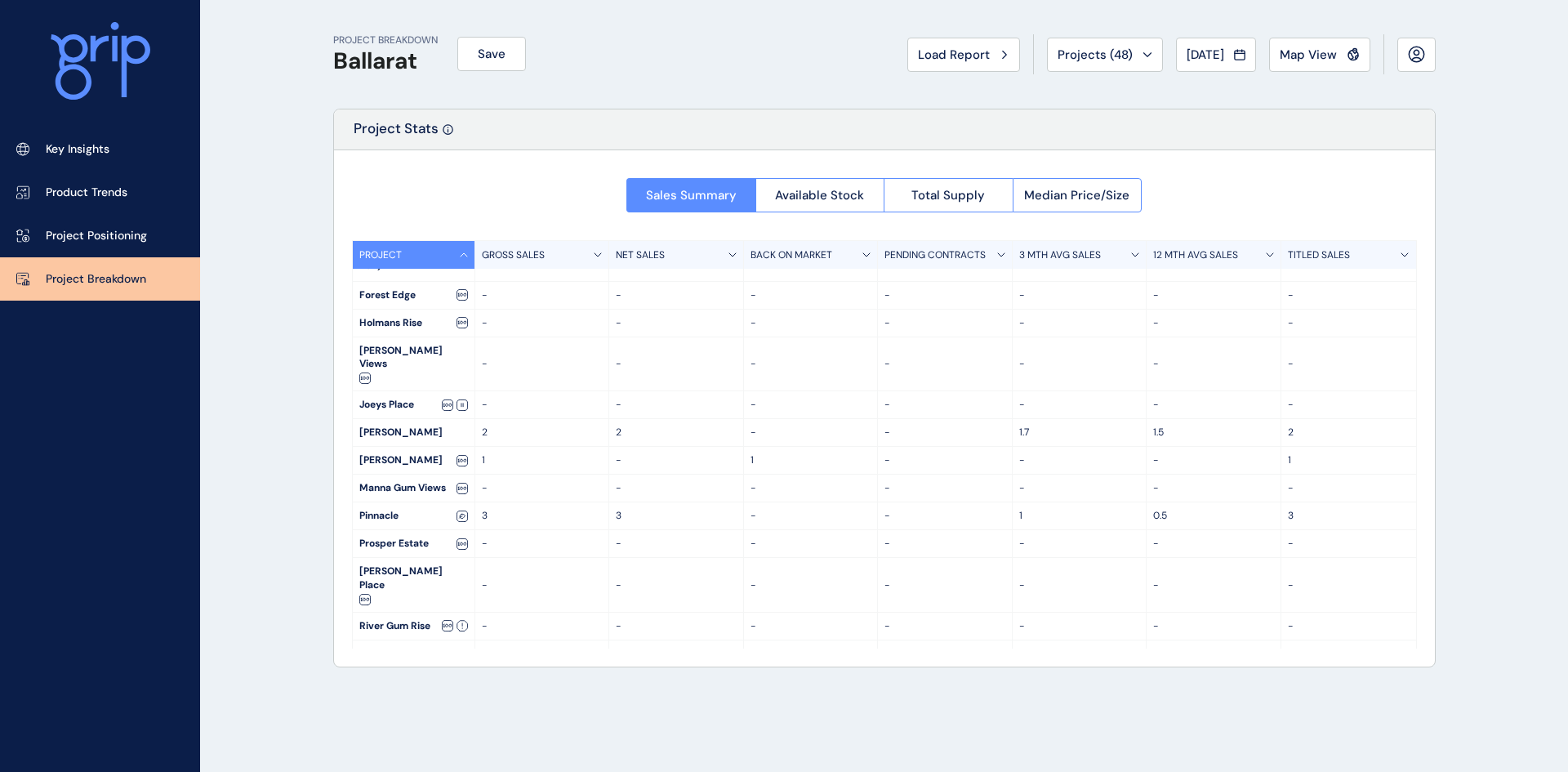 scroll, scrollTop: 495, scrollLeft: 0, axis: vertical 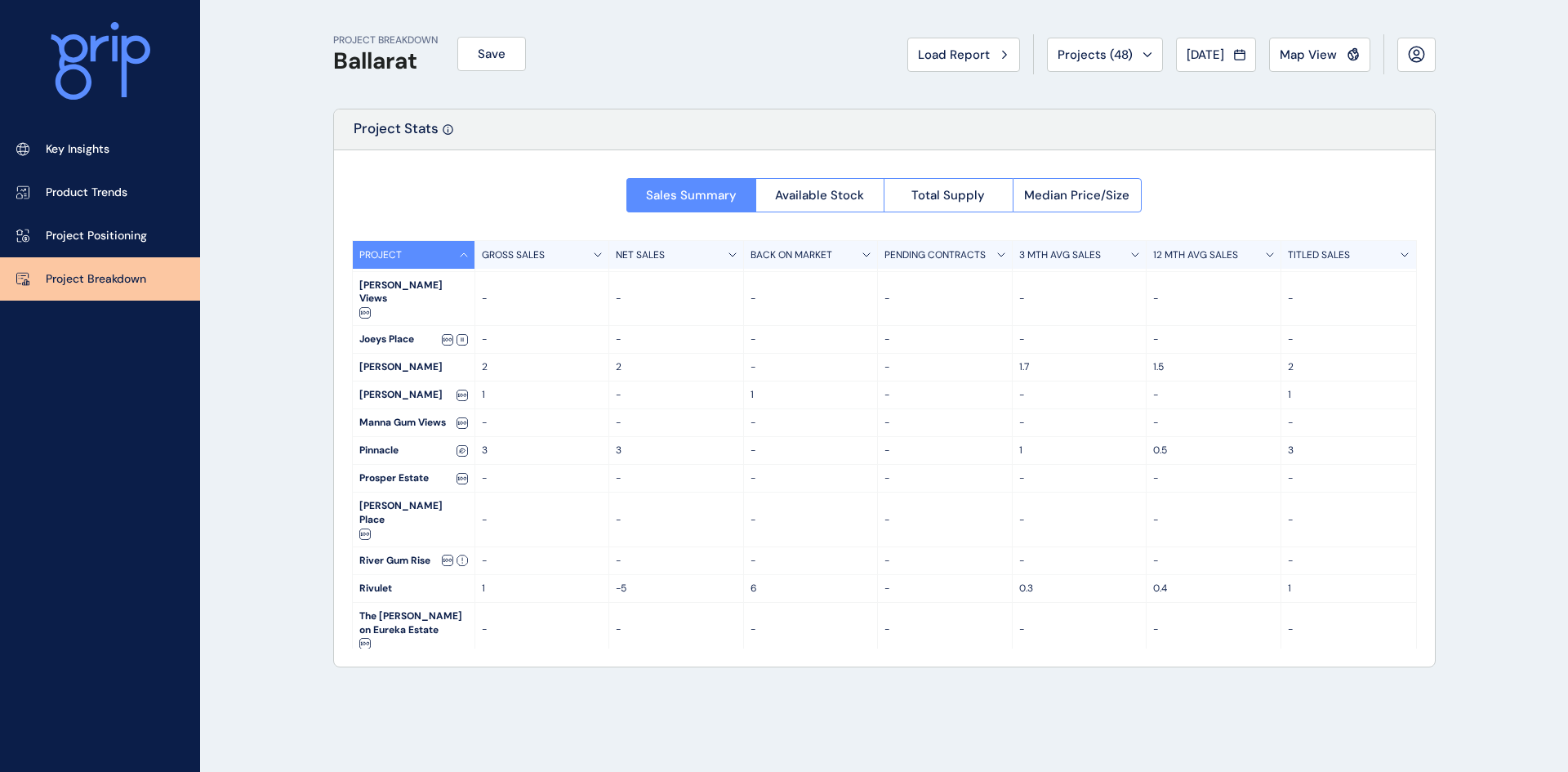 click on "PROJECT BREAKDOWN Ballarat Save Load Report Projects ( 48 ) [DATE] 2025 < > Jan No report is available for this period. New months are usually published 5 business days after the month start. Feb No report is available for this period. New months are usually published 5 business days after the month start. Mar No report is available for this period. New months are usually published 5 business days after the month start. Apr No report is available for this period. New months are usually published 5 business days after the month start. May No report is available for this period. New months are usually published 5 business days after the month start. Jun No report is available for this period. New months are usually published 5 business days after the month start. [DATE] No report is available for this period. New months are usually published 5 business days after the month start. Aug No report is available for this period. New months are usually published 5 business days after the month start. Sep Oct Nov [DATE]" at bounding box center (884, 386) 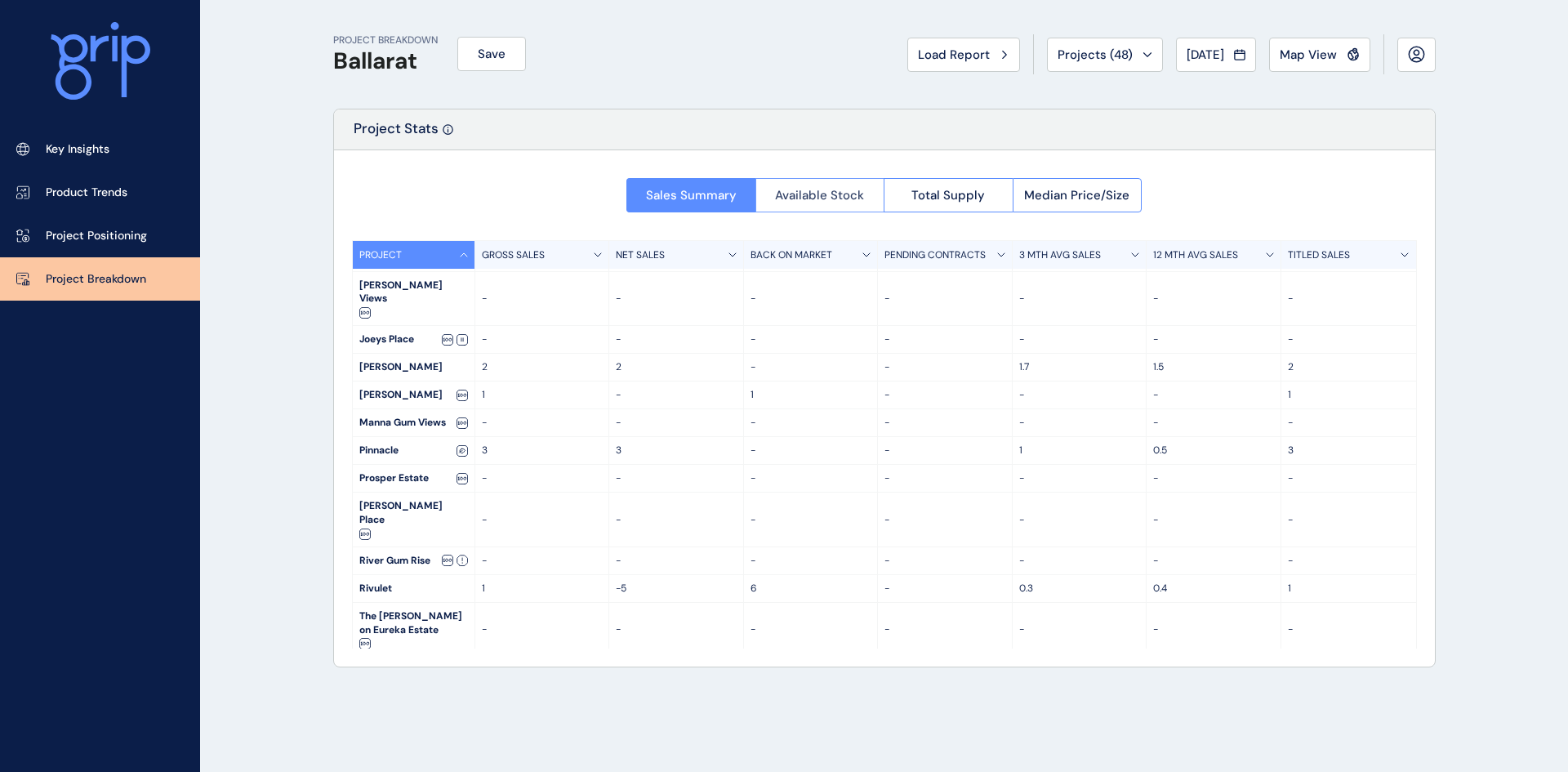 click on "Available Stock" at bounding box center [819, 195] 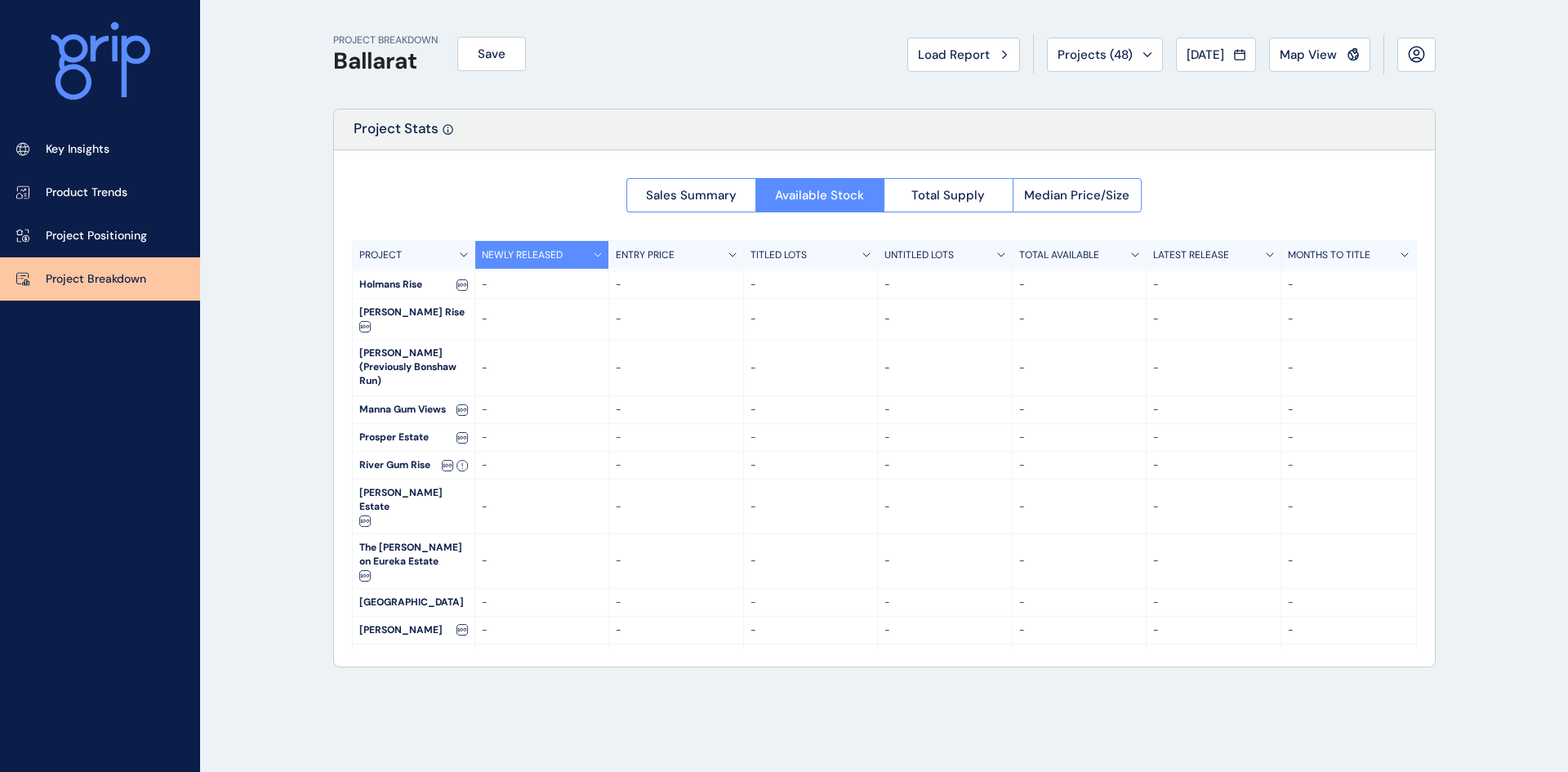 scroll, scrollTop: 494, scrollLeft: 0, axis: vertical 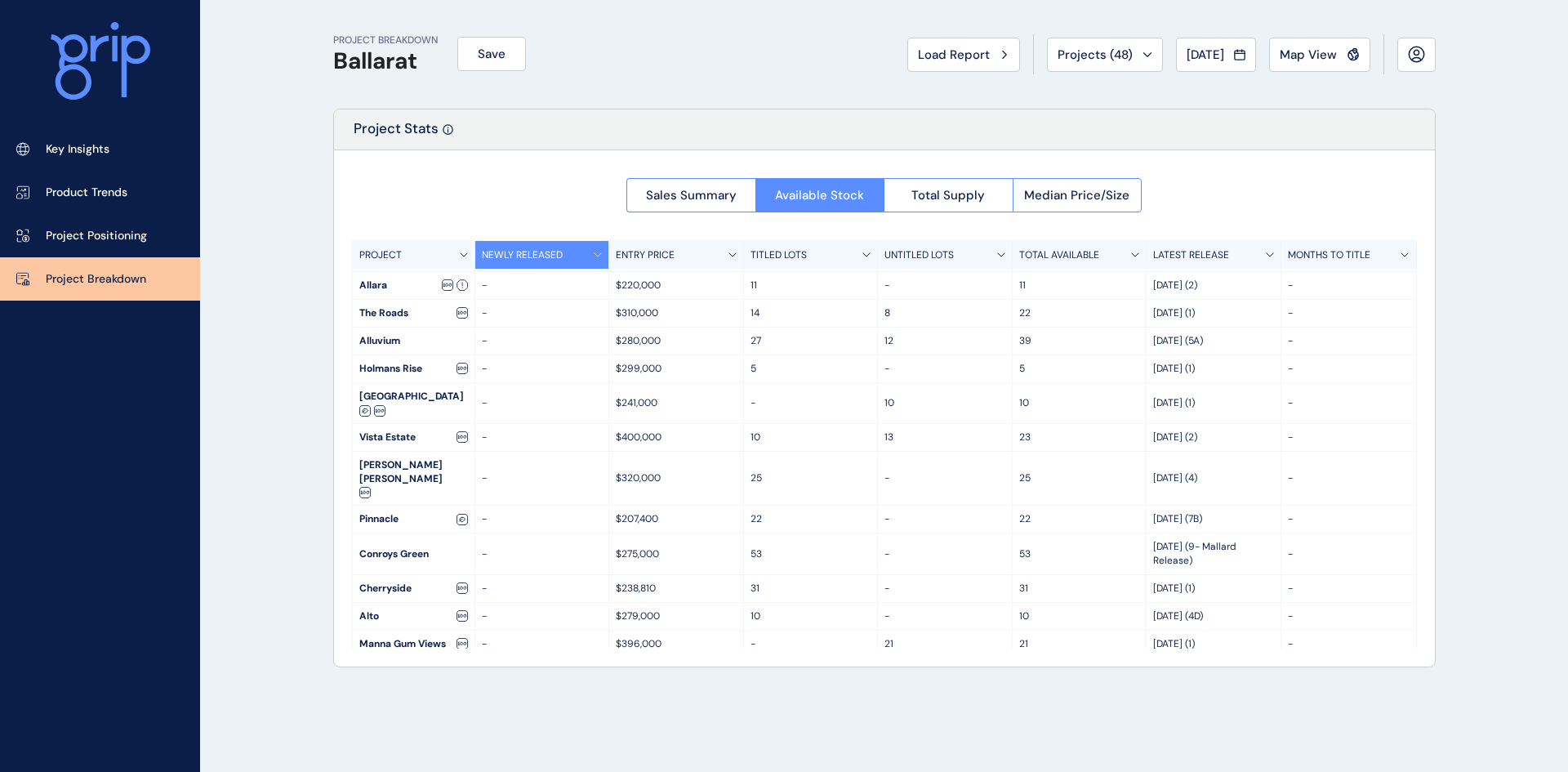 click on "22" at bounding box center [1080, 519] 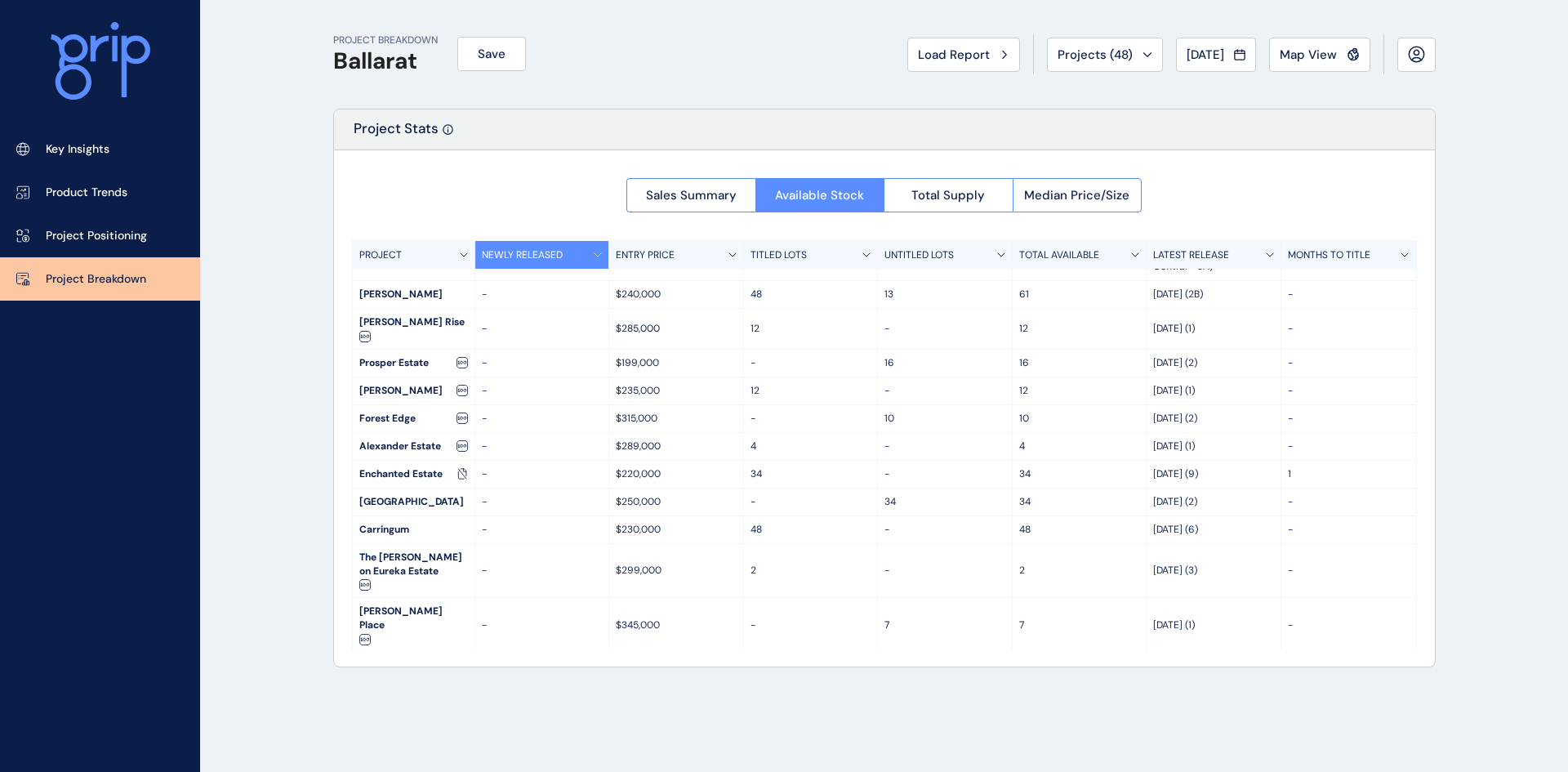 scroll, scrollTop: 0, scrollLeft: 0, axis: both 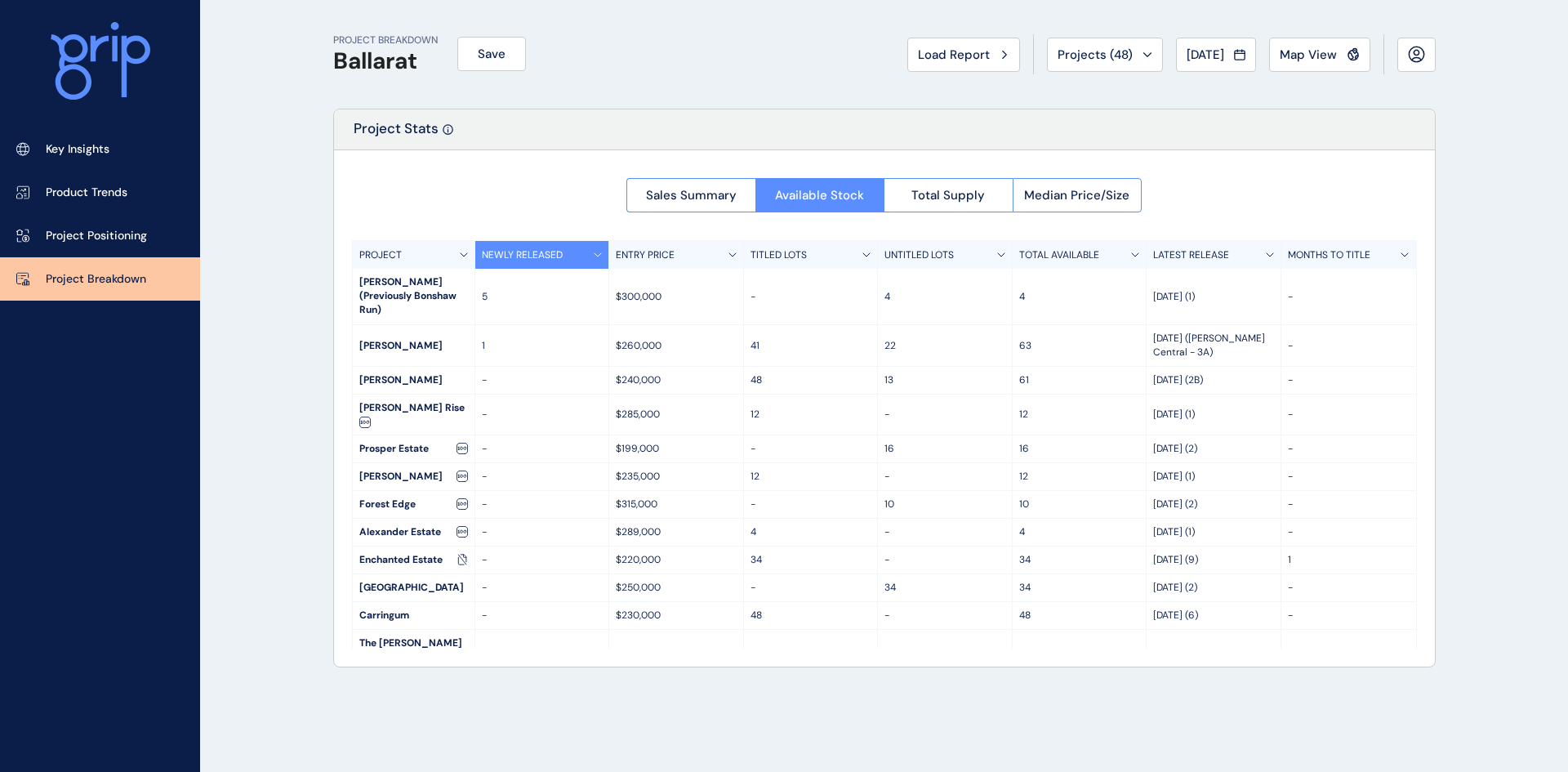 click on "PROJECT" at bounding box center (414, 255) 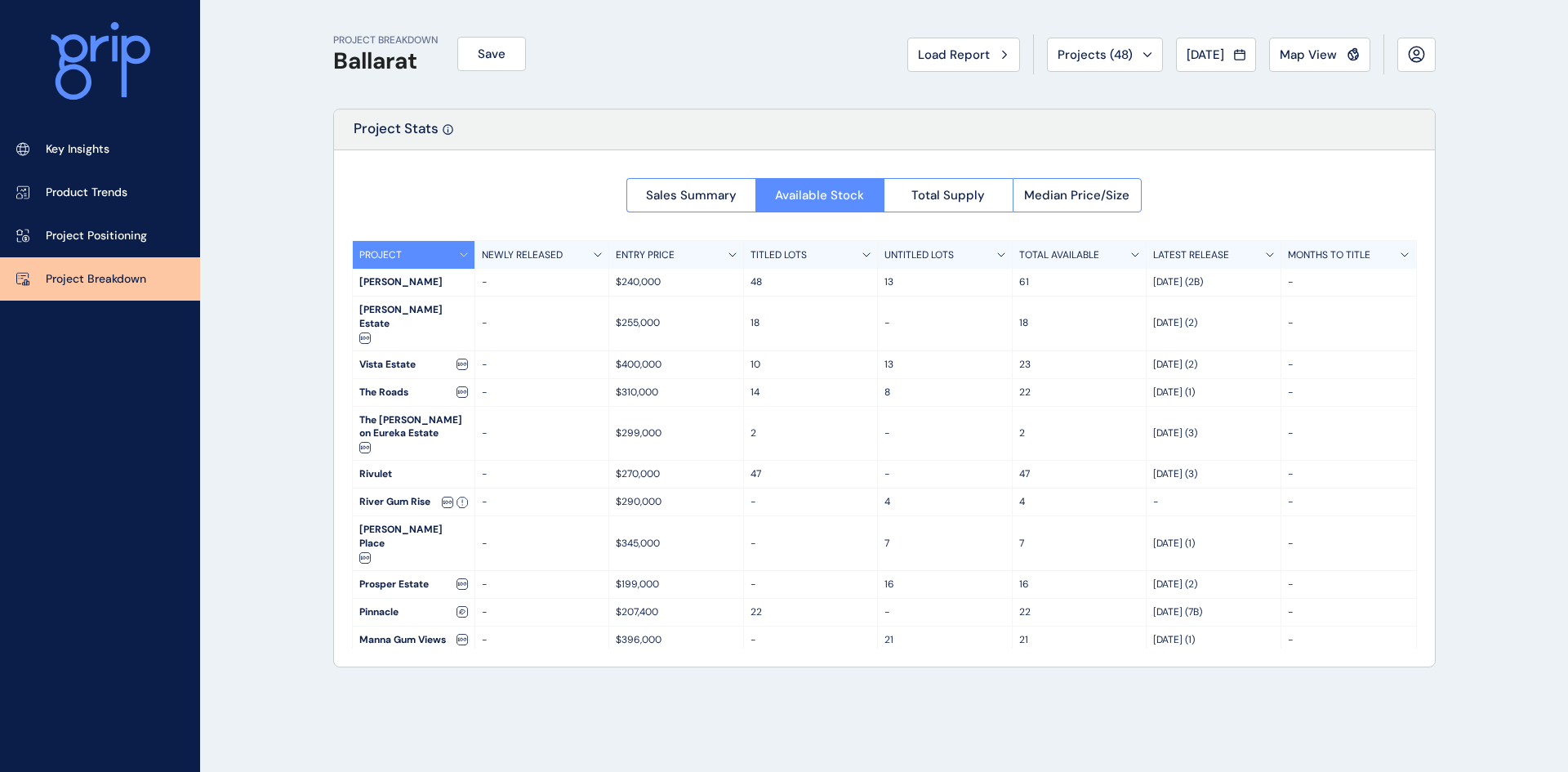 click on "PROJECT" at bounding box center [381, 255] 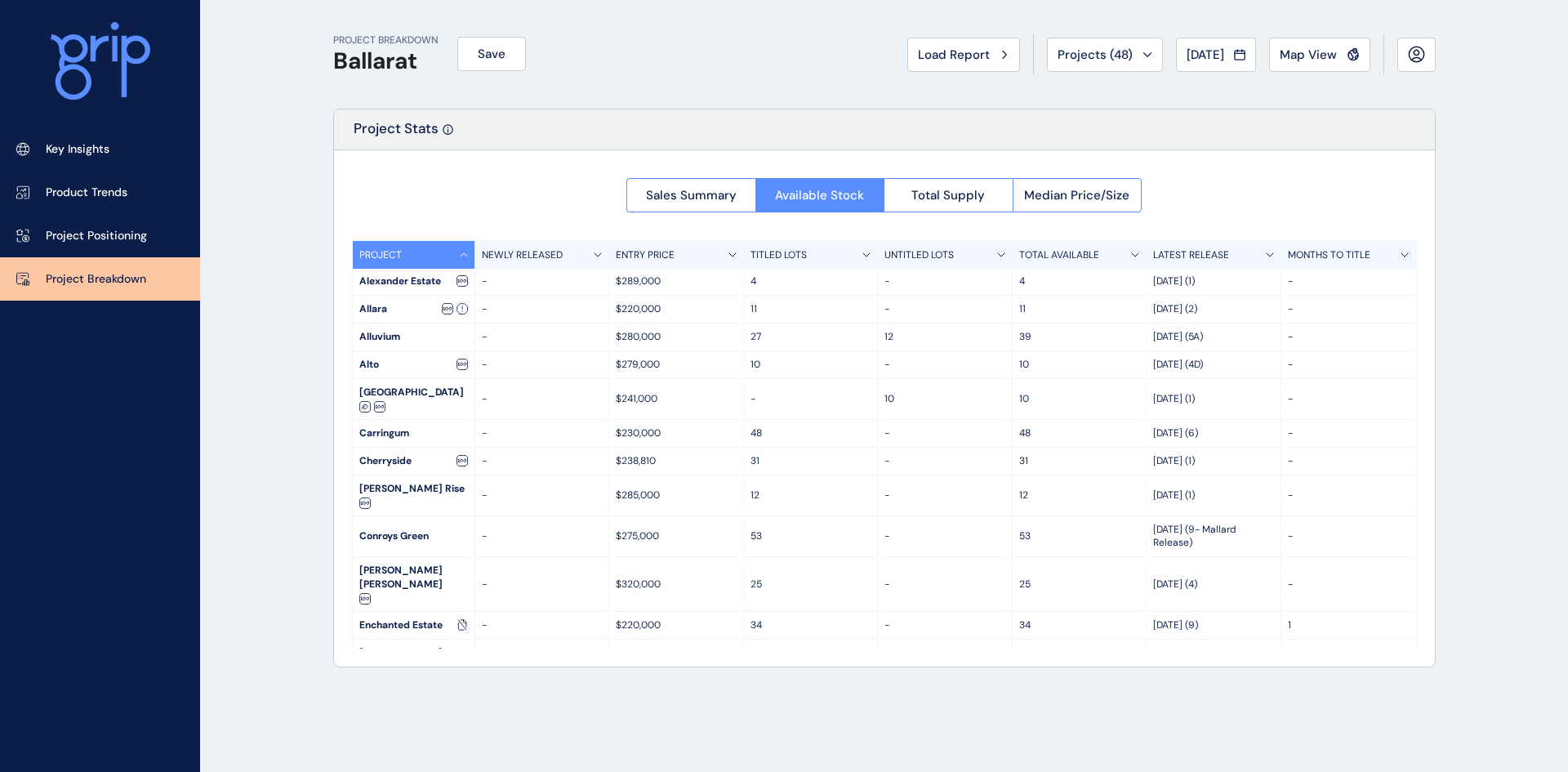 scroll, scrollTop: 0, scrollLeft: 0, axis: both 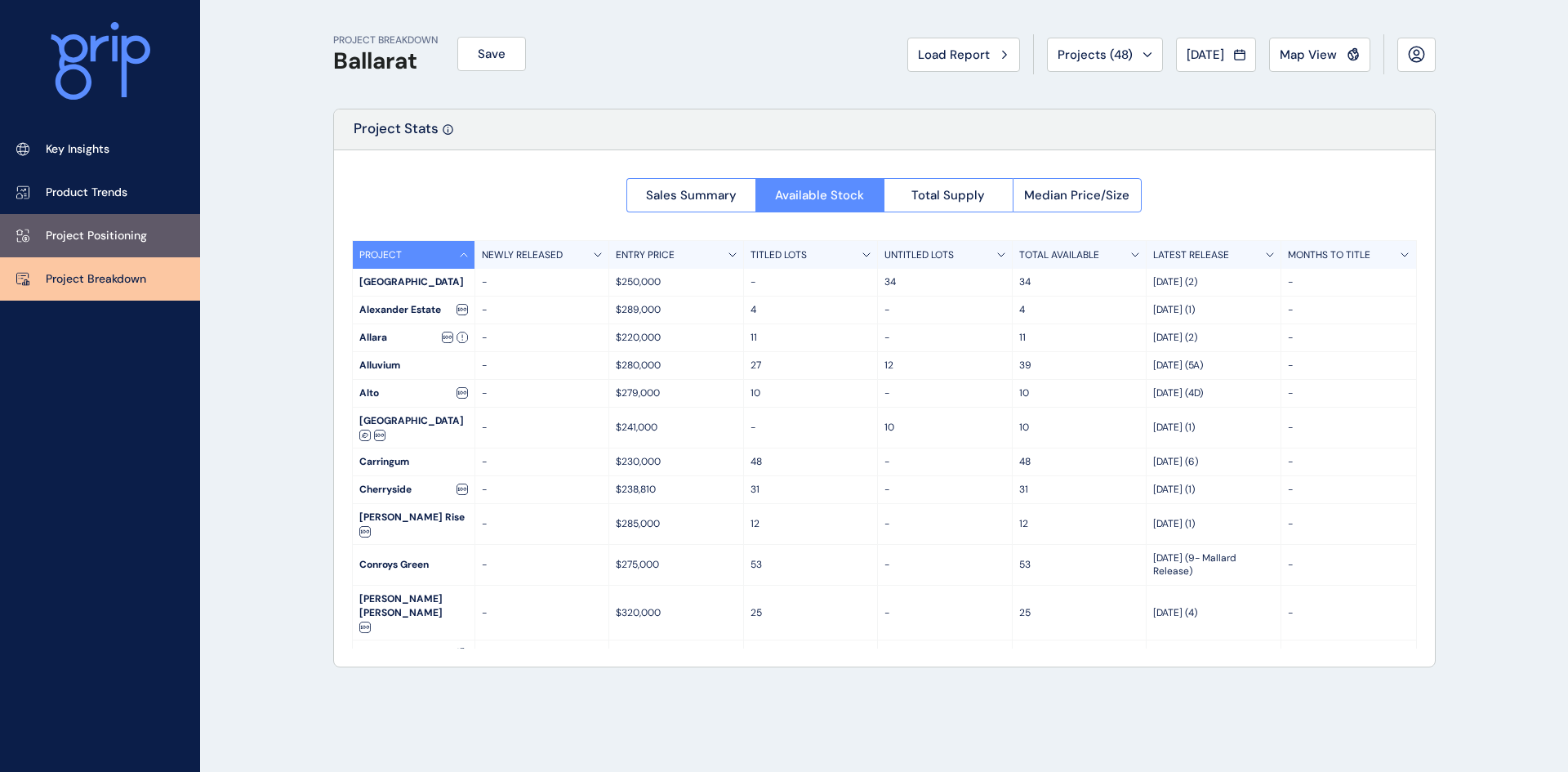 click on "Project Positioning" at bounding box center [96, 236] 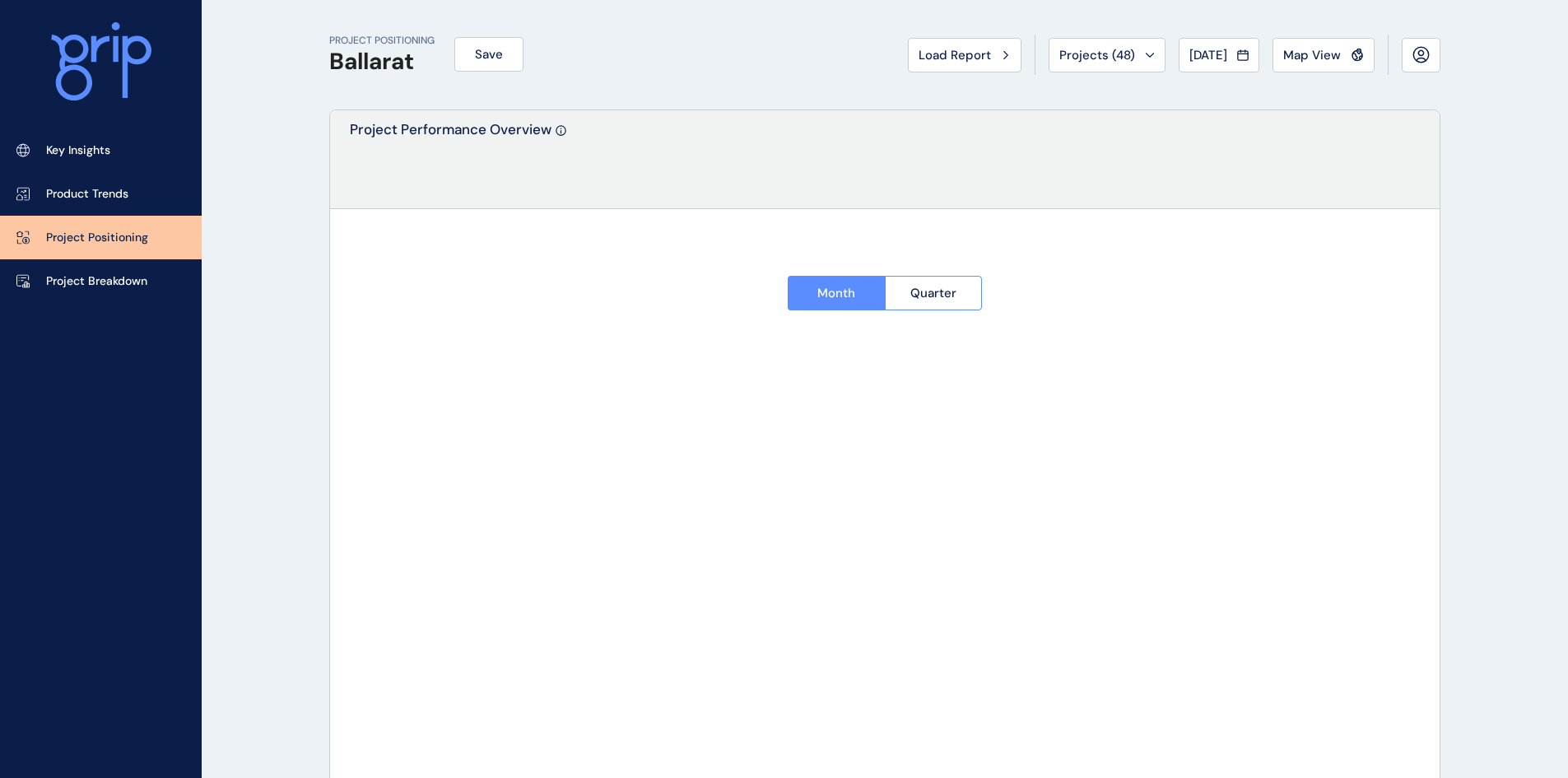 type on "****" 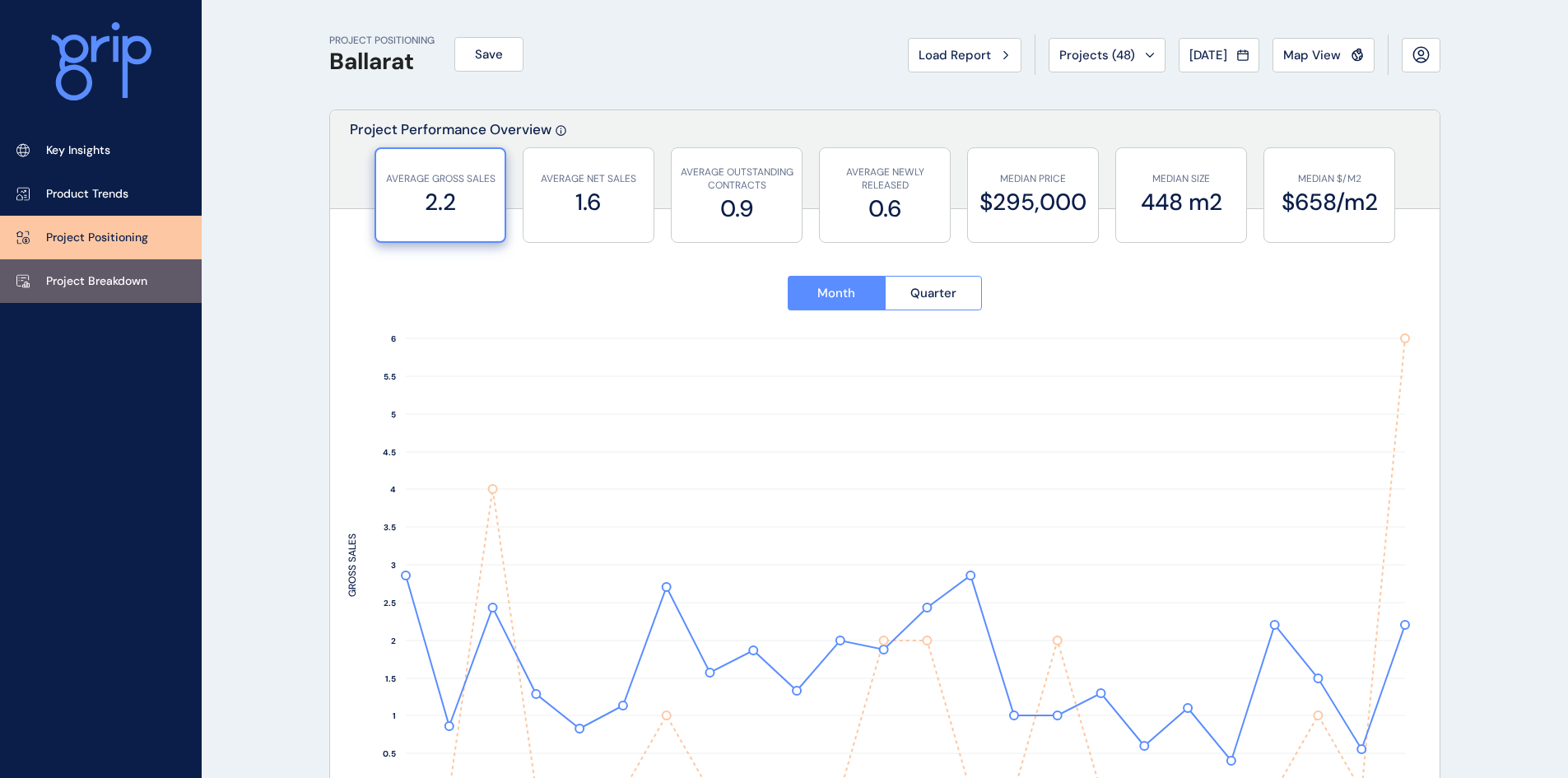 click on "Project Breakdown" at bounding box center [96, 282] 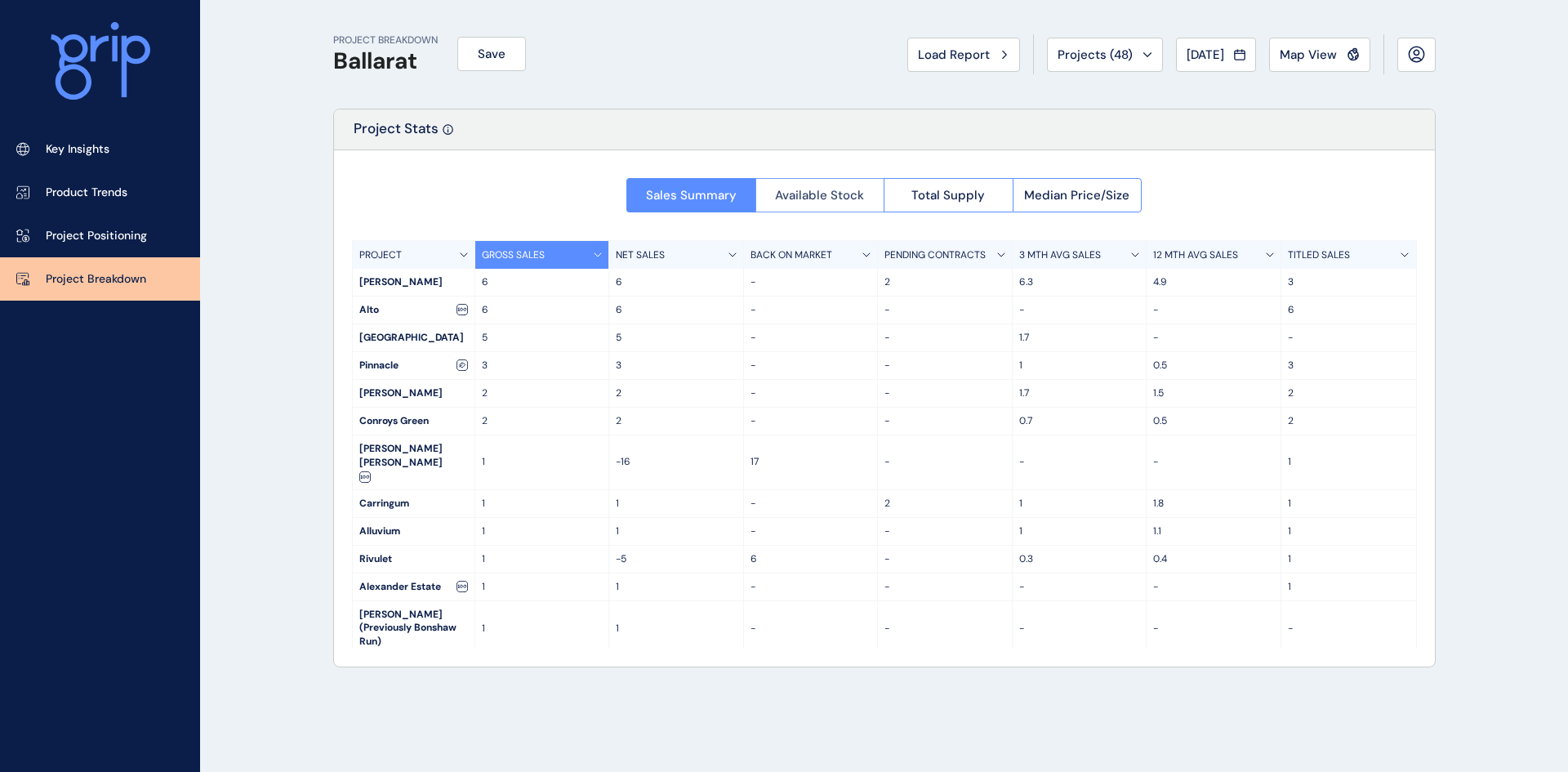click on "Available Stock" at bounding box center [820, 195] 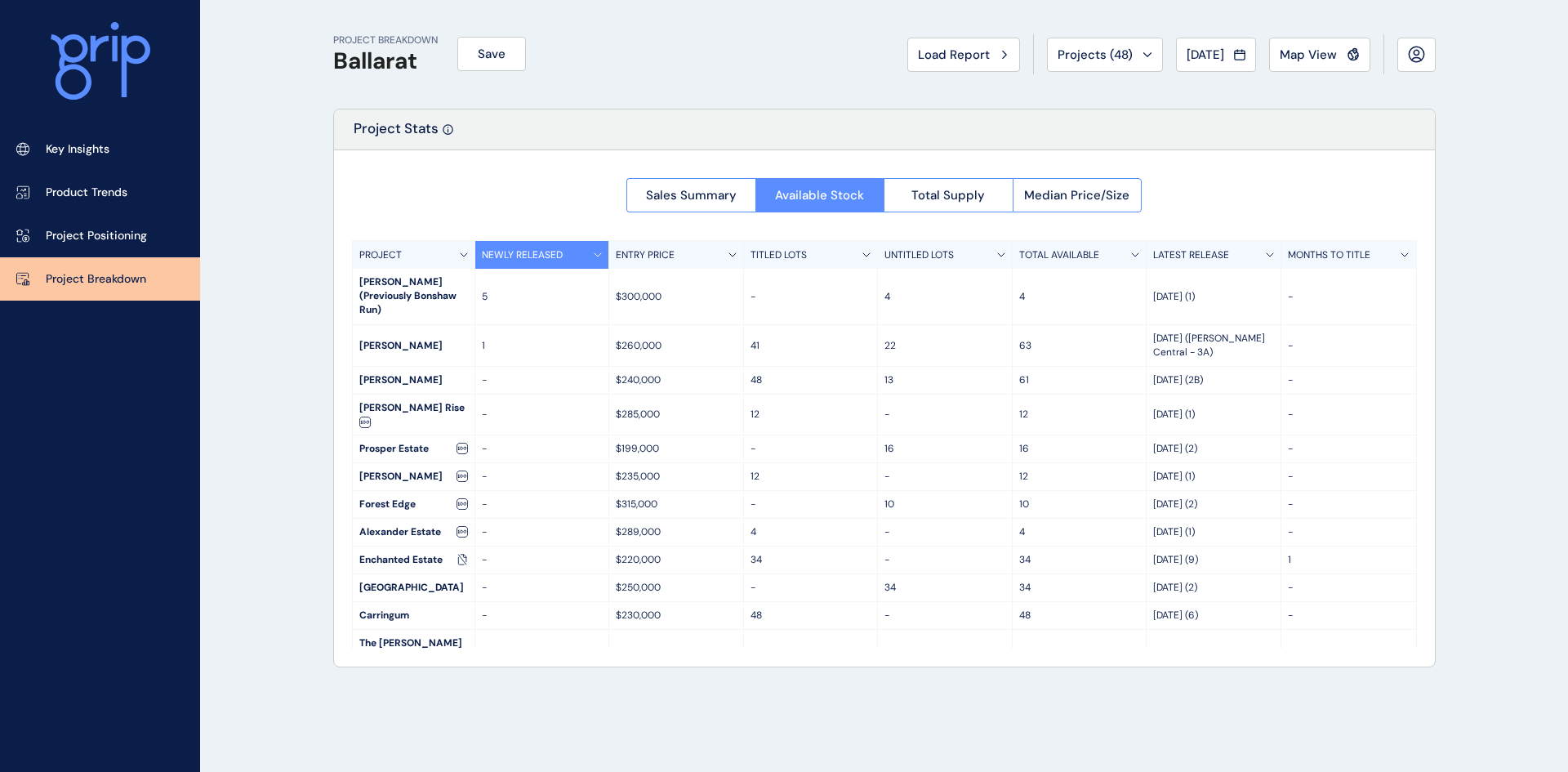 click on "PROJECT" at bounding box center [381, 255] 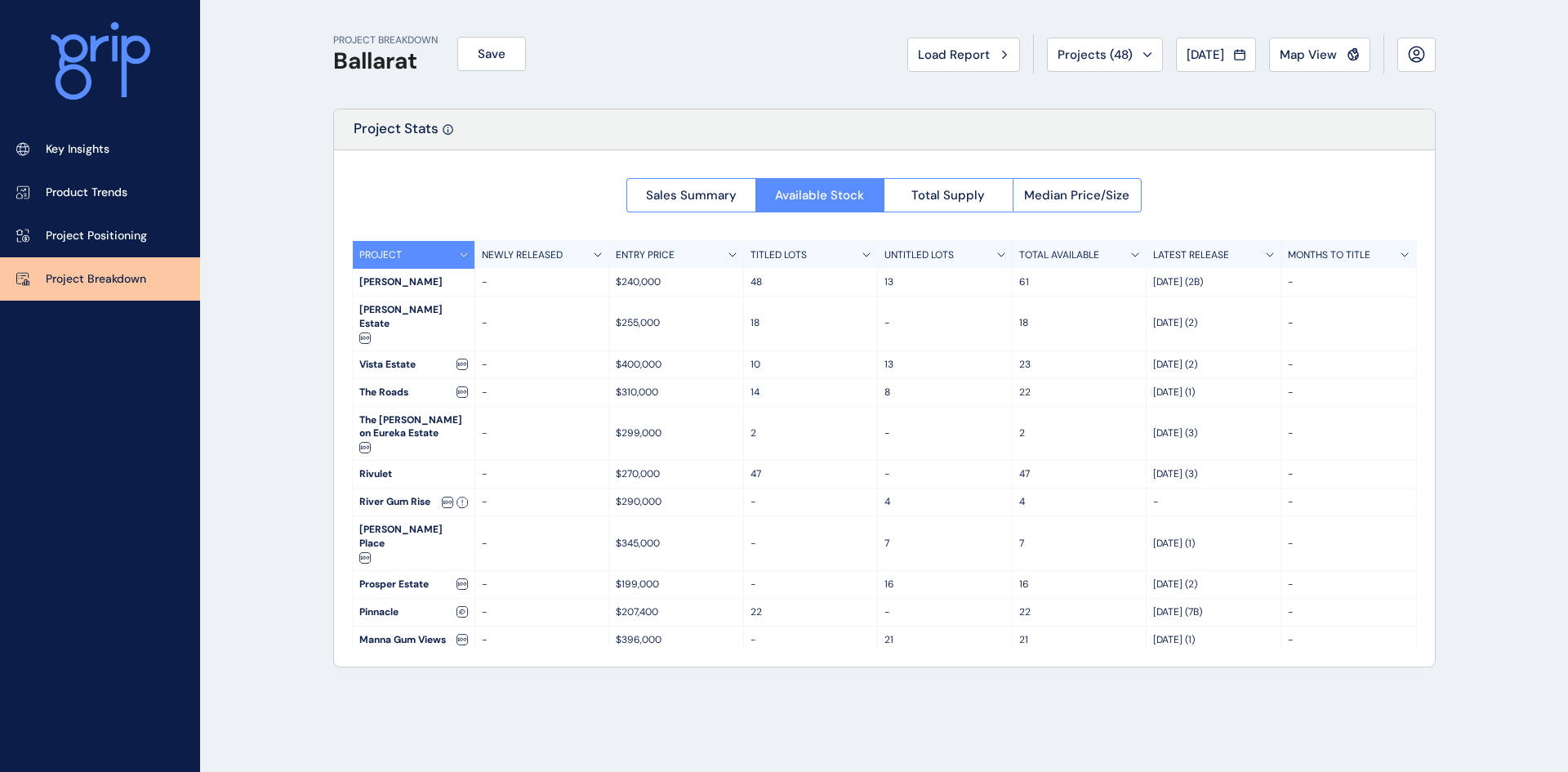 click on "PROJECT" at bounding box center [414, 255] 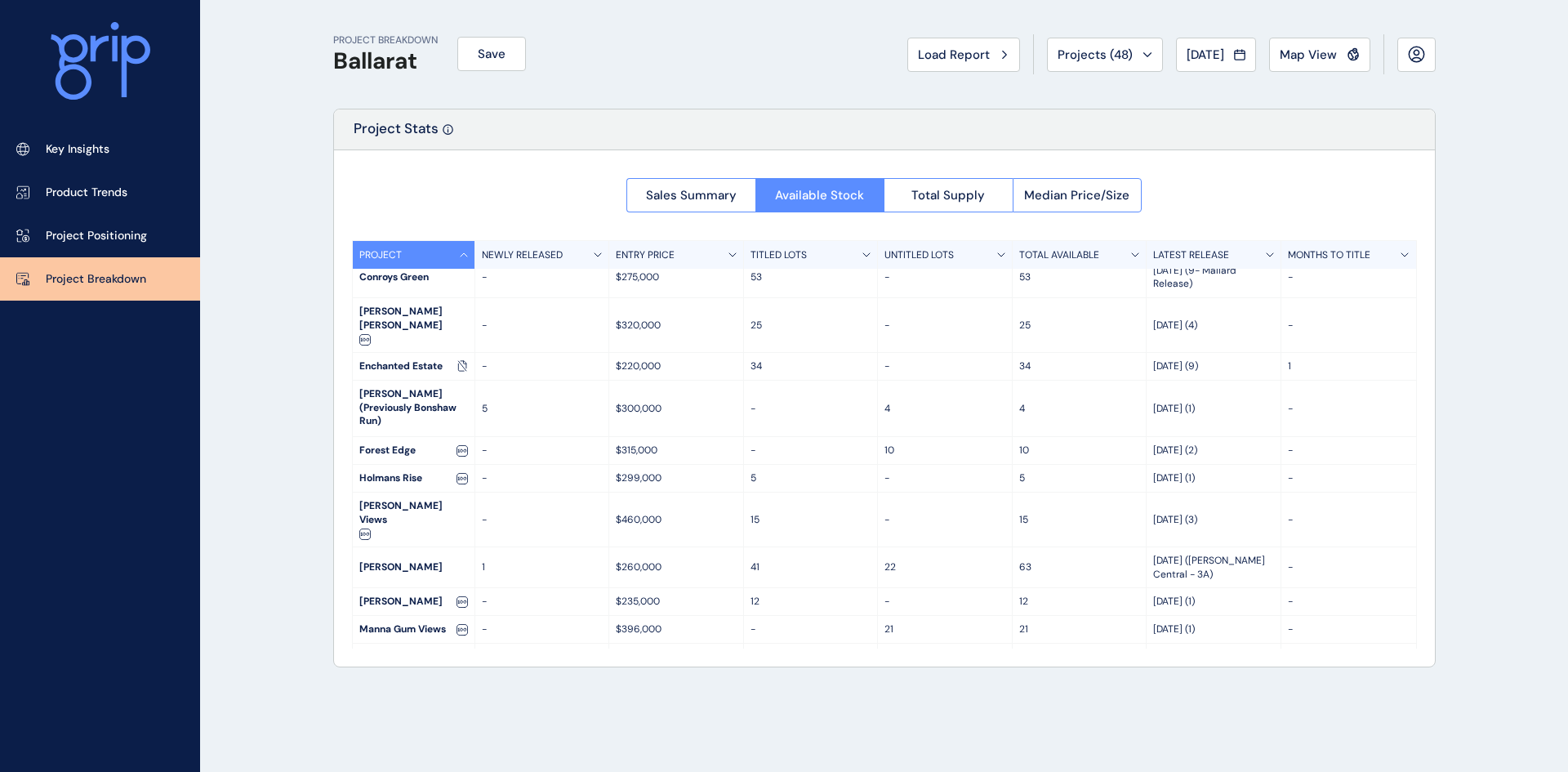 scroll, scrollTop: 327, scrollLeft: 0, axis: vertical 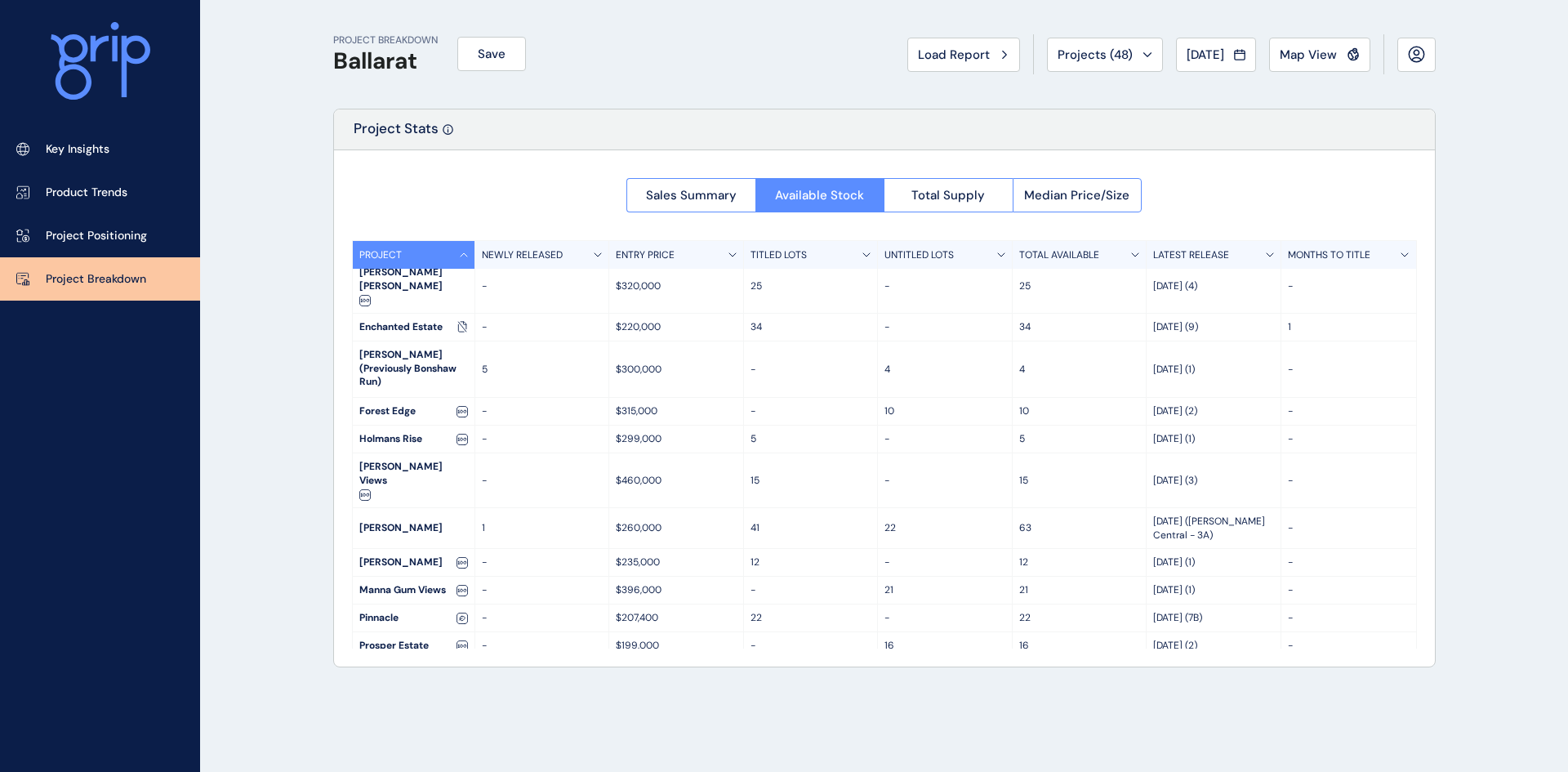 drag, startPoint x: 1439, startPoint y: 546, endPoint x: 409, endPoint y: 485, distance: 1031.8047 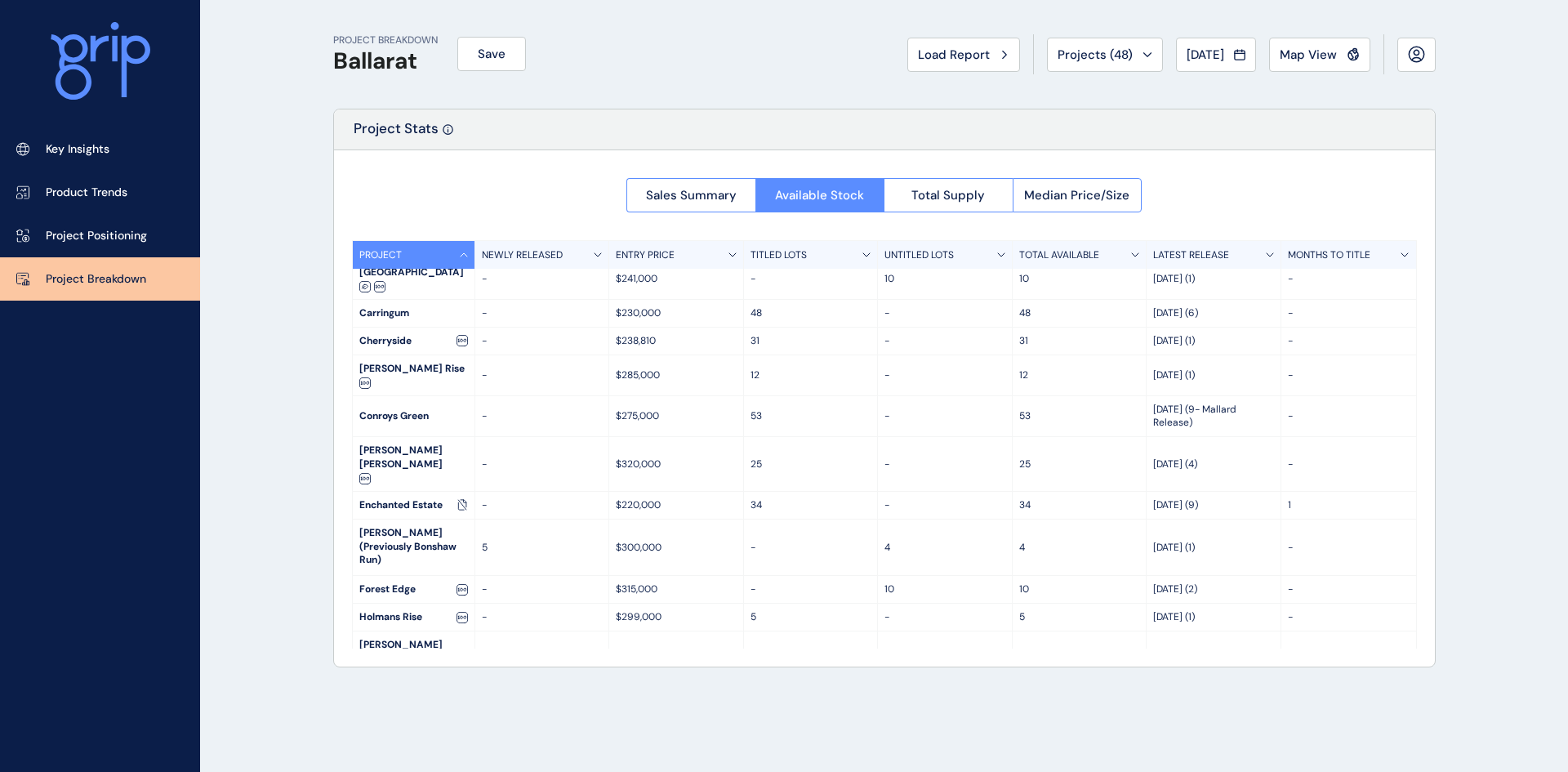 scroll, scrollTop: 0, scrollLeft: 0, axis: both 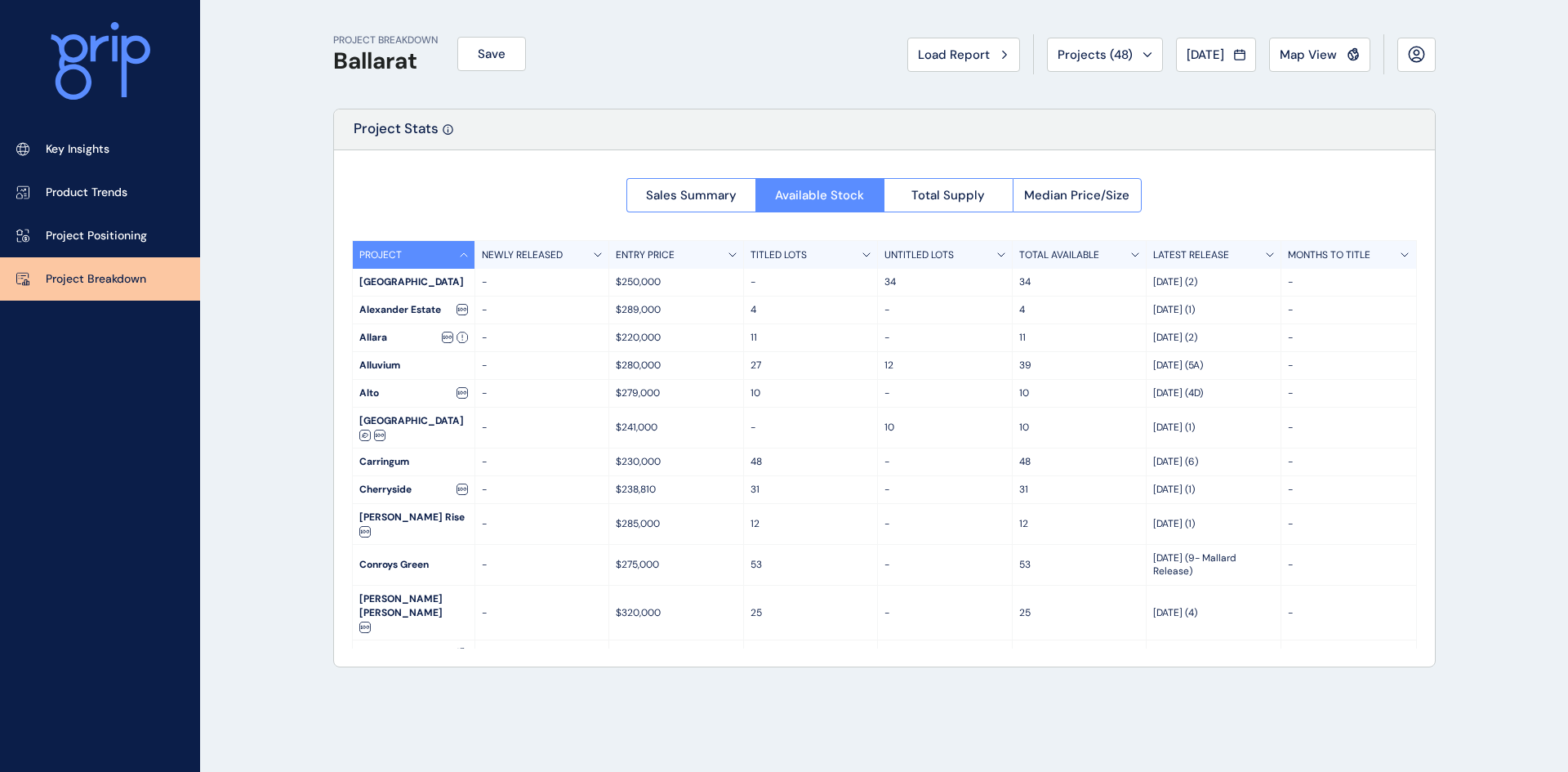 drag, startPoint x: 292, startPoint y: 386, endPoint x: 394, endPoint y: 316, distance: 123.70934 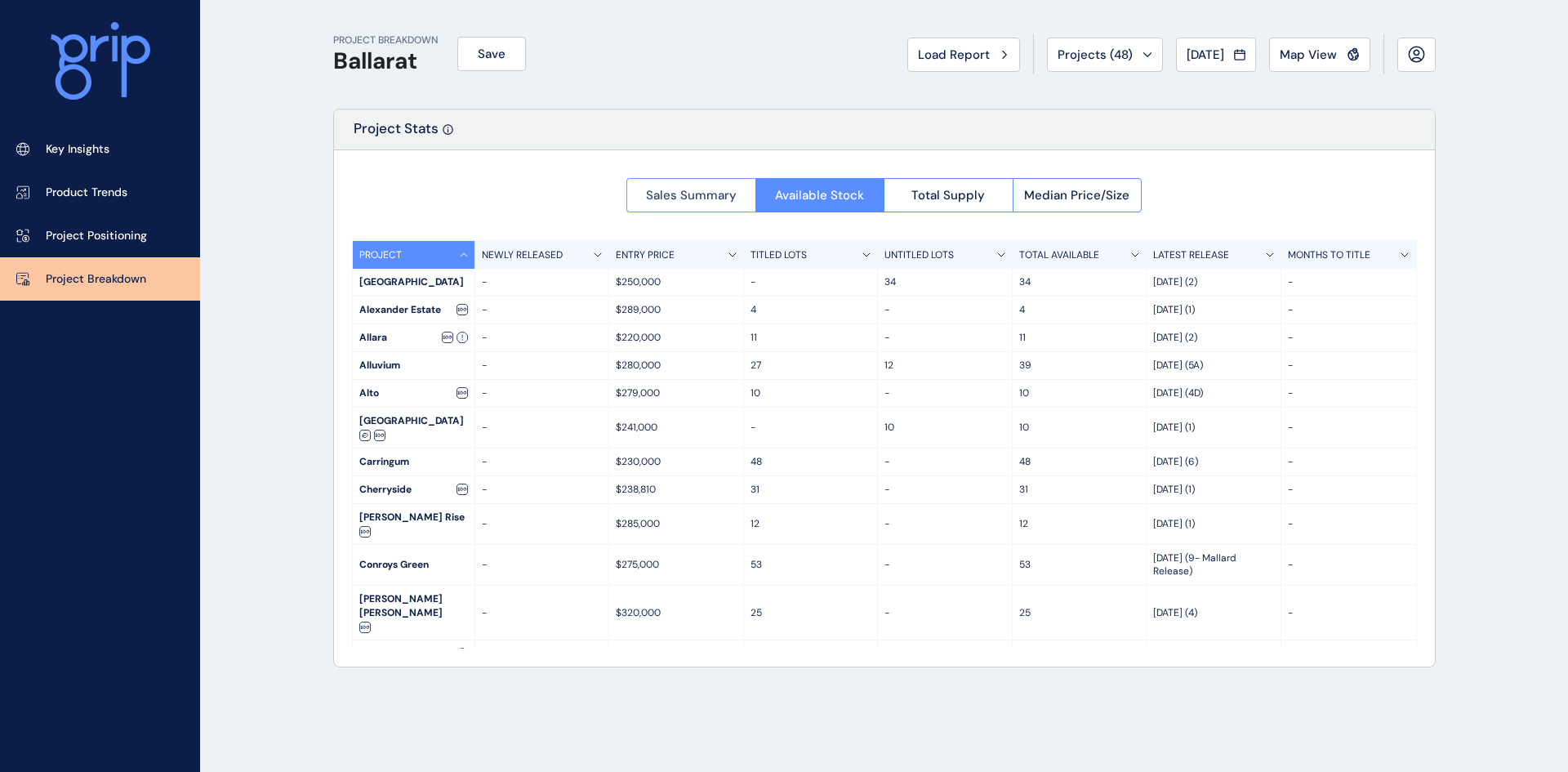 click on "Sales Summary" at bounding box center [691, 195] 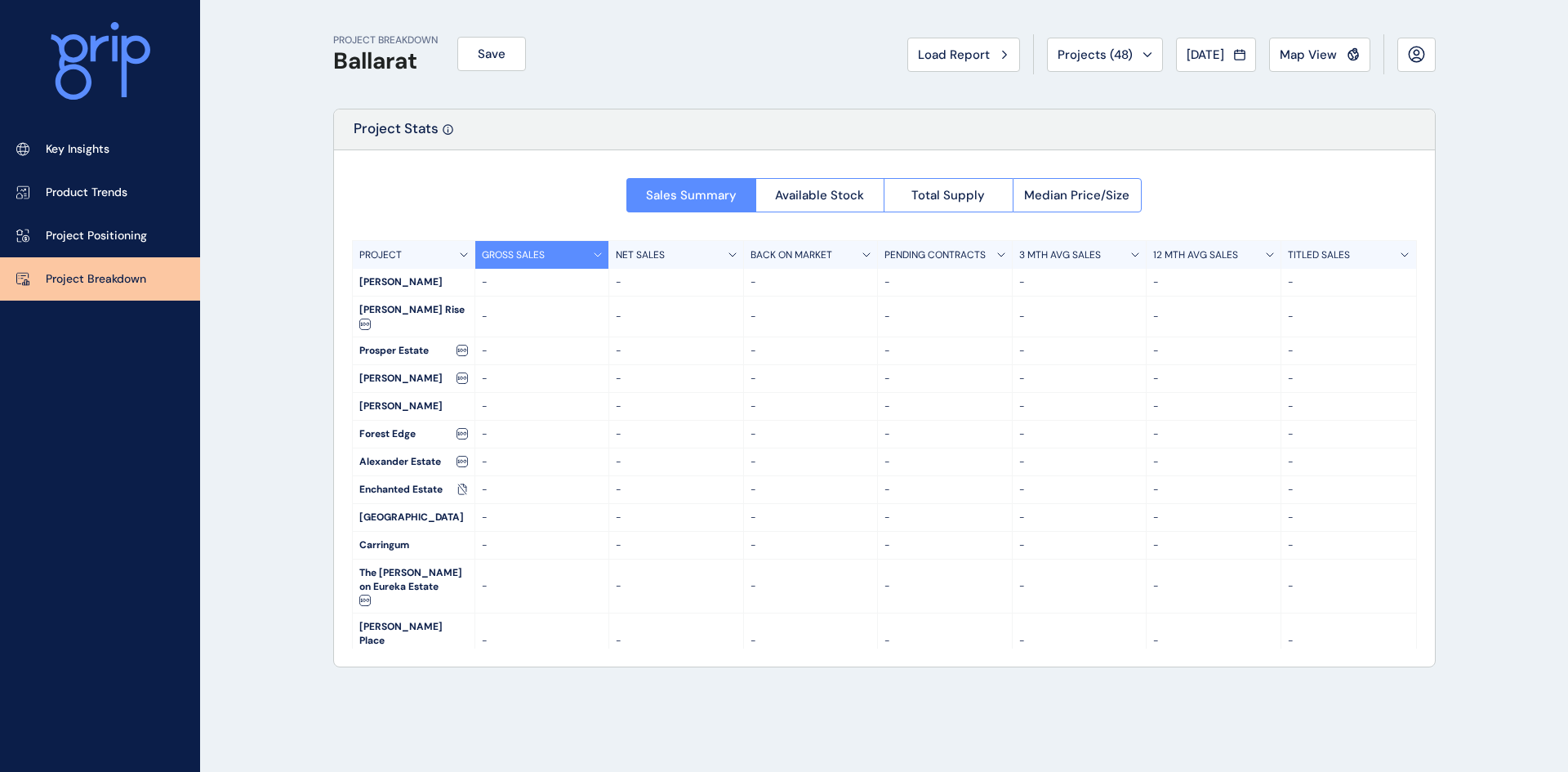 click at bounding box center (884, 408) 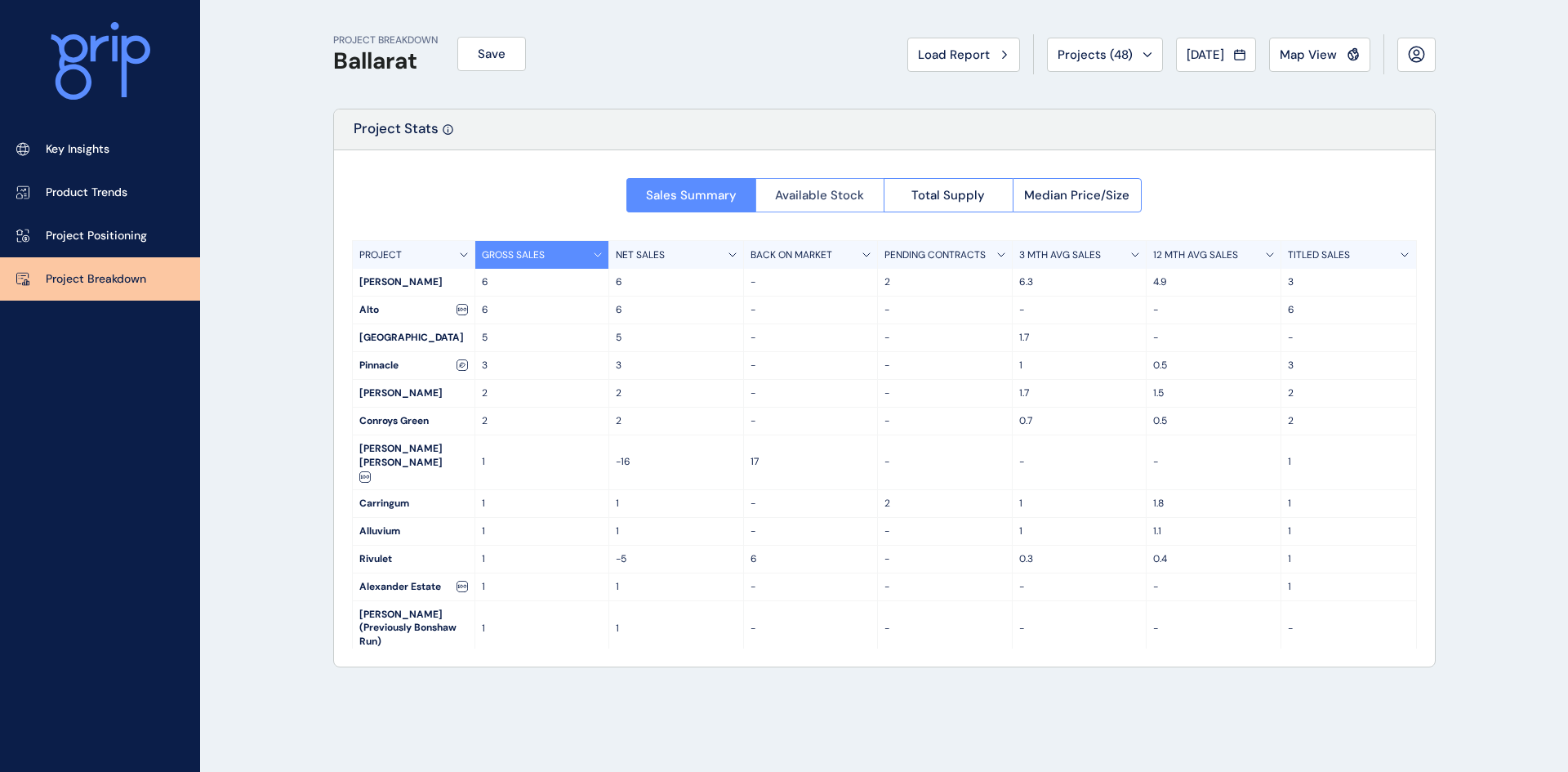 click on "Available Stock" at bounding box center [819, 195] 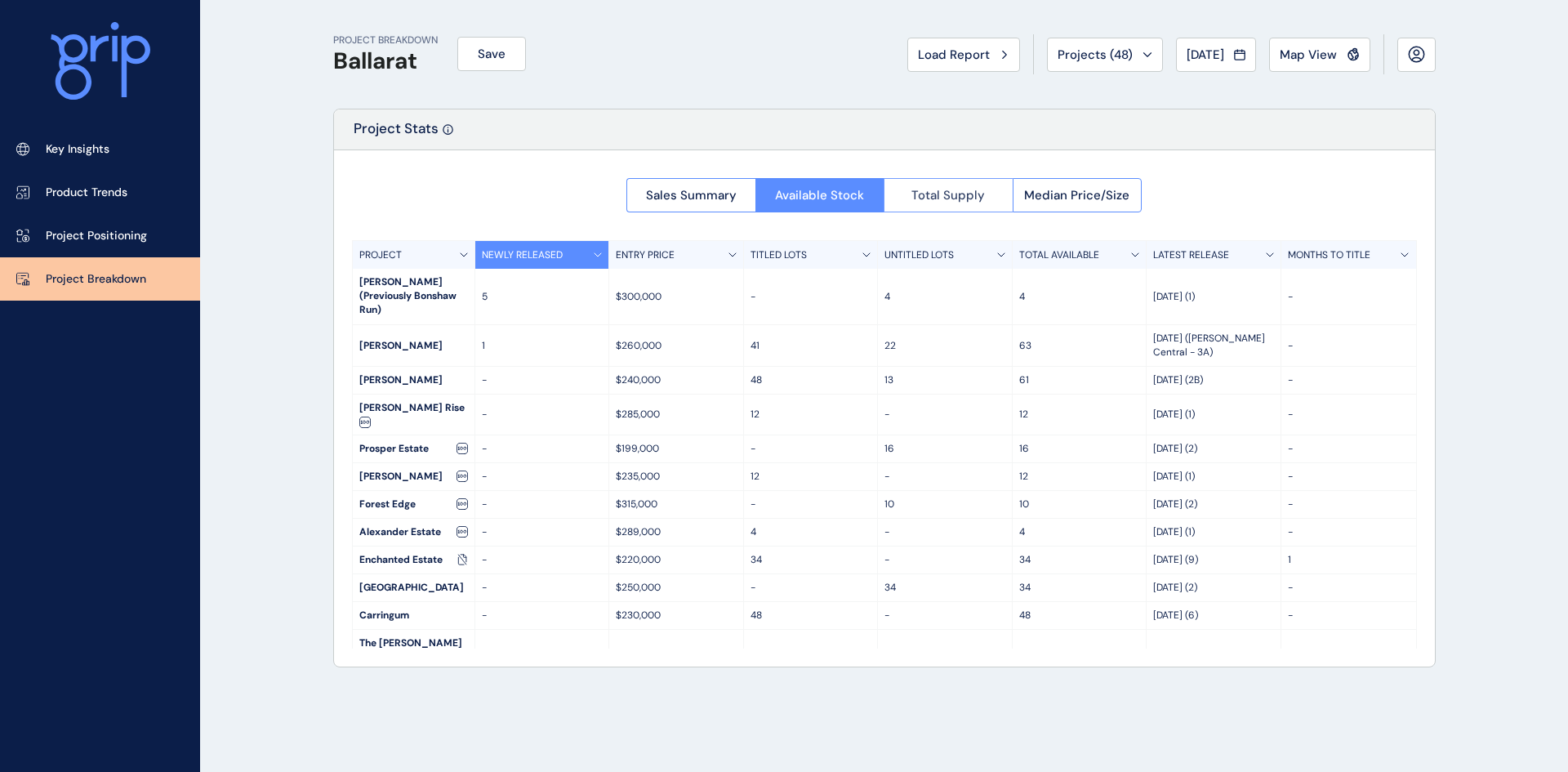 click on "Total Supply" at bounding box center (948, 195) 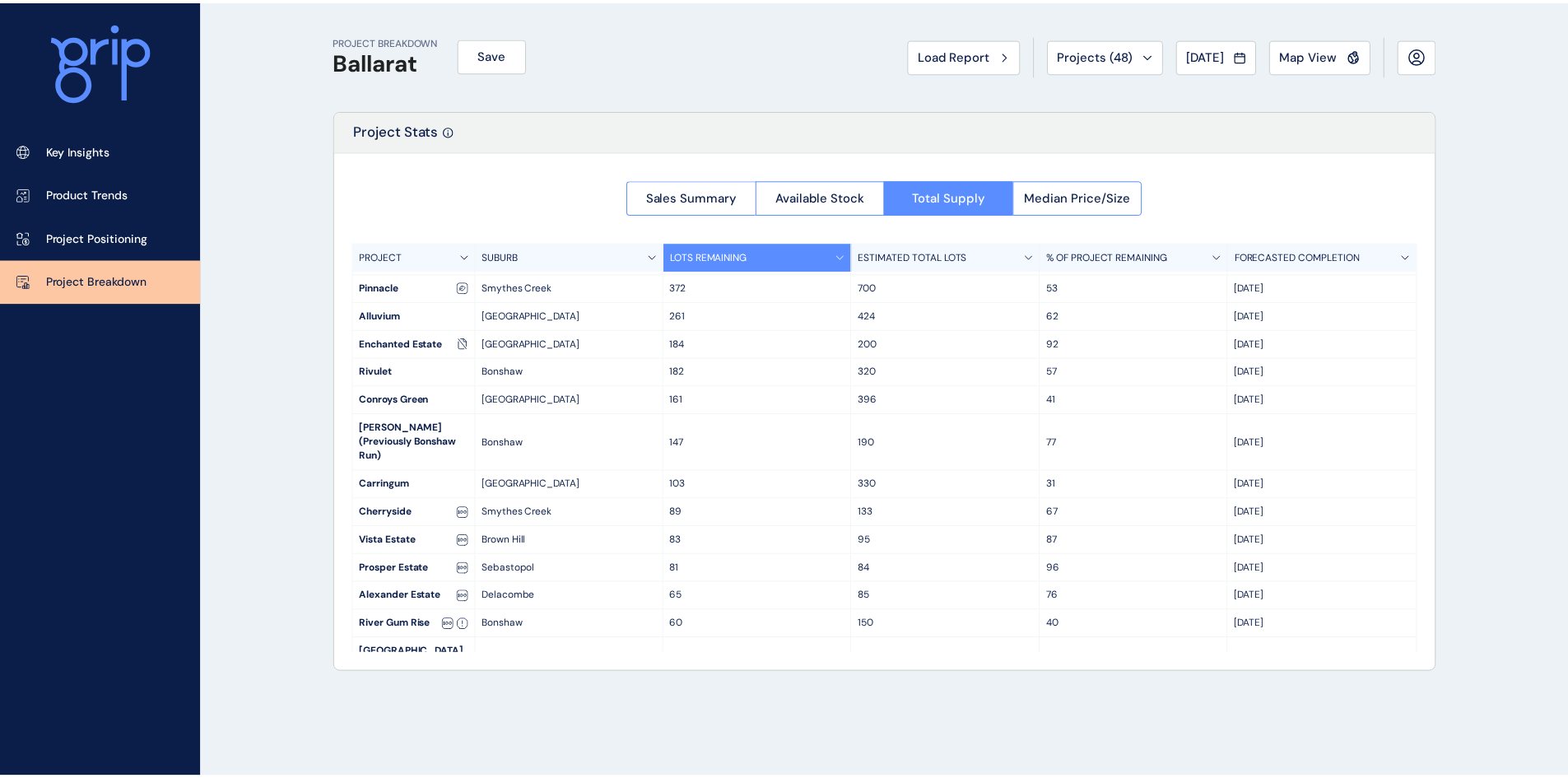 scroll, scrollTop: 0, scrollLeft: 0, axis: both 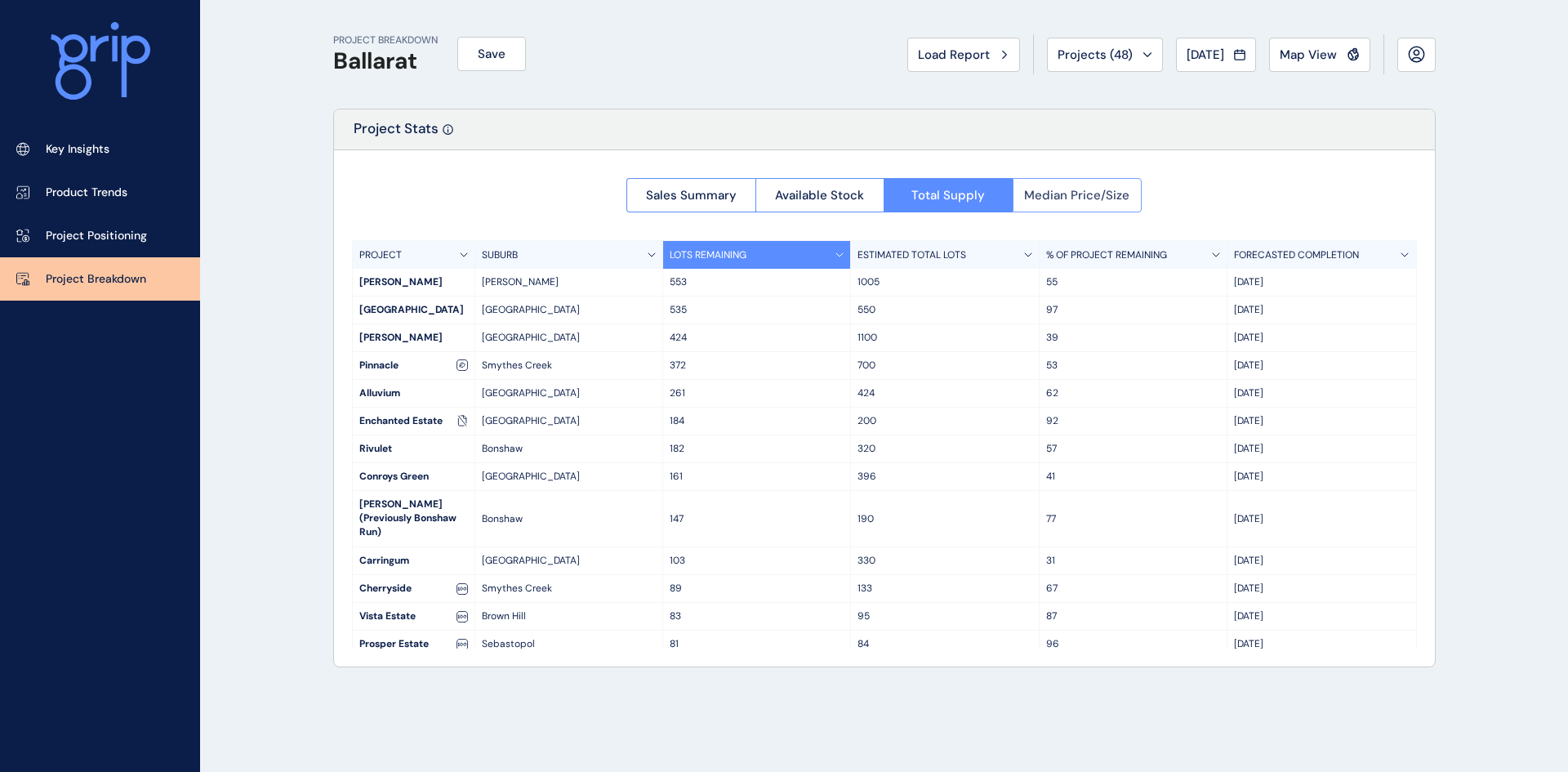 click on "Median Price/Size" at bounding box center (1076, 195) 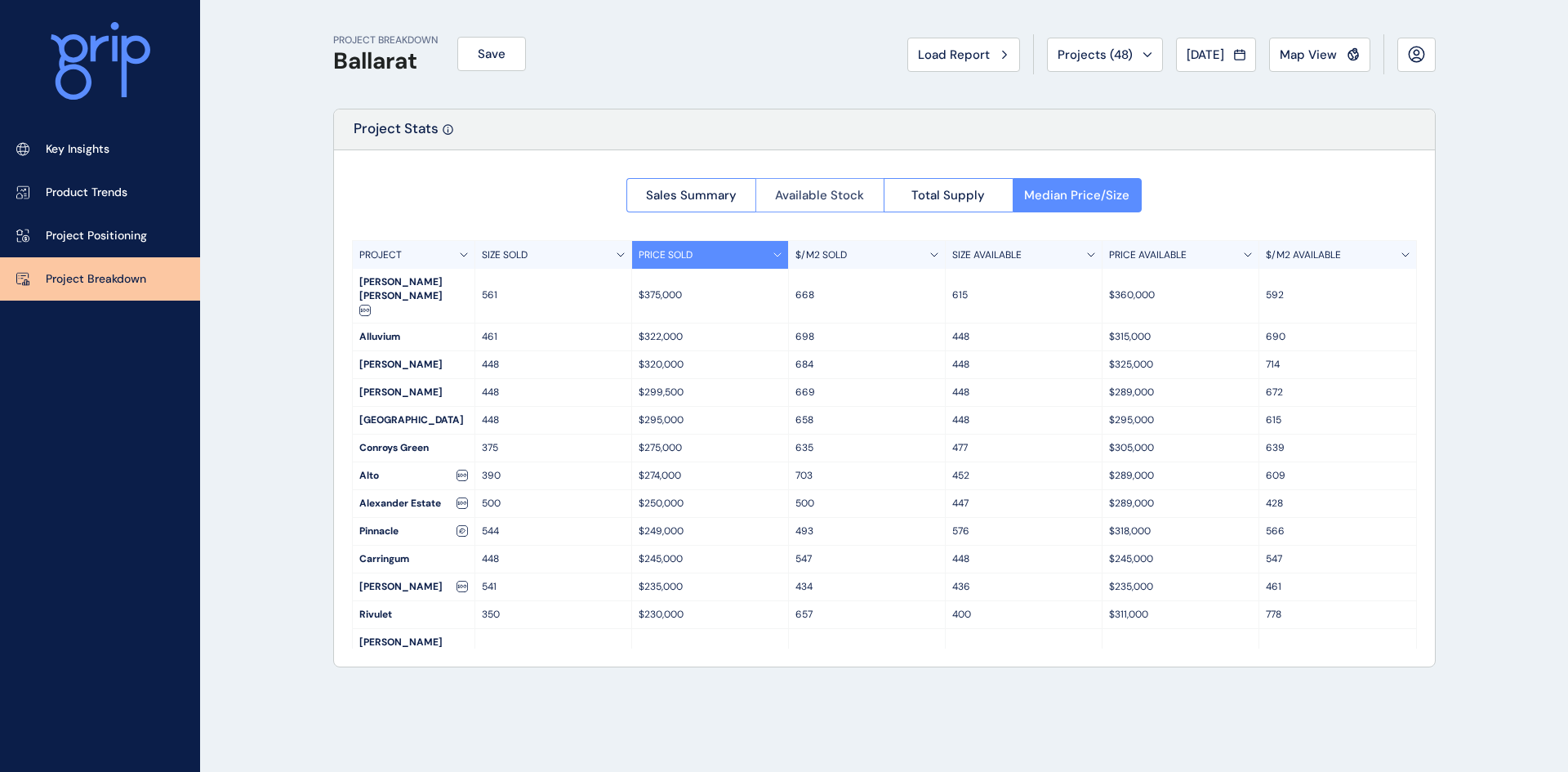 click on "Available Stock" at bounding box center (820, 195) 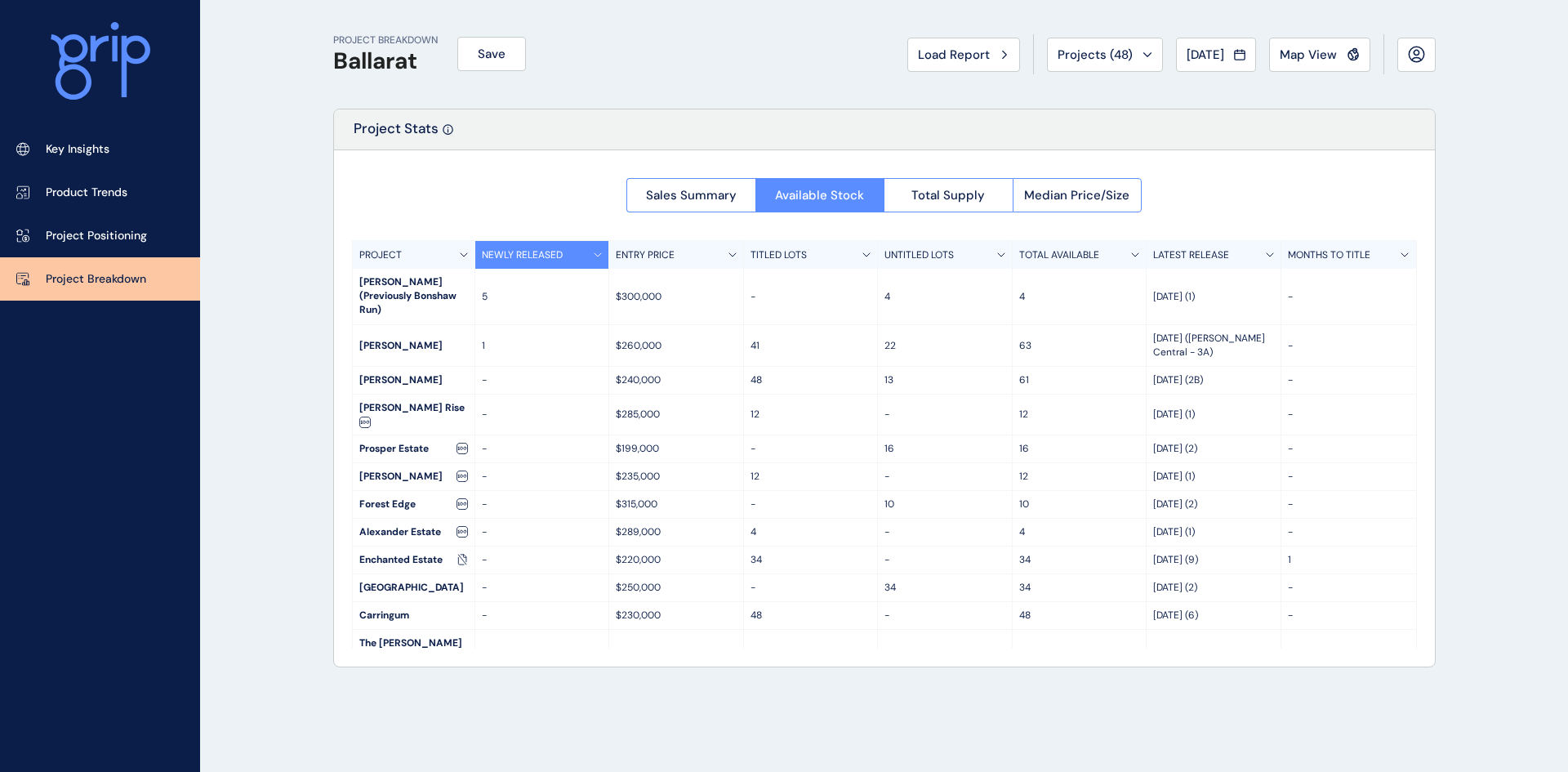 click on "48" at bounding box center (811, 380) 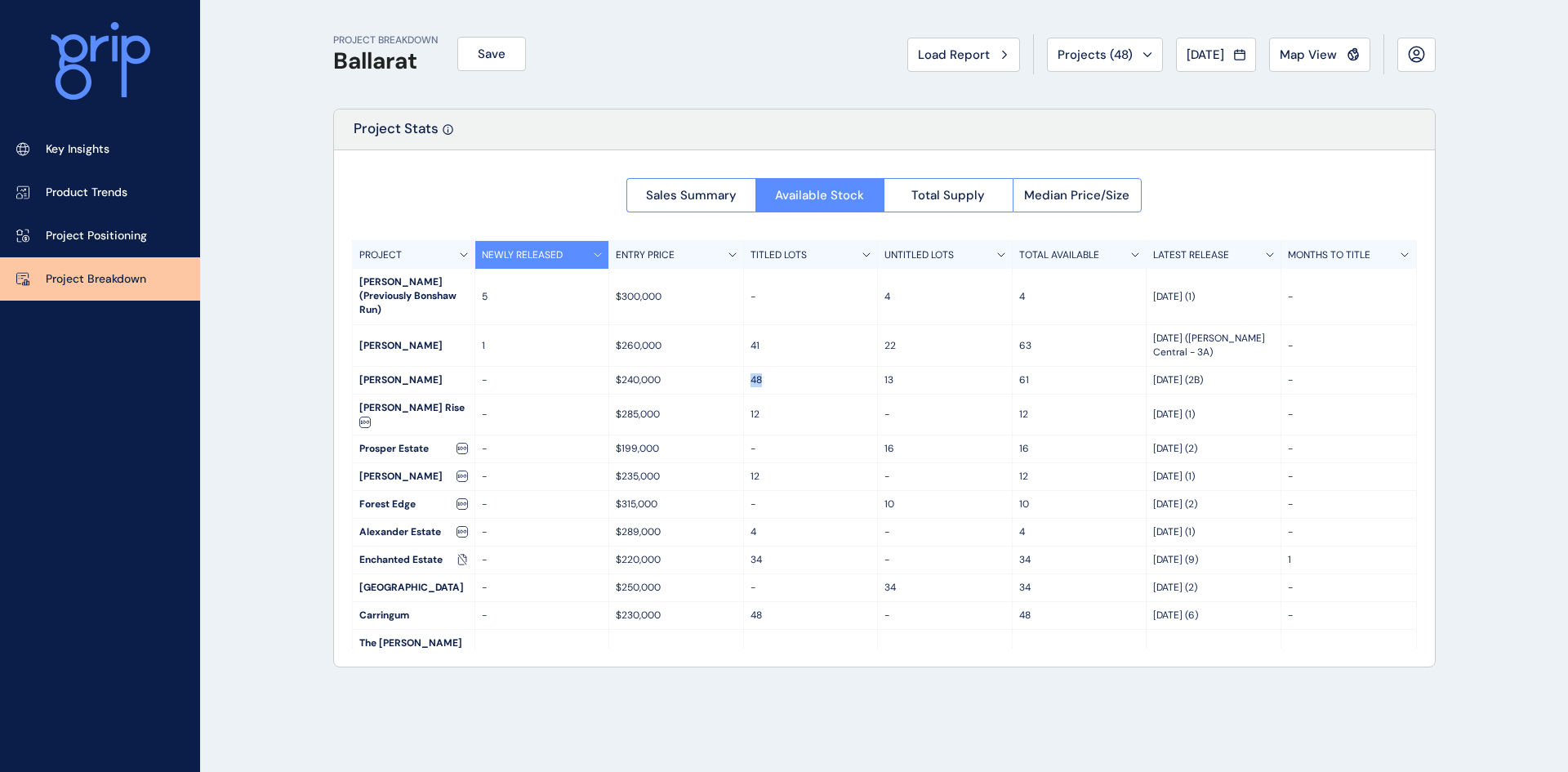 click on "48" at bounding box center [811, 380] 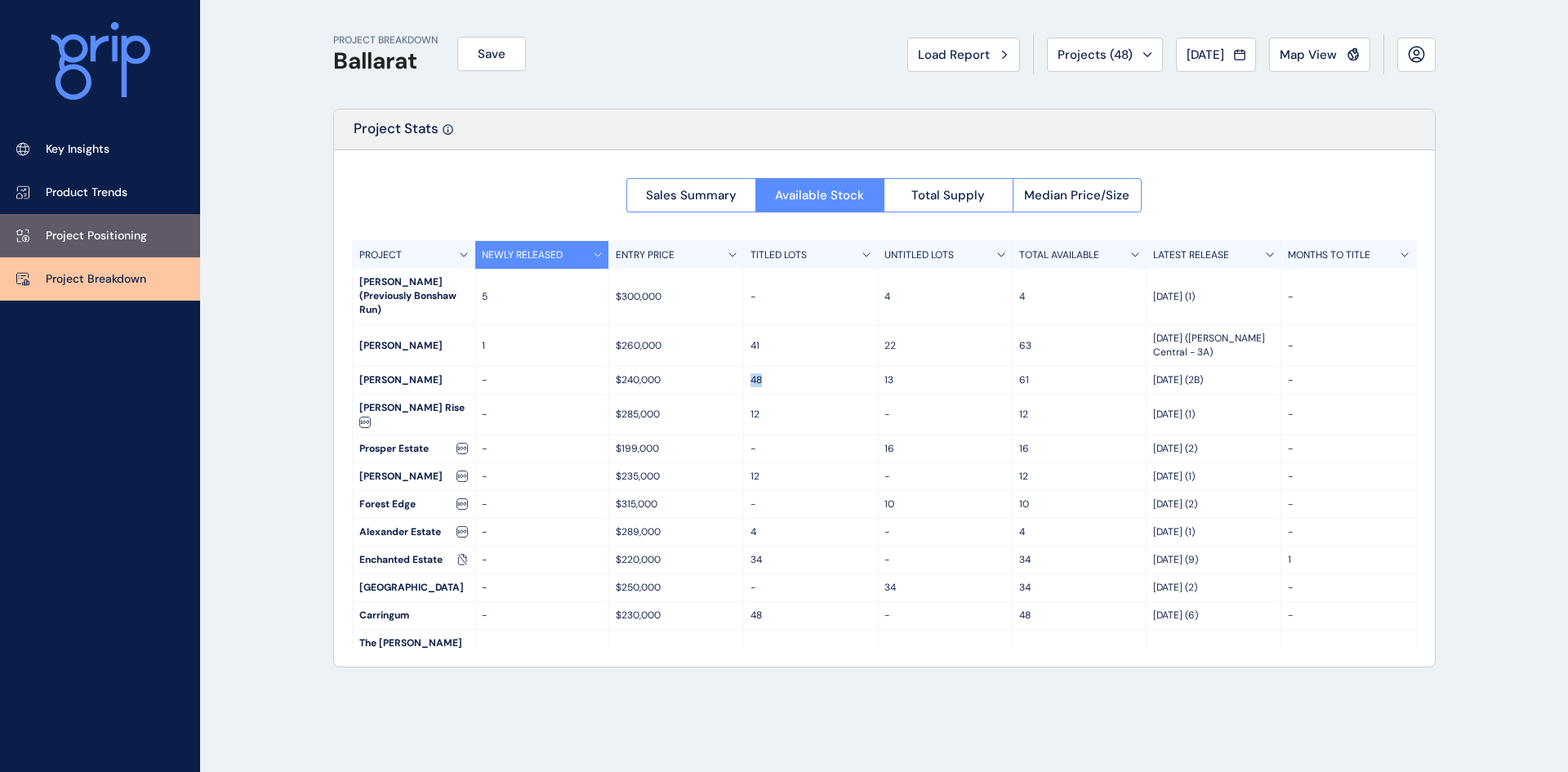 click on "Project Positioning" at bounding box center [100, 235] 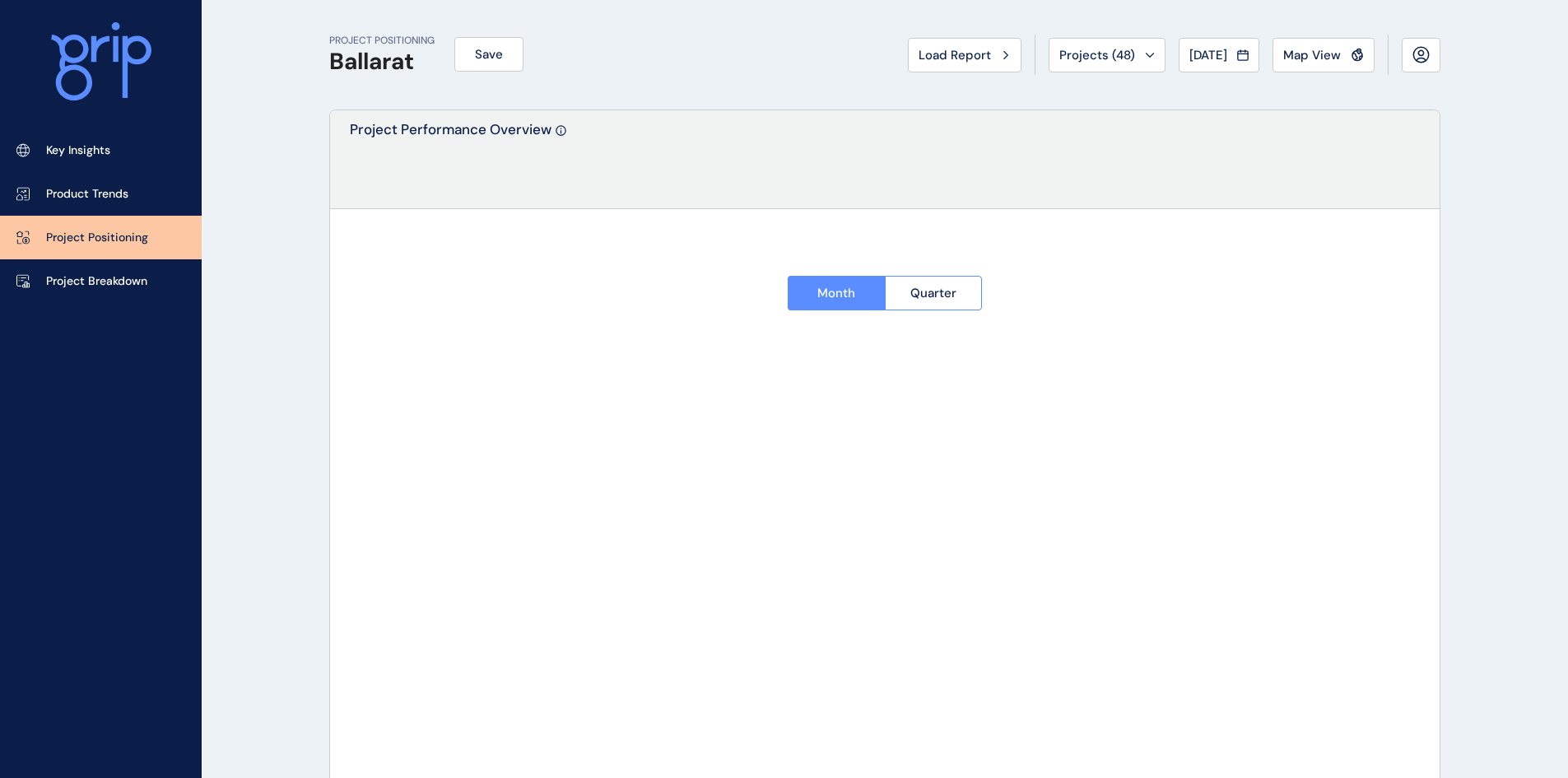 type on "****" 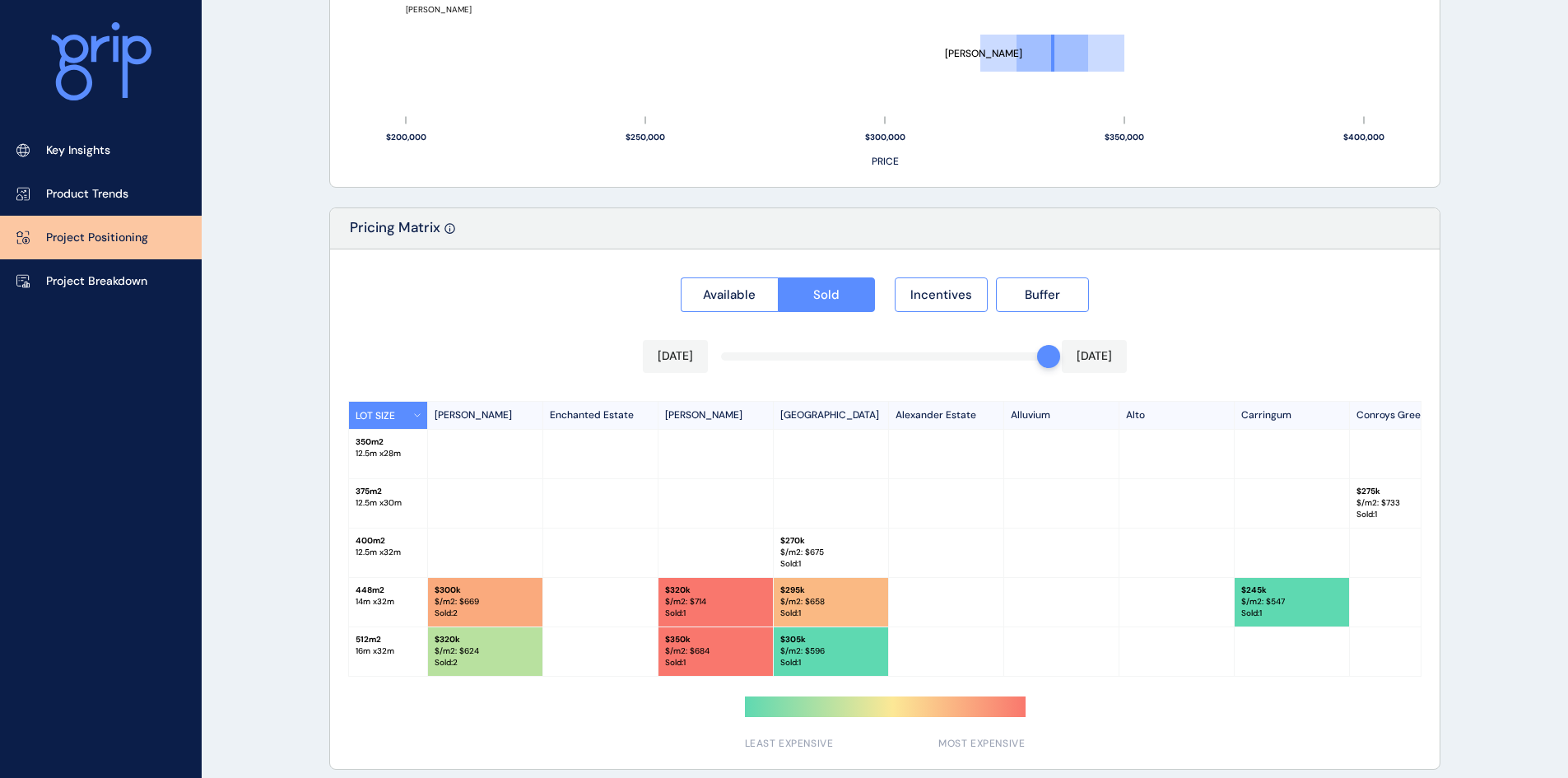 scroll, scrollTop: 1371, scrollLeft: 0, axis: vertical 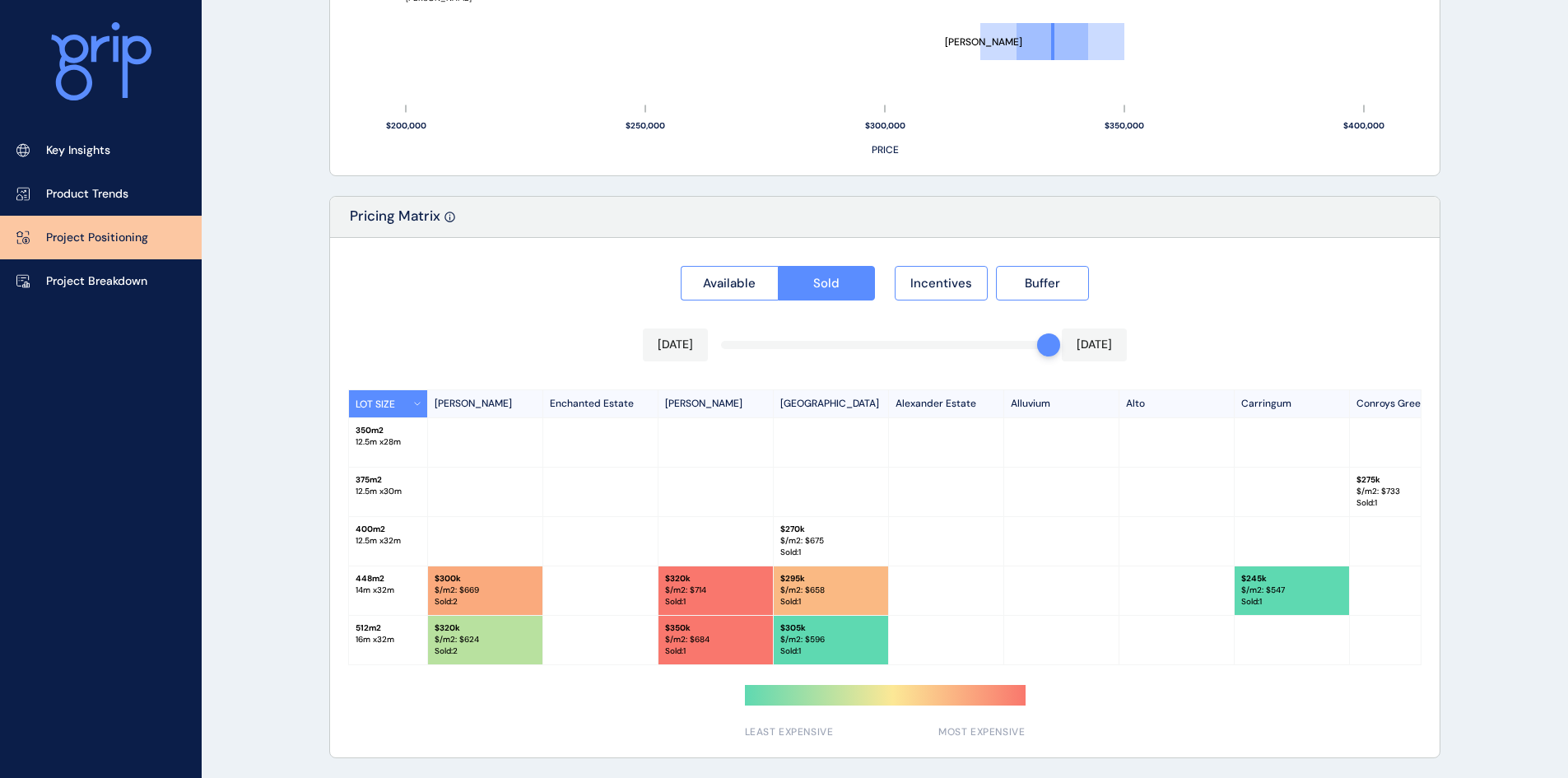 click on "Available Sold Incentives Buffer [DATE] [DATE] LOT SIZE [PERSON_NAME] Enchanted Estate [PERSON_NAME] Aberdeen [GEOGRAPHIC_DATA] [GEOGRAPHIC_DATA] Carringum Conroys Green [PERSON_NAME] [PERSON_NAME] (Previously Bonshaw Run) [PERSON_NAME] Rivulet 350 m2 12.5 m x  28 m $ 230k $/m2: $ 657 Sold :  1 375 m2 12.5 m x  30 m $ 275k $/m2: $ 733 Sold :  1 400 m2 12.5 m x  32 m $ 270k $/m2: $ 675 Sold :  1 448 m2 14 m x  32 m $ 300k $/m2: $ 669 Sold :  2 $ 320k $/m2: $ 714 Sold :  1 $ 295k $/m2: $ 658 Sold :  1 $ 245k $/m2: $ 547 Sold :  1 512 m2 16 m x  32 m $ 320k $/m2: $ 624 Sold :  2 $ 350k $/m2: $ 684 Sold :  1 $ 305k $/m2: $ 596 Sold :  1 LEAST EXPENSIVE MOST EXPENSIVE" at bounding box center (885, 497) 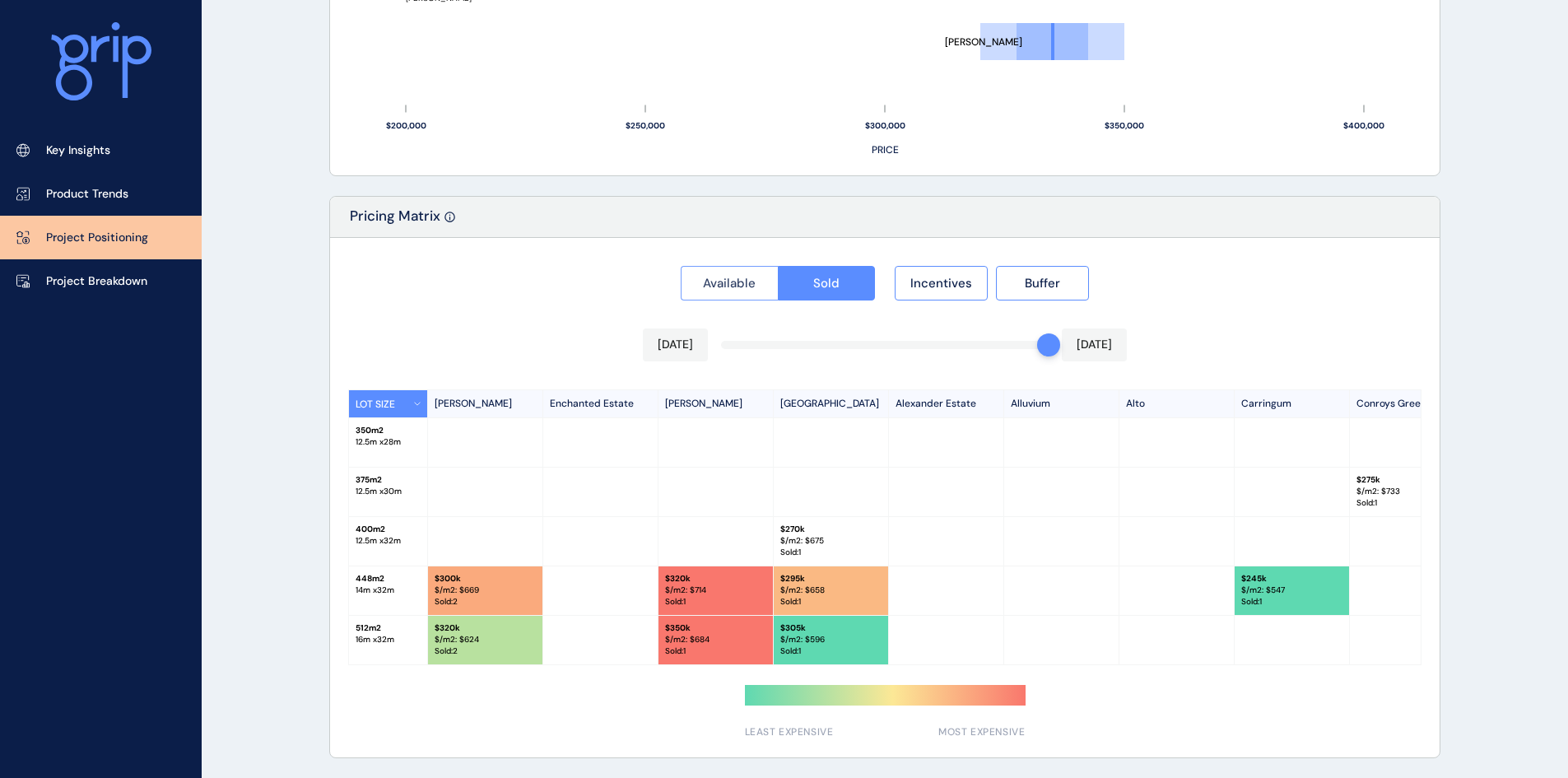 click on "Available" at bounding box center [729, 283] 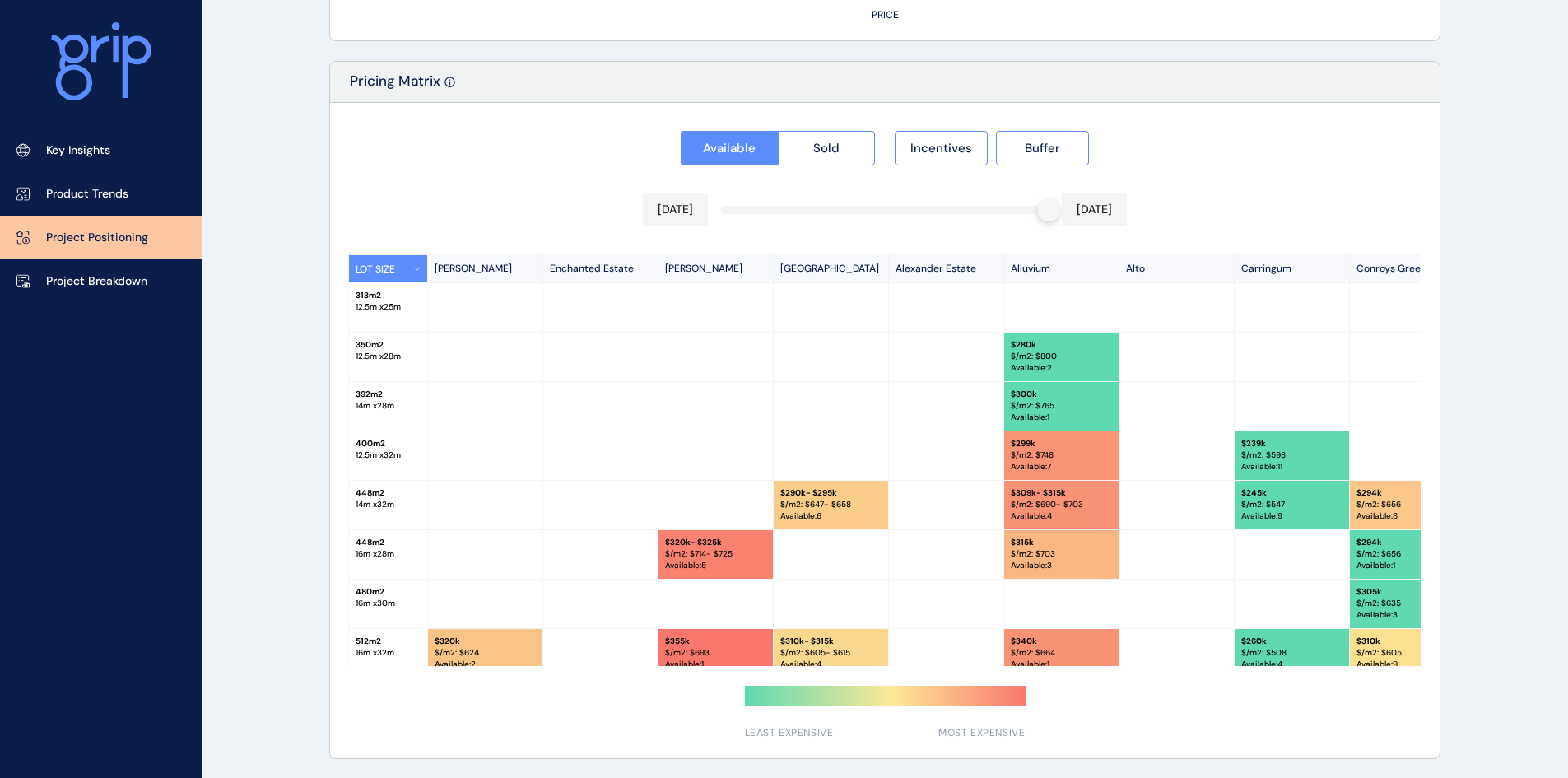 scroll, scrollTop: 1502, scrollLeft: 0, axis: vertical 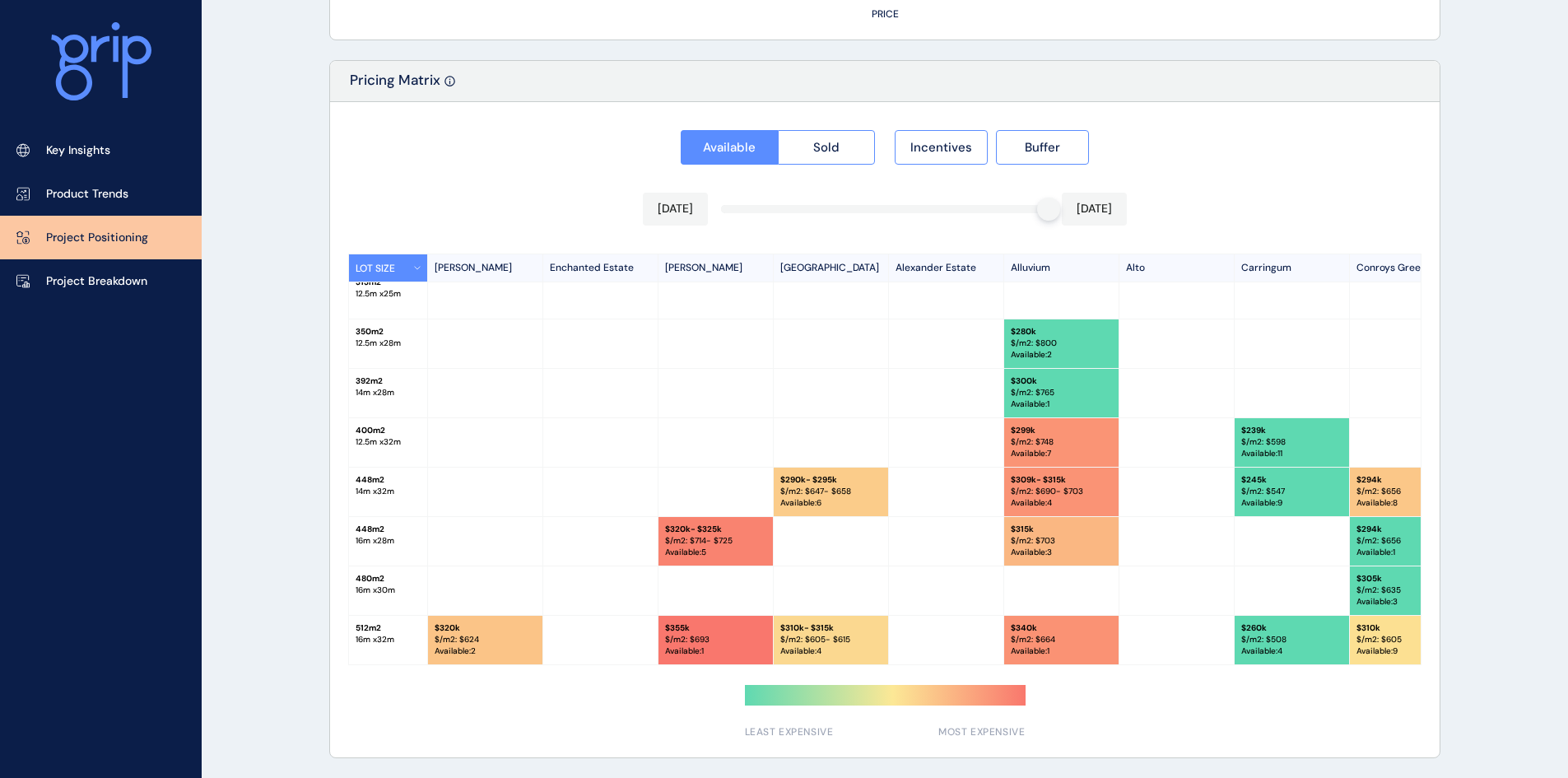 drag, startPoint x: 947, startPoint y: 156, endPoint x: 945, endPoint y: 171, distance: 15.132746 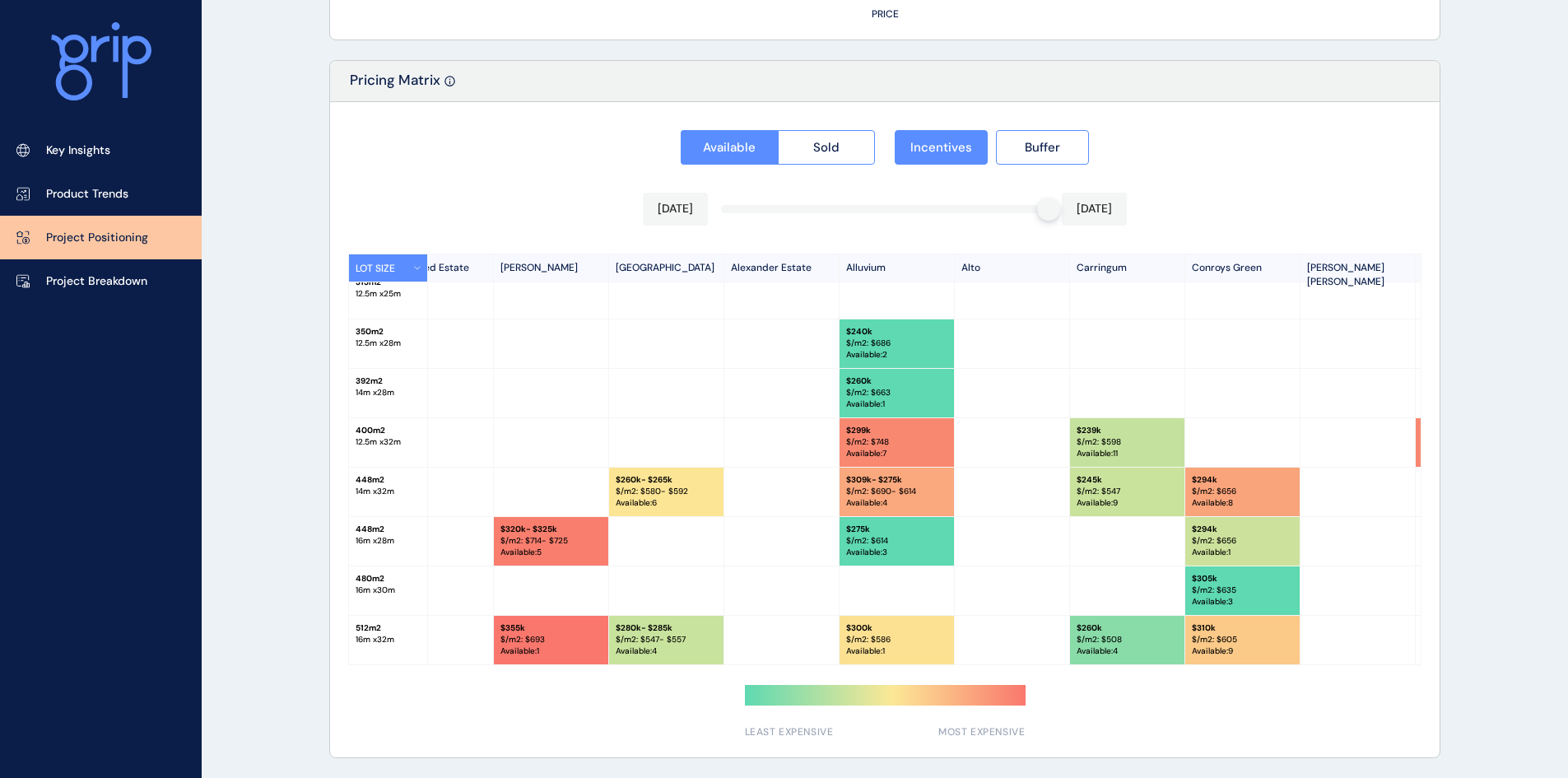 scroll, scrollTop: 17, scrollLeft: 0, axis: vertical 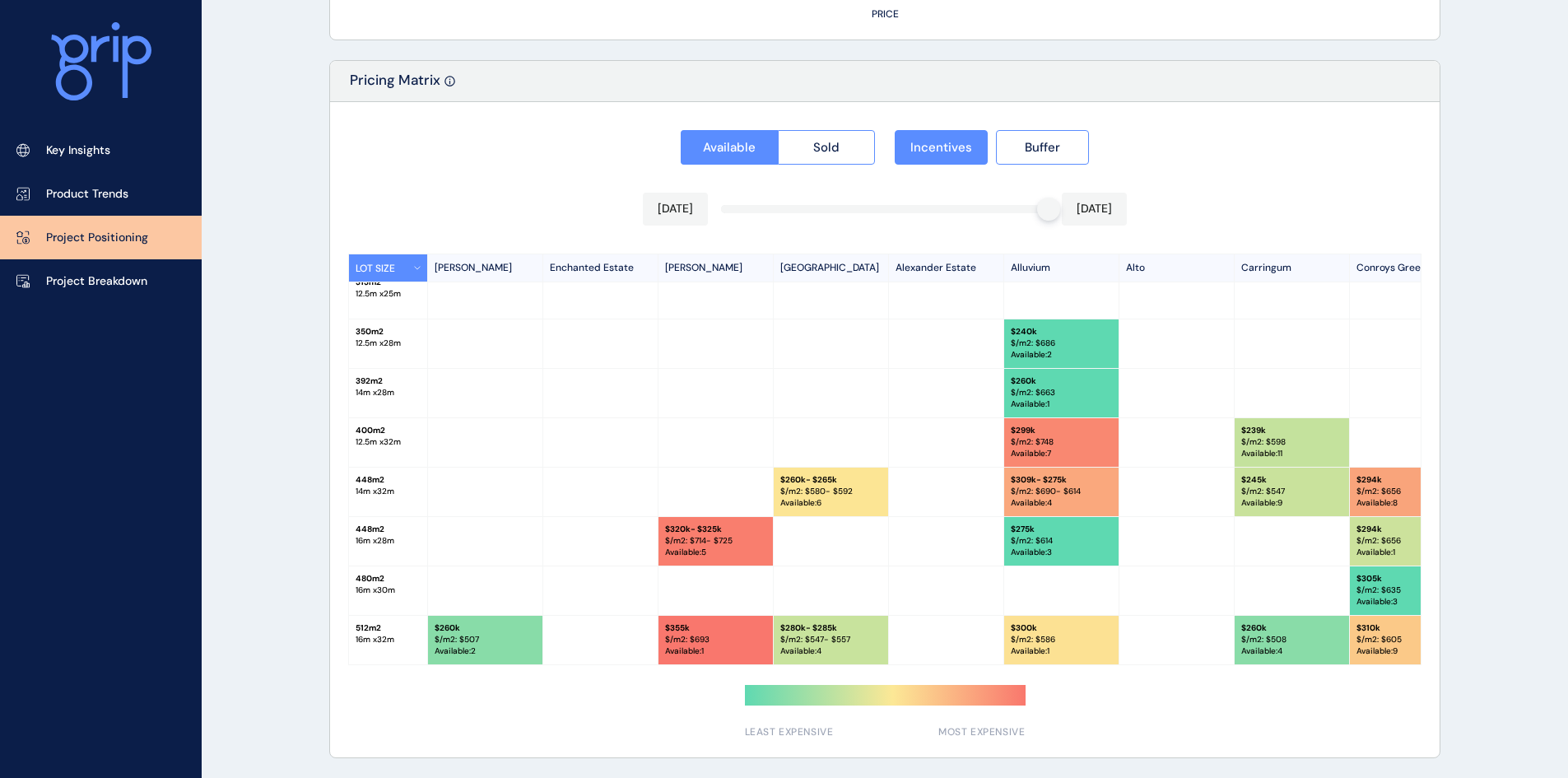 click on "[DATE] [DATE]" at bounding box center (885, 209) 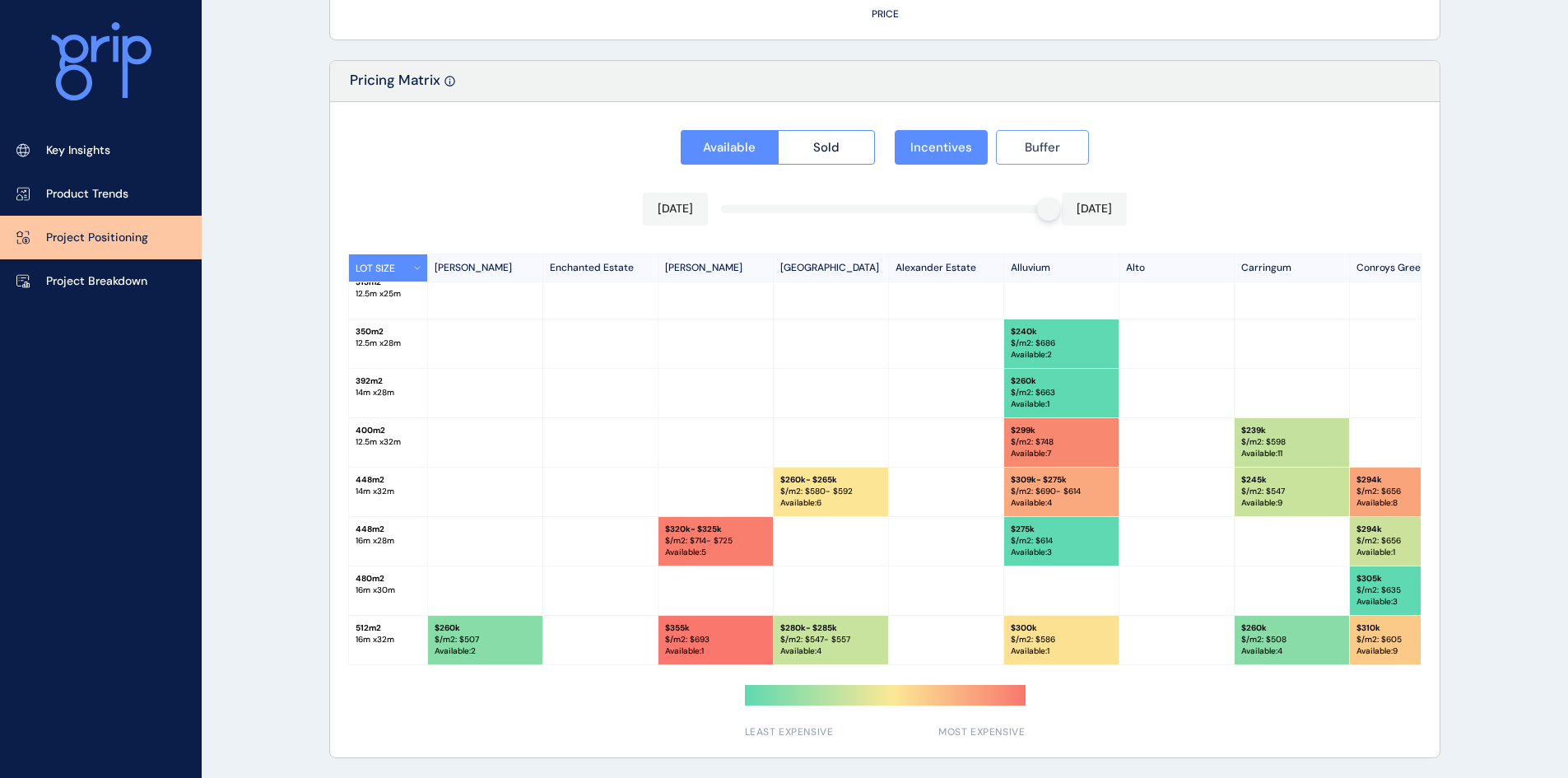 click on "Buffer" at bounding box center [1042, 147] 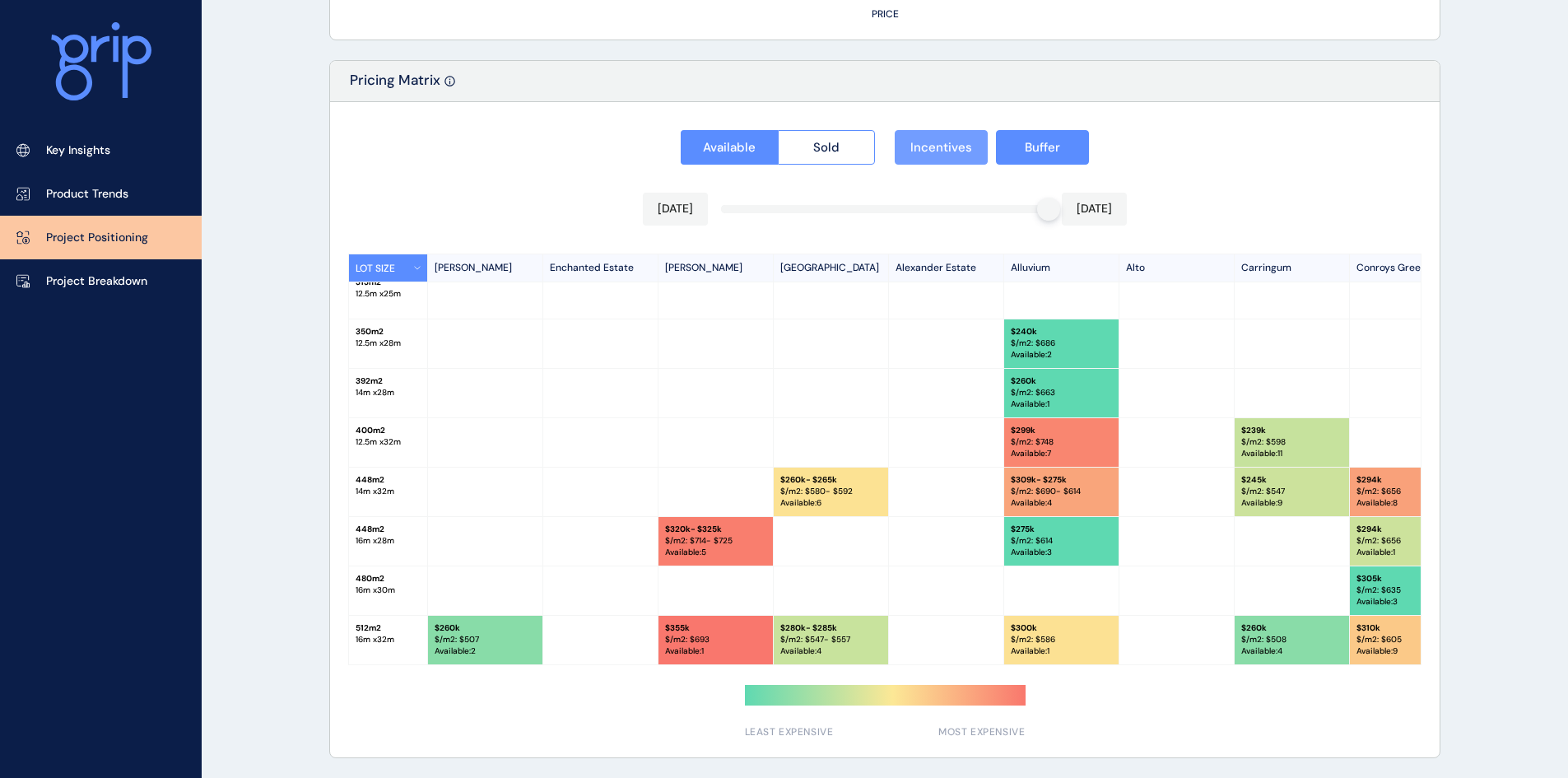click on "Incentives" at bounding box center (941, 147) 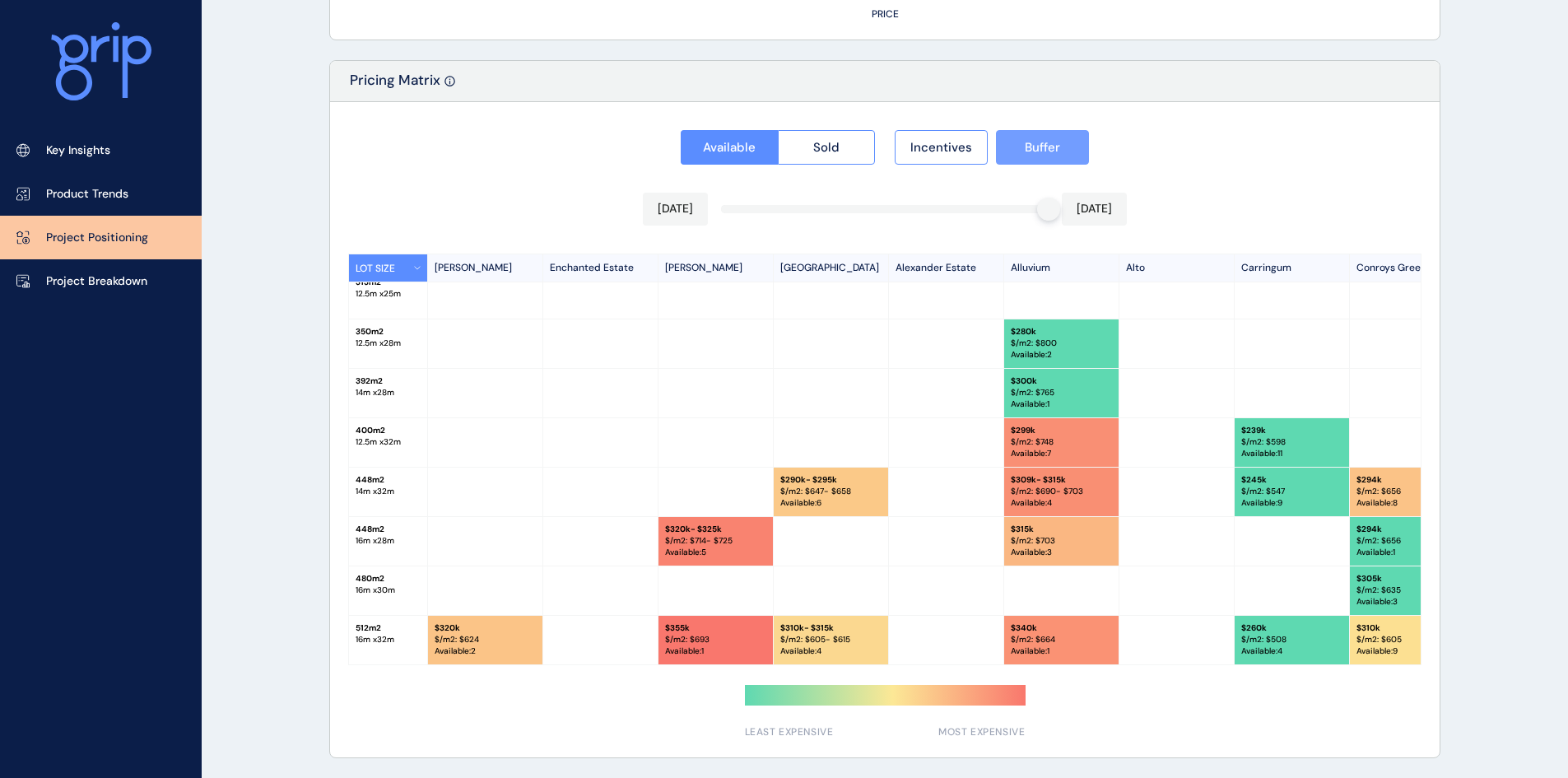 click on "Buffer" at bounding box center (1042, 147) 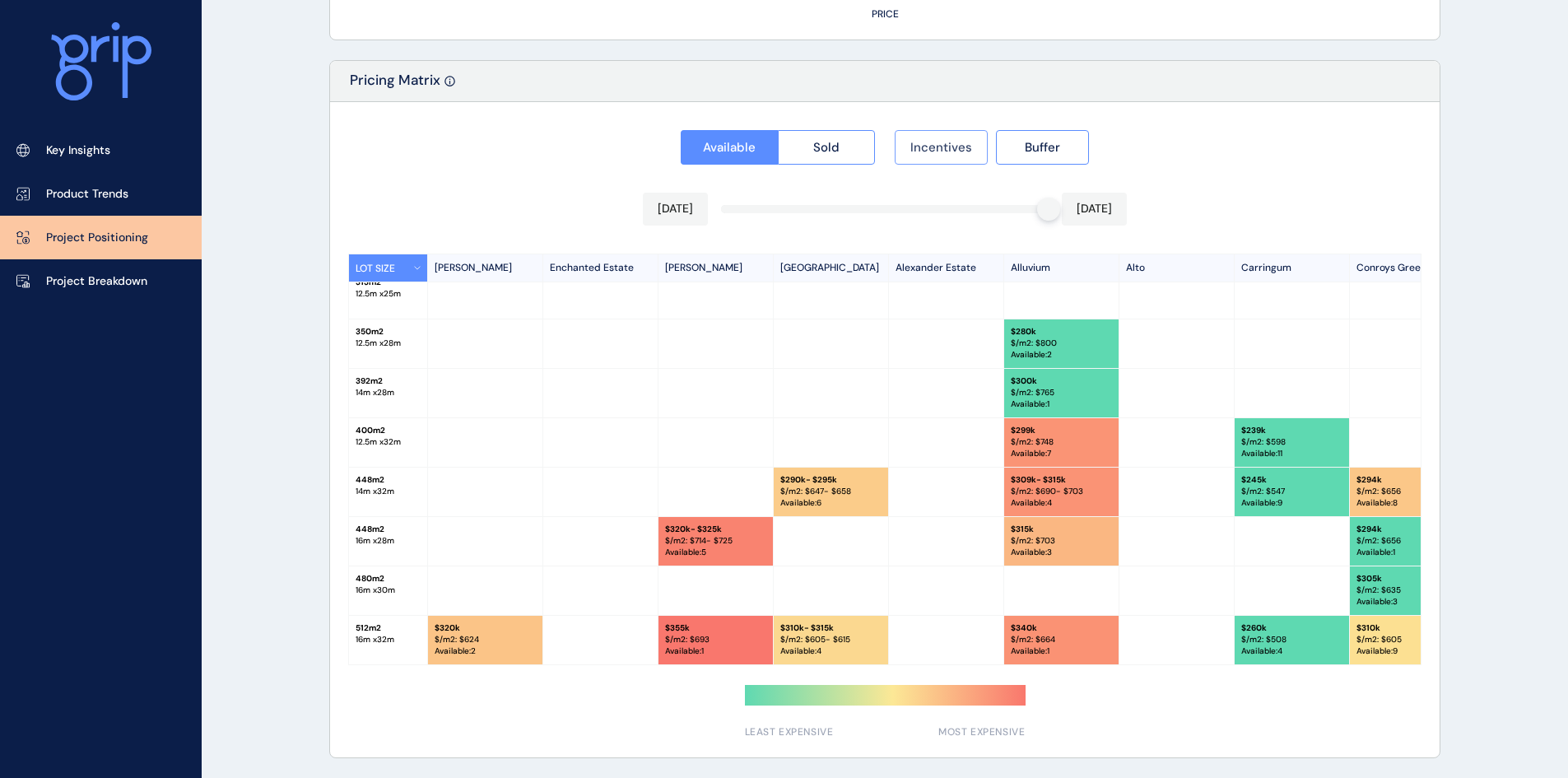 click on "Incentives" at bounding box center (941, 147) 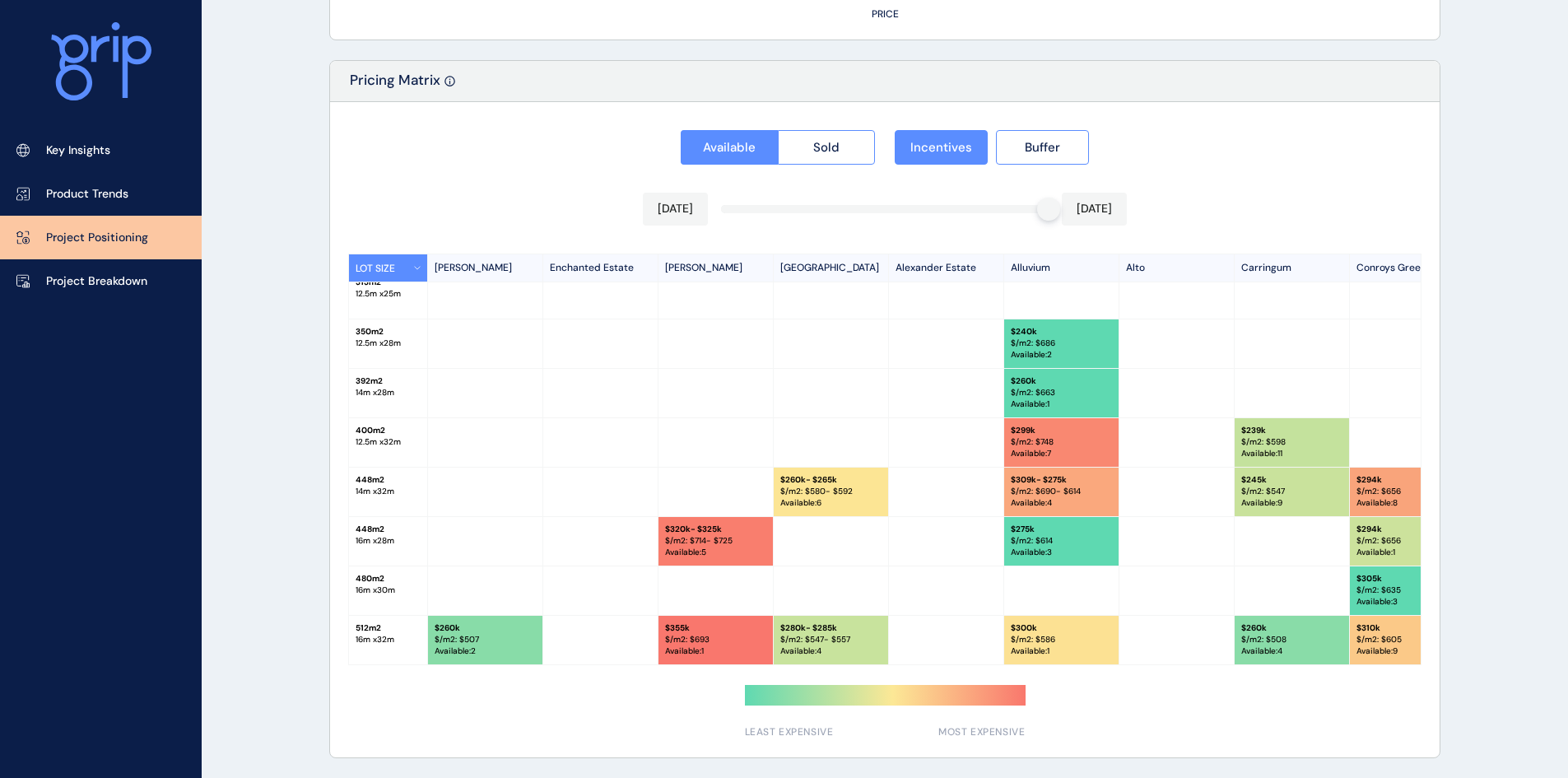 scroll, scrollTop: 0, scrollLeft: 0, axis: both 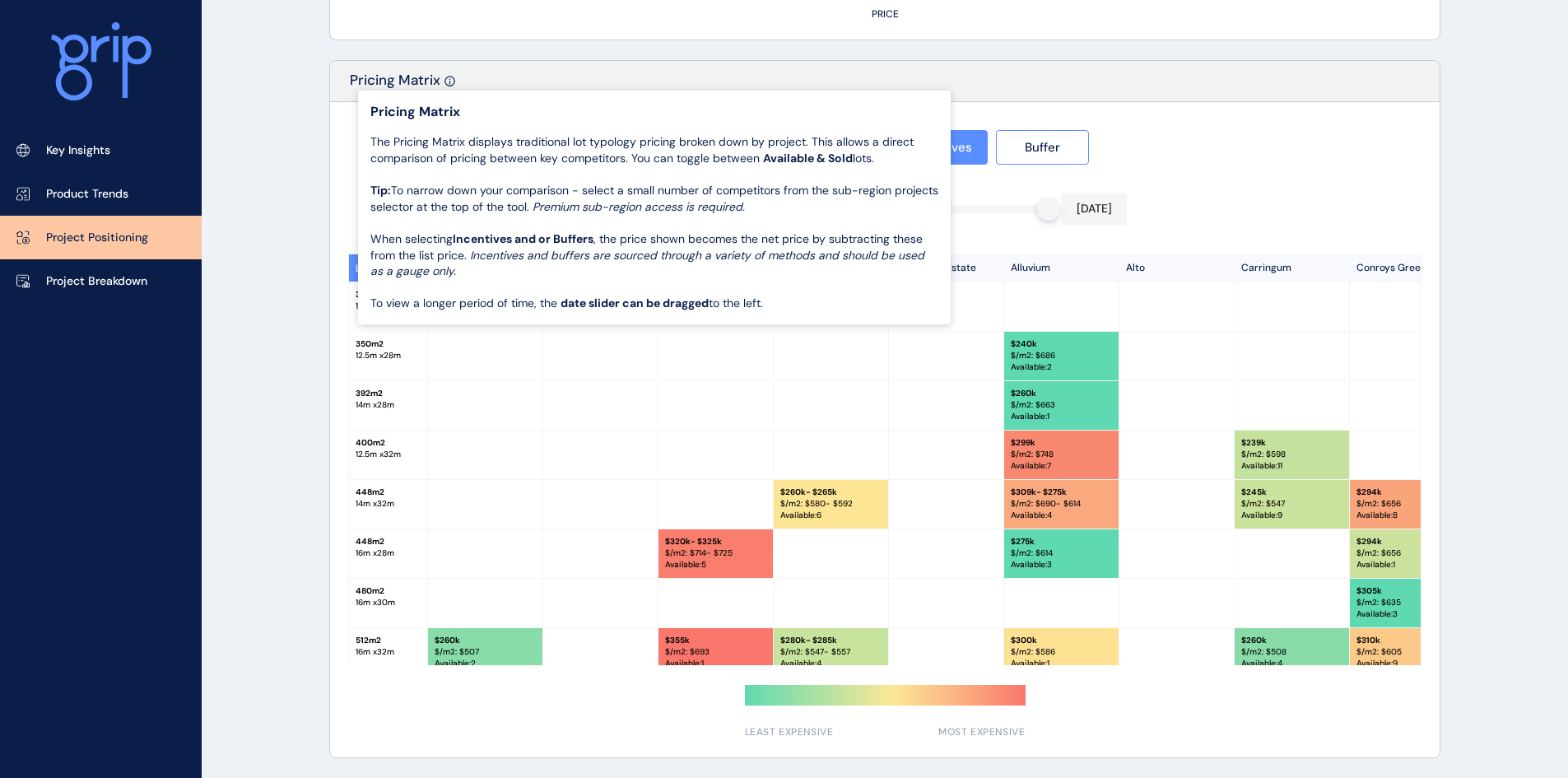click on "PROJECT POSITIONING Ballarat Save Load Report Projects ( 48 ) [DATE] 2025 < > Jan No report is available for this period. New months are usually published 5 business days after the month start. Feb No report is available for this period. New months are usually published 5 business days after the month start. Mar No report is available for this period. New months are usually published 5 business days after the month start. Apr No report is available for this period. New months are usually published 5 business days after the month start. May No report is available for this period. New months are usually published 5 business days after the month start. Jun No report is available for this period. New months are usually published 5 business days after the month start. [DATE] No report is available for this period. New months are usually published 5 business days after the month start. Aug No report is available for this period. New months are usually published 5 business days after the month start. Sep Oct Nov Dec" at bounding box center (784, -362) 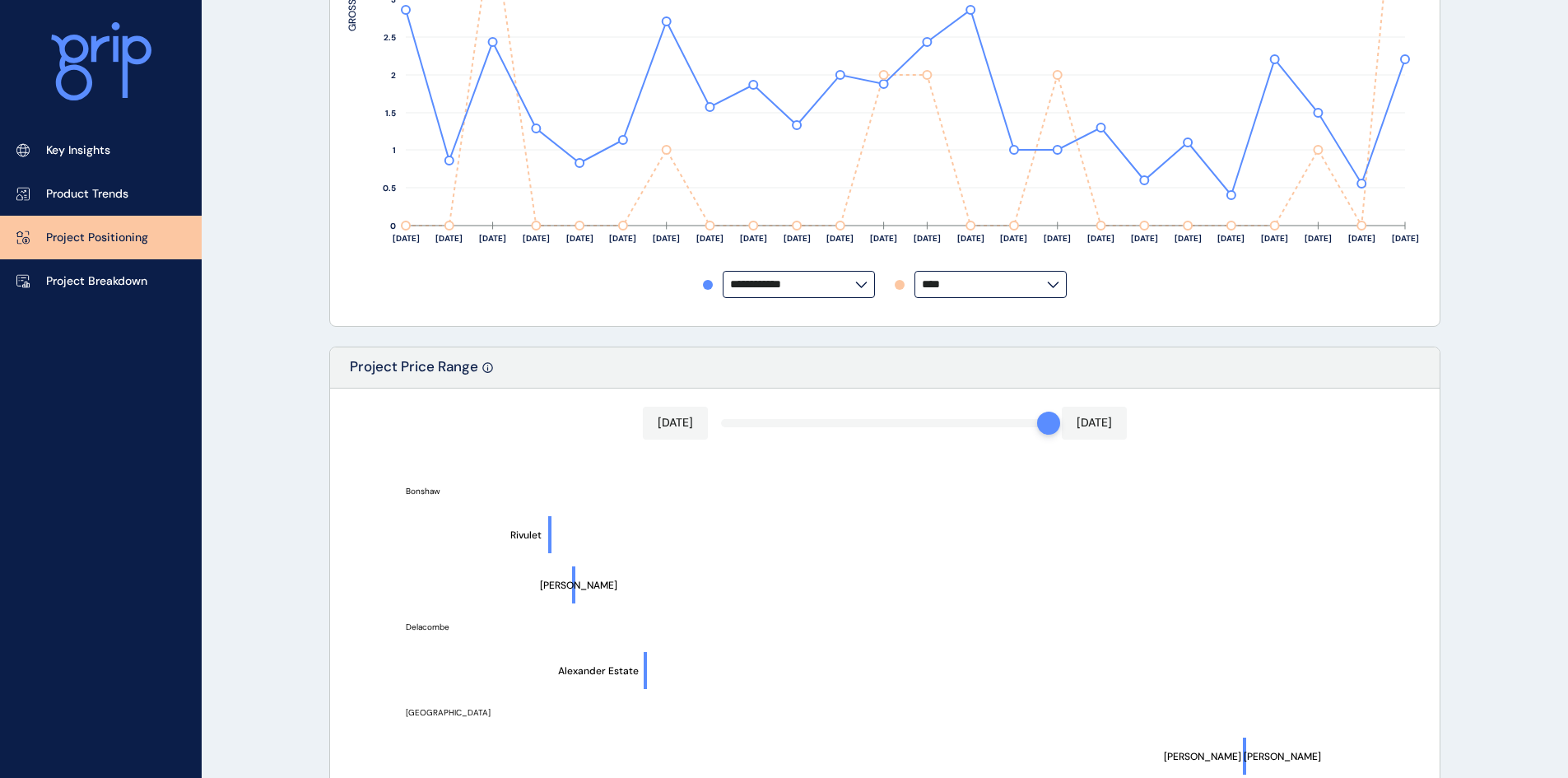scroll, scrollTop: 906, scrollLeft: 0, axis: vertical 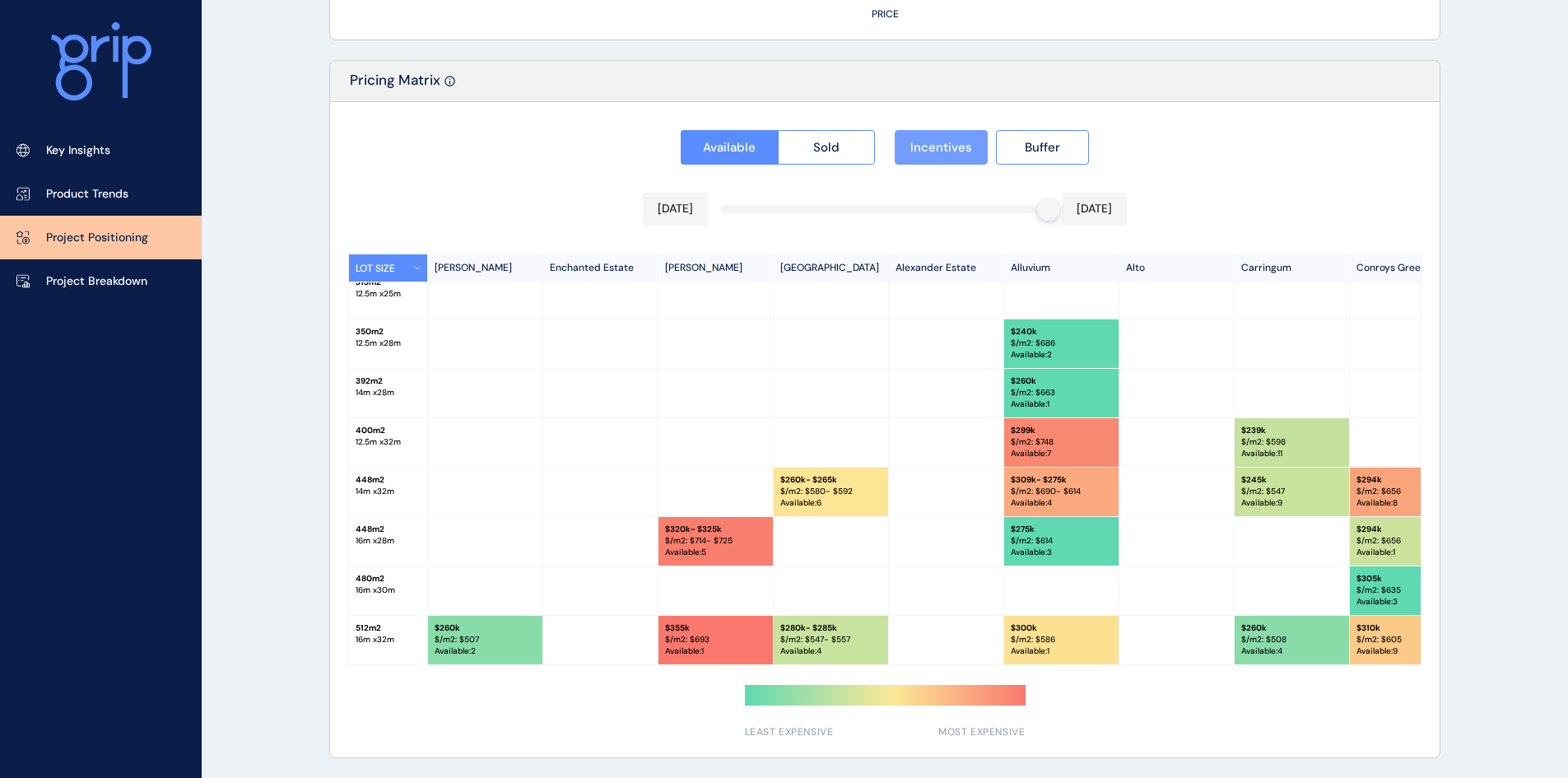 click on "Incentives" at bounding box center (941, 147) 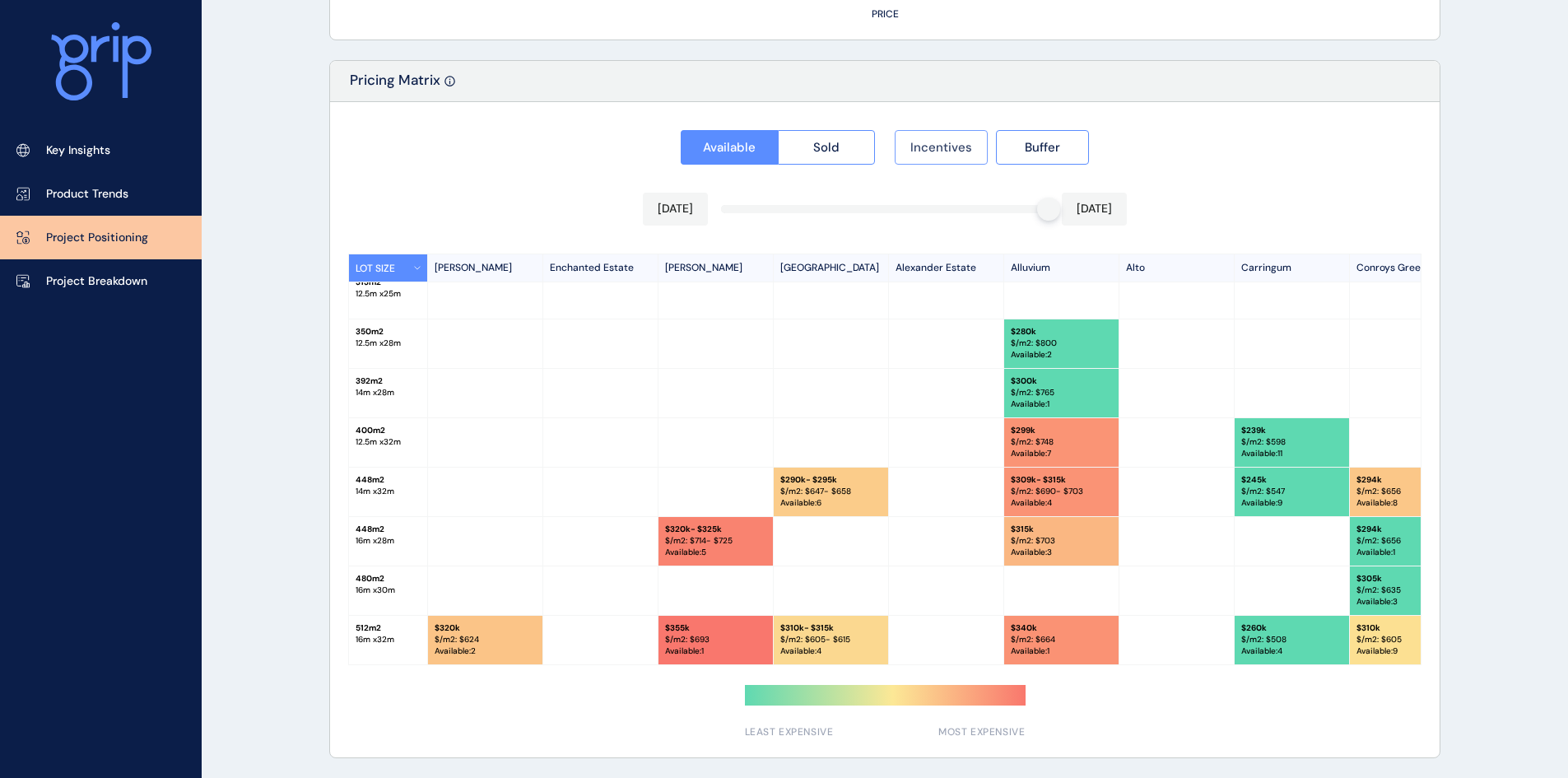 click on "Incentives" at bounding box center (941, 147) 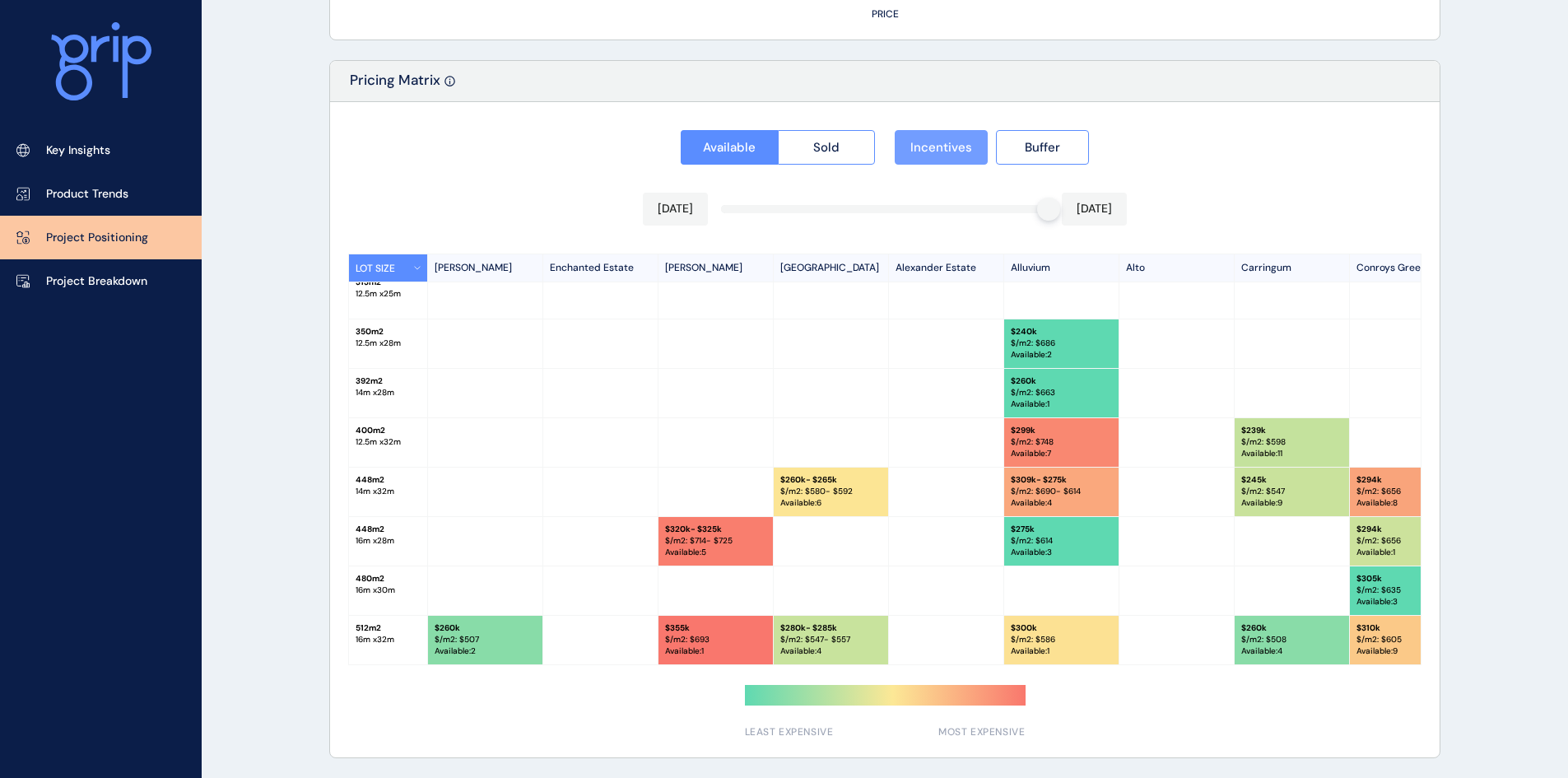 click on "Incentives" at bounding box center [941, 147] 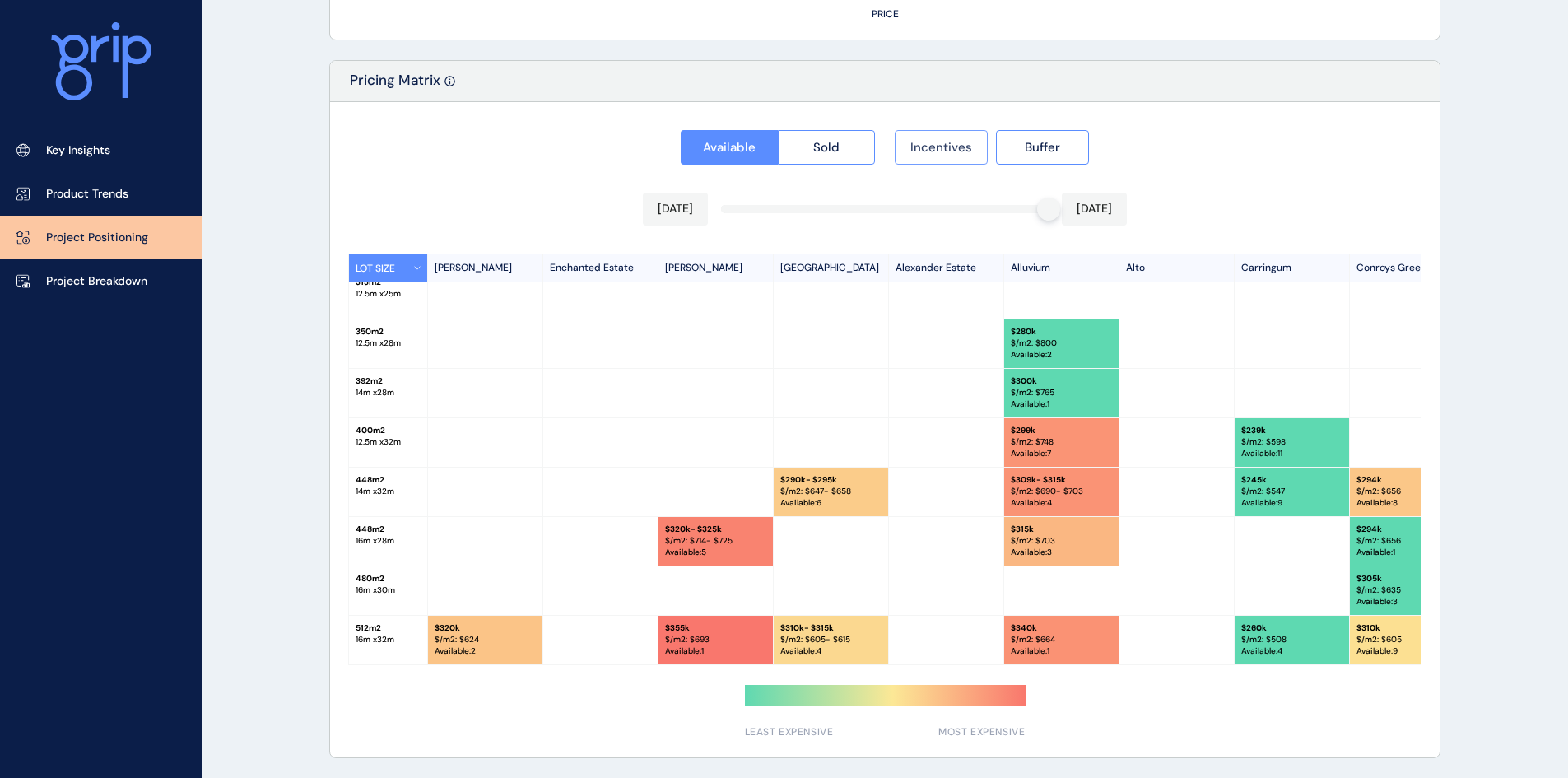 click on "Incentives" at bounding box center [941, 147] 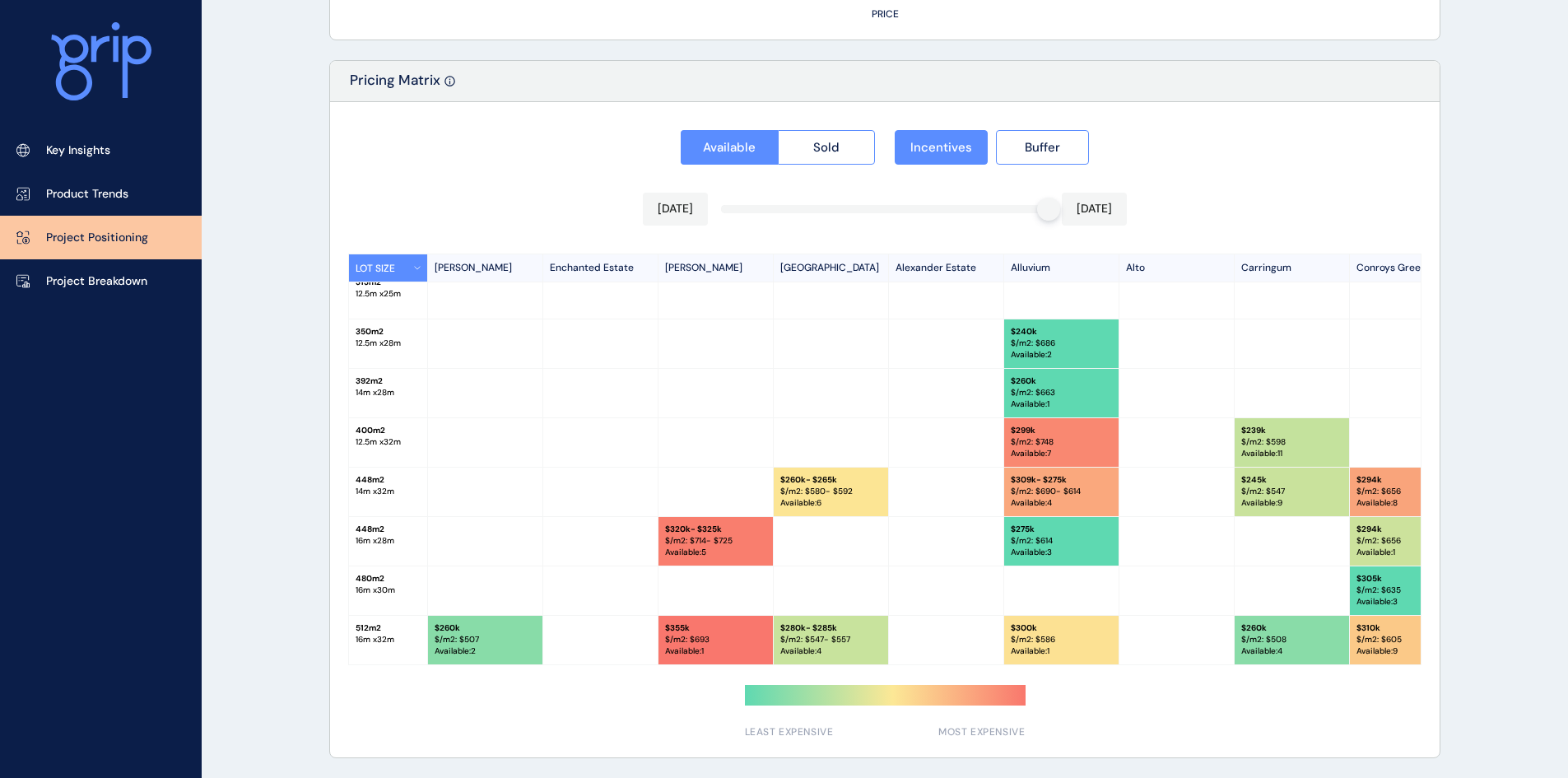 scroll, scrollTop: 17, scrollLeft: 0, axis: vertical 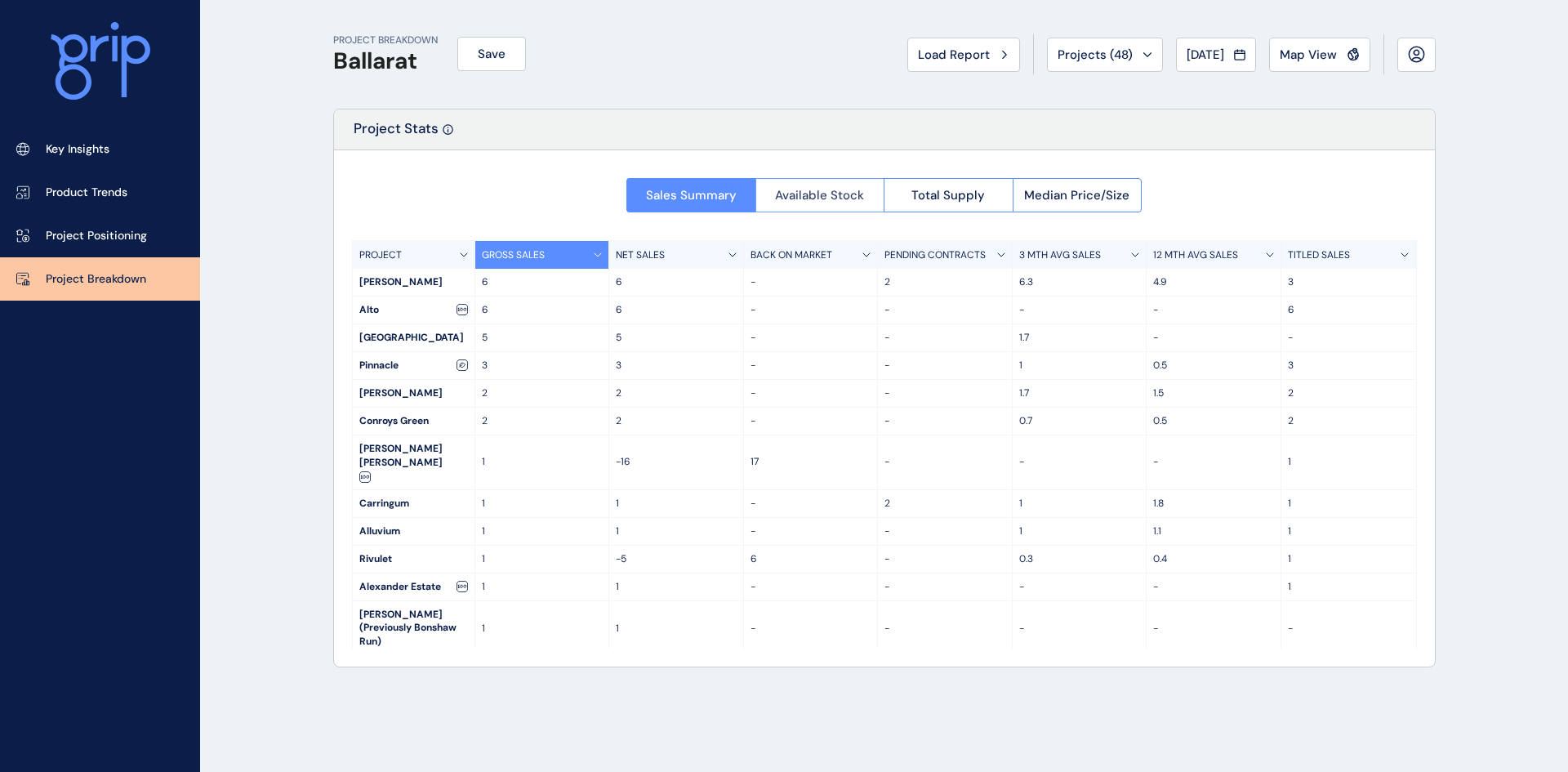 click on "Available Stock" at bounding box center (819, 195) 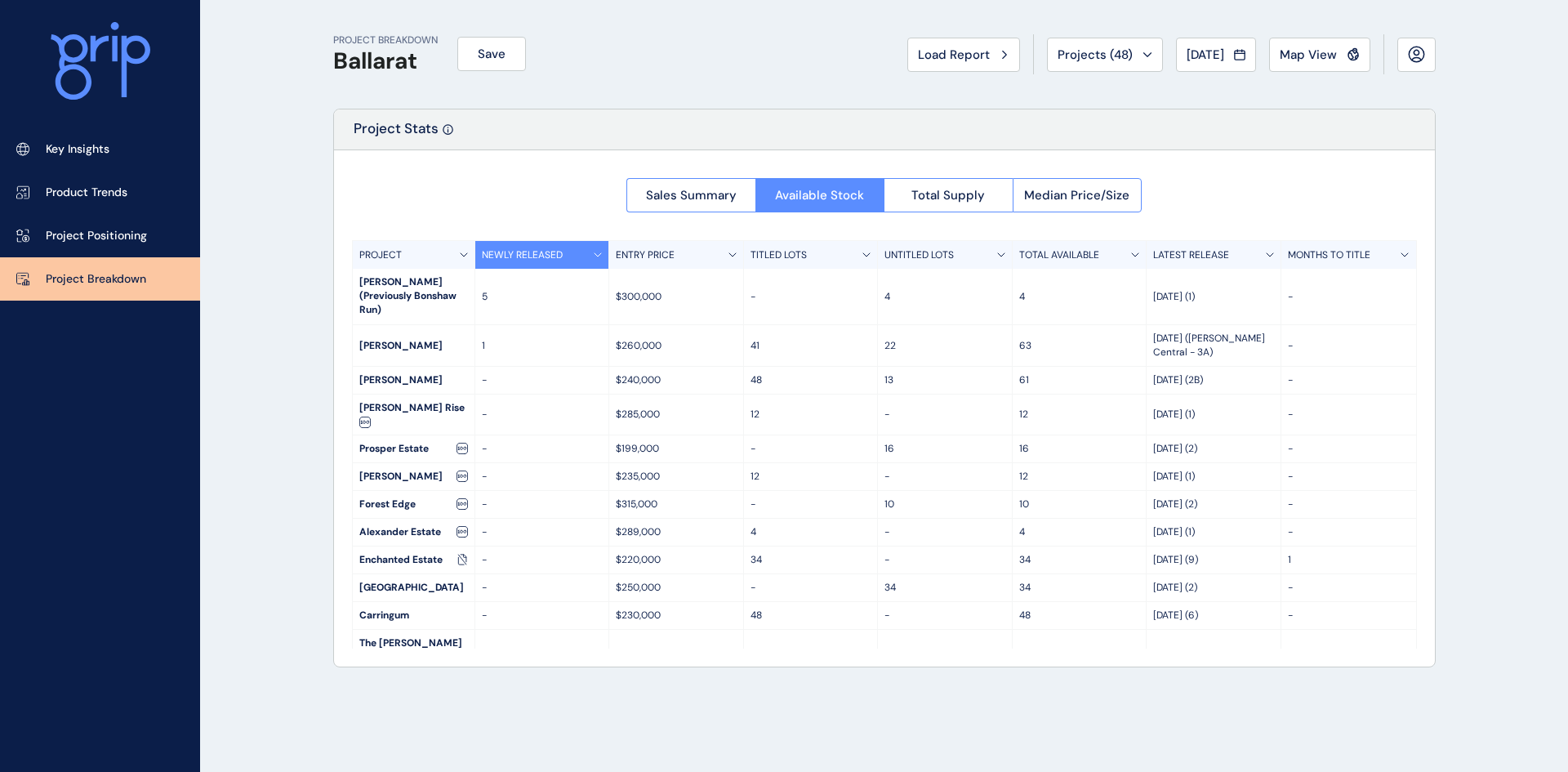 click on "PROJECT" at bounding box center (414, 255) 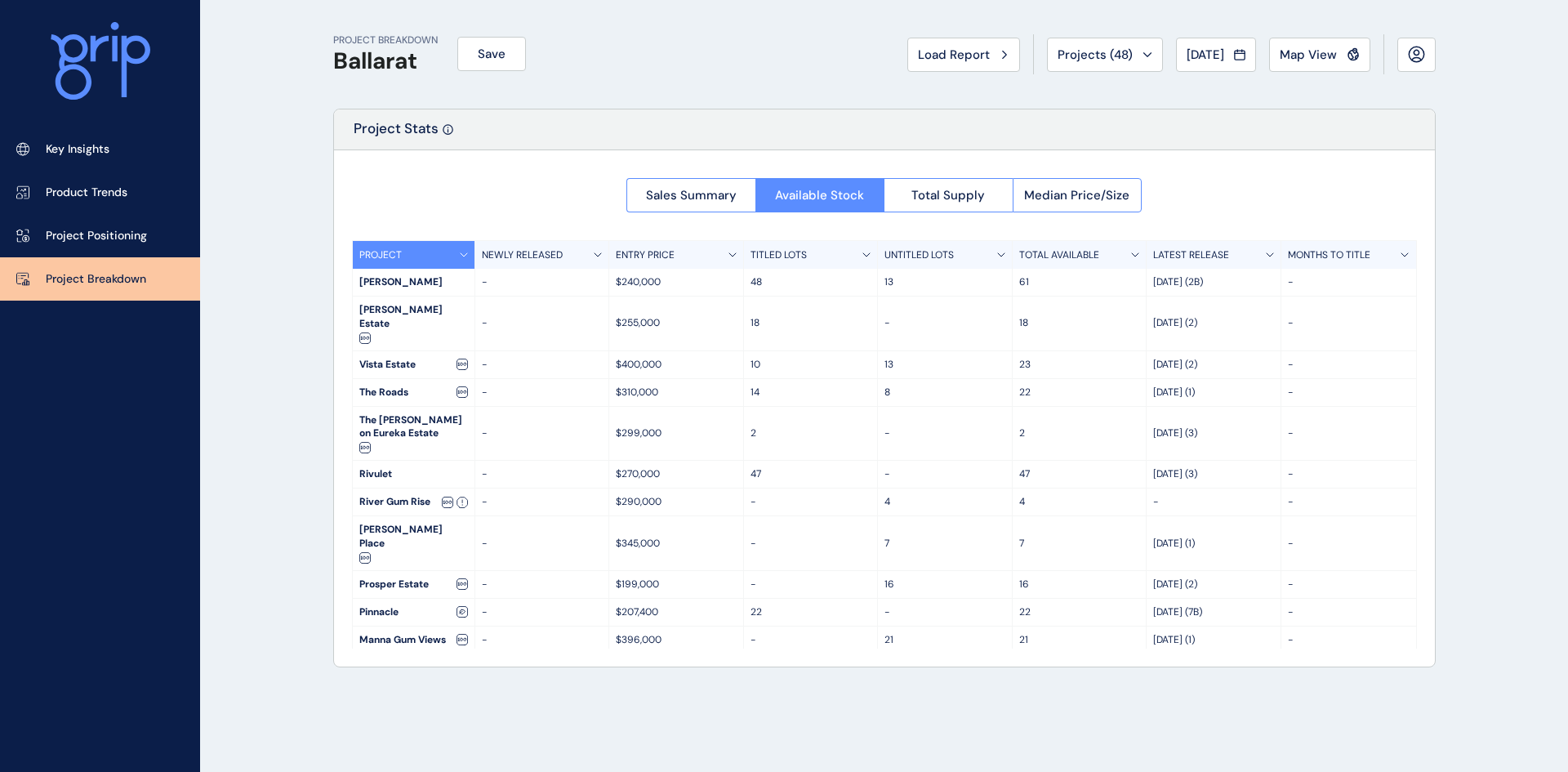 click on "PROJECT" at bounding box center (414, 255) 